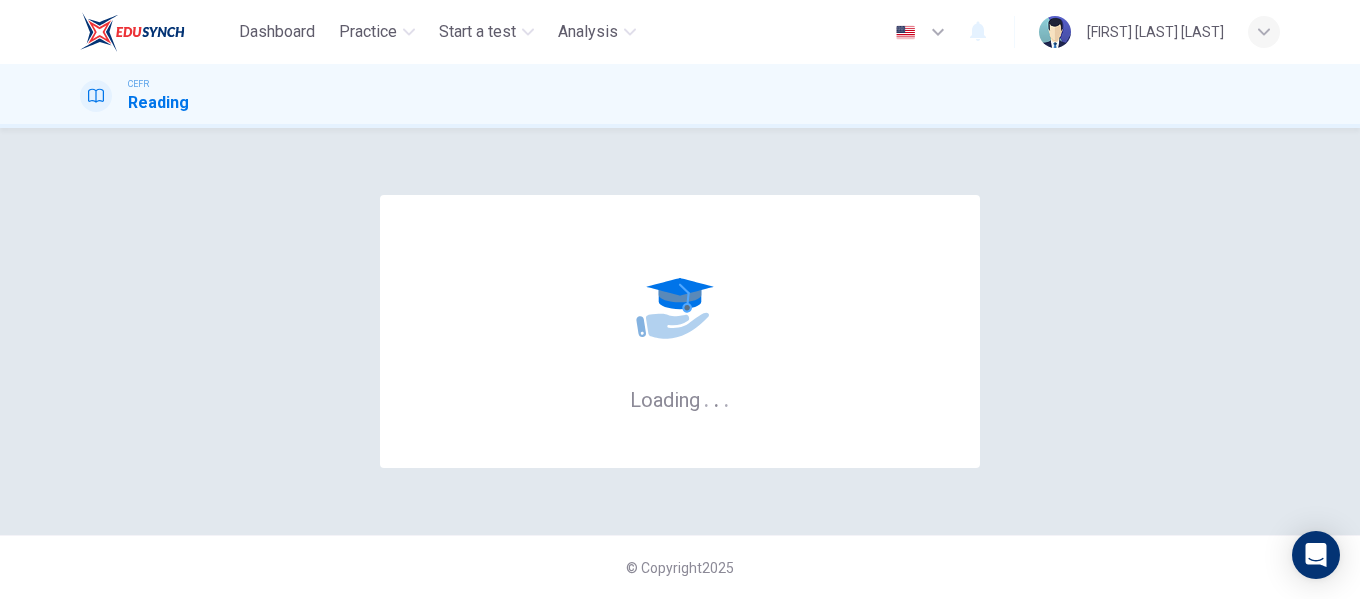 scroll, scrollTop: 0, scrollLeft: 0, axis: both 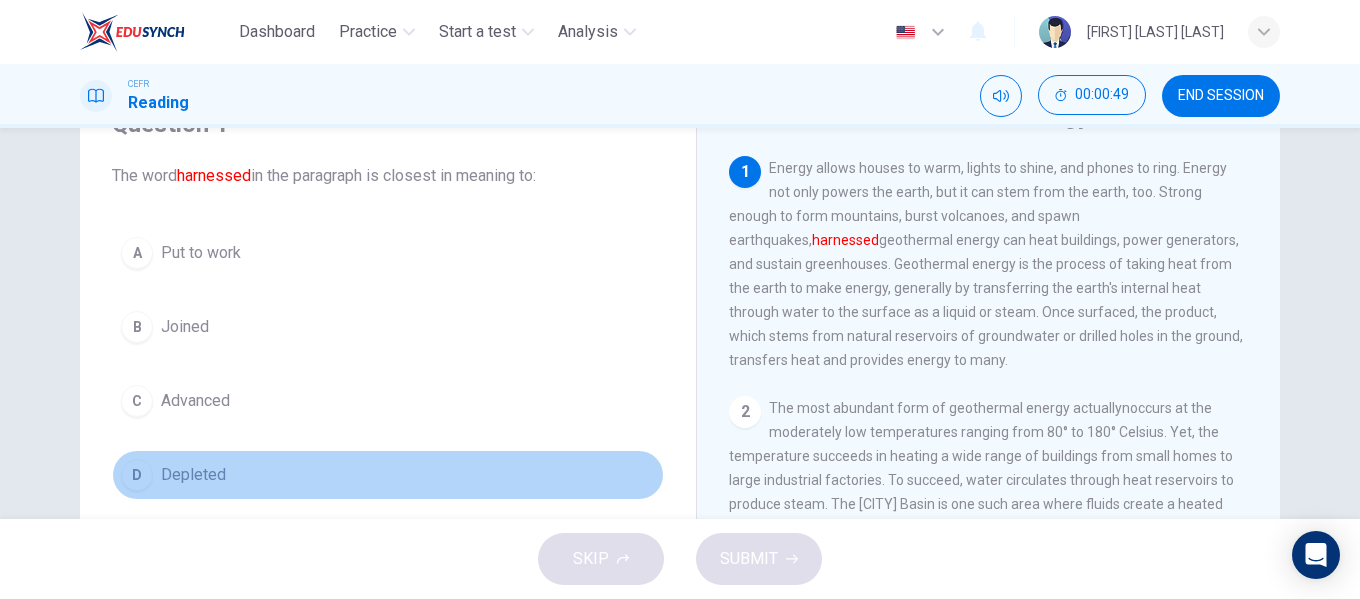 click on "Depleted" at bounding box center (201, 253) 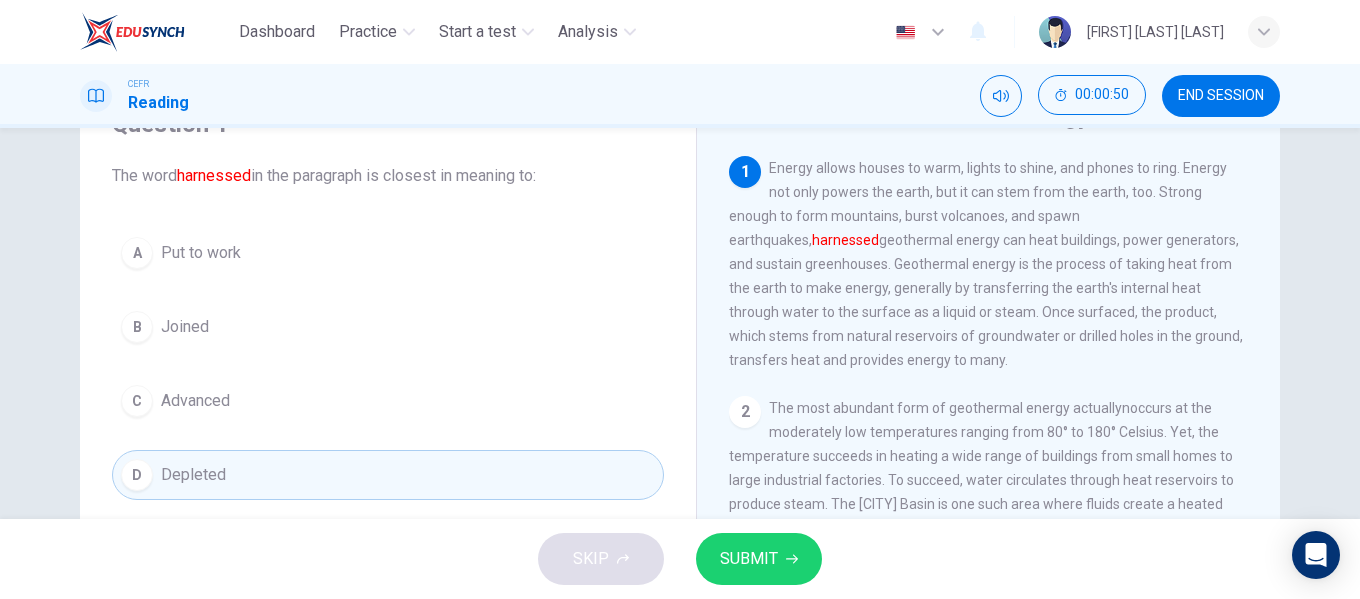 click on "SUBMIT" at bounding box center [749, 559] 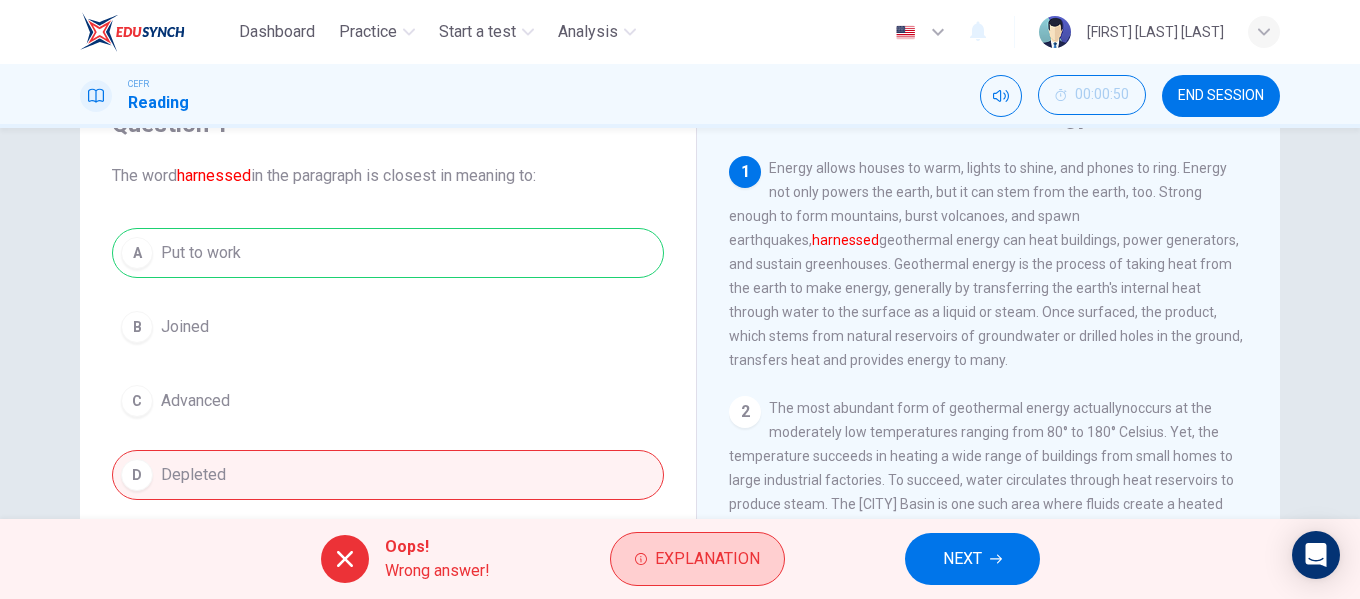 click on "Explanation" at bounding box center [707, 559] 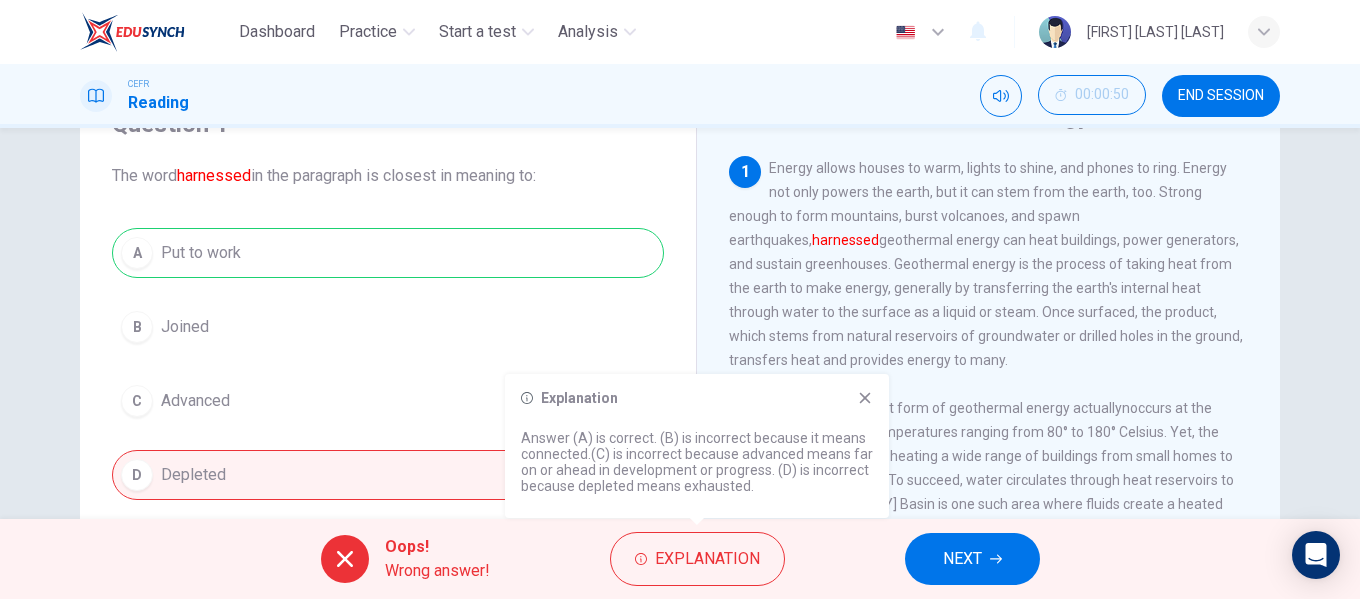 click at bounding box center [865, 398] 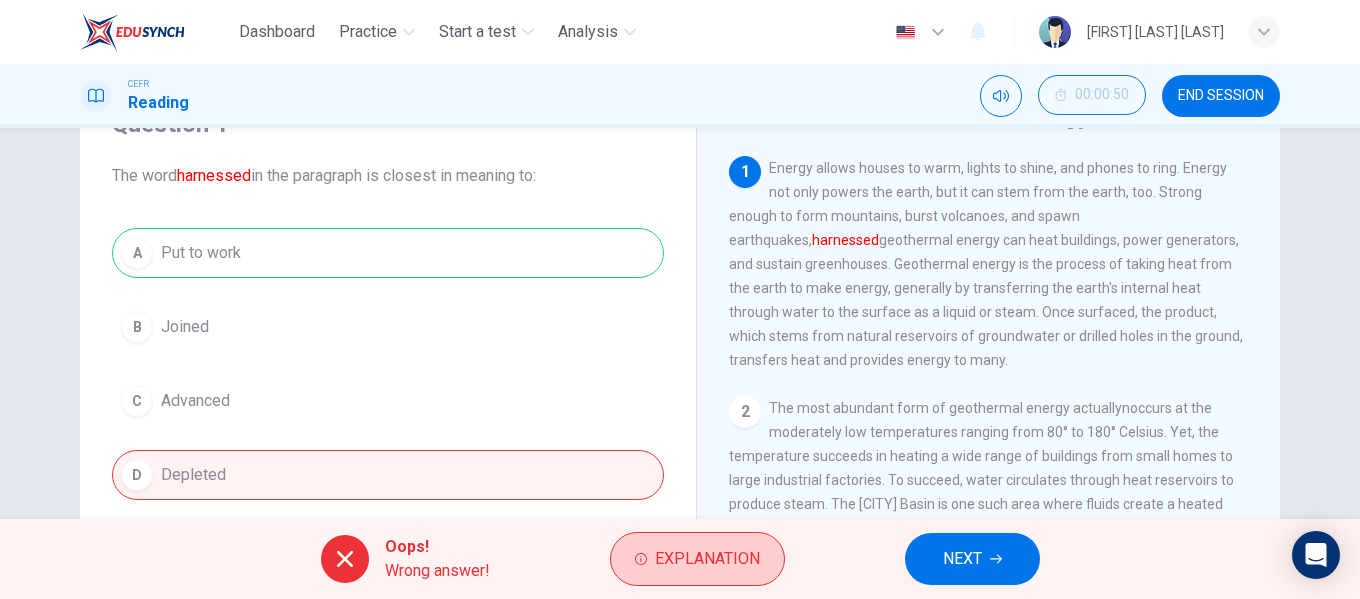 click on "Explanation" at bounding box center (707, 559) 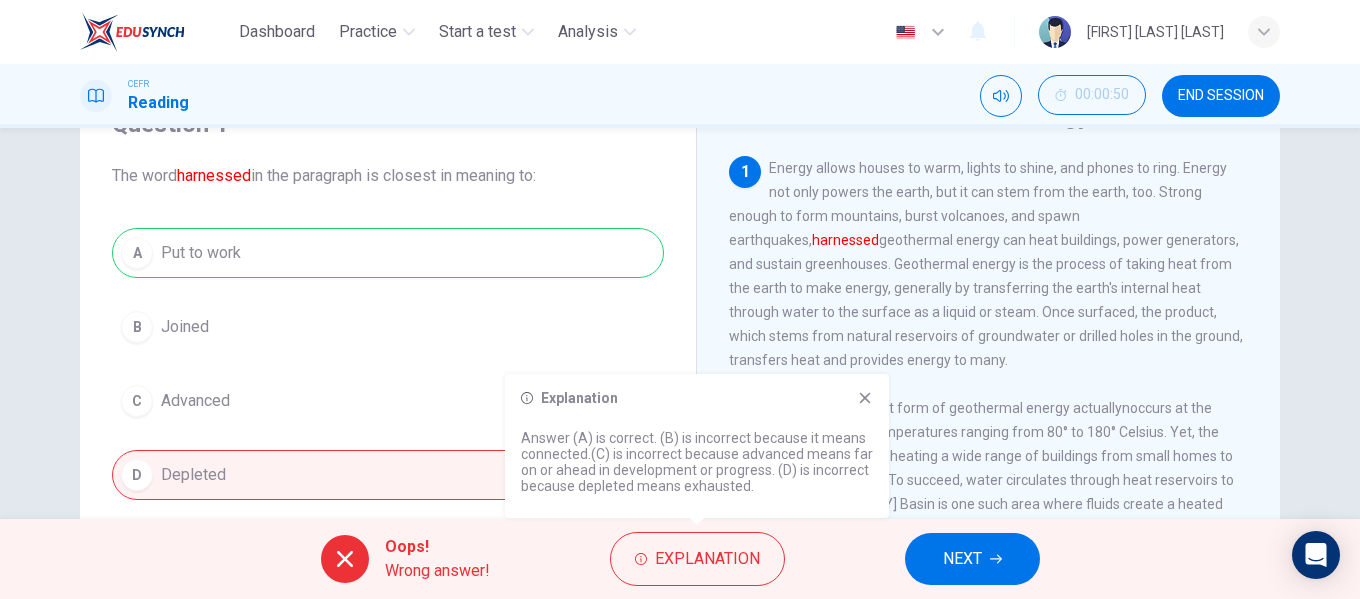 click at bounding box center [865, 398] 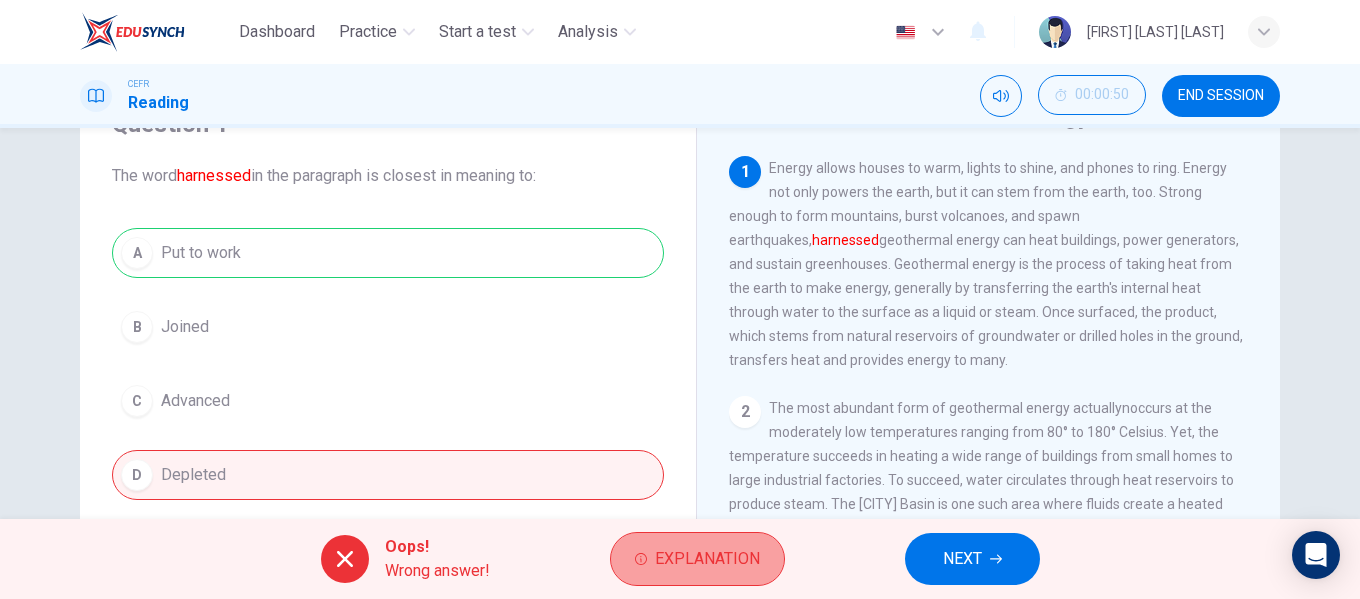 click on "Explanation" at bounding box center [707, 559] 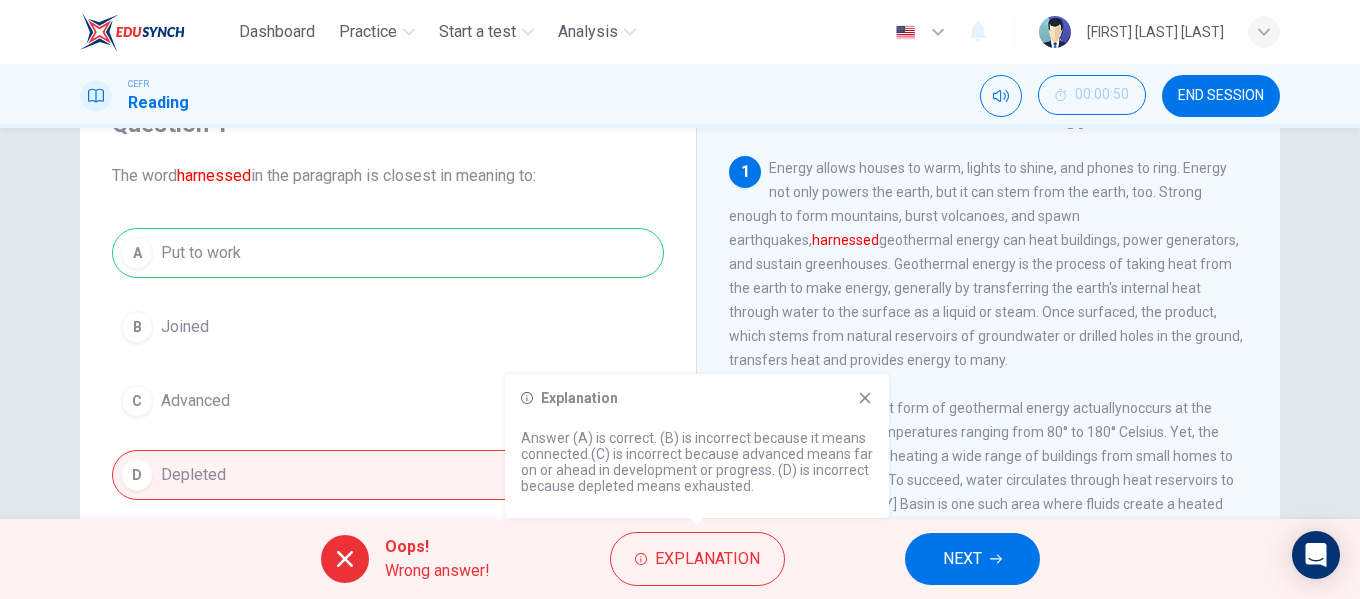 click at bounding box center [865, 398] 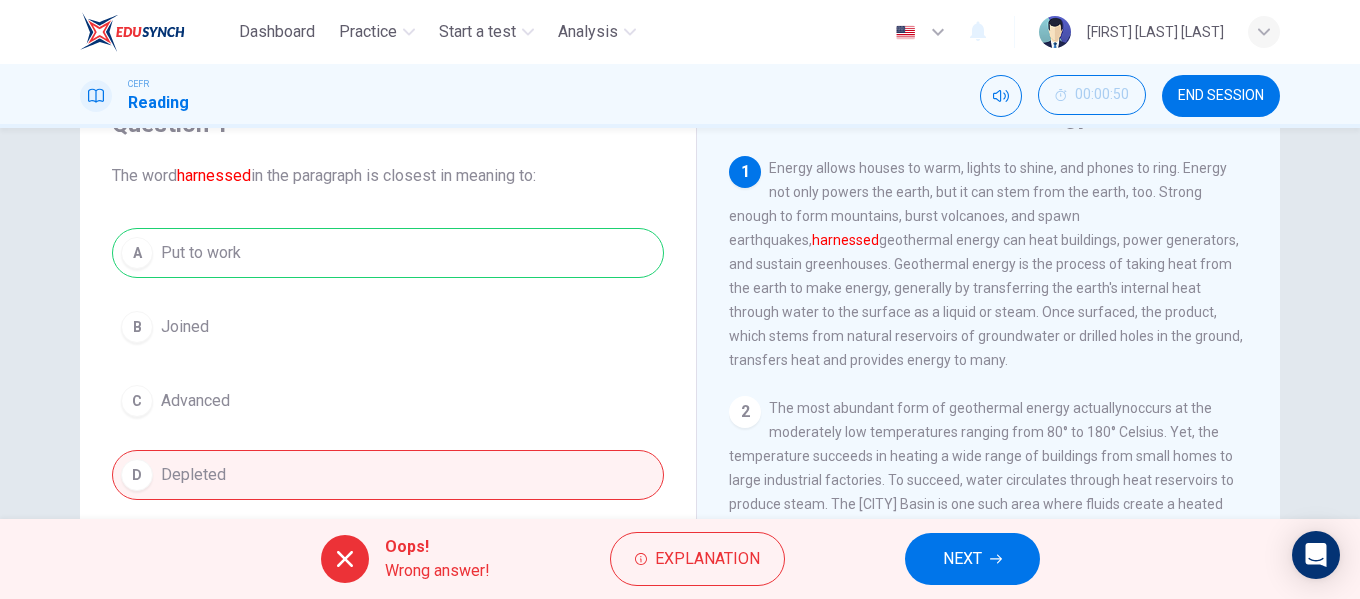 click on "NEXT" at bounding box center [962, 559] 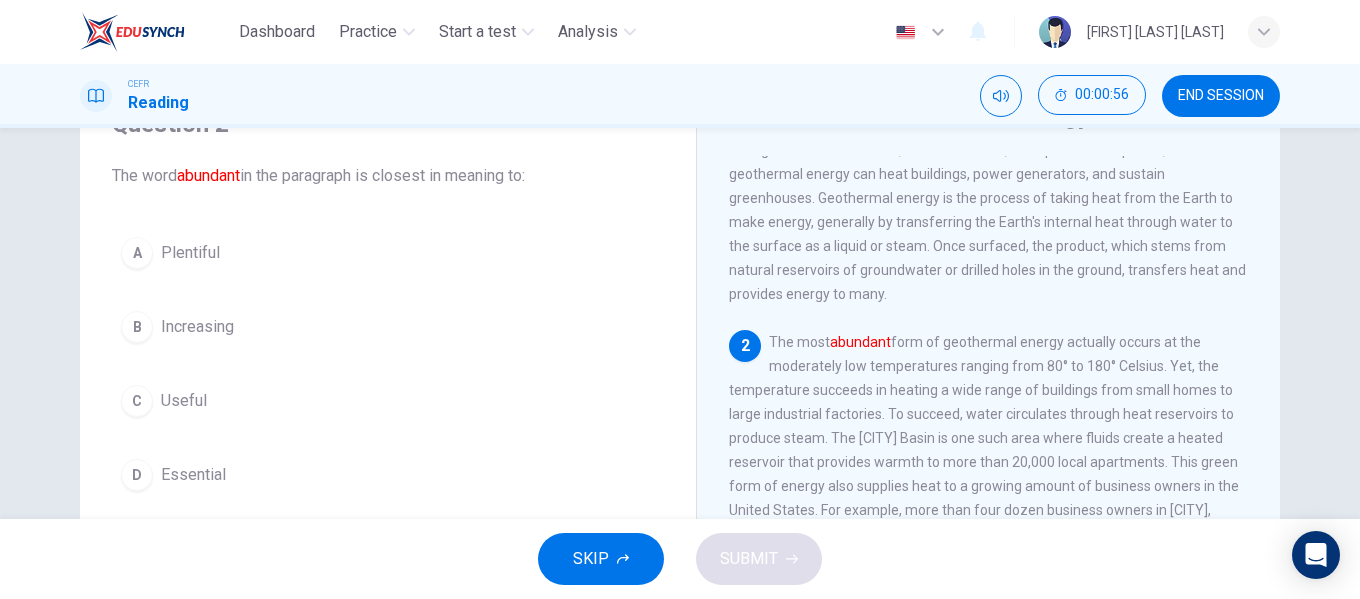 scroll, scrollTop: 100, scrollLeft: 0, axis: vertical 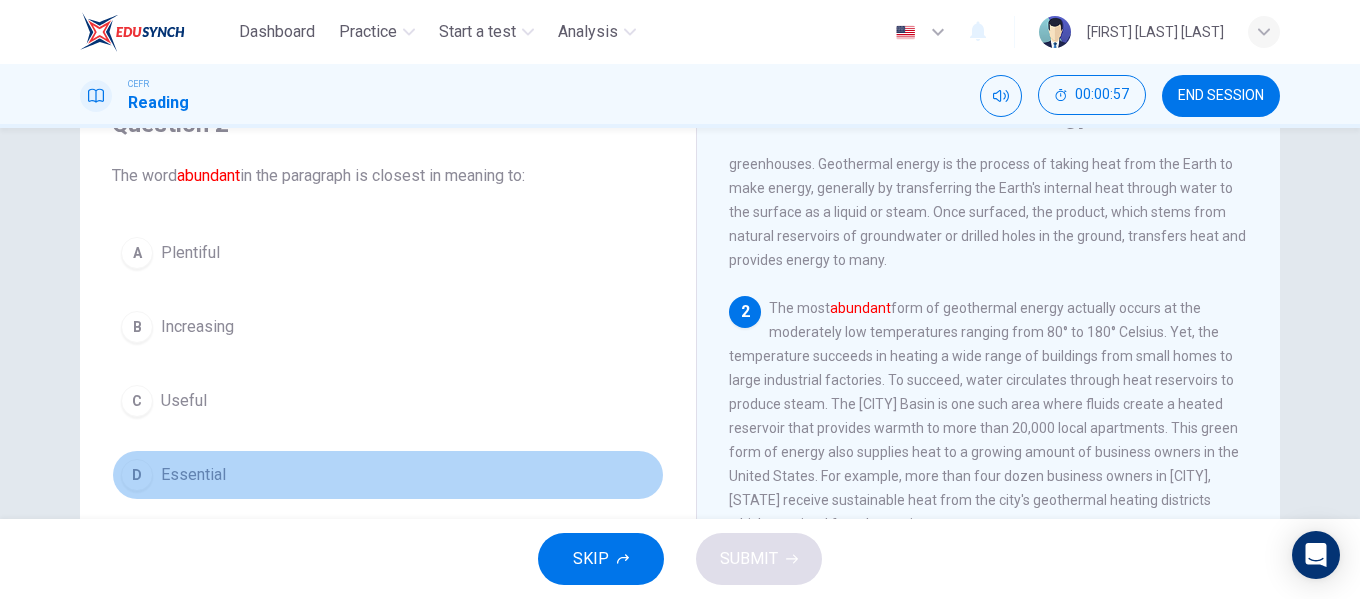 click on "Essential" at bounding box center [190, 253] 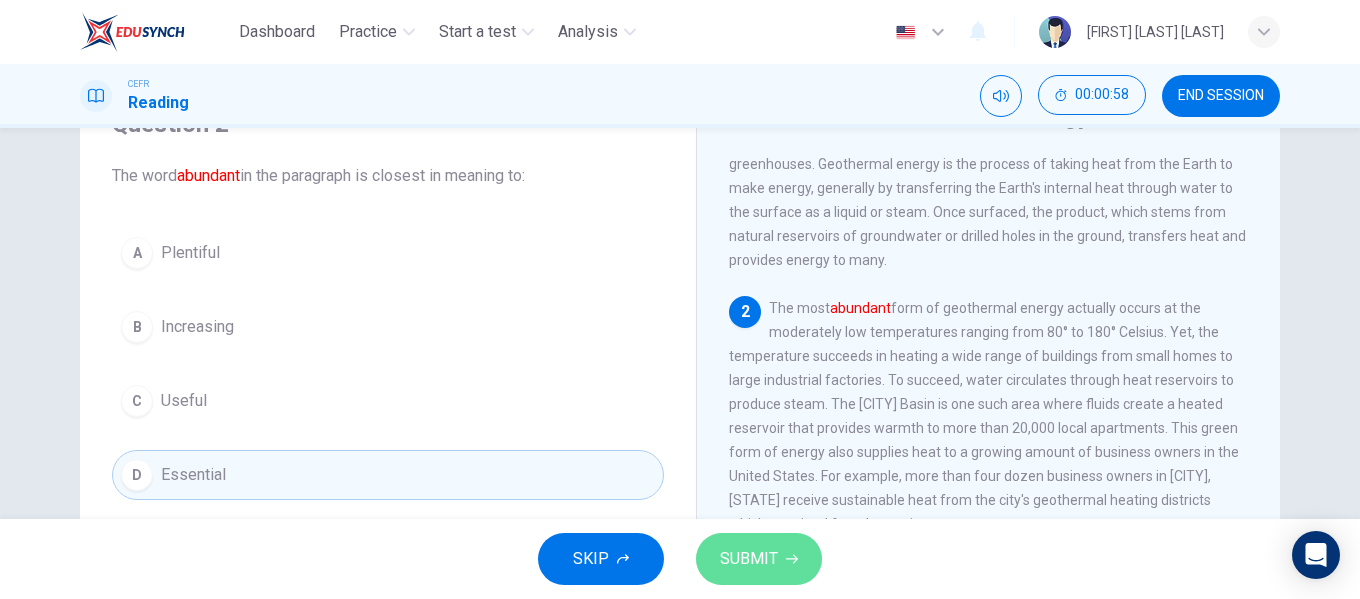 click on "SUBMIT" at bounding box center [749, 559] 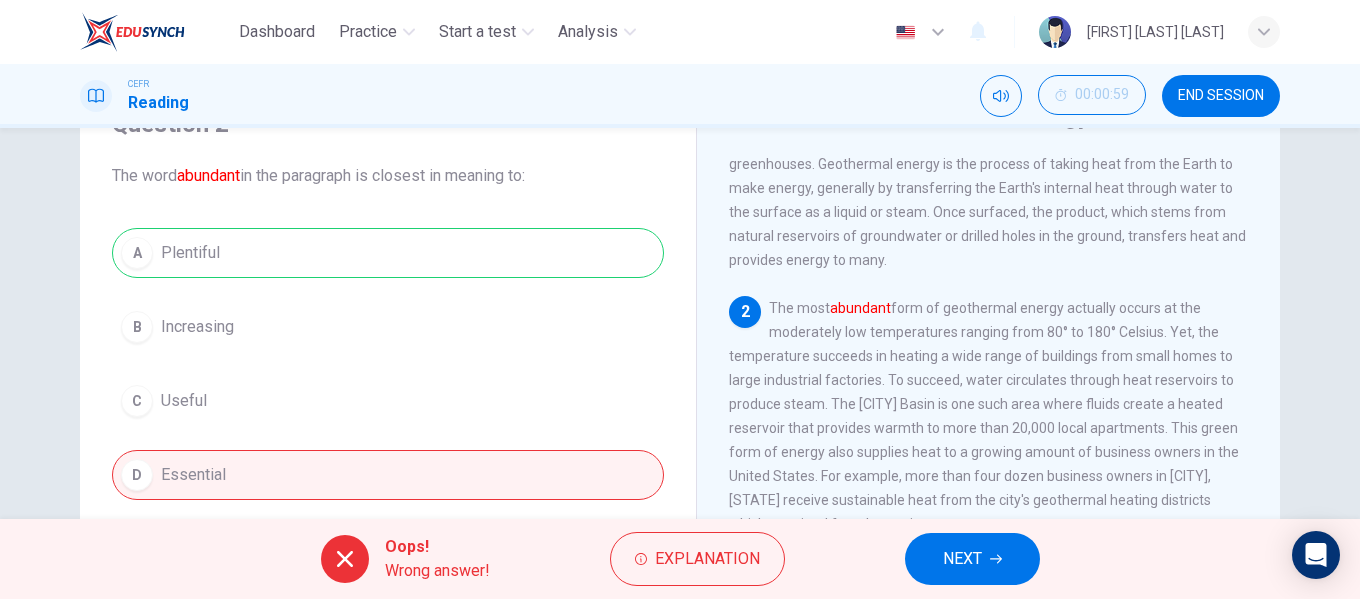 click on "NEXT" at bounding box center (962, 559) 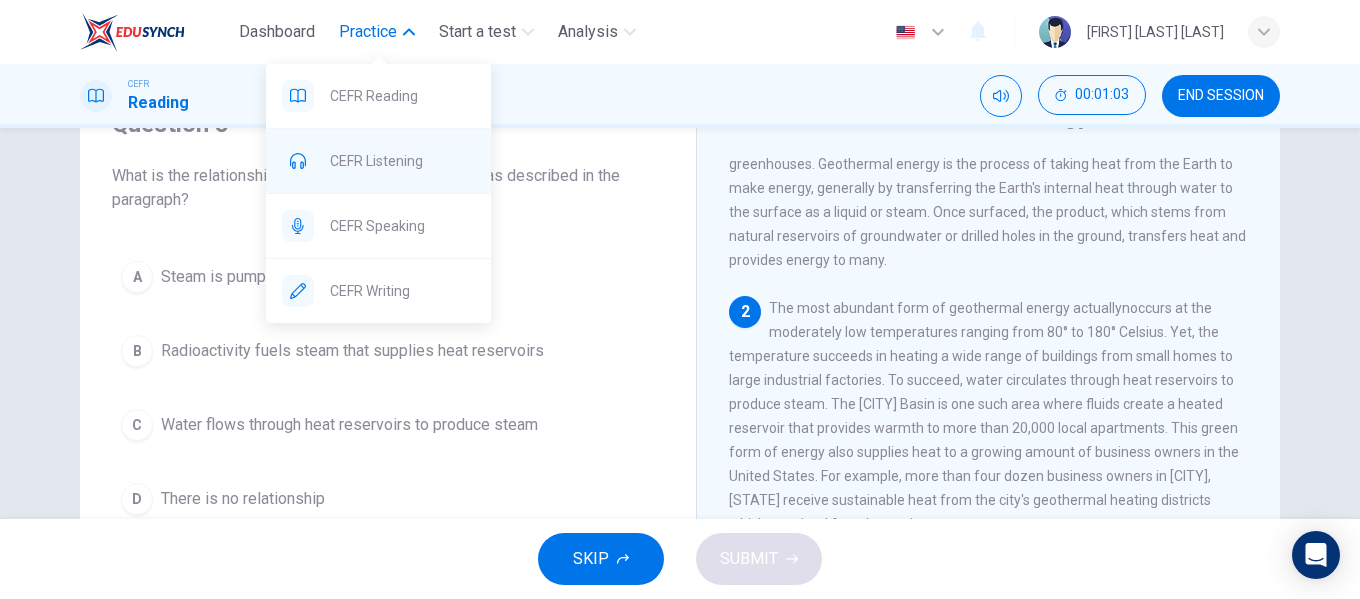 click on "CEFR Listening" at bounding box center [402, 96] 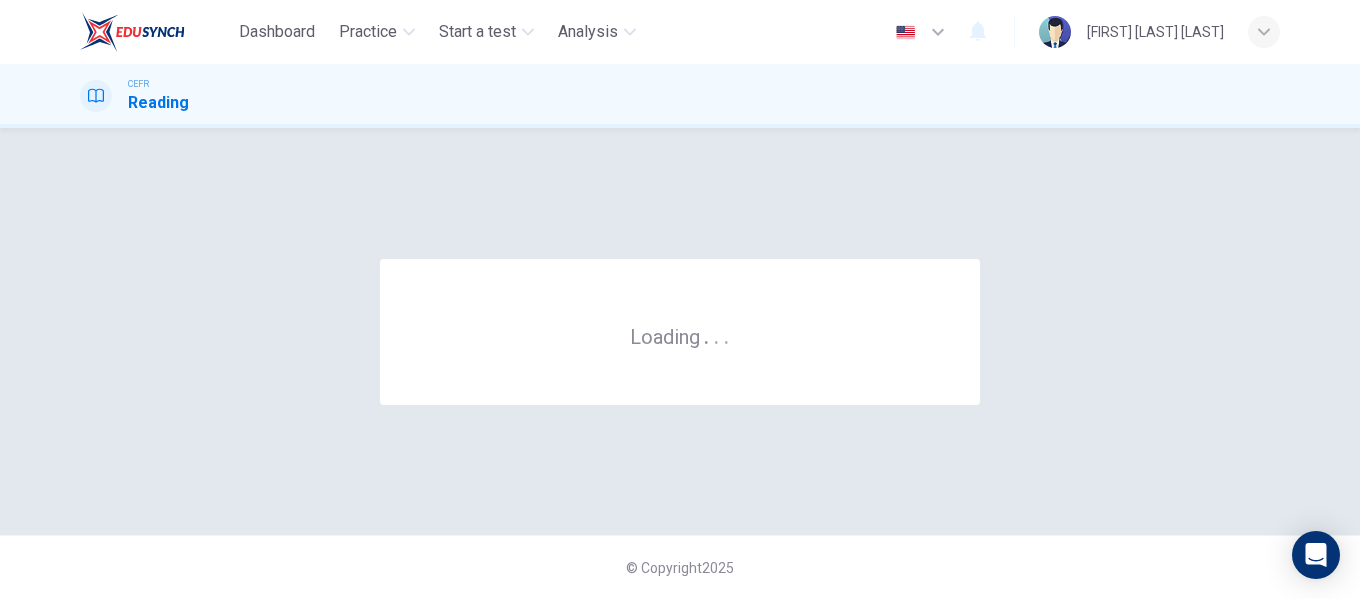 scroll, scrollTop: 0, scrollLeft: 0, axis: both 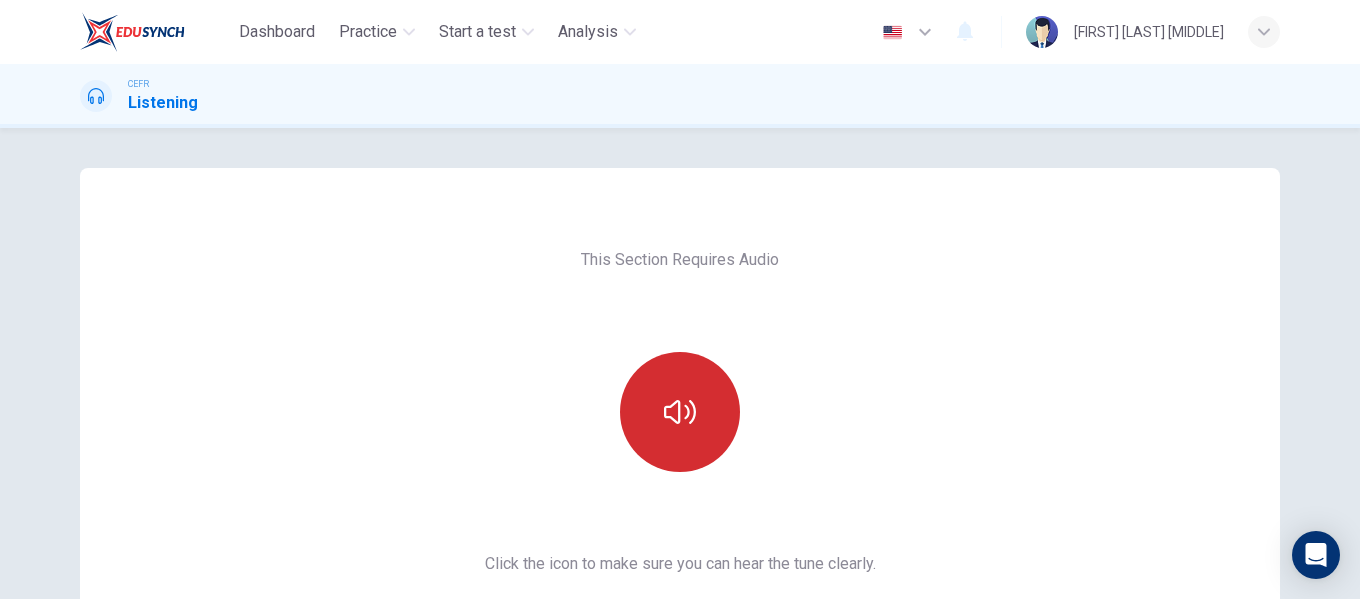 click at bounding box center (680, 412) 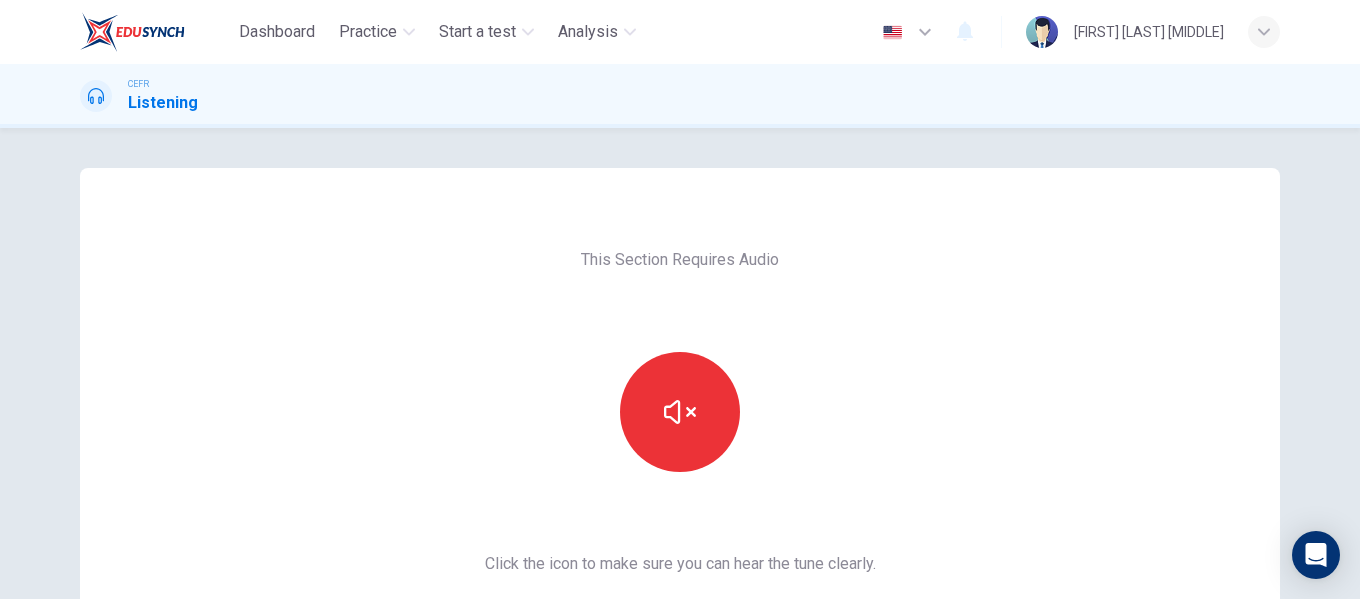 type 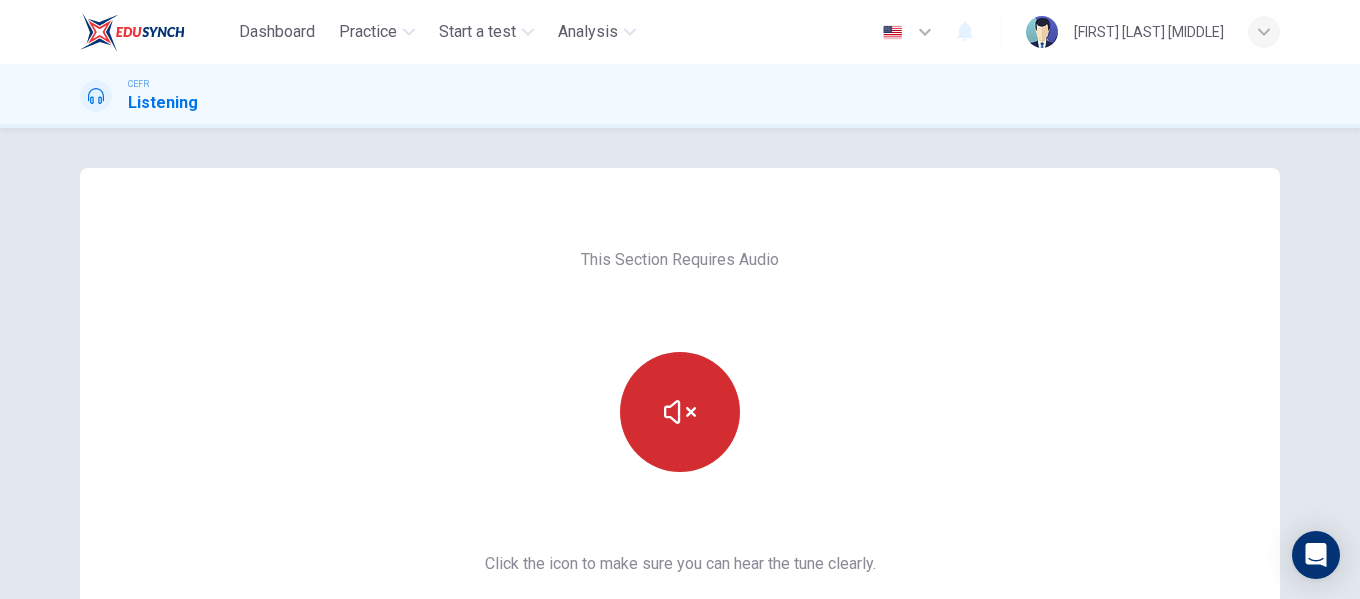click at bounding box center (680, 412) 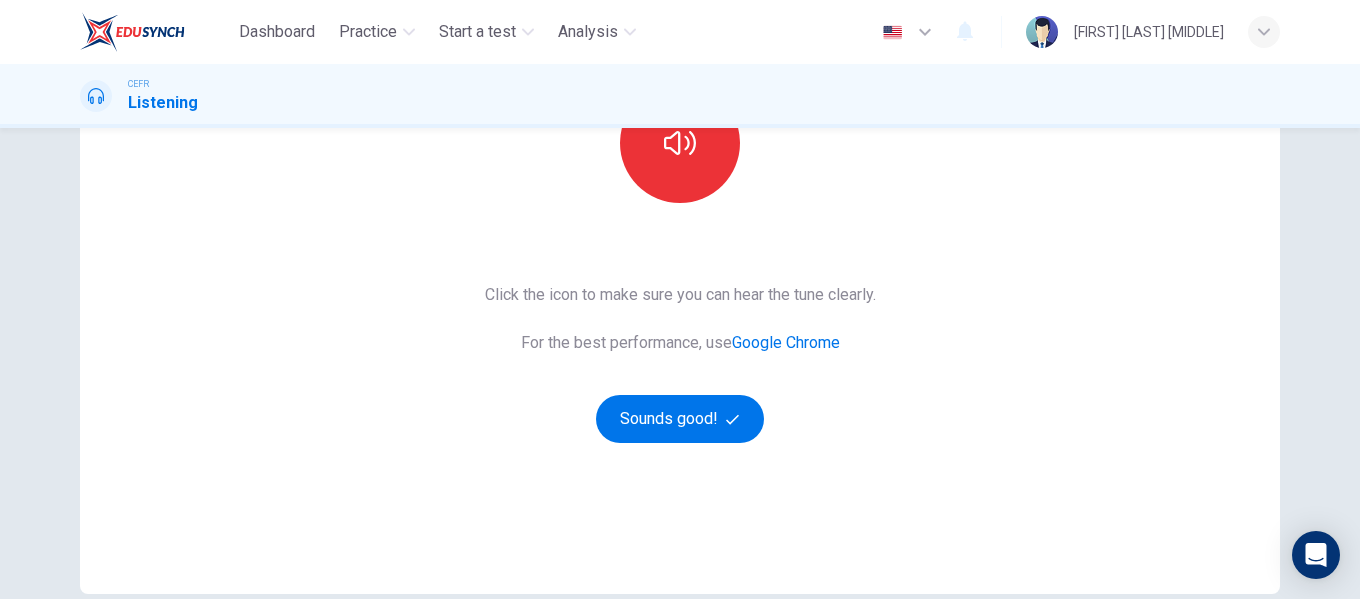 scroll, scrollTop: 268, scrollLeft: 0, axis: vertical 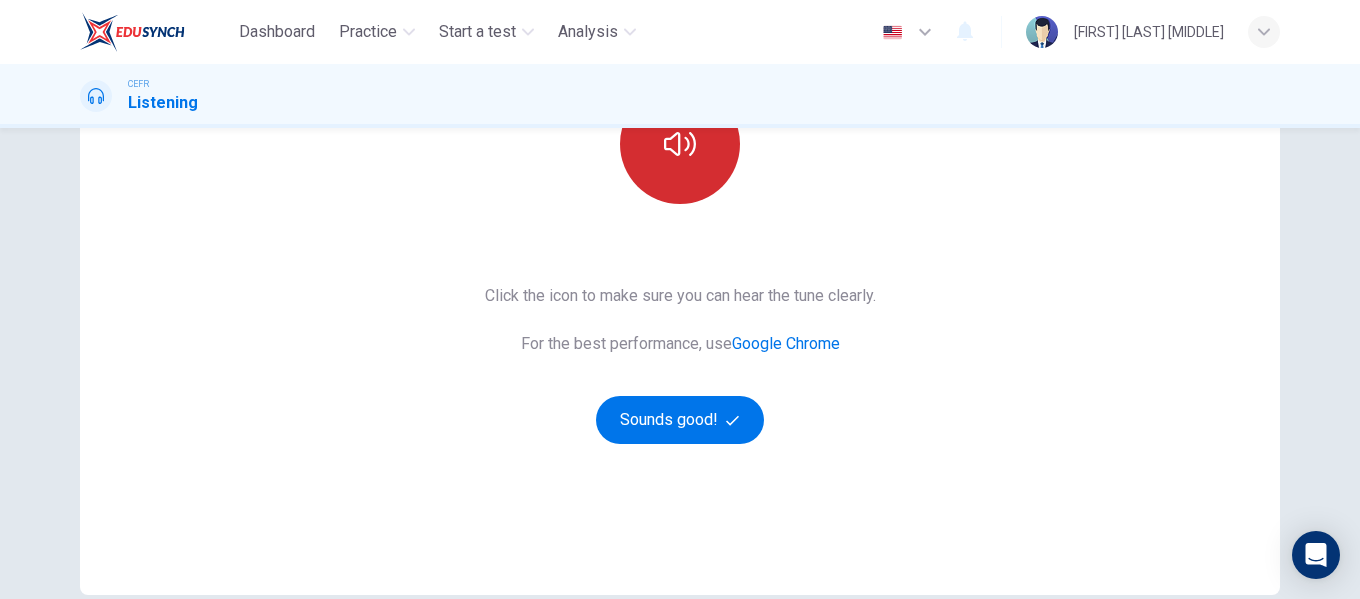 click at bounding box center (680, 144) 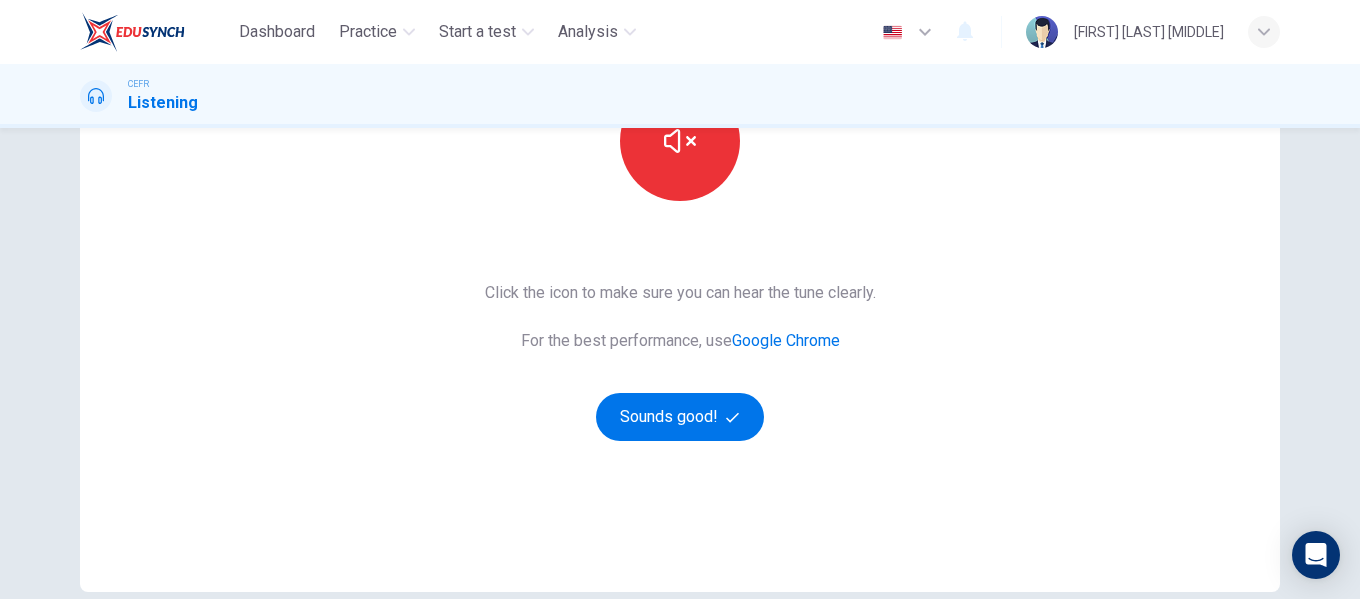 scroll, scrollTop: 368, scrollLeft: 0, axis: vertical 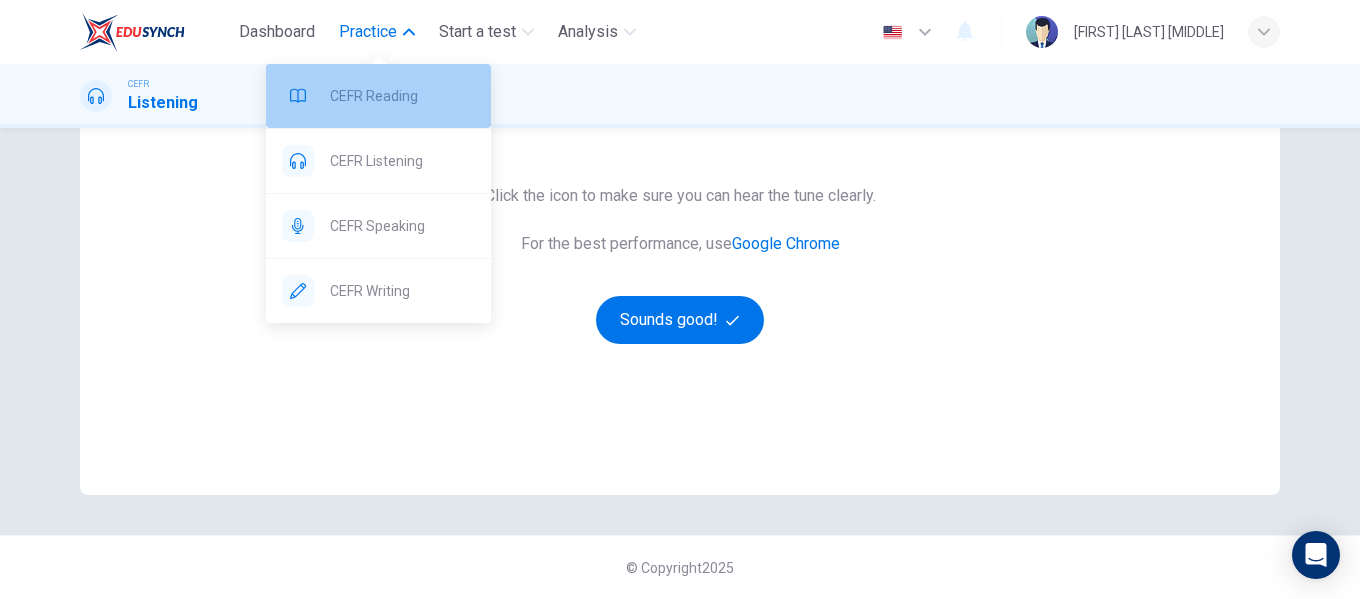 click on "CEFR Reading" at bounding box center (378, 96) 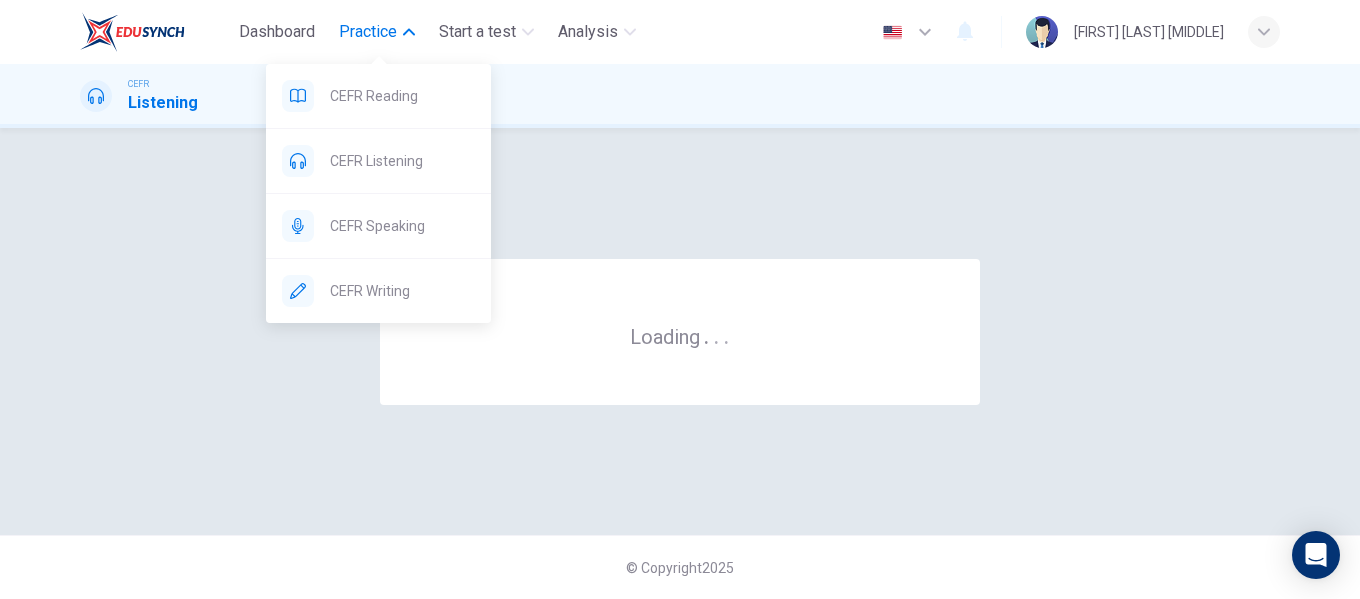 scroll, scrollTop: 0, scrollLeft: 0, axis: both 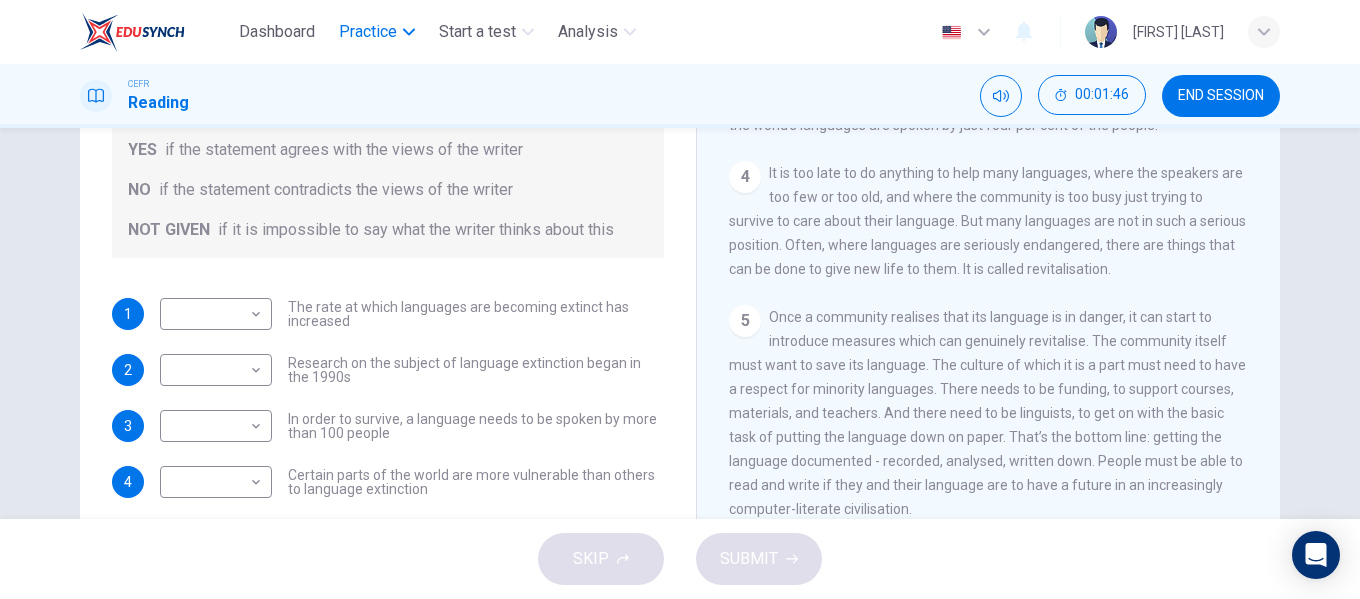 click on "Practice" at bounding box center (368, 32) 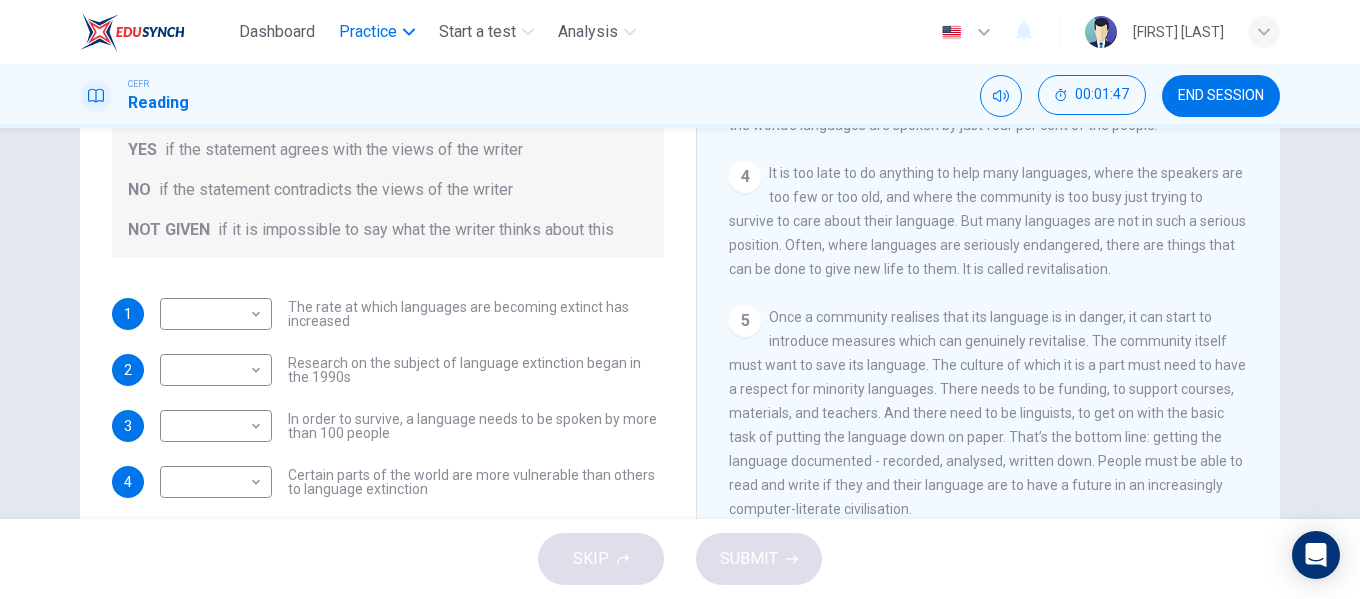 click on "Practice" at bounding box center [368, 32] 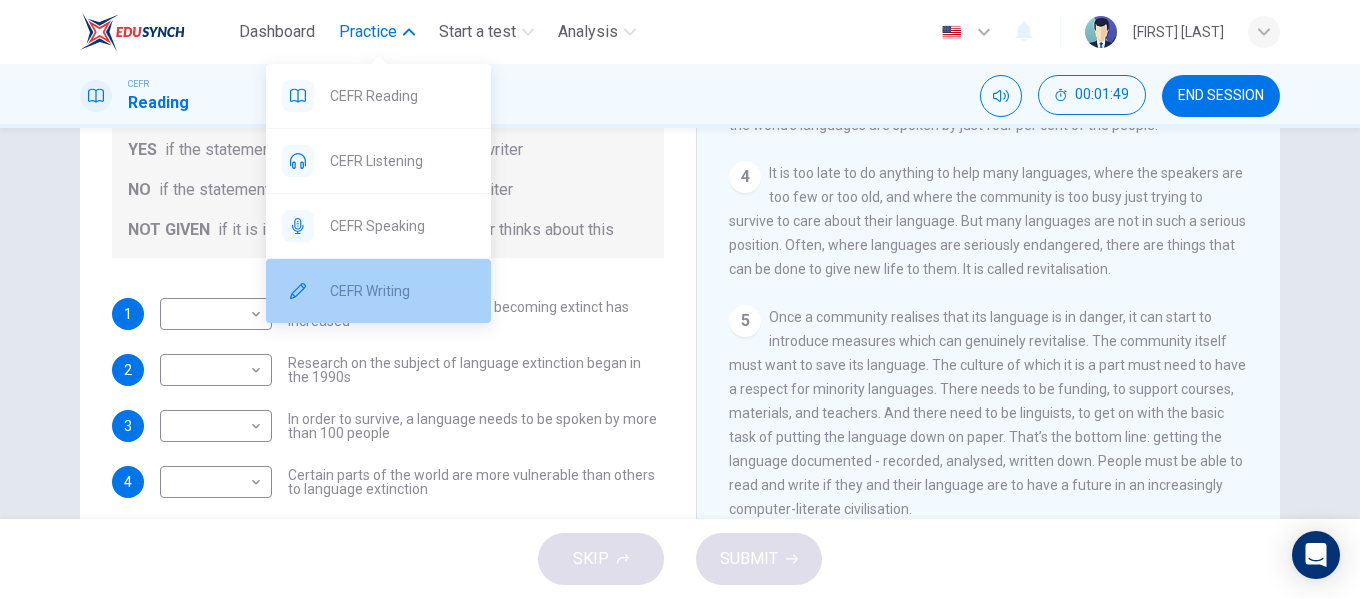 click on "CEFR Writing" at bounding box center [402, 96] 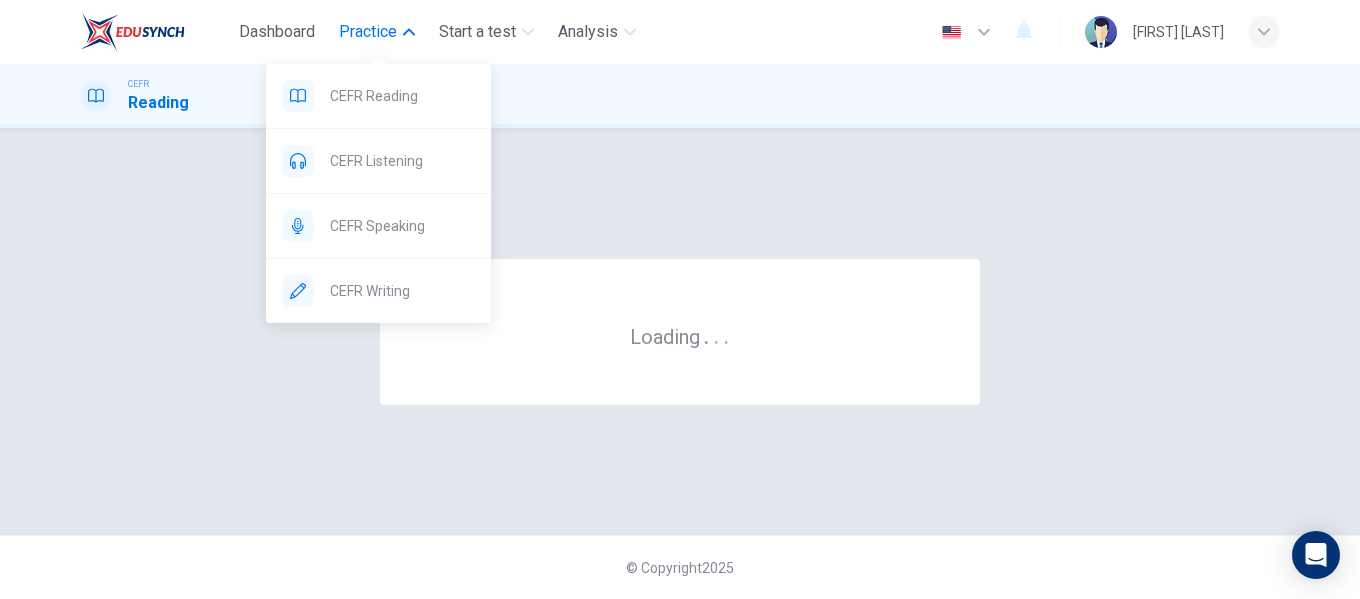 scroll, scrollTop: 0, scrollLeft: 0, axis: both 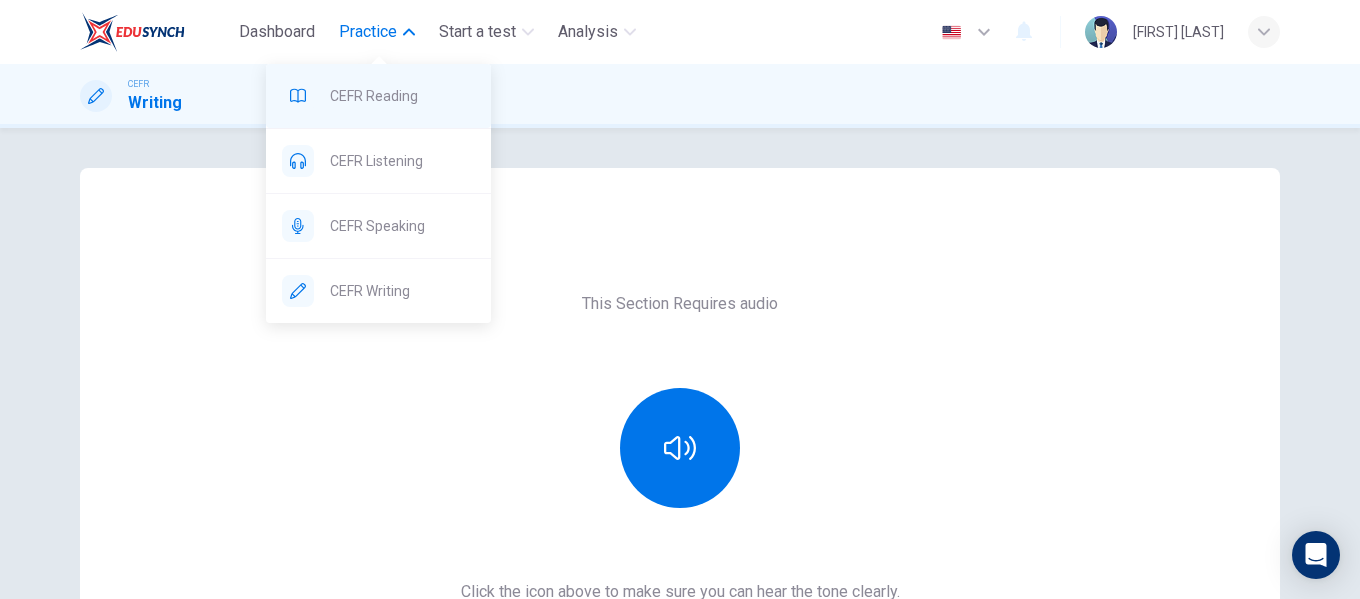 click on "CEFR Reading" at bounding box center [402, 96] 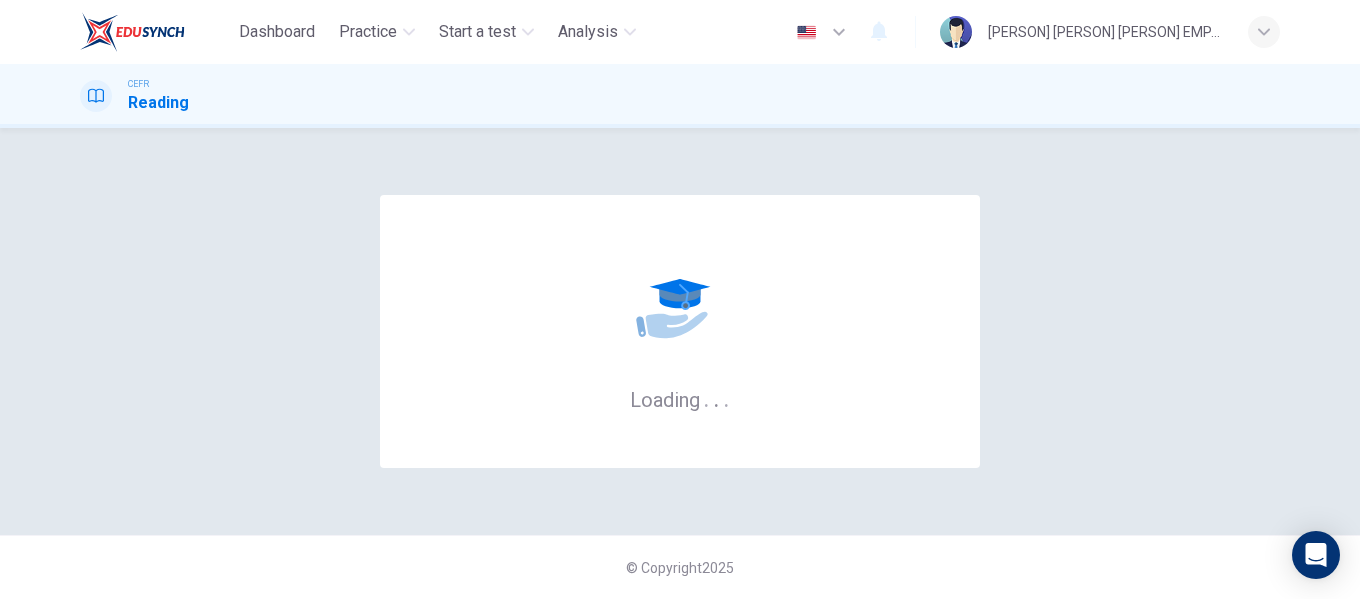 scroll, scrollTop: 0, scrollLeft: 0, axis: both 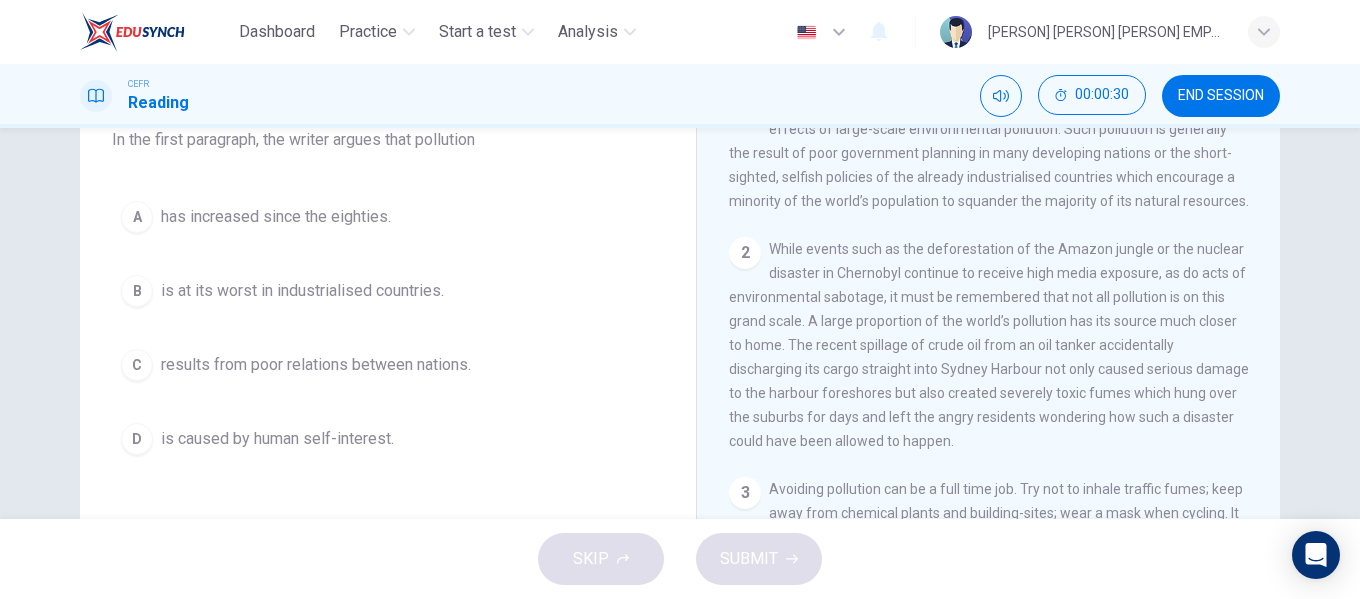click on "results from poor relations between nations." at bounding box center [276, 217] 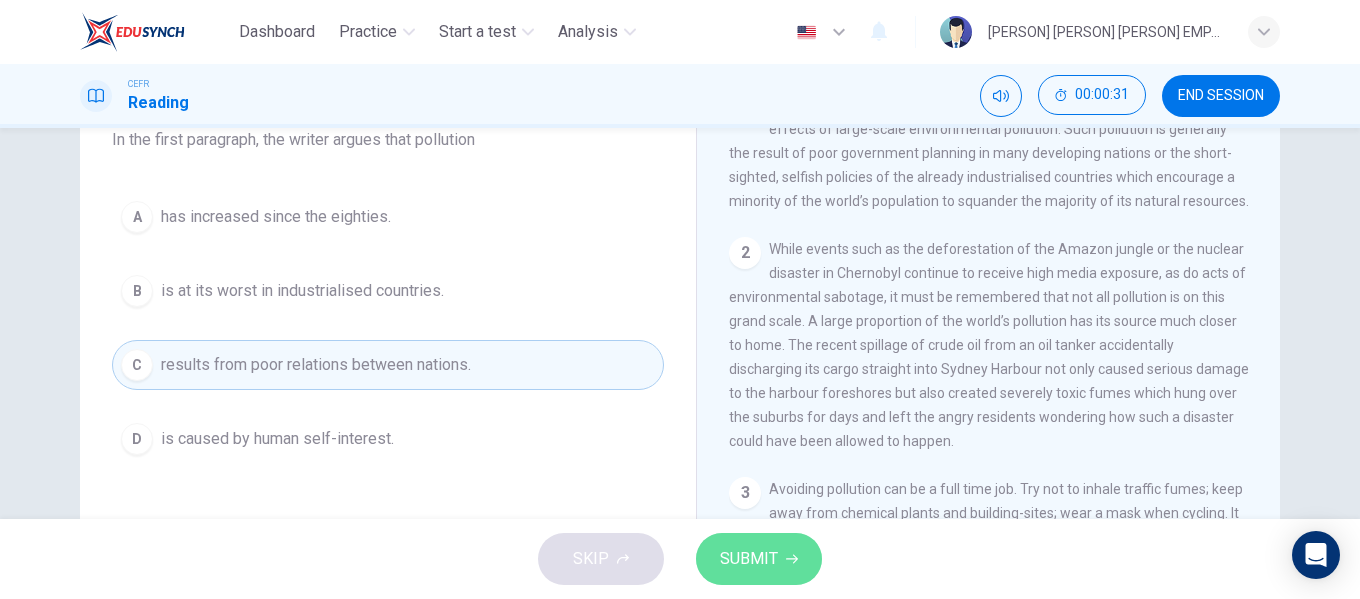 click on "SUBMIT" at bounding box center (759, 559) 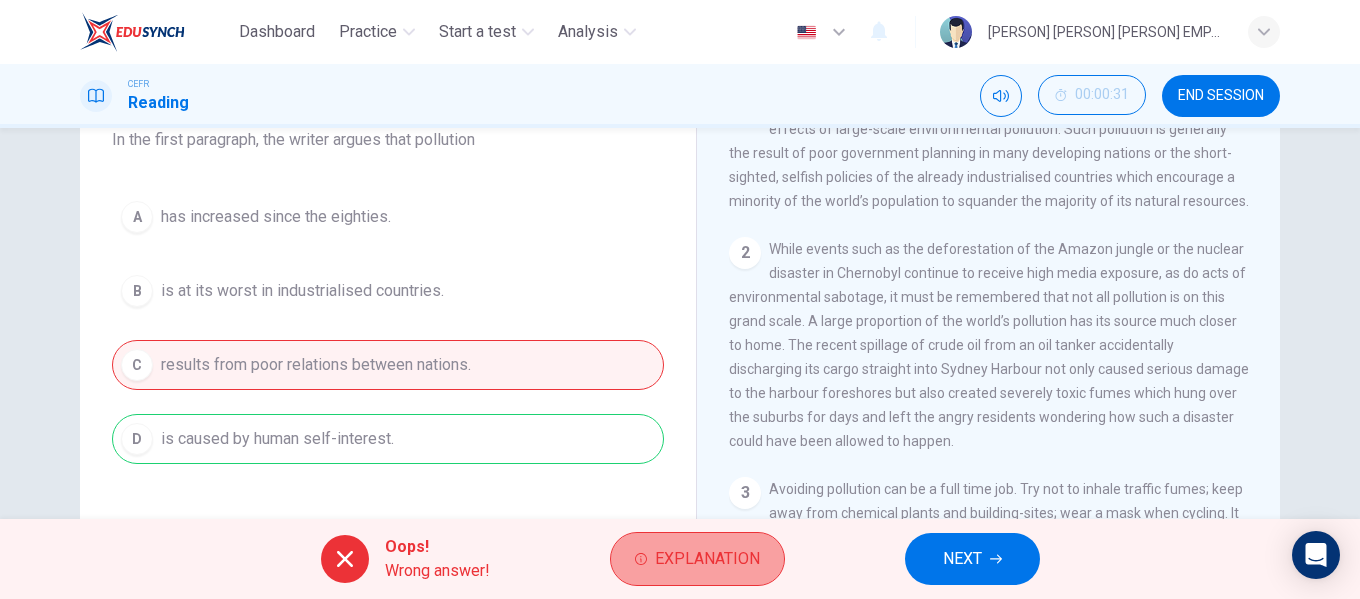 click on "Explanation" at bounding box center [697, 559] 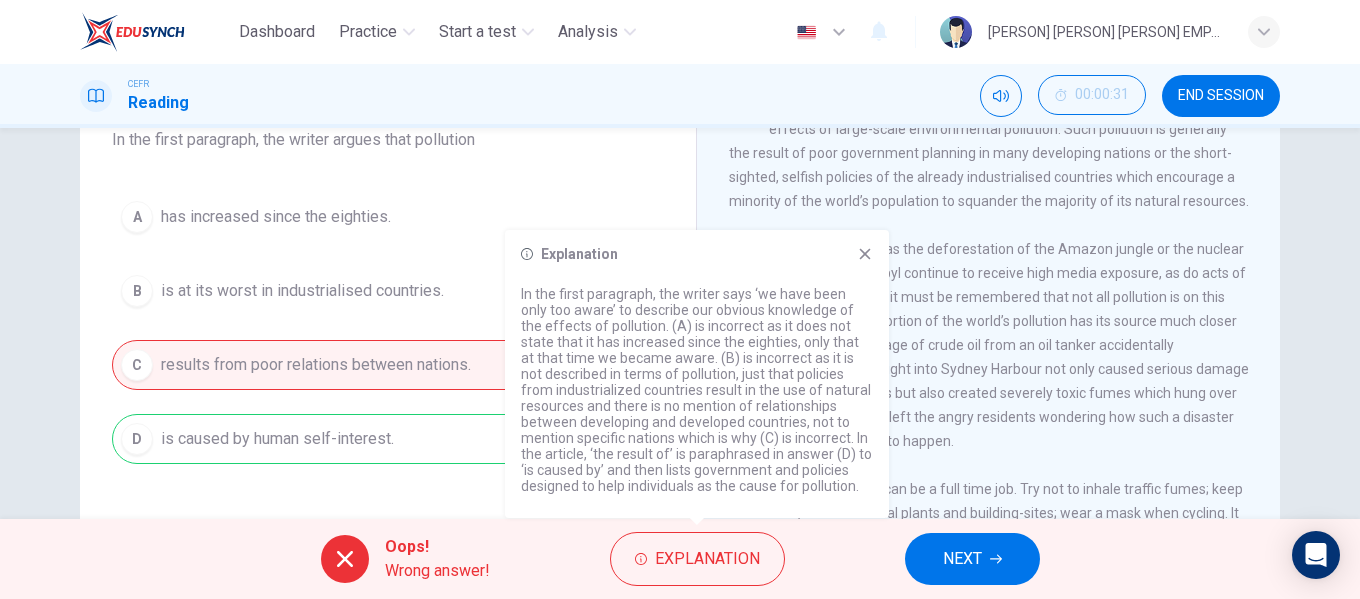 drag, startPoint x: 865, startPoint y: 259, endPoint x: 896, endPoint y: 424, distance: 167.88687 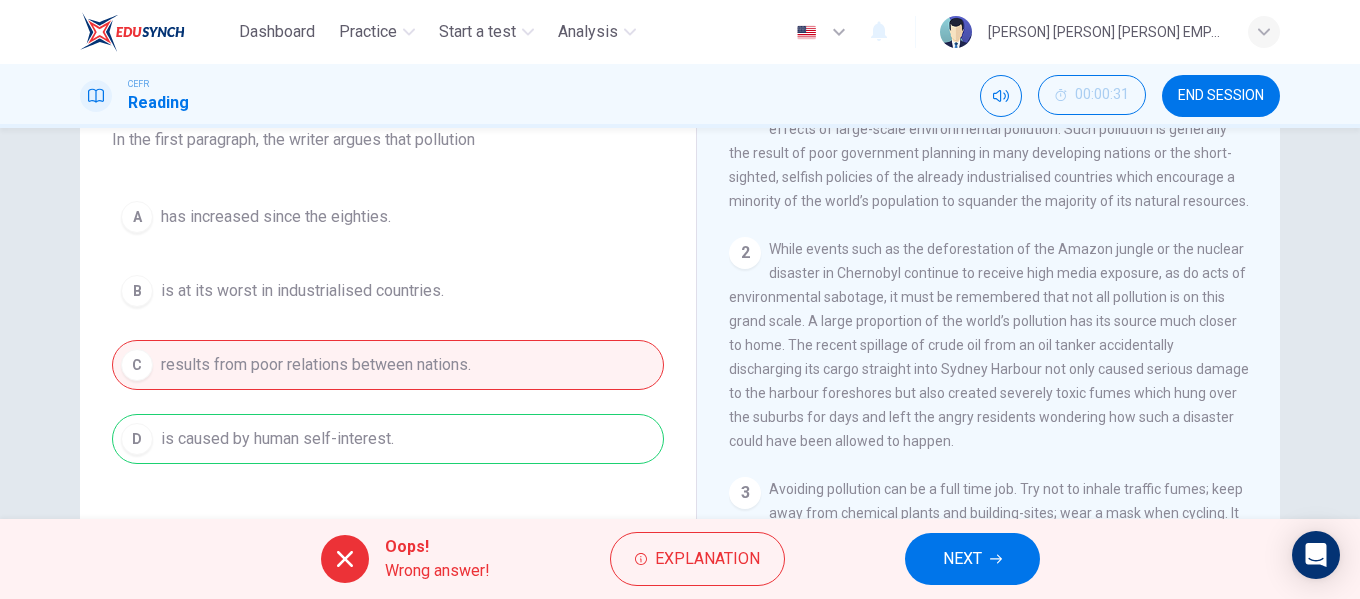 click on "NEXT" at bounding box center [972, 559] 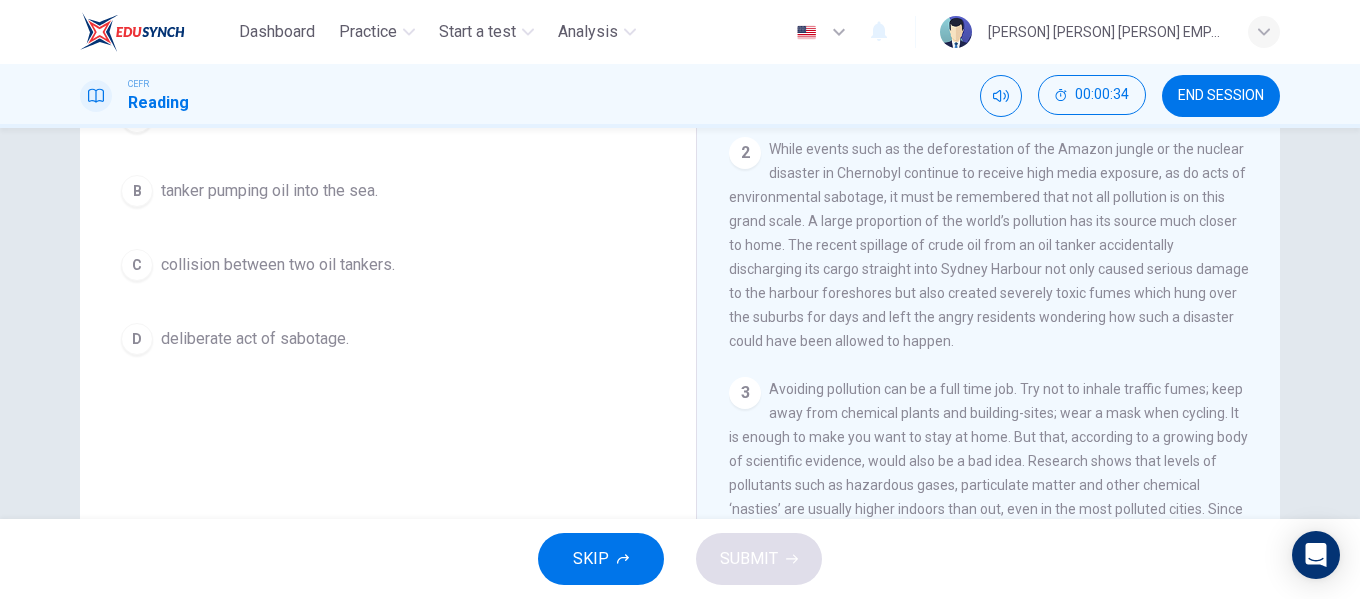 scroll, scrollTop: 184, scrollLeft: 0, axis: vertical 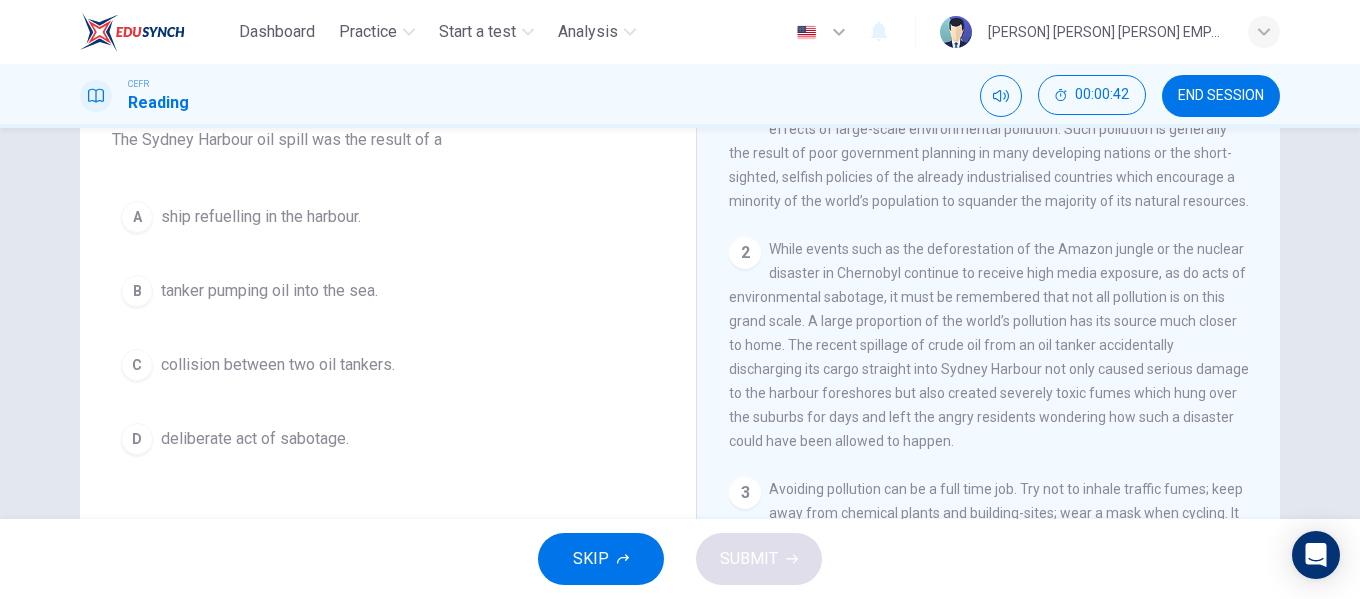 drag, startPoint x: 1259, startPoint y: 224, endPoint x: 1260, endPoint y: 236, distance: 12.0415945 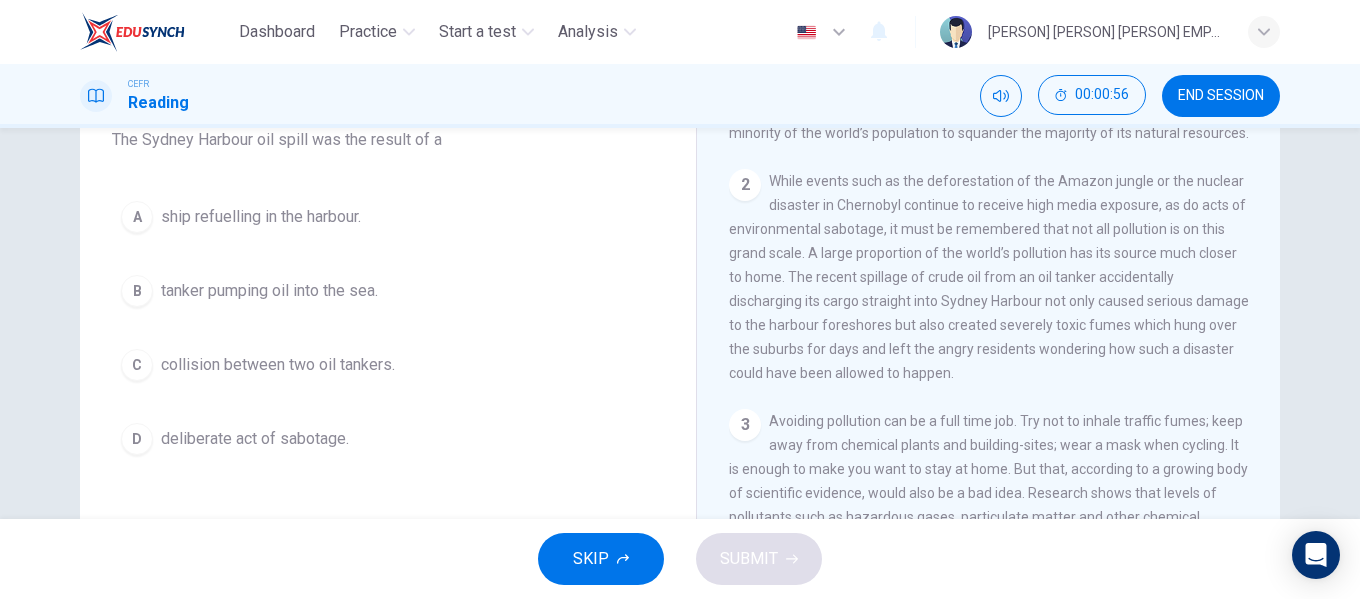 scroll, scrollTop: 480, scrollLeft: 0, axis: vertical 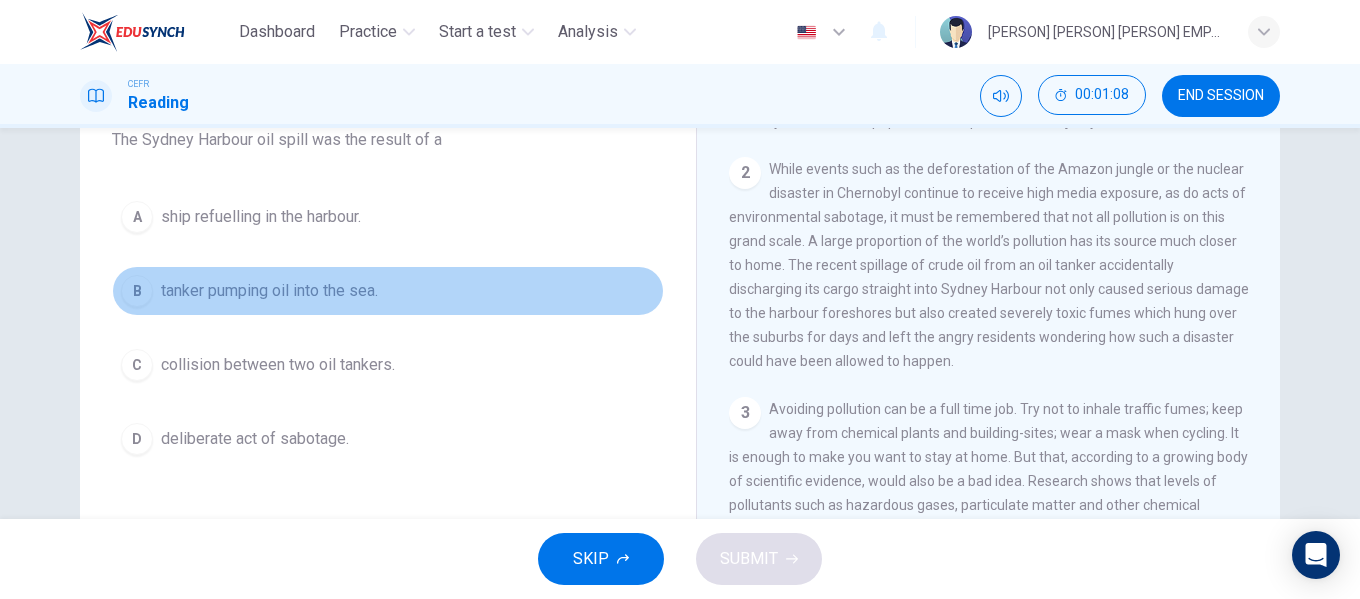 click on "tanker pumping oil into the sea." at bounding box center [261, 217] 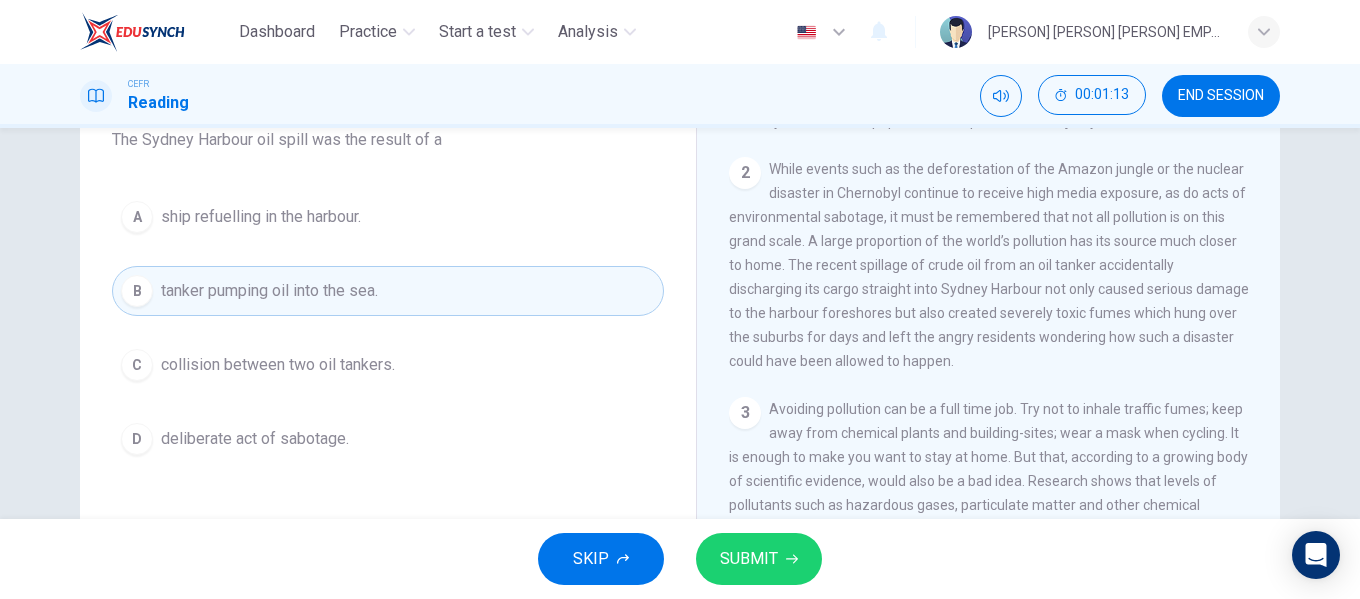 click at bounding box center [792, 559] 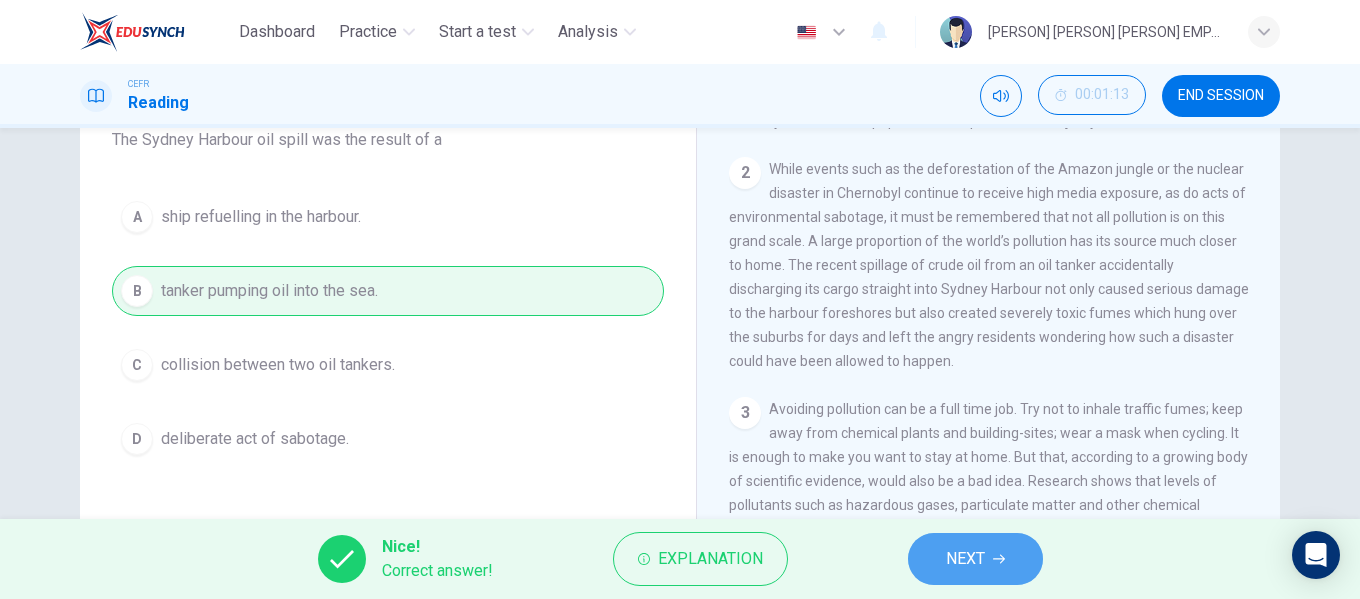 click on "NEXT" at bounding box center (965, 559) 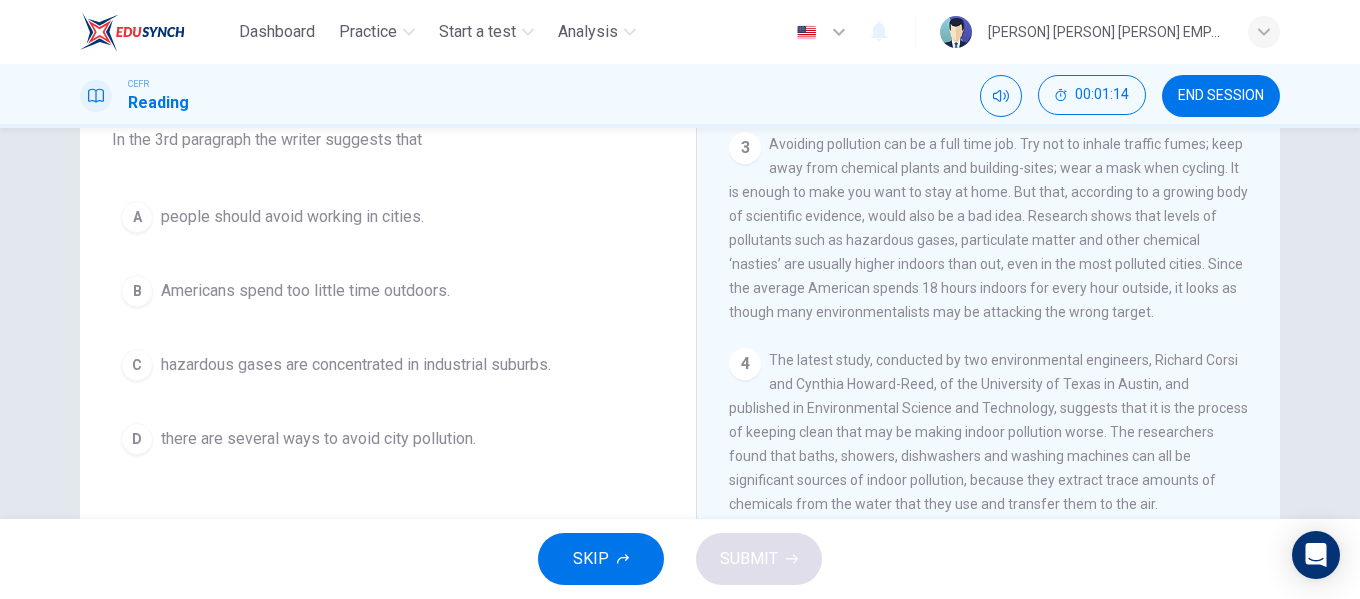 scroll, scrollTop: 780, scrollLeft: 0, axis: vertical 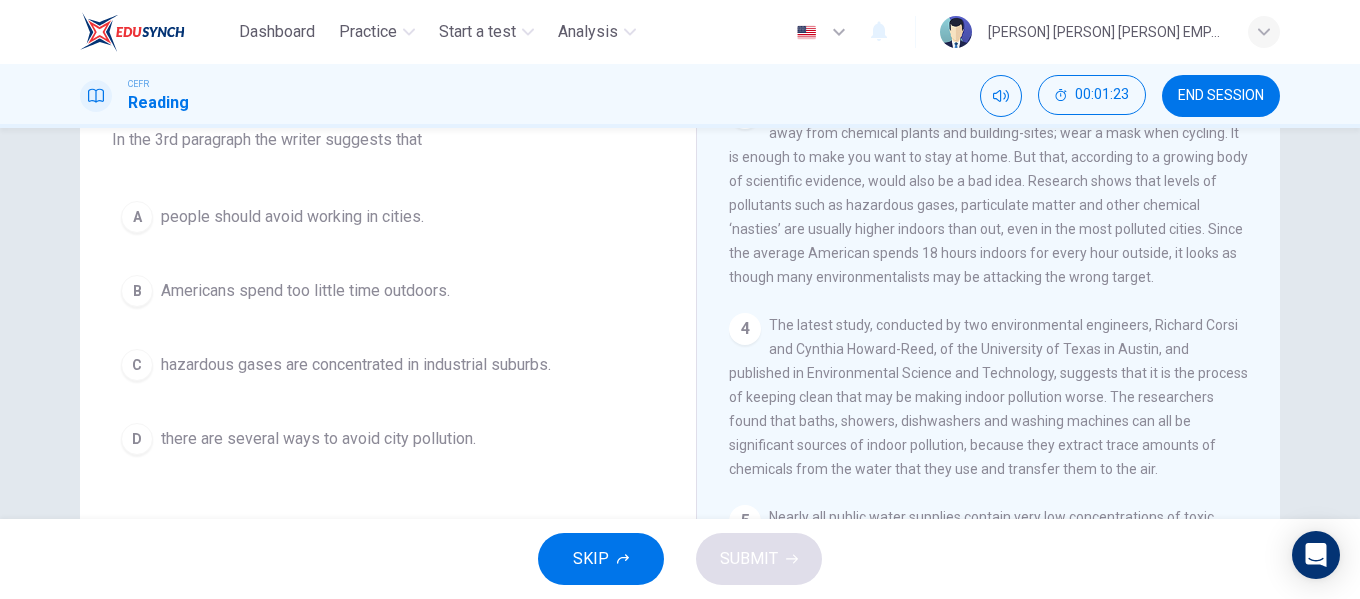 click on "there are several ways to avoid city pollution." at bounding box center [292, 217] 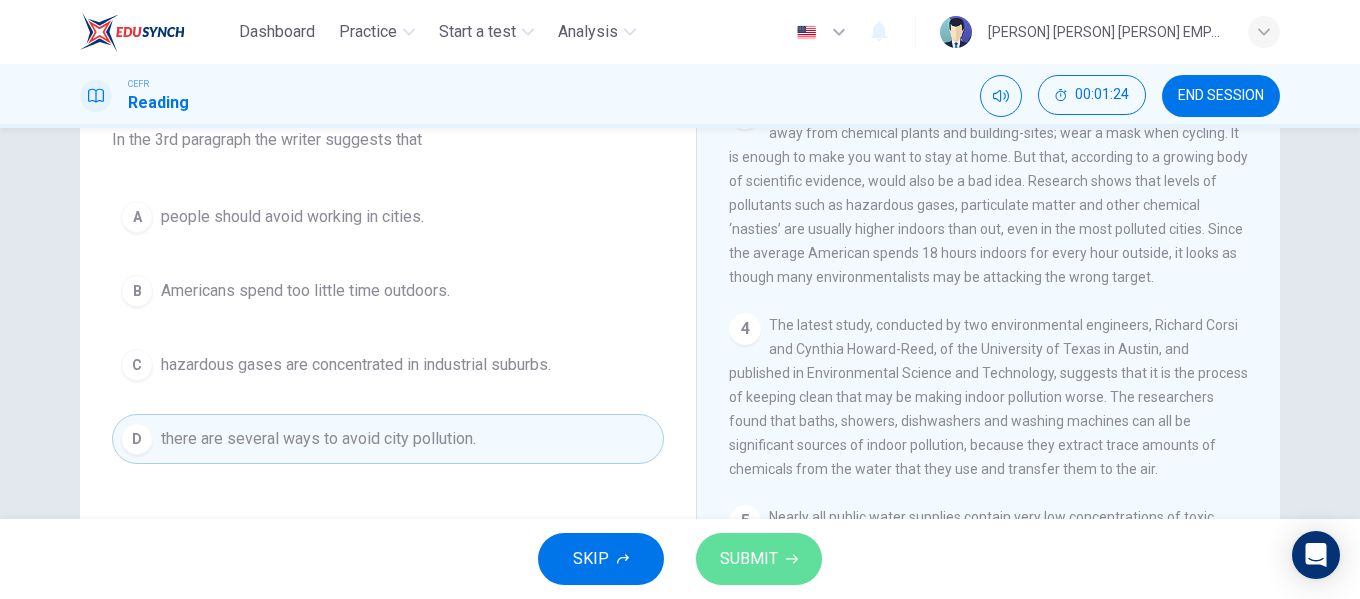 click on "SUBMIT" at bounding box center [759, 559] 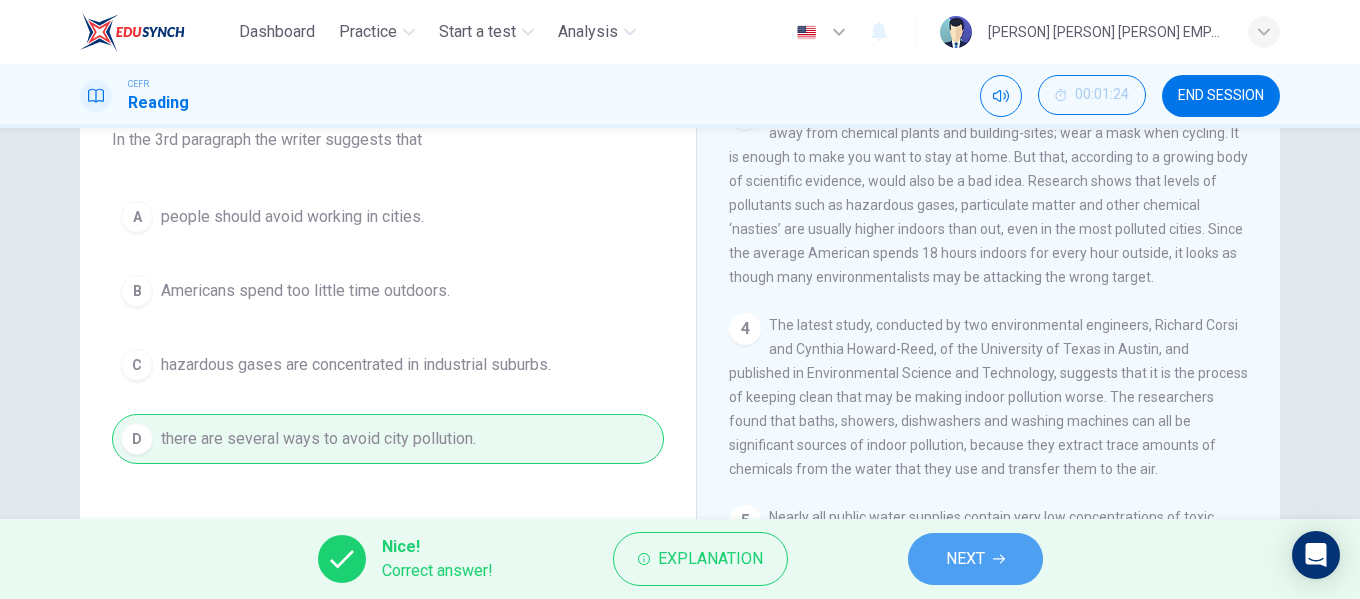 click on "NEXT" at bounding box center (965, 559) 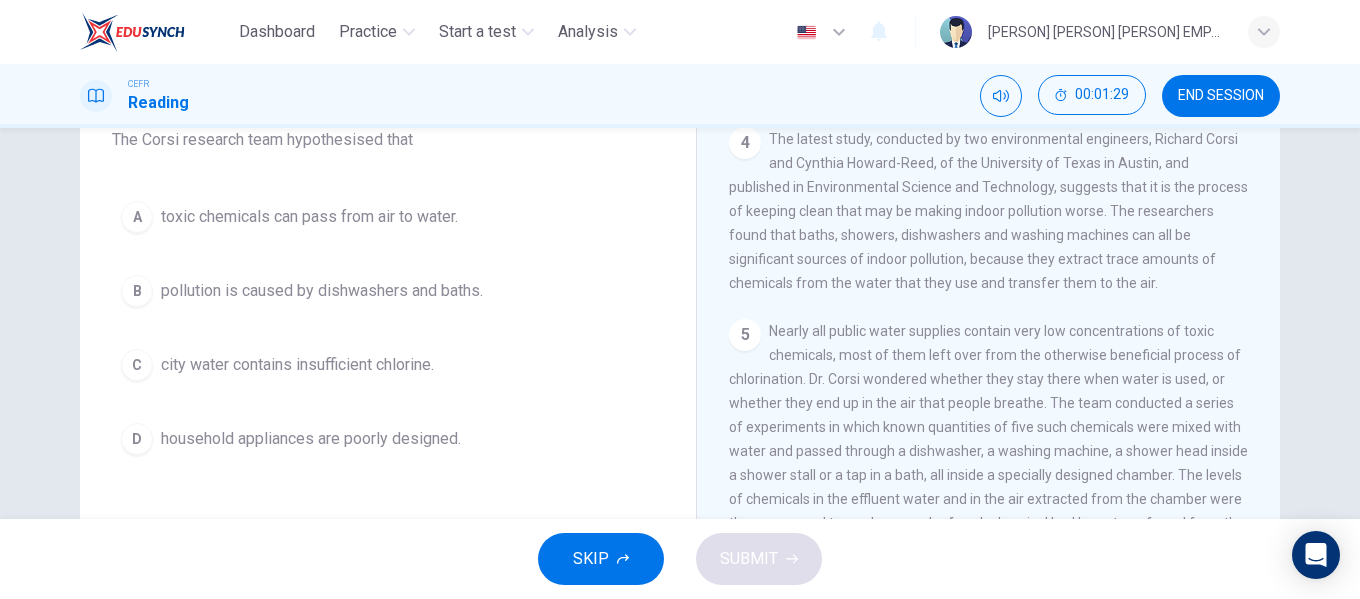 scroll, scrollTop: 962, scrollLeft: 0, axis: vertical 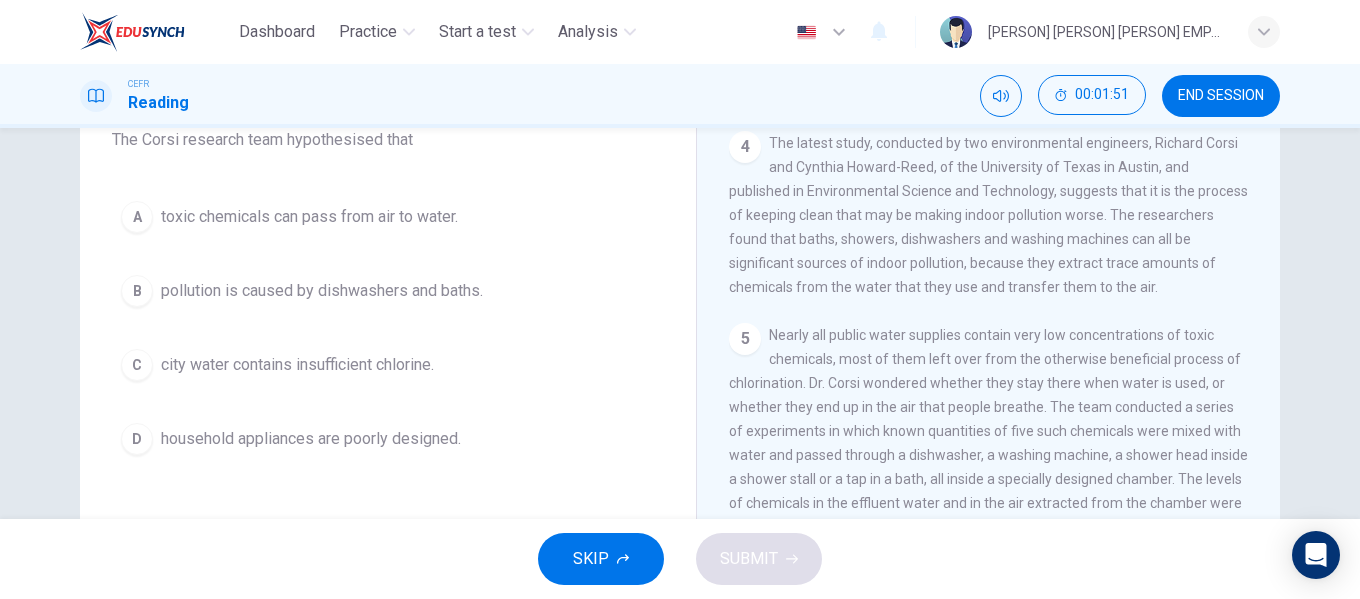 click on "pollution is caused by dishwashers and baths." at bounding box center (309, 217) 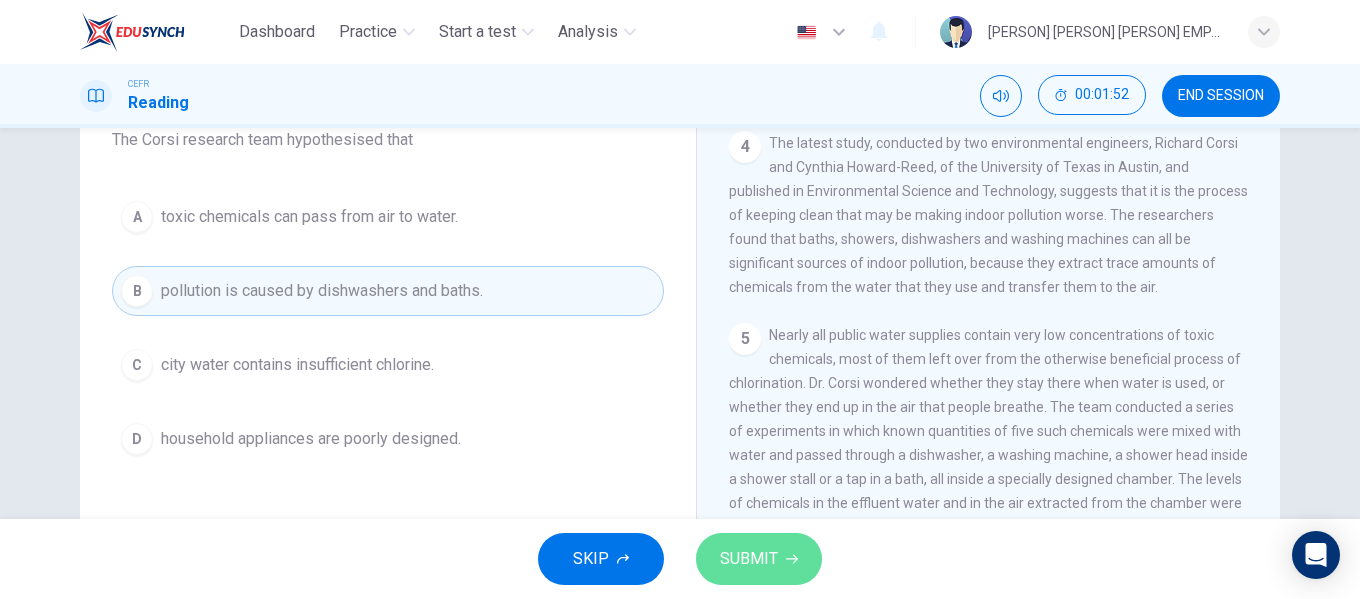 click on "SUBMIT" at bounding box center [759, 559] 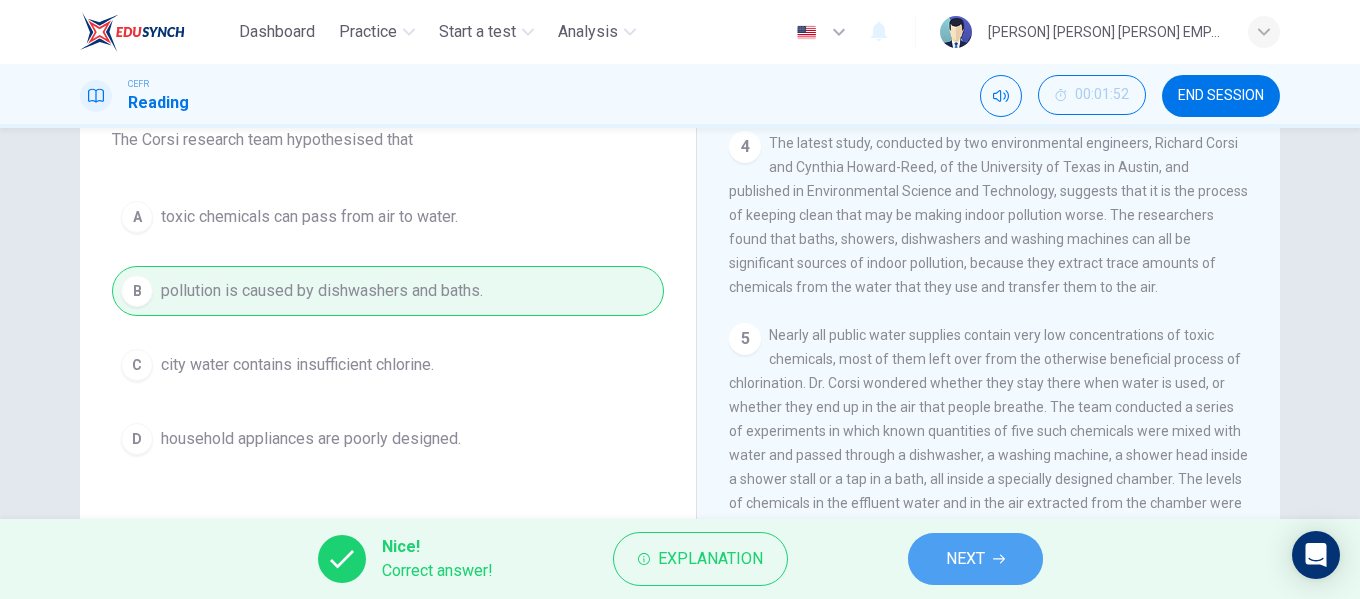 click on "NEXT" at bounding box center (975, 559) 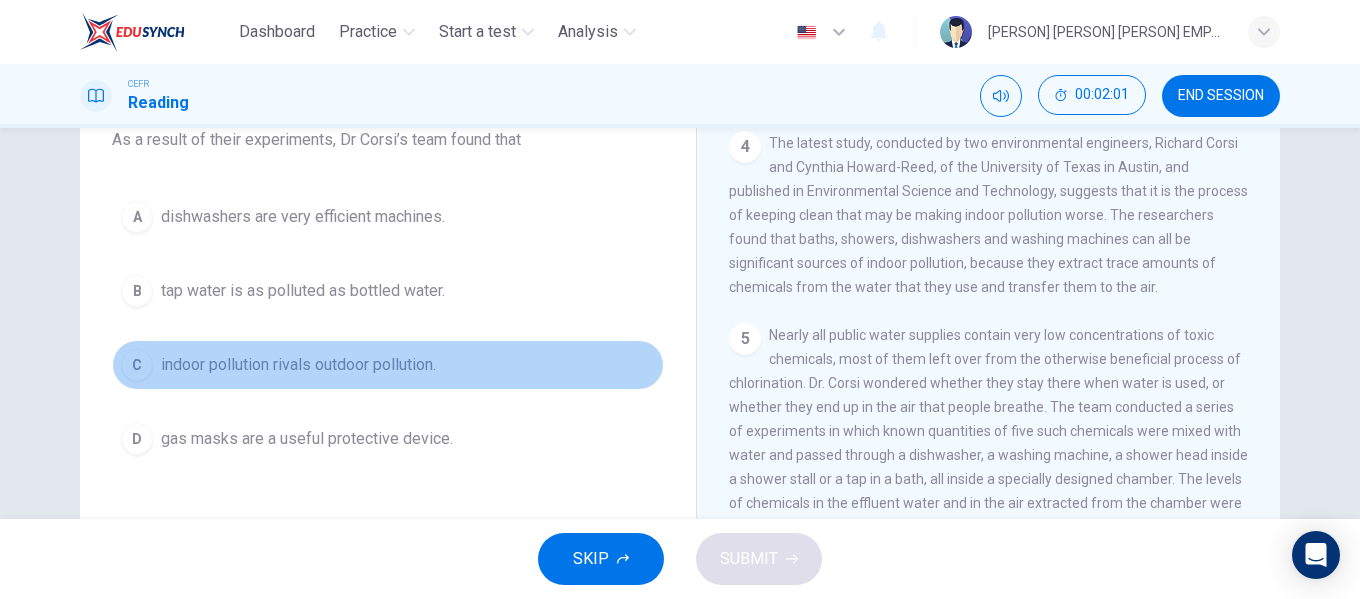 click on "C indoor pollution rivals outdoor pollution." at bounding box center [388, 365] 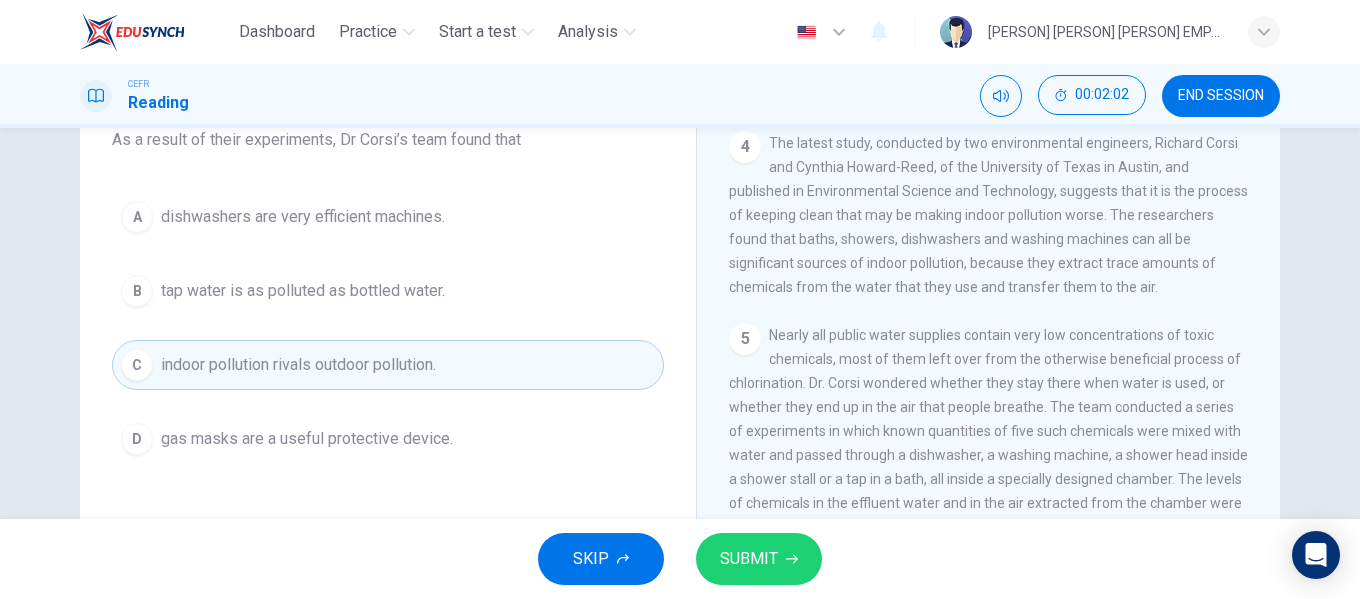 click on "SUBMIT" at bounding box center [749, 559] 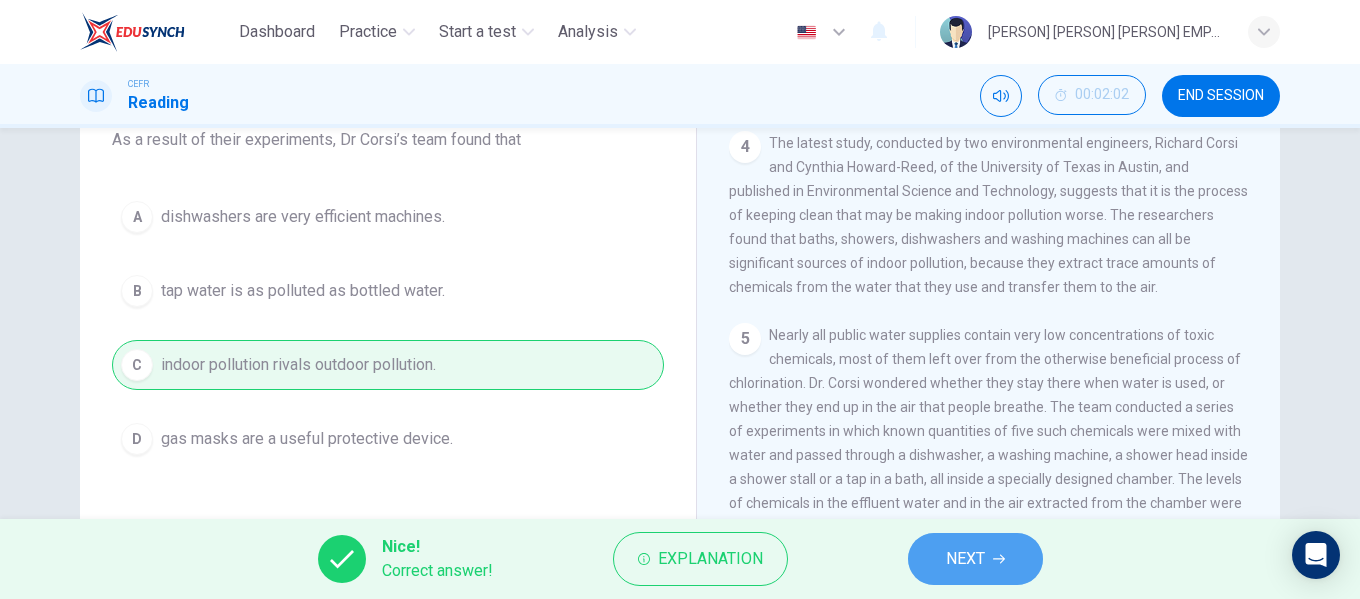 click on "NEXT" at bounding box center [975, 559] 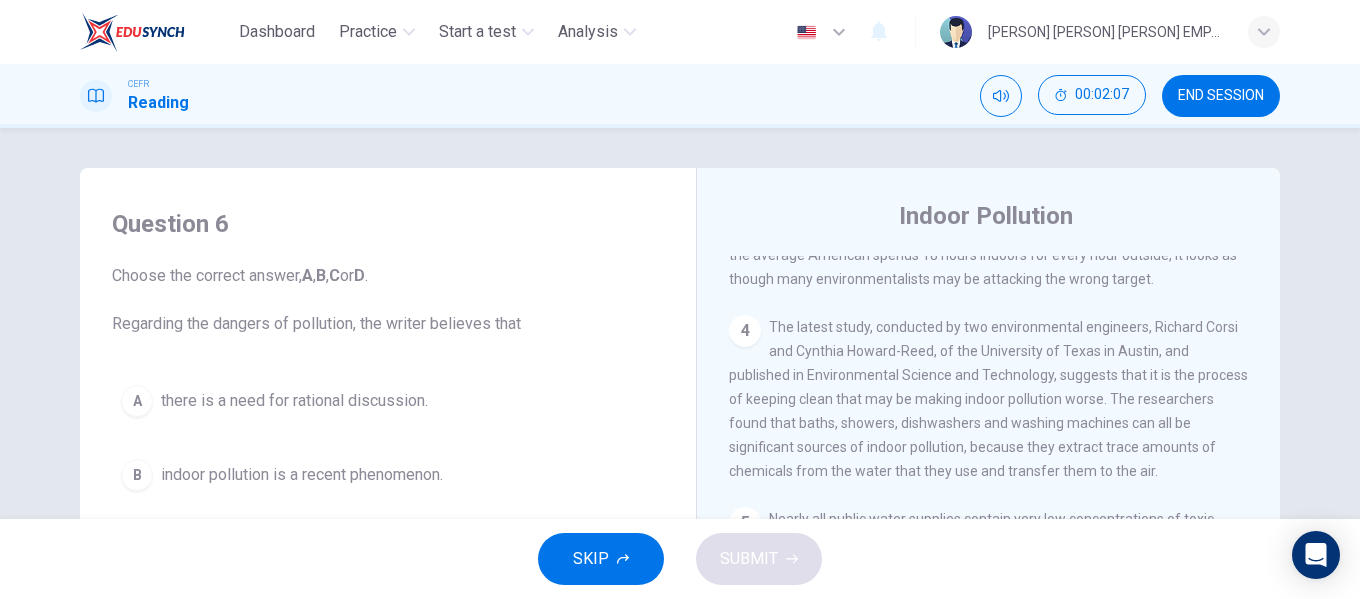 scroll, scrollTop: 100, scrollLeft: 0, axis: vertical 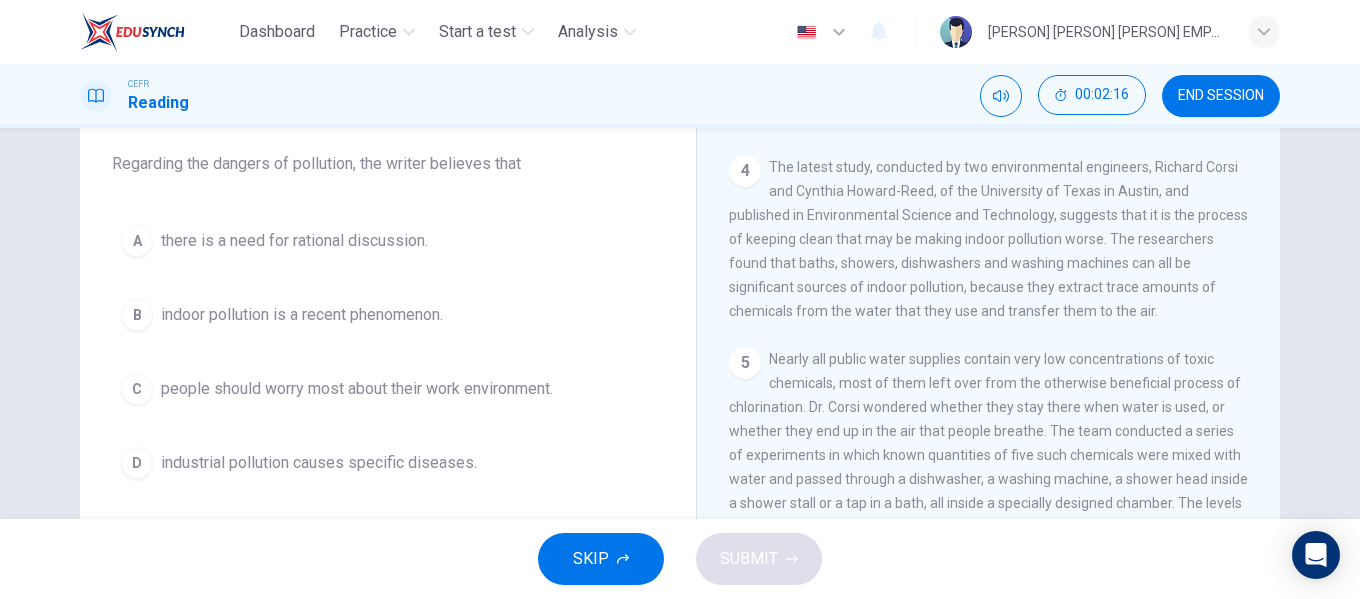 click on "there is a need for rational discussion." at bounding box center (294, 241) 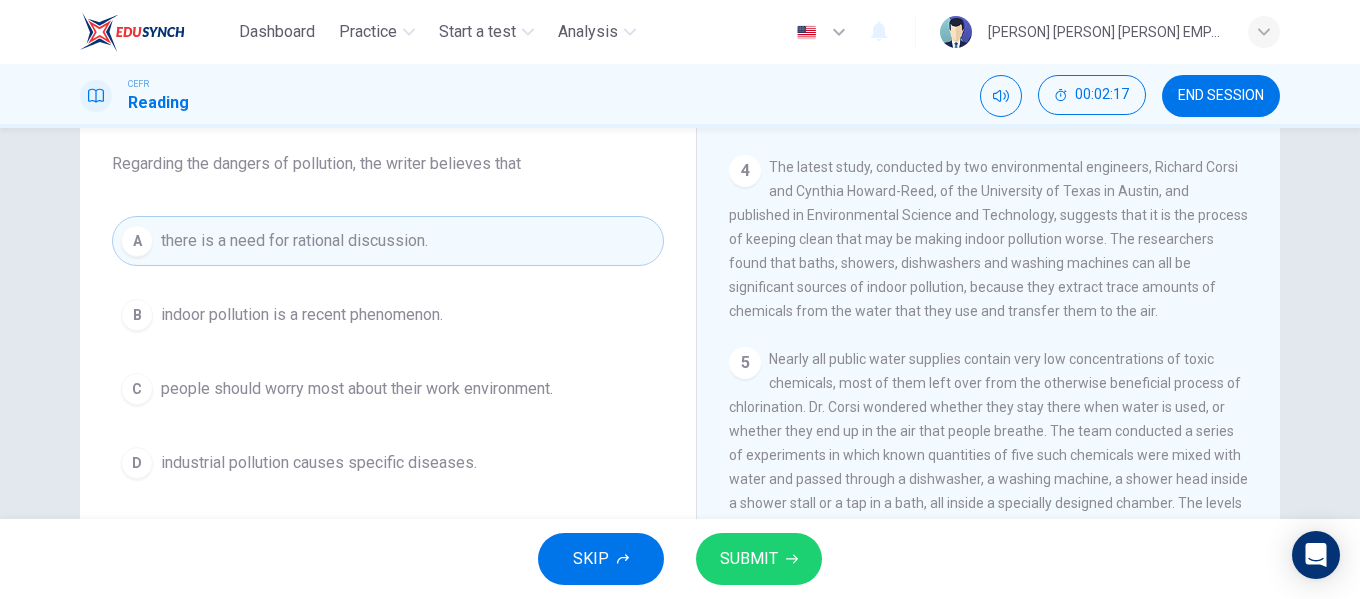click on "SUBMIT" at bounding box center [759, 559] 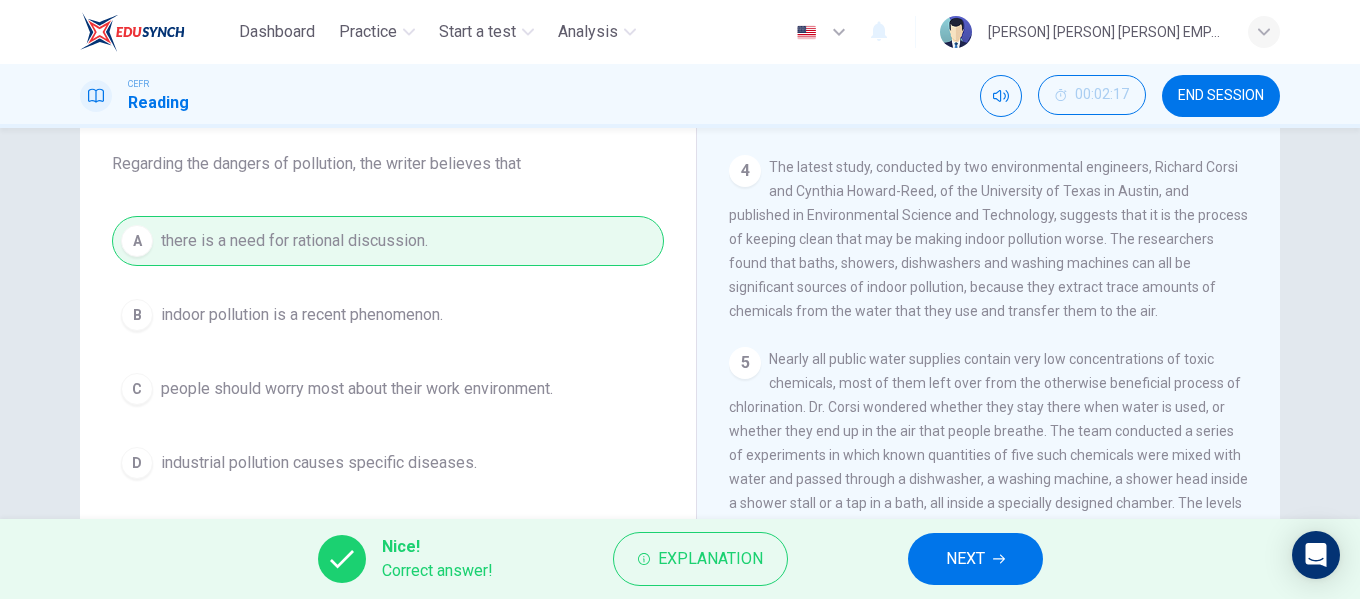 click on "NEXT" at bounding box center [975, 559] 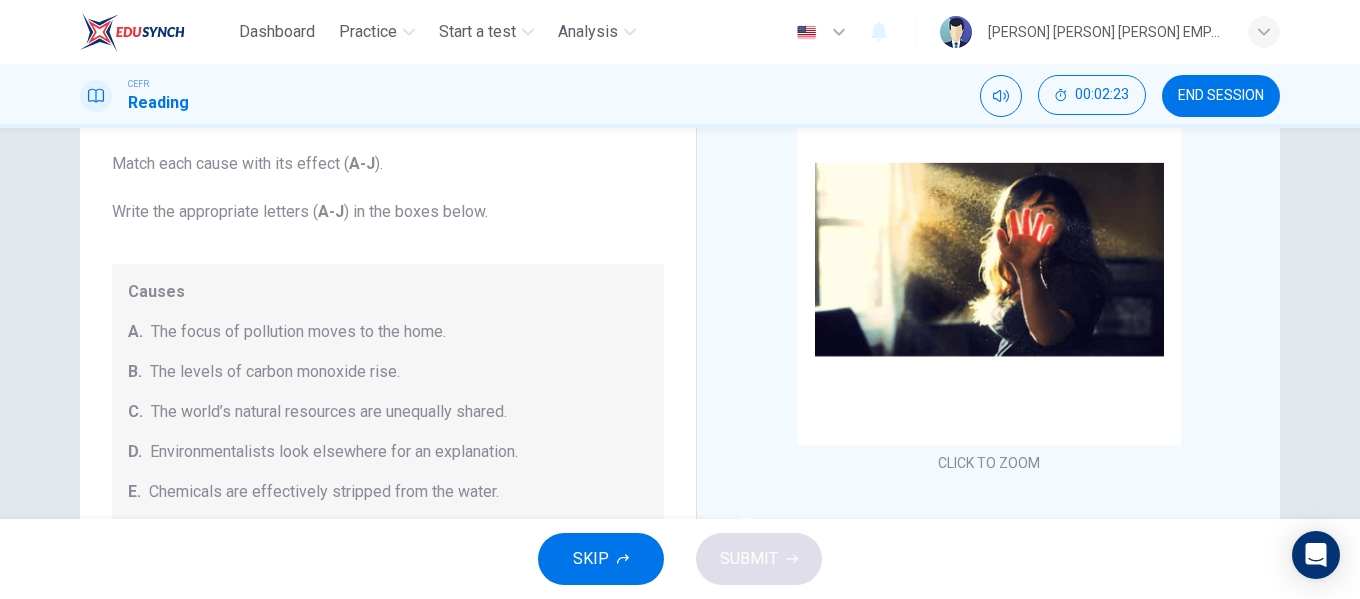 drag, startPoint x: 676, startPoint y: 273, endPoint x: 695, endPoint y: 377, distance: 105.72133 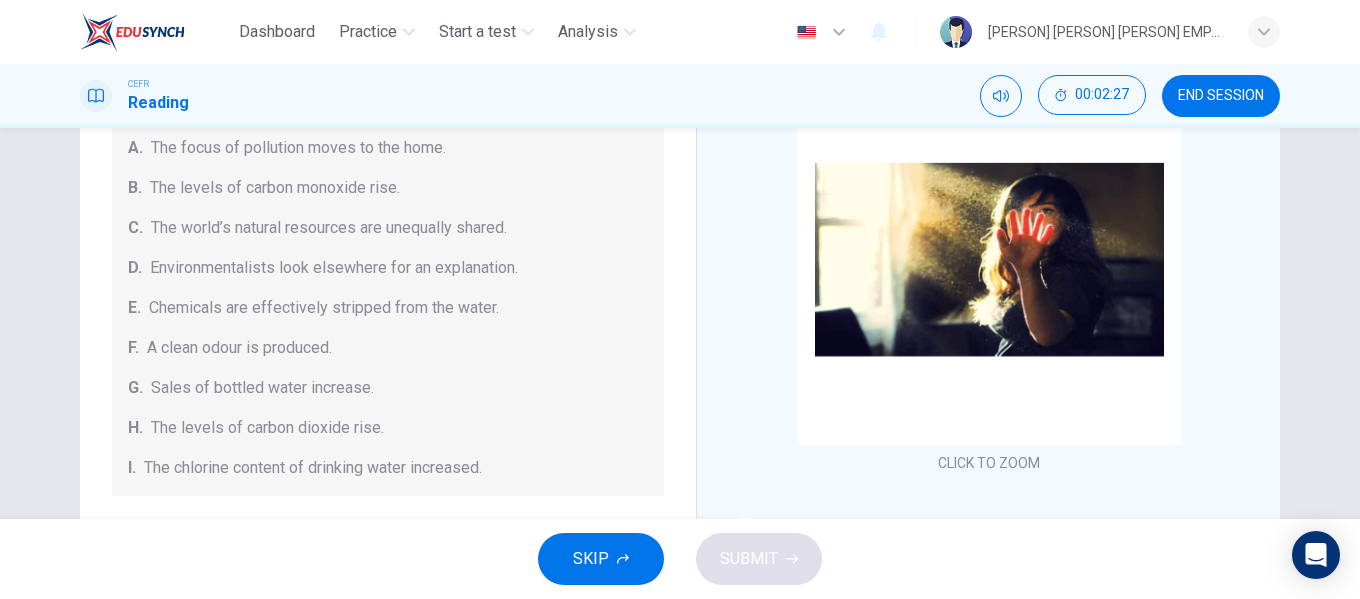 scroll, scrollTop: 425, scrollLeft: 0, axis: vertical 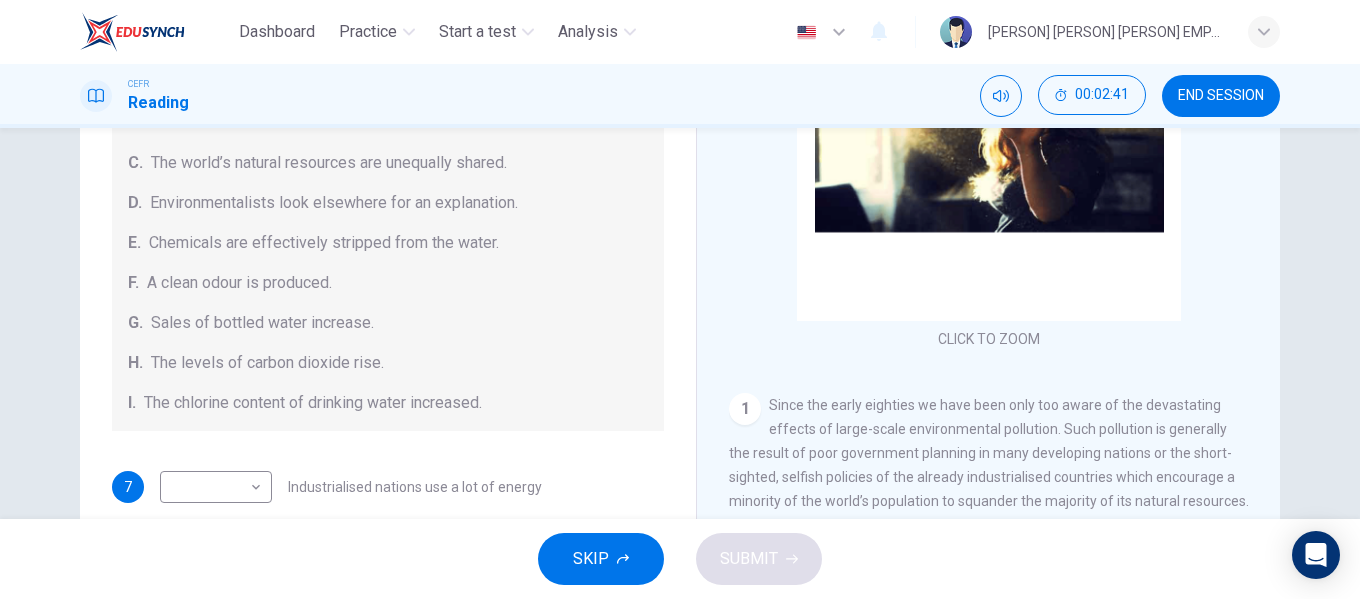 drag, startPoint x: 664, startPoint y: 269, endPoint x: 661, endPoint y: 380, distance: 111.040535 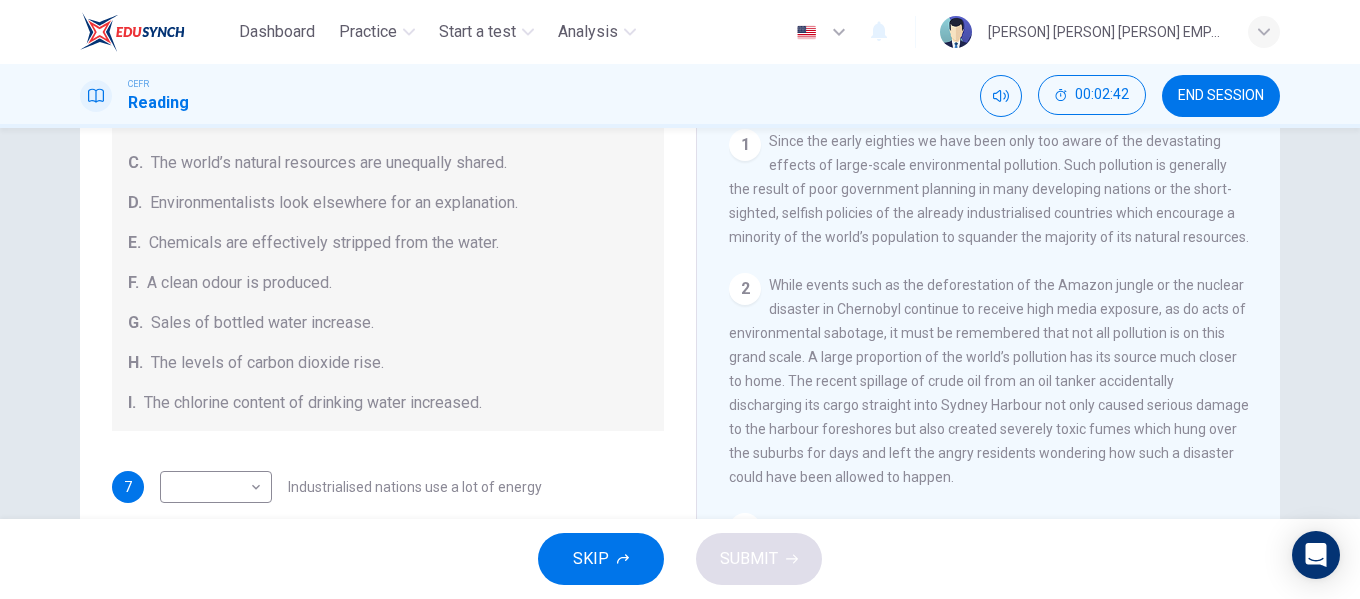 scroll, scrollTop: 300, scrollLeft: 0, axis: vertical 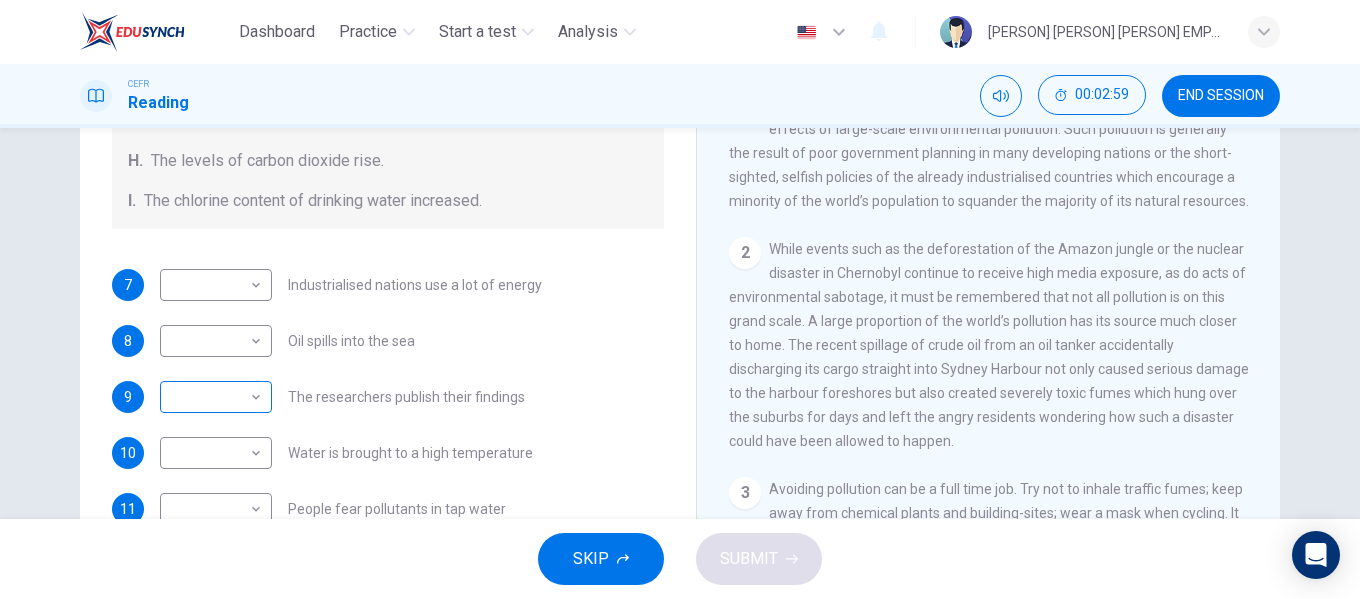 click on "Dashboard Practice Start a test Analysis English en ​ NURUL AININA BINTI MOHD ALIF EMPATI CEFR Reading 00:02:59 END SESSION Questions 7 - 13 The Reading Passage describes a number of cause and effect relationships.
Match each cause with its effect ( A-J ).
Write the appropriate letters ( A-J ) in the boxes below. Causes A. The focus of pollution moves to the home. B. The levels of carbon monoxide rise. C. The world’s natural resources are unequally shared. D. Environmentalists look elsewhere for an explanation. E. Chemicals are effectively stripped from the water. F. A clean odour is produced. G. Sales of bottled water increase. H. The levels of carbon dioxide rise. I. The chlorine content of drinking water increased. 7 ​ ​ Industrialised nations use a lot of energy 8 ​ ​ Oil spills into the sea 9 ​ ​ The researchers publish their findings 10 ​ ​ Water is brought to a high temperature 11 ​ ​ People fear pollutants in tap water 12 ​ ​ Air conditioning systems are inadequate 13 ​" at bounding box center (680, 299) 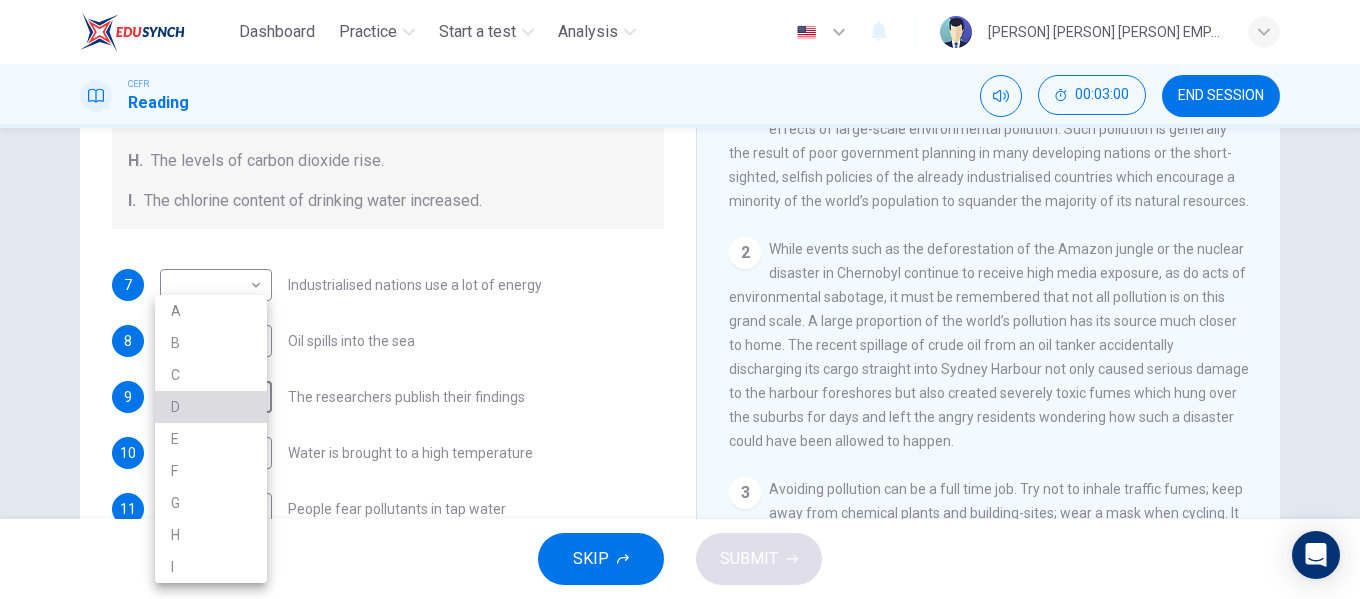 click on "D" at bounding box center [211, 407] 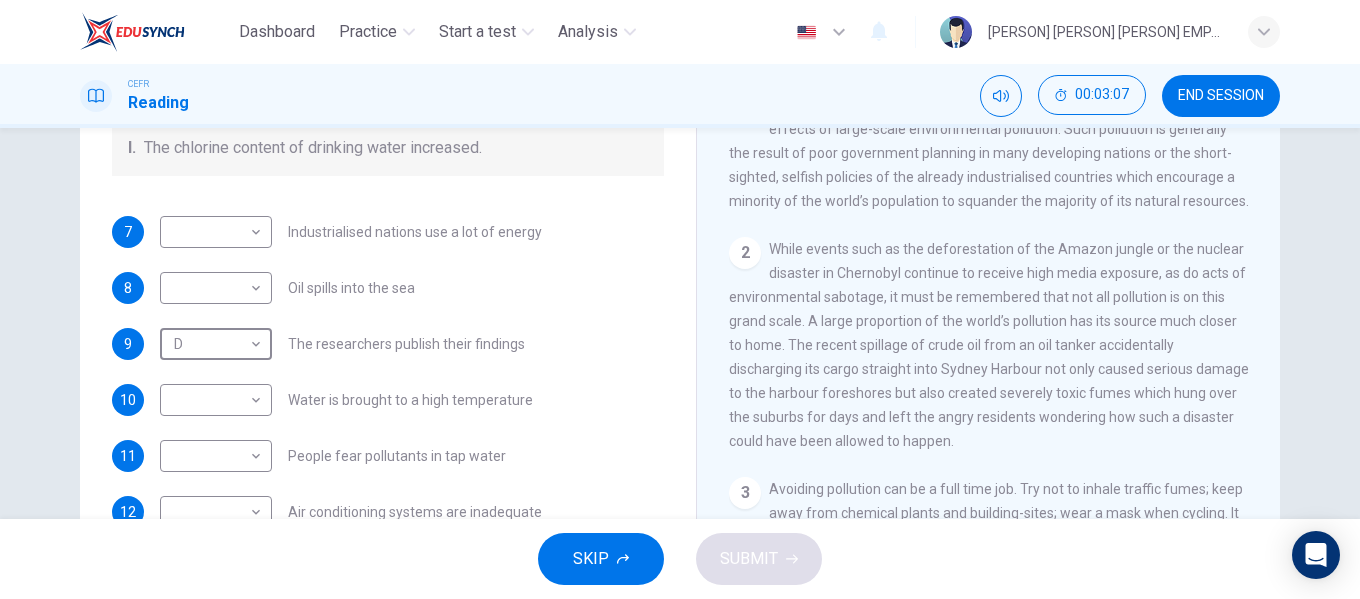 scroll, scrollTop: 425, scrollLeft: 0, axis: vertical 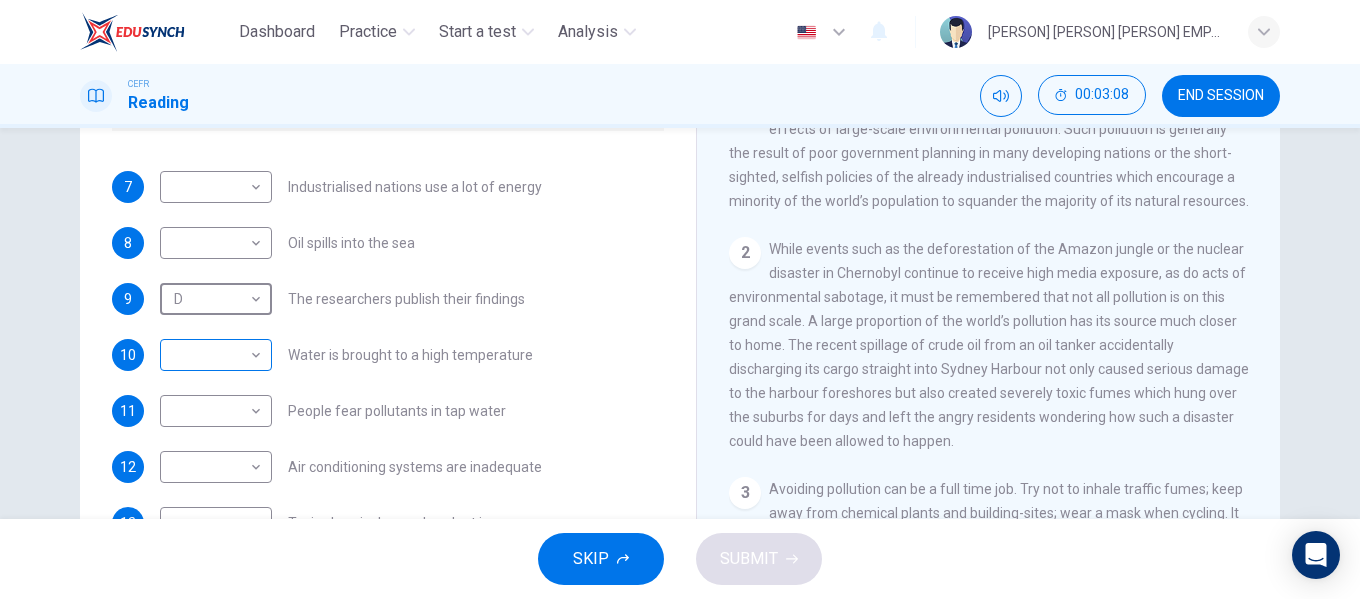 click on "Dashboard Practice Start a test Analysis English en ​ NURUL AININA BINTI MOHD ALIF EMPATI CEFR Reading 00:03:08 END SESSION Questions 7 - 13 The Reading Passage describes a number of cause and effect relationships.
Match each cause with its effect ( A-J ).
Write the appropriate letters ( A-J ) in the boxes below. Causes A. The focus of pollution moves to the home. B. The levels of carbon monoxide rise. C. The world’s natural resources are unequally shared. D. Environmentalists look elsewhere for an explanation. E. Chemicals are effectively stripped from the water. F. A clean odour is produced. G. Sales of bottled water increase. H. The levels of carbon dioxide rise. I. The chlorine content of drinking water increased. 7 ​ ​ Industrialised nations use a lot of energy 8 ​ ​ Oil spills into the sea 9 D D ​ The researchers publish their findings 10 ​ ​ Water is brought to a high temperature 11 ​ ​ People fear pollutants in tap water 12 ​ ​ Air conditioning systems are inadequate 13 ​" at bounding box center [680, 299] 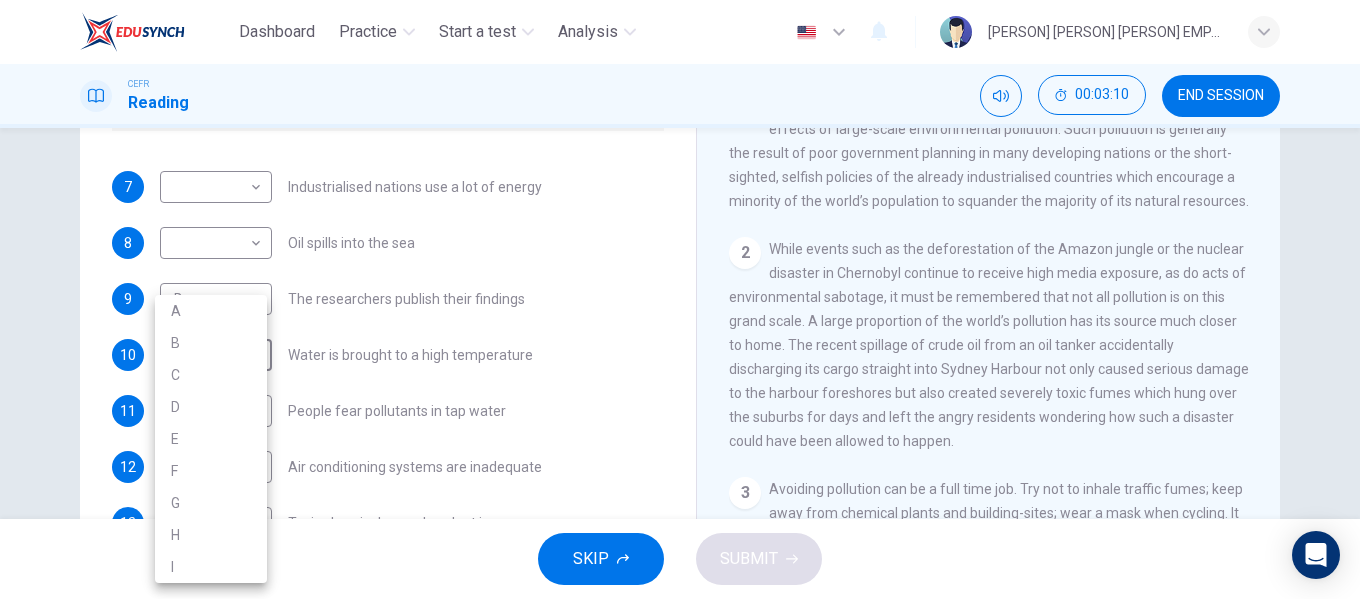 click on "H" at bounding box center (211, 535) 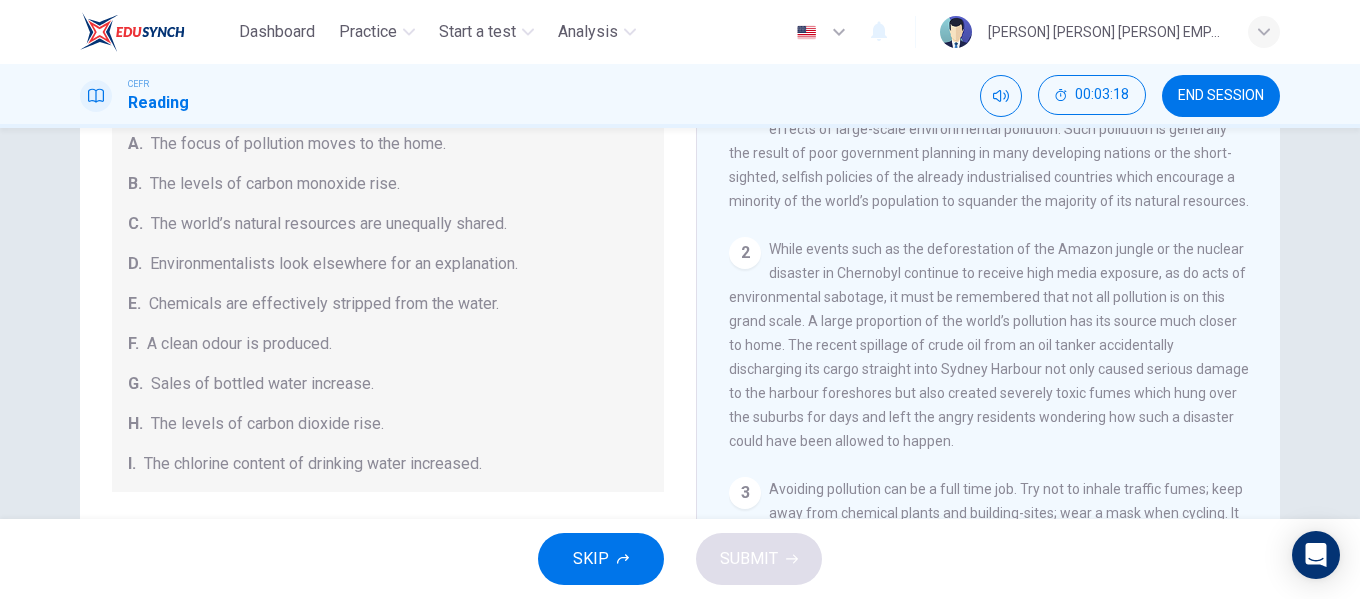 scroll, scrollTop: 62, scrollLeft: 0, axis: vertical 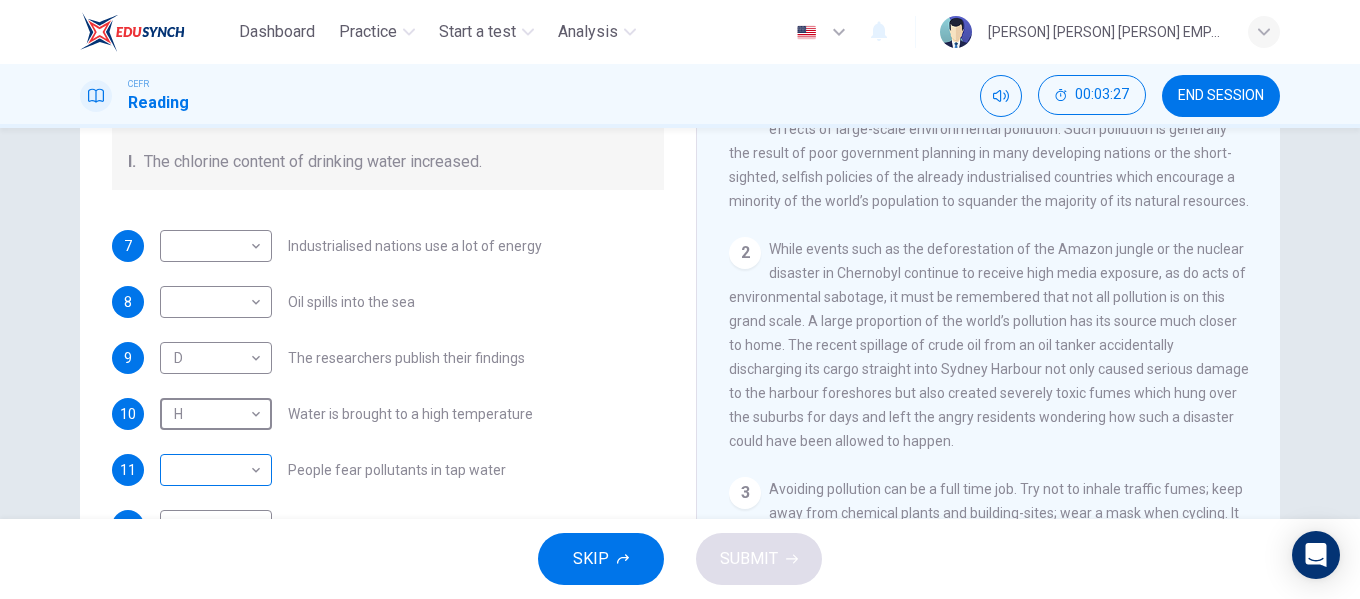 click on "Dashboard Practice Start a test Analysis English en ​ NURUL AININA BINTI MOHD ALIF EMPATI CEFR Reading 00:03:27 END SESSION Questions 7 - 13 The Reading Passage describes a number of cause and effect relationships.
Match each cause with its effect ( A-J ).
Write the appropriate letters ( A-J ) in the boxes below. Causes A. The focus of pollution moves to the home. B. The levels of carbon monoxide rise. C. The world’s natural resources are unequally shared. D. Environmentalists look elsewhere for an explanation. E. Chemicals are effectively stripped from the water. F. A clean odour is produced. G. Sales of bottled water increase. H. The levels of carbon dioxide rise. I. The chlorine content of drinking water increased. 7 ​ ​ Industrialised nations use a lot of energy 8 ​ ​ Oil spills into the sea 9 D D ​ The researchers publish their findings 10 H H ​ Water is brought to a high temperature 11 ​ ​ People fear pollutants in tap water 12 ​ ​ Air conditioning systems are inadequate 13 ​" at bounding box center (680, 299) 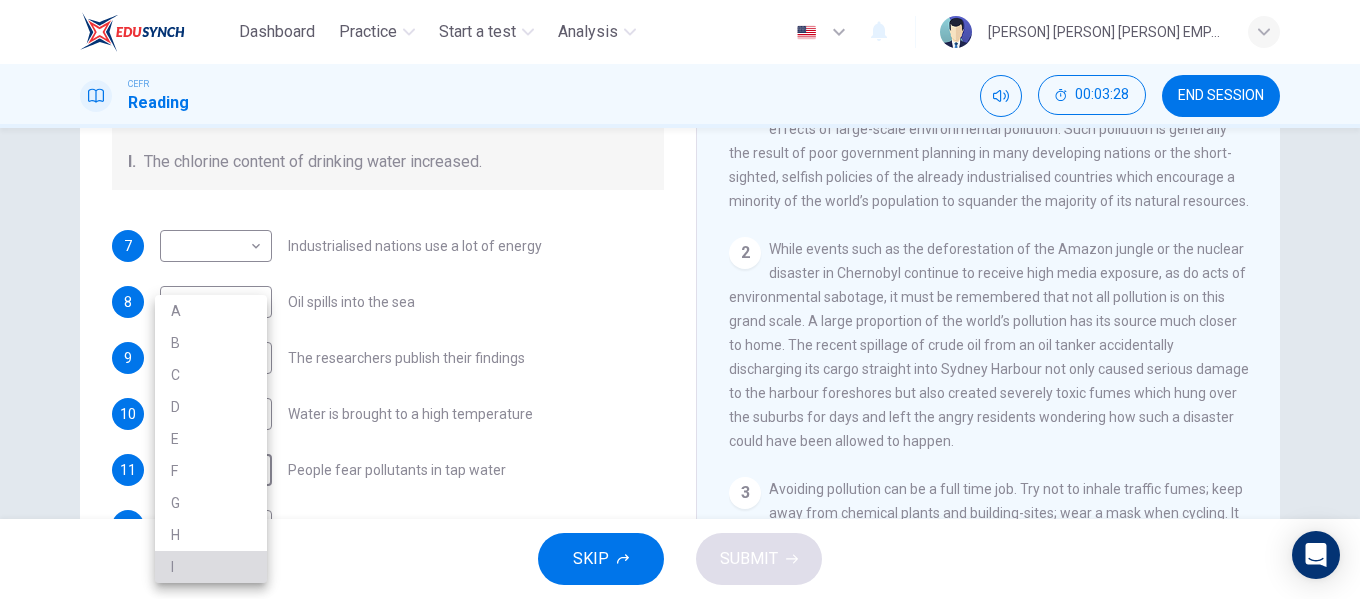 click on "I" at bounding box center (211, 567) 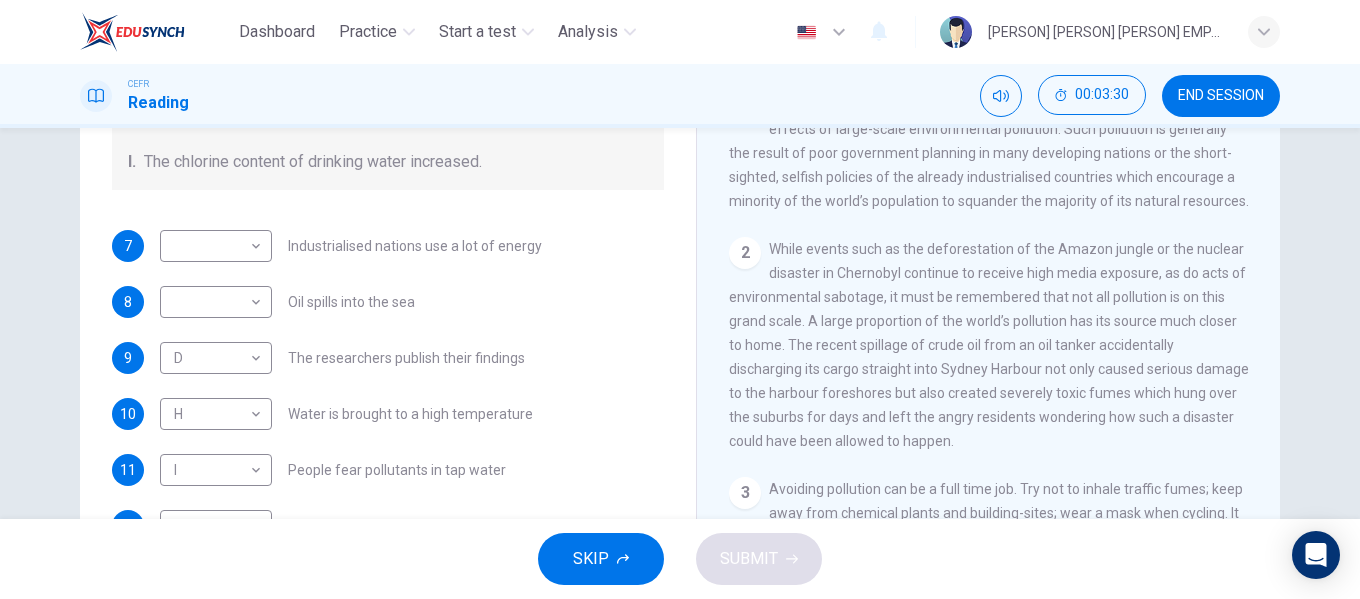 drag, startPoint x: 662, startPoint y: 310, endPoint x: 648, endPoint y: 389, distance: 80.23092 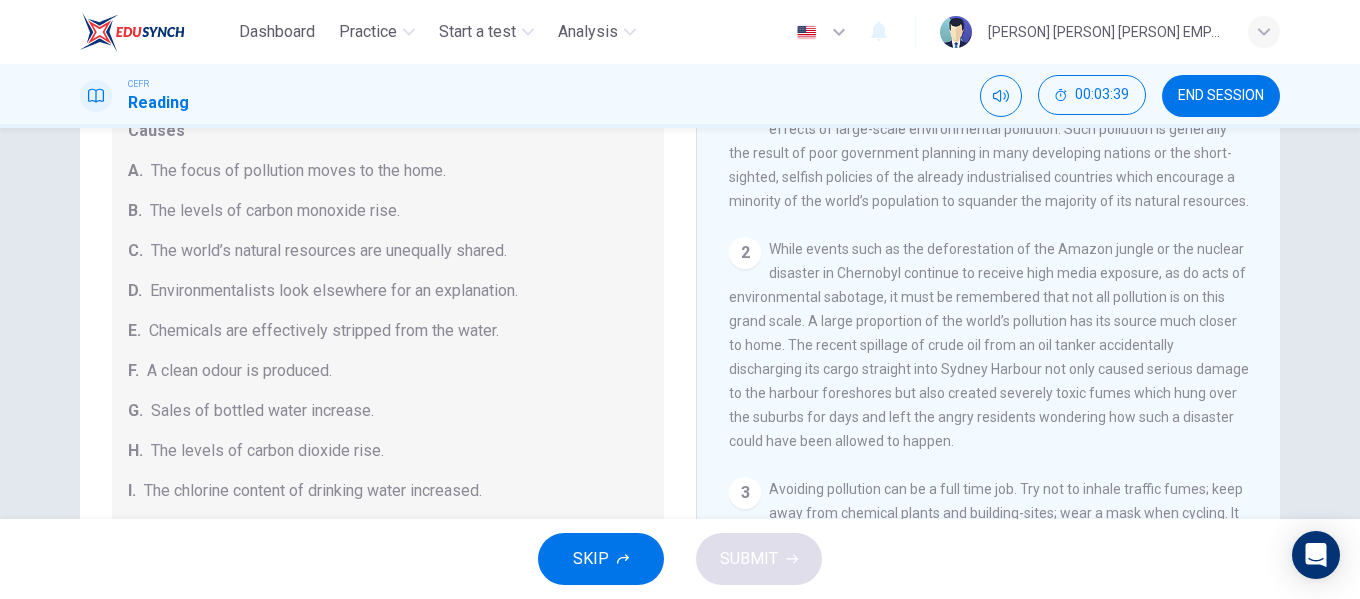 scroll, scrollTop: 425, scrollLeft: 0, axis: vertical 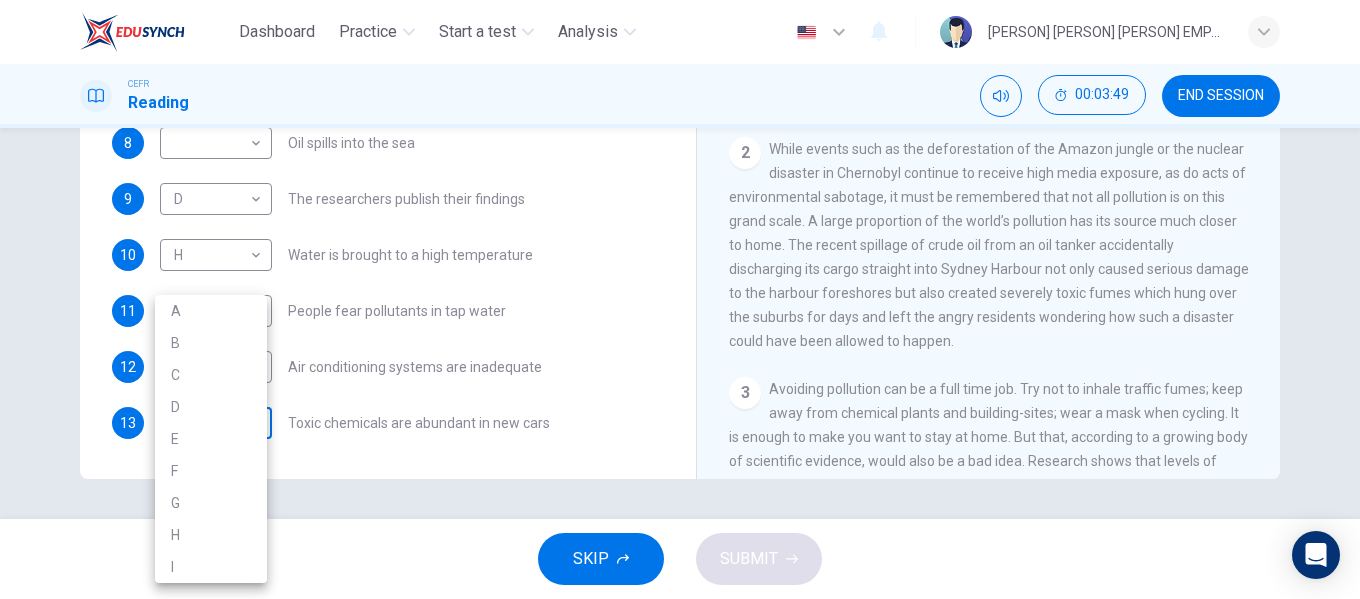 click on "Dashboard Practice Start a test Analysis English en ​ NURUL AININA BINTI MOHD ALIF EMPATI CEFR Reading 00:03:49 END SESSION Questions 7 - 13 The Reading Passage describes a number of cause and effect relationships.
Match each cause with its effect ( A-J ).
Write the appropriate letters ( A-J ) in the boxes below. Causes A. The focus of pollution moves to the home. B. The levels of carbon monoxide rise. C. The world’s natural resources are unequally shared. D. Environmentalists look elsewhere for an explanation. E. Chemicals are effectively stripped from the water. F. A clean odour is produced. G. Sales of bottled water increase. H. The levels of carbon dioxide rise. I. The chlorine content of drinking water increased. 7 ​ ​ Industrialised nations use a lot of energy 8 ​ ​ Oil spills into the sea 9 D D ​ The researchers publish their findings 10 H H ​ Water is brought to a high temperature 11 I I ​ People fear pollutants in tap water 12 ​ ​ Air conditioning systems are inadequate 13 ​" at bounding box center [680, 299] 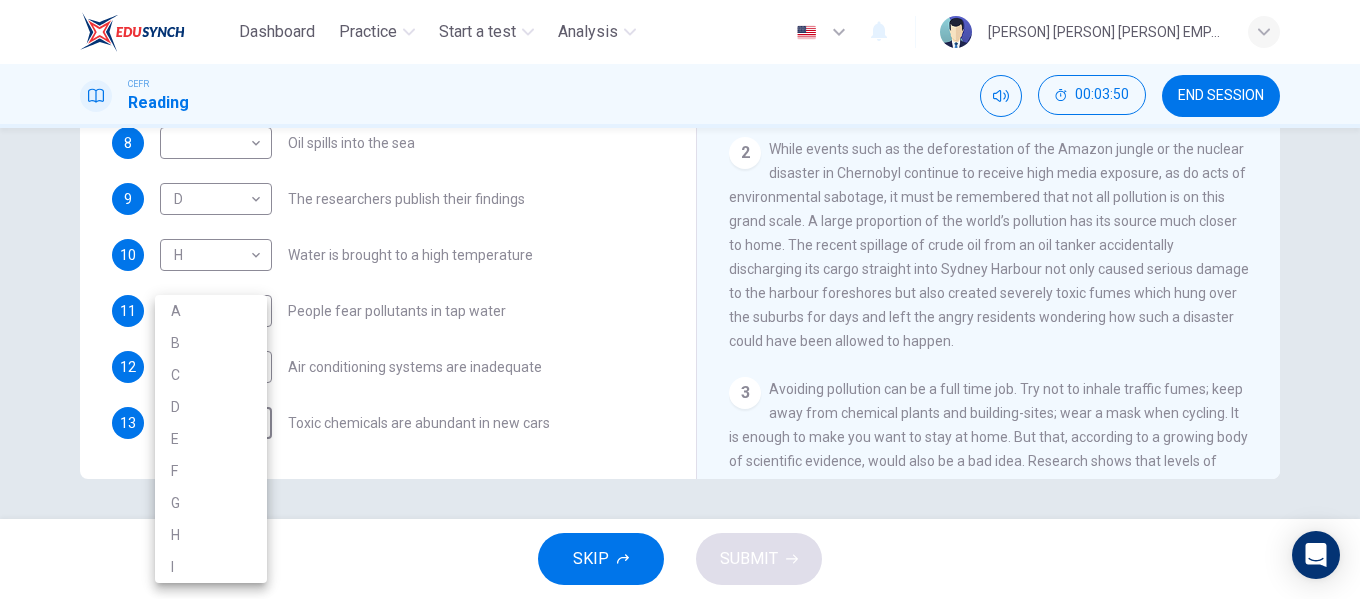 drag, startPoint x: 245, startPoint y: 344, endPoint x: 326, endPoint y: 333, distance: 81.7435 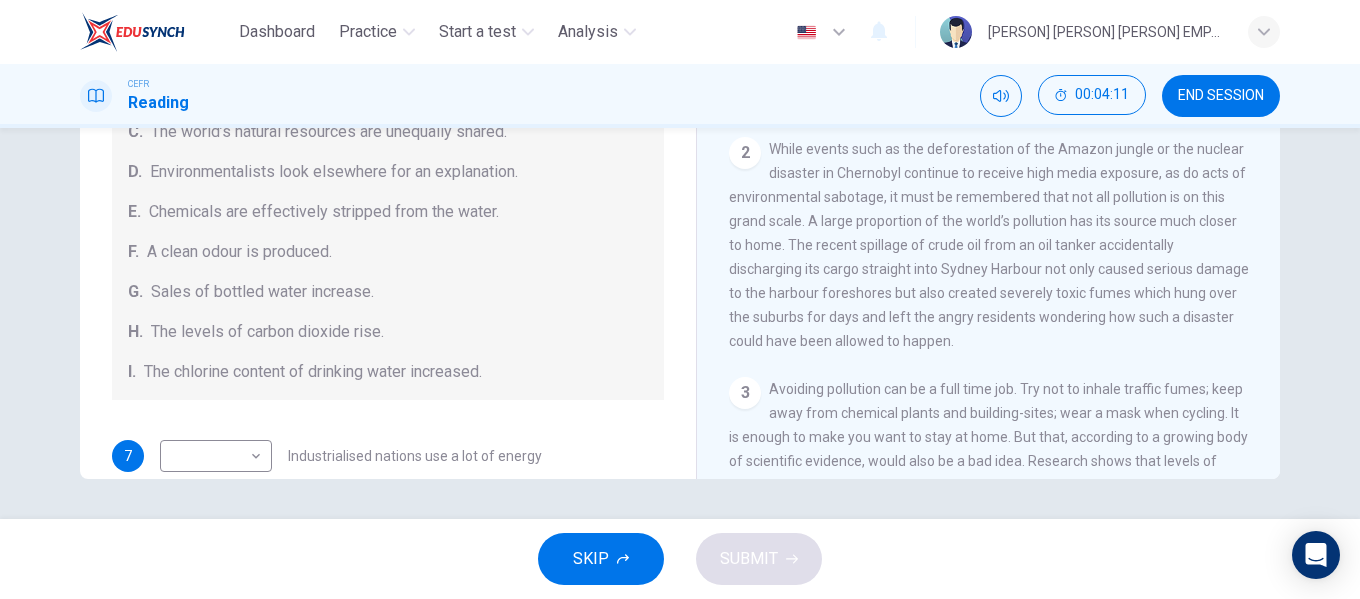 scroll, scrollTop: 100, scrollLeft: 0, axis: vertical 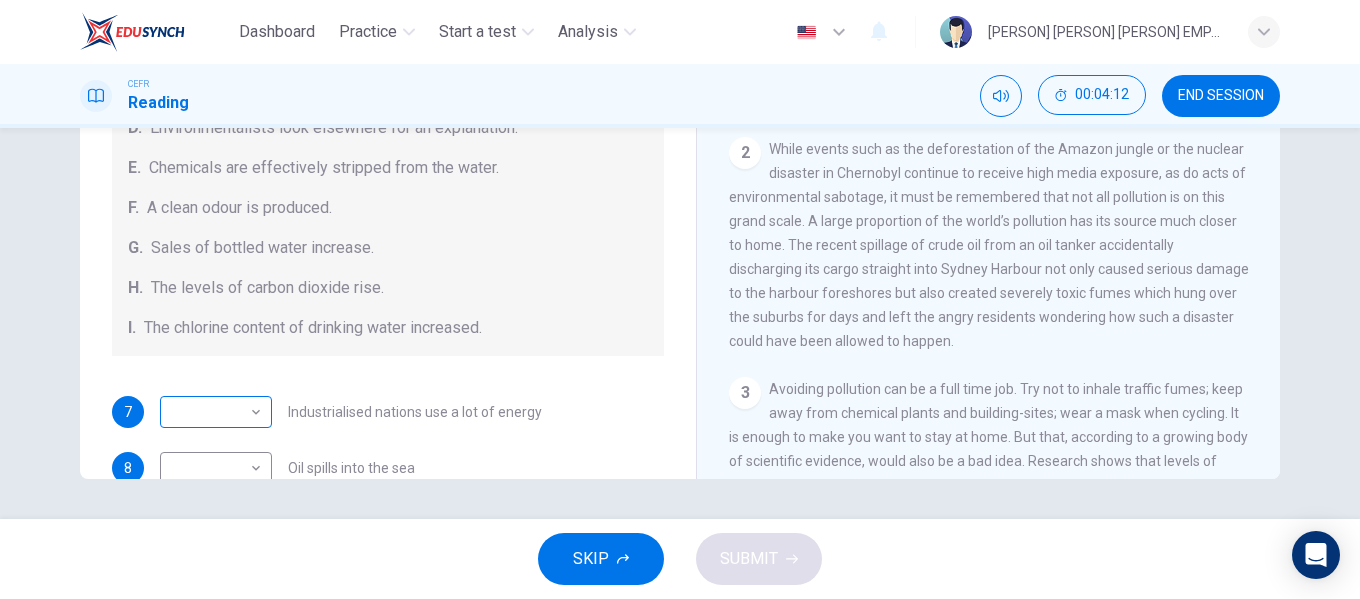click on "Dashboard Practice Start a test Analysis English en ​ NURUL AININA BINTI MOHD ALIF EMPATI CEFR Reading 00:04:12 END SESSION Questions 7 - 13 The Reading Passage describes a number of cause and effect relationships.
Match each cause with its effect ( A-J ).
Write the appropriate letters ( A-J ) in the boxes below. Causes A. The focus of pollution moves to the home. B. The levels of carbon monoxide rise. C. The world’s natural resources are unequally shared. D. Environmentalists look elsewhere for an explanation. E. Chemicals are effectively stripped from the water. F. A clean odour is produced. G. Sales of bottled water increase. H. The levels of carbon dioxide rise. I. The chlorine content of drinking water increased. 7 ​ ​ Industrialised nations use a lot of energy 8 ​ ​ Oil spills into the sea 9 D D ​ The researchers publish their findings 10 H H ​ Water is brought to a high temperature 11 I I ​ People fear pollutants in tap water 12 ​ ​ Air conditioning systems are inadequate 13 B B" at bounding box center [680, 299] 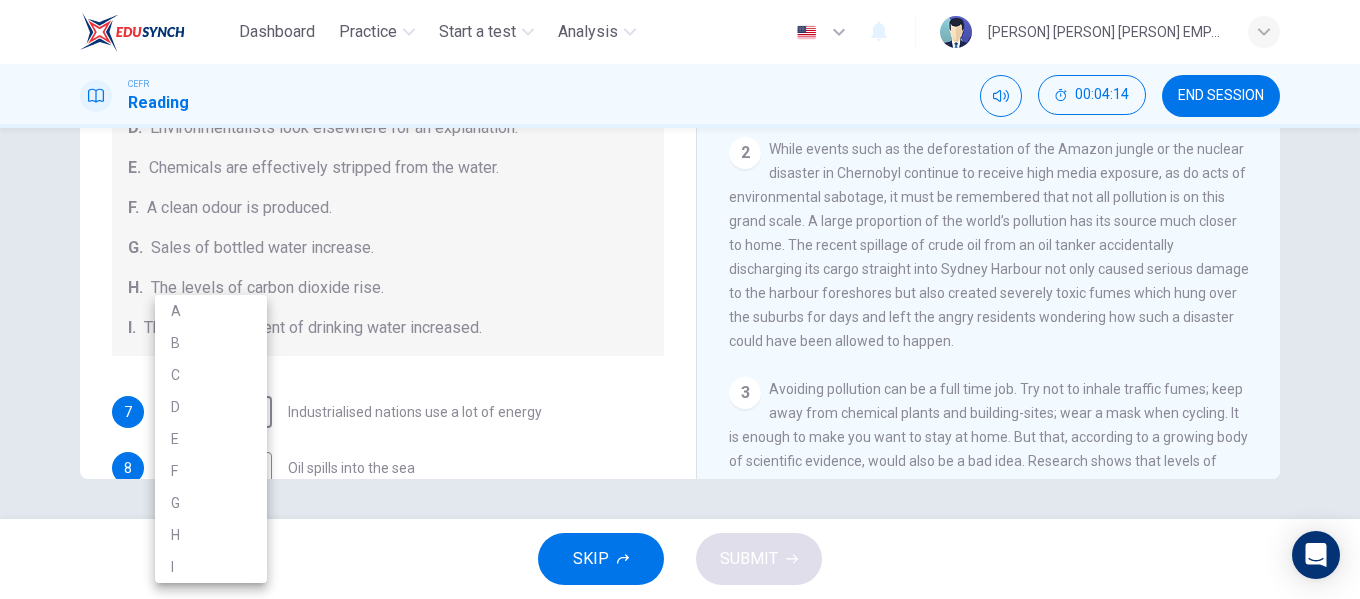 click at bounding box center [680, 299] 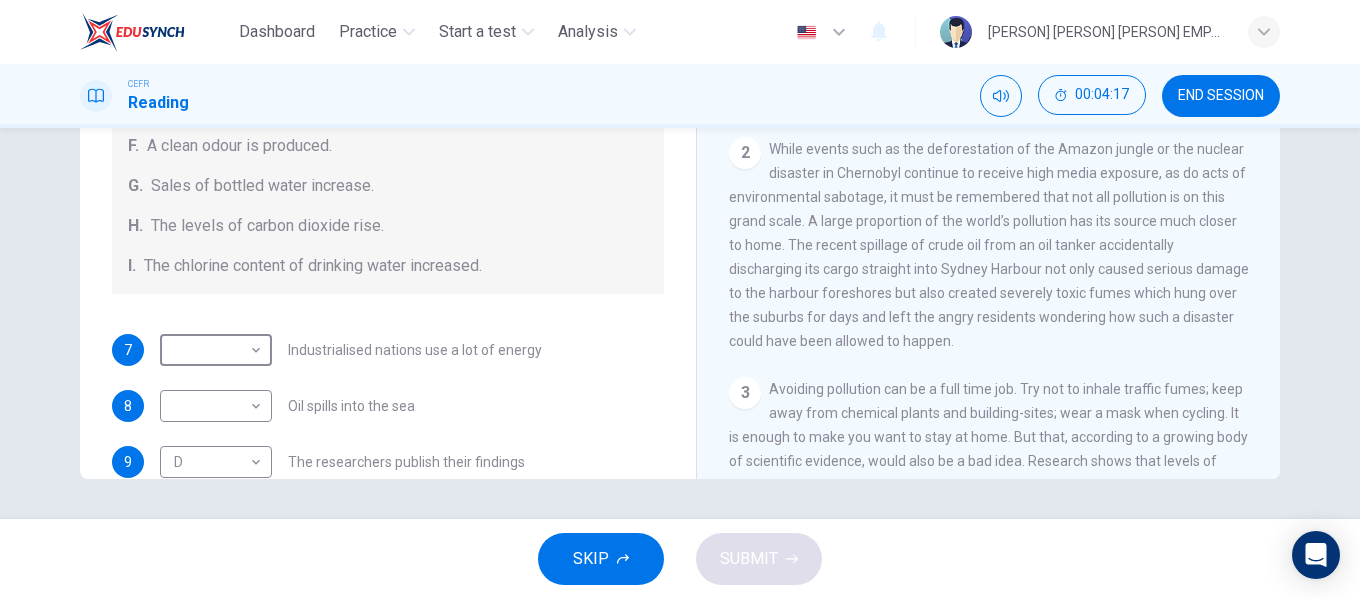 scroll, scrollTop: 200, scrollLeft: 0, axis: vertical 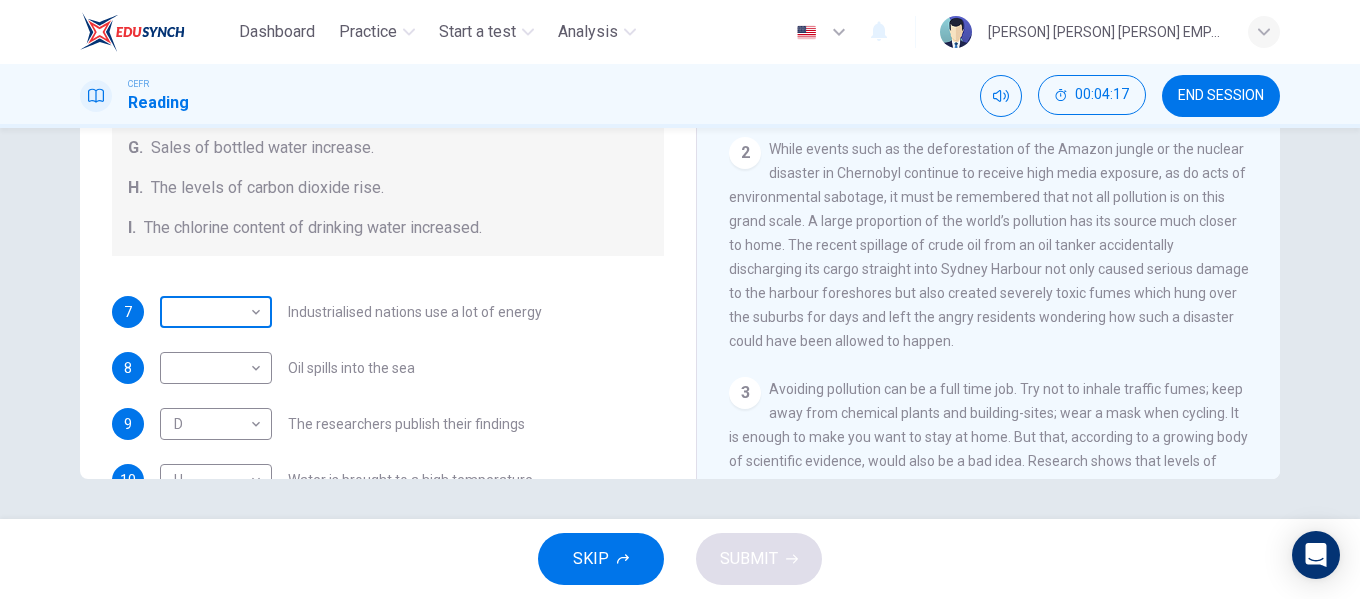 click on "Dashboard Practice Start a test Analysis English en ​ NURUL AININA BINTI MOHD ALIF EMPATI CEFR Reading 00:04:17 END SESSION Questions 7 - 13 The Reading Passage describes a number of cause and effect relationships.
Match each cause with its effect ( A-J ).
Write the appropriate letters ( A-J ) in the boxes below. Causes A. The focus of pollution moves to the home. B. The levels of carbon monoxide rise. C. The world’s natural resources are unequally shared. D. Environmentalists look elsewhere for an explanation. E. Chemicals are effectively stripped from the water. F. A clean odour is produced. G. Sales of bottled water increase. H. The levels of carbon dioxide rise. I. The chlorine content of drinking water increased. 7 ​ ​ Industrialised nations use a lot of energy 8 ​ ​ Oil spills into the sea 9 D D ​ The researchers publish their findings 10 H H ​ Water is brought to a high temperature 11 I I ​ People fear pollutants in tap water 12 ​ ​ Air conditioning systems are inadequate 13 B B" at bounding box center [680, 299] 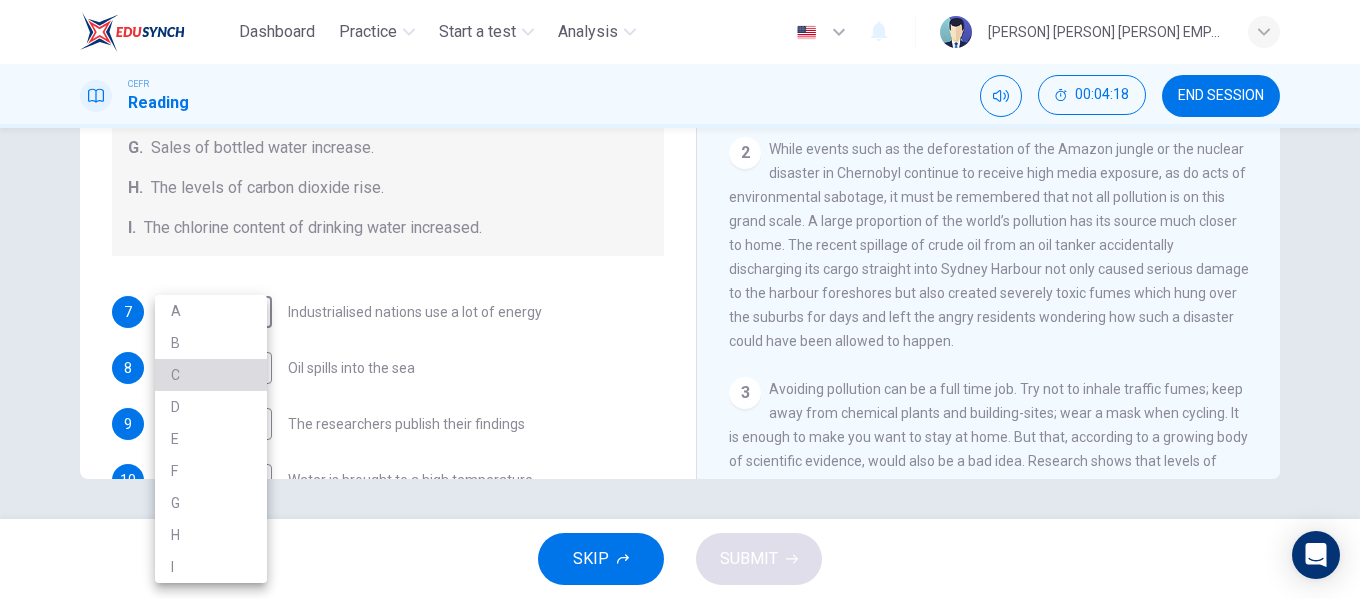 click on "C" at bounding box center (211, 375) 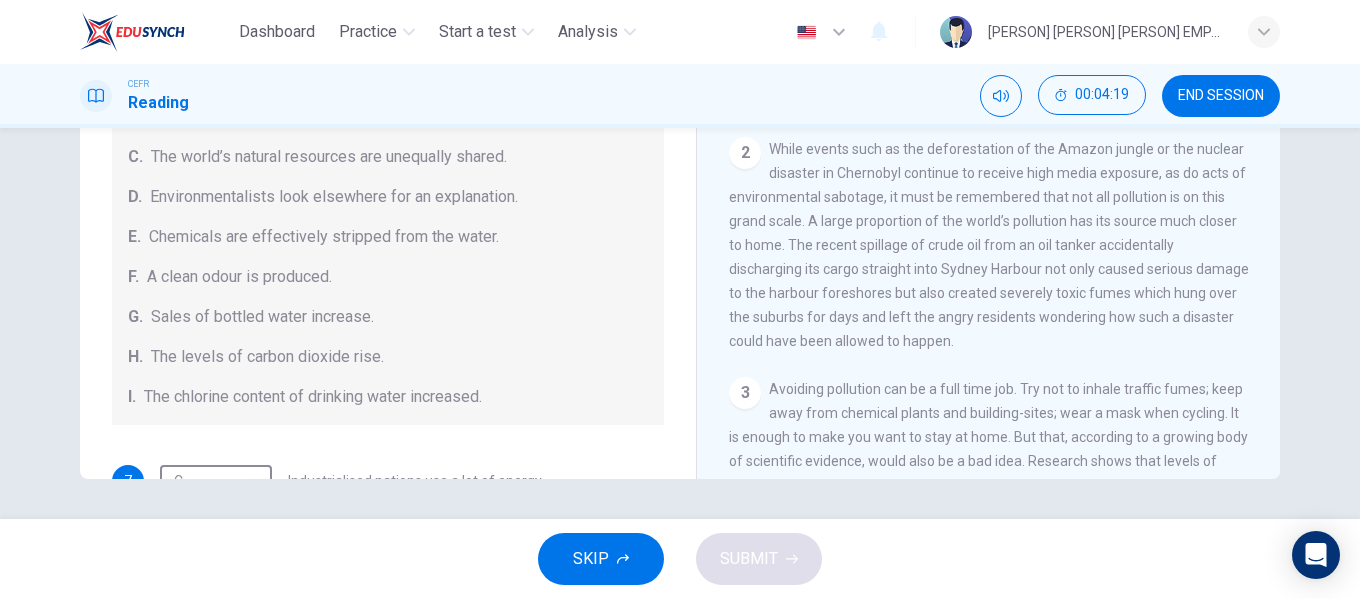 scroll, scrollTop: 0, scrollLeft: 0, axis: both 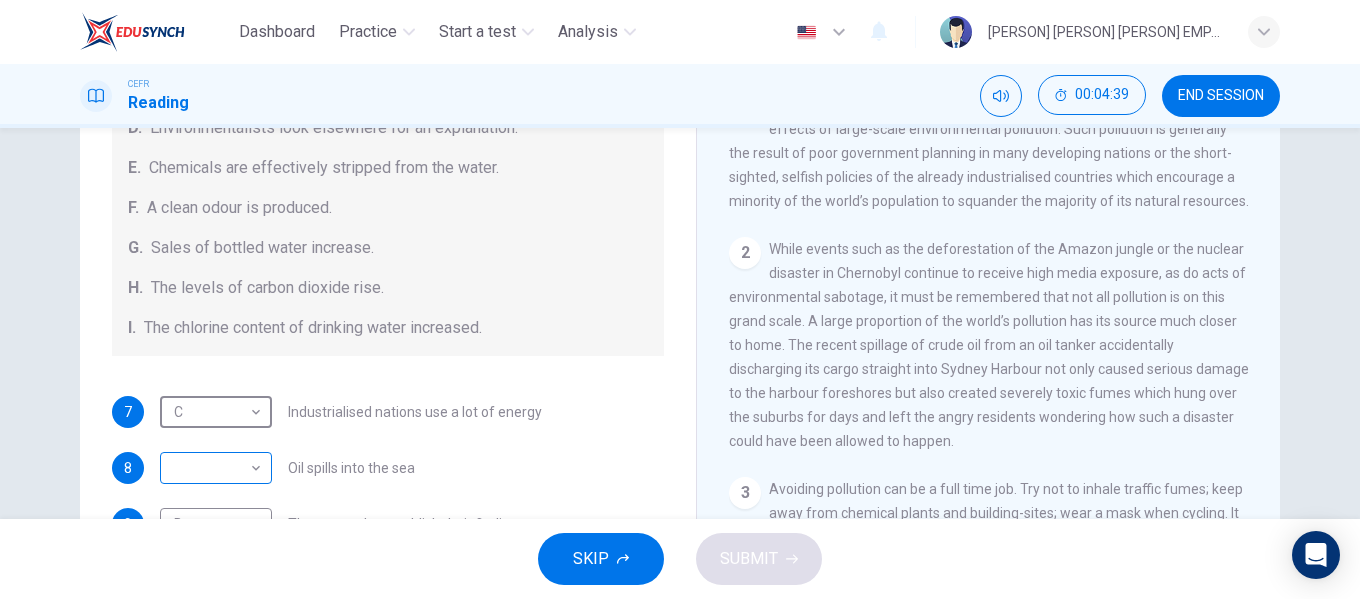 click on "Dashboard Practice Start a test Analysis English en ​ NURUL AININA BINTI MOHD ALIF EMPATI CEFR Reading 00:04:39 END SESSION Questions 7 - 13 The Reading Passage describes a number of cause and effect relationships.
Match each cause with its effect ( A-J ).
Write the appropriate letters ( A-J ) in the boxes below. Causes A. The focus of pollution moves to the home. B. The levels of carbon monoxide rise. C. The world’s natural resources are unequally shared. D. Environmentalists look elsewhere for an explanation. E. Chemicals are effectively stripped from the water. F. A clean odour is produced. G. Sales of bottled water increase. H. The levels of carbon dioxide rise. I. The chlorine content of drinking water increased. 7 C C ​ Industrialised nations use a lot of energy 8 ​ ​ Oil spills into the sea 9 D D ​ The researchers publish their findings 10 H H ​ Water is brought to a high temperature 11 I I ​ People fear pollutants in tap water 12 ​ ​ Air conditioning systems are inadequate 13 B B" at bounding box center (680, 299) 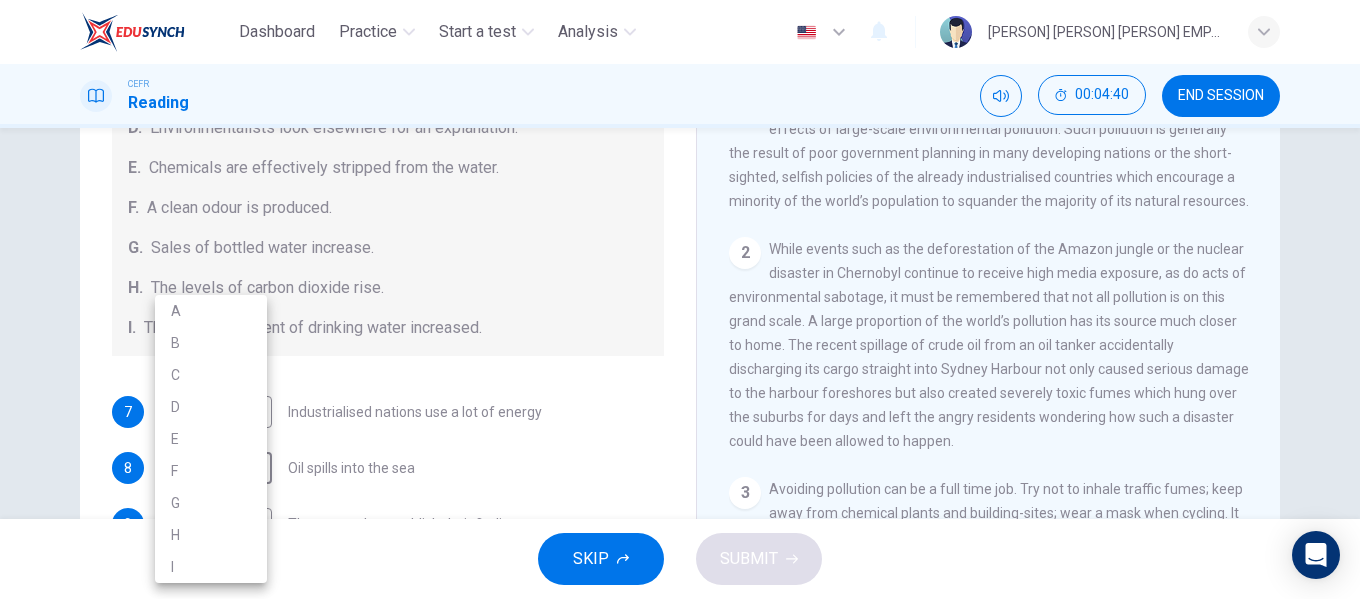 click on "E" at bounding box center [211, 439] 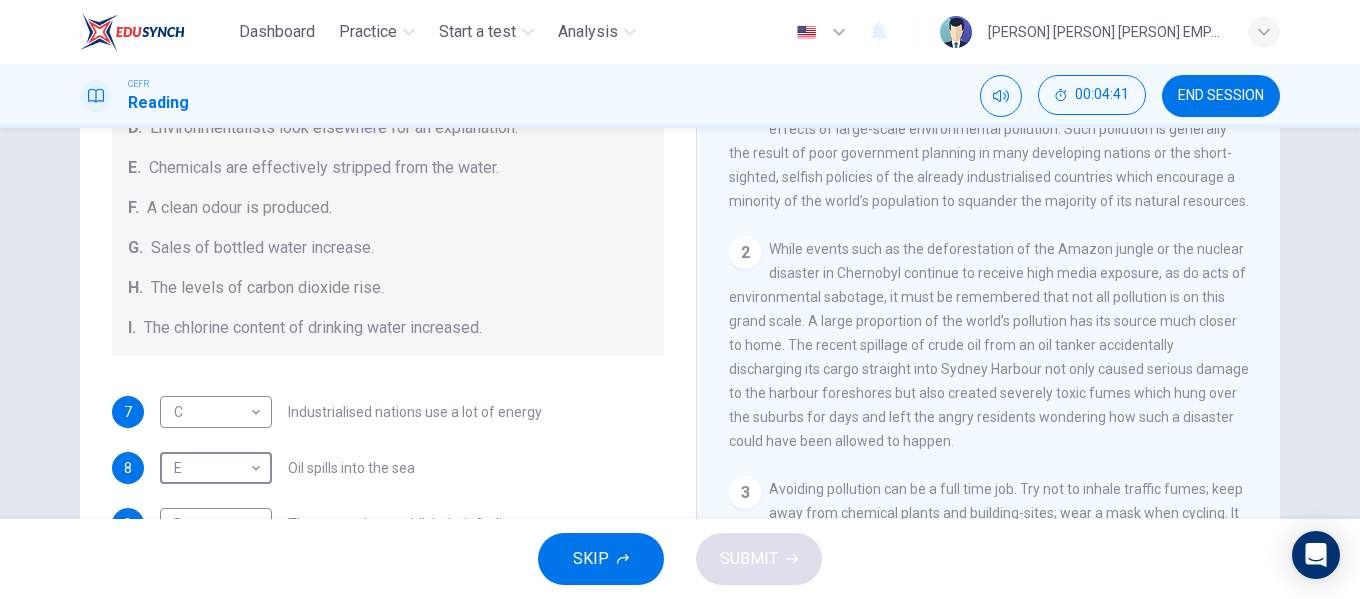 scroll, scrollTop: 425, scrollLeft: 0, axis: vertical 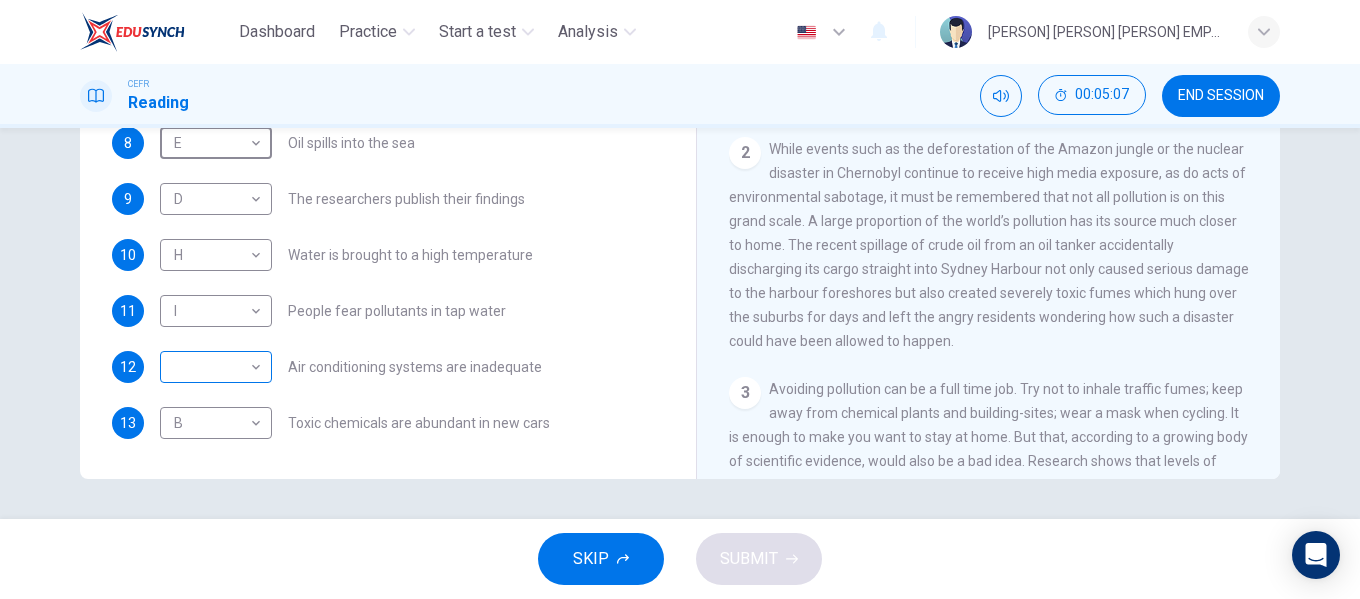 click on "Dashboard Practice Start a test Analysis English en ​ NURUL AININA BINTI MOHD ALIF EMPATI CEFR Reading 00:05:07 END SESSION Questions 7 - 13 The Reading Passage describes a number of cause and effect relationships.
Match each cause with its effect ( A-J ).
Write the appropriate letters ( A-J ) in the boxes below. Causes A. The focus of pollution moves to the home. B. The levels of carbon monoxide rise. C. The world’s natural resources are unequally shared. D. Environmentalists look elsewhere for an explanation. E. Chemicals are effectively stripped from the water. F. A clean odour is produced. G. Sales of bottled water increase. H. The levels of carbon dioxide rise. I. The chlorine content of drinking water increased. 7 C C ​ Industrialised nations use a lot of energy 8 E E ​ Oil spills into the sea 9 D D ​ The researchers publish their findings 10 H H ​ Water is brought to a high temperature 11 I I ​ People fear pollutants in tap water 12 ​ ​ Air conditioning systems are inadequate 13 B B" at bounding box center [680, 299] 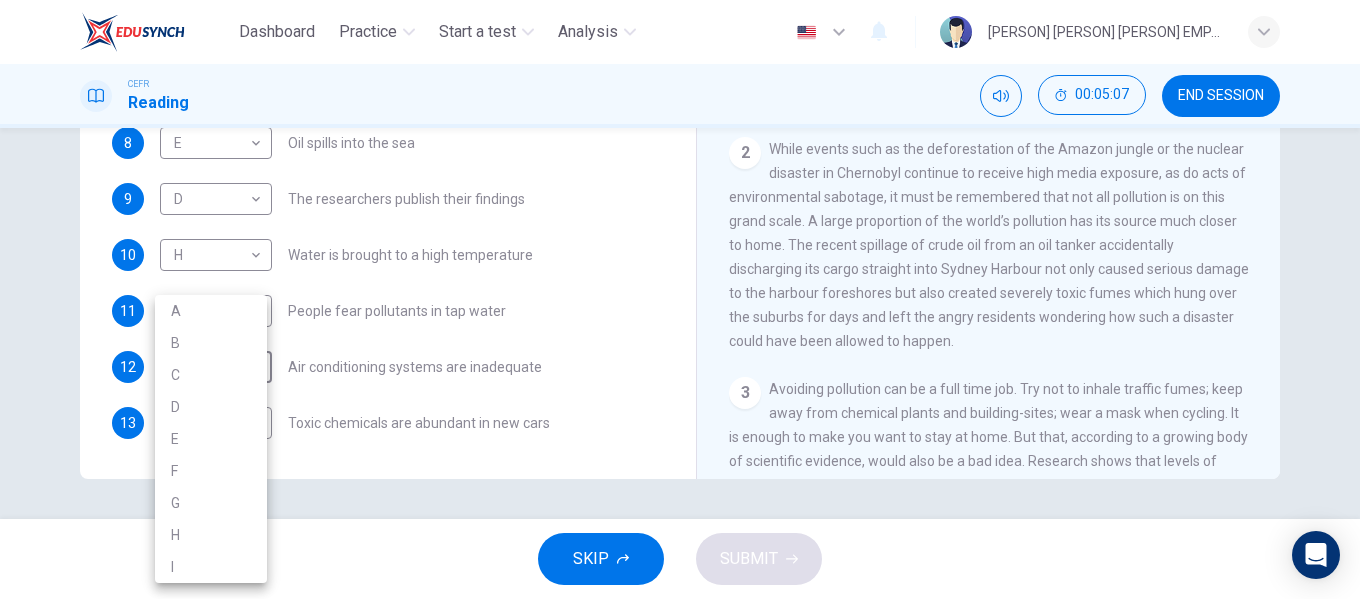 click on "A" at bounding box center (211, 311) 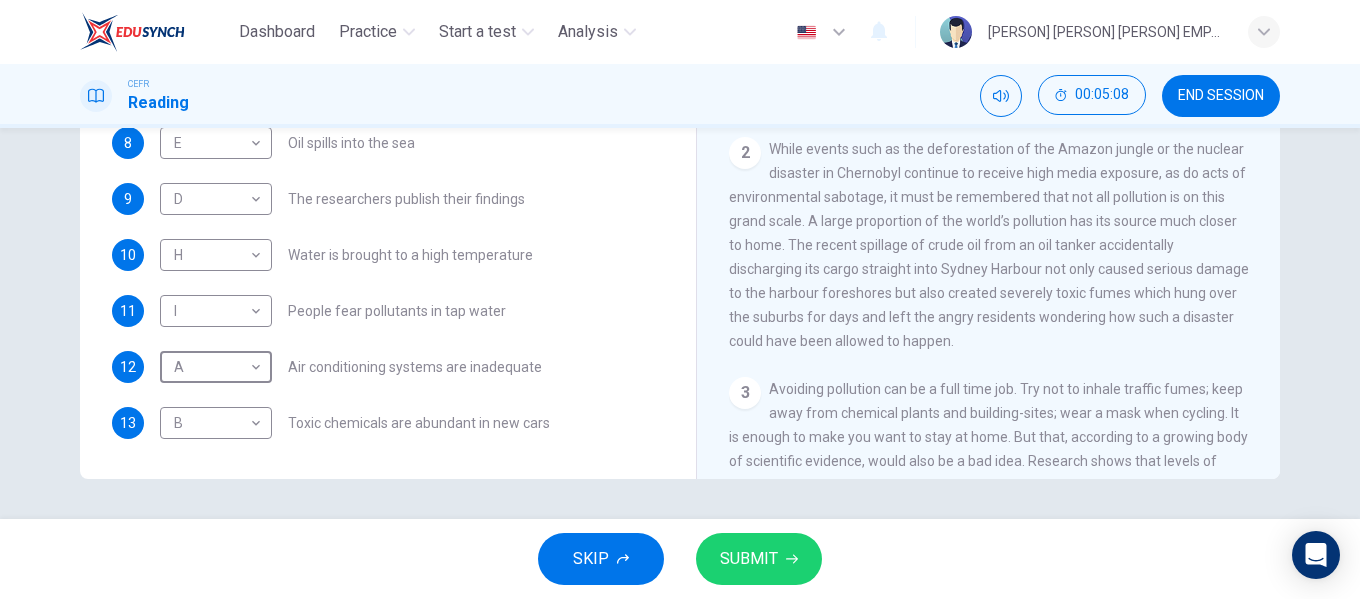 click on "SUBMIT" at bounding box center [759, 559] 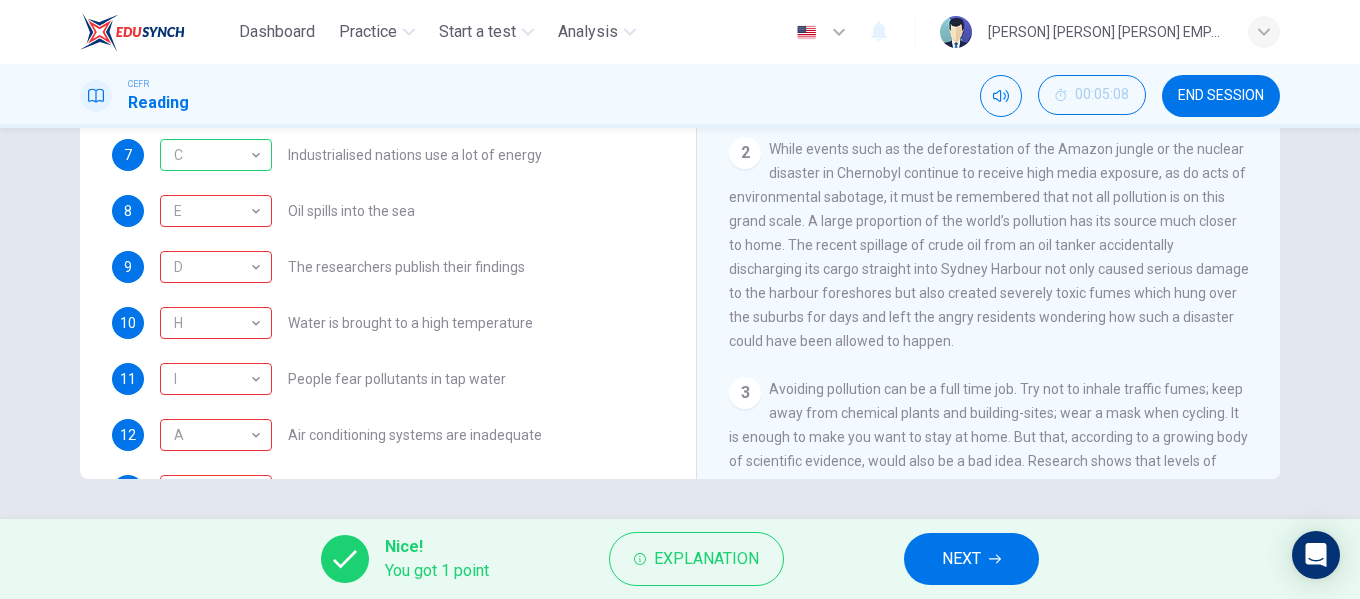 scroll, scrollTop: 325, scrollLeft: 0, axis: vertical 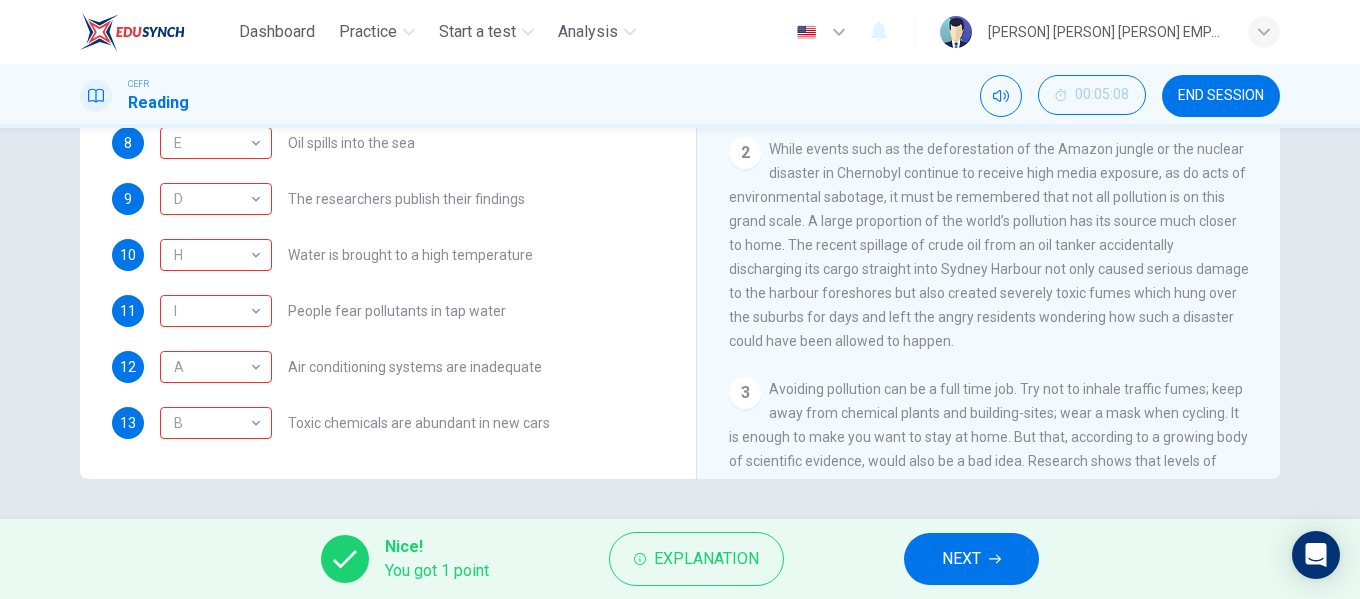 click on "NEXT" at bounding box center [971, 559] 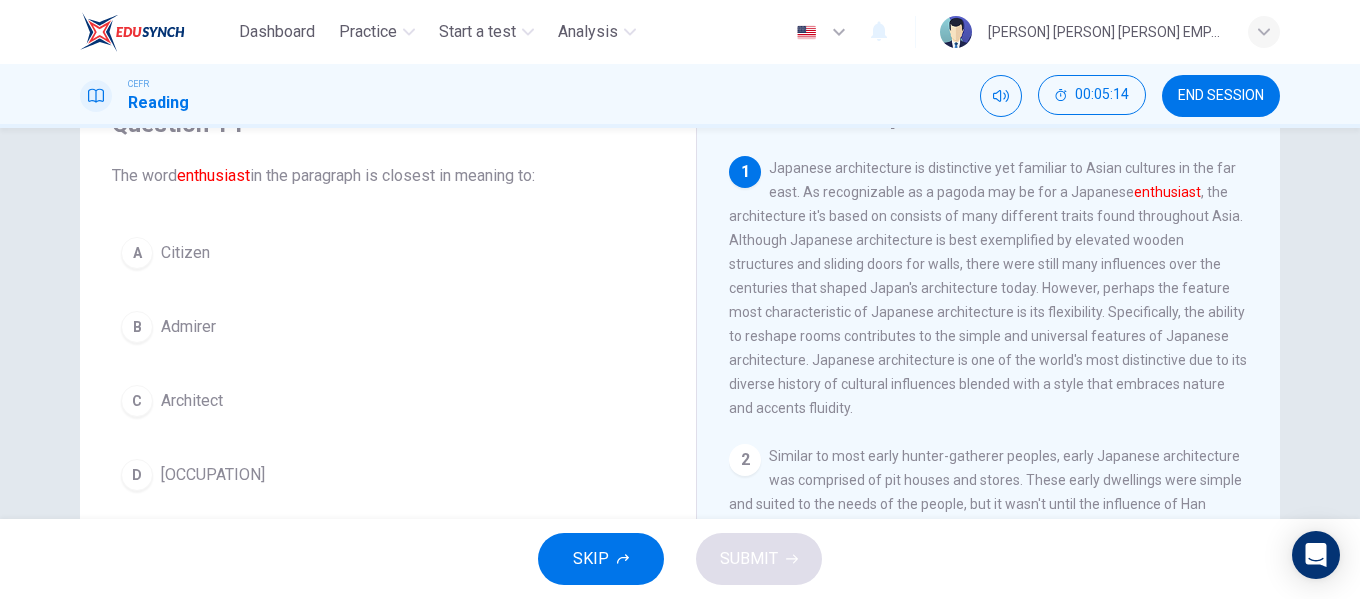 click on "Admirer" at bounding box center (185, 253) 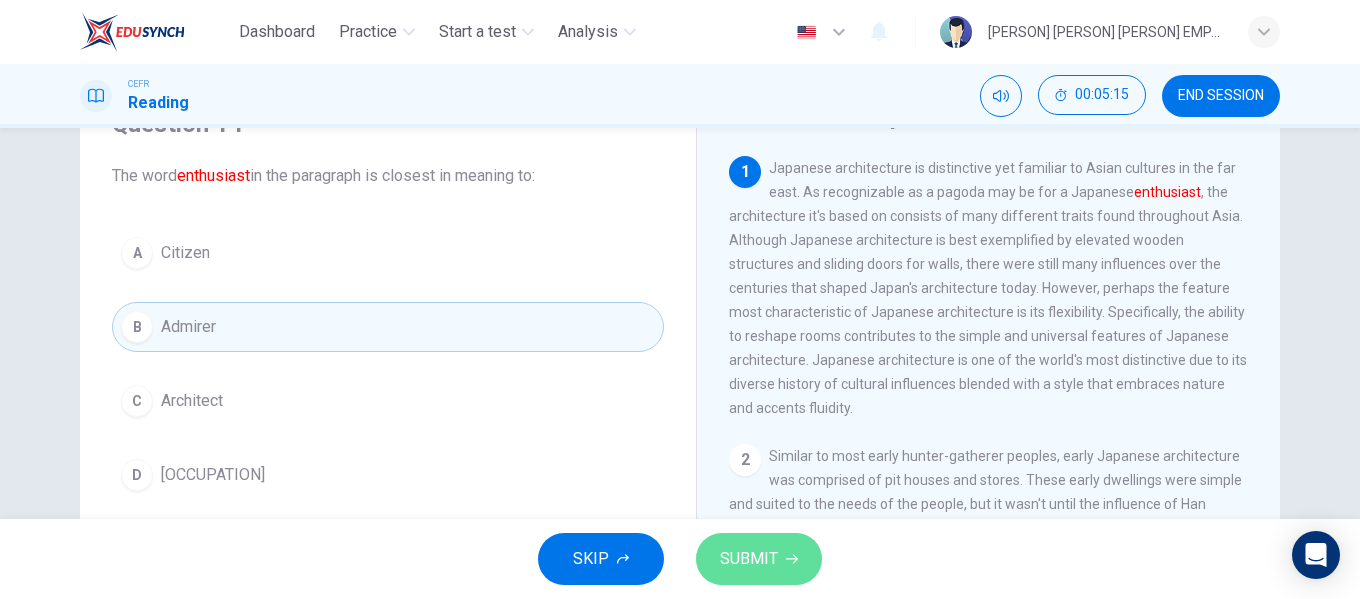 click on "SUBMIT" at bounding box center (749, 559) 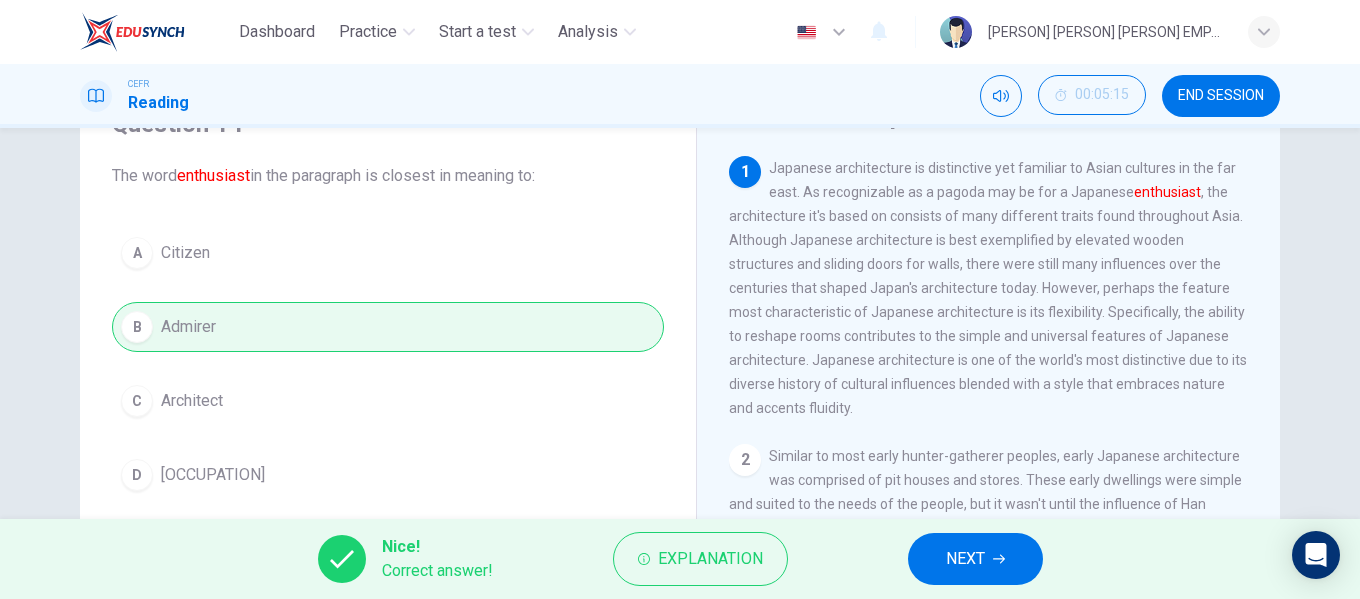 click on "NEXT" at bounding box center (975, 559) 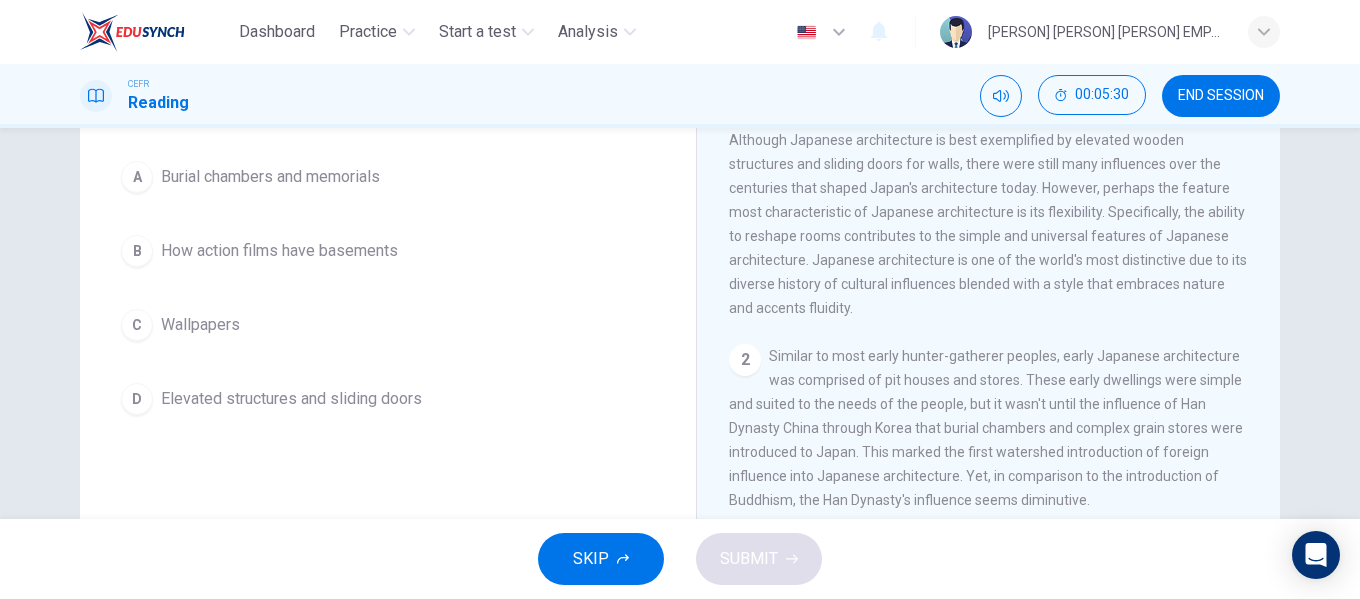 scroll, scrollTop: 100, scrollLeft: 0, axis: vertical 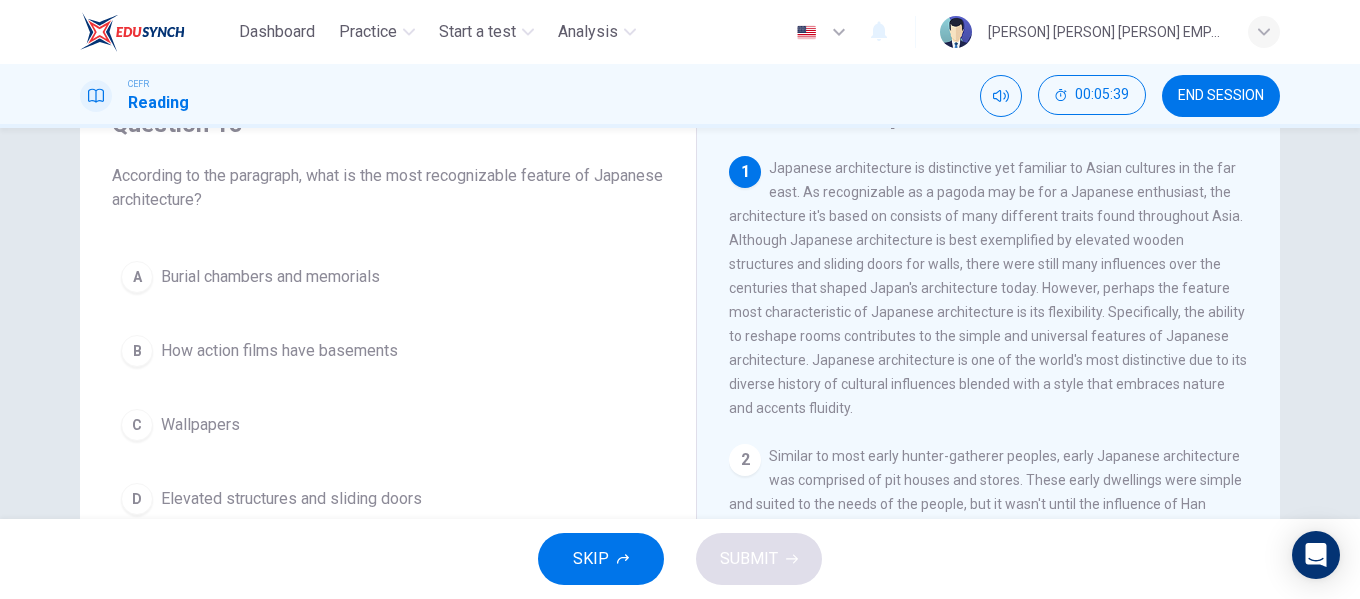 click on "A Burial chambers and memorials B How action films have basements C Wallpapers D Elevated structures and sliding doors" at bounding box center [388, 388] 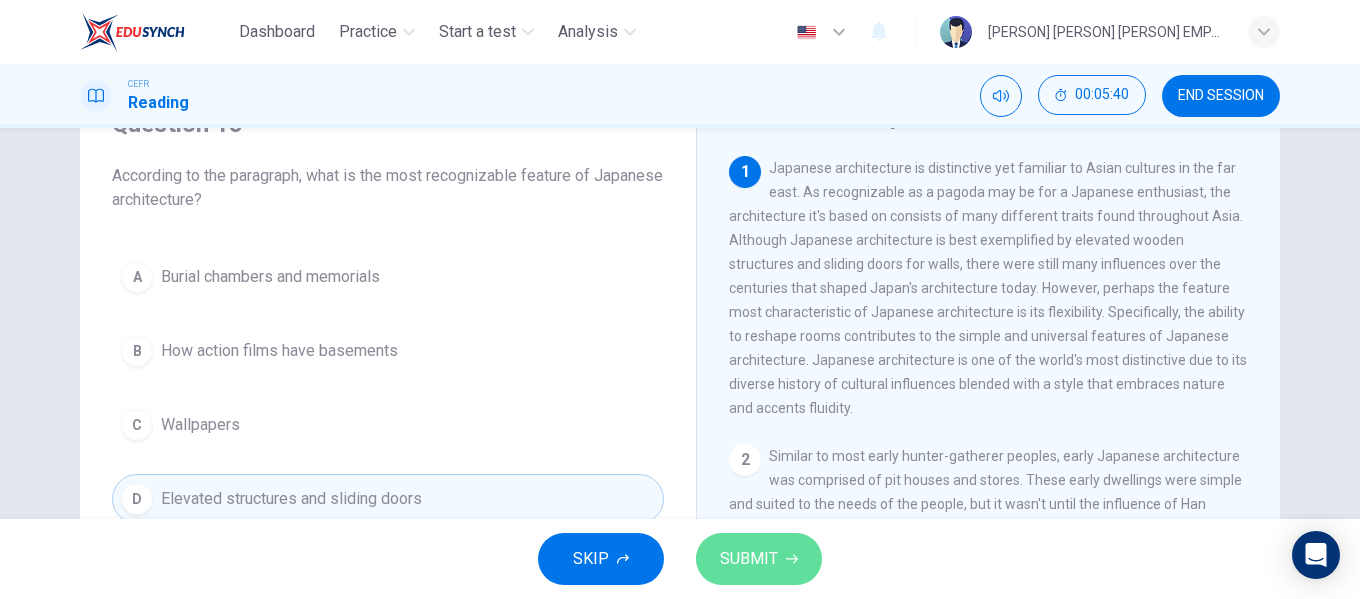 click on "SUBMIT" at bounding box center (749, 559) 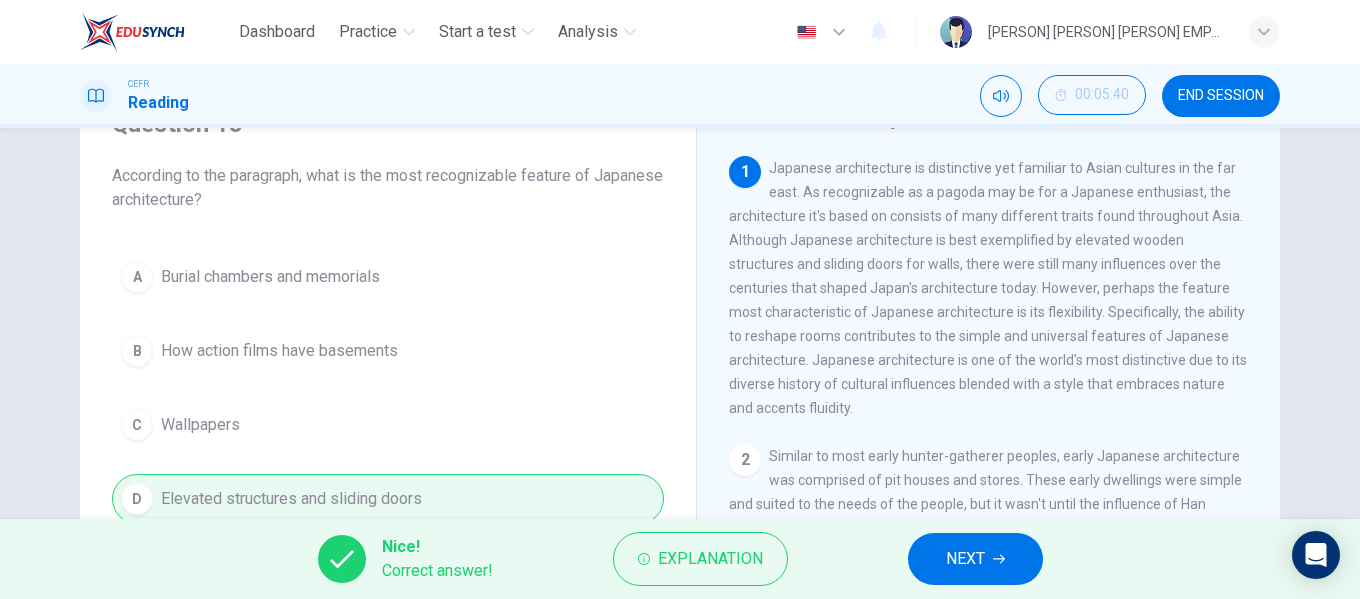 click at bounding box center [999, 559] 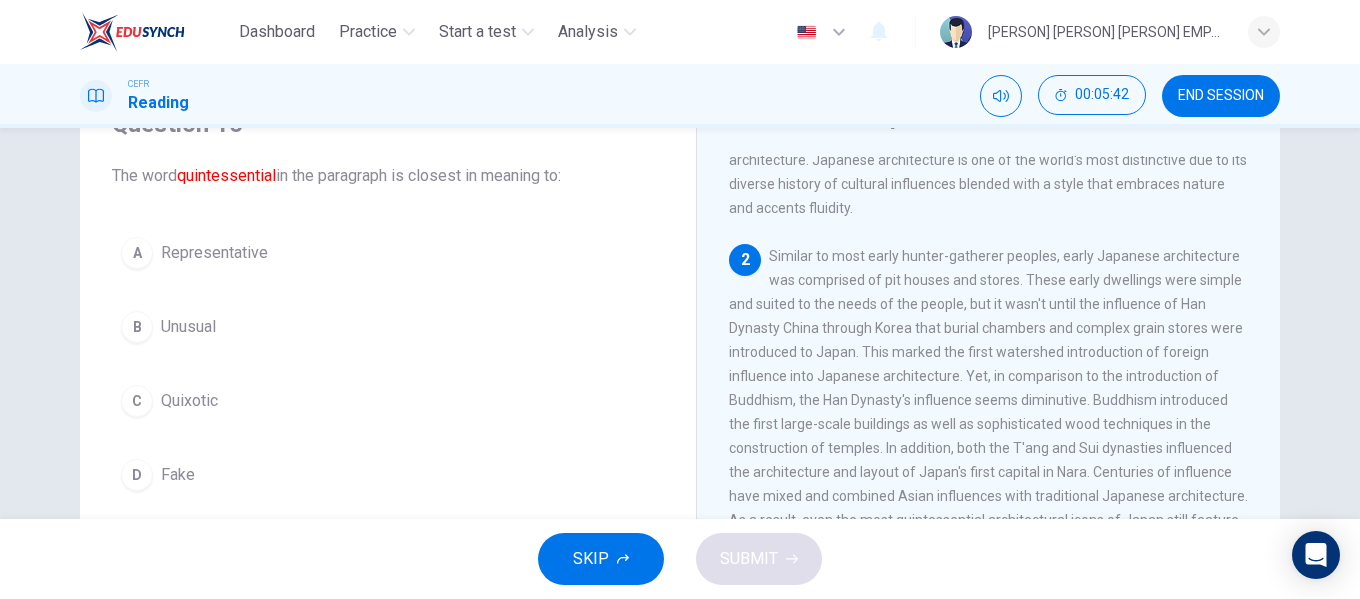 scroll, scrollTop: 300, scrollLeft: 0, axis: vertical 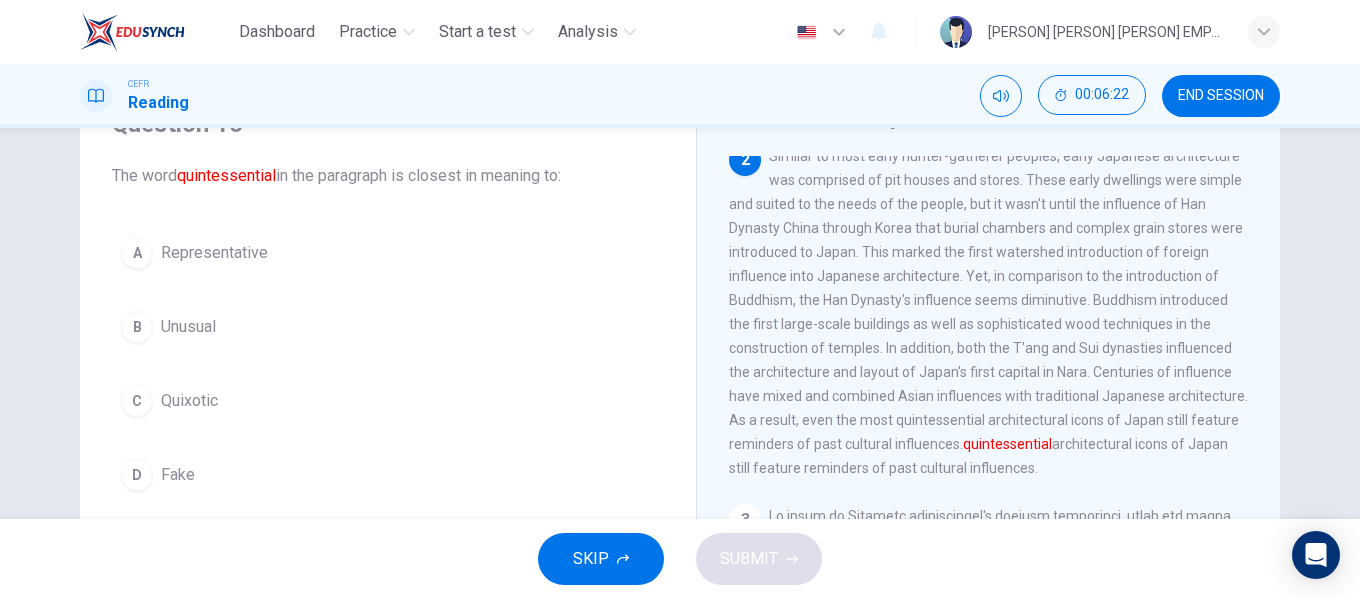 click on "Unusual" at bounding box center [214, 253] 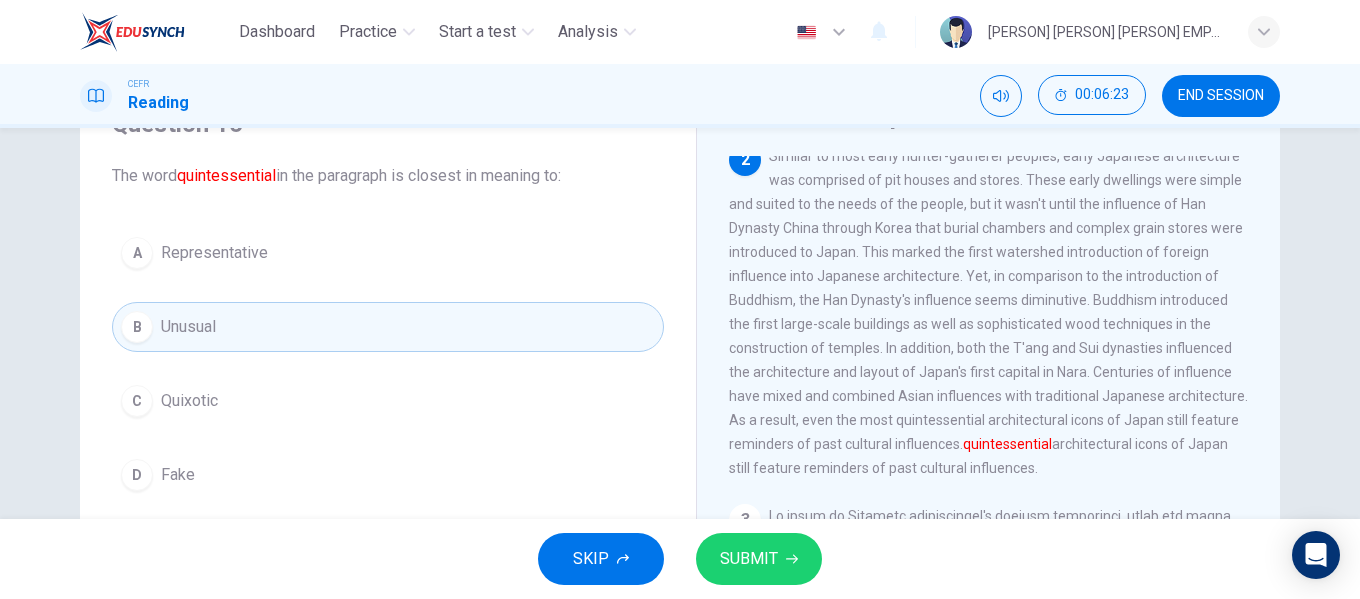 click on "SUBMIT" at bounding box center (759, 559) 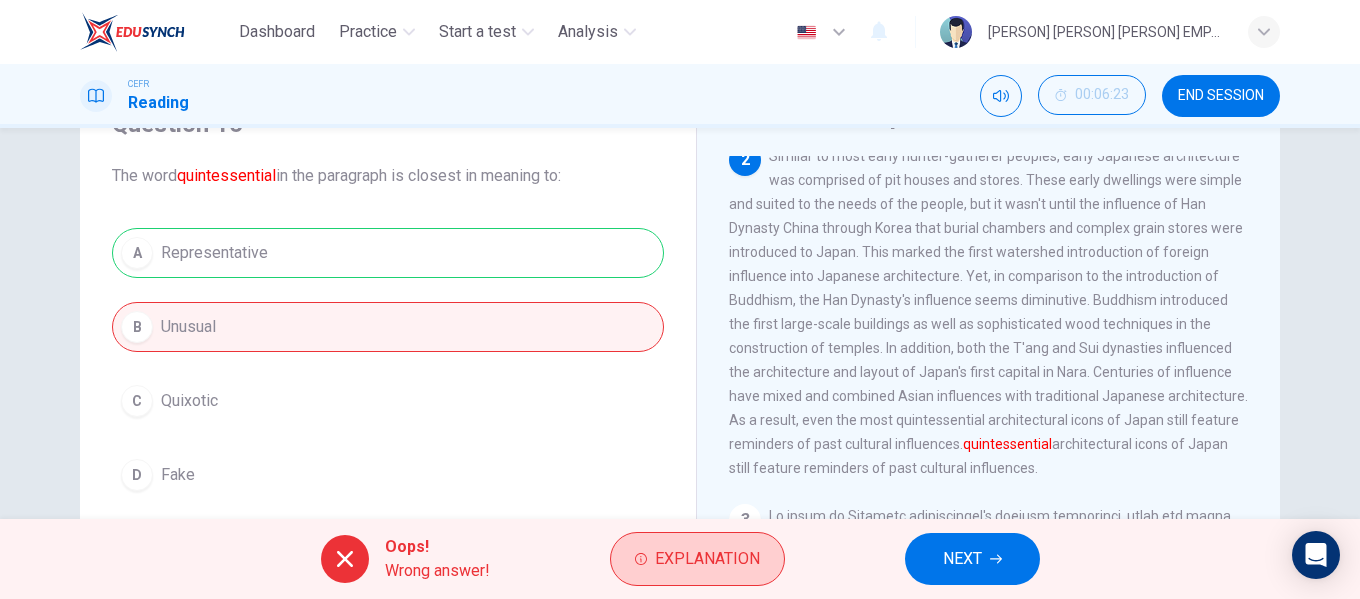 click on "Explanation" at bounding box center (707, 559) 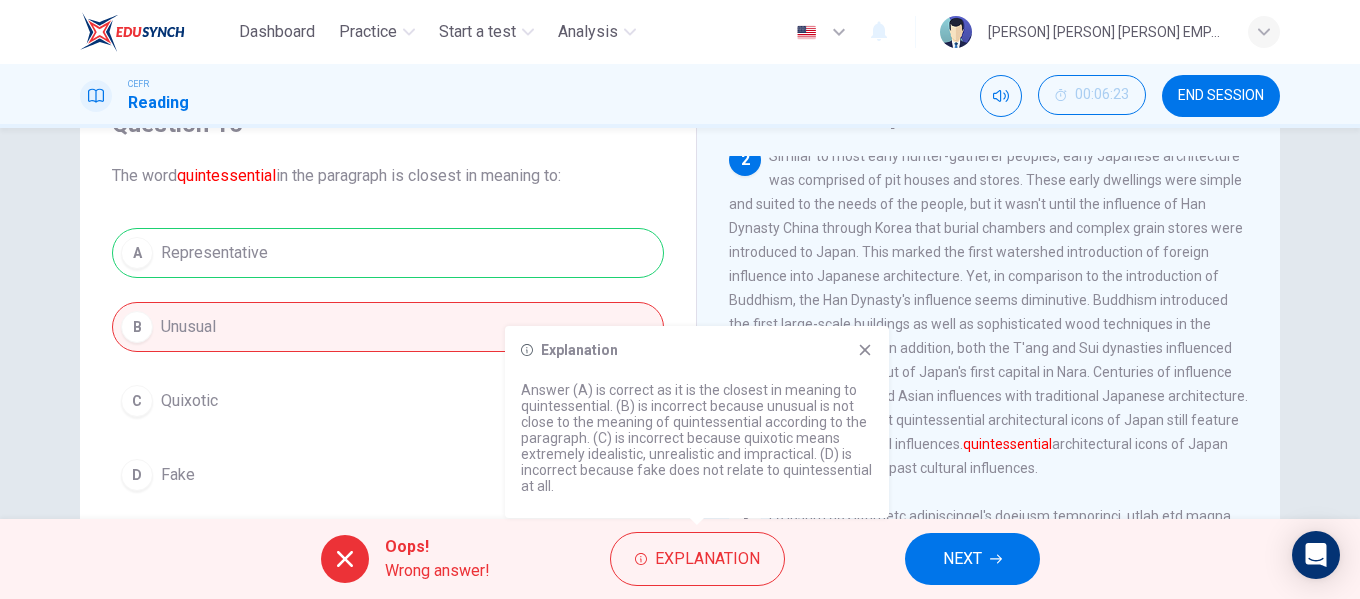 click at bounding box center [865, 350] 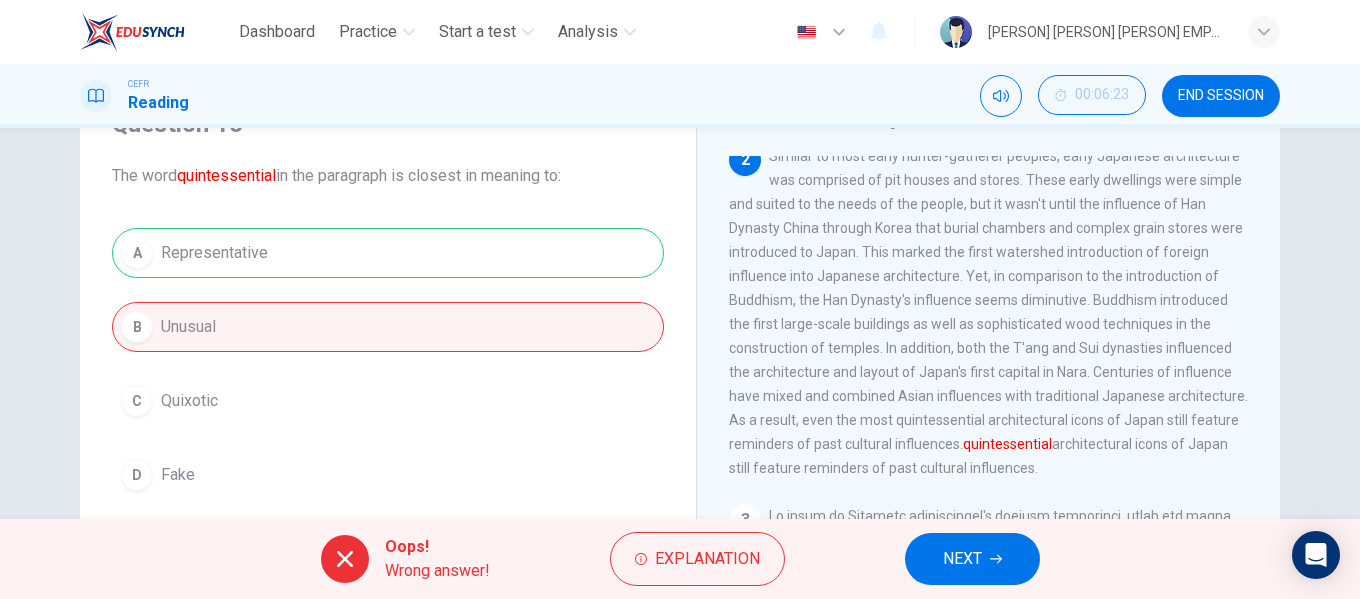 click on "NEXT" at bounding box center (972, 559) 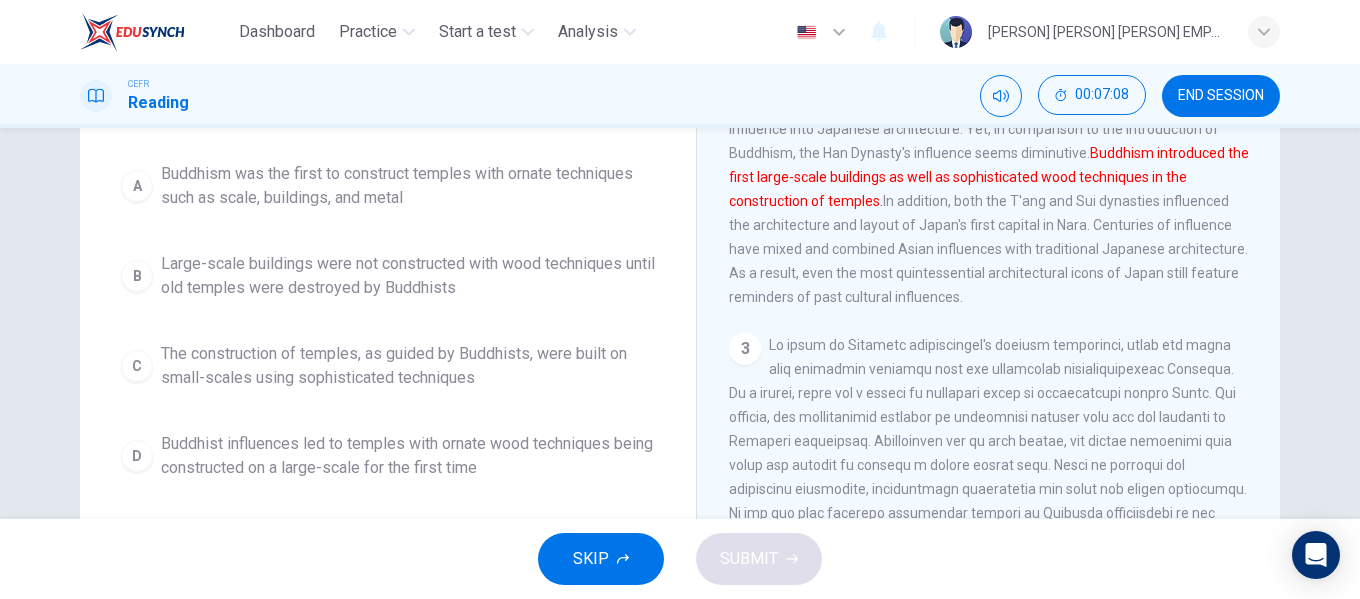 scroll, scrollTop: 284, scrollLeft: 0, axis: vertical 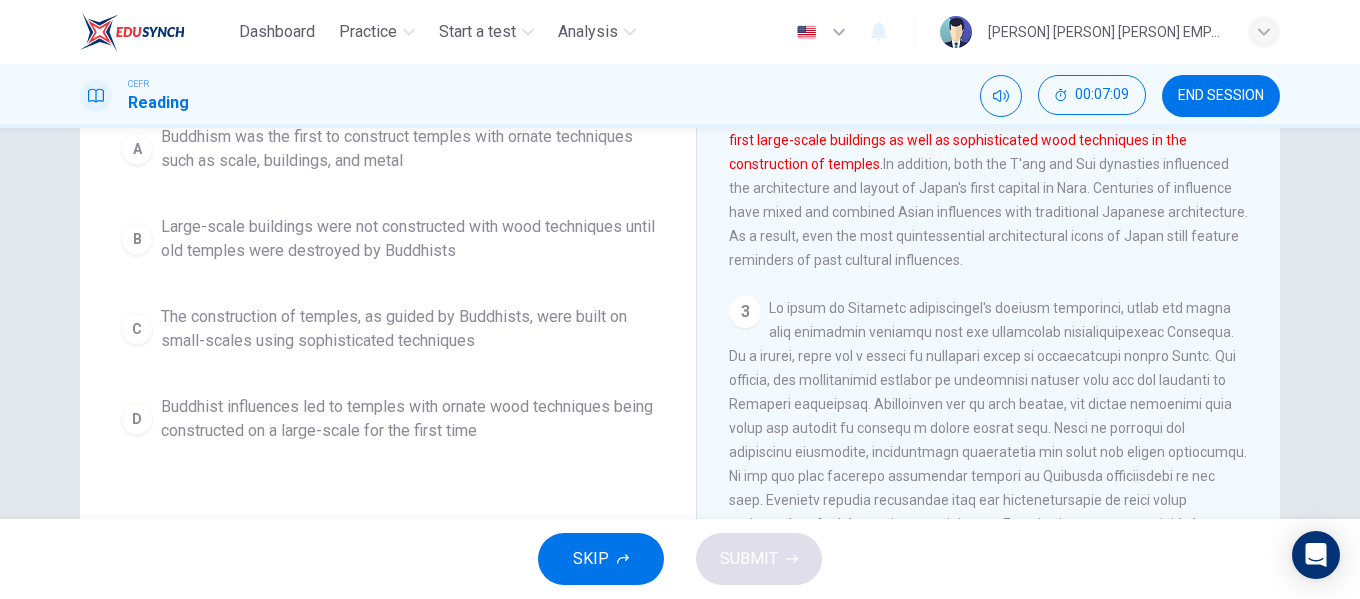 click on "Buddhist influences led to temples with ornate wood techniques being constructed on a large-scale for the first time" at bounding box center (408, 149) 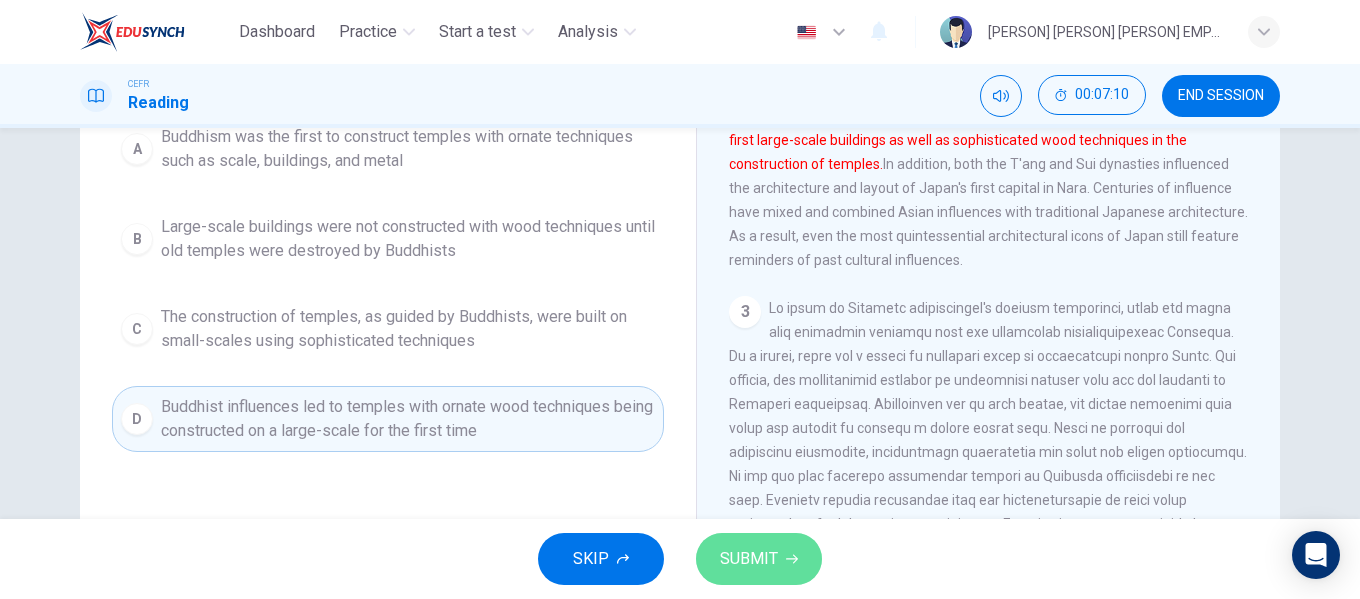 click on "SUBMIT" at bounding box center [759, 559] 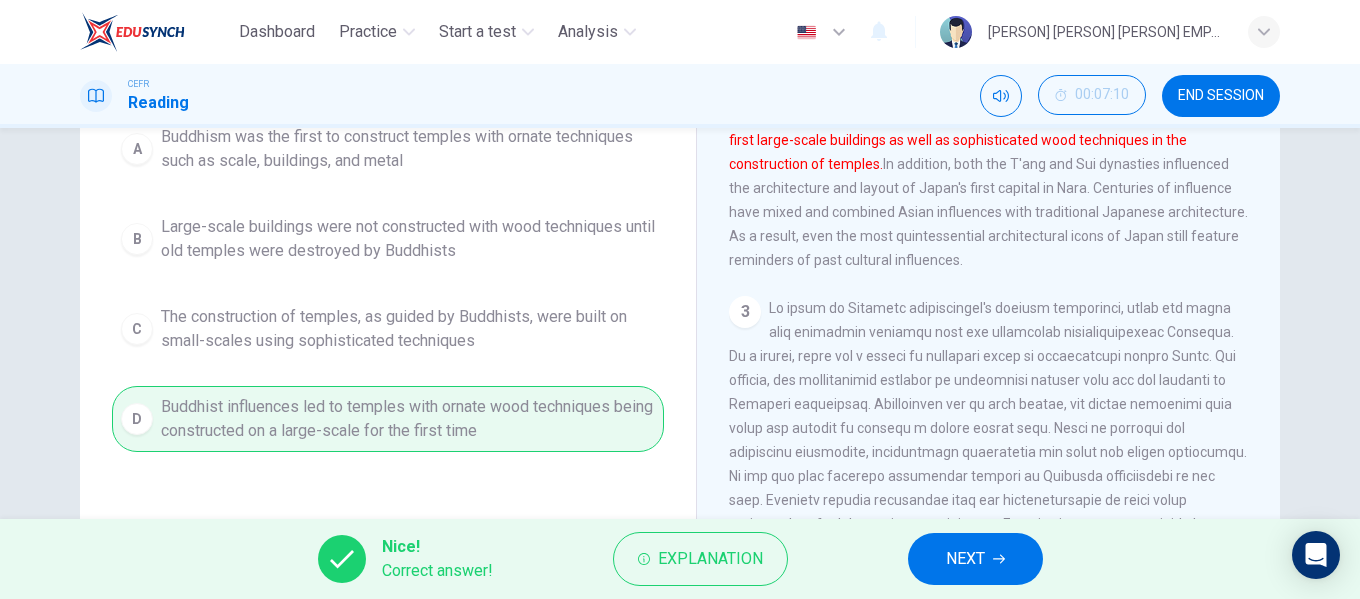 click on "NEXT" at bounding box center (965, 559) 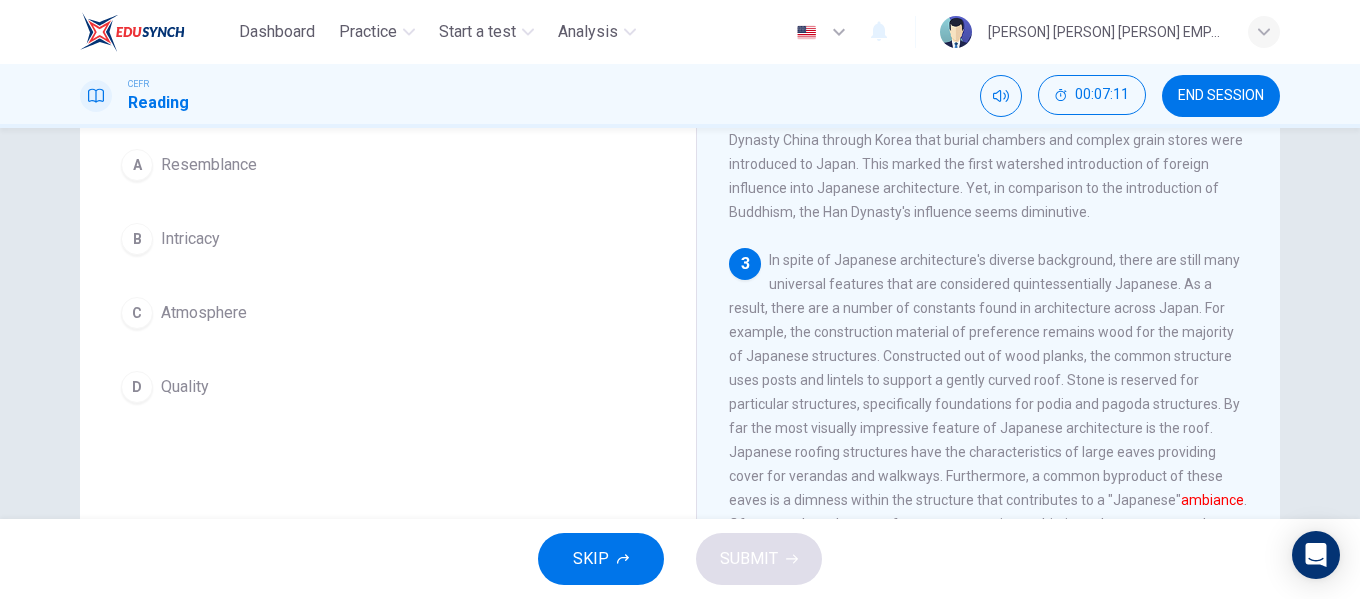 scroll, scrollTop: 88, scrollLeft: 0, axis: vertical 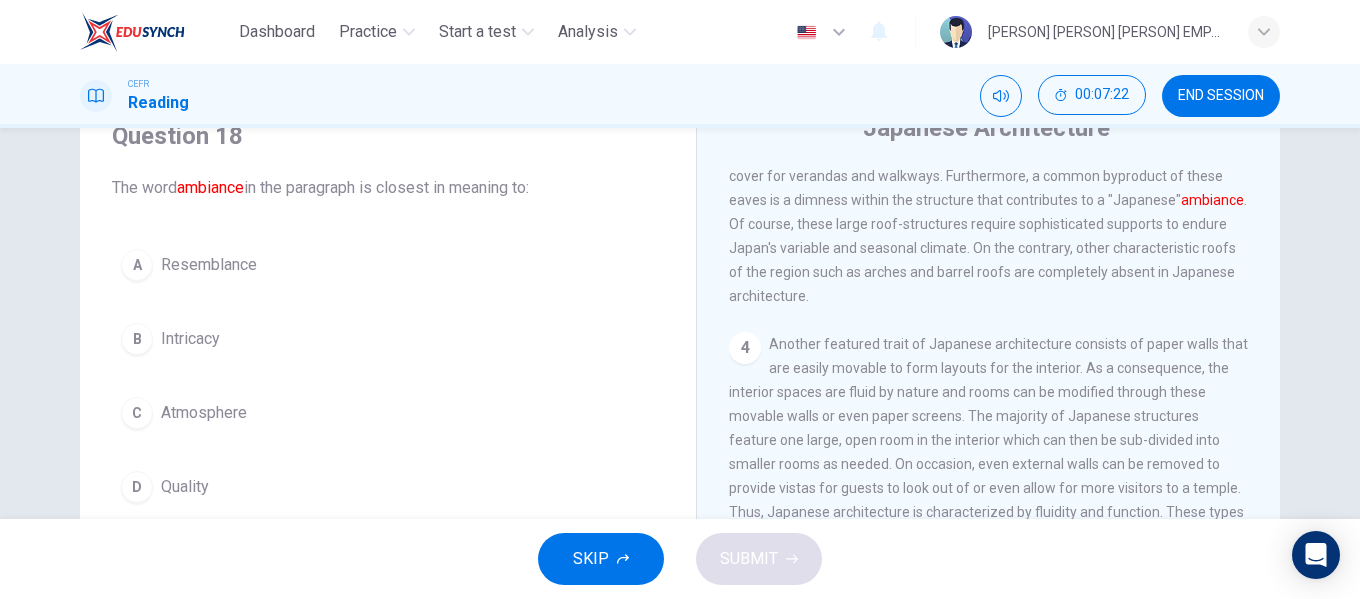 click on "C Atmosphere" at bounding box center (388, 413) 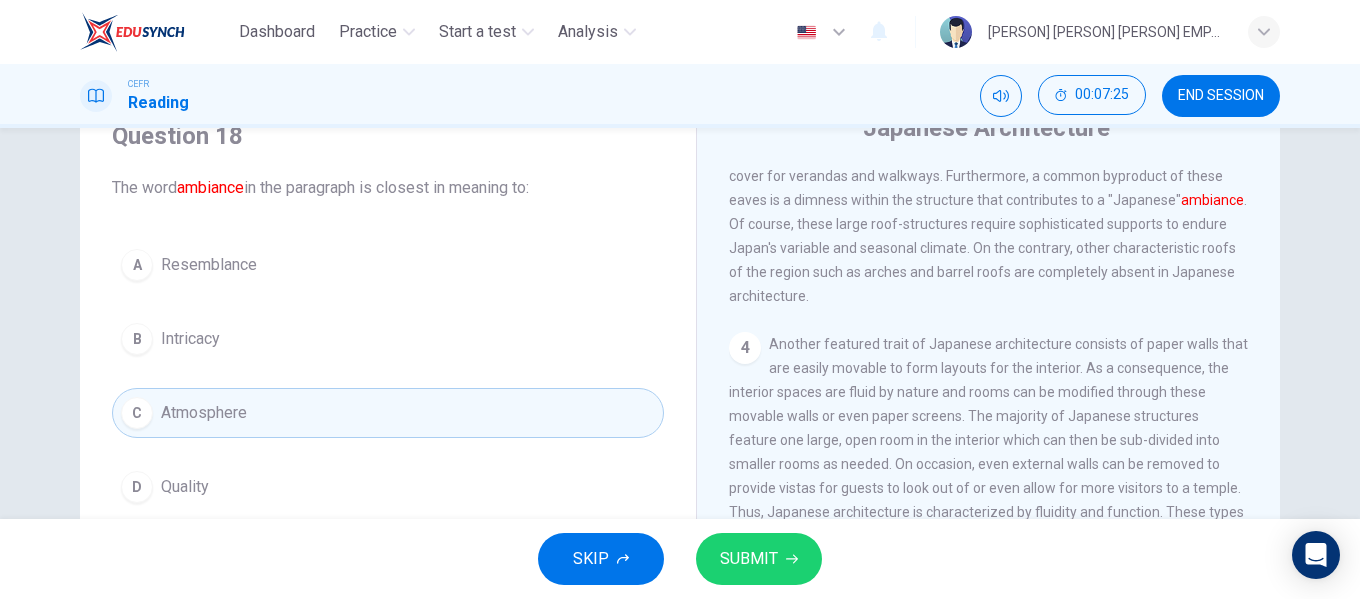 click at bounding box center [792, 559] 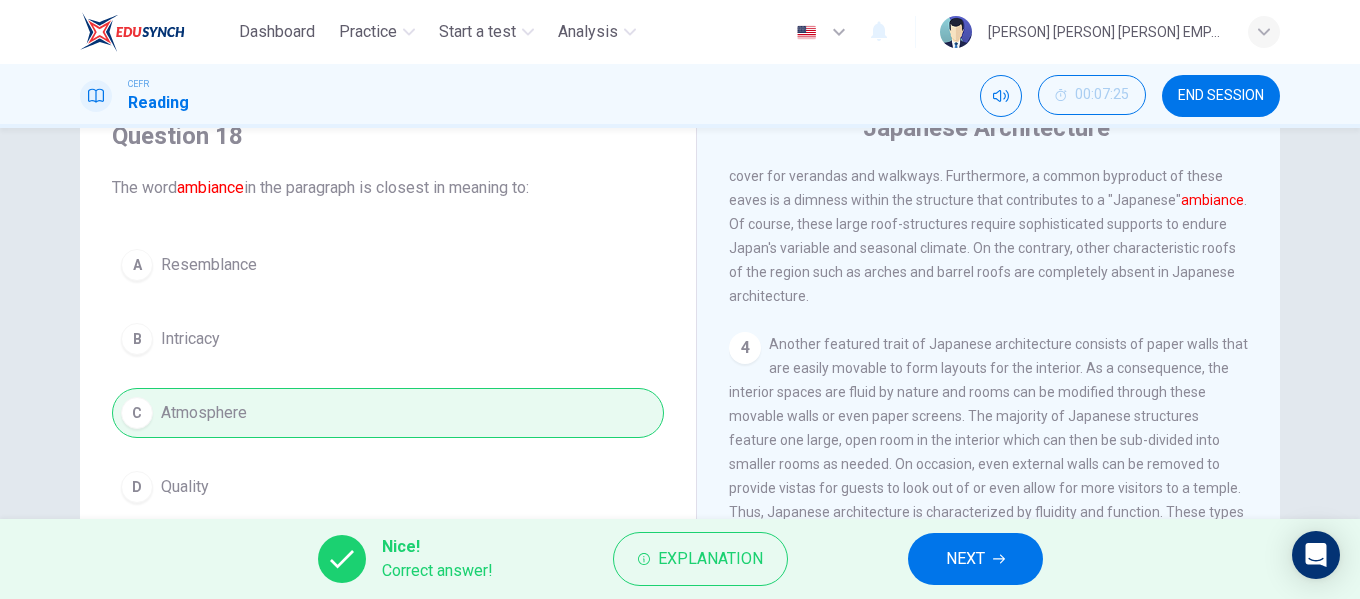 click on "NEXT" at bounding box center [975, 559] 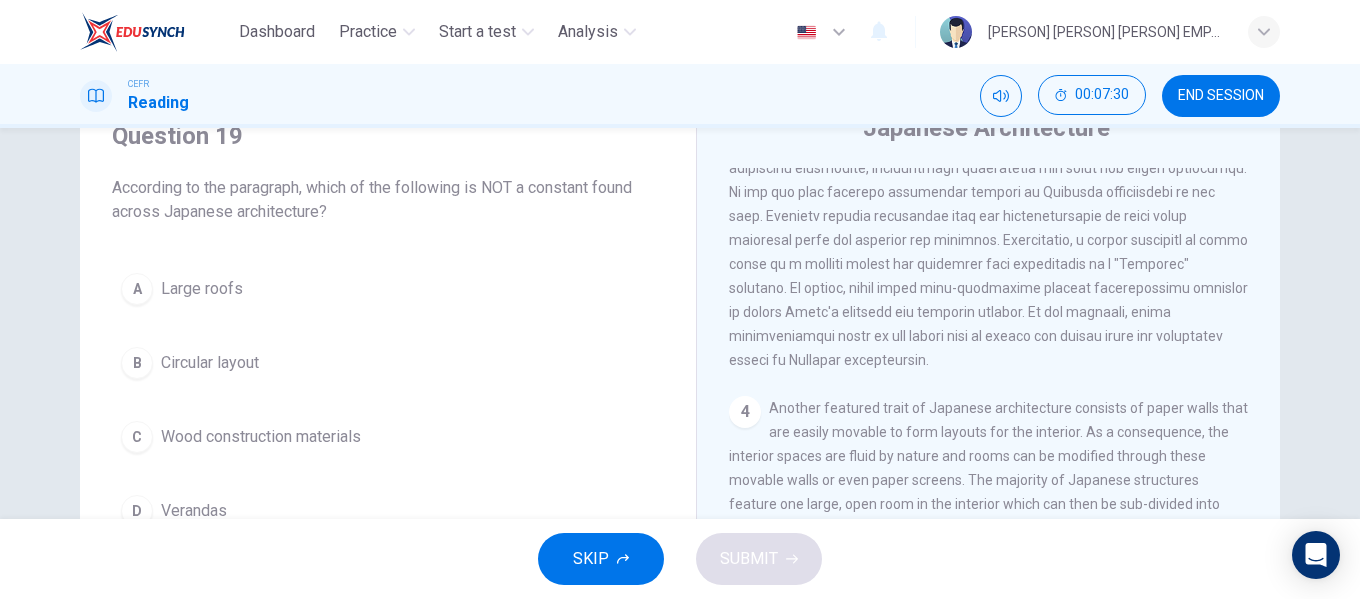 scroll, scrollTop: 600, scrollLeft: 0, axis: vertical 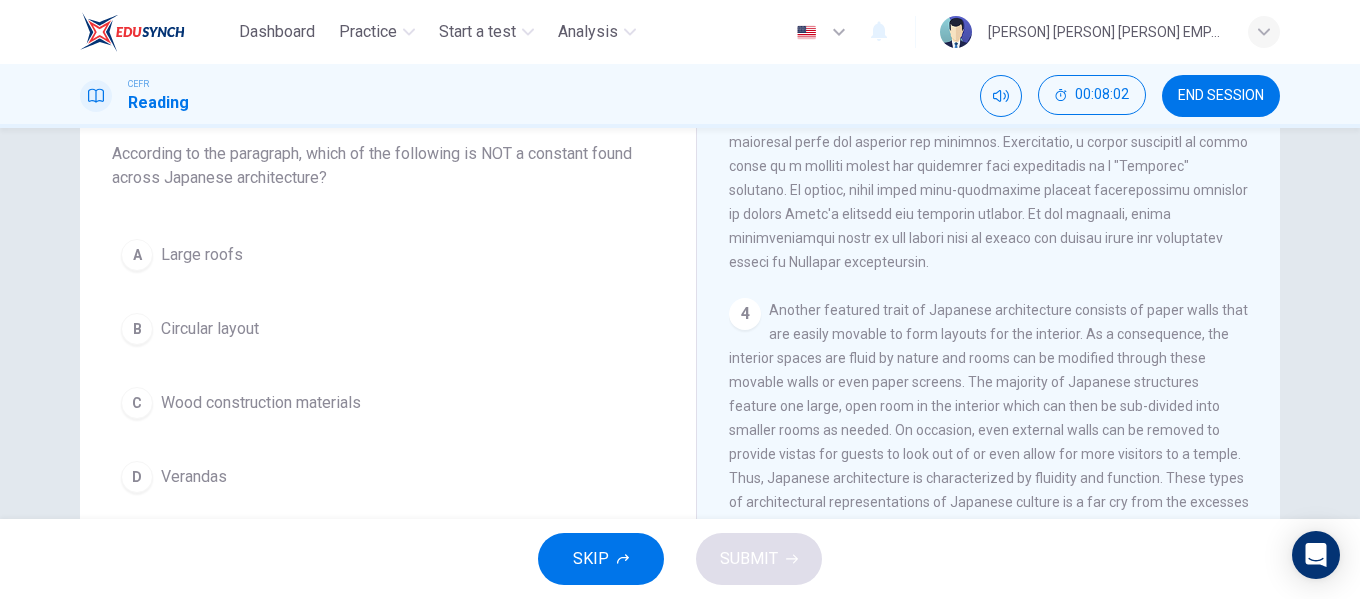click on "Circular layout" at bounding box center [202, 255] 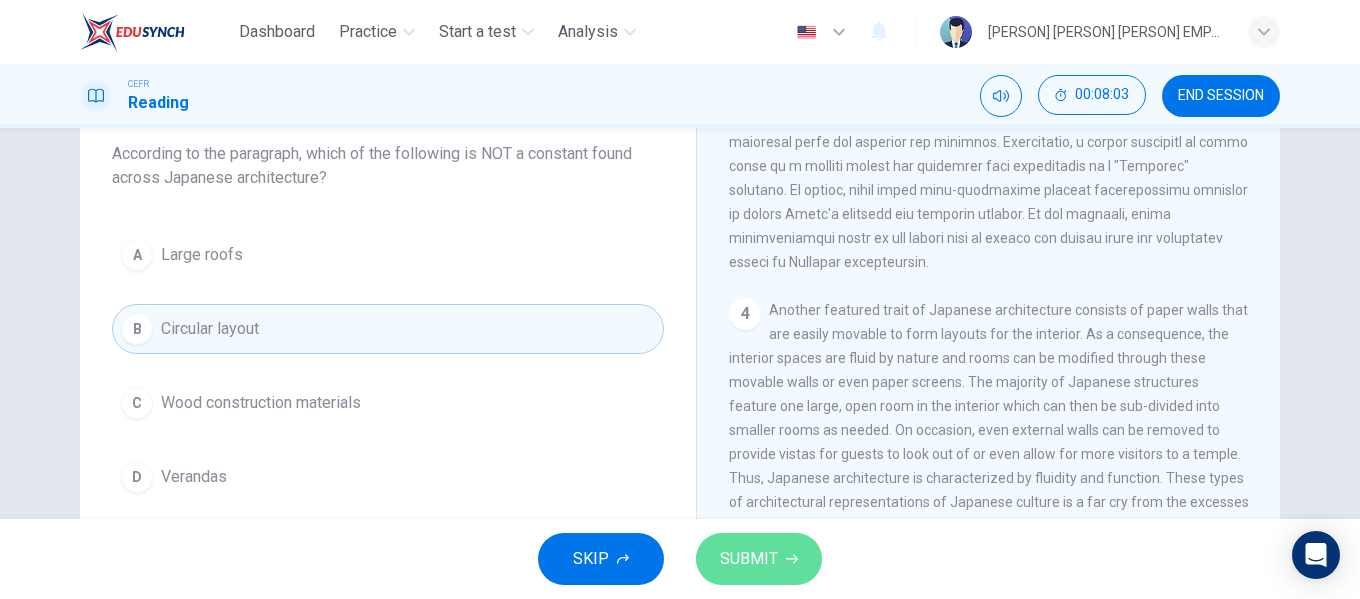 click on "SUBMIT" at bounding box center [749, 559] 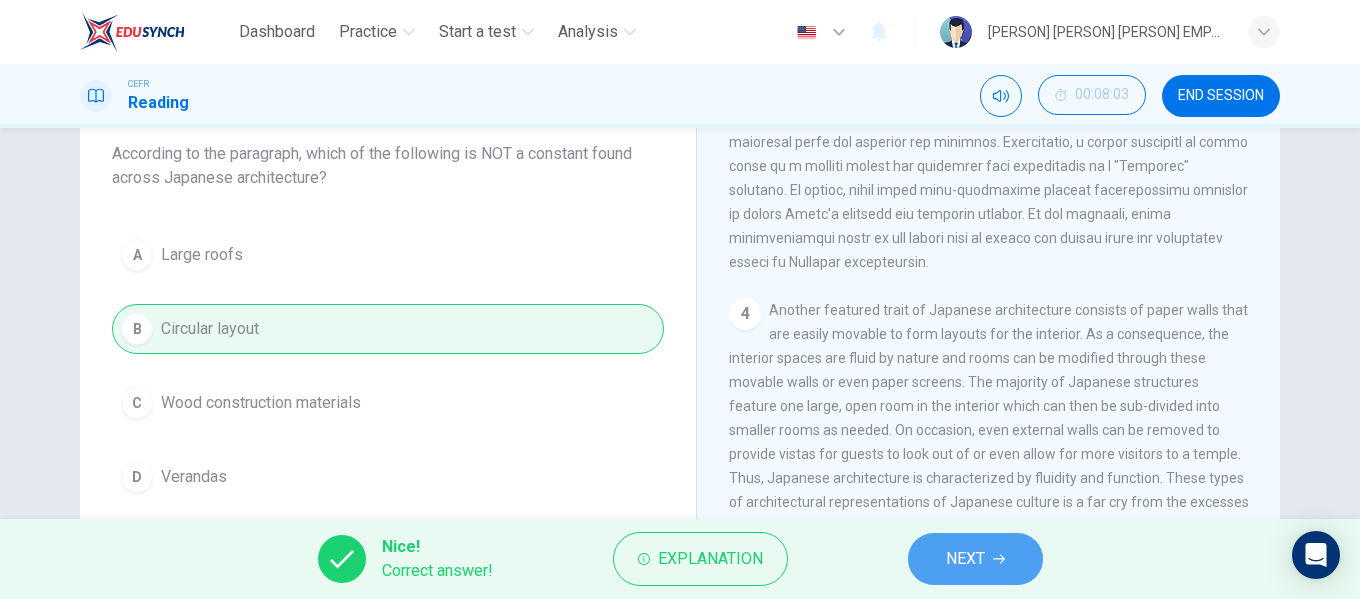 click on "NEXT" at bounding box center [975, 559] 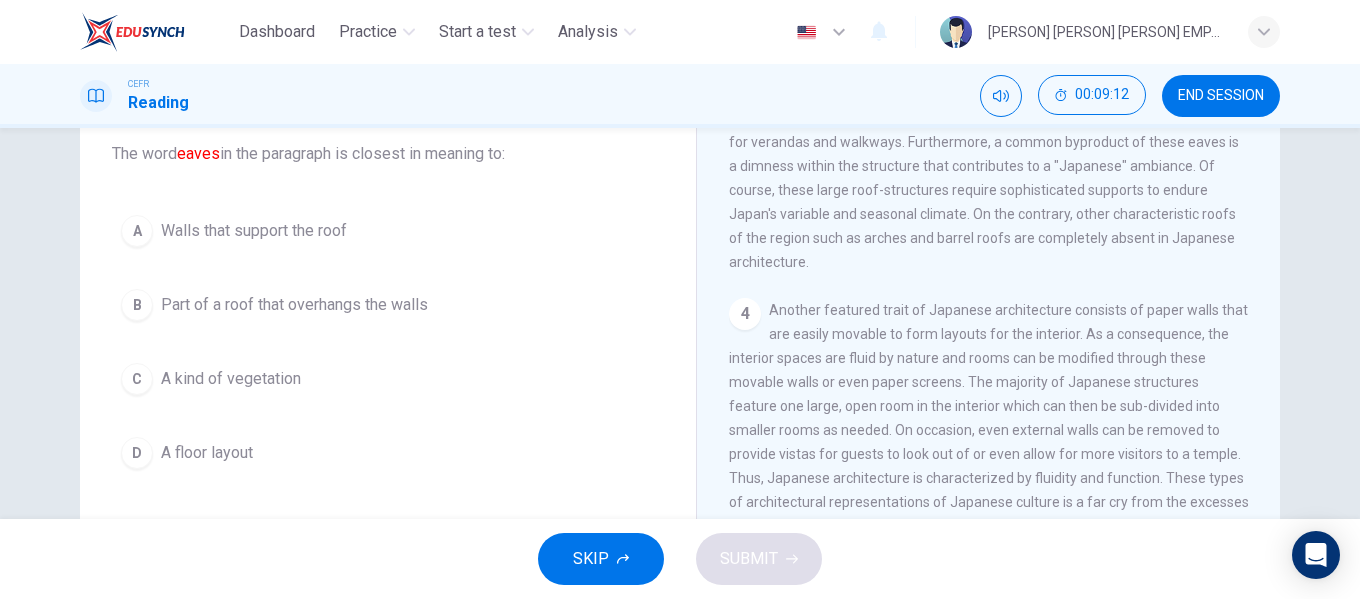 click on "Part of a roof that overhangs the walls" at bounding box center [254, 231] 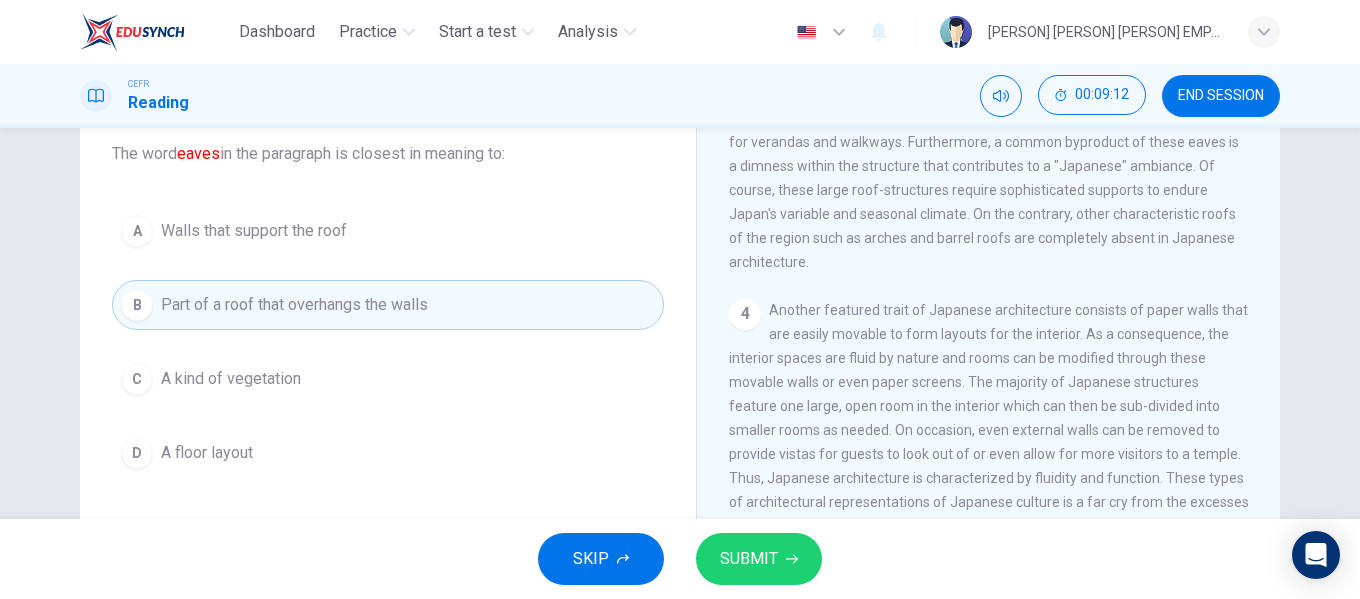 drag, startPoint x: 757, startPoint y: 557, endPoint x: 680, endPoint y: 590, distance: 83.773506 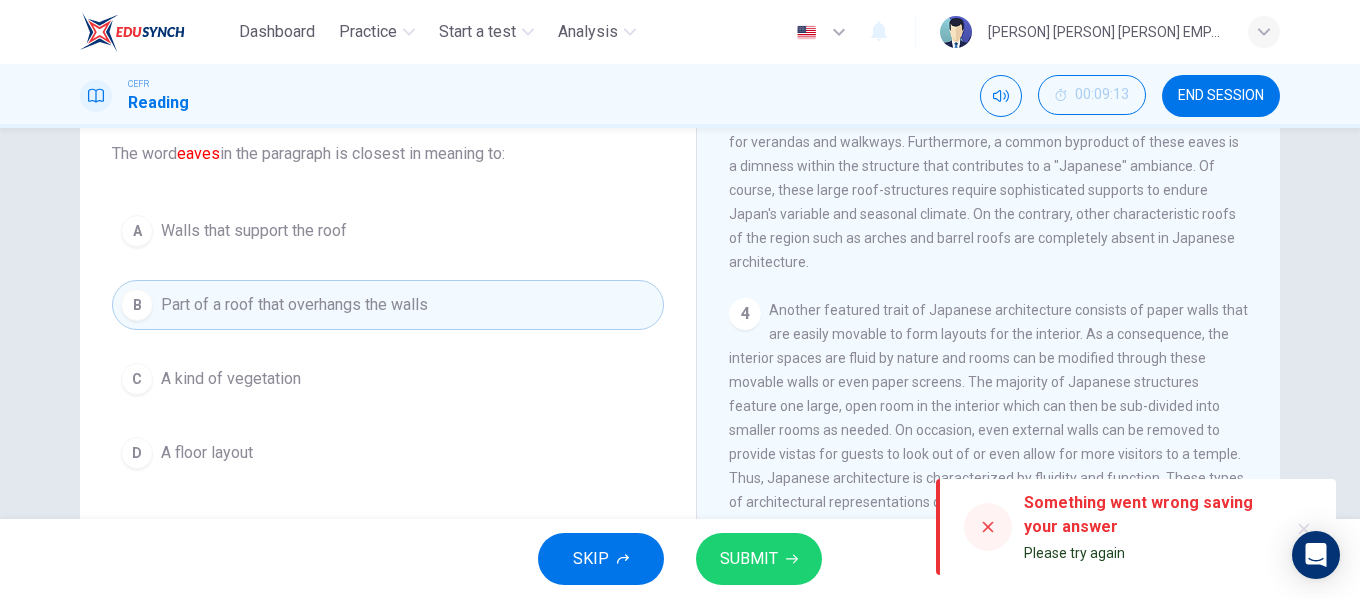 click at bounding box center [988, 527] 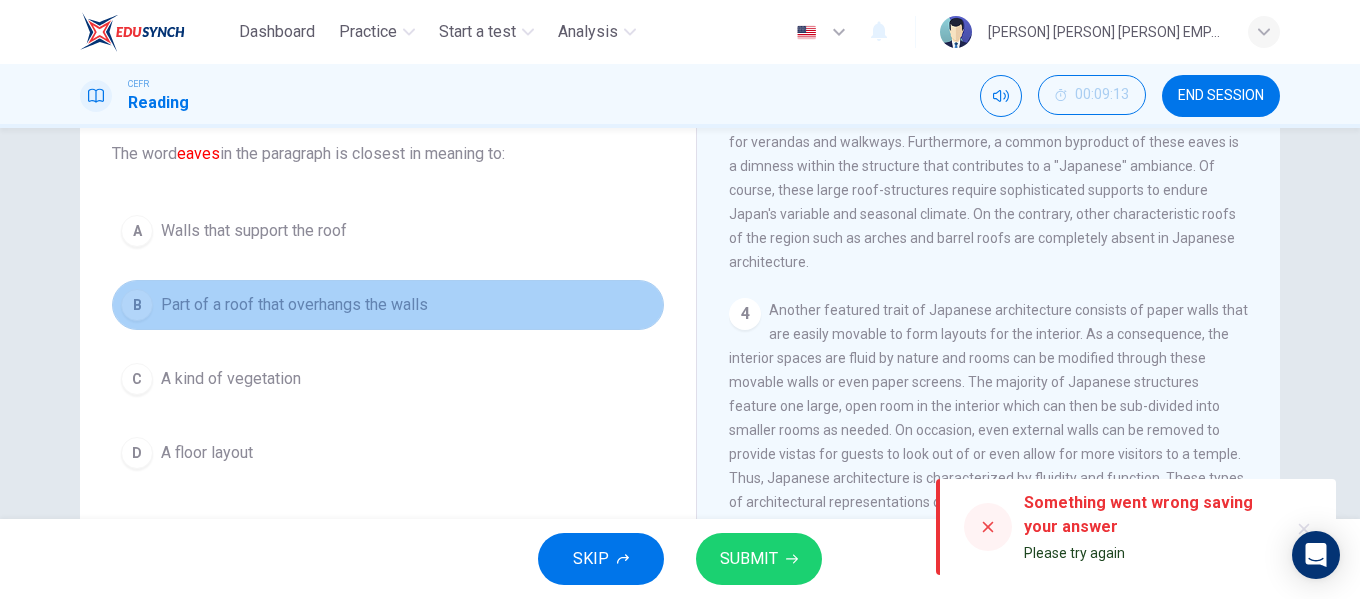 click on "Part of a roof that overhangs the walls" at bounding box center [294, 305] 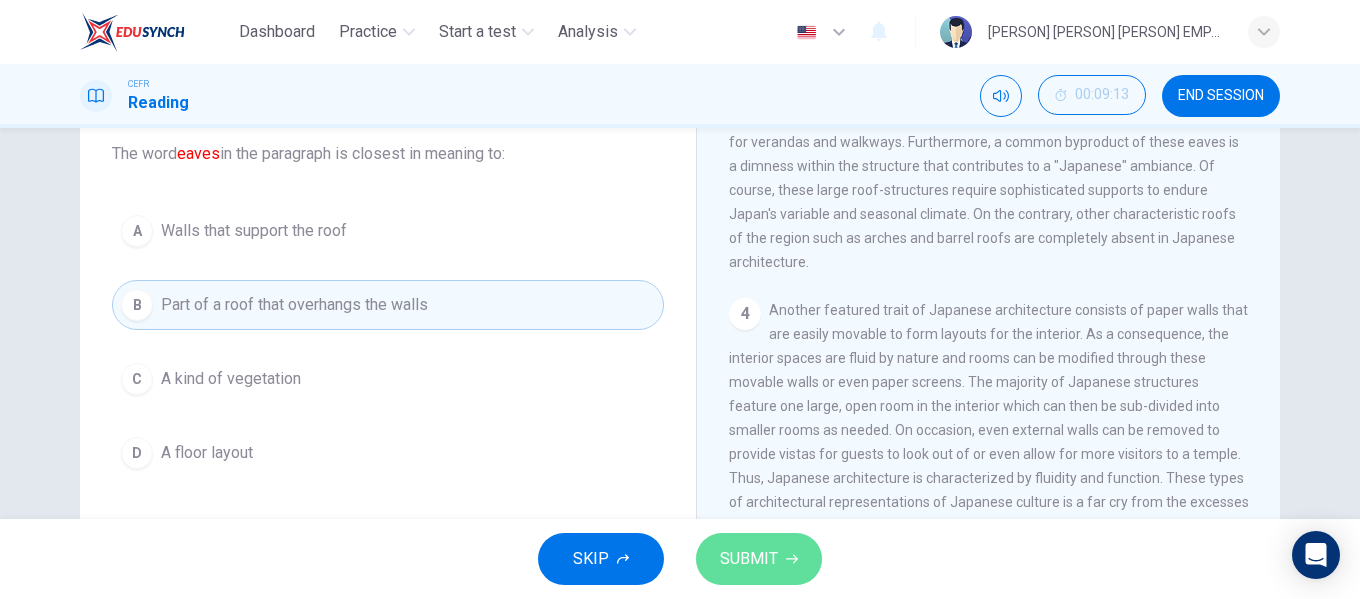click on "SUBMIT" at bounding box center (749, 559) 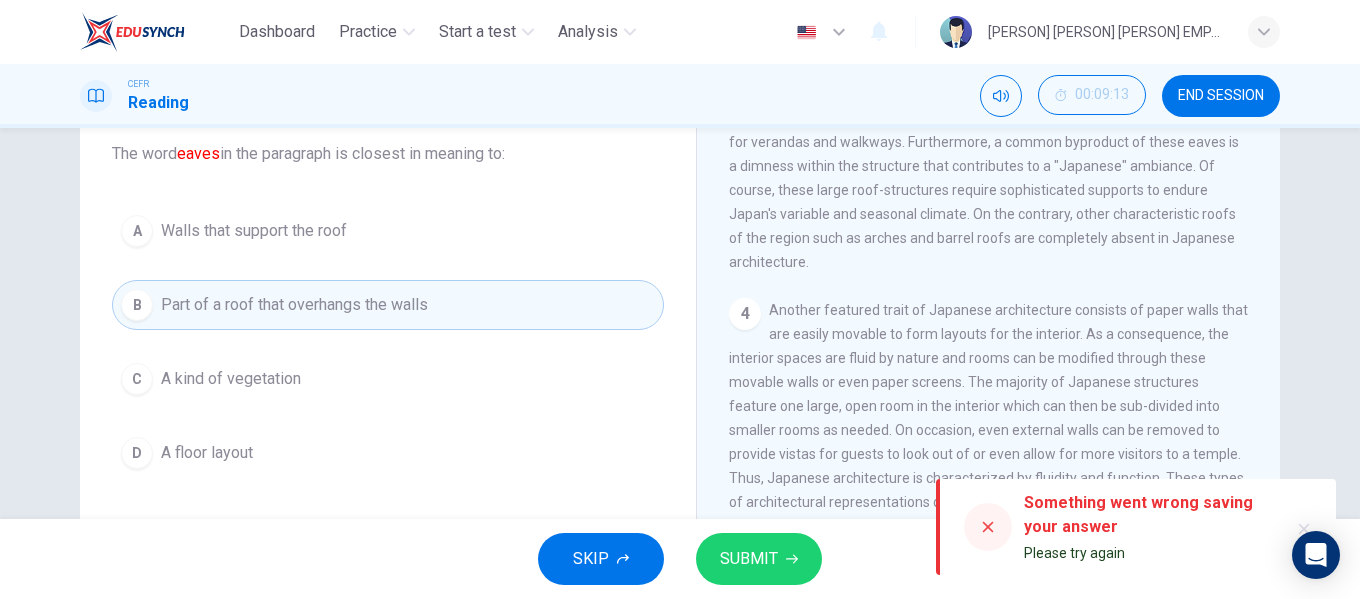 click on "SUBMIT" at bounding box center (759, 559) 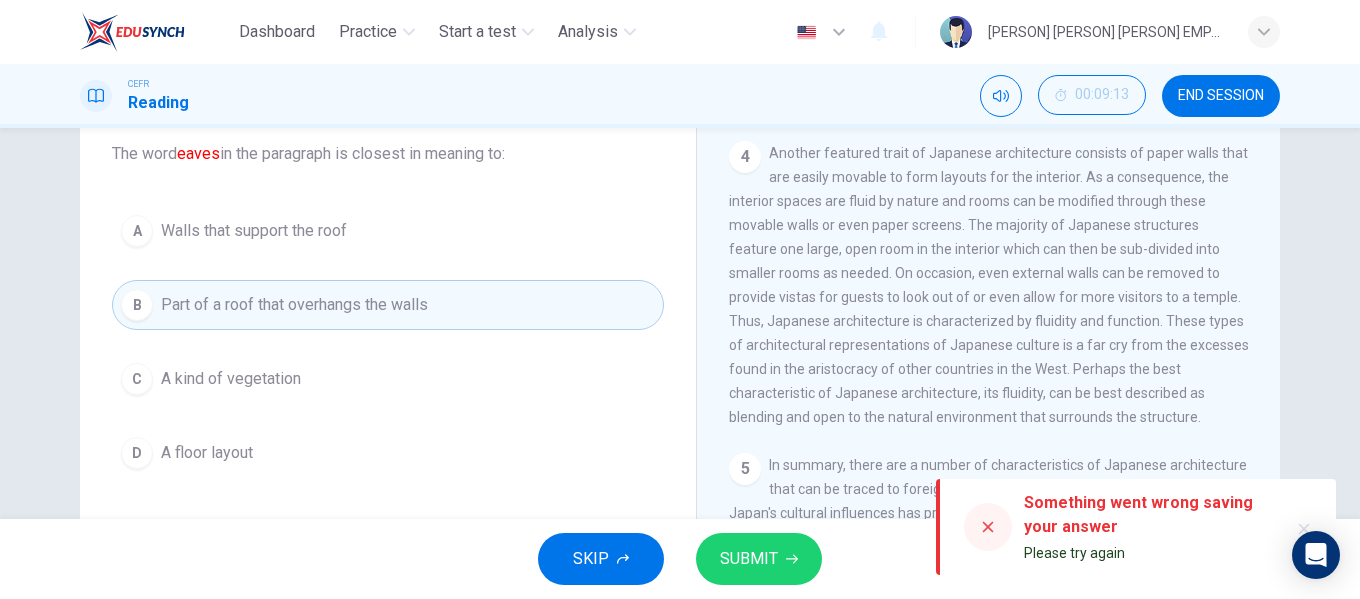 scroll, scrollTop: 1063, scrollLeft: 0, axis: vertical 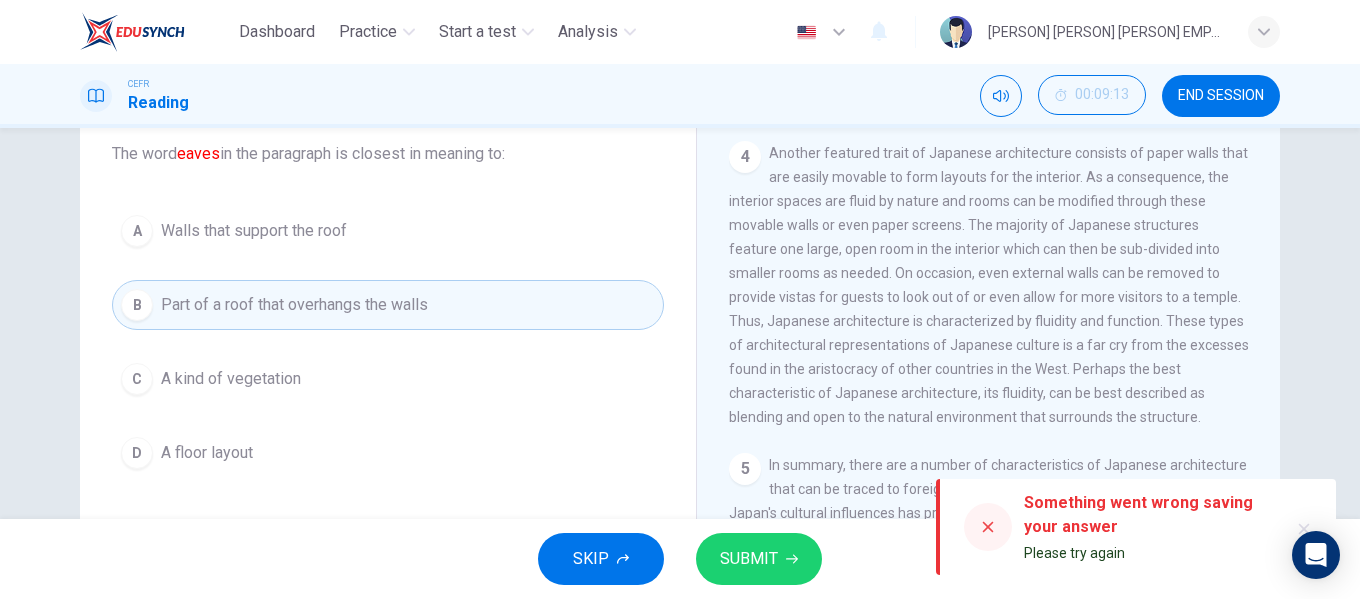 click at bounding box center [988, 527] 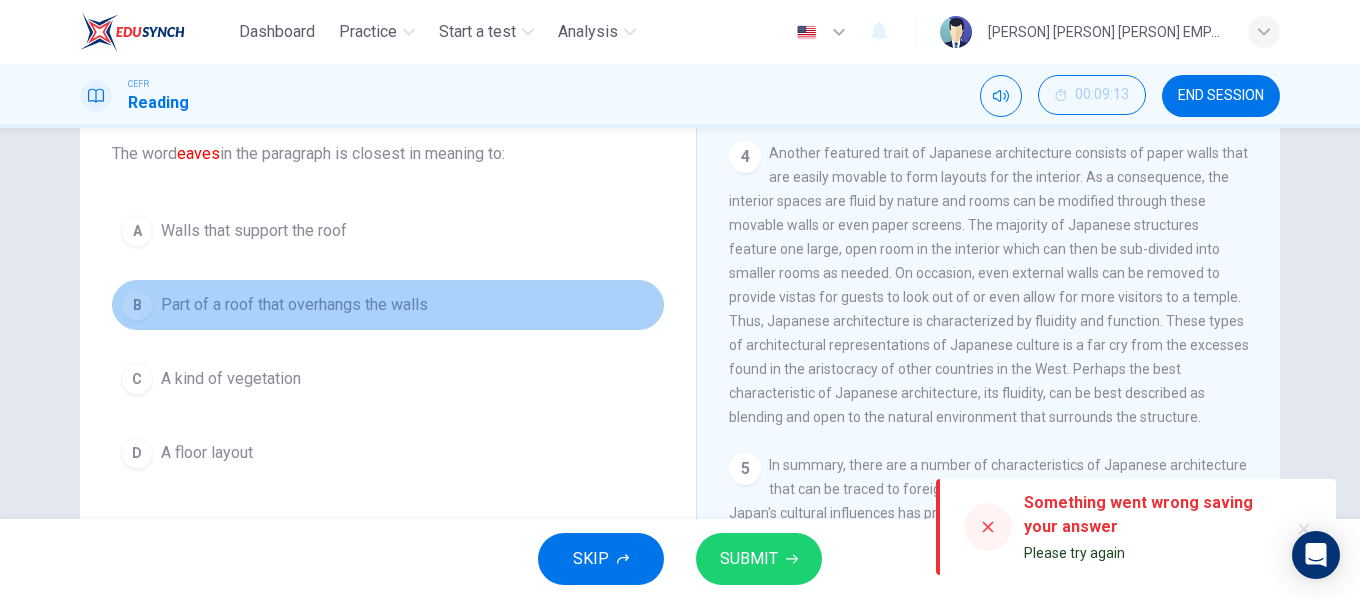 click on "Part of a roof that overhangs the walls" at bounding box center [294, 305] 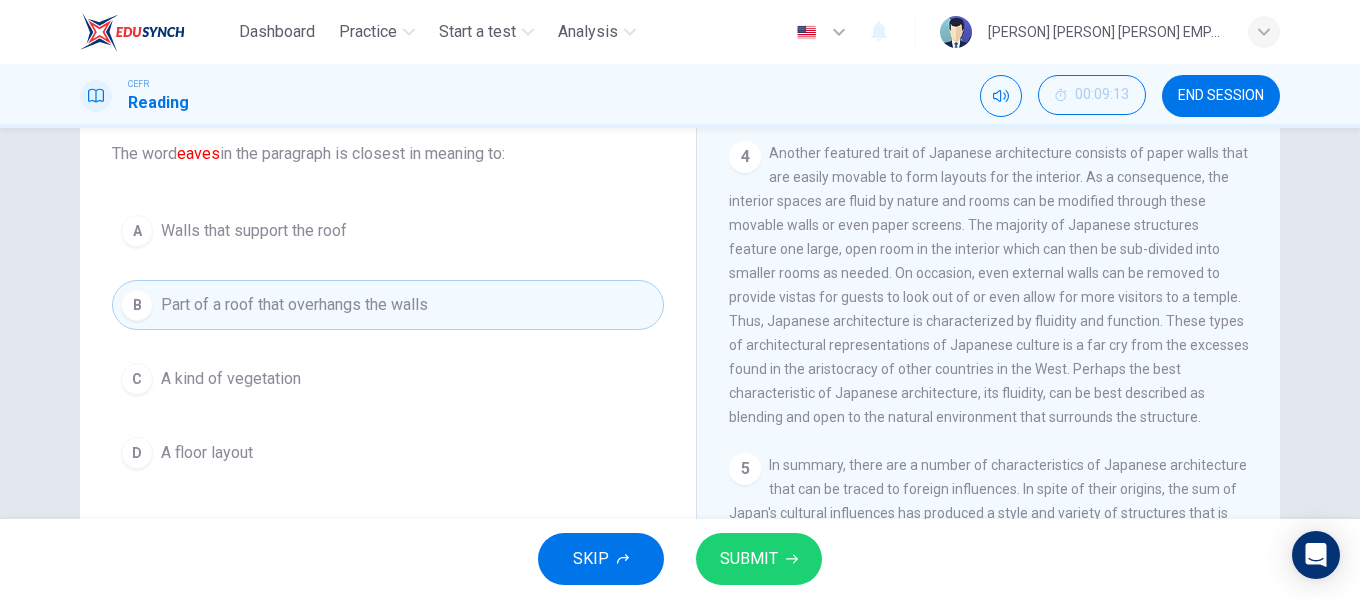 click on "SUBMIT" at bounding box center [759, 559] 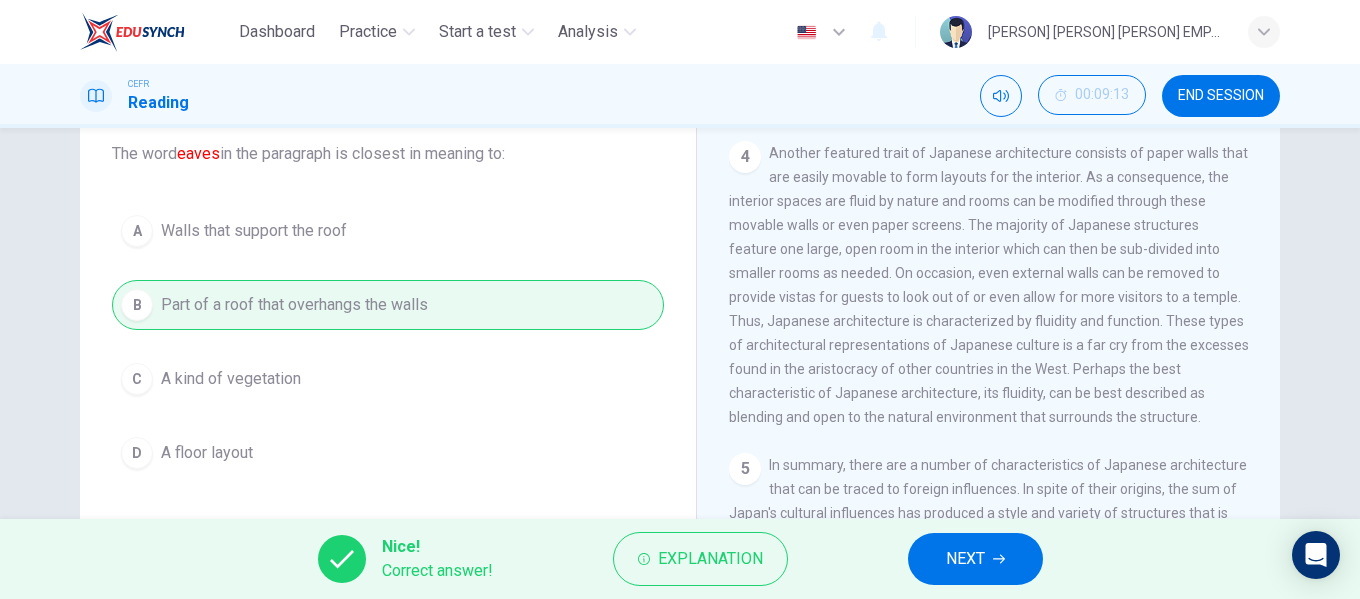 click on "NEXT" at bounding box center (975, 559) 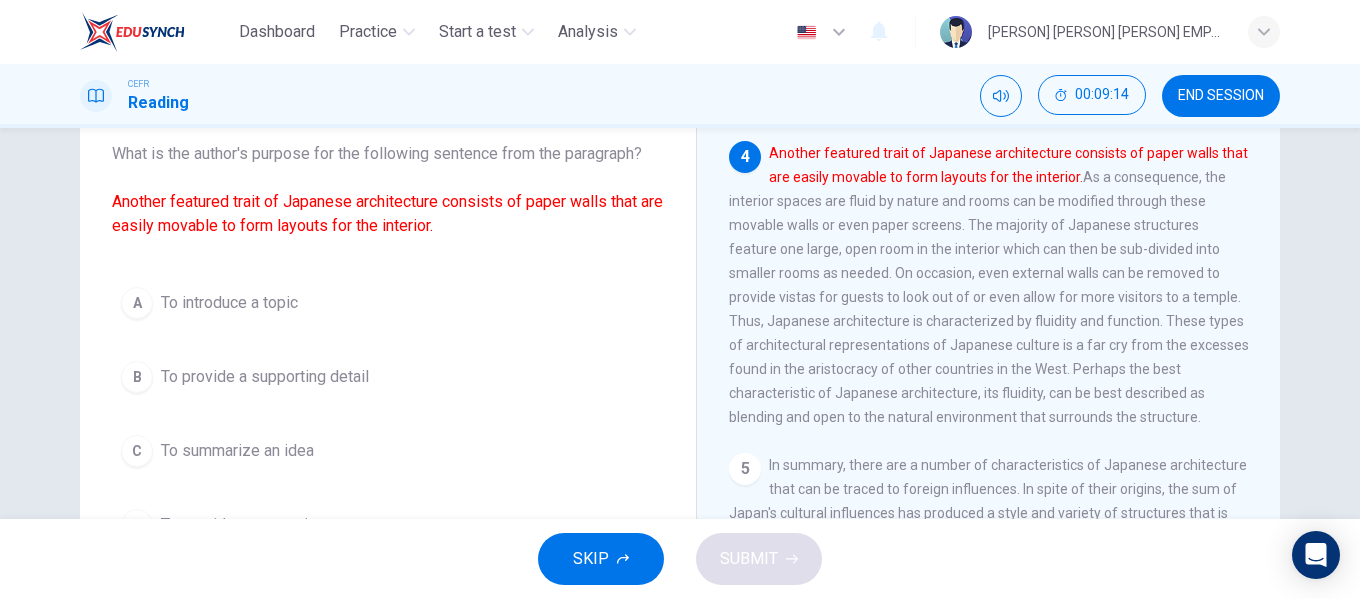 scroll, scrollTop: 963, scrollLeft: 0, axis: vertical 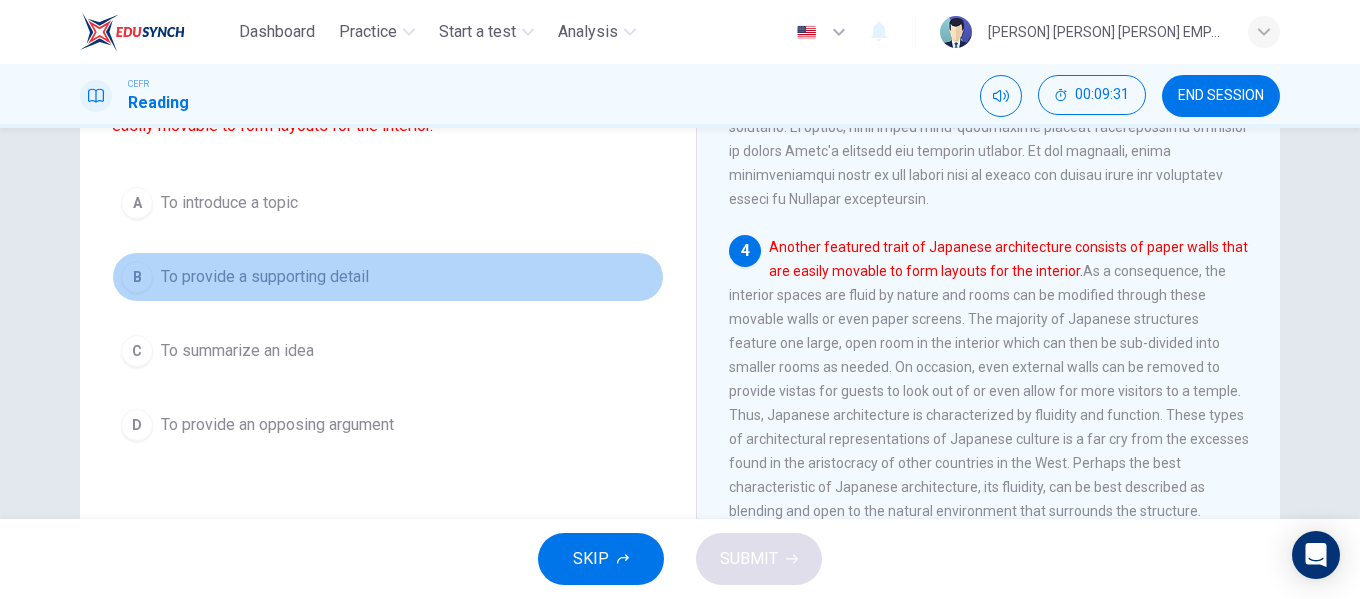 click on "B To provide a supporting detail" at bounding box center [388, 277] 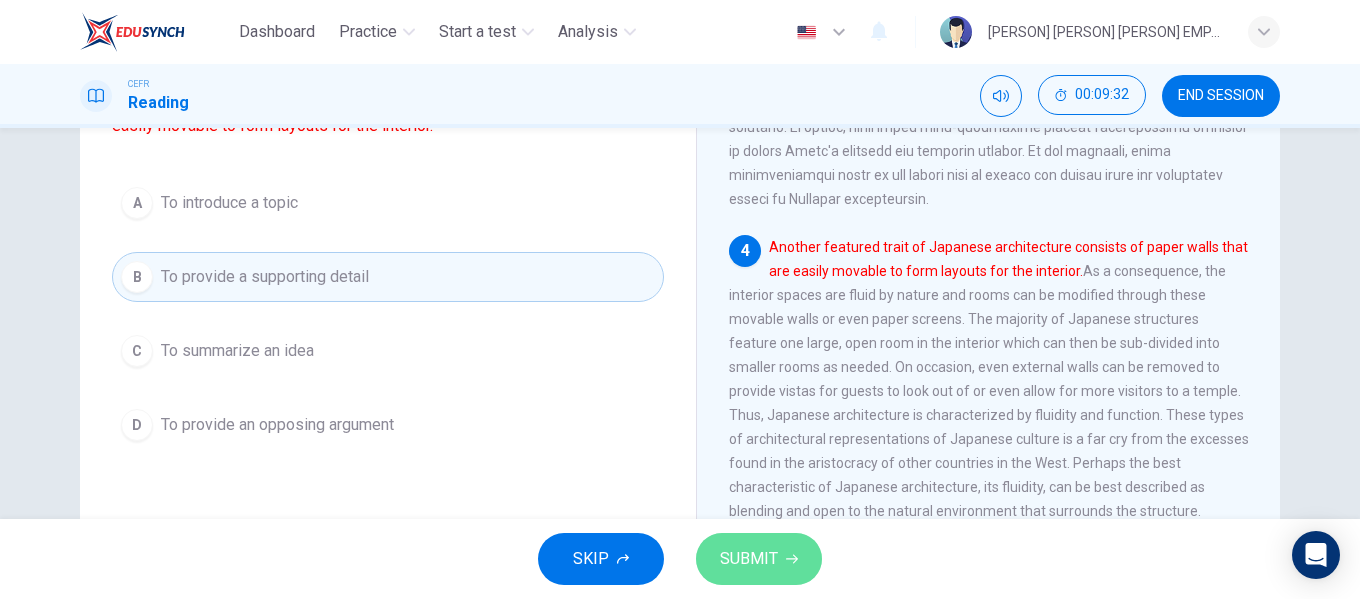click on "SUBMIT" at bounding box center [759, 559] 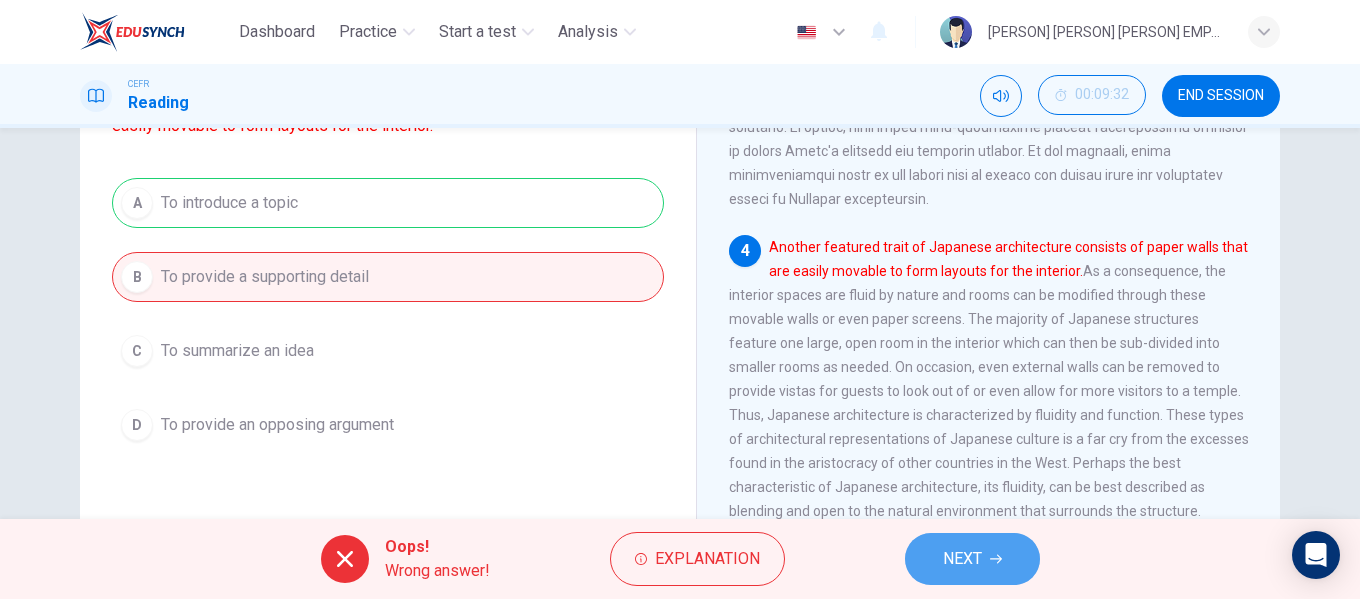 click on "NEXT" at bounding box center [962, 559] 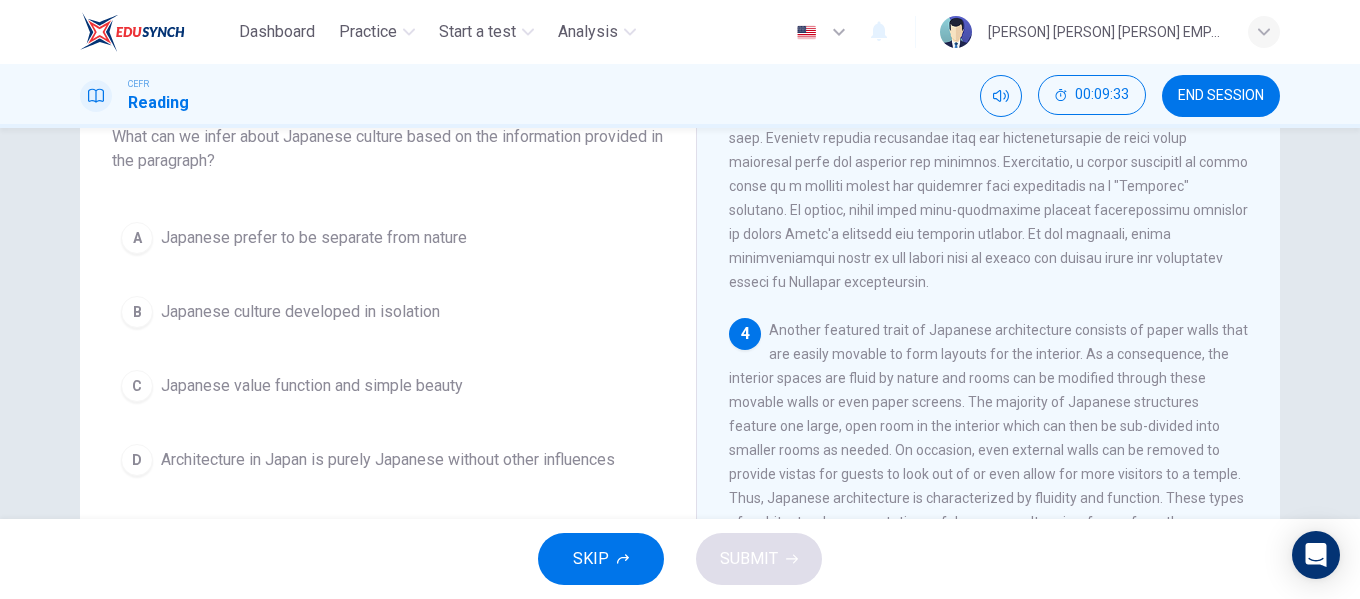 scroll, scrollTop: 122, scrollLeft: 0, axis: vertical 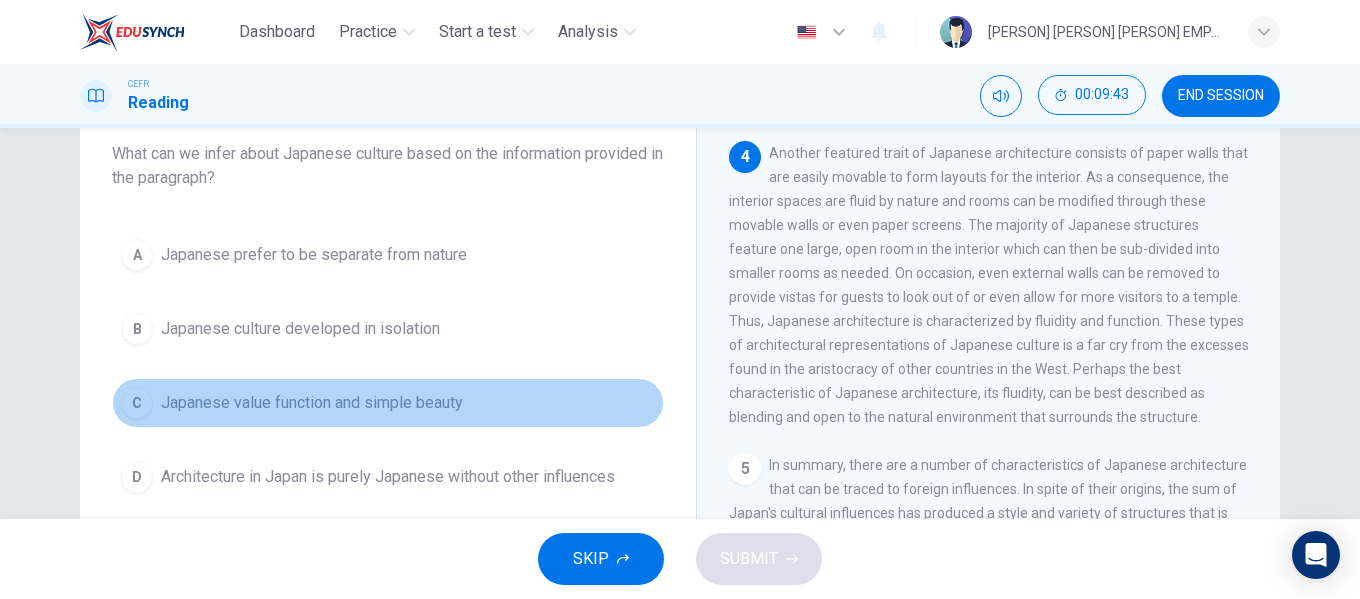 drag, startPoint x: 393, startPoint y: 407, endPoint x: 527, endPoint y: 394, distance: 134.62912 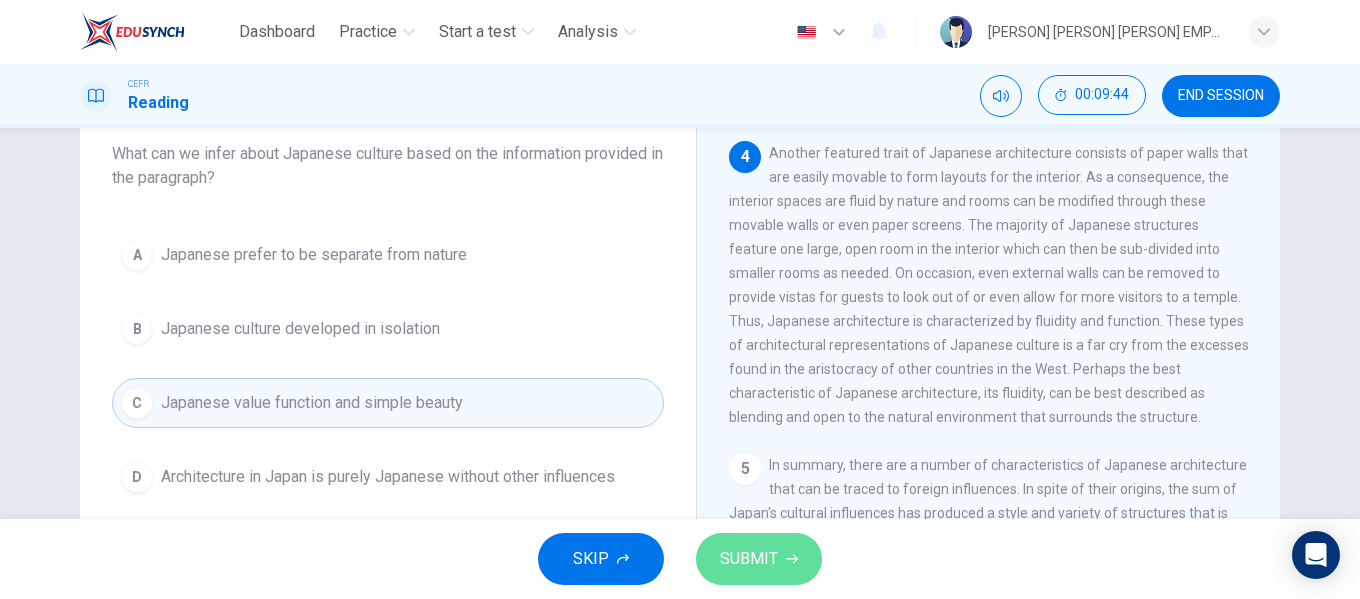 click on "SUBMIT" at bounding box center (749, 559) 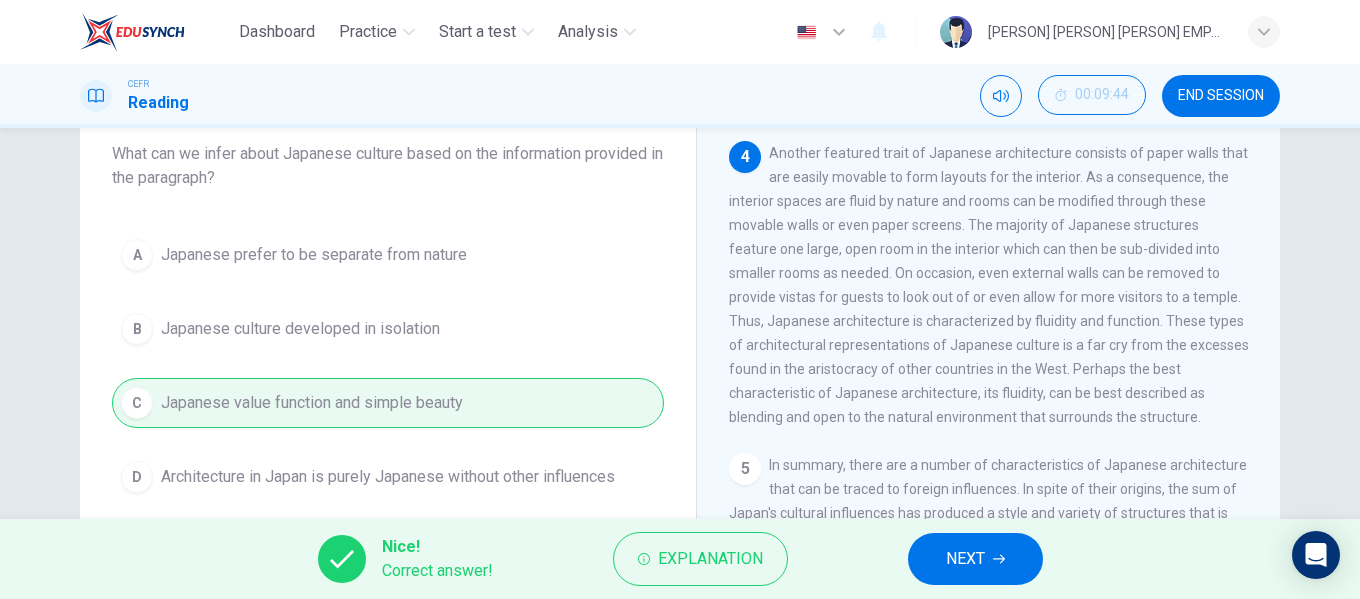 drag, startPoint x: 973, startPoint y: 560, endPoint x: 875, endPoint y: 571, distance: 98.61542 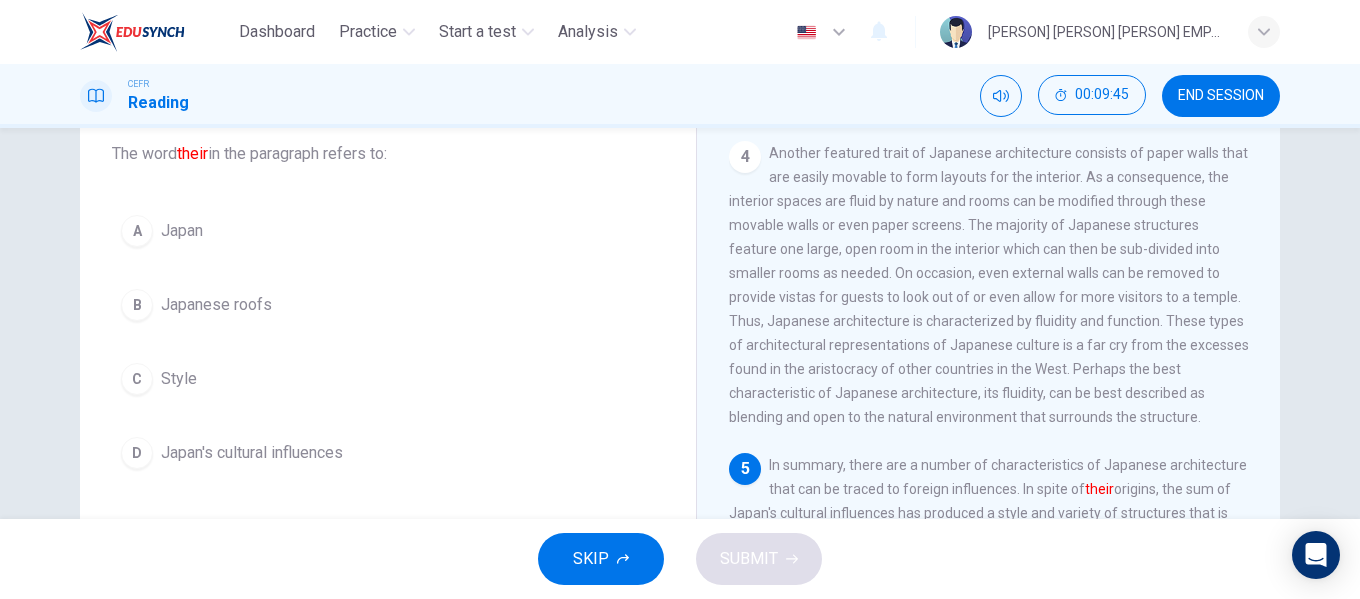 scroll, scrollTop: 1063, scrollLeft: 0, axis: vertical 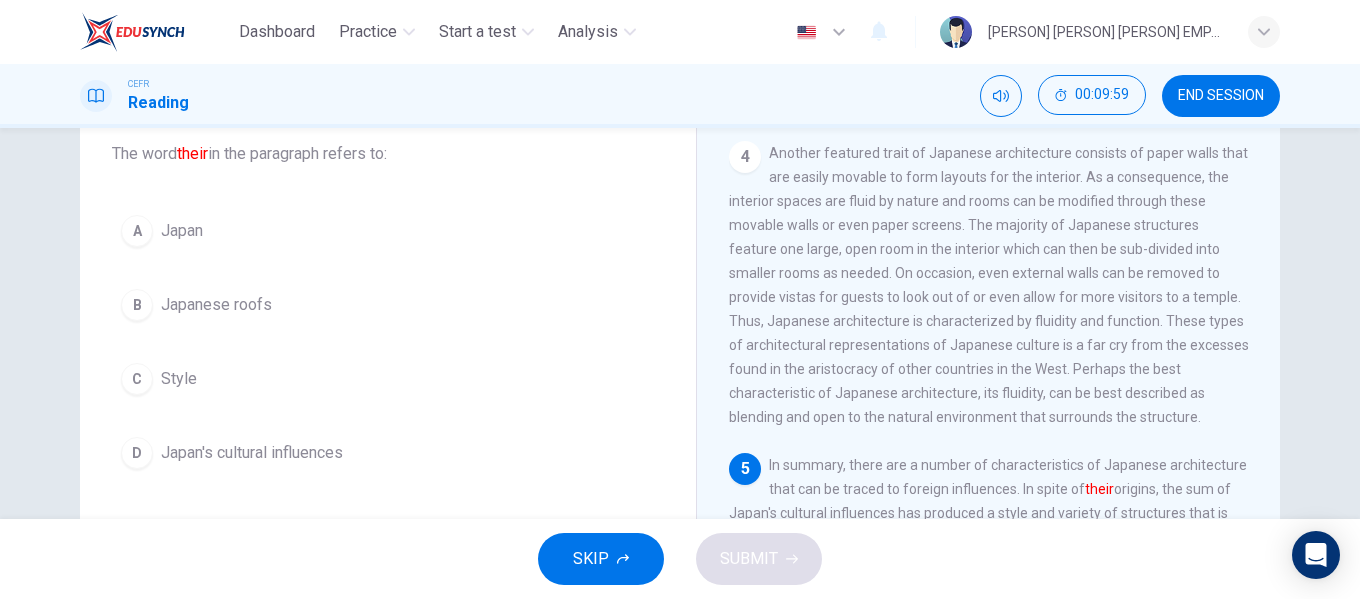click on "Japan's cultural influences" at bounding box center [182, 231] 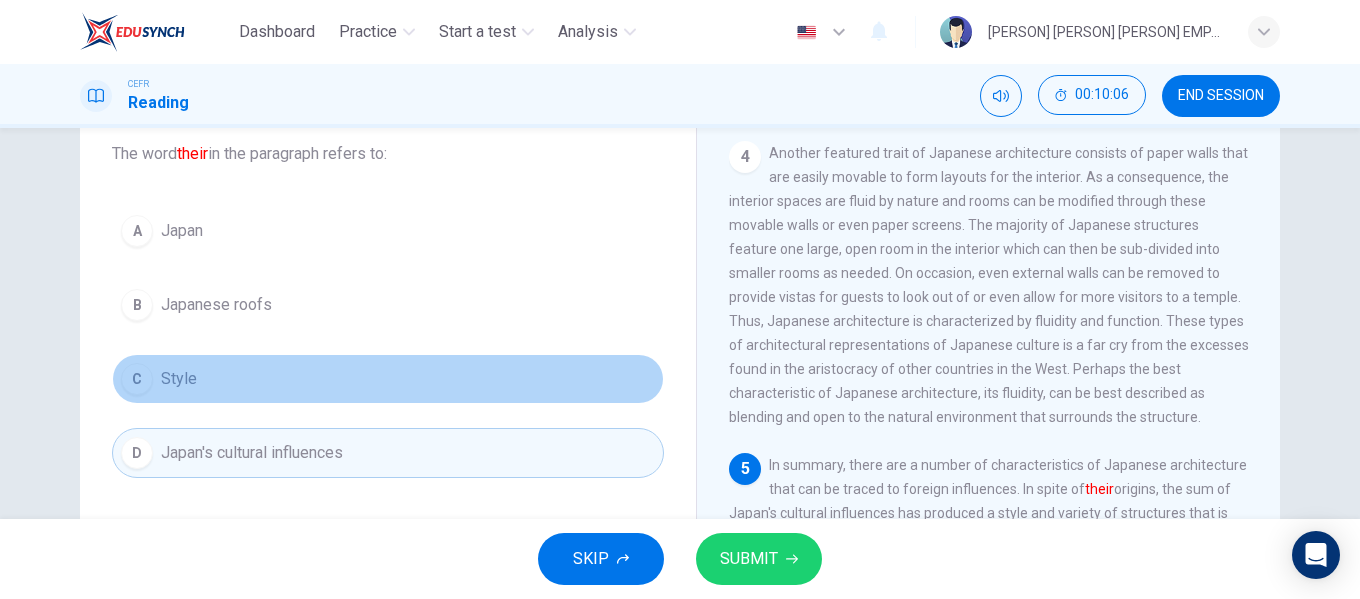 click on "C Style" at bounding box center [388, 379] 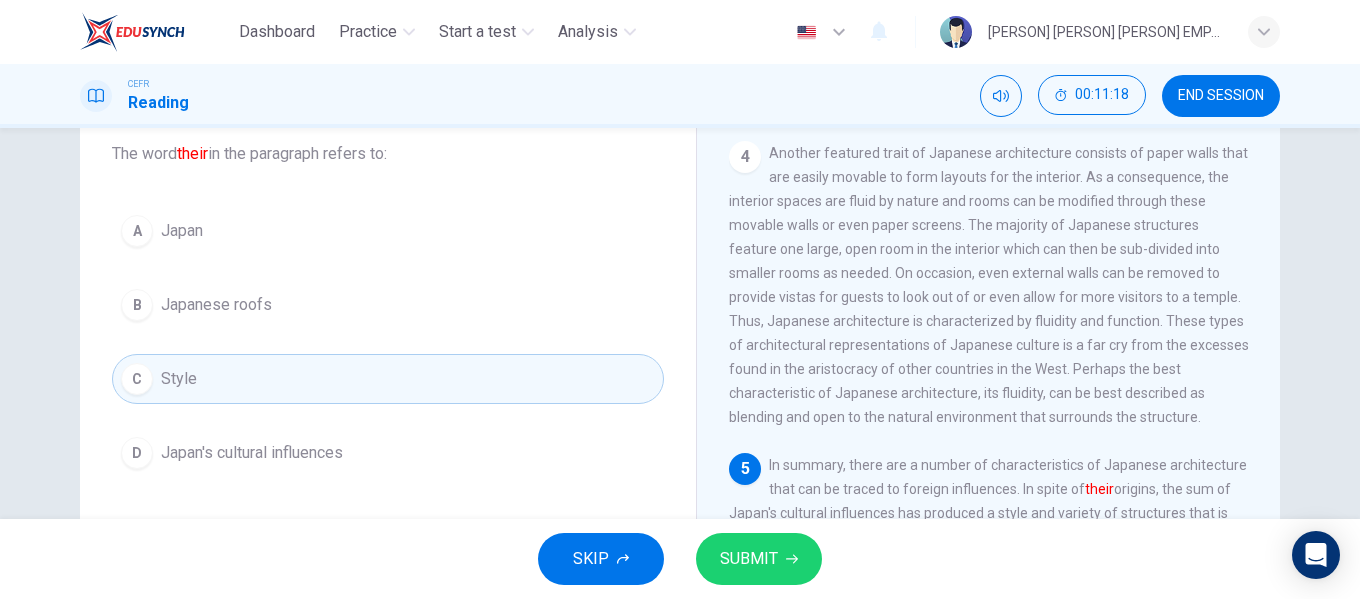 click on "A Japan" at bounding box center [388, 231] 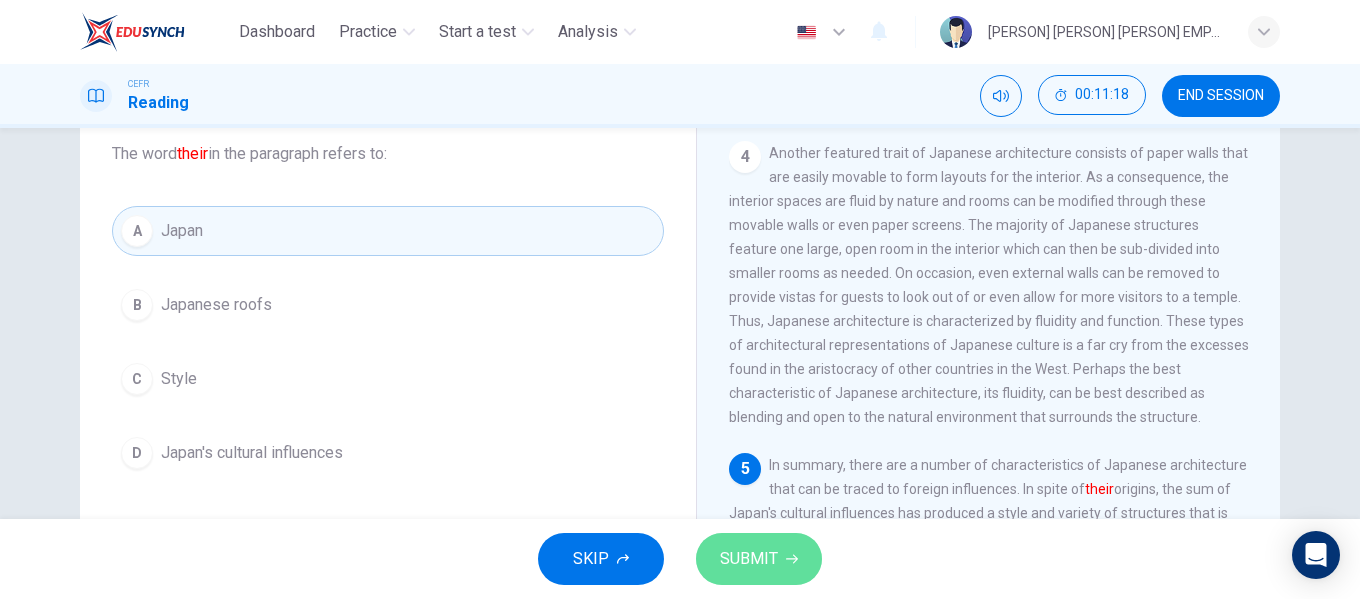 click on "SUBMIT" at bounding box center (759, 559) 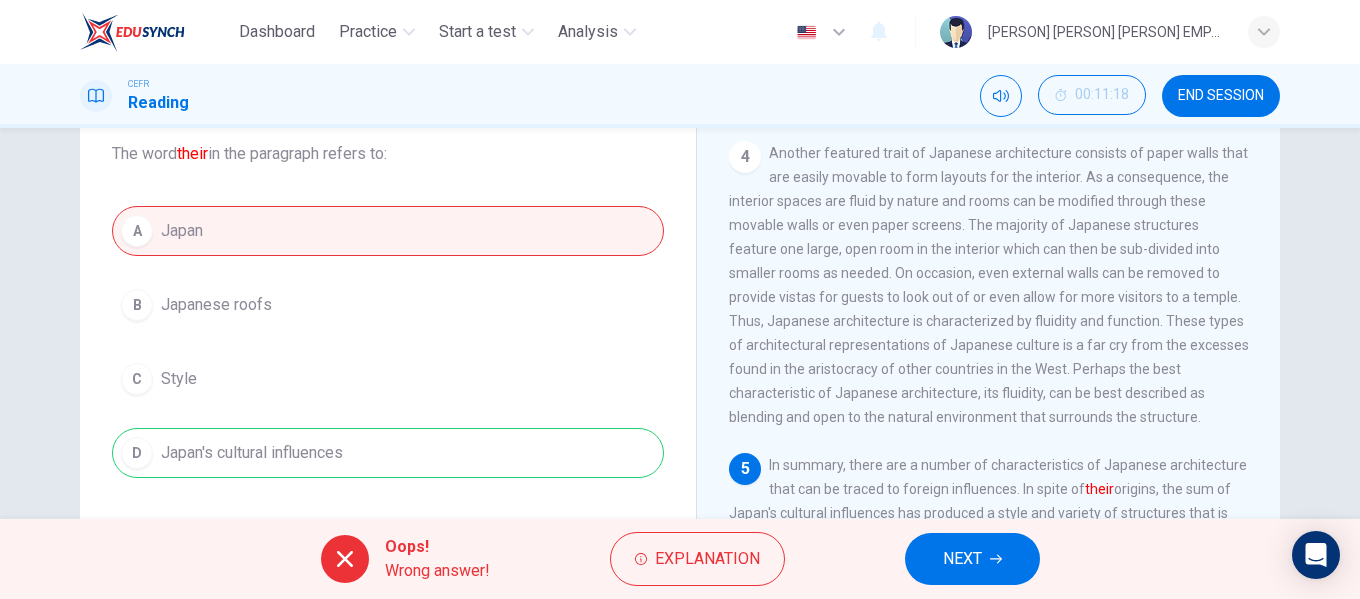 click on "NEXT" at bounding box center (972, 559) 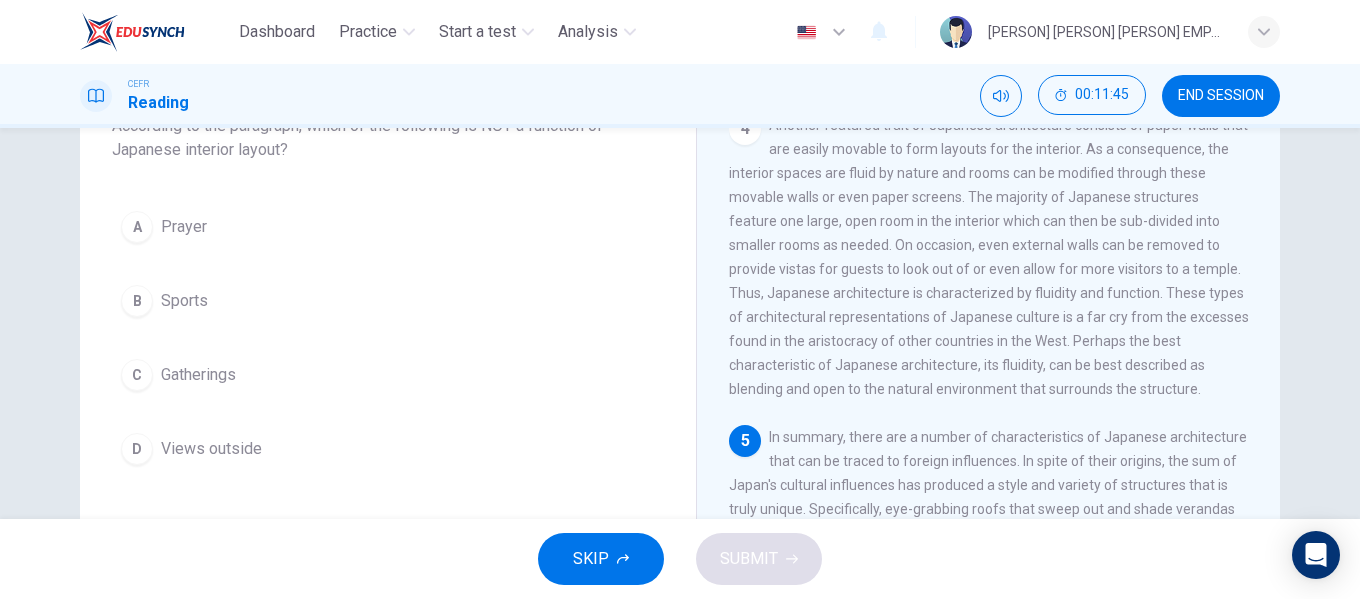 scroll, scrollTop: 184, scrollLeft: 0, axis: vertical 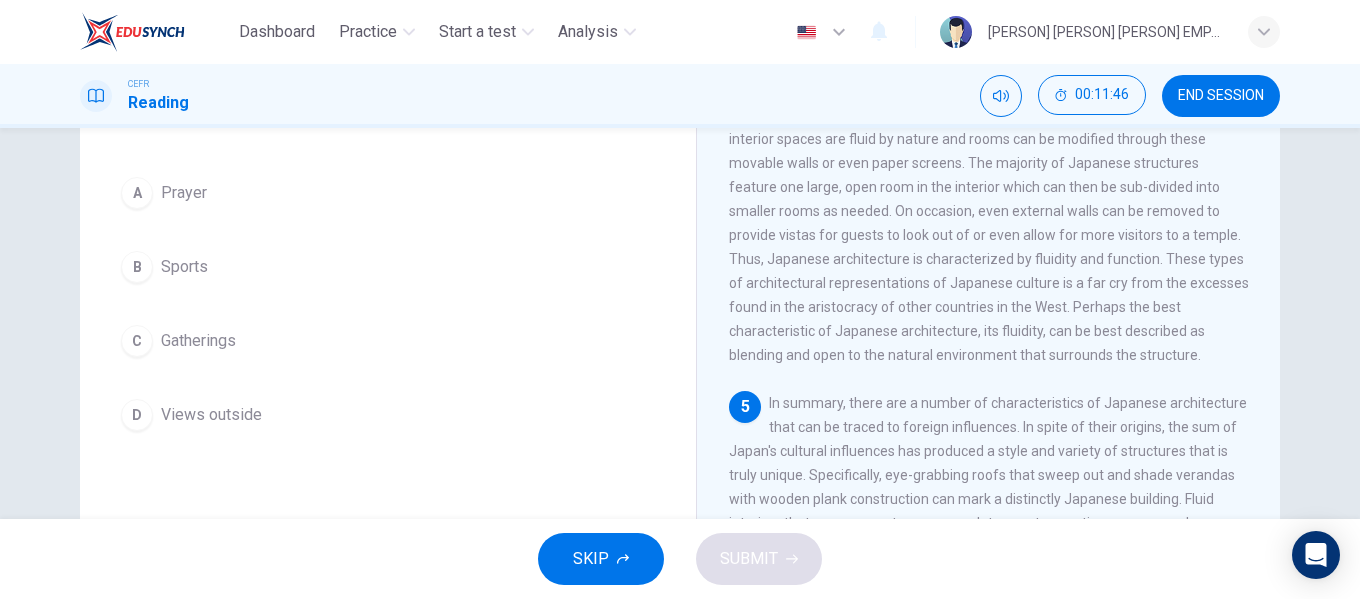 click on "Sports" at bounding box center (184, 193) 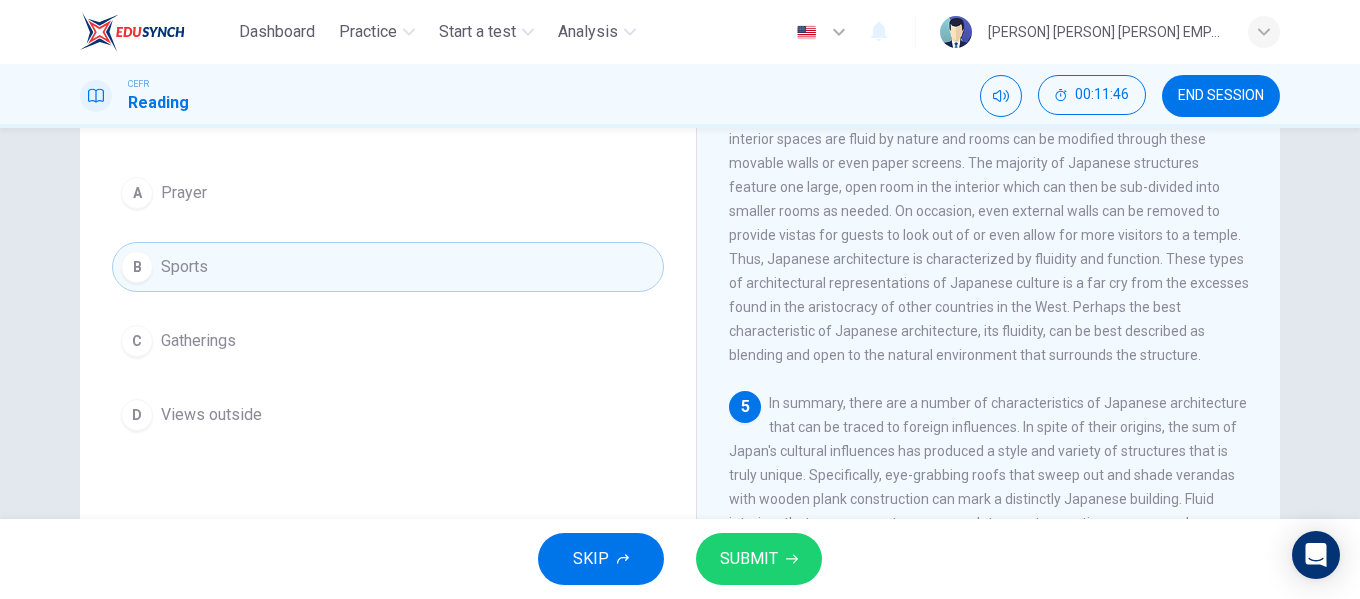 click on "SUBMIT" at bounding box center [749, 559] 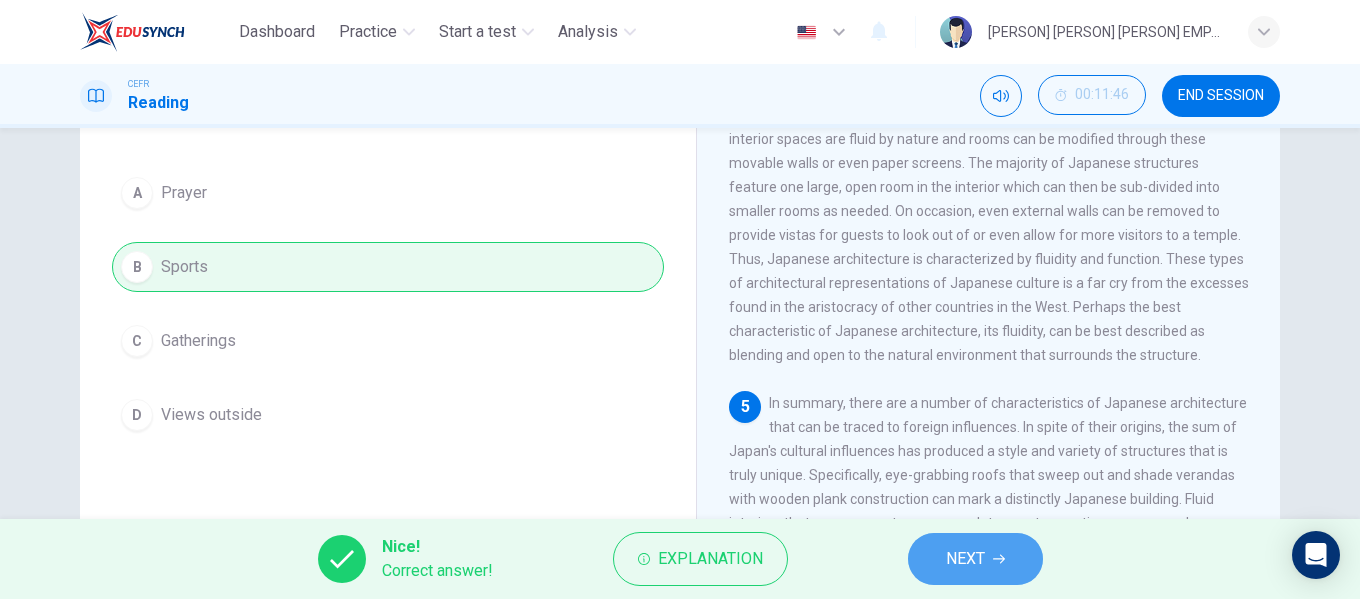 click on "NEXT" at bounding box center (965, 559) 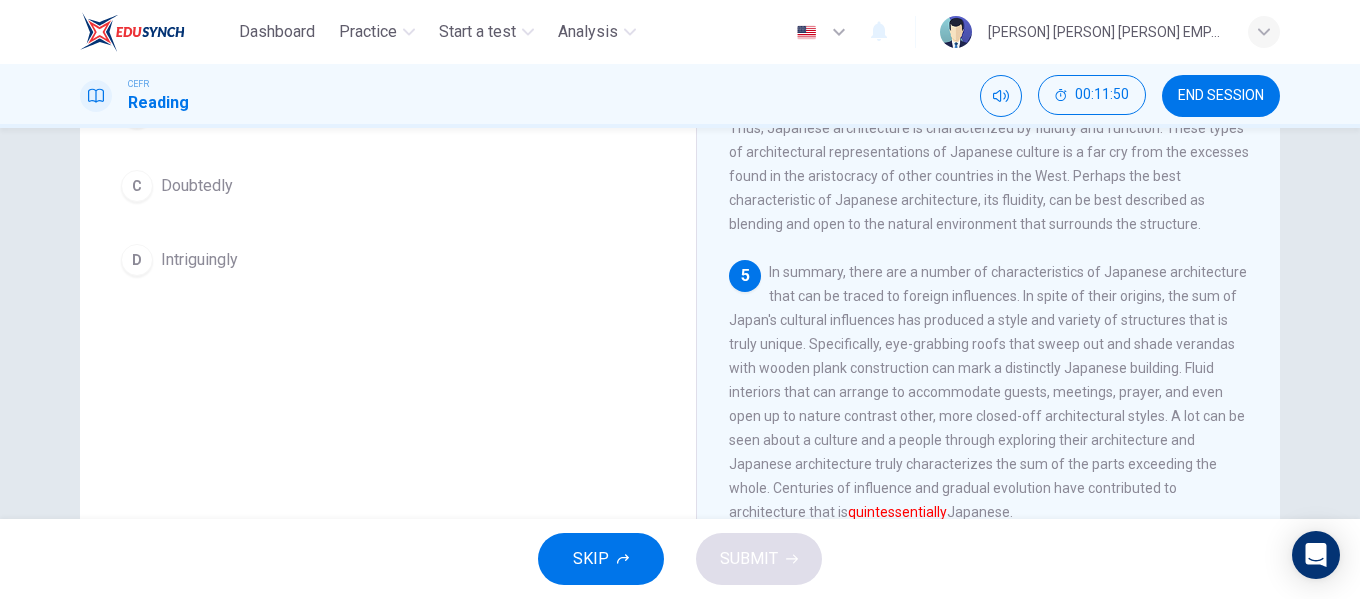 scroll, scrollTop: 360, scrollLeft: 0, axis: vertical 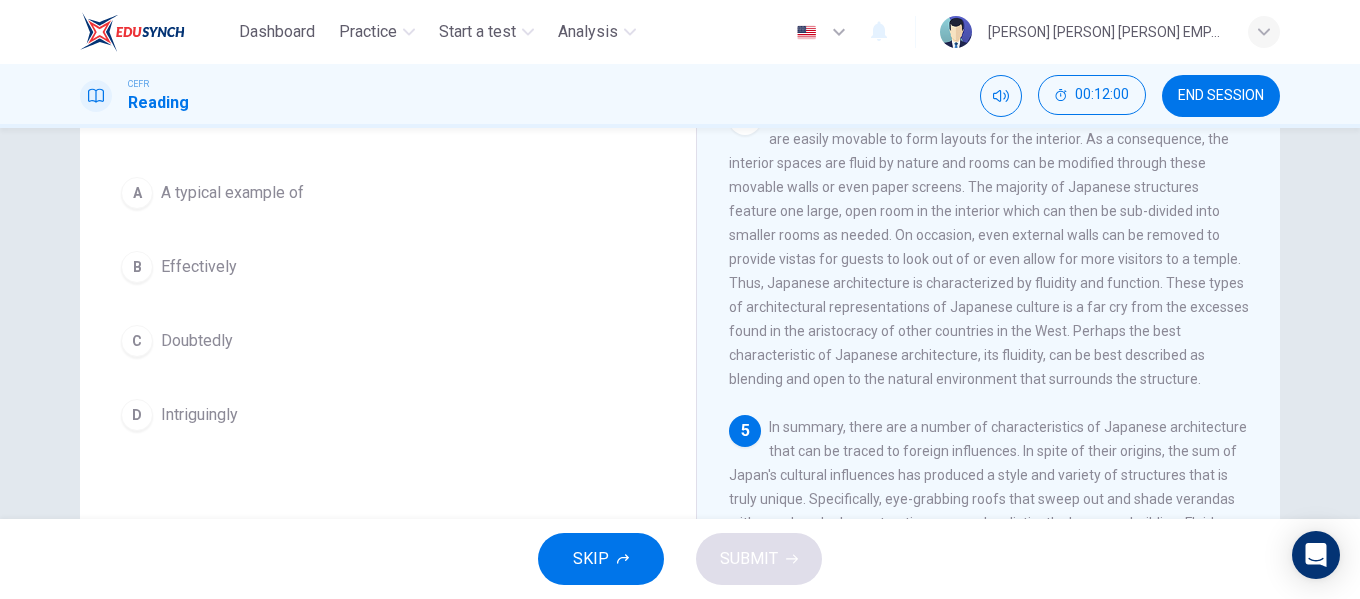 click on "A typical example of" at bounding box center (232, 193) 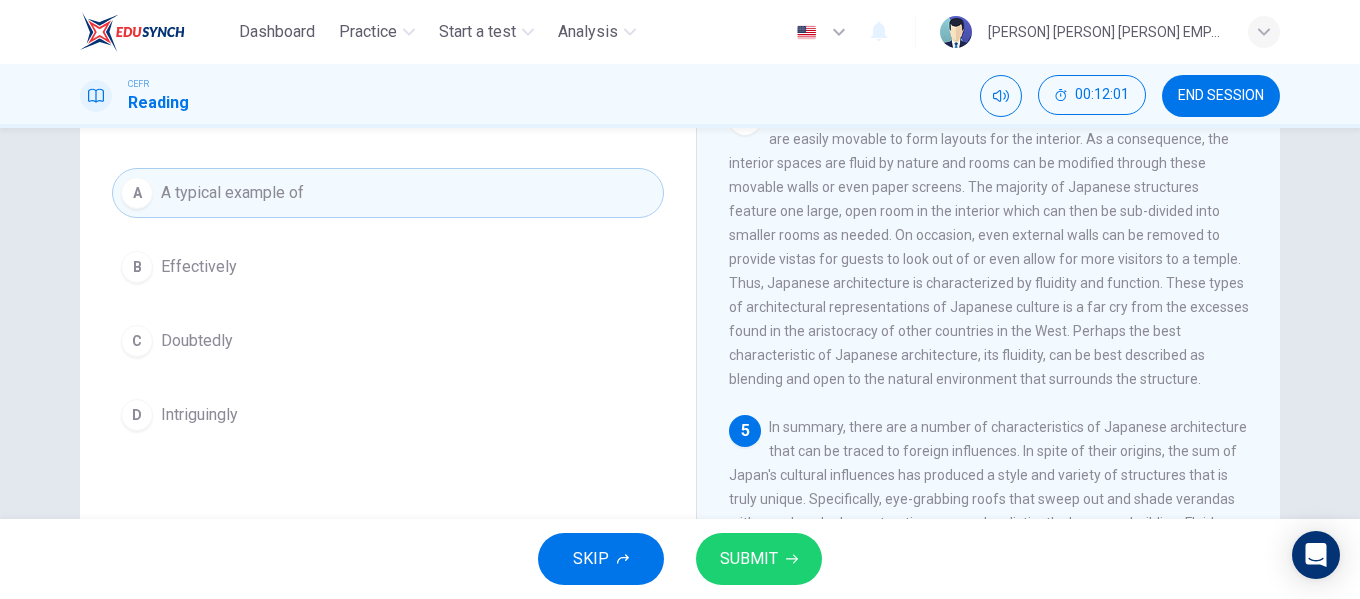 click on "SUBMIT" at bounding box center [749, 559] 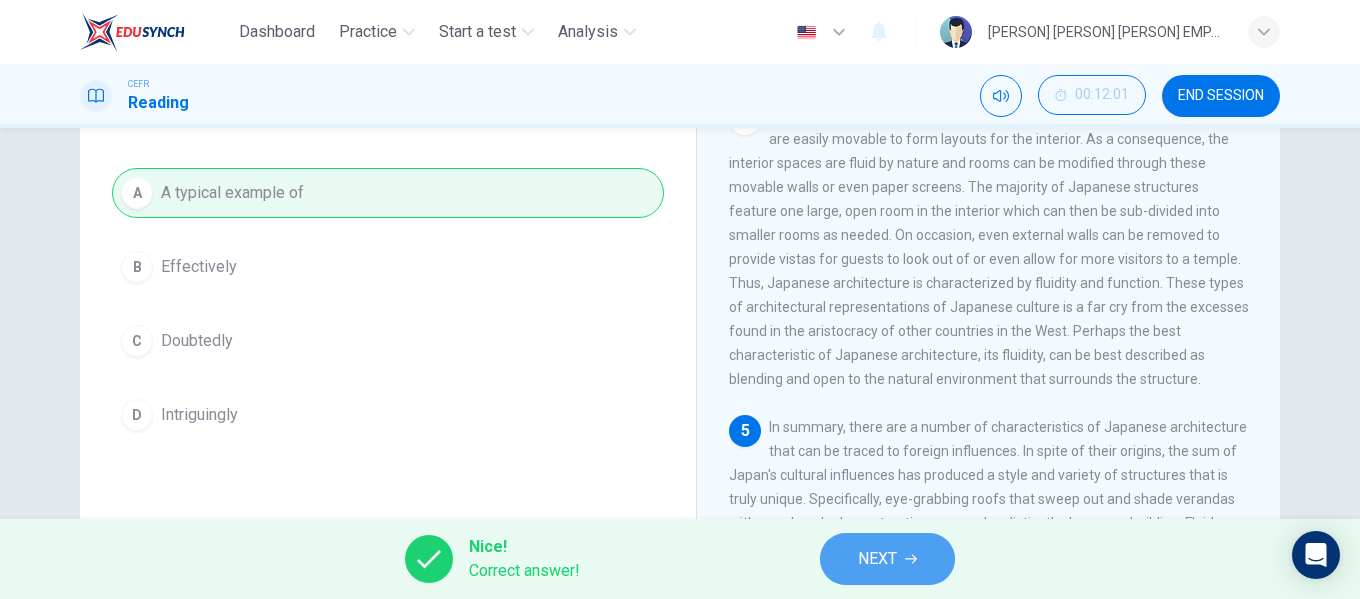 click on "NEXT" at bounding box center (887, 559) 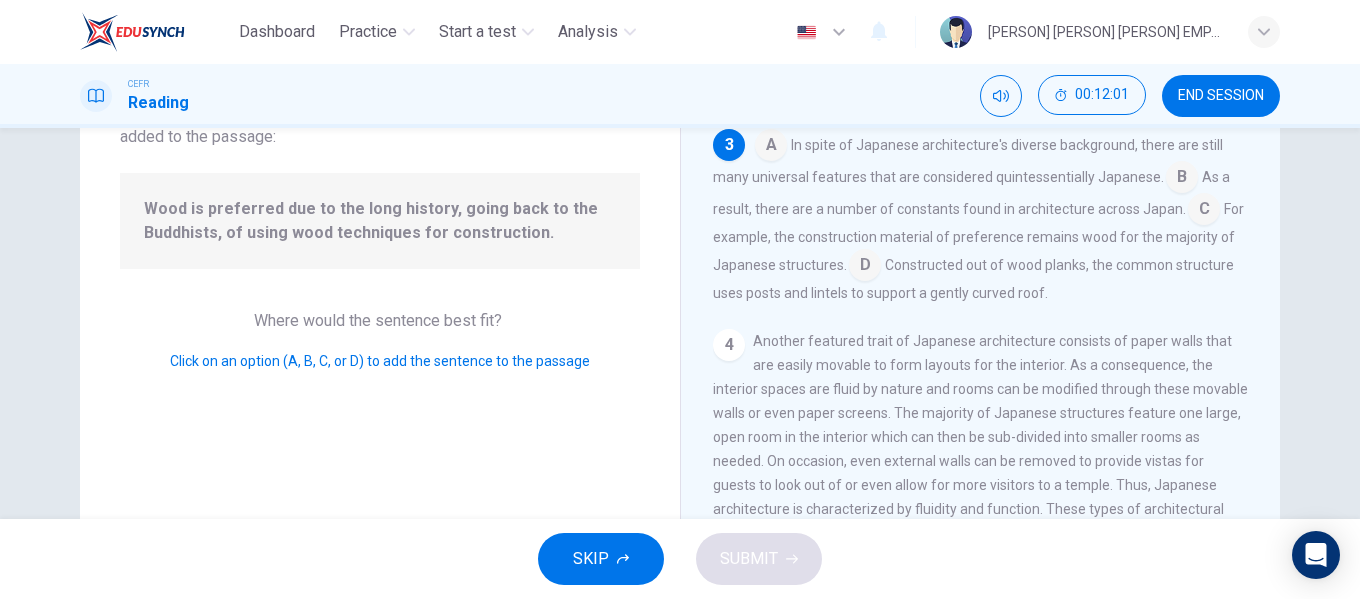 scroll, scrollTop: 424, scrollLeft: 0, axis: vertical 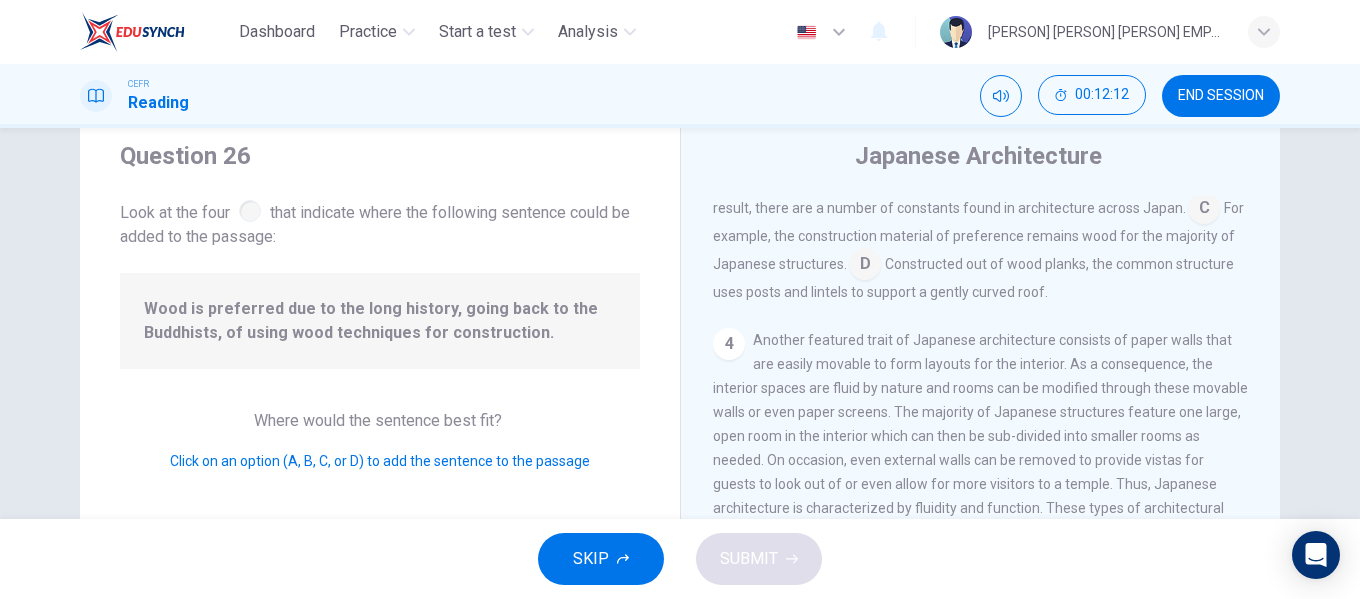 drag, startPoint x: 418, startPoint y: 297, endPoint x: 433, endPoint y: 326, distance: 32.649654 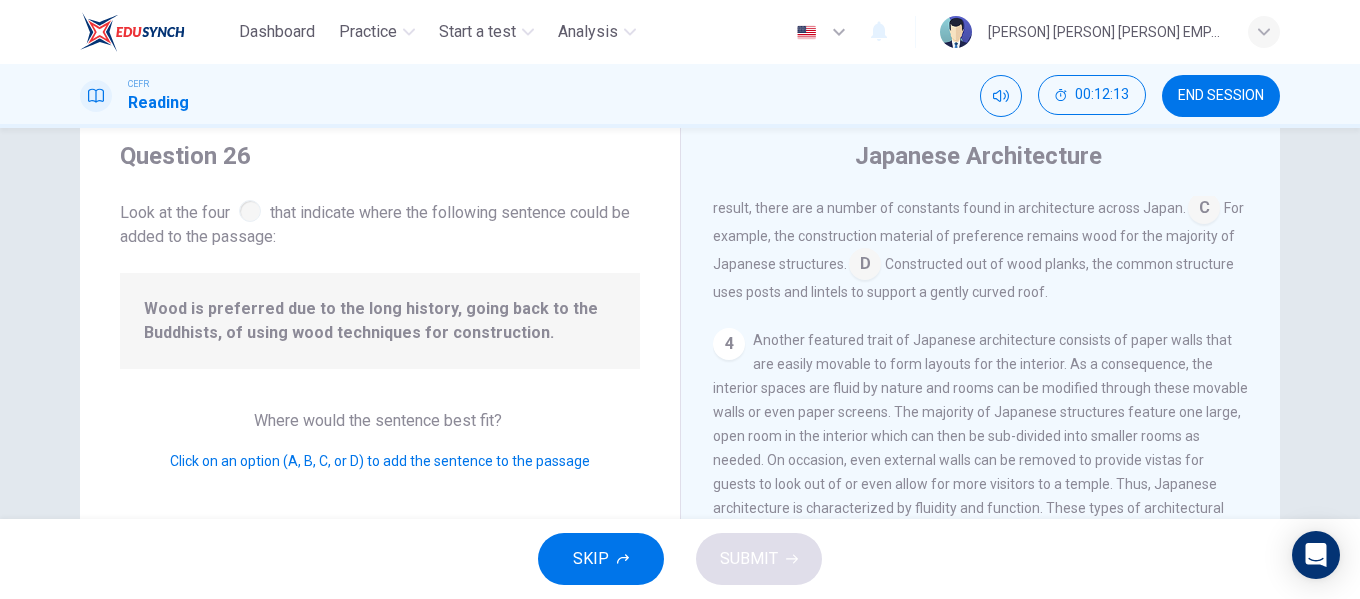 click on "Wood is preferred due to the long history, going back to the Buddhists, of using wood techniques for construction." at bounding box center [380, 321] 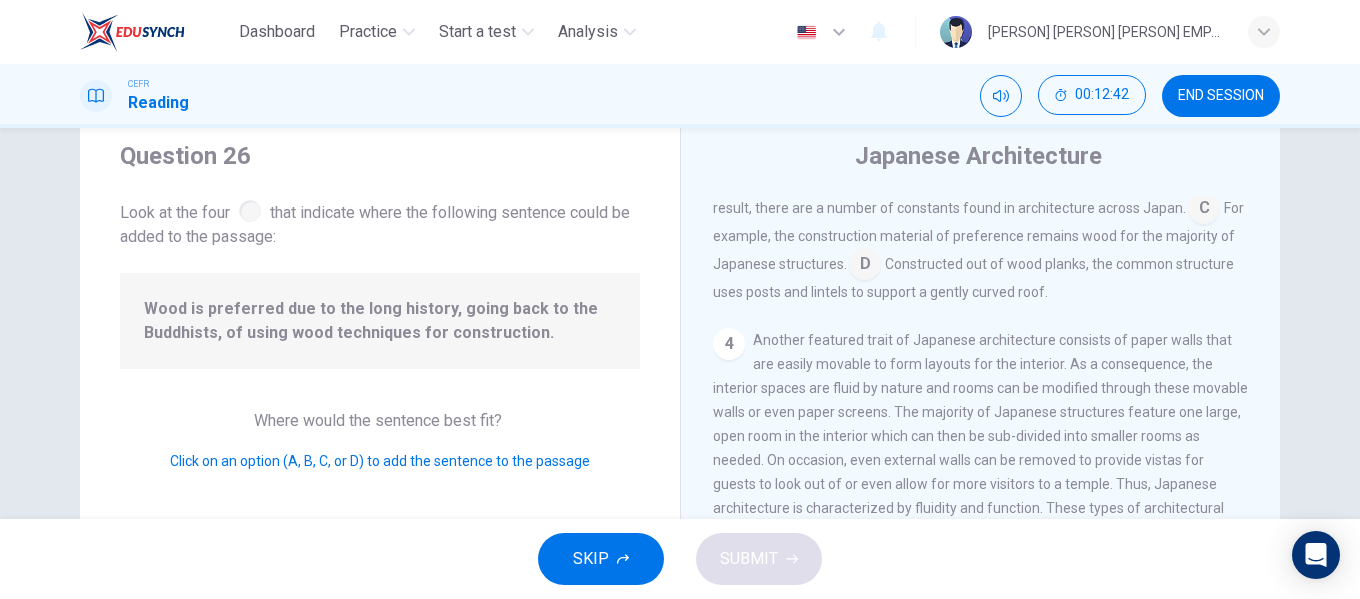 click at bounding box center [771, 146] 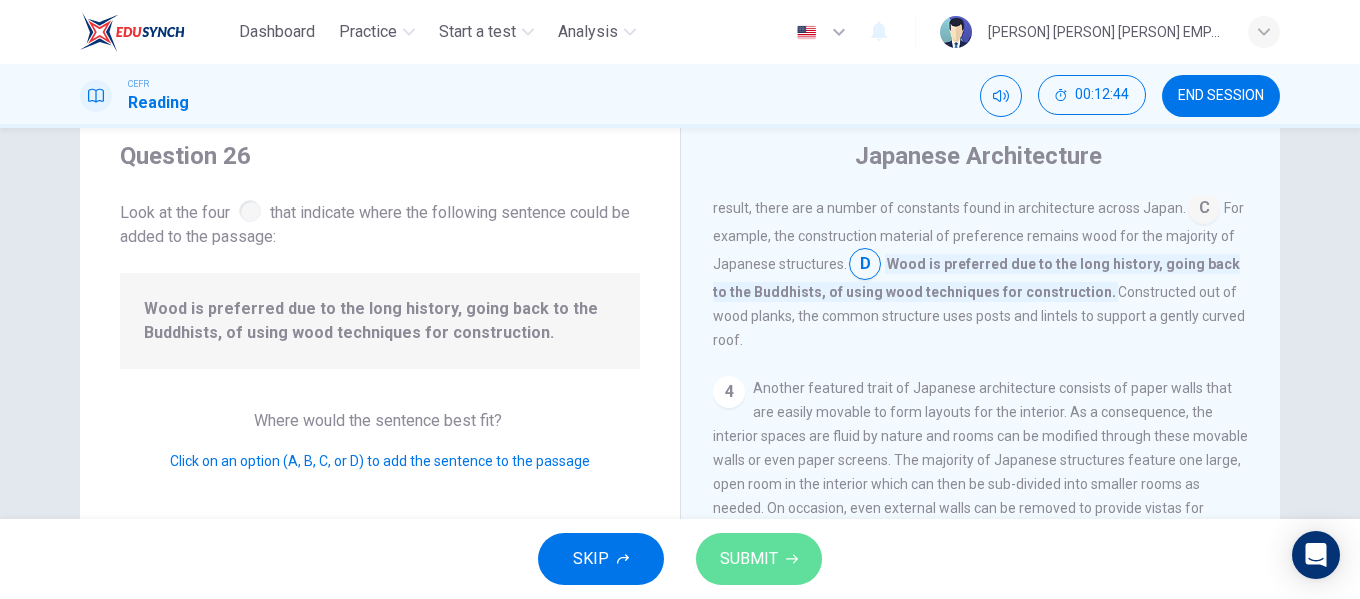 click on "SUBMIT" at bounding box center [749, 559] 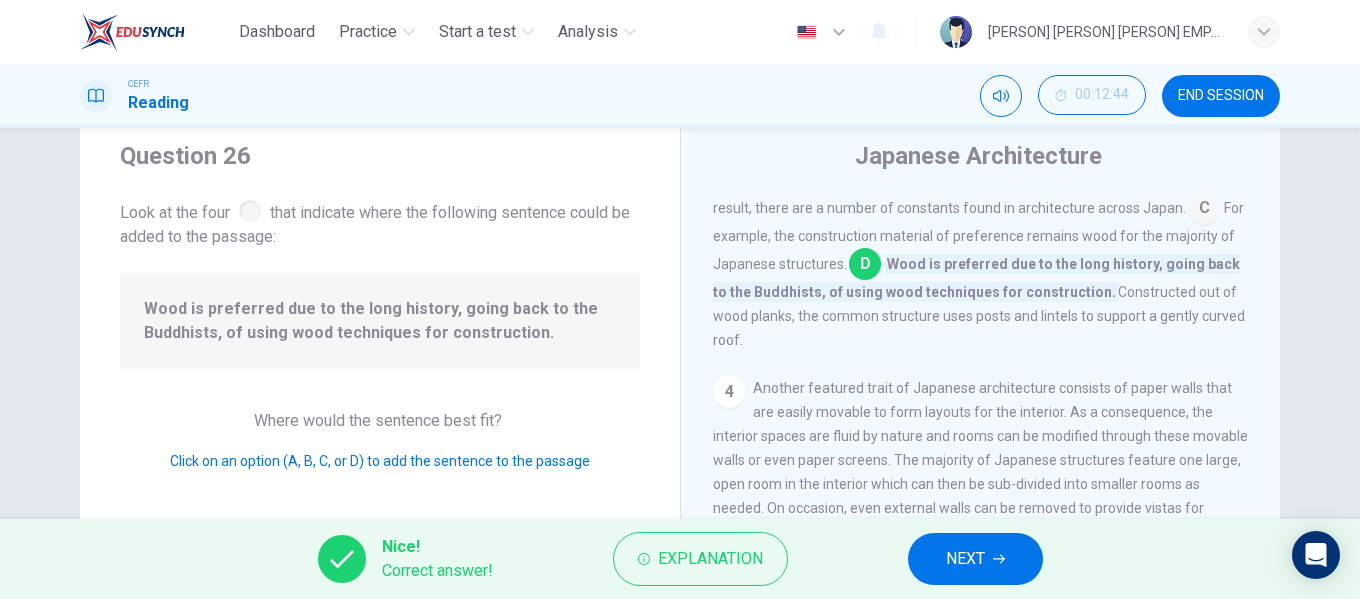 click on "NEXT" at bounding box center (965, 559) 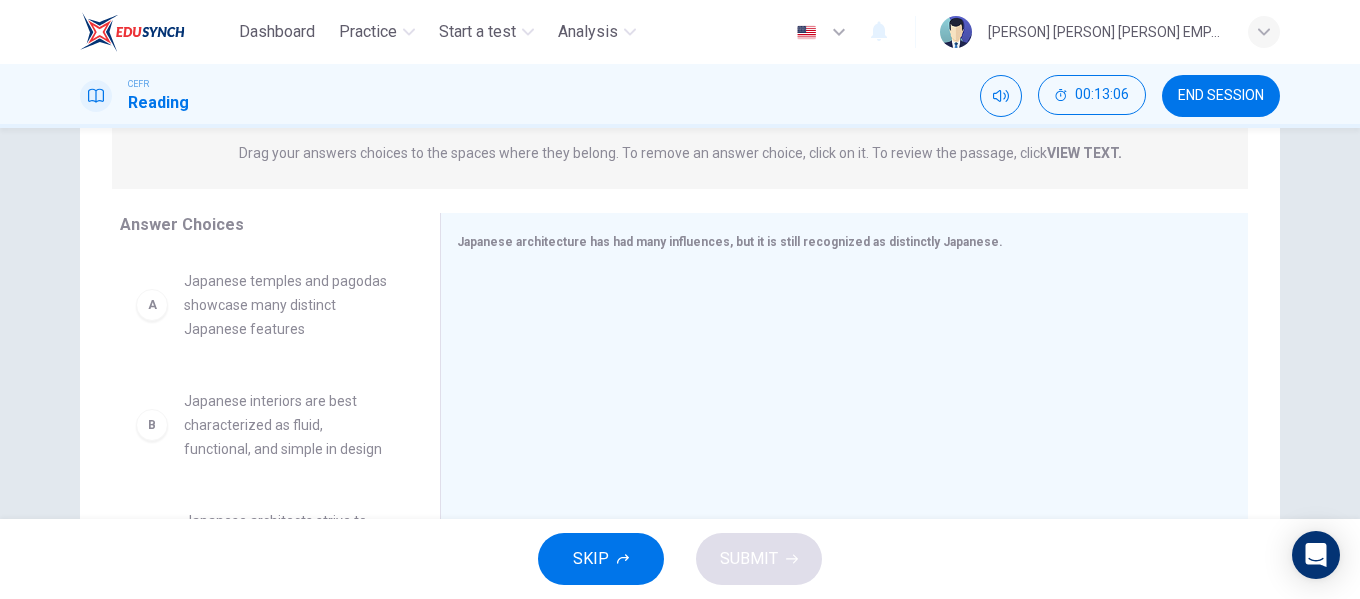 scroll, scrollTop: 360, scrollLeft: 0, axis: vertical 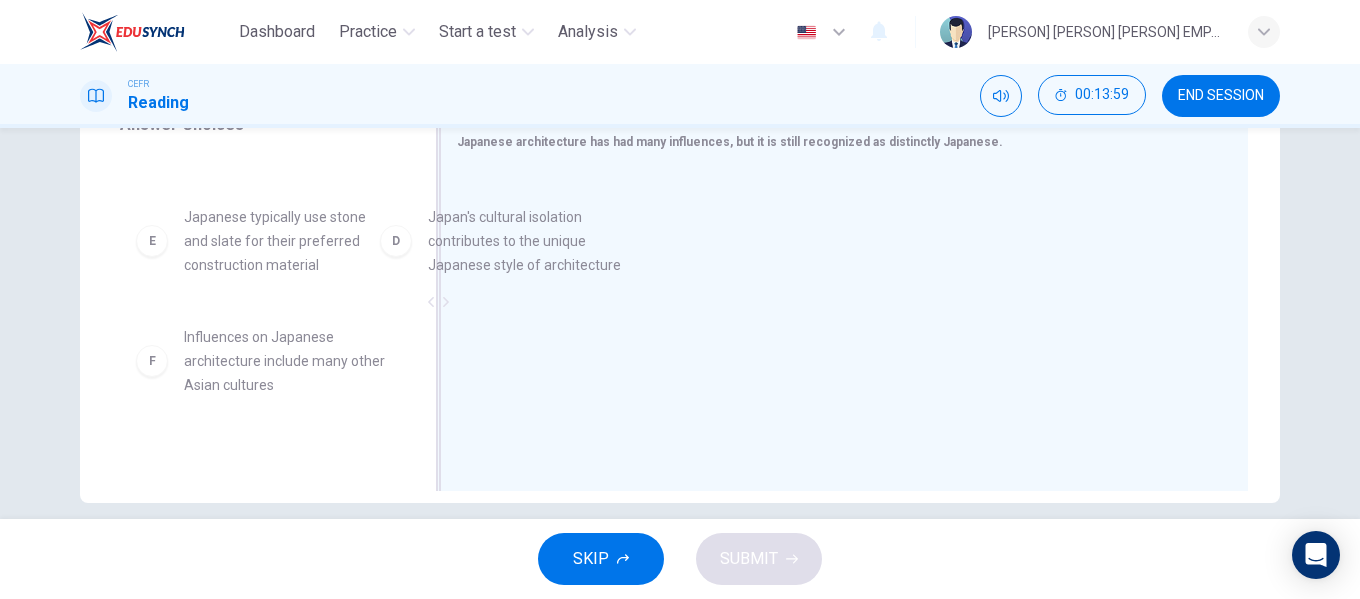 drag, startPoint x: 291, startPoint y: 244, endPoint x: 561, endPoint y: 244, distance: 270 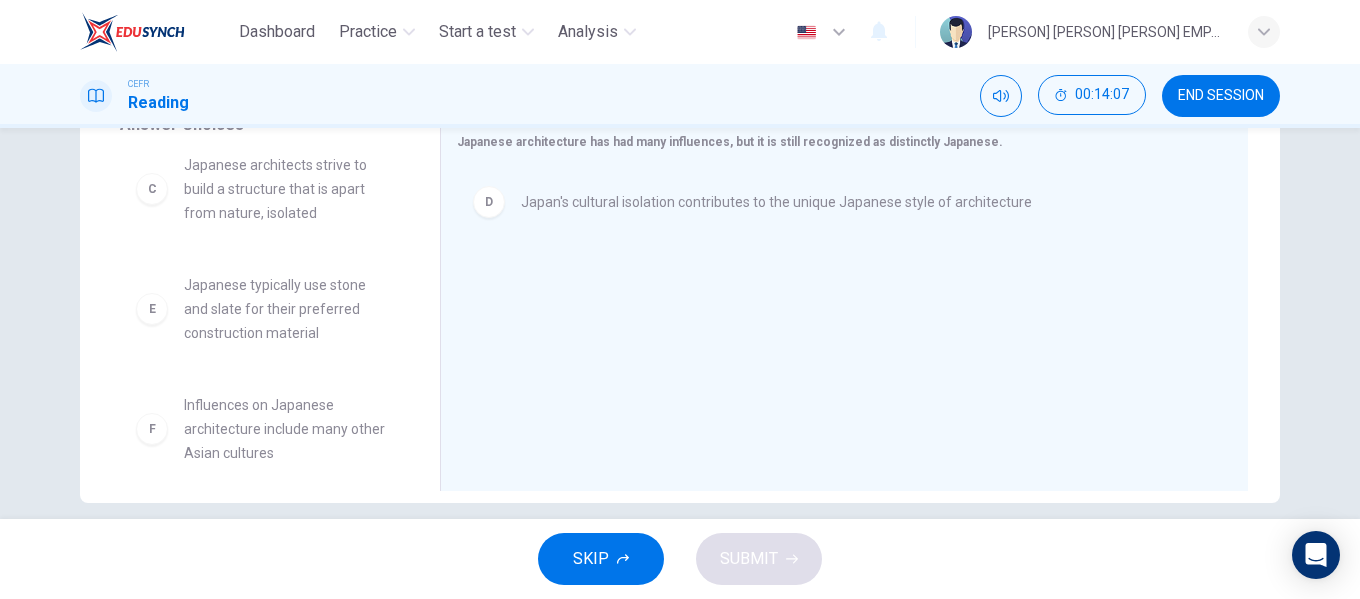 scroll, scrollTop: 276, scrollLeft: 0, axis: vertical 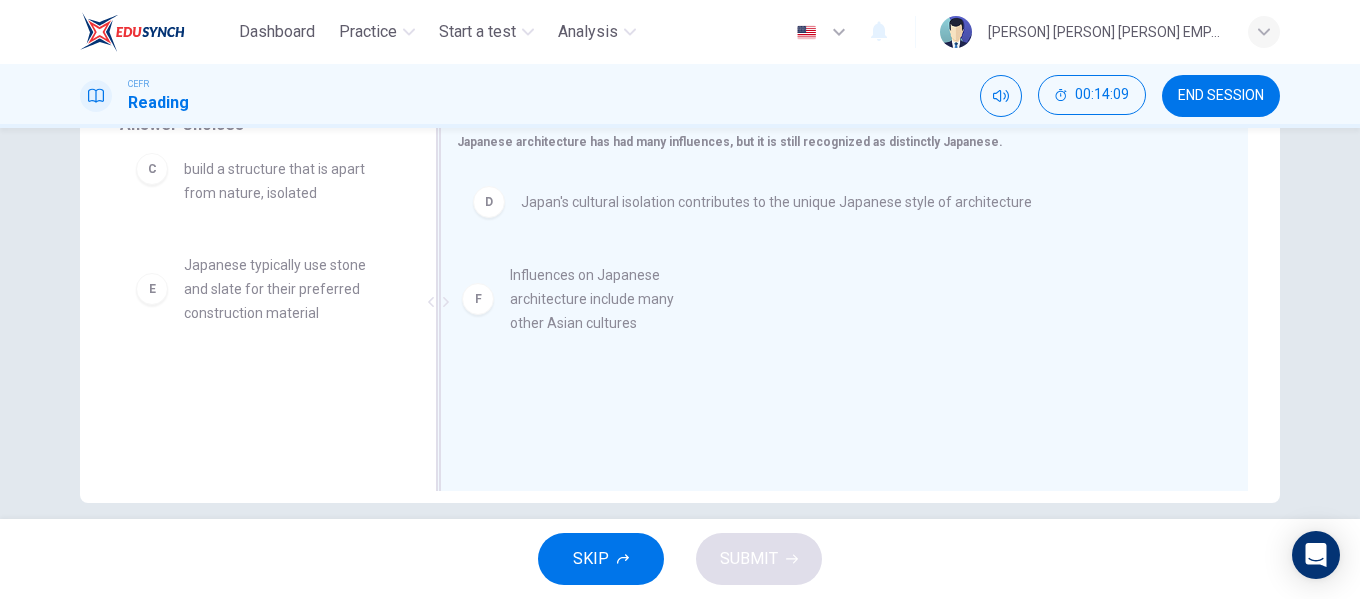drag, startPoint x: 251, startPoint y: 417, endPoint x: 588, endPoint y: 307, distance: 354.49823 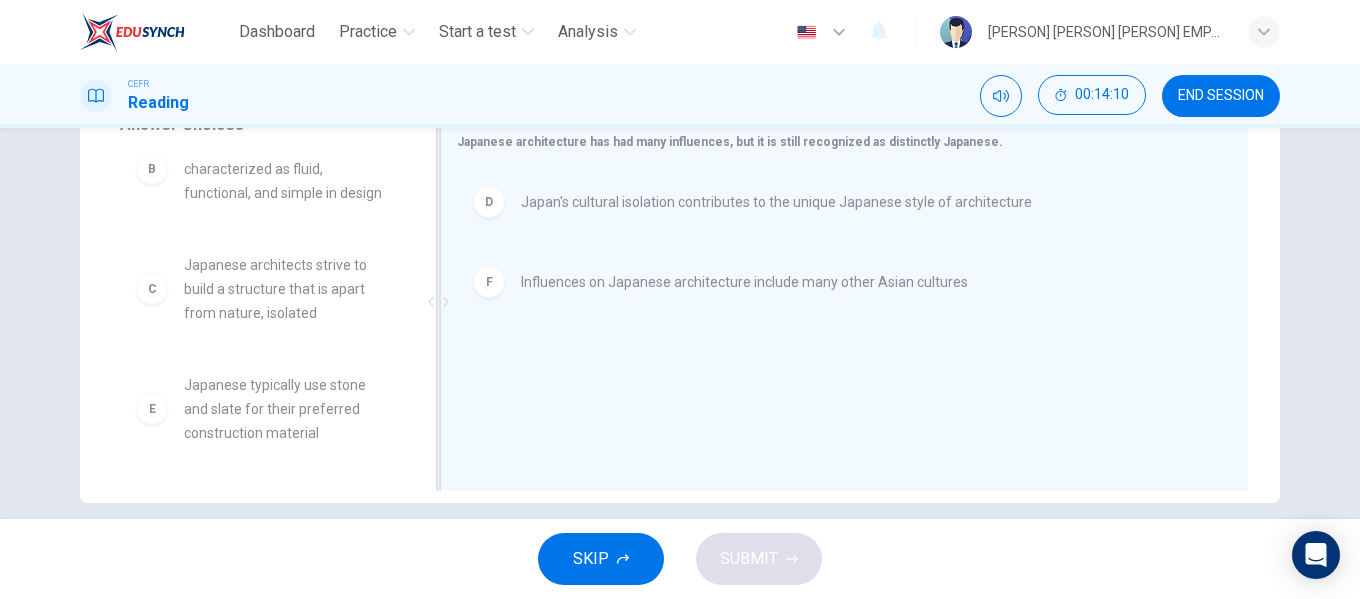 scroll, scrollTop: 156, scrollLeft: 0, axis: vertical 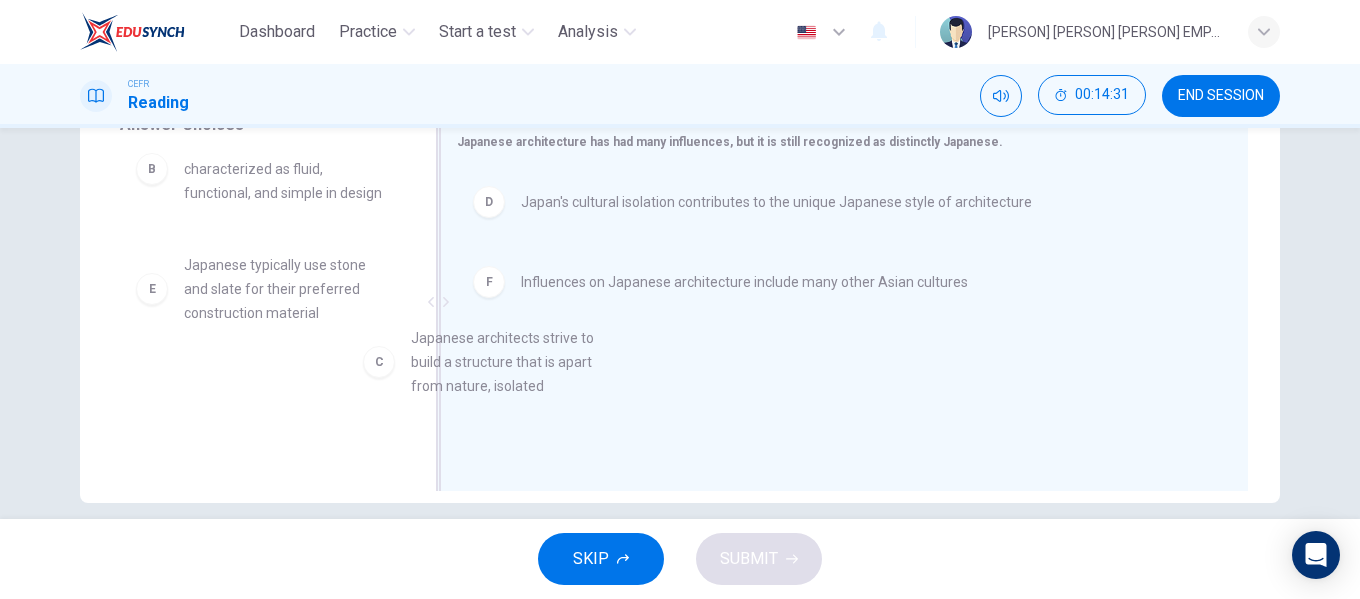 drag, startPoint x: 378, startPoint y: 348, endPoint x: 638, endPoint y: 365, distance: 260.55518 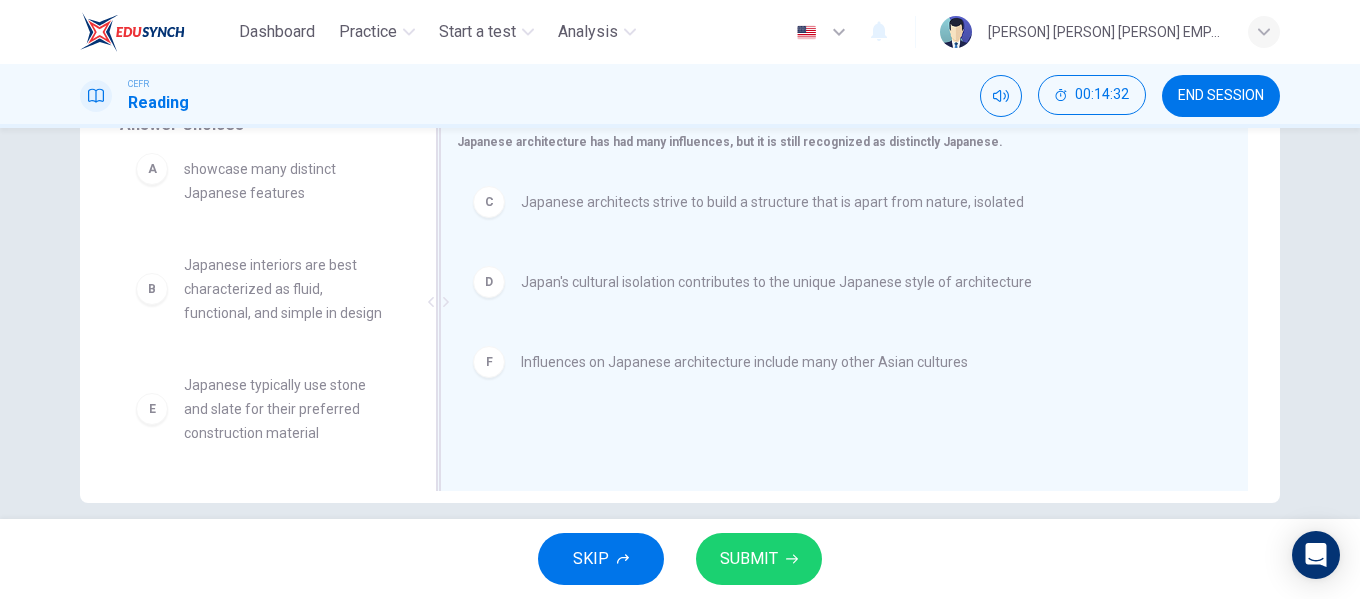 scroll, scrollTop: 36, scrollLeft: 0, axis: vertical 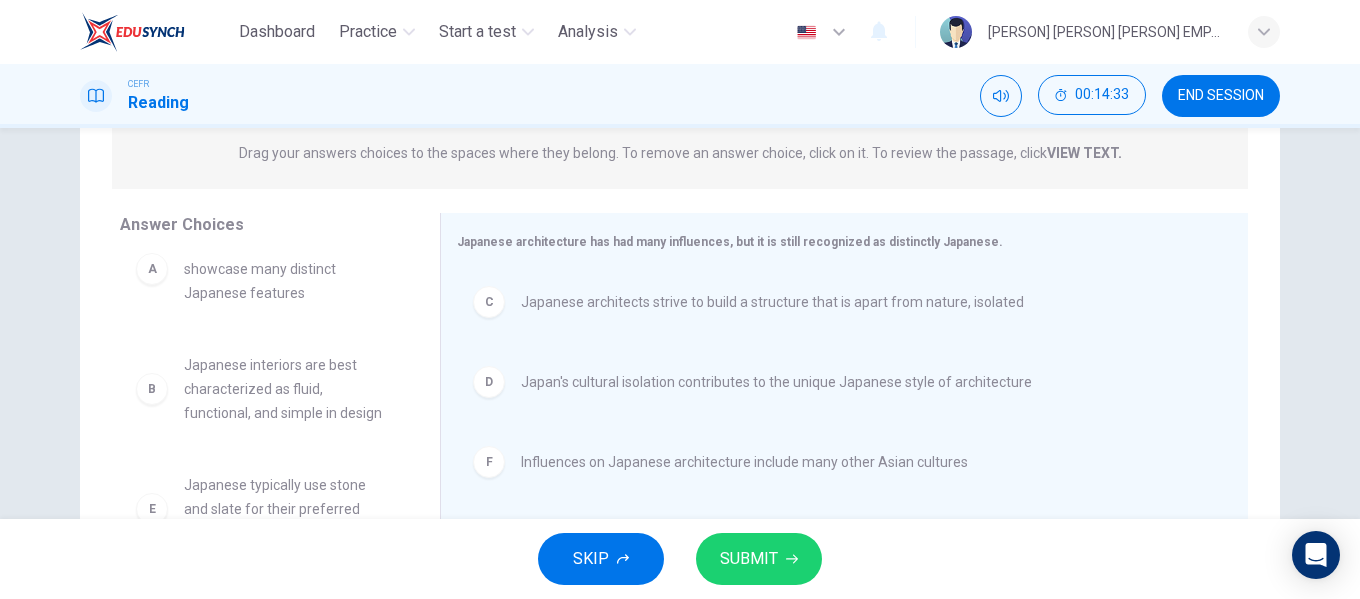 click on "SUBMIT" at bounding box center (759, 559) 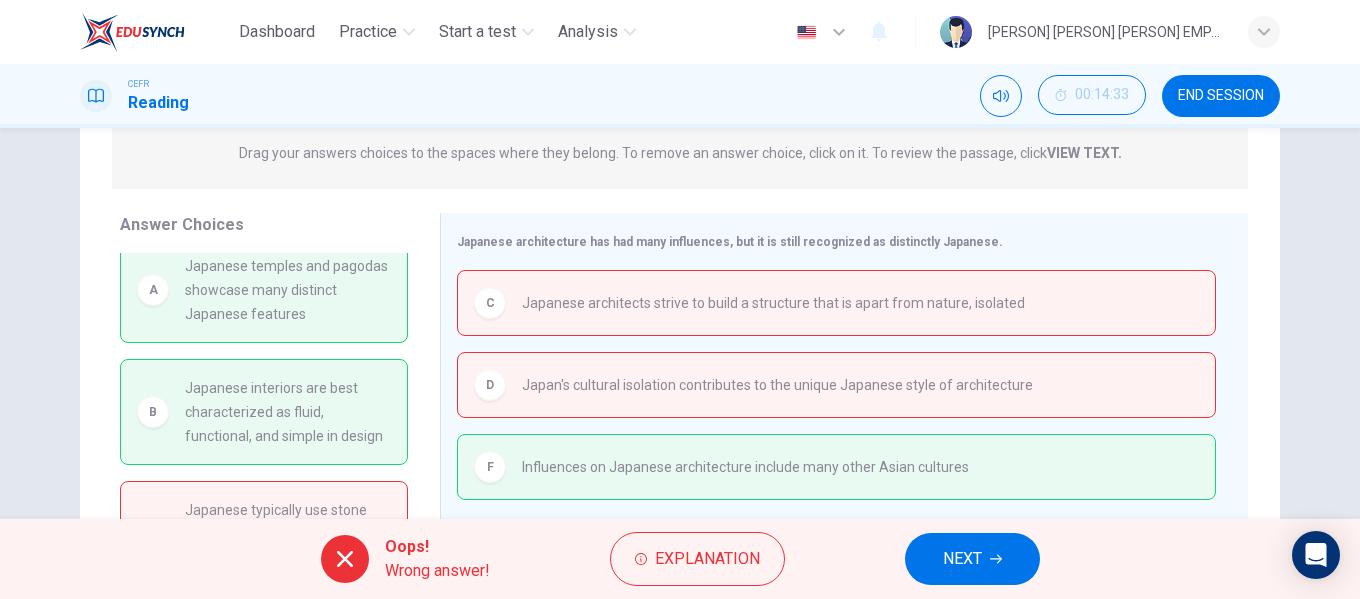 scroll, scrollTop: 0, scrollLeft: 0, axis: both 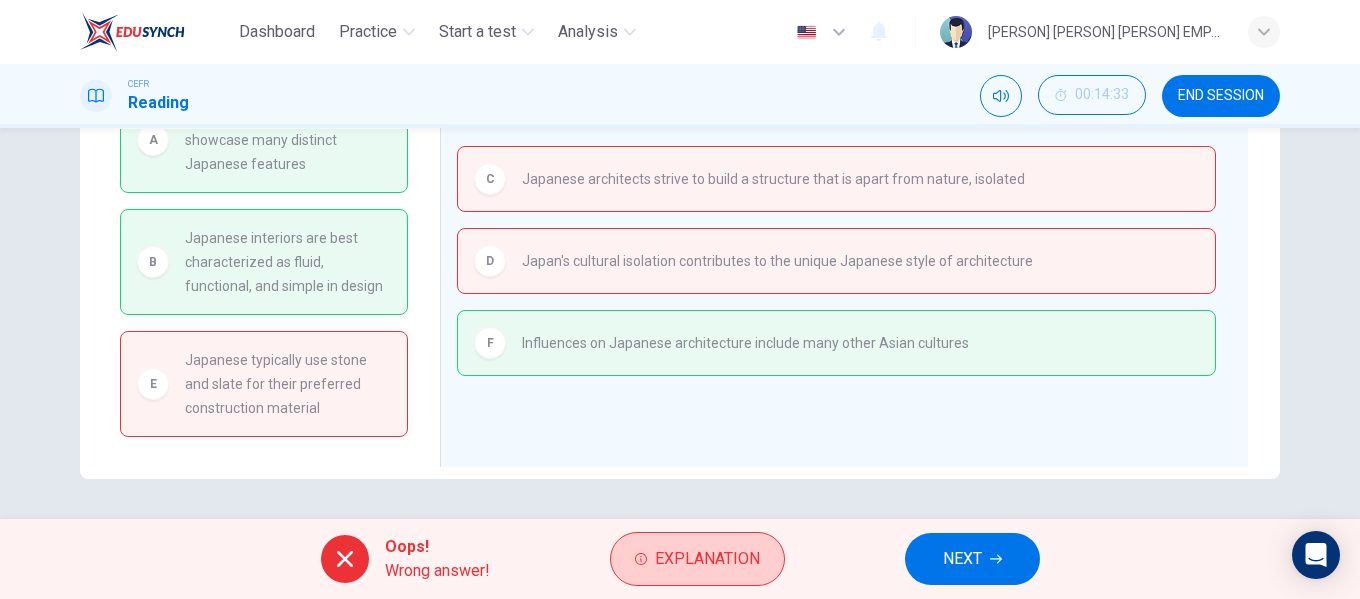 click on "Explanation" at bounding box center (707, 559) 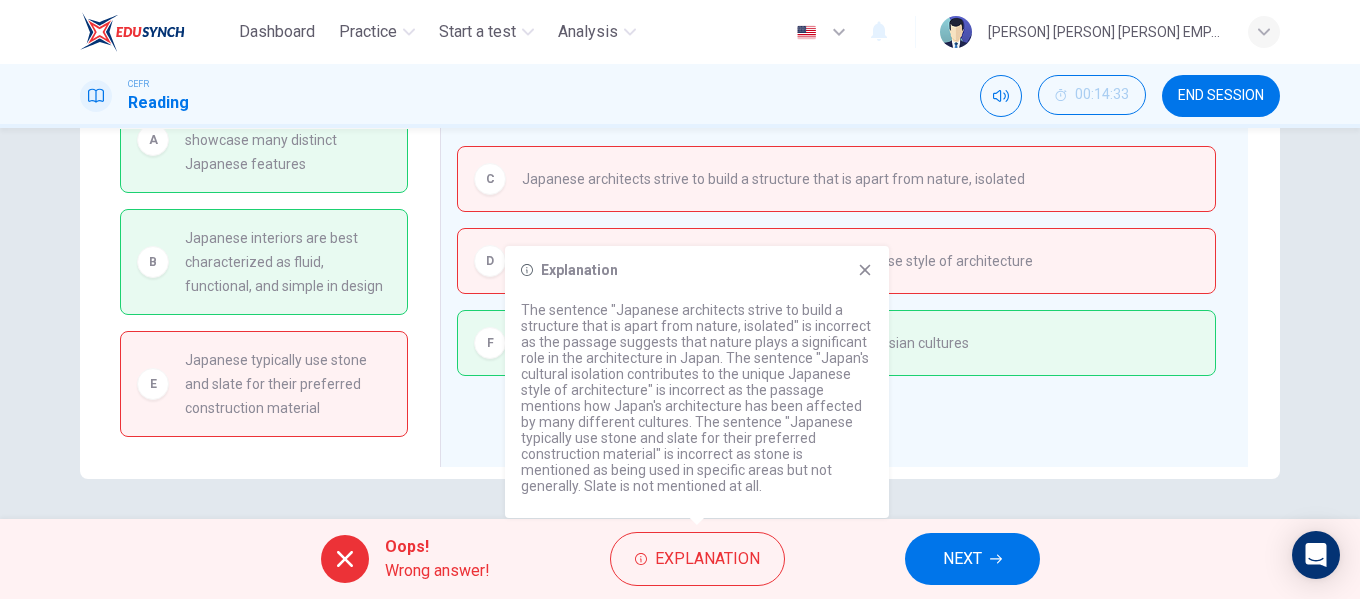 click on "Explanation The sentence "Japanese architects strive to build a structure that is apart from nature, isolated" is incorrect as the passage suggests that nature plays a significant role in the architecture in Japan.
The sentence "Japan's cultural isolation contributes to the unique Japanese style of architecture" is incorrect as the passage mentions how Japan's architecture has been affected by many different cultures.
The sentence "Japanese typically use stone and slate for their preferred construction material" is incorrect as stone is mentioned as being used in specific areas but not generally. Slate is not mentioned at all." at bounding box center (697, 382) 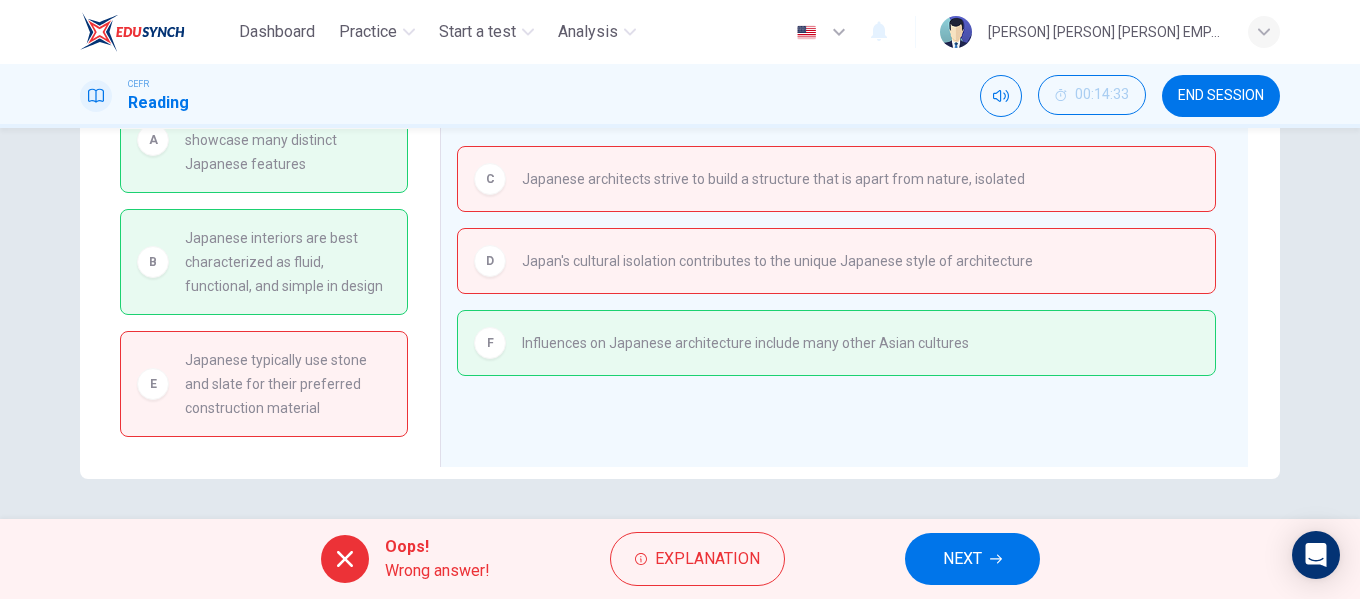 click on "NEXT" at bounding box center [962, 559] 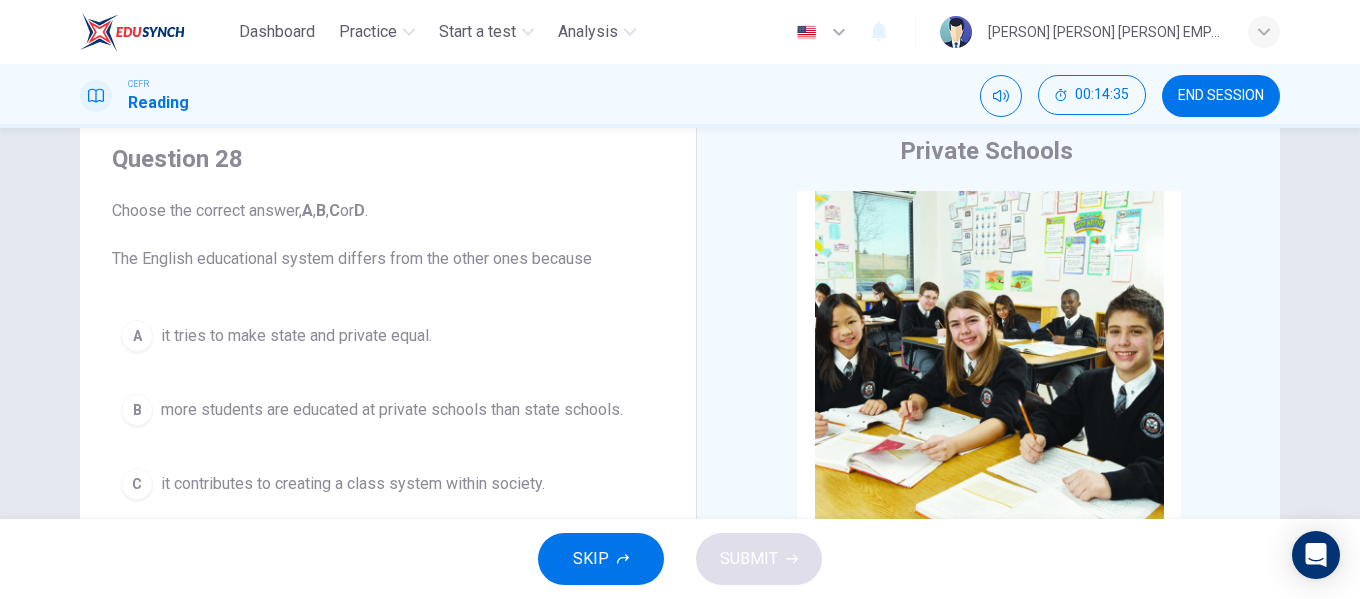 scroll, scrollTop: 100, scrollLeft: 0, axis: vertical 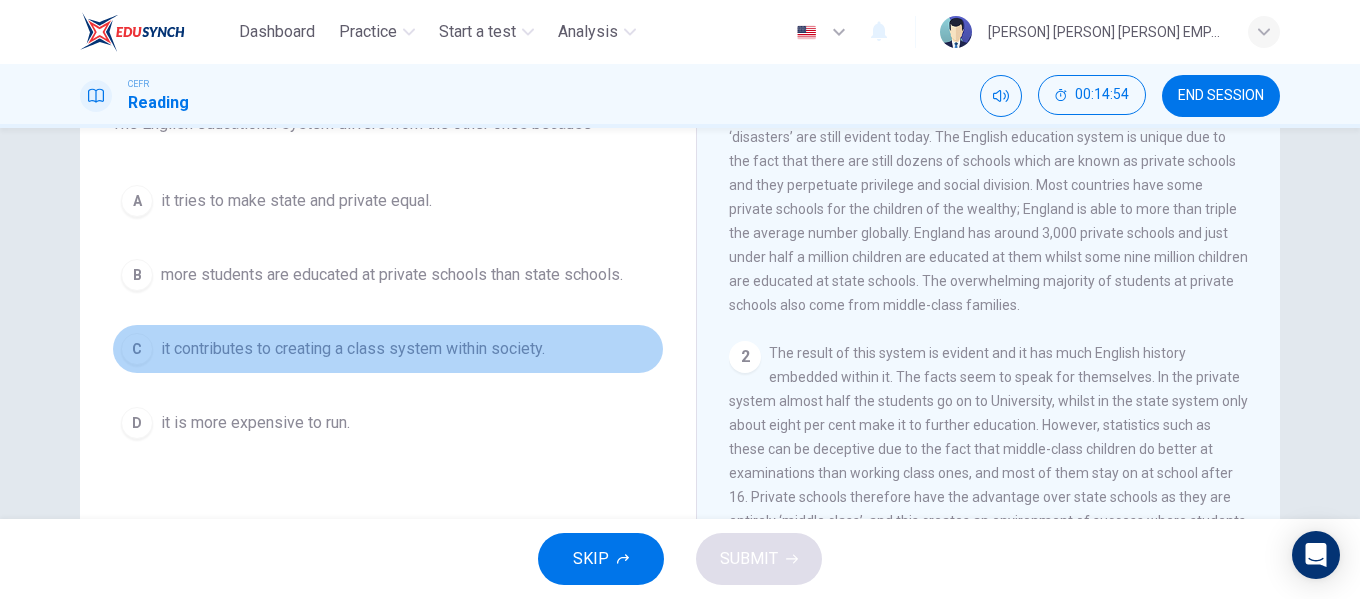 click on "it contributes to creating a class system within society." at bounding box center (296, 201) 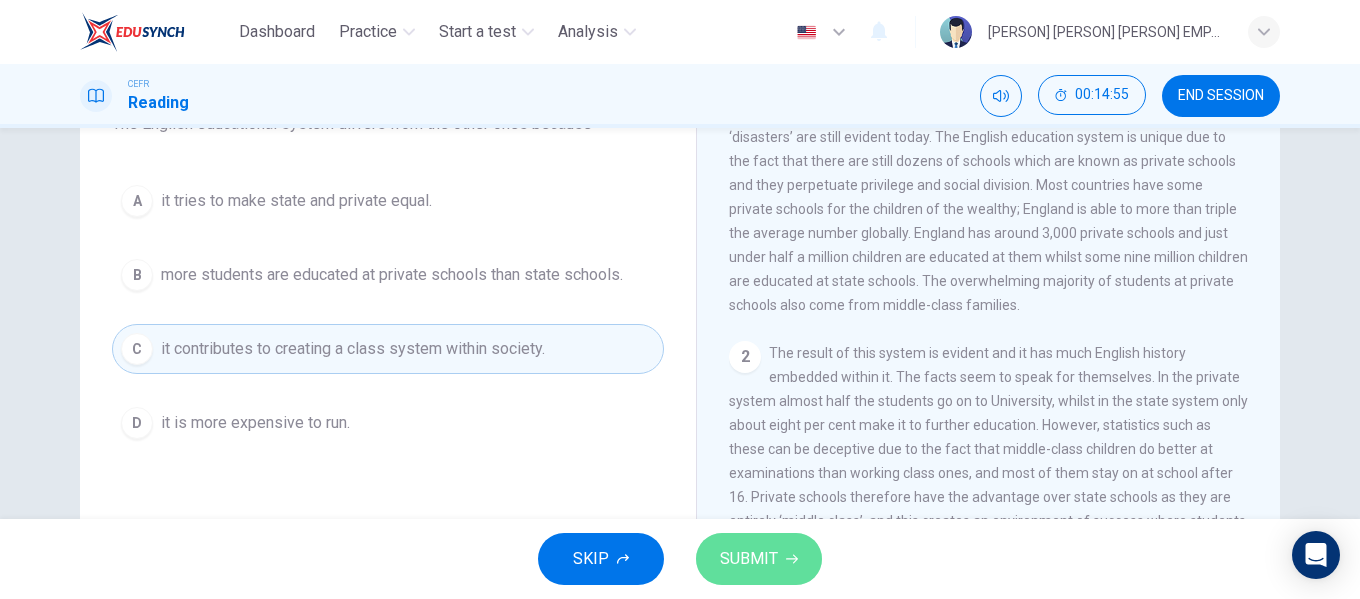 click on "SUBMIT" at bounding box center (749, 559) 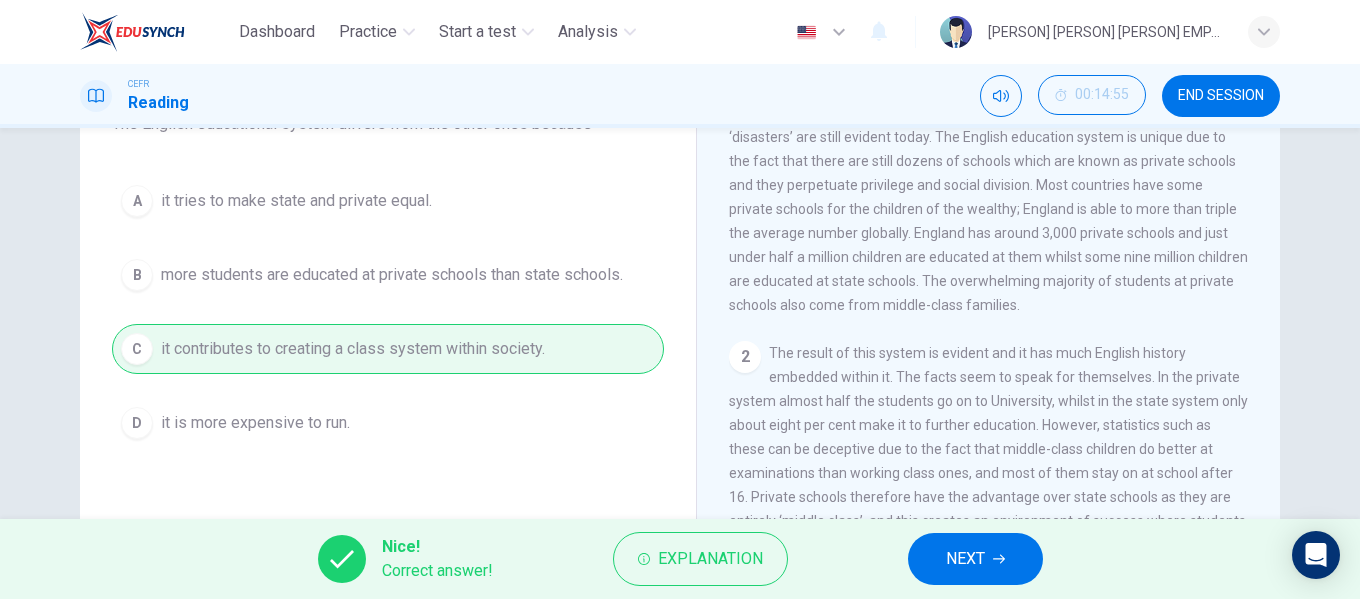 click on "NEXT" at bounding box center [965, 559] 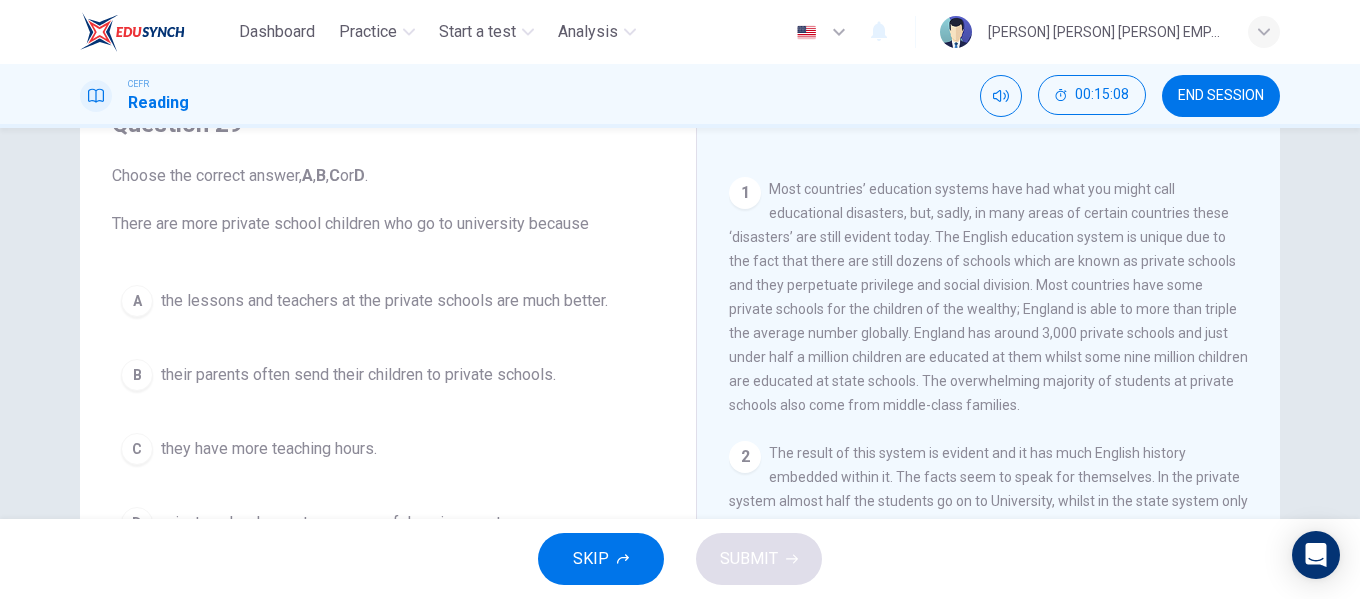 scroll, scrollTop: 200, scrollLeft: 0, axis: vertical 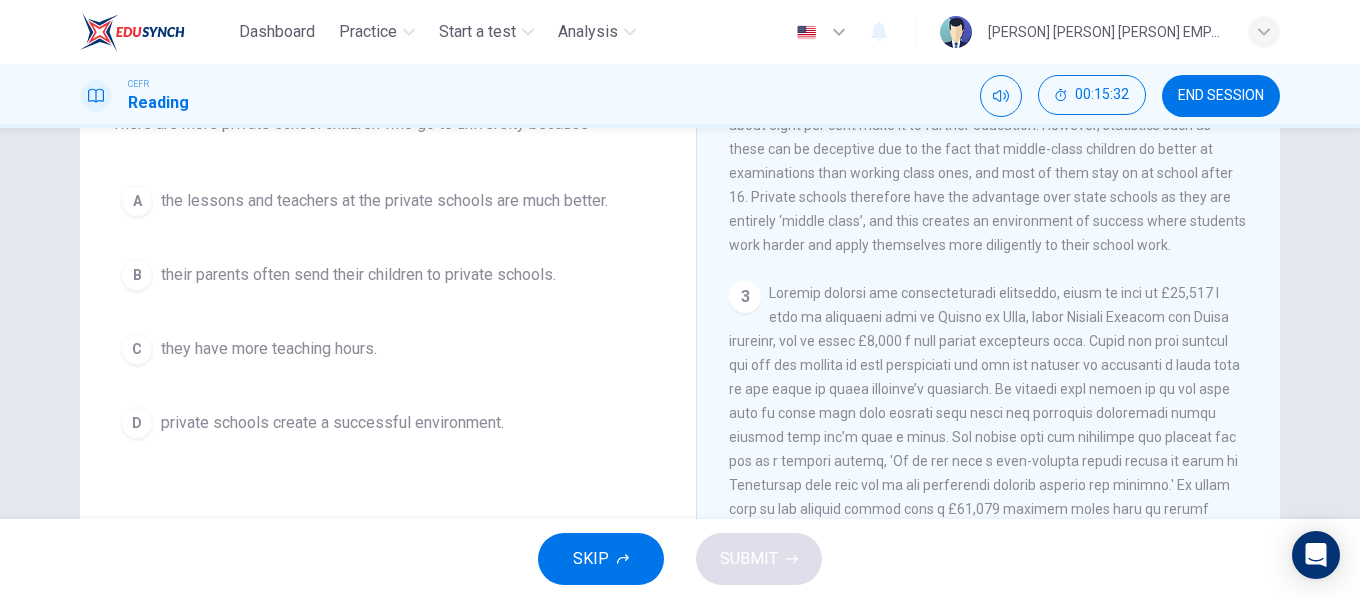 drag, startPoint x: 1271, startPoint y: 313, endPoint x: 1265, endPoint y: 331, distance: 18.973665 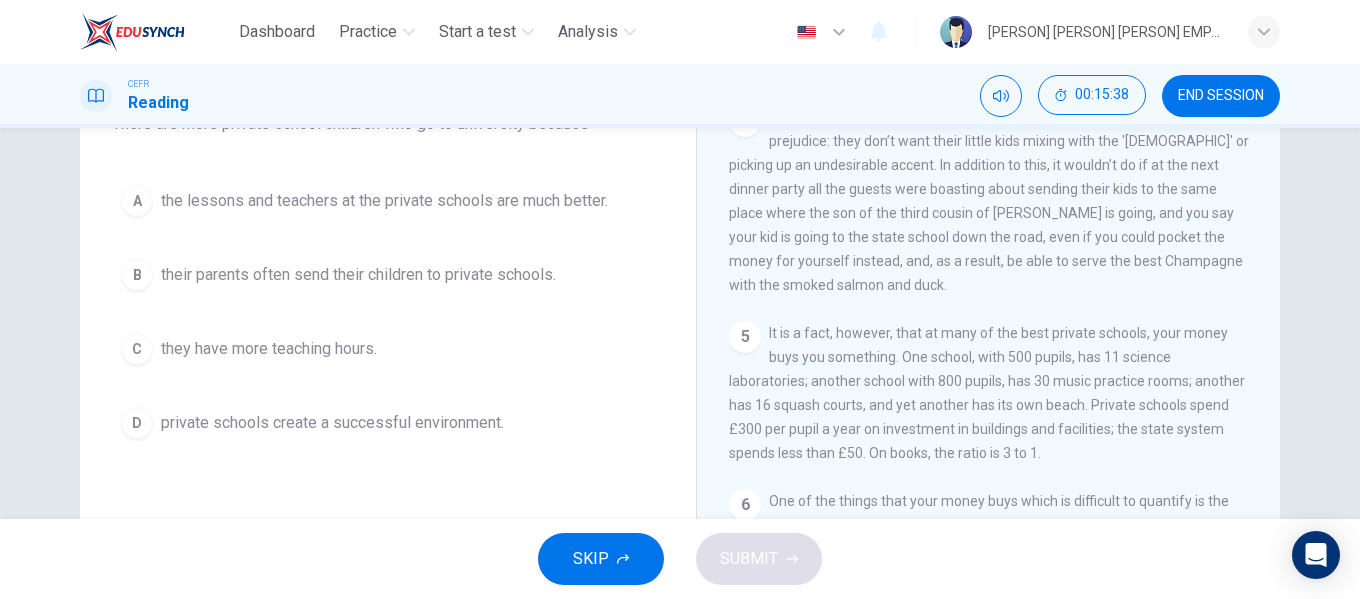 scroll, scrollTop: 1283, scrollLeft: 0, axis: vertical 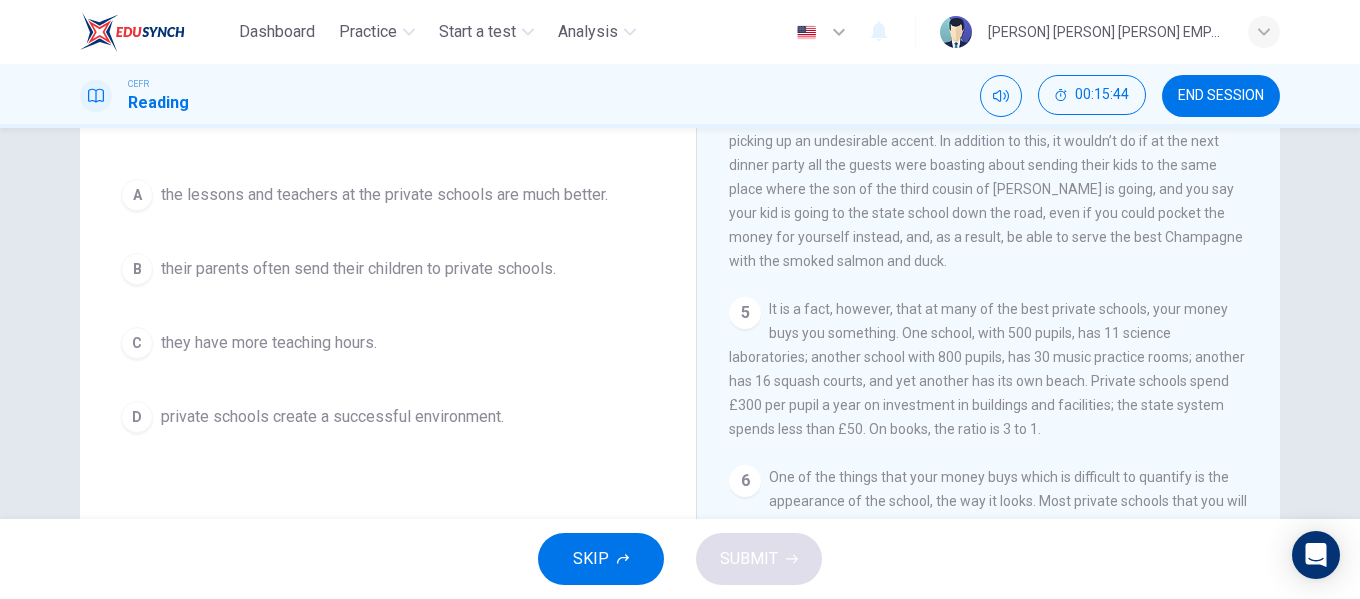 drag, startPoint x: 1257, startPoint y: 474, endPoint x: 1246, endPoint y: 228, distance: 246.24582 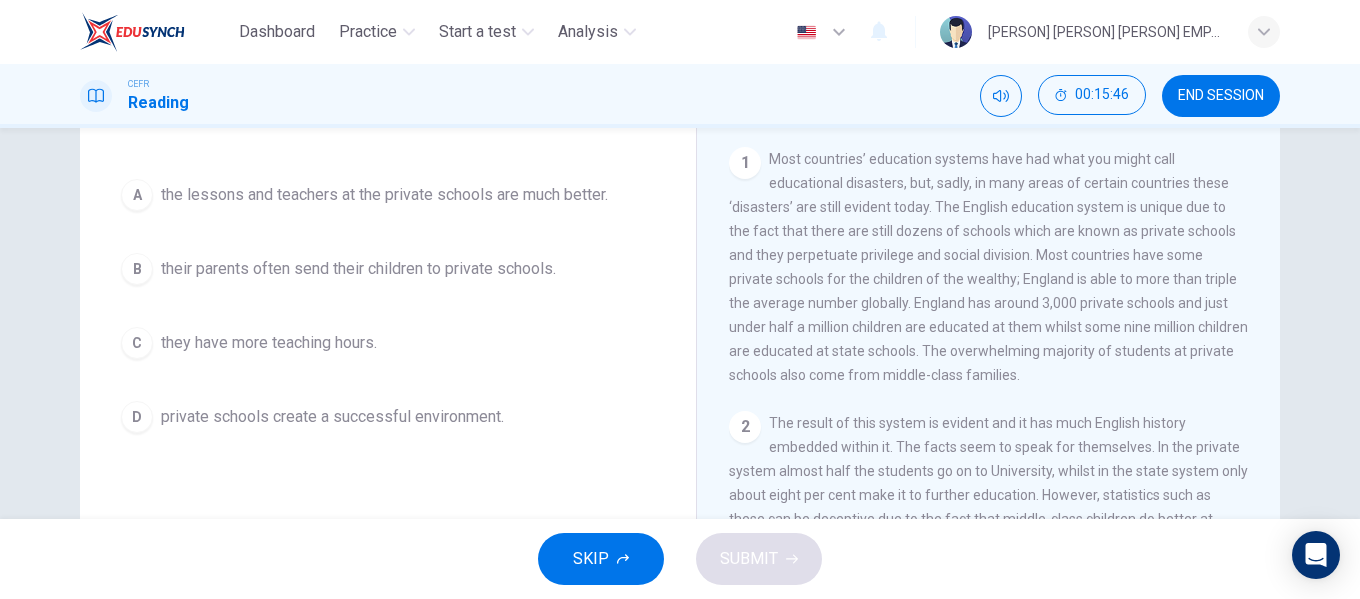 scroll, scrollTop: 301, scrollLeft: 0, axis: vertical 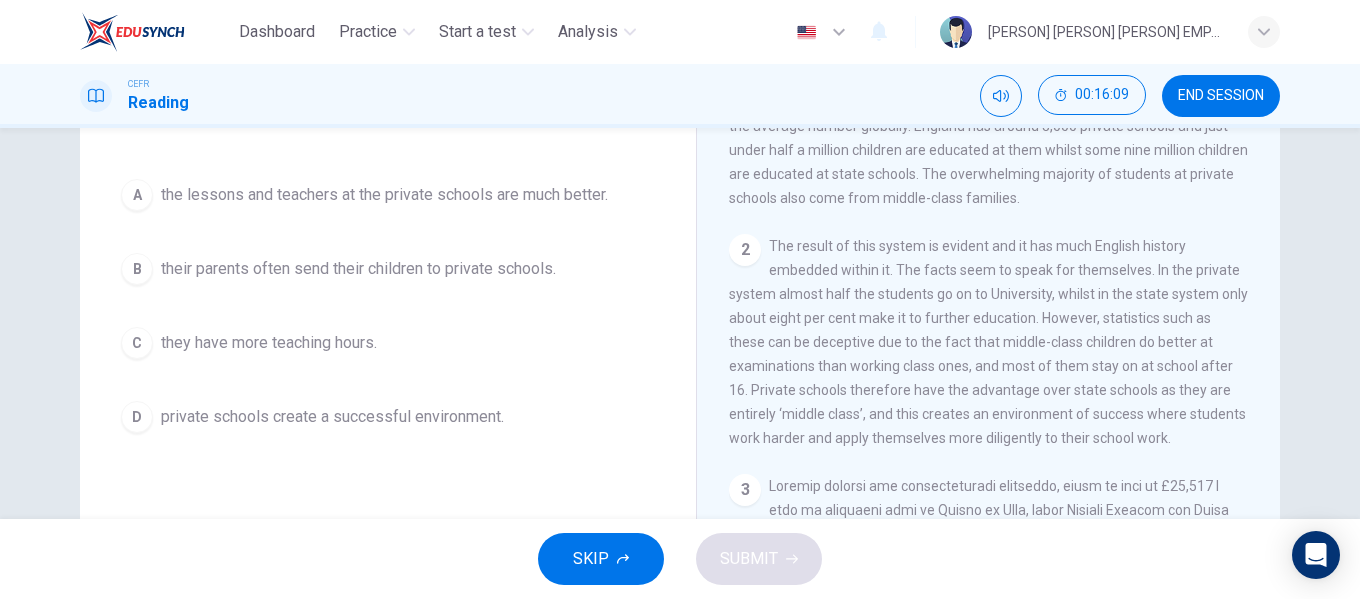 click on "private schools create a successful environment." at bounding box center [384, 195] 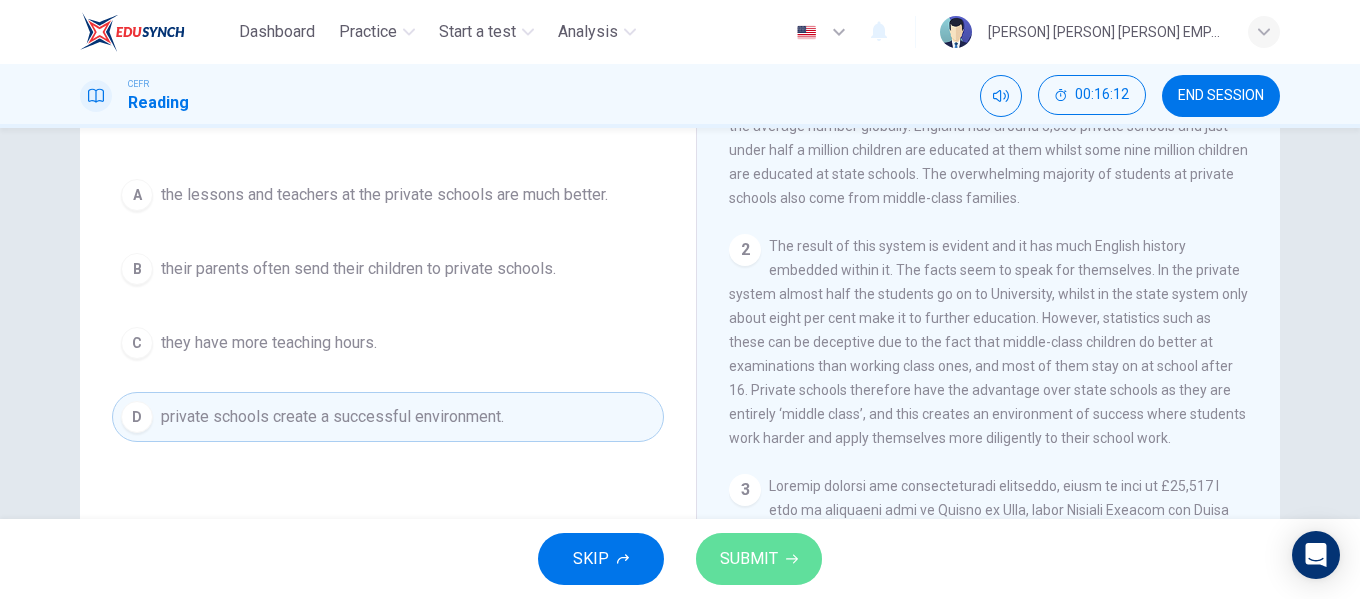 click on "SUBMIT" at bounding box center [759, 559] 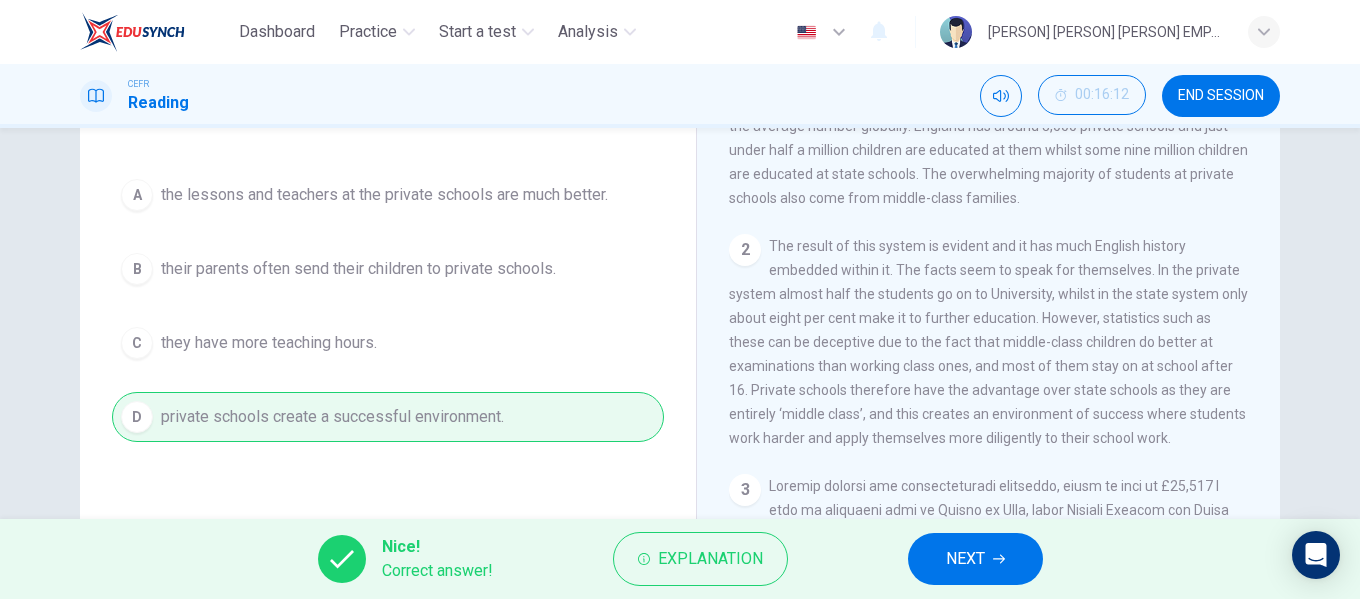 click at bounding box center [999, 559] 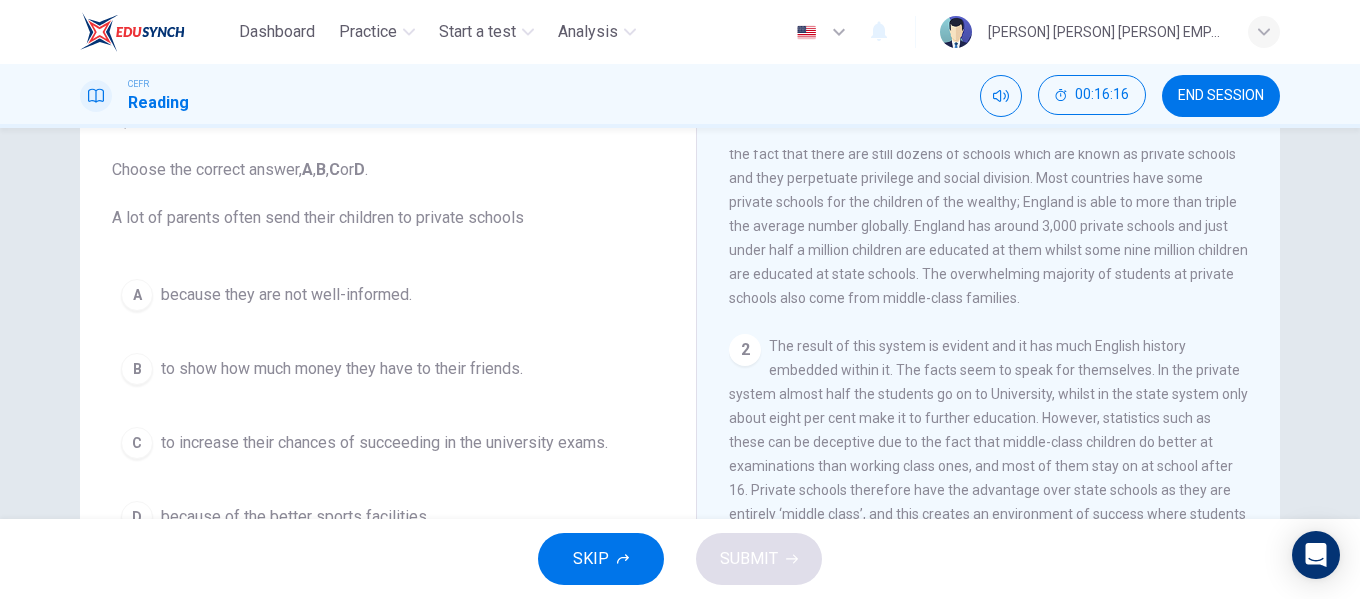 scroll, scrollTop: 206, scrollLeft: 0, axis: vertical 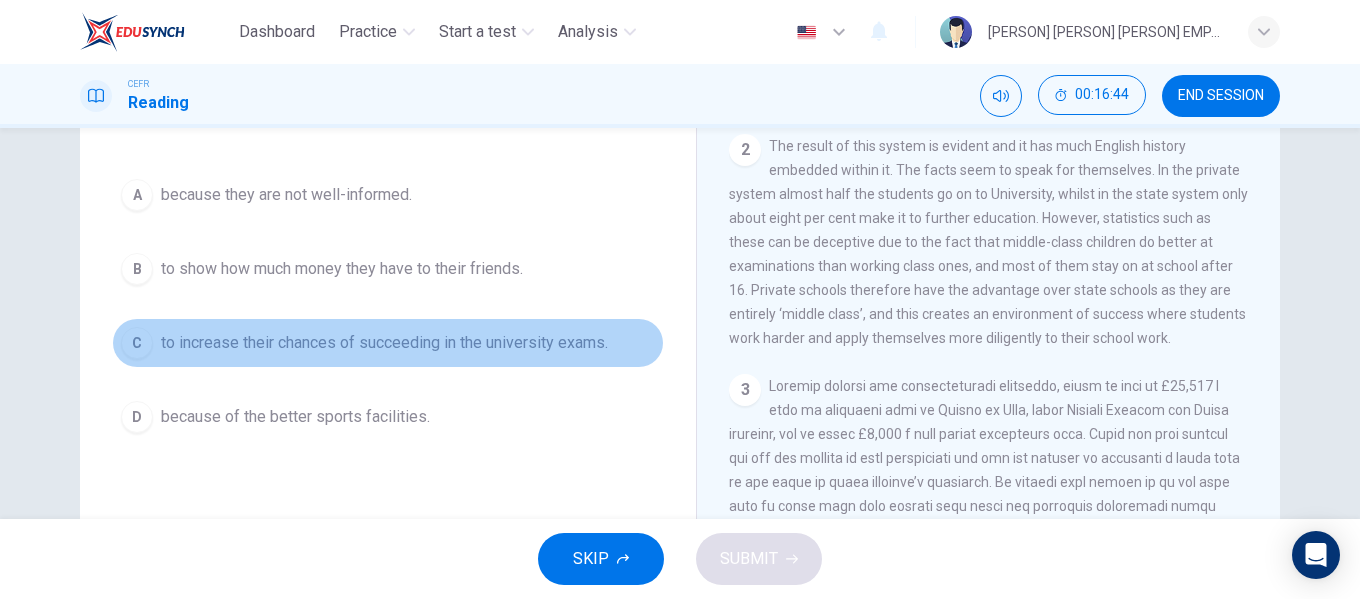click on "to increase their chances of succeeding in the university exams." at bounding box center [286, 195] 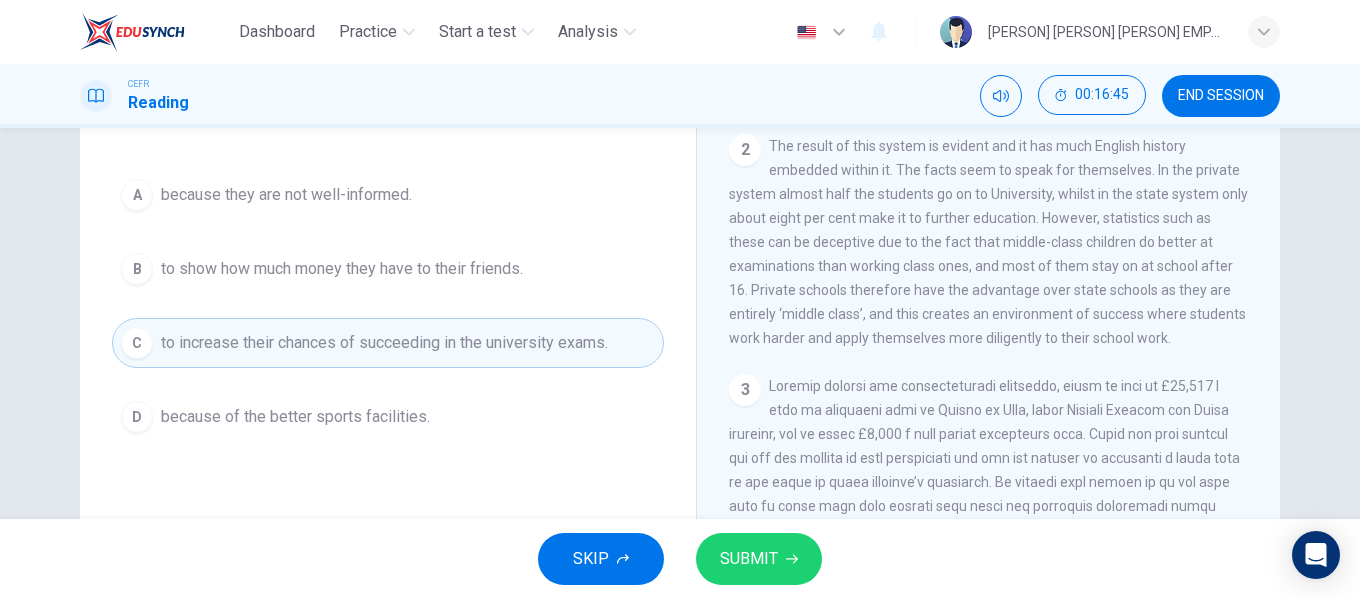 click on "SUBMIT" at bounding box center [759, 559] 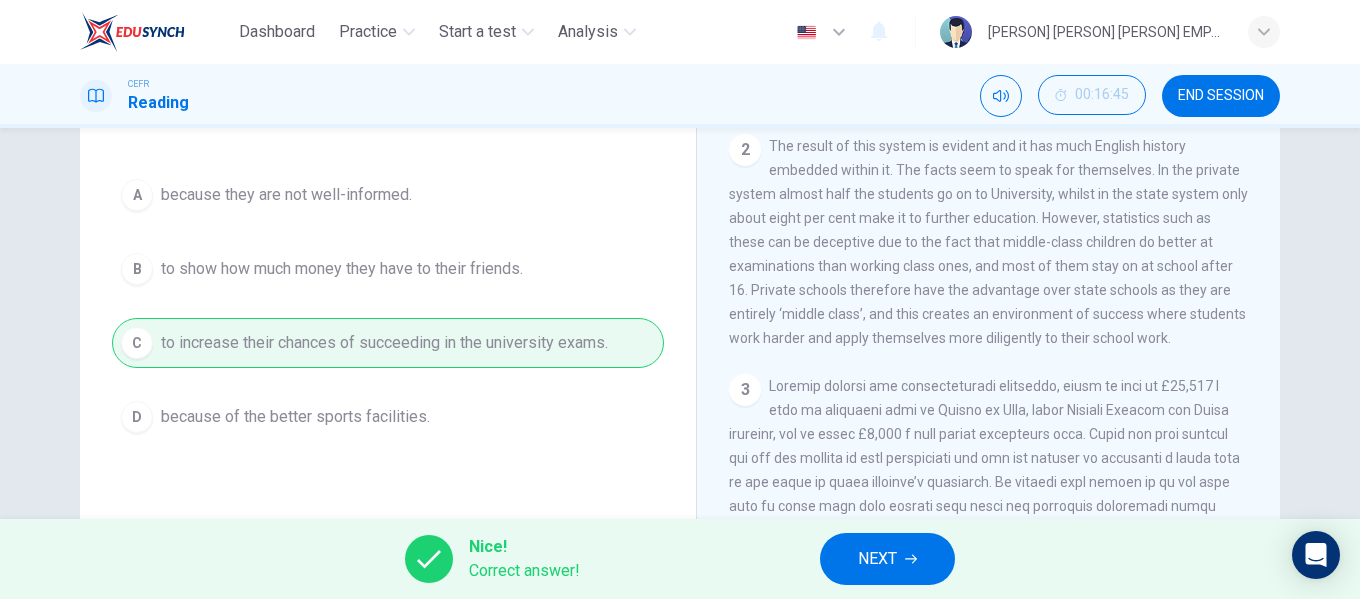 click at bounding box center [911, 559] 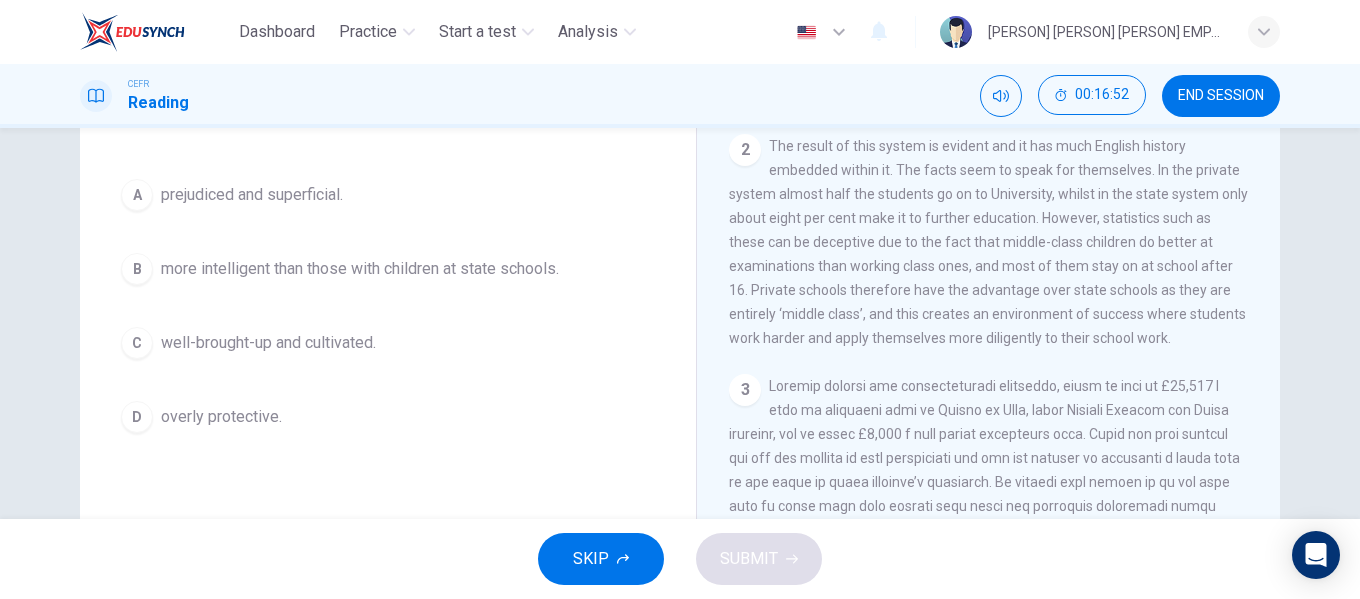 scroll, scrollTop: 106, scrollLeft: 0, axis: vertical 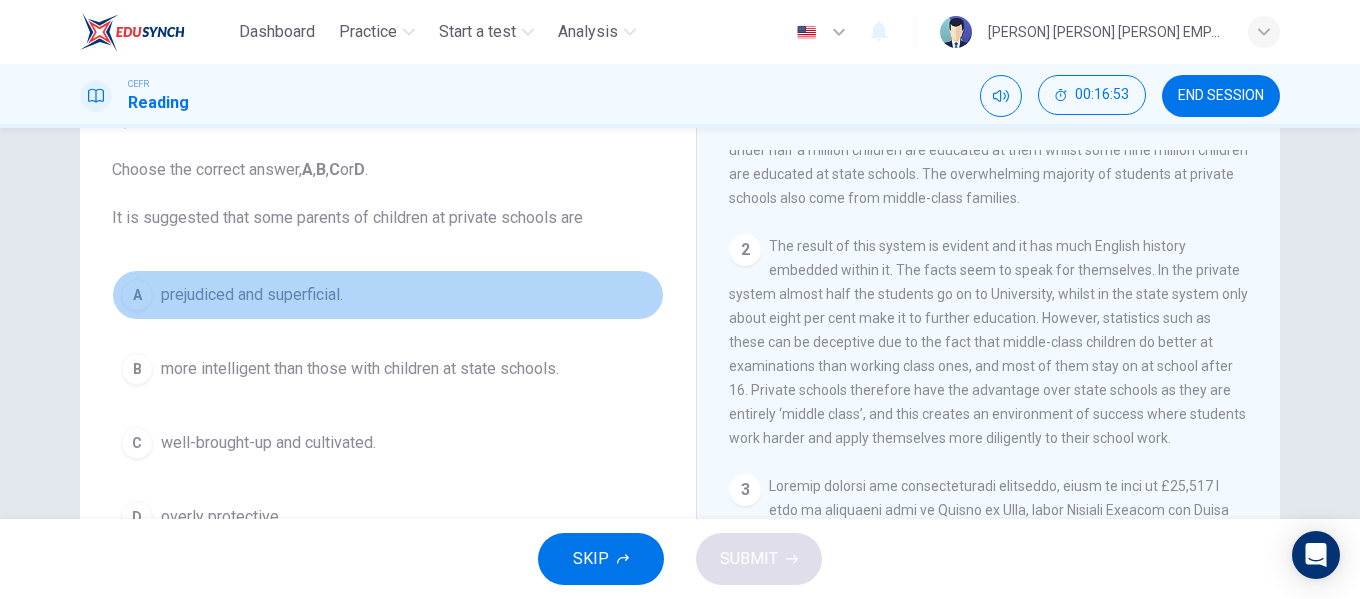 click on "A prejudiced and superficial." at bounding box center (388, 295) 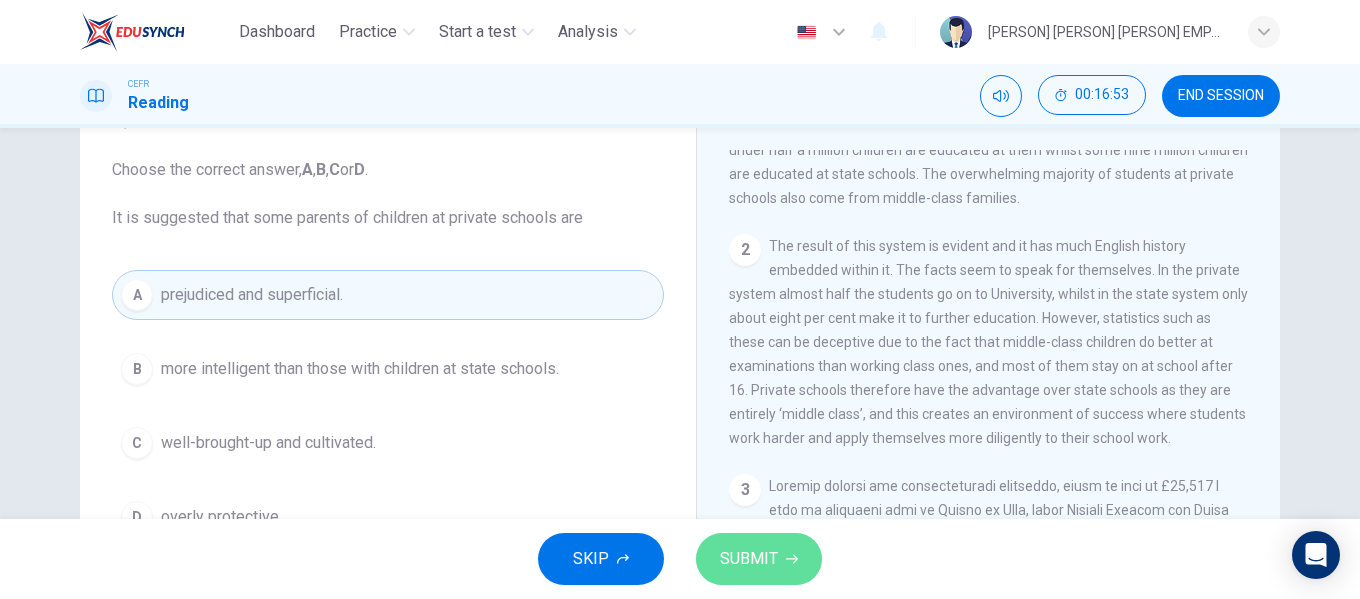 click on "SUBMIT" at bounding box center (749, 559) 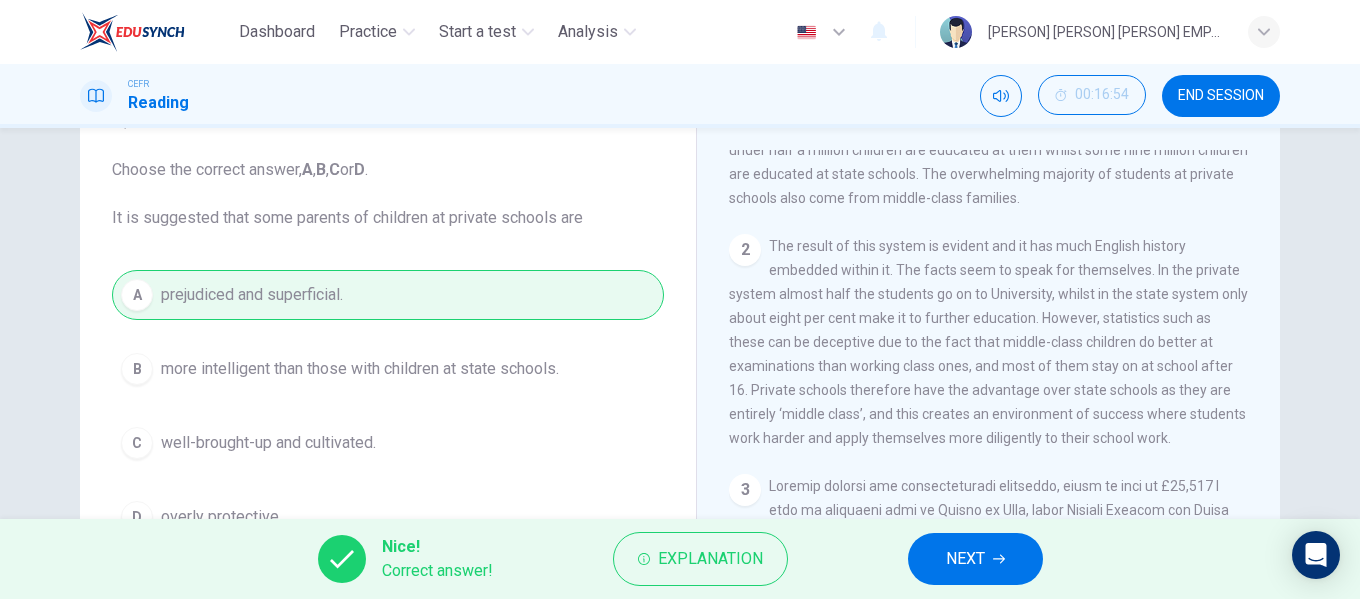 click on "NEXT" at bounding box center (965, 559) 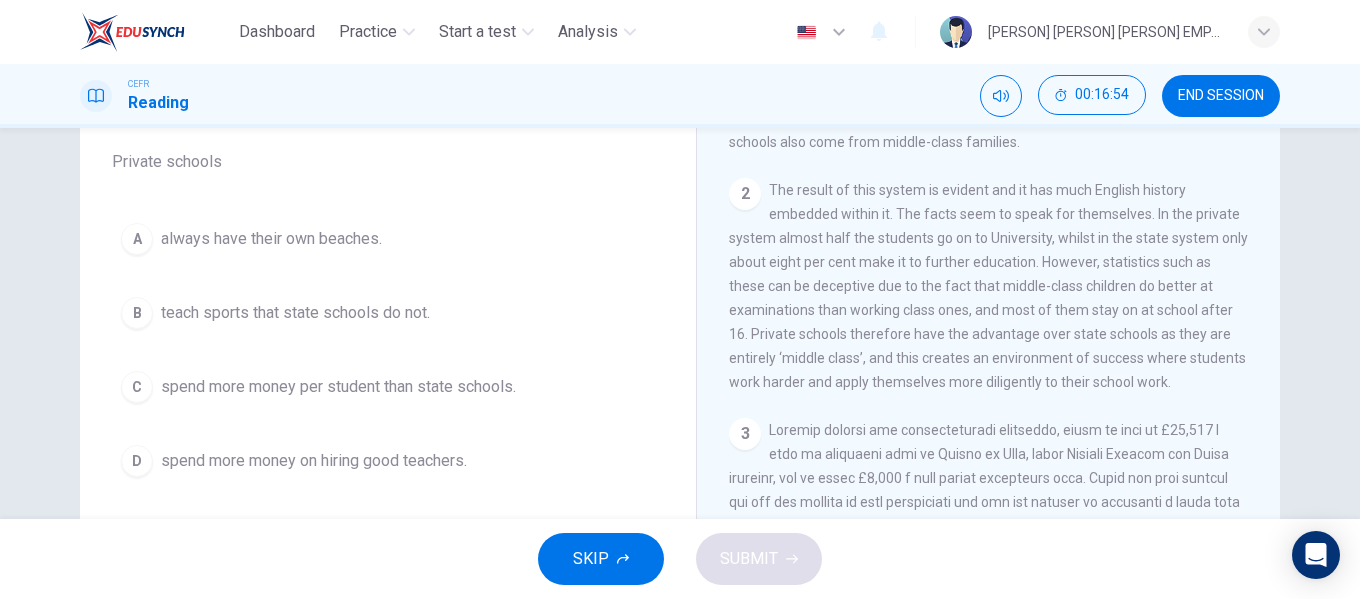 scroll, scrollTop: 206, scrollLeft: 0, axis: vertical 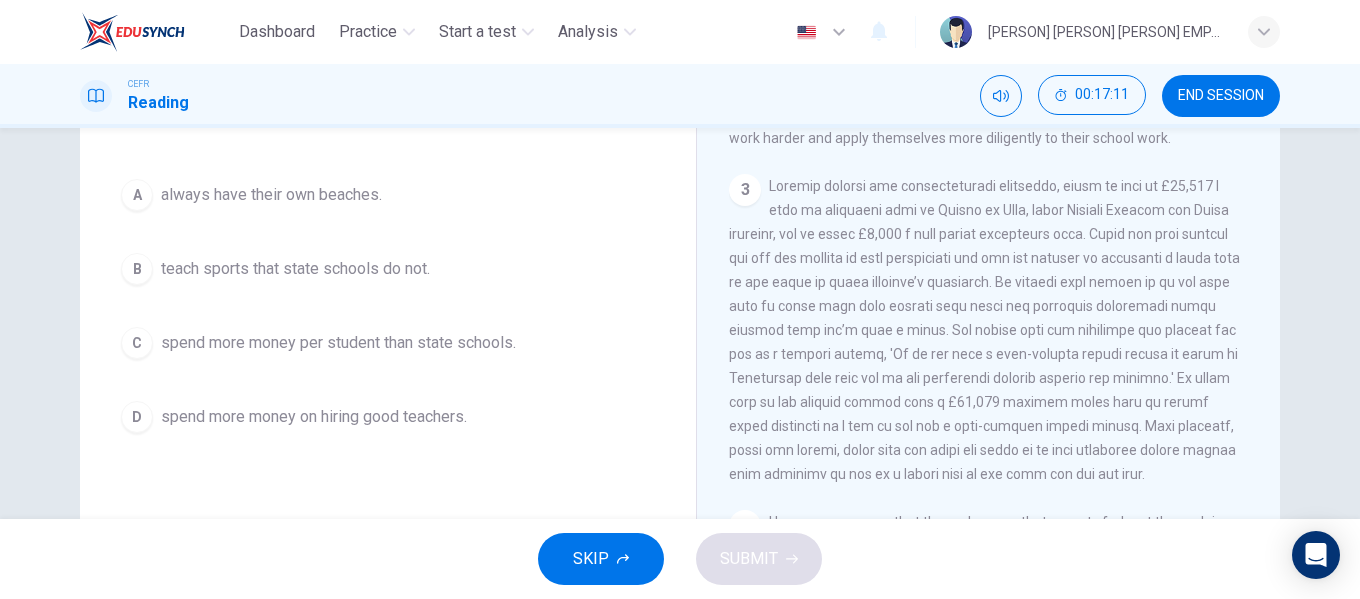 click on "CLICK TO ZOOM Click to Zoom 1 Most countries’ education systems have had what you might call educational disasters, but, sadly, in many areas of certain countries these ‘disasters’ are still evident today. The English education system is unique due to the fact that there are still dozens of schools which are known as private schools and they perpetuate privilege and social division. Most countries have some private schools for the children of the wealthy; England is able to more than triple the average number globally. England has around 3,000 private schools and just under half a million children are educated at them whilst some nine million children are educated at state schools. The overwhelming majority of students at private schools also come from middle-class families. 2 3 4 5 6" at bounding box center [1002, 353] 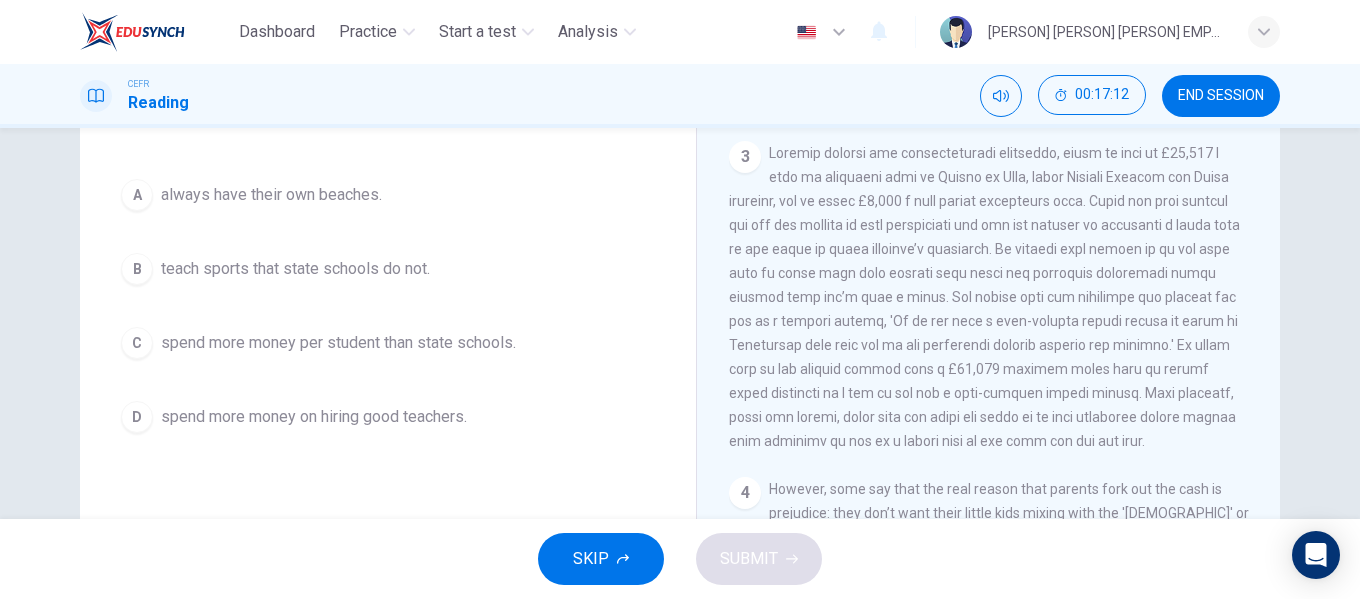 scroll, scrollTop: 837, scrollLeft: 0, axis: vertical 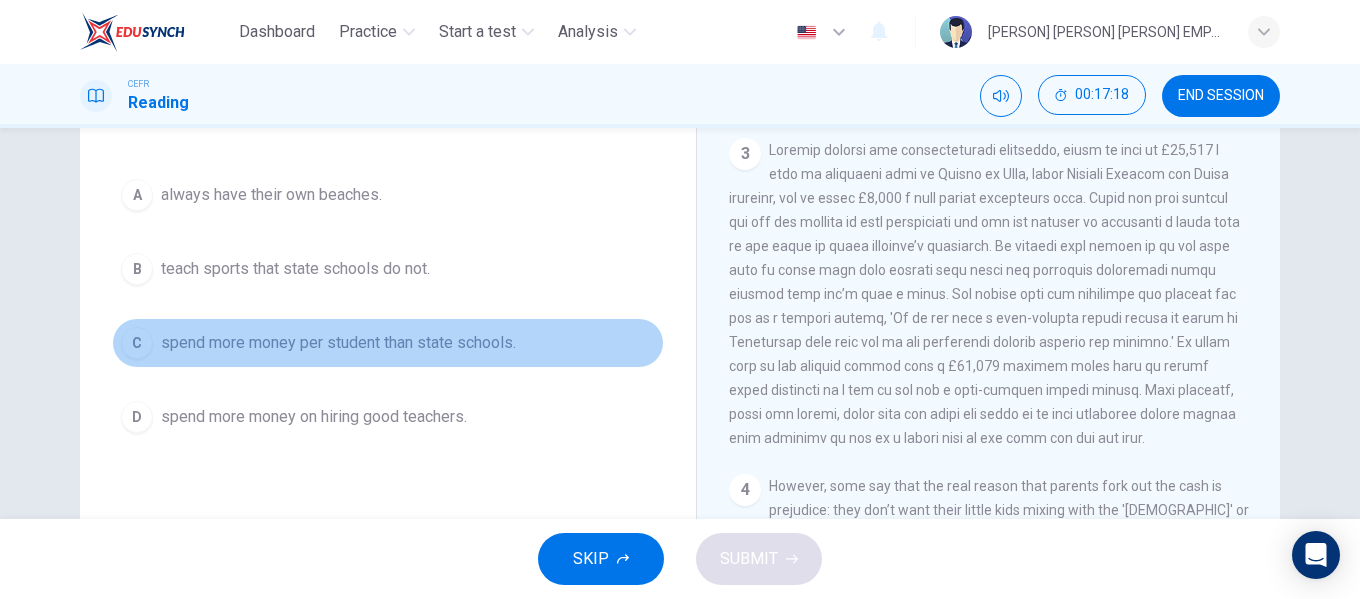 click on "spend more money per student than state schools." at bounding box center (271, 195) 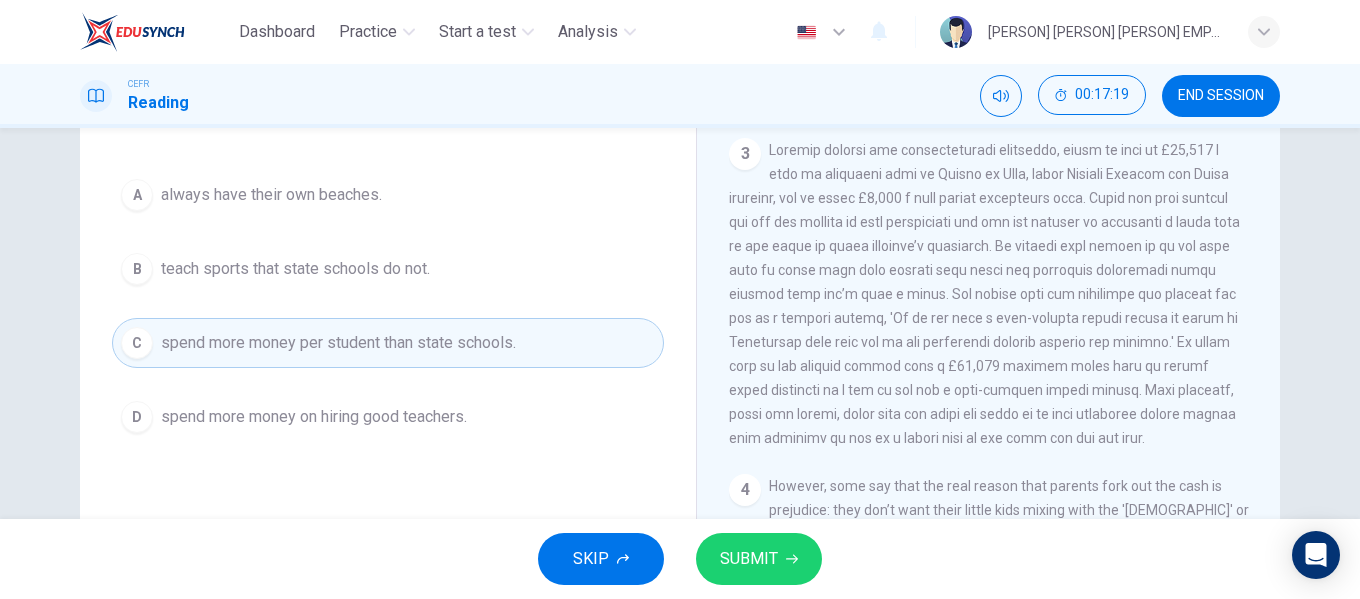 click at bounding box center (792, 559) 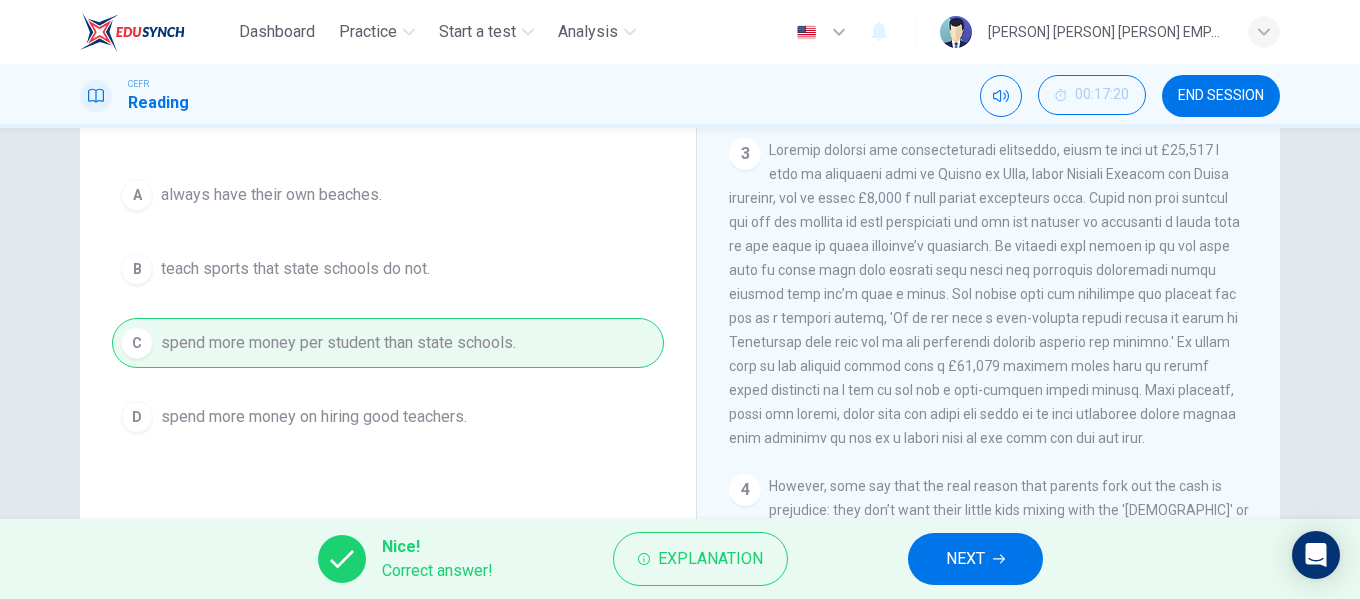 click at bounding box center (999, 559) 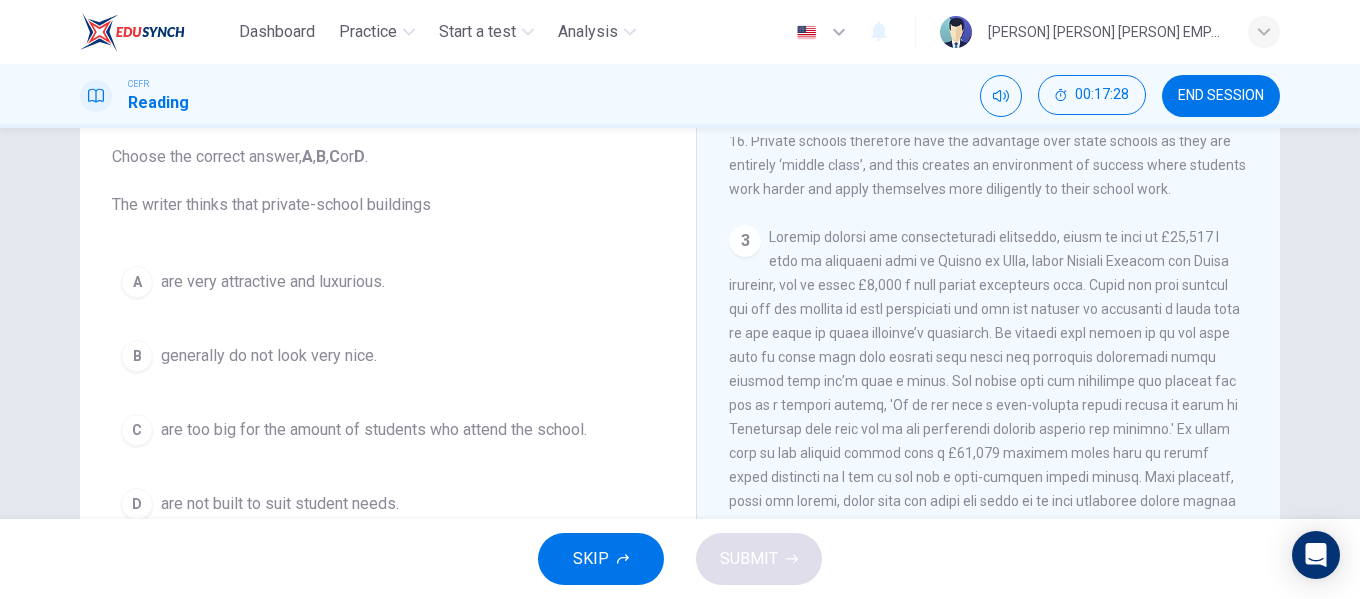 scroll, scrollTop: 84, scrollLeft: 0, axis: vertical 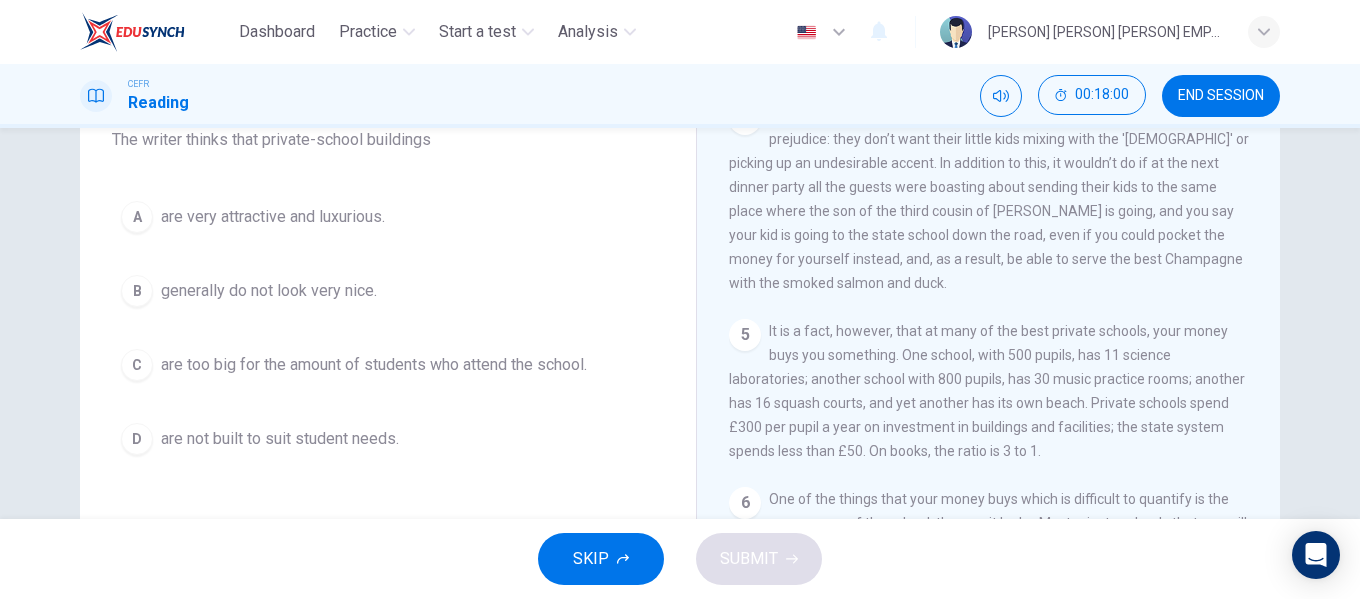 click on "are too big for the amount of students who attend the school." at bounding box center (273, 217) 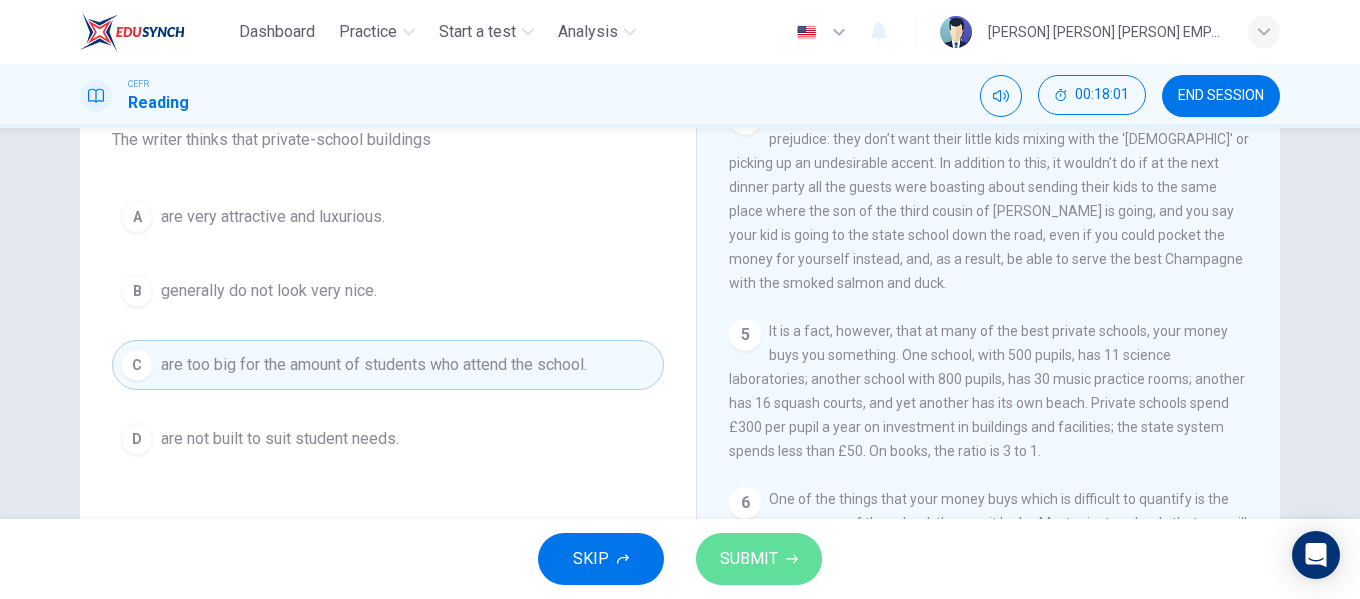 click on "SUBMIT" at bounding box center (759, 559) 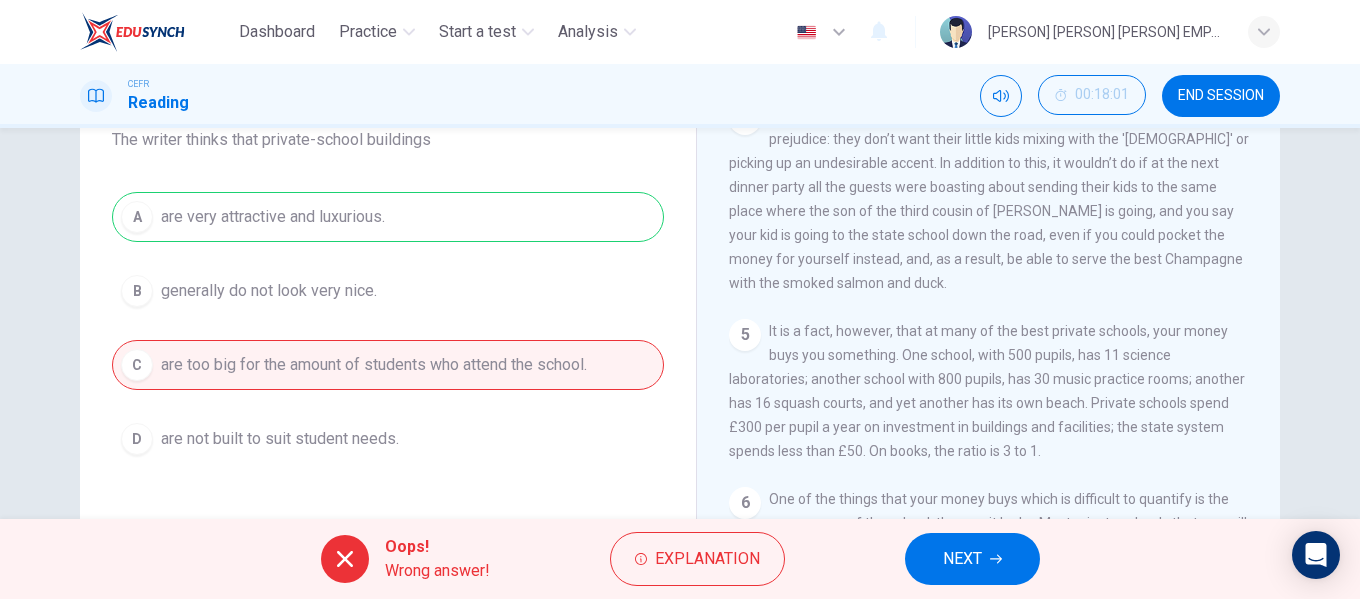 click on "NEXT" at bounding box center [972, 559] 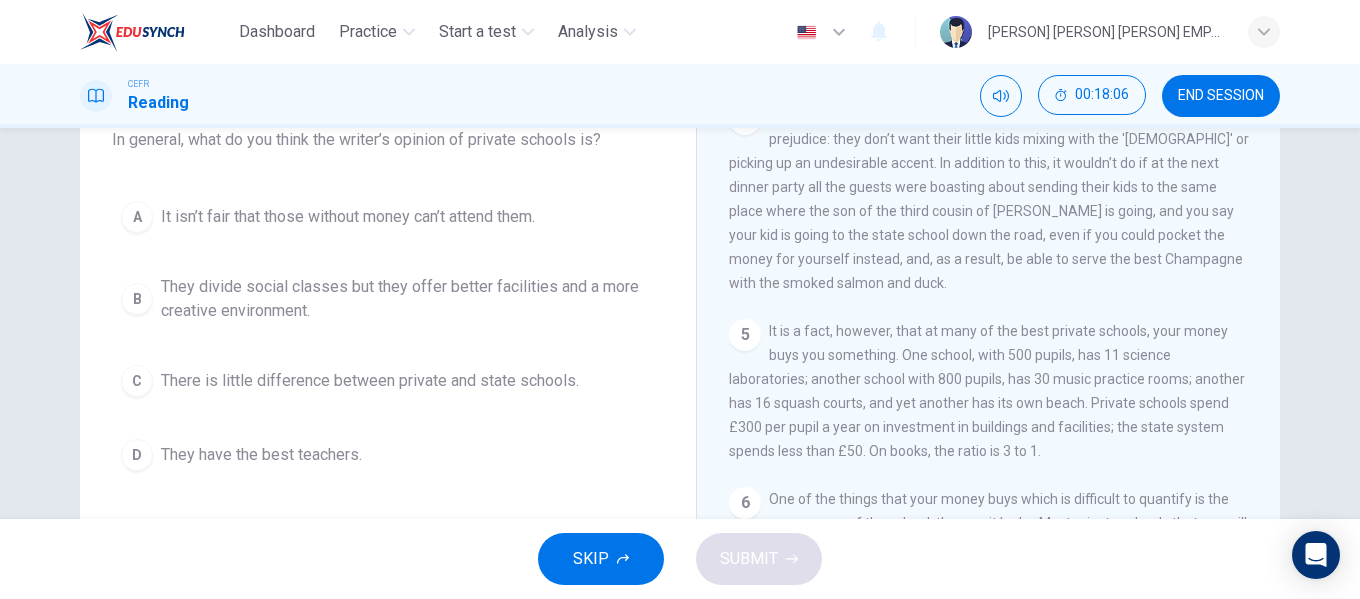 click on "They divide social classes but they offer better facilities and a more
creative environment." at bounding box center [348, 217] 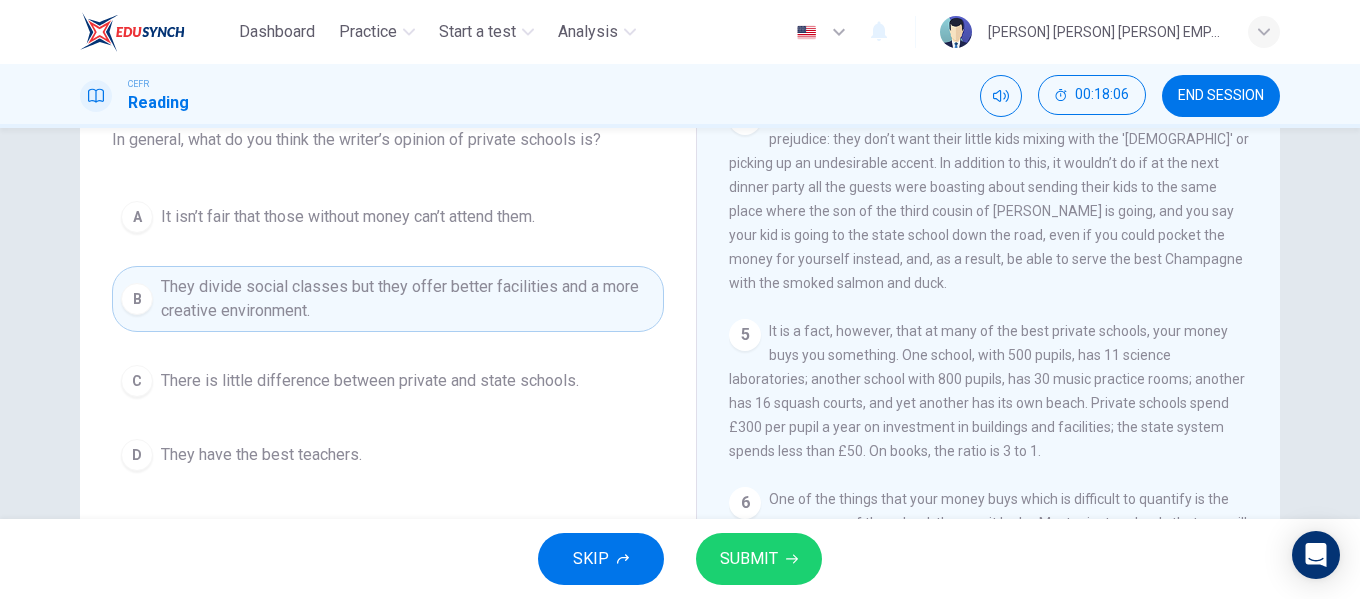 click on "SUBMIT" at bounding box center (749, 559) 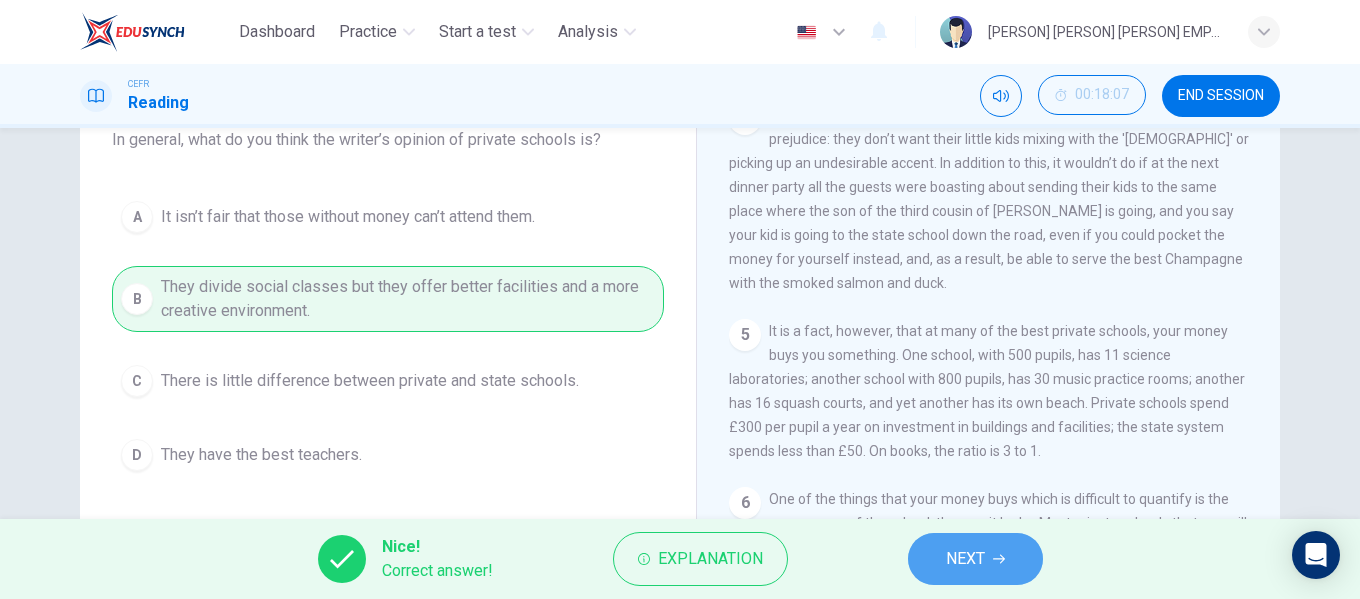 click on "NEXT" at bounding box center [965, 559] 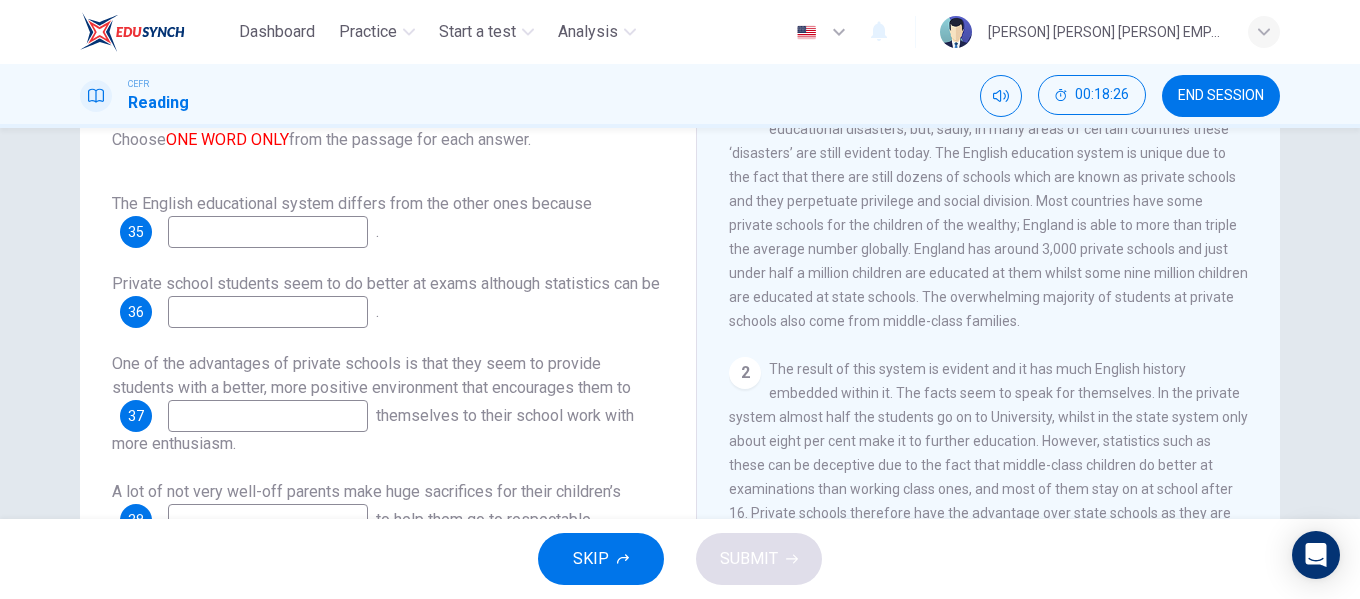 scroll, scrollTop: 500, scrollLeft: 0, axis: vertical 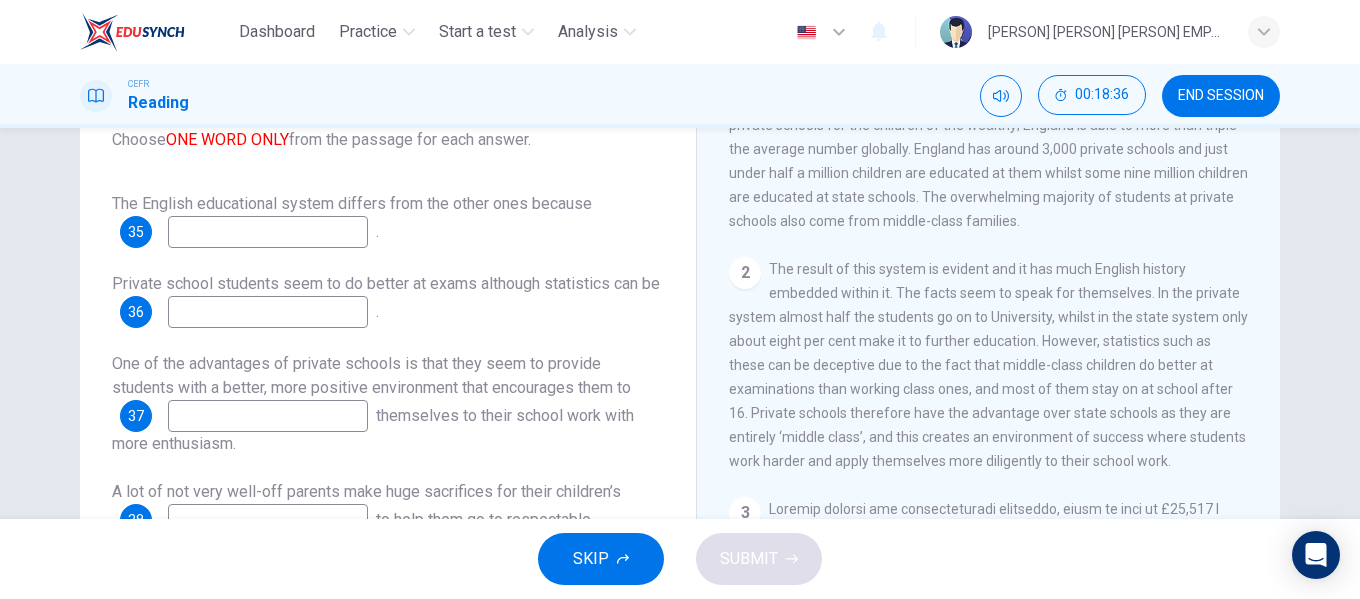click at bounding box center (268, 232) 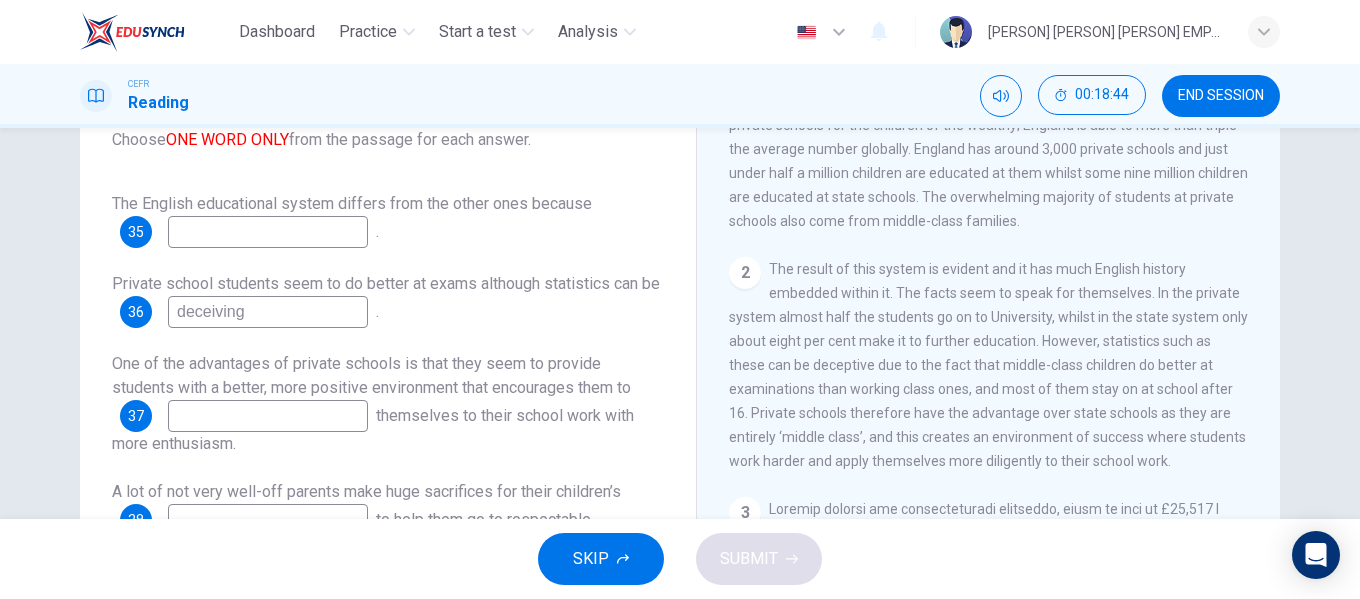 scroll, scrollTop: 25, scrollLeft: 0, axis: vertical 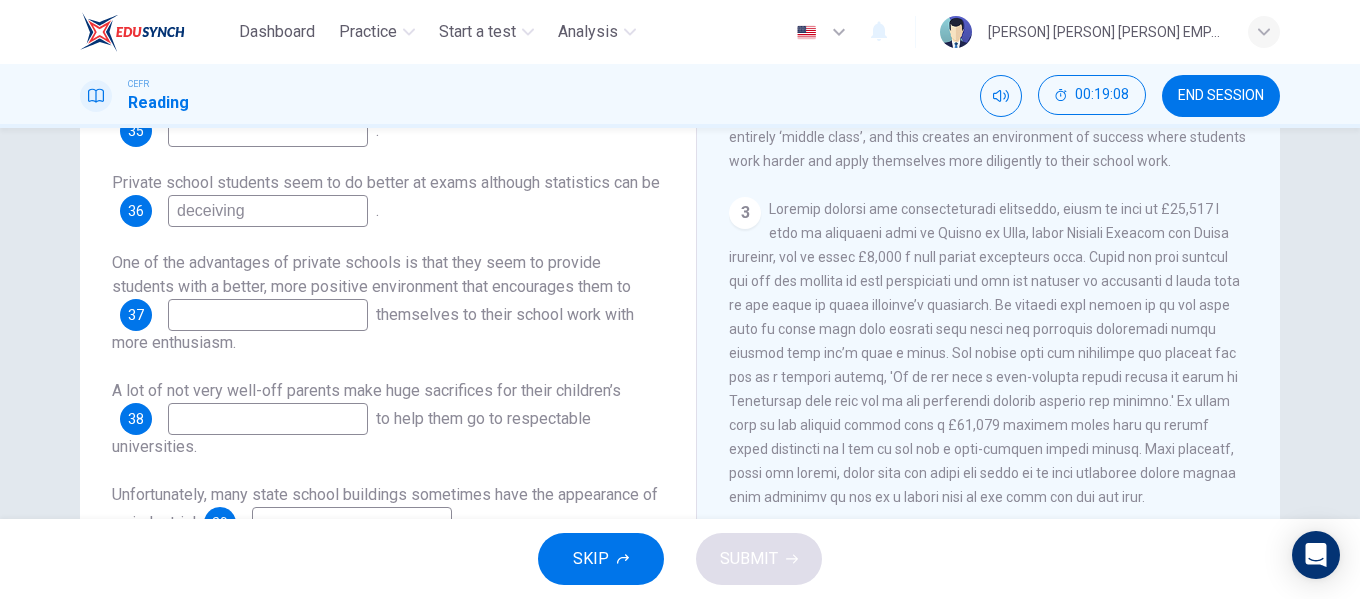 type on "deceiving" 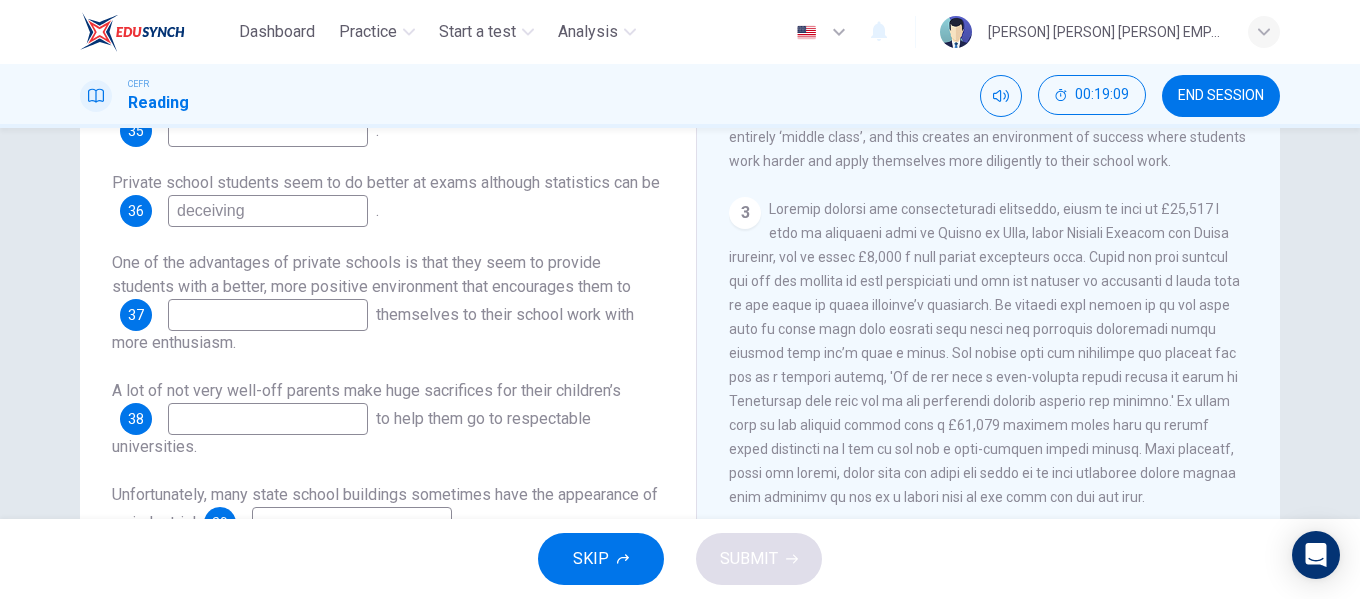 click at bounding box center [268, 131] 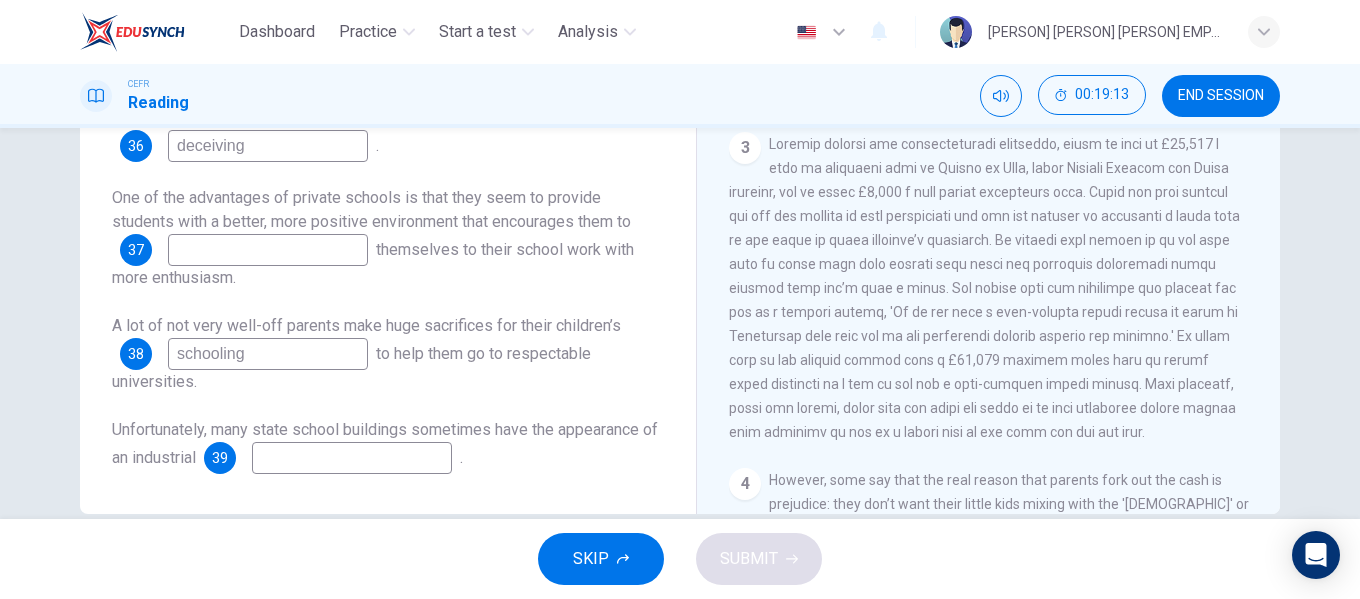scroll, scrollTop: 384, scrollLeft: 0, axis: vertical 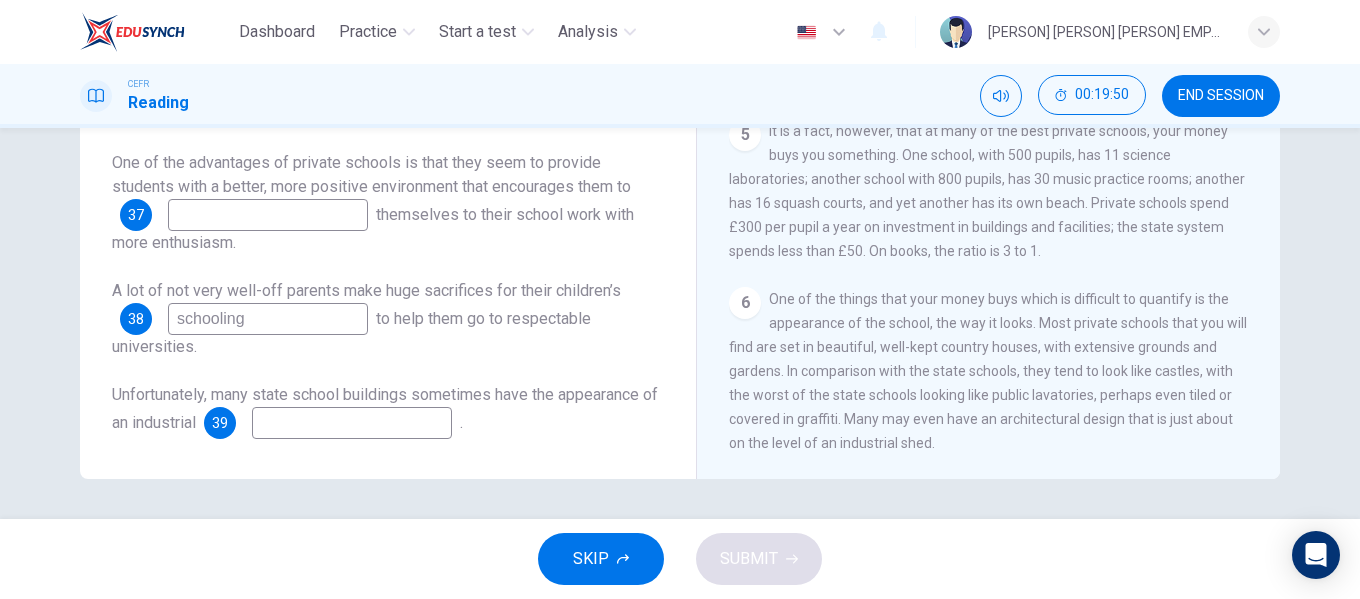 type on "schooling" 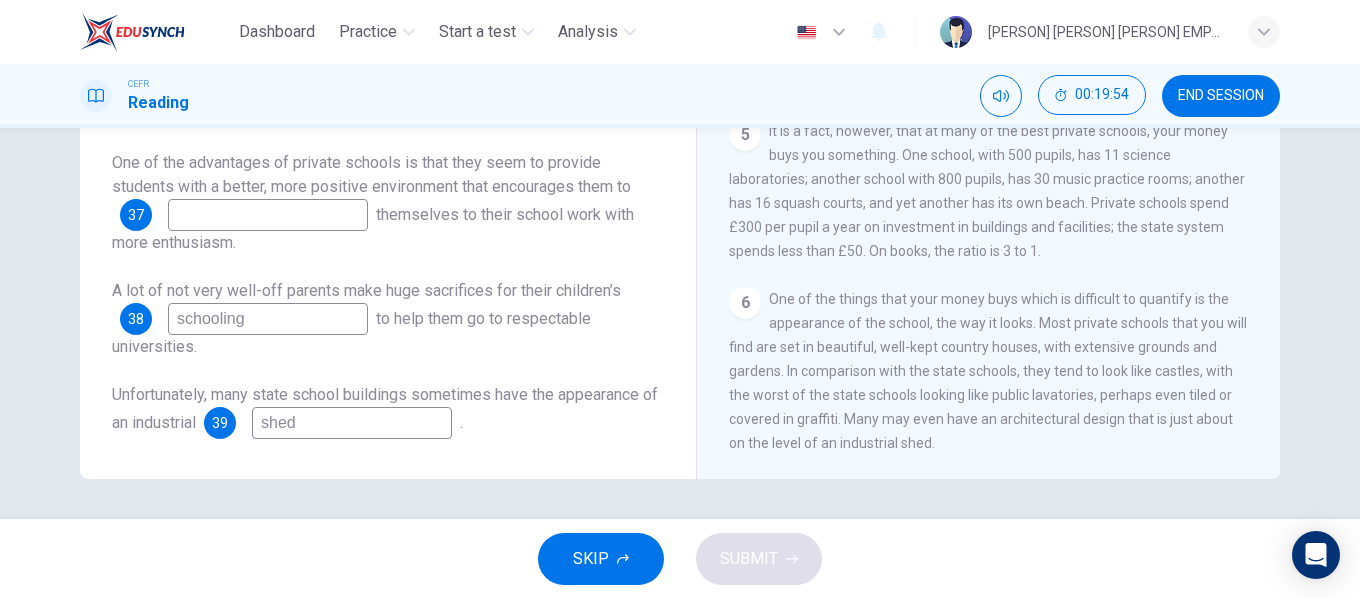 scroll, scrollTop: 0, scrollLeft: 0, axis: both 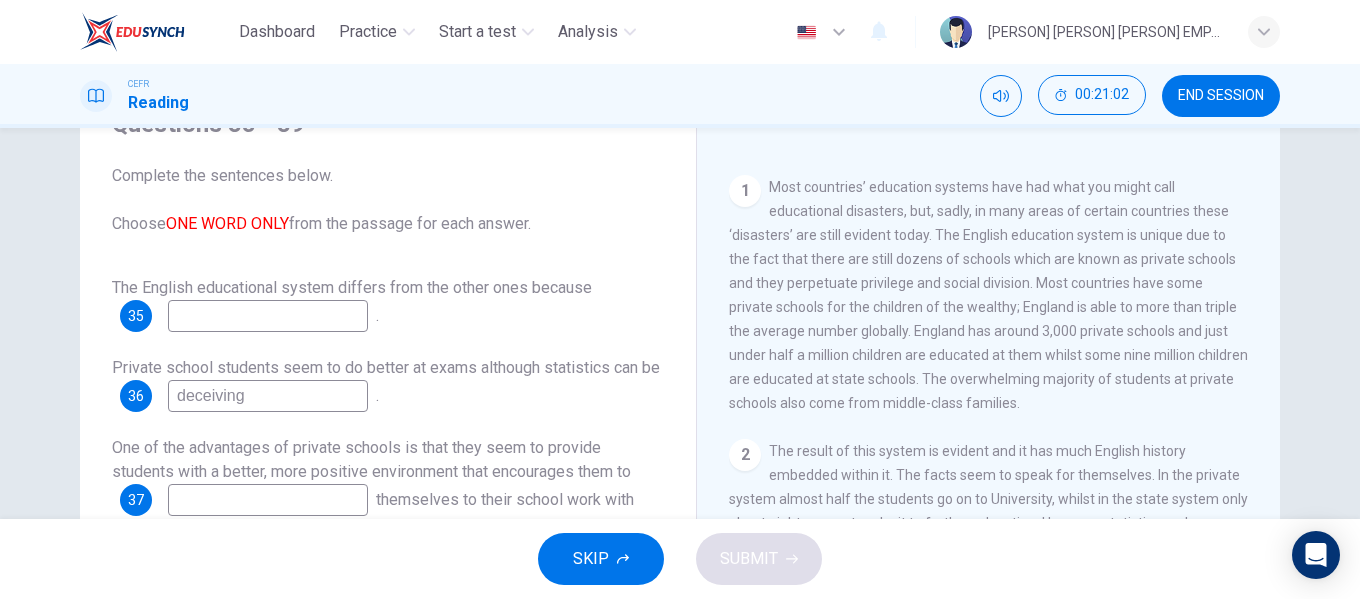 type on "shed" 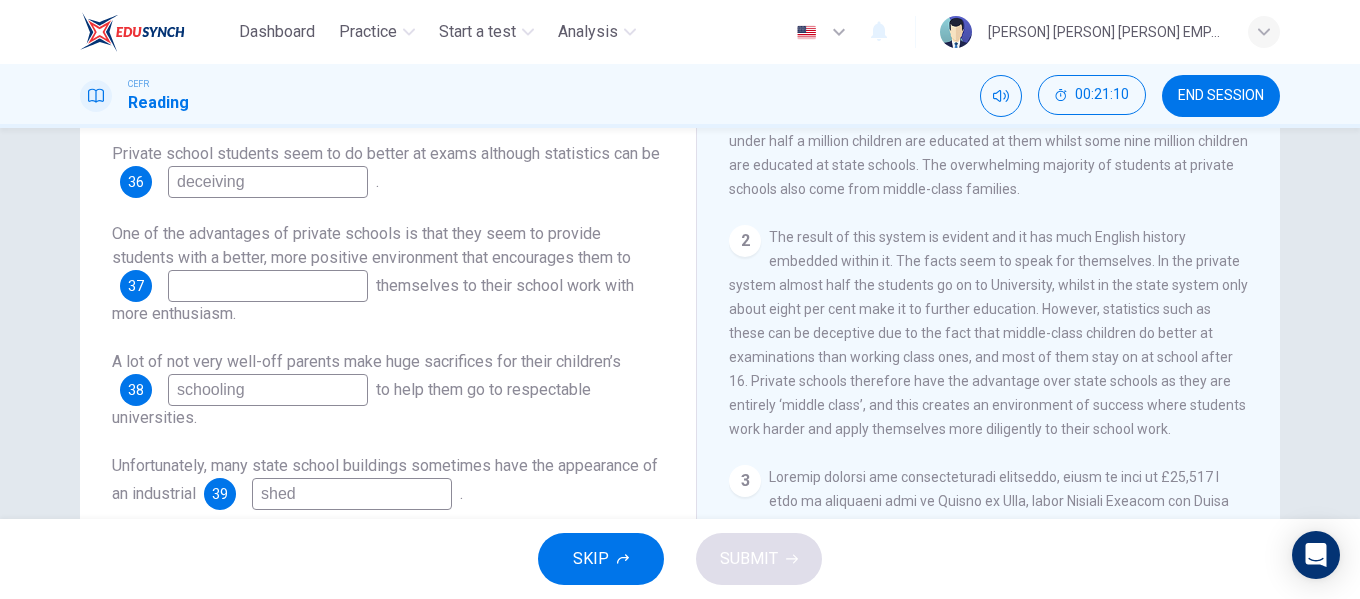 scroll, scrollTop: 284, scrollLeft: 0, axis: vertical 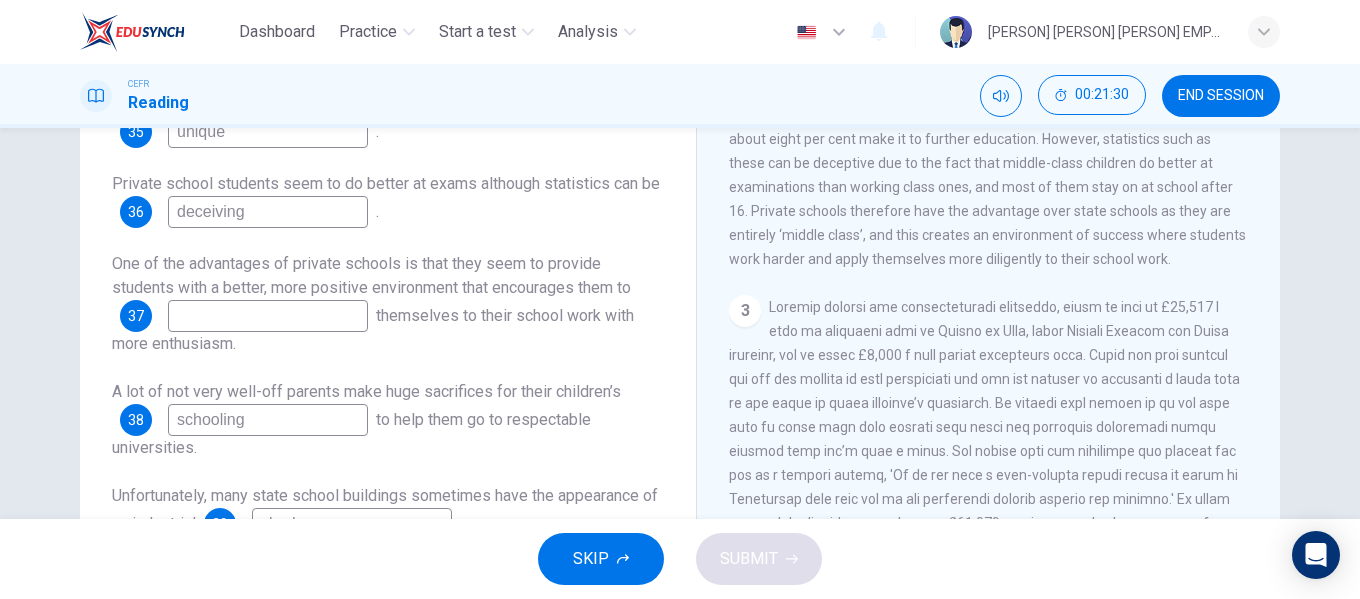 type on "unique" 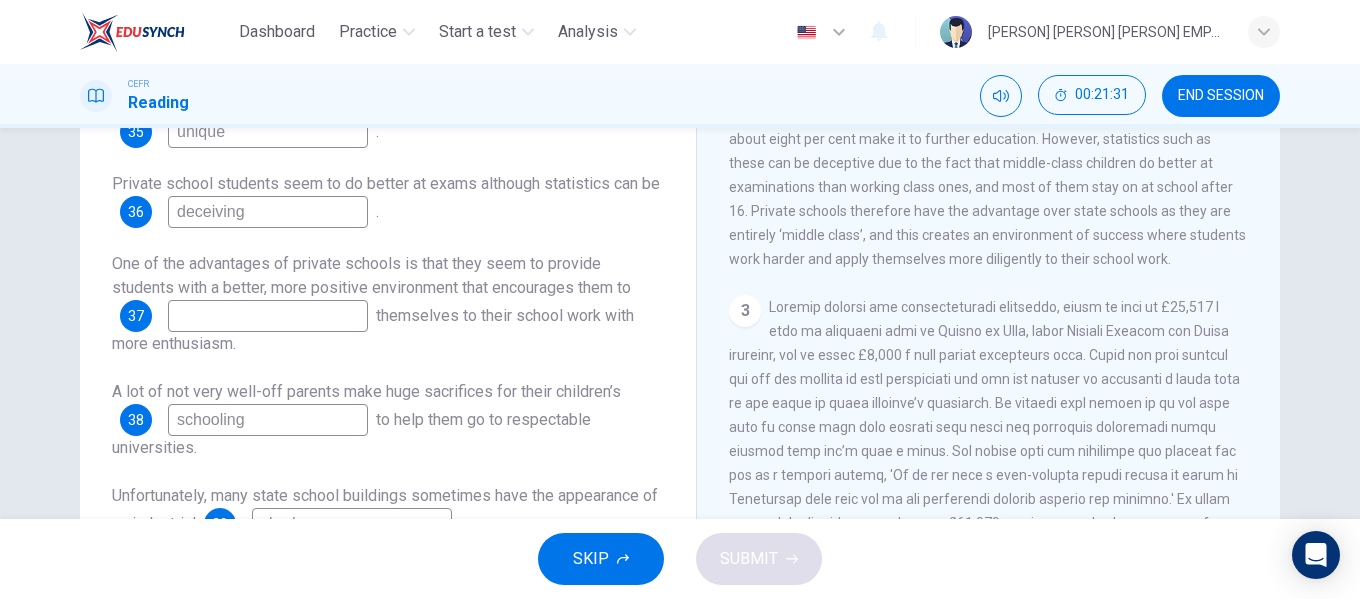 click on "CLICK TO ZOOM Click to Zoom 1 Most countries’ education systems have had what you might call educational disasters, but, sadly, in many areas of certain countries these ‘disasters’ are still evident today. The English education system is unique due to the fact that there are still dozens of schools which are known as private schools and they perpetuate privilege and social division. Most countries have some private schools for the children of the wealthy; England is able to more than triple the average number globally. England has around 3,000 private schools and just under half a million children are educated at them whilst some nine million children are educated at state schools. The overwhelming majority of students at private schools also come from middle-class families. 2 3 4 5 6" at bounding box center [1002, 275] 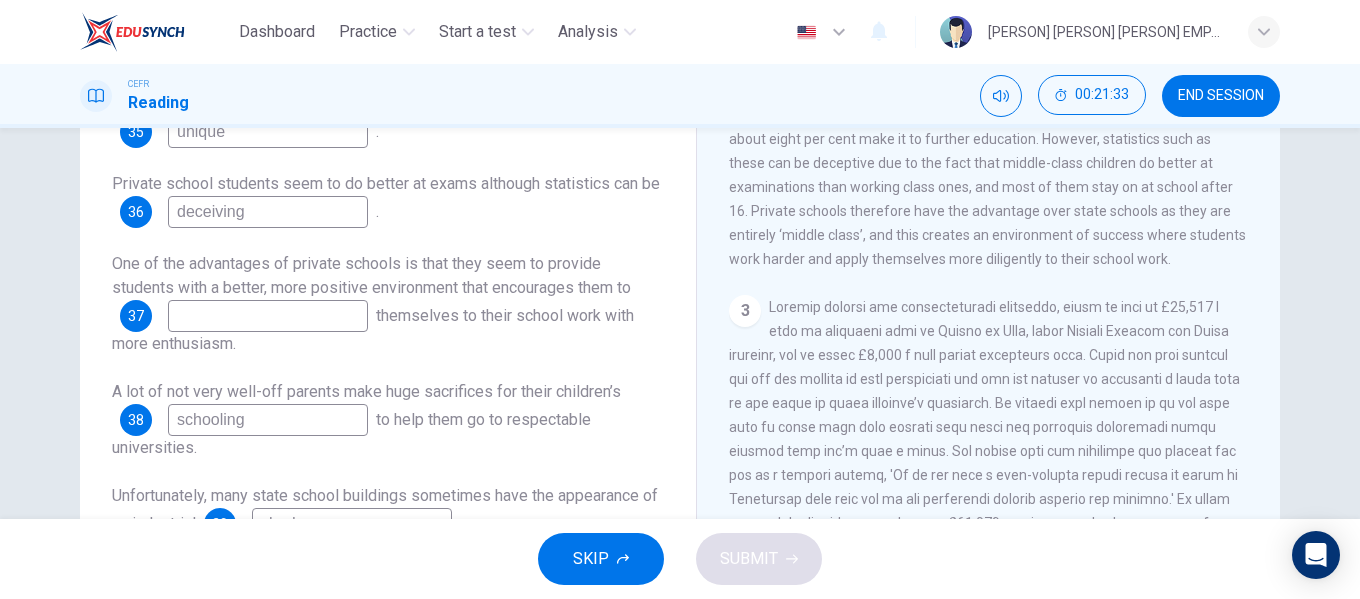 click at bounding box center [268, 132] 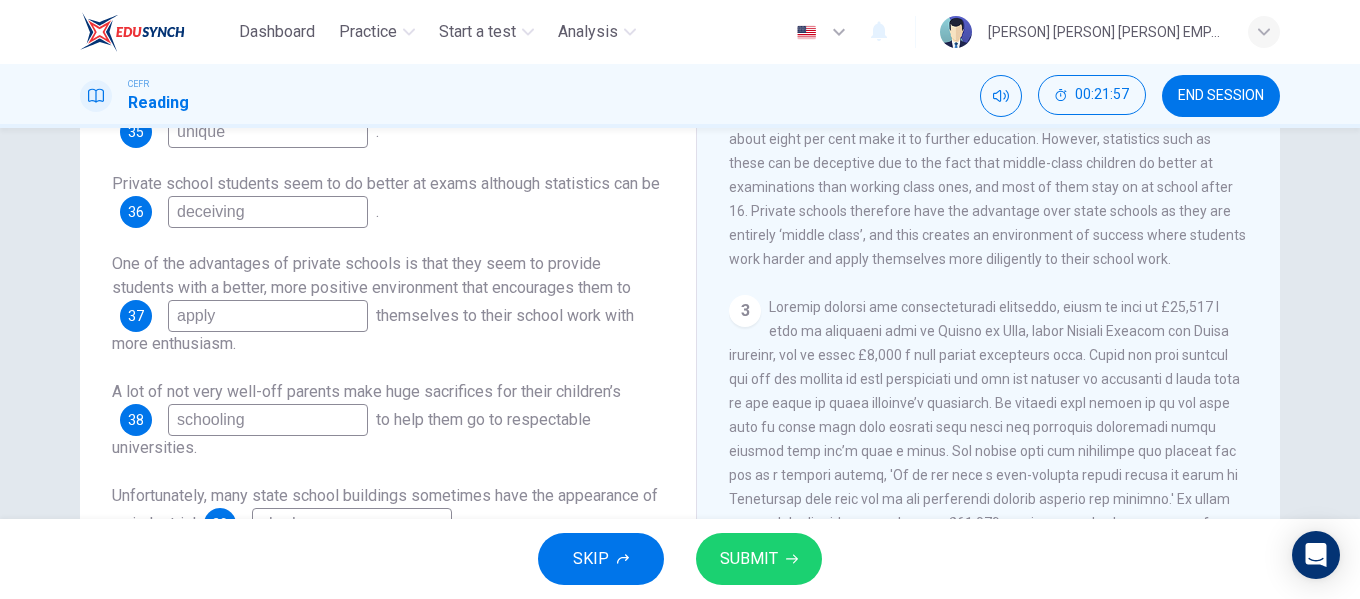 type on "apply" 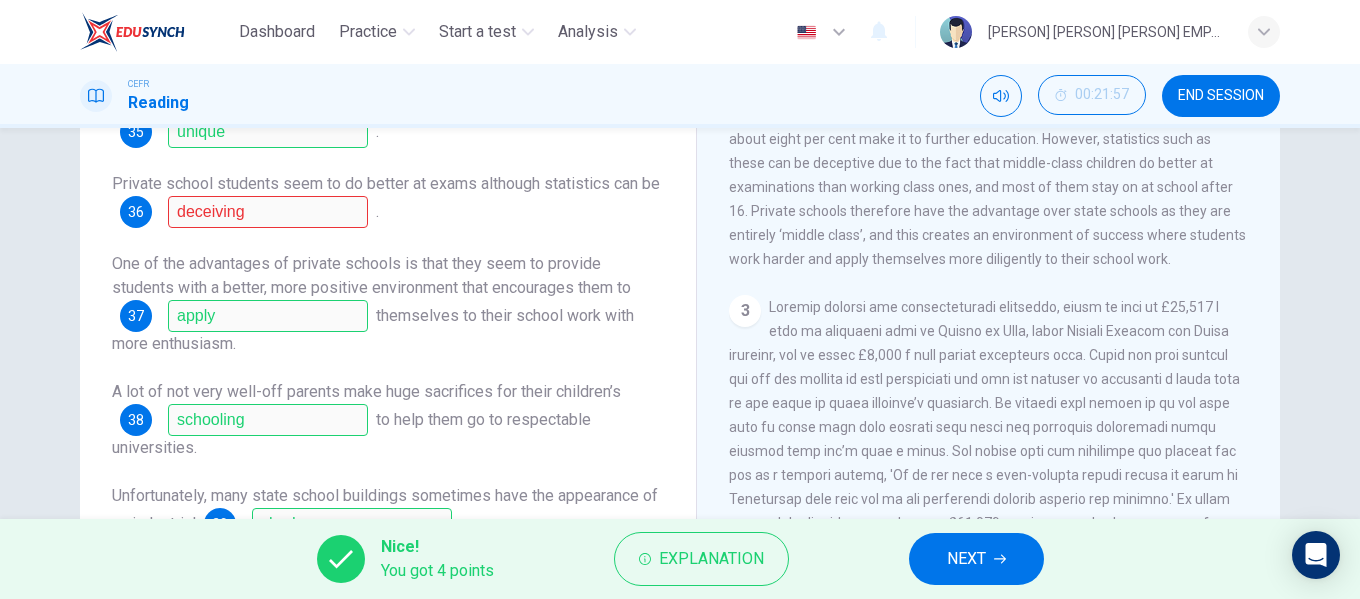 scroll, scrollTop: 25, scrollLeft: 0, axis: vertical 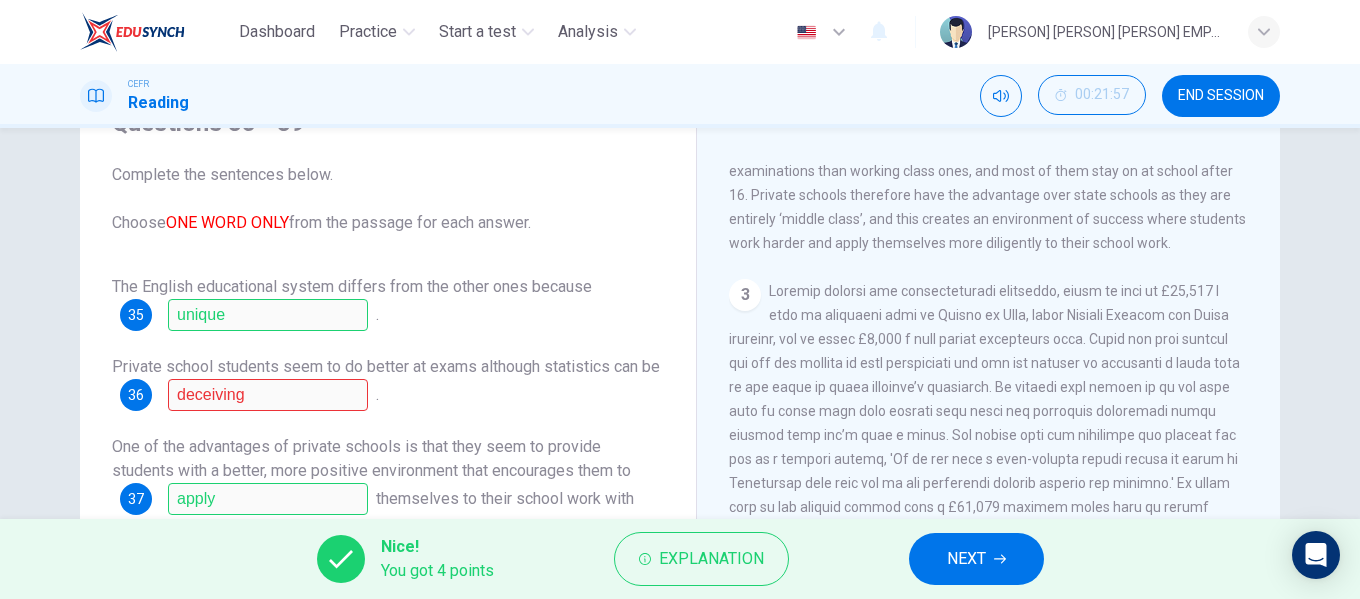 click on "NEXT" at bounding box center (966, 559) 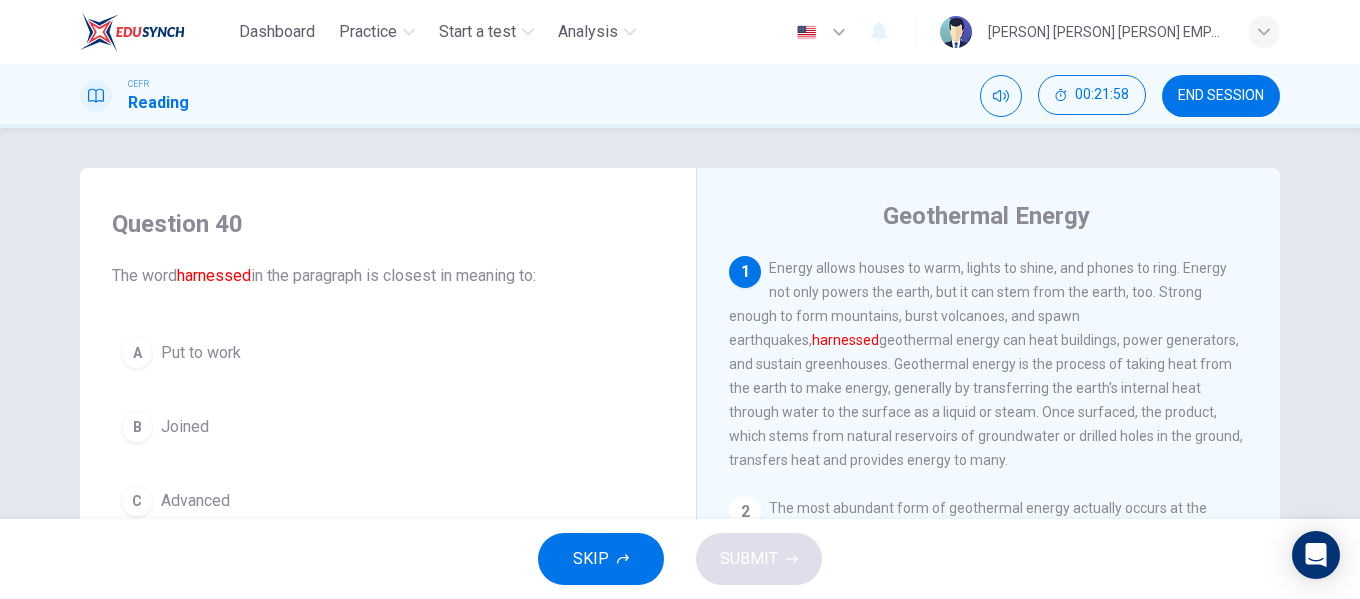 scroll, scrollTop: 100, scrollLeft: 0, axis: vertical 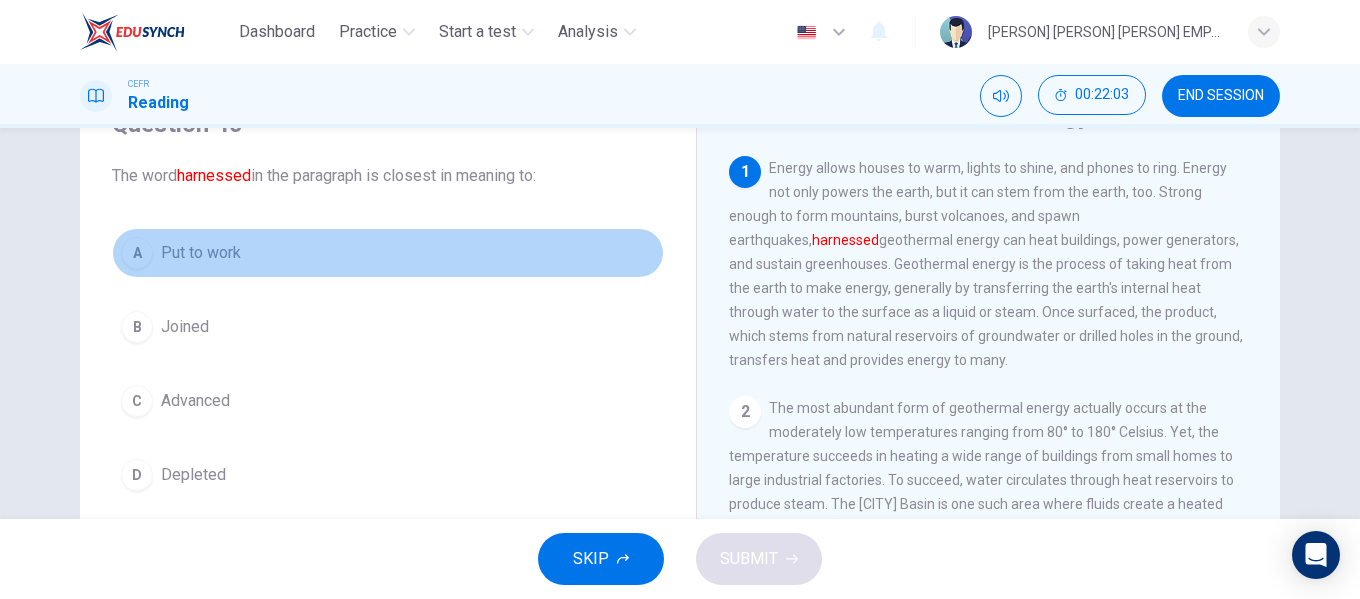 click on "Put to work" at bounding box center [201, 253] 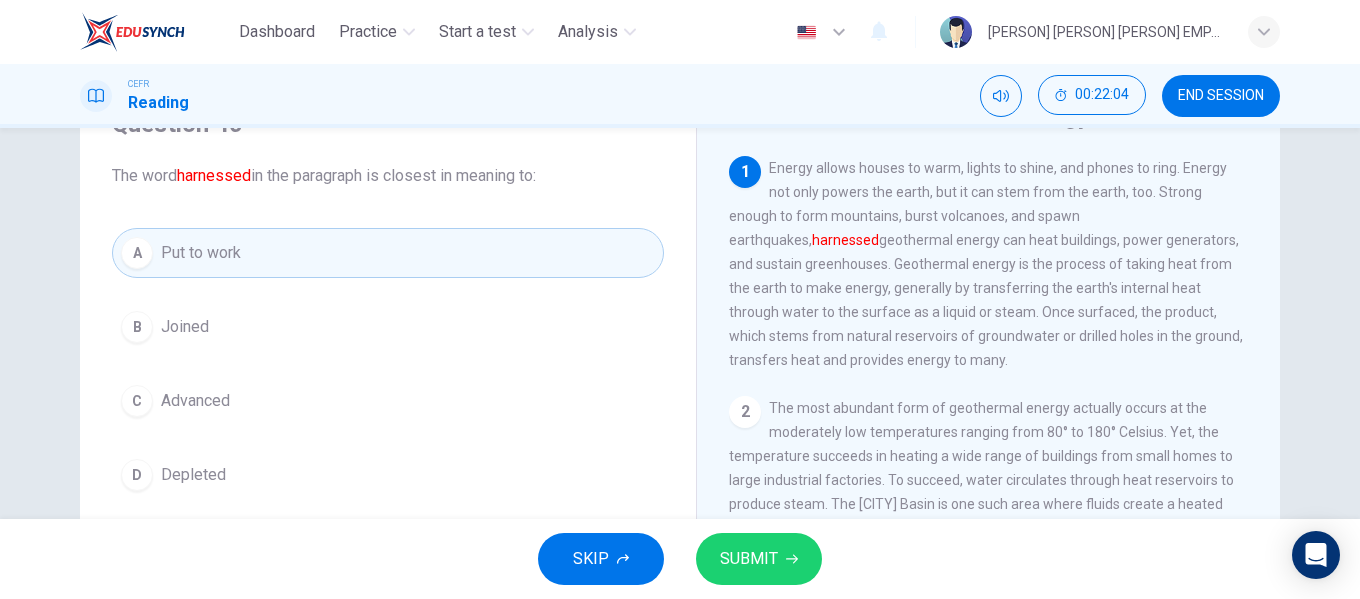 click at bounding box center [792, 559] 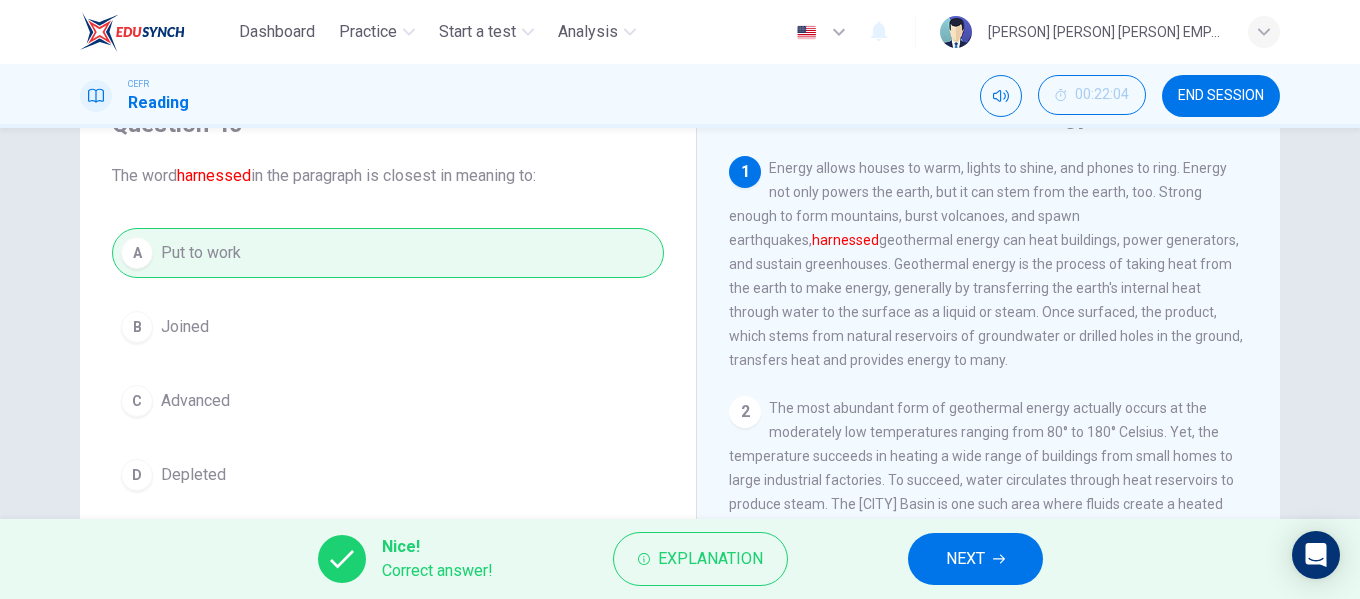 click on "NEXT" at bounding box center (975, 559) 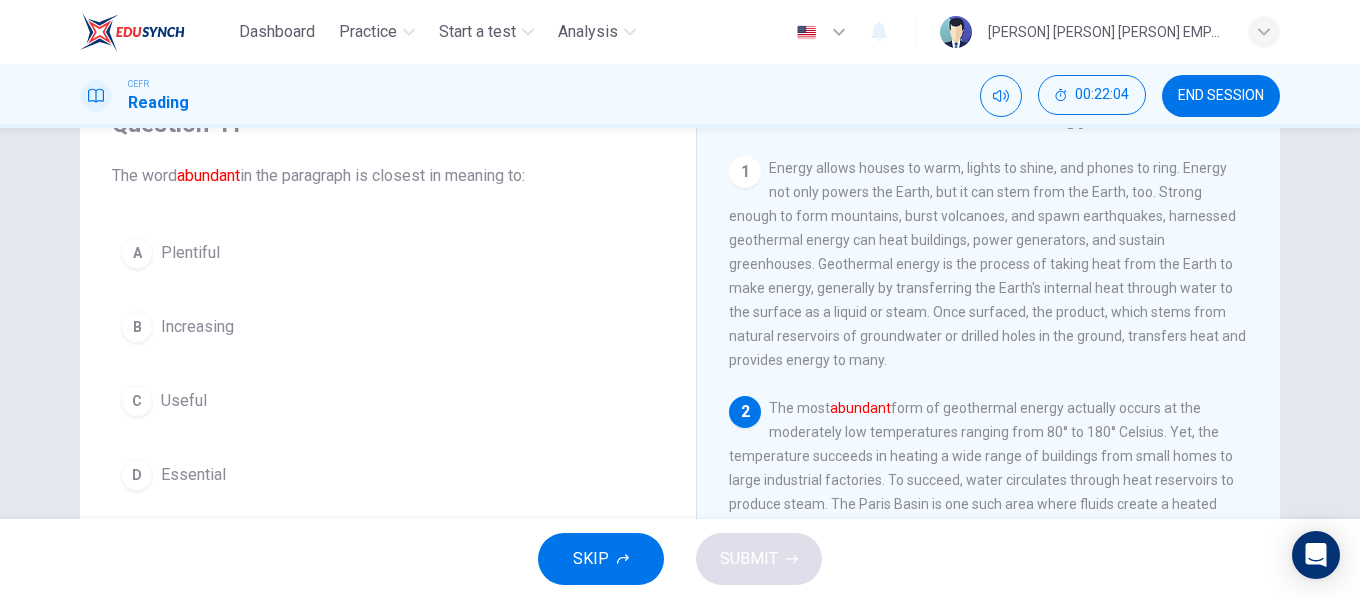 click on "A Plentiful" at bounding box center (388, 253) 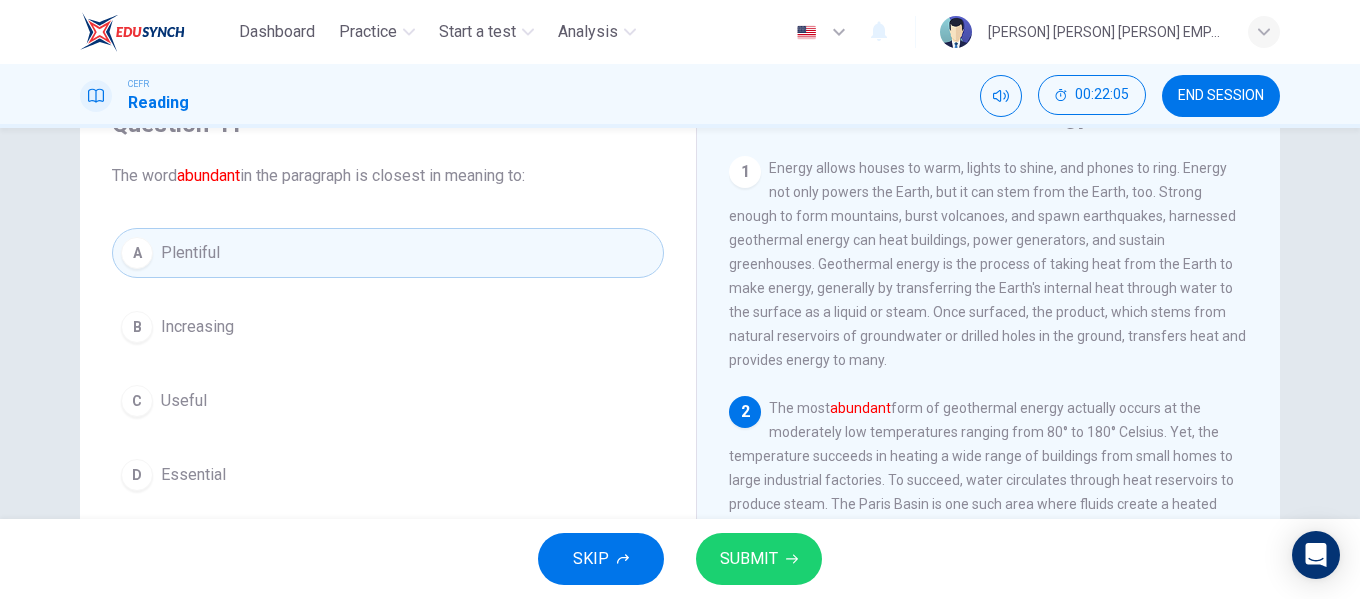 click on "SUBMIT" at bounding box center (759, 559) 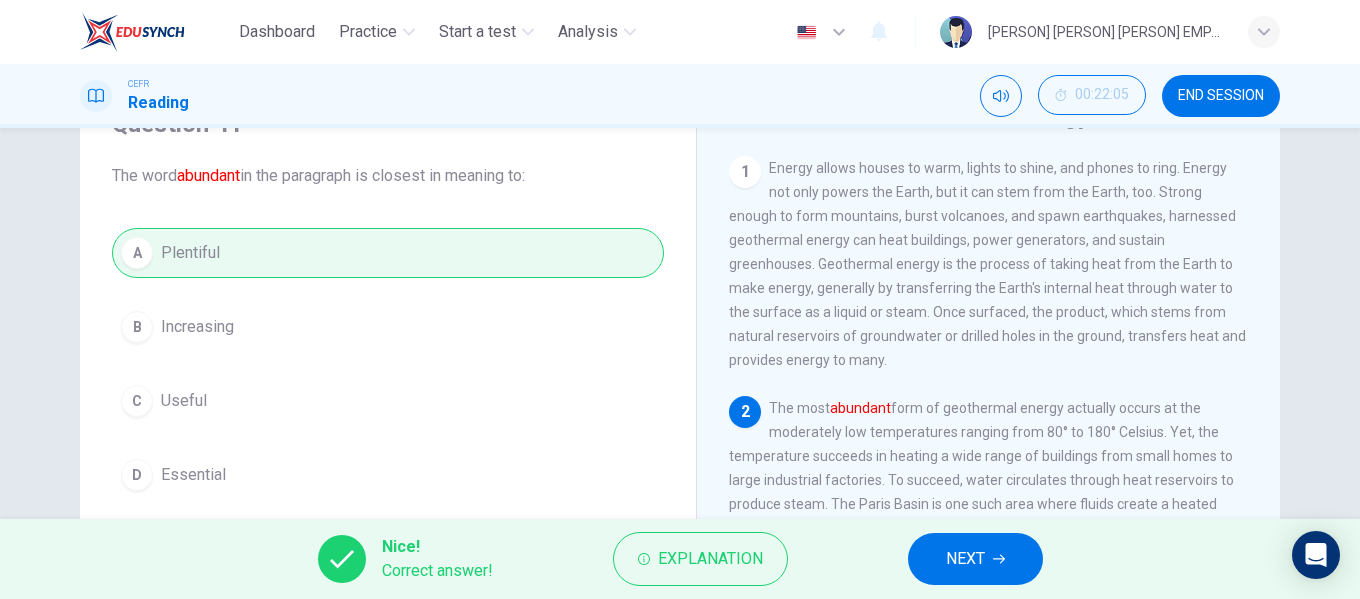 click on "Nice! Correct answer! Explanation NEXT" at bounding box center (680, 559) 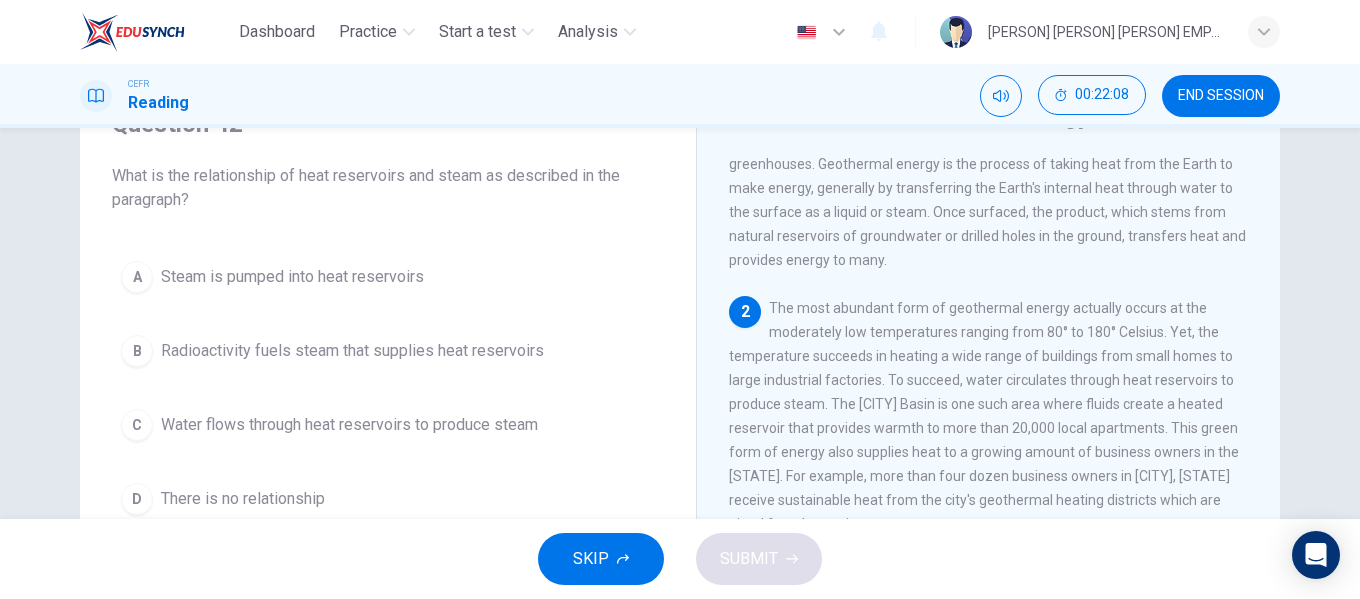 scroll, scrollTop: 200, scrollLeft: 0, axis: vertical 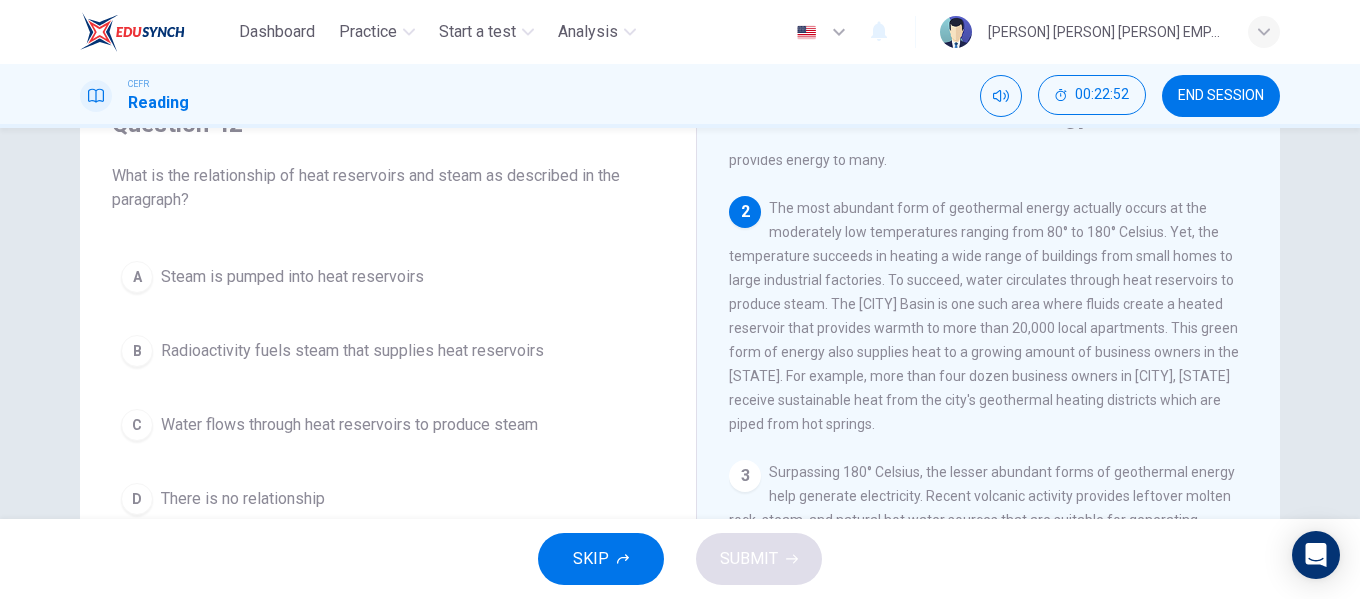 click on "Water flows through heat reservoirs to produce steam" at bounding box center (292, 277) 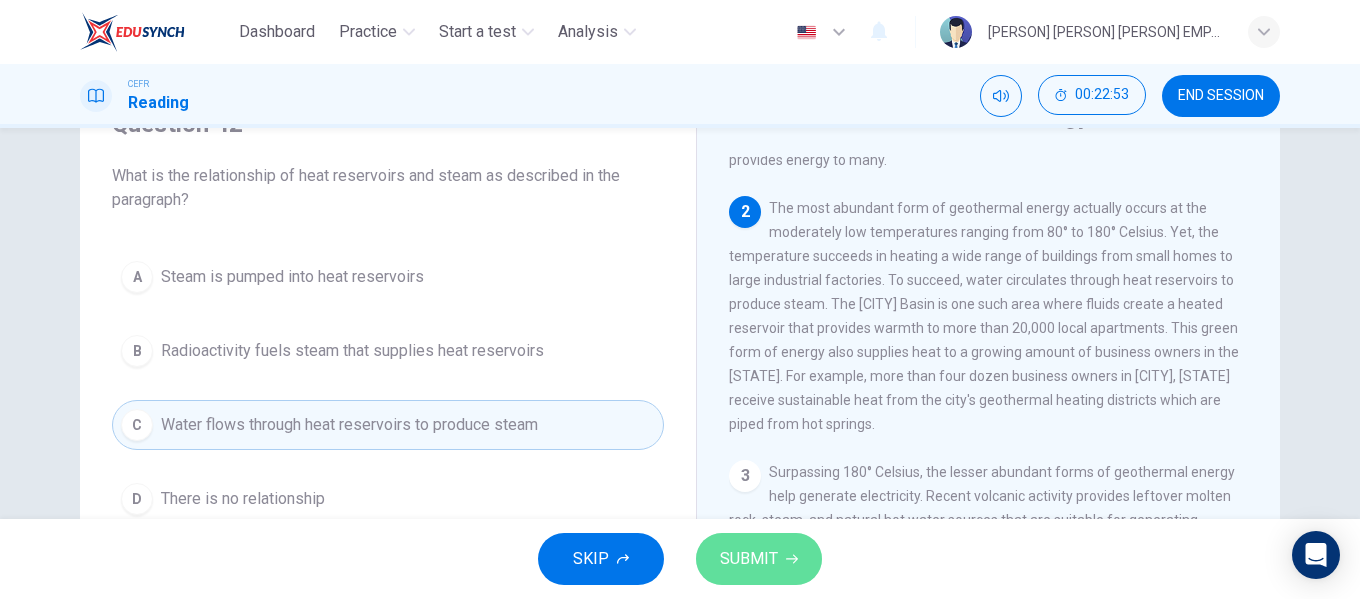 click on "SUBMIT" at bounding box center (749, 559) 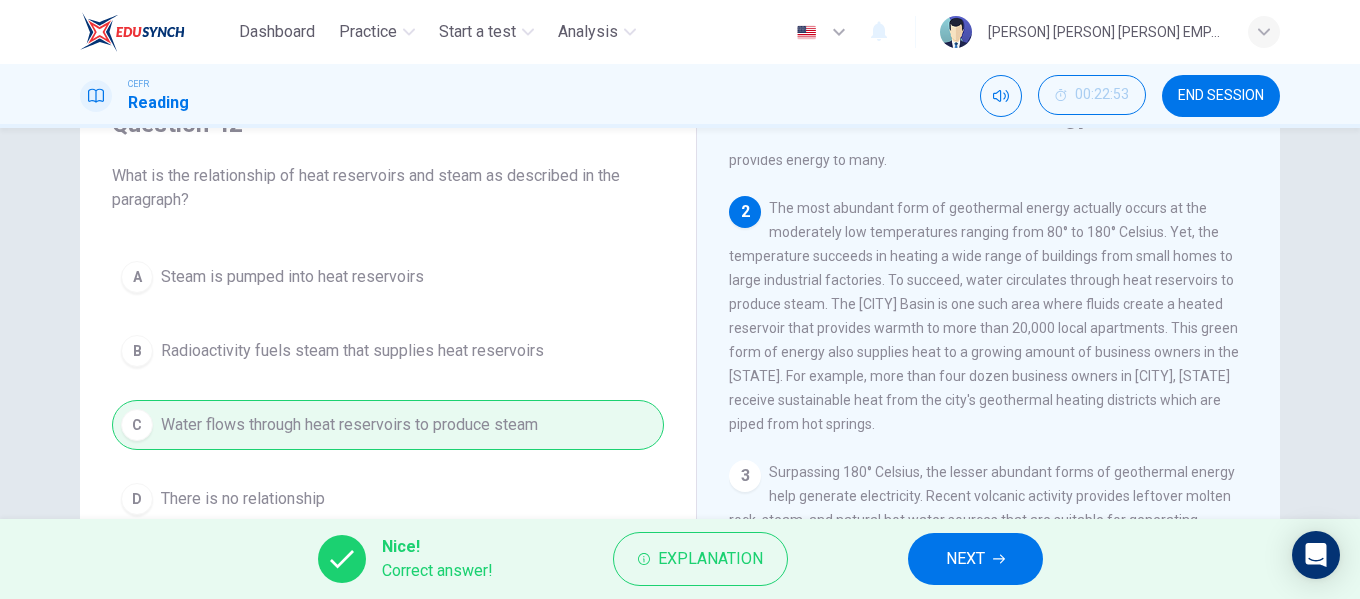 click on "NEXT" at bounding box center (975, 559) 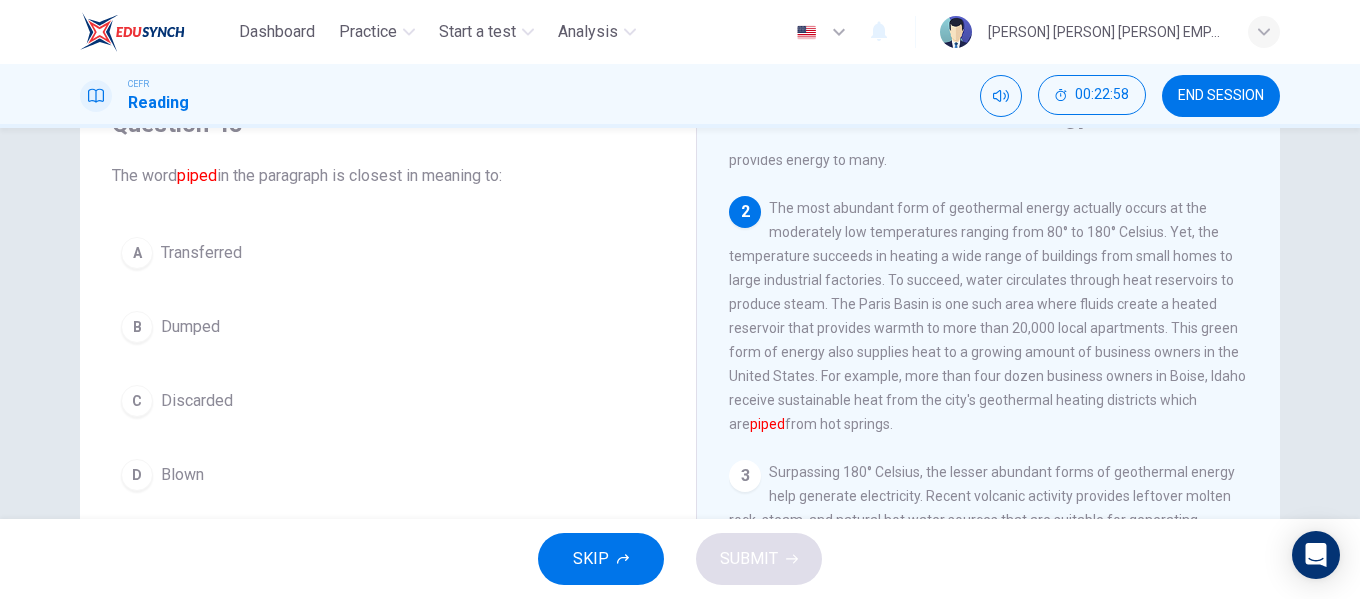 click on "Transferred" at bounding box center [201, 253] 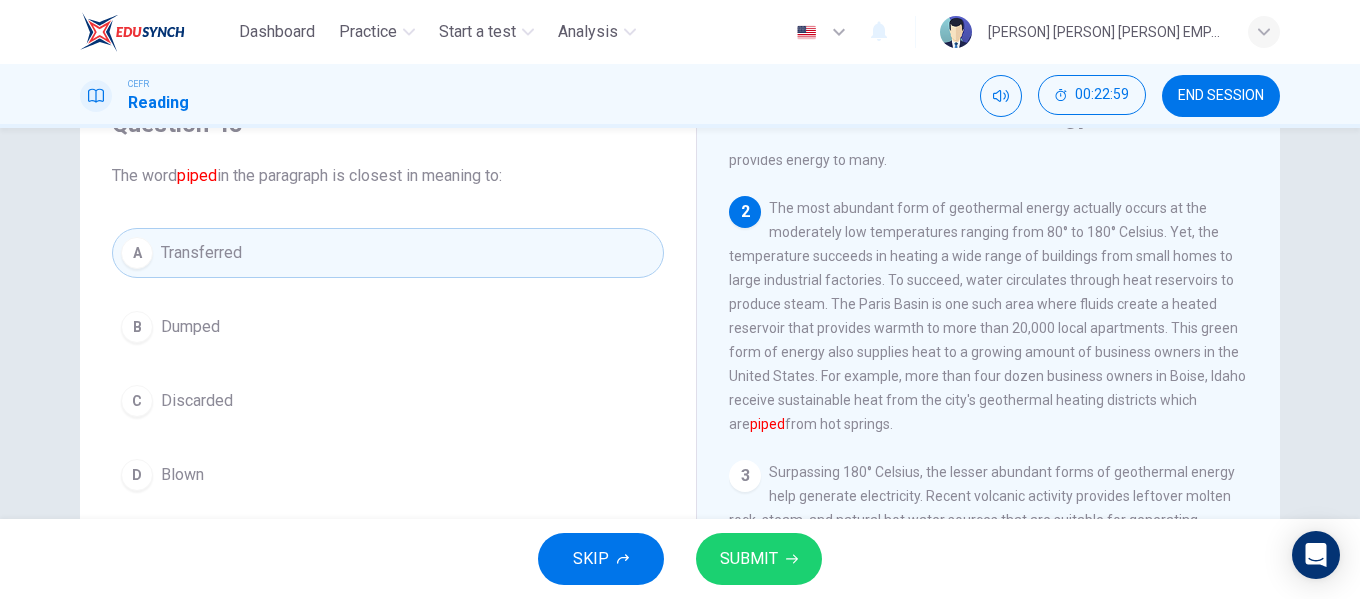 drag, startPoint x: 755, startPoint y: 587, endPoint x: 751, endPoint y: 571, distance: 16.492422 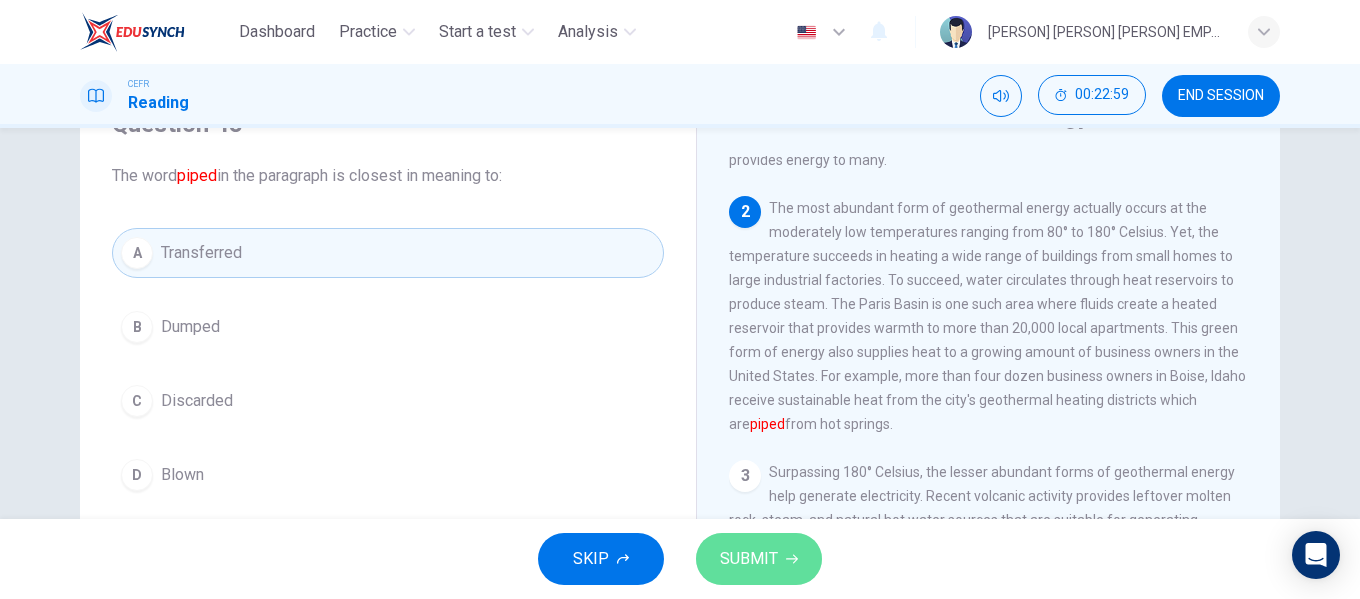 click on "SUBMIT" at bounding box center (749, 559) 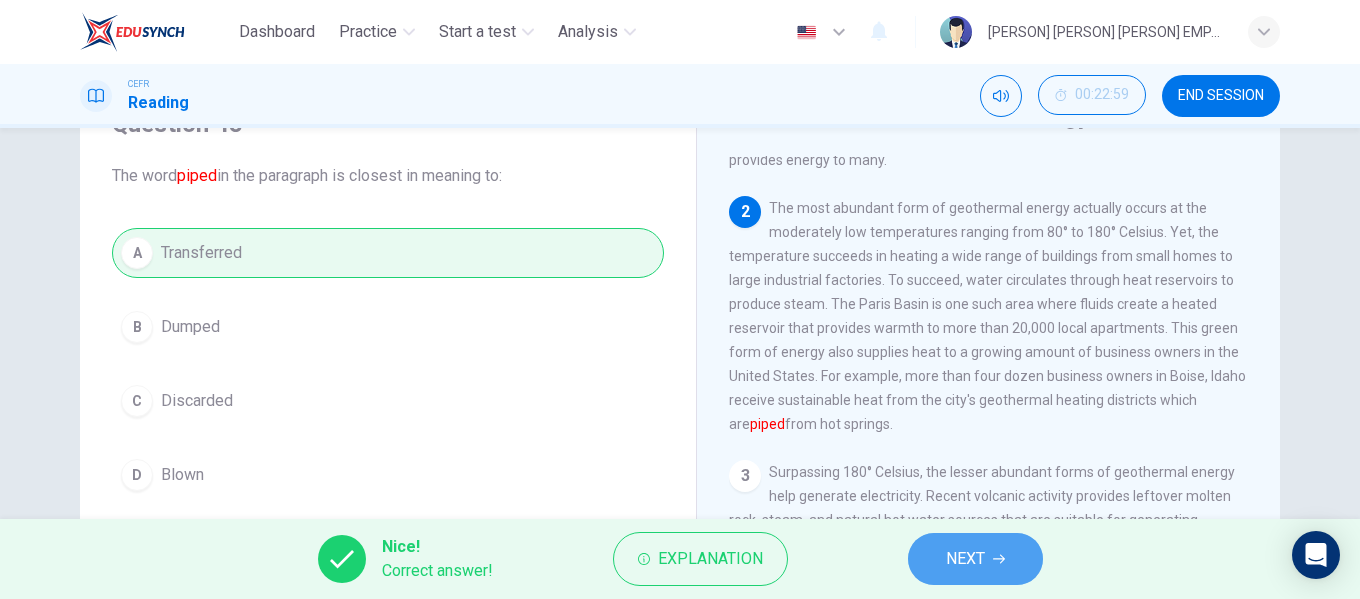 click on "NEXT" at bounding box center [965, 559] 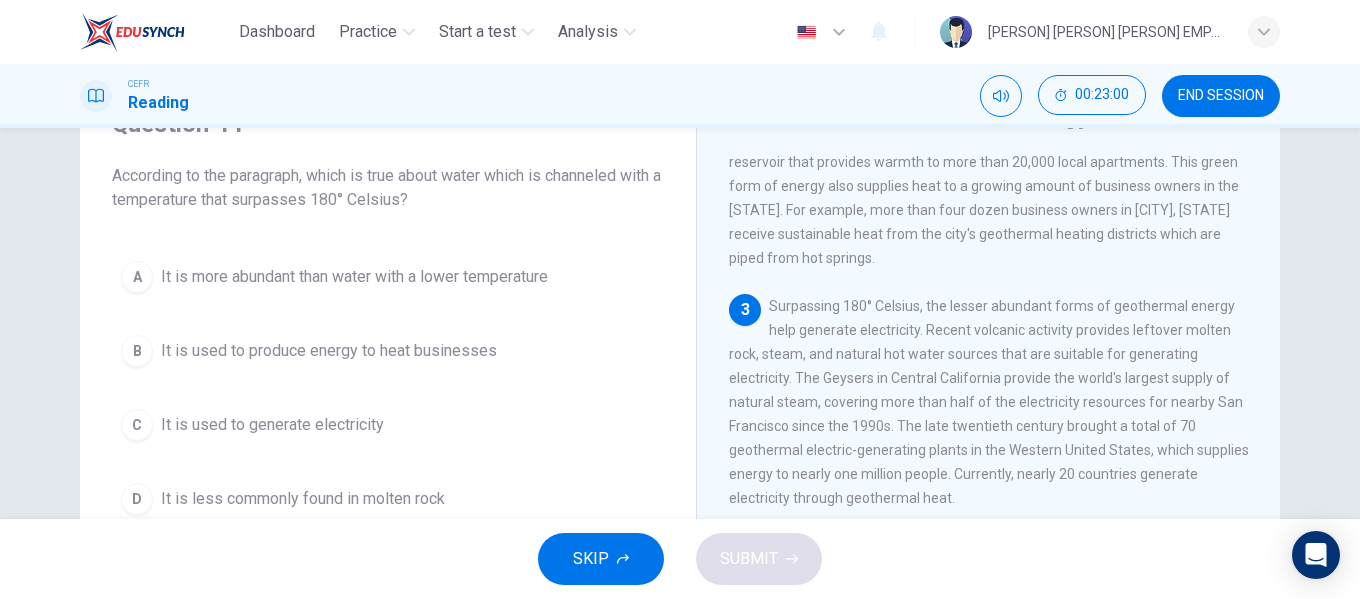 scroll, scrollTop: 400, scrollLeft: 0, axis: vertical 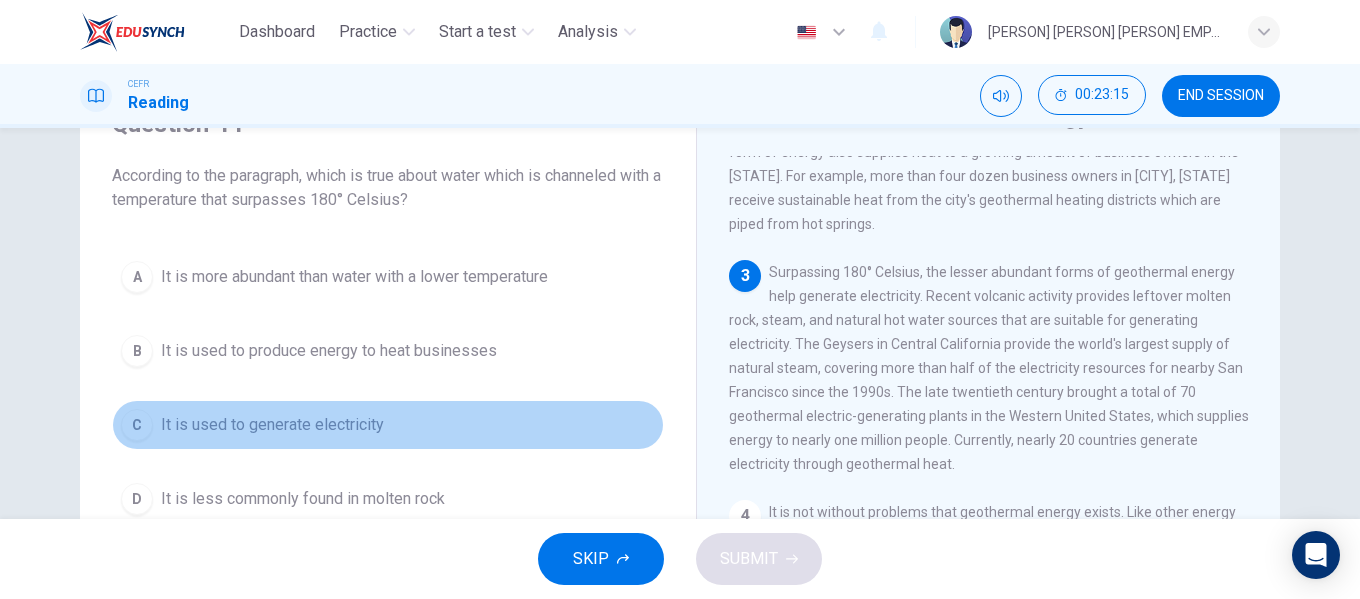 click on "It is used to generate electricity" at bounding box center [354, 277] 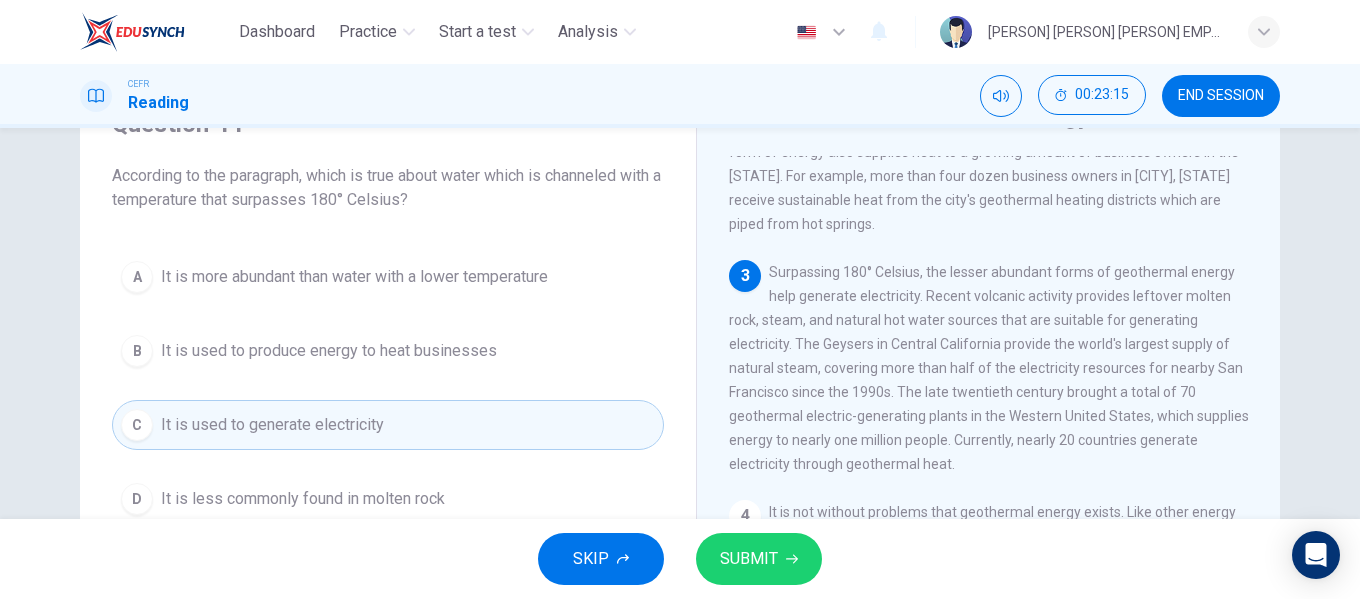 click on "SUBMIT" at bounding box center [749, 559] 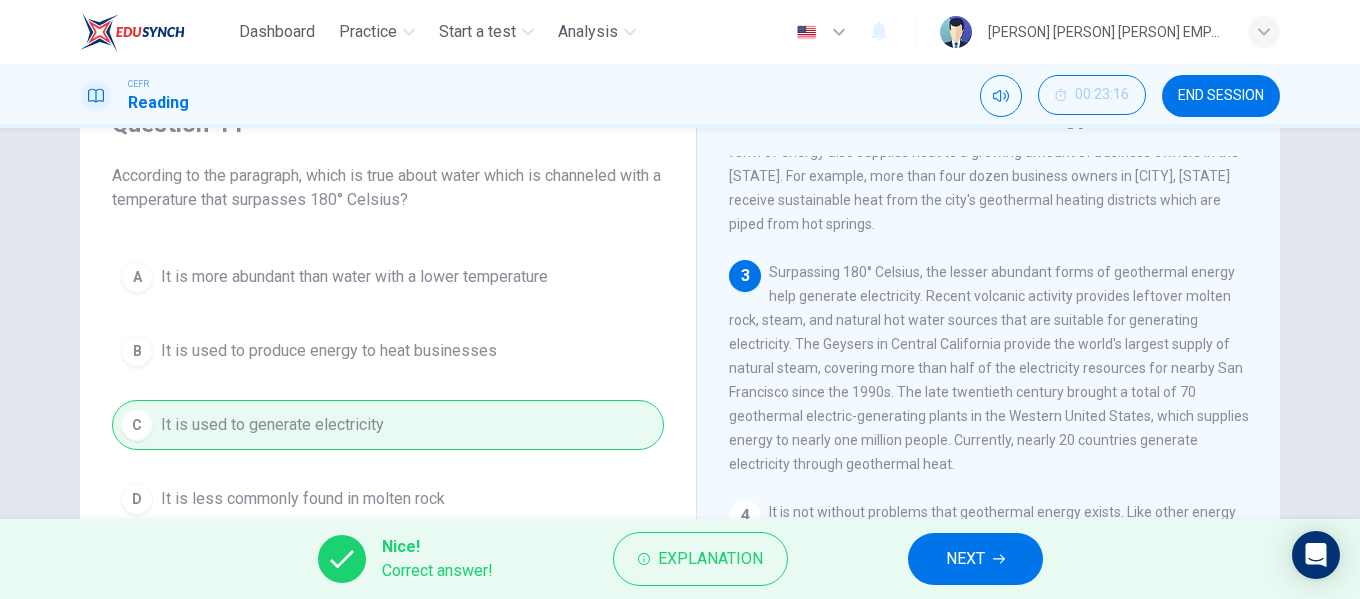 click on "NEXT" at bounding box center [965, 559] 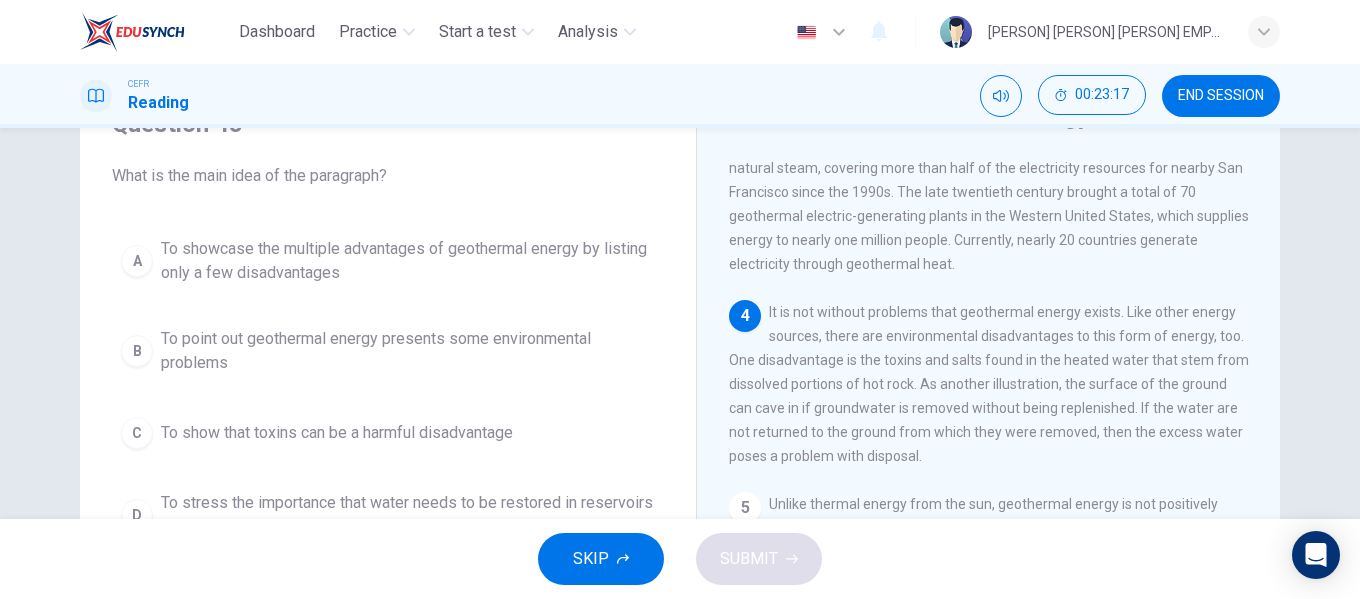 scroll, scrollTop: 663, scrollLeft: 0, axis: vertical 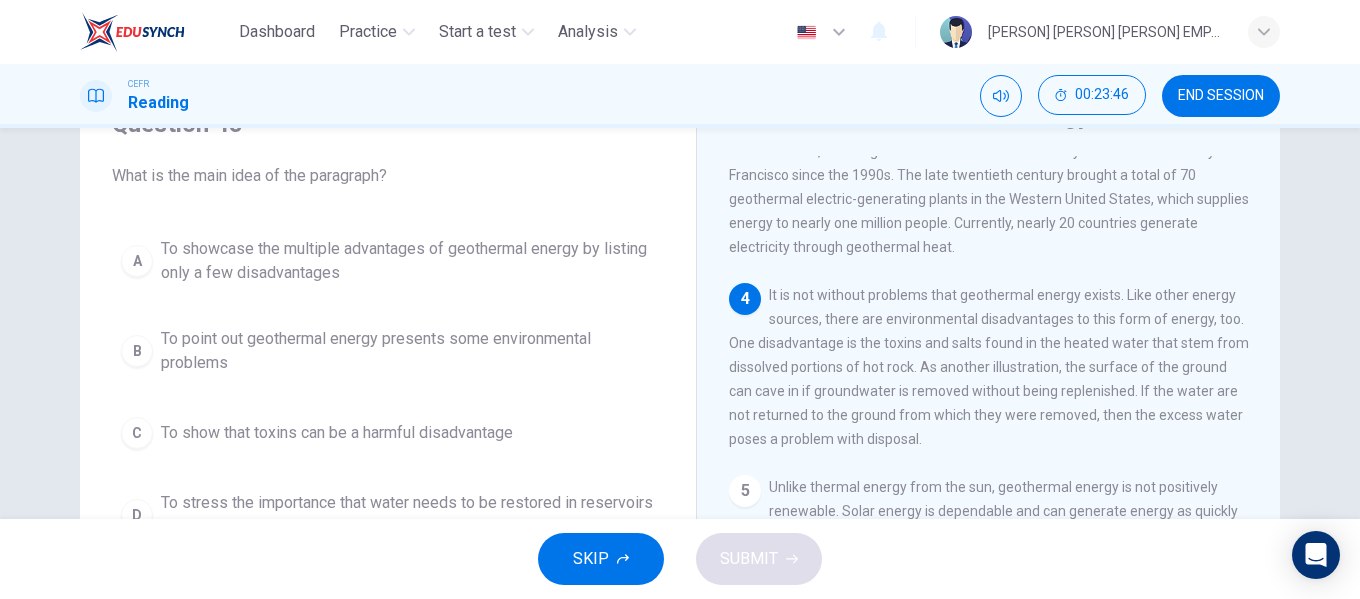 drag, startPoint x: 415, startPoint y: 337, endPoint x: 426, endPoint y: 339, distance: 11.18034 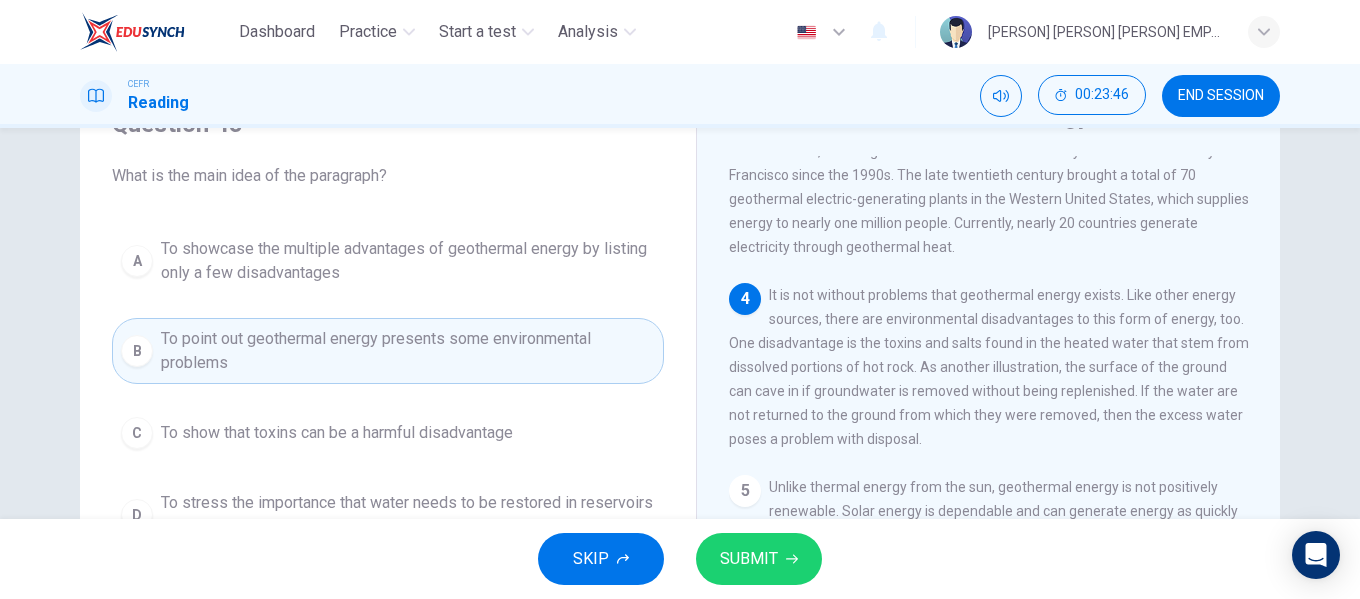 click at bounding box center [792, 559] 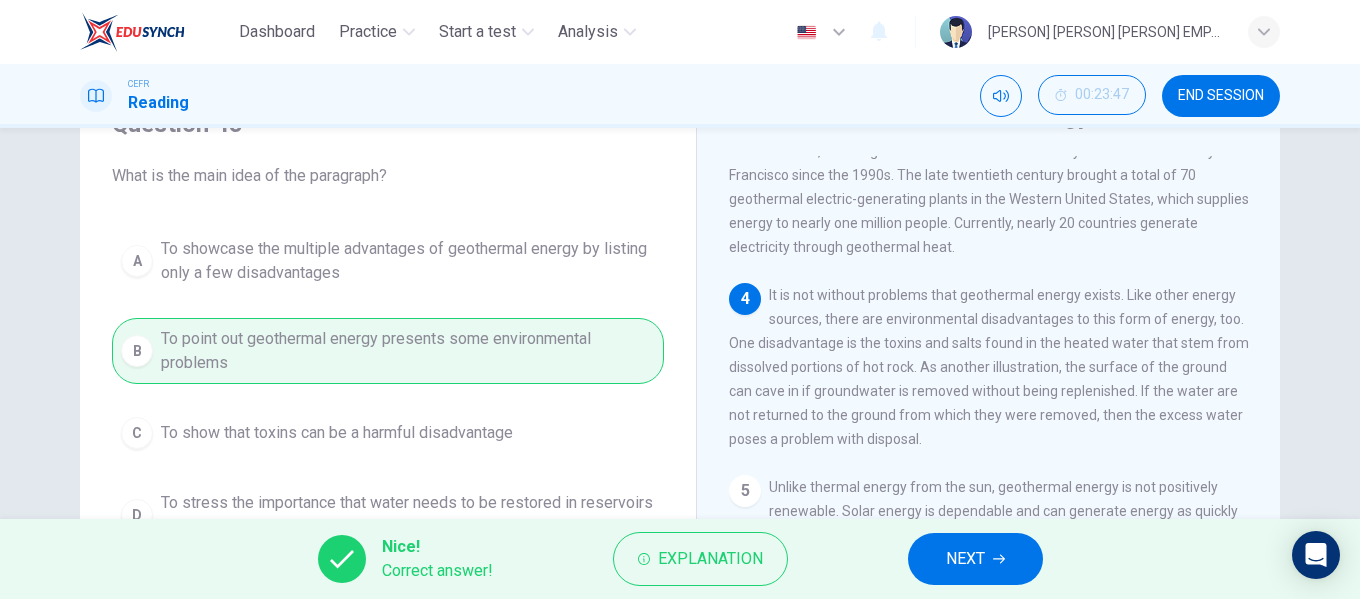 click on "NEXT" at bounding box center [965, 559] 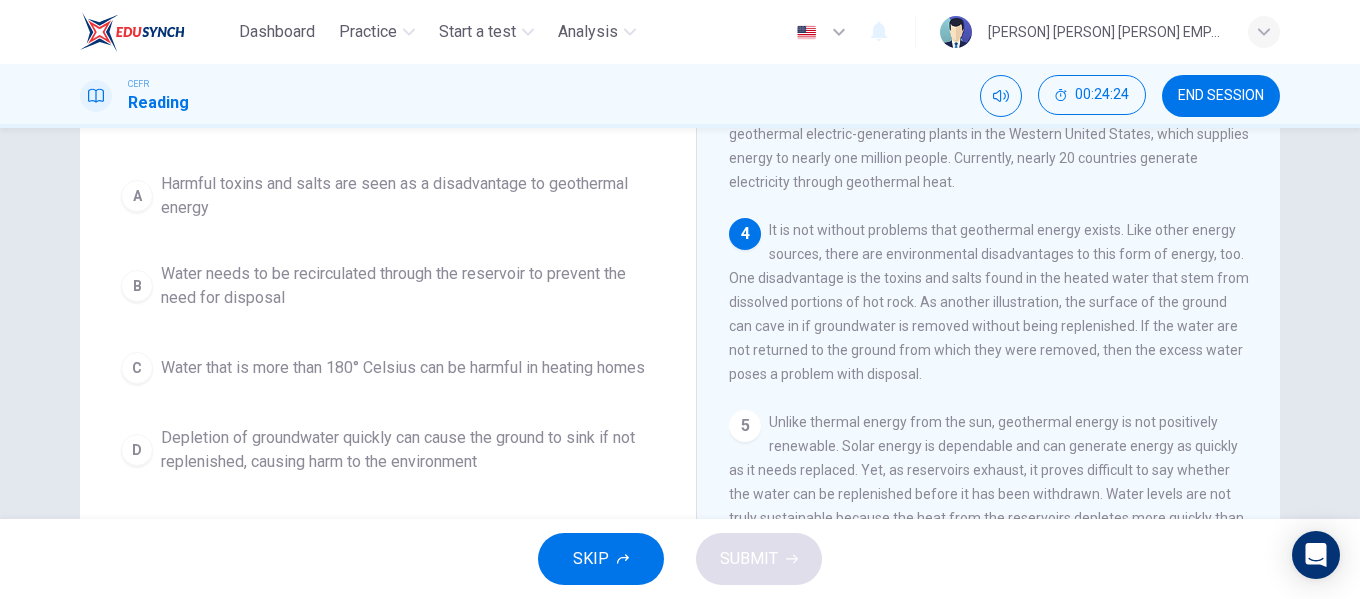 scroll, scrollTop: 200, scrollLeft: 0, axis: vertical 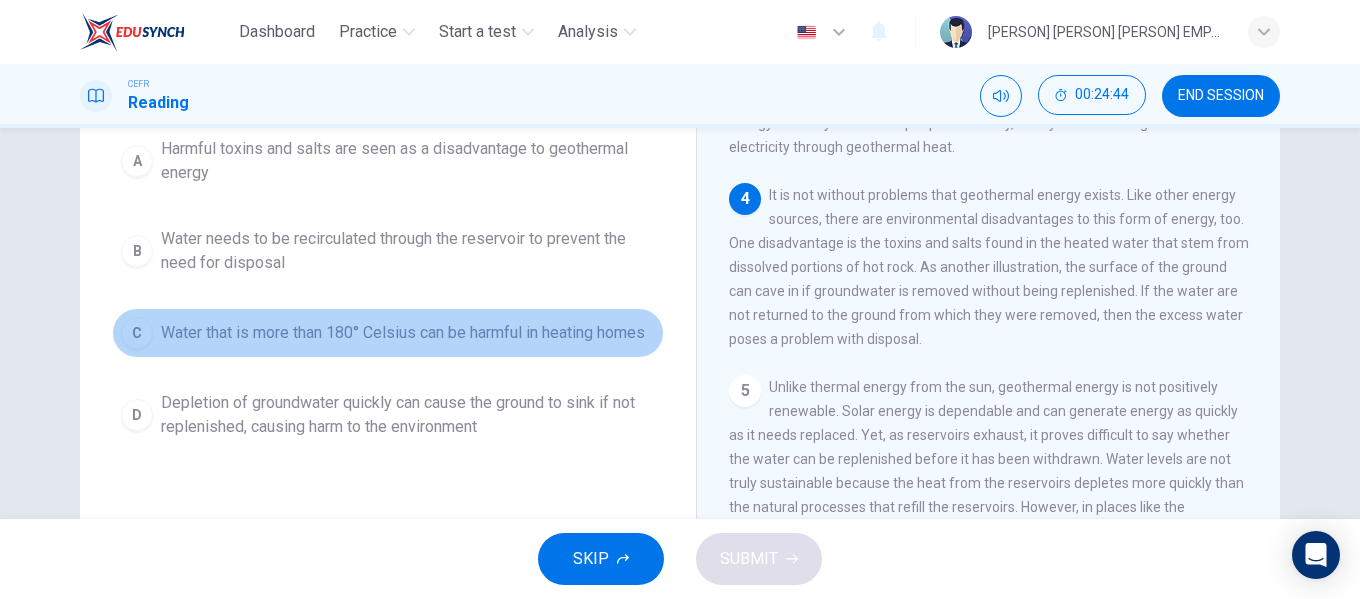 click on "C Water that is more than 180° Celsius can be harmful in heating homes" at bounding box center [388, 333] 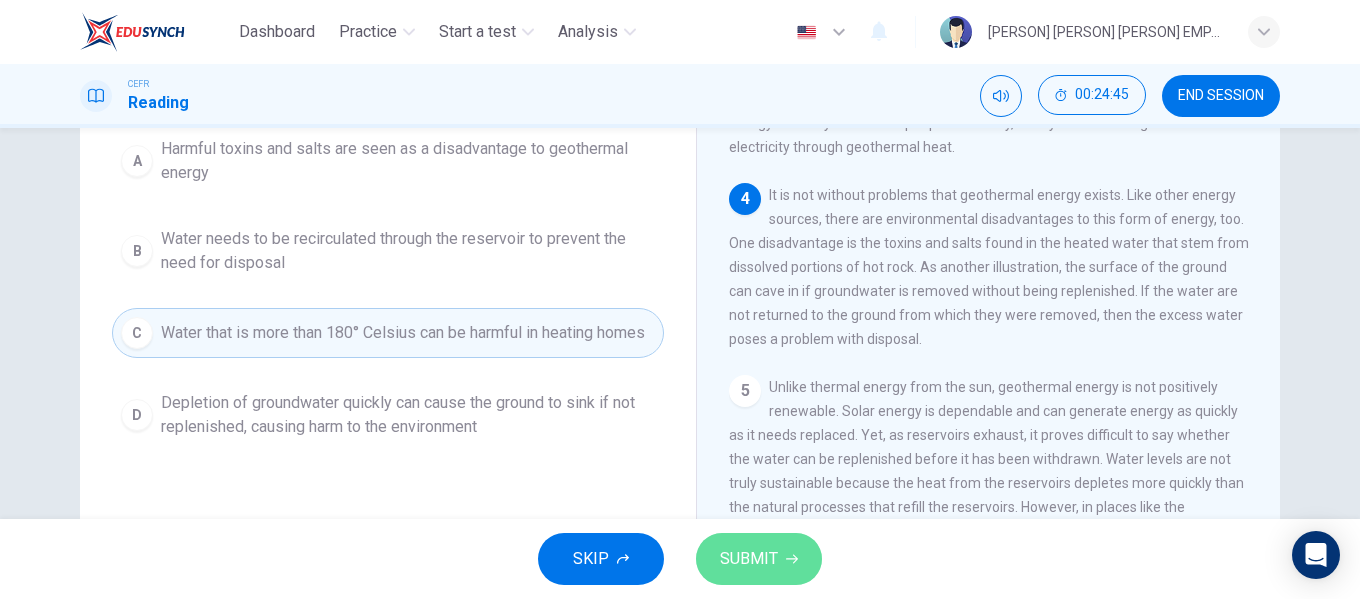 click on "SUBMIT" at bounding box center [749, 559] 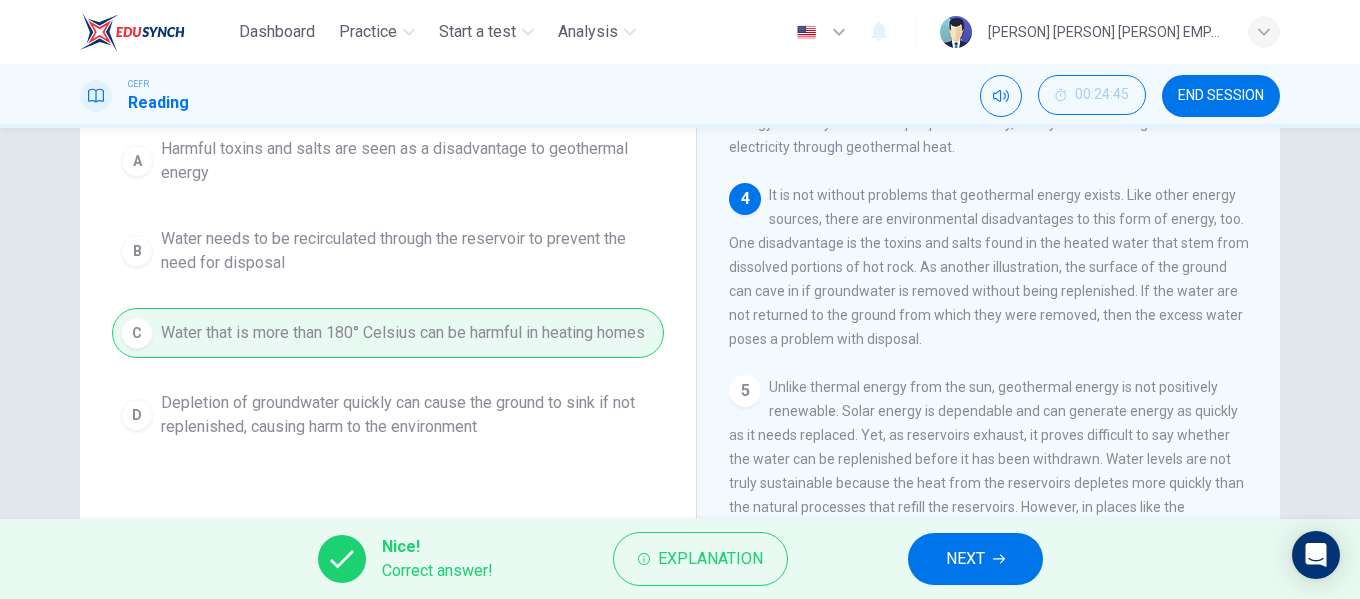 click on "NEXT" at bounding box center (975, 559) 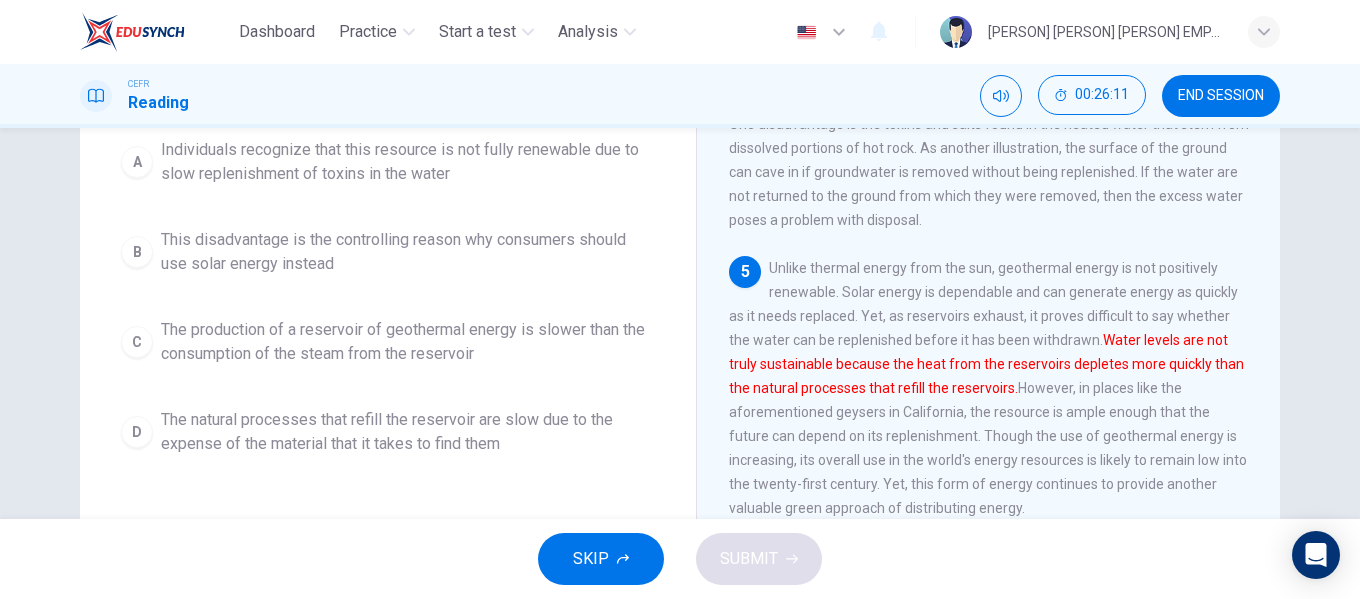 scroll, scrollTop: 284, scrollLeft: 0, axis: vertical 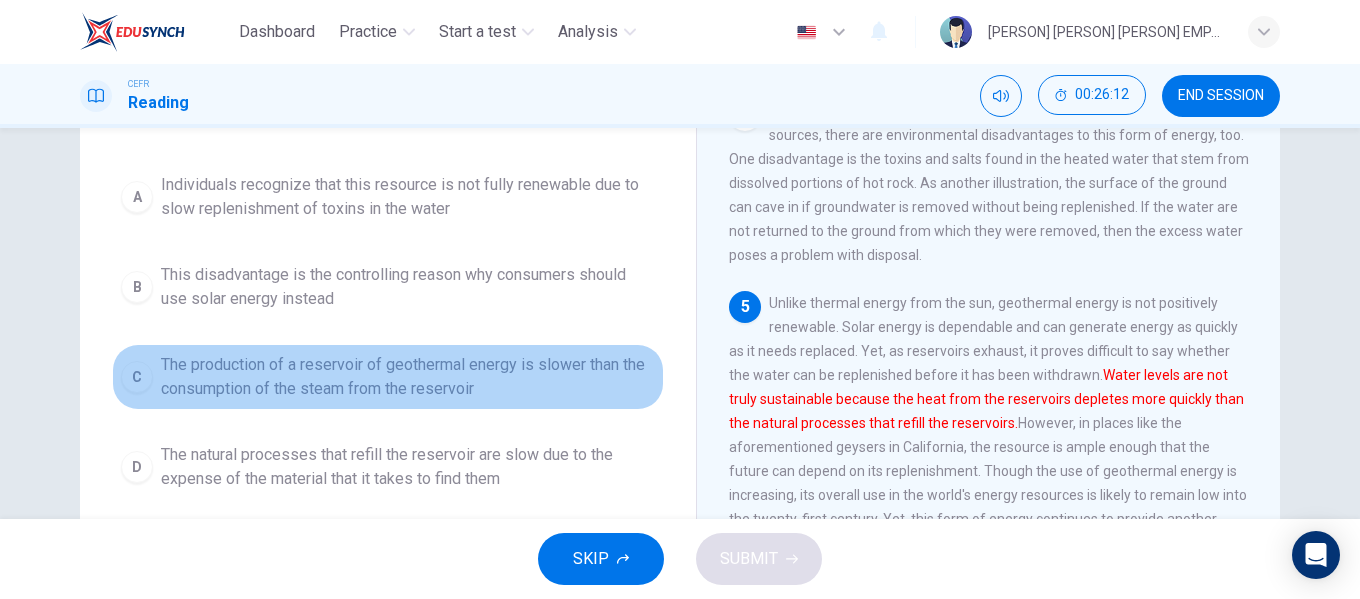 drag, startPoint x: 317, startPoint y: 354, endPoint x: 316, endPoint y: 365, distance: 11.045361 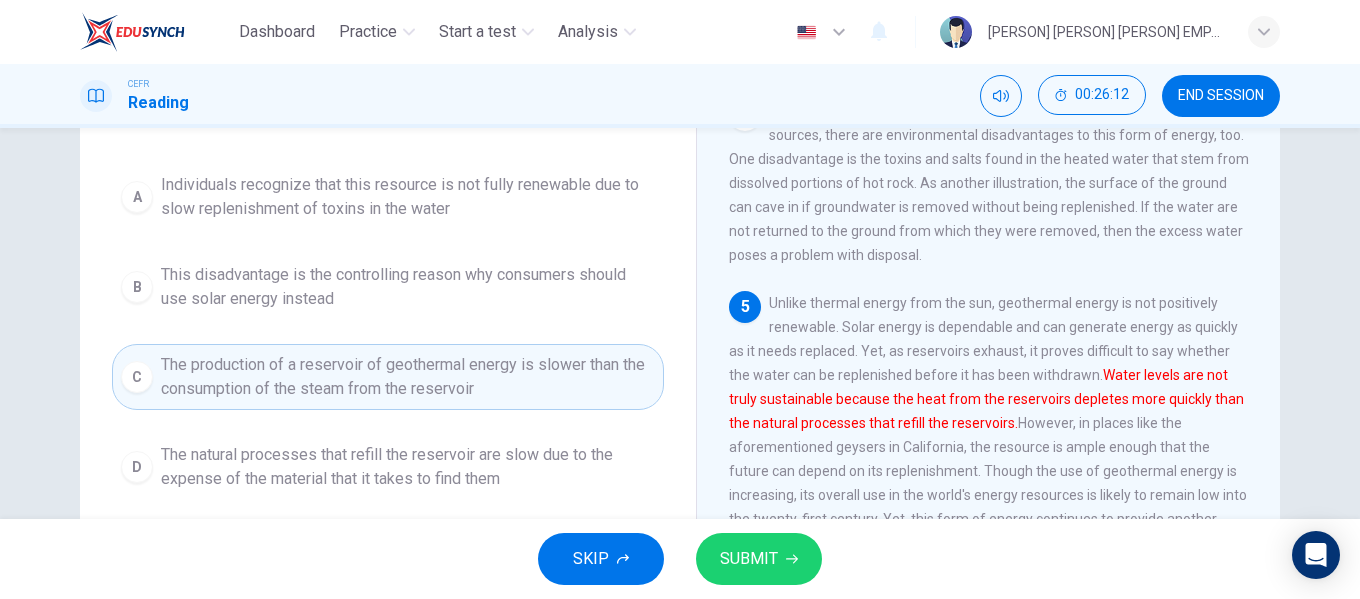 click on "SUBMIT" at bounding box center [749, 559] 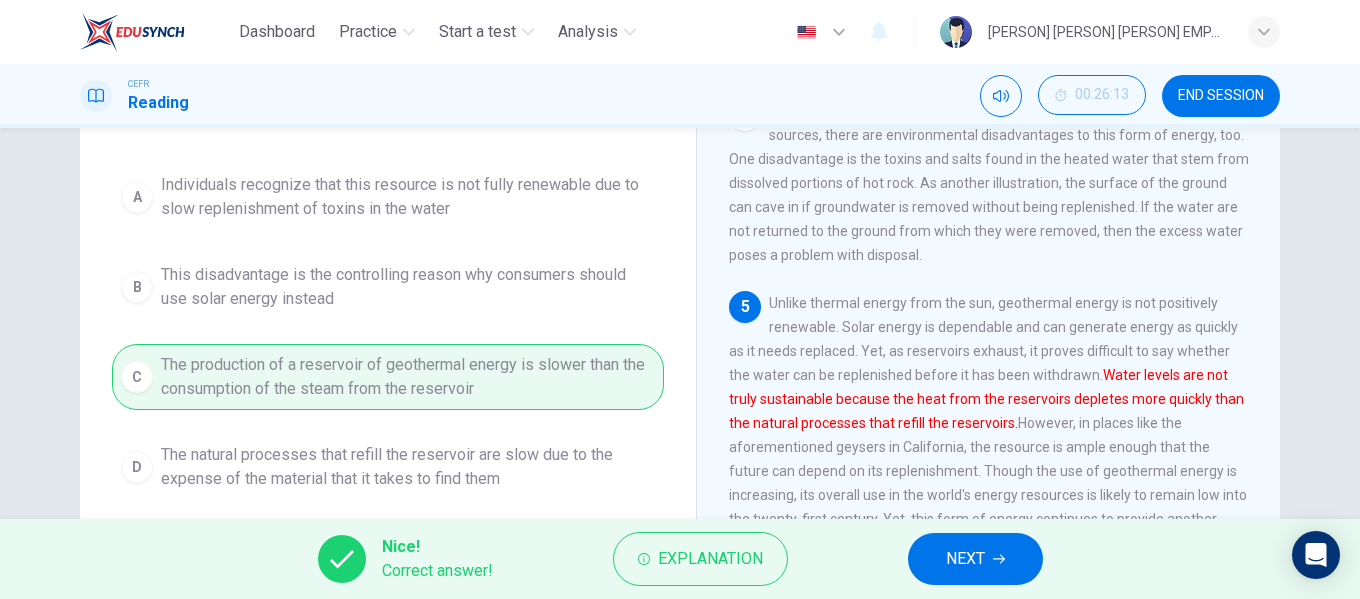 click on "NEXT" at bounding box center (965, 559) 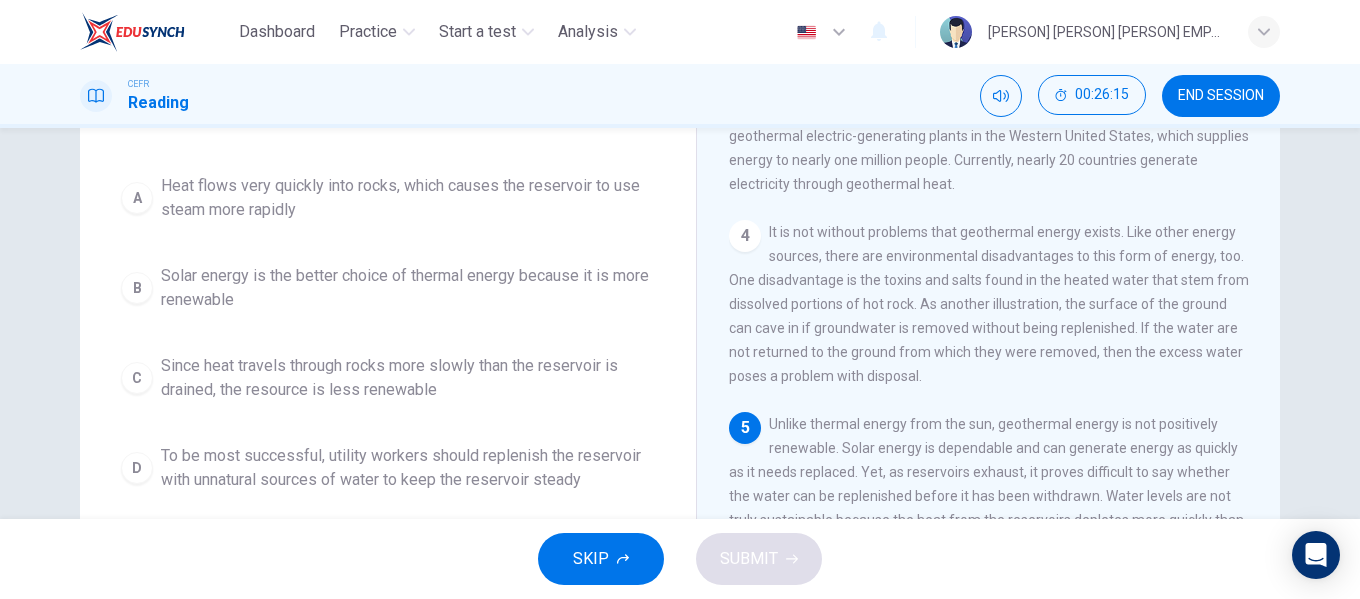 scroll, scrollTop: 164, scrollLeft: 0, axis: vertical 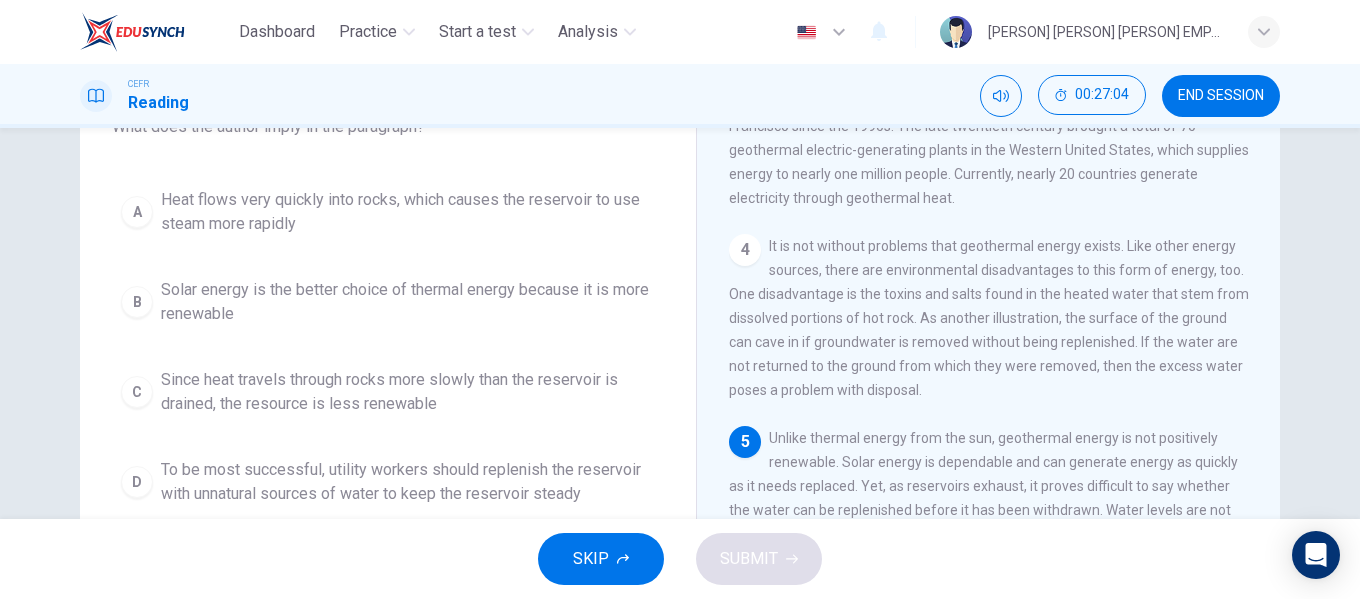 click on "Solar energy is the better choice of thermal energy because it is more renewable" at bounding box center [408, 212] 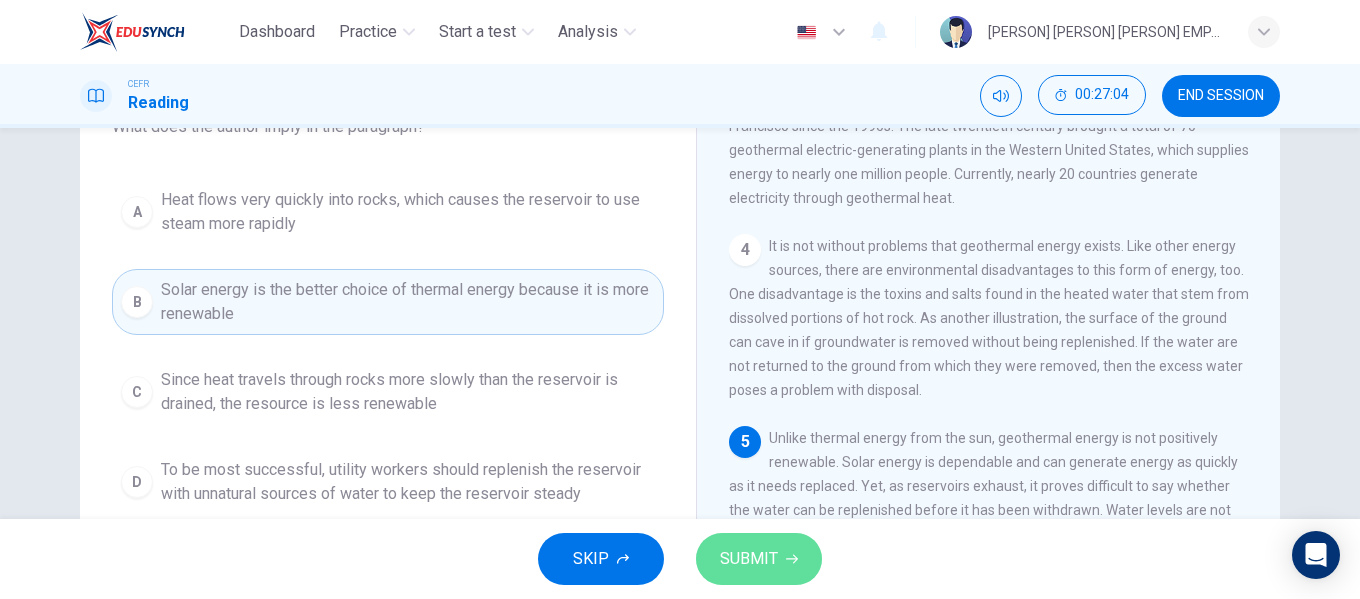 click on "SUBMIT" at bounding box center [759, 559] 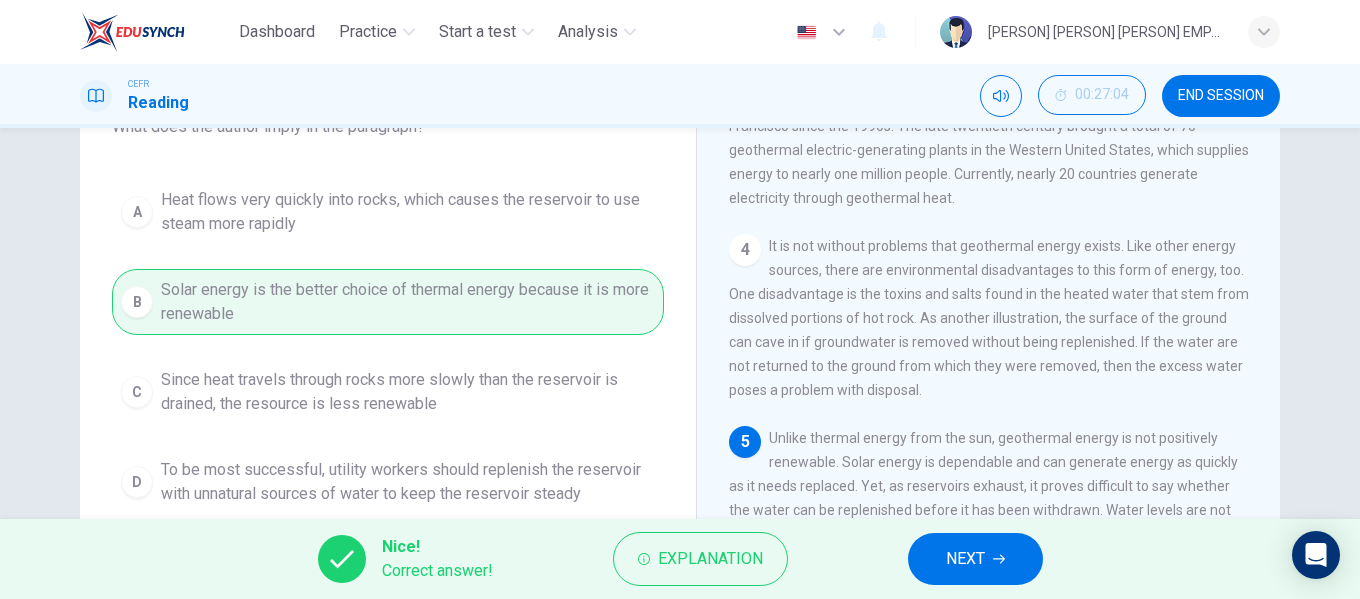 click on "NEXT" at bounding box center [965, 559] 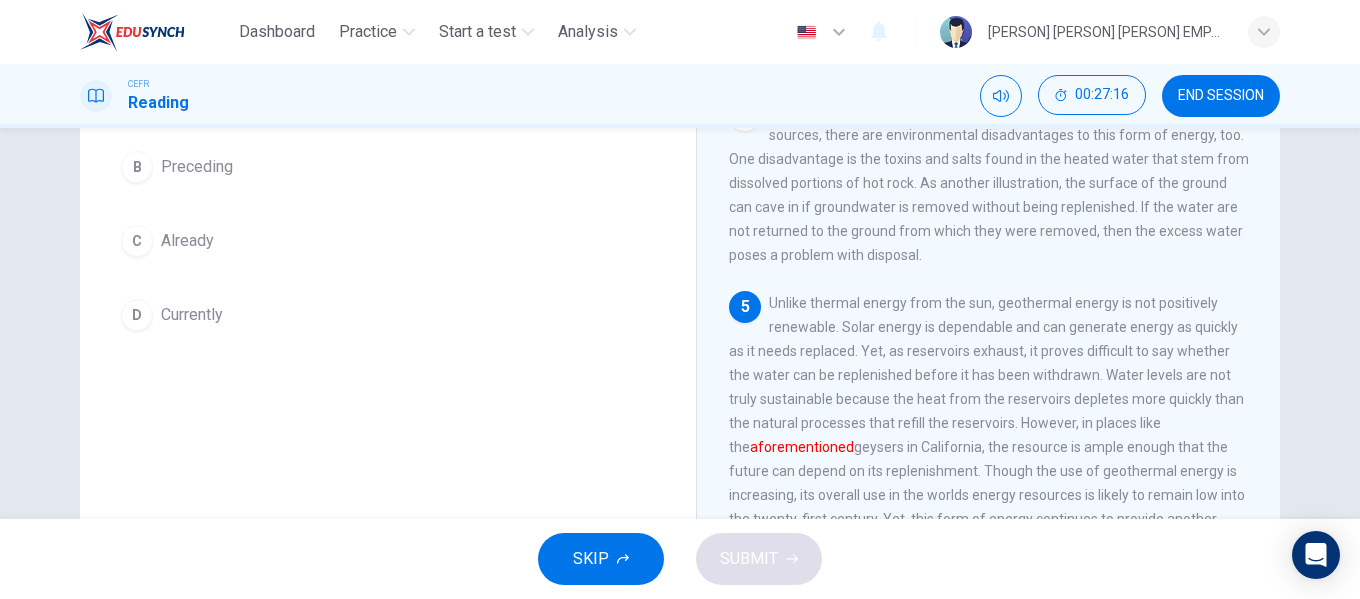 scroll, scrollTop: 184, scrollLeft: 0, axis: vertical 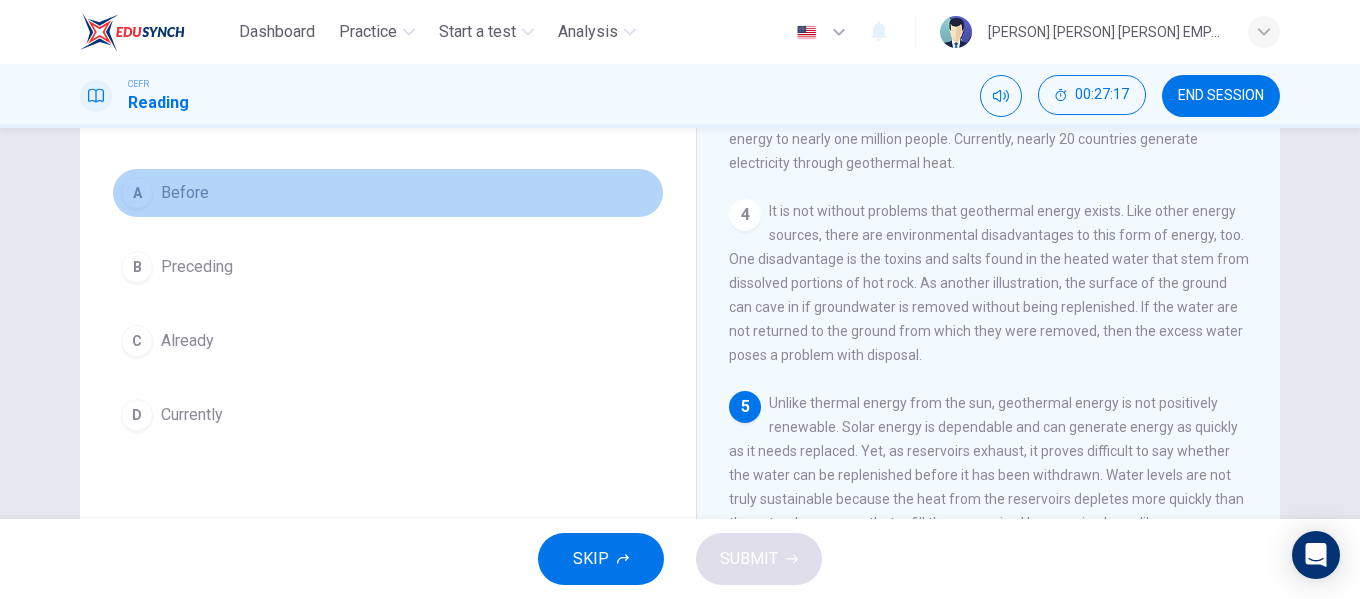 click on "A Before" at bounding box center [388, 193] 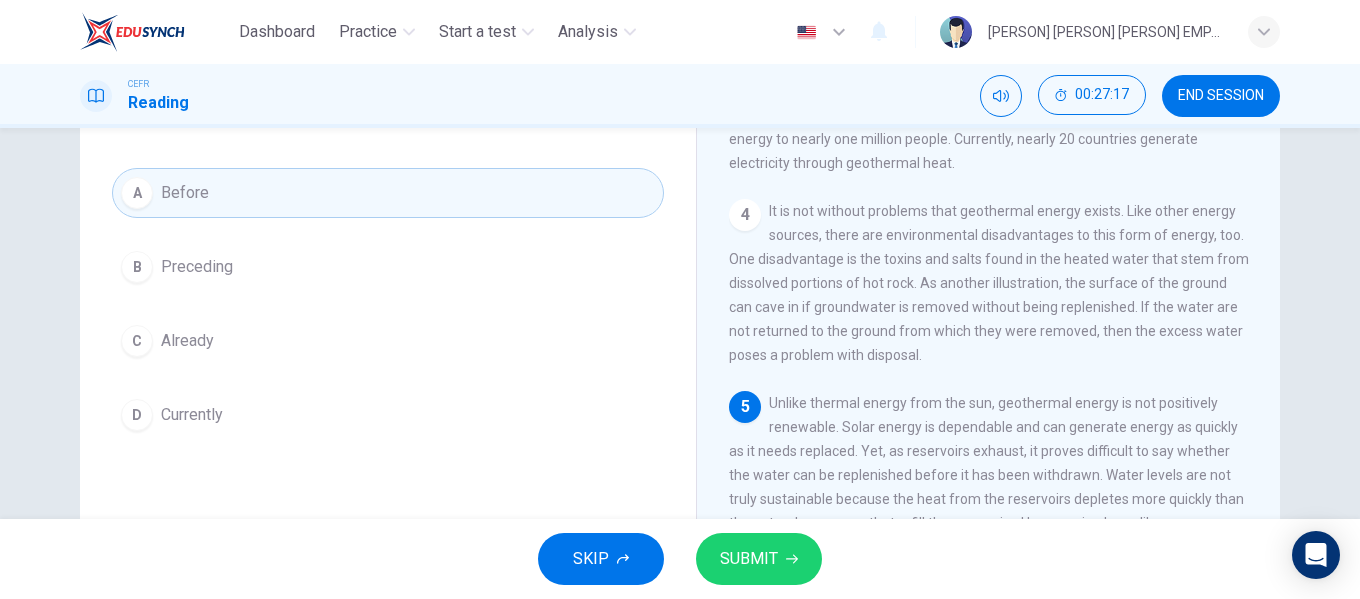 click on "SUBMIT" at bounding box center [759, 559] 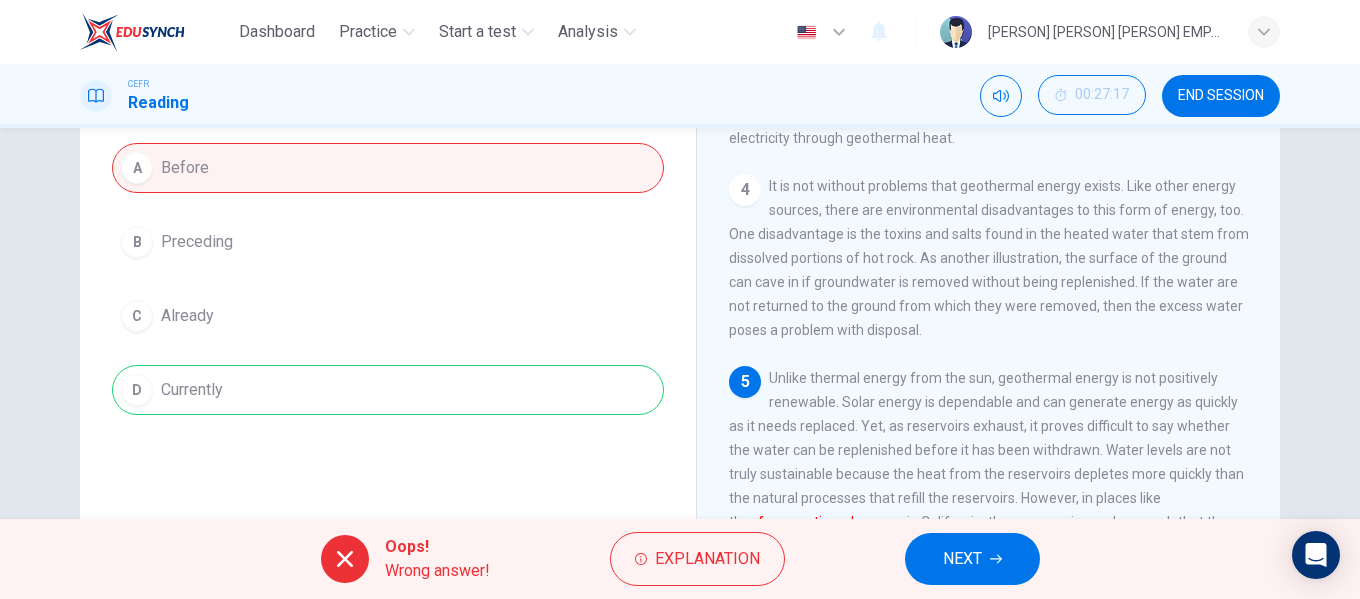 scroll, scrollTop: 284, scrollLeft: 0, axis: vertical 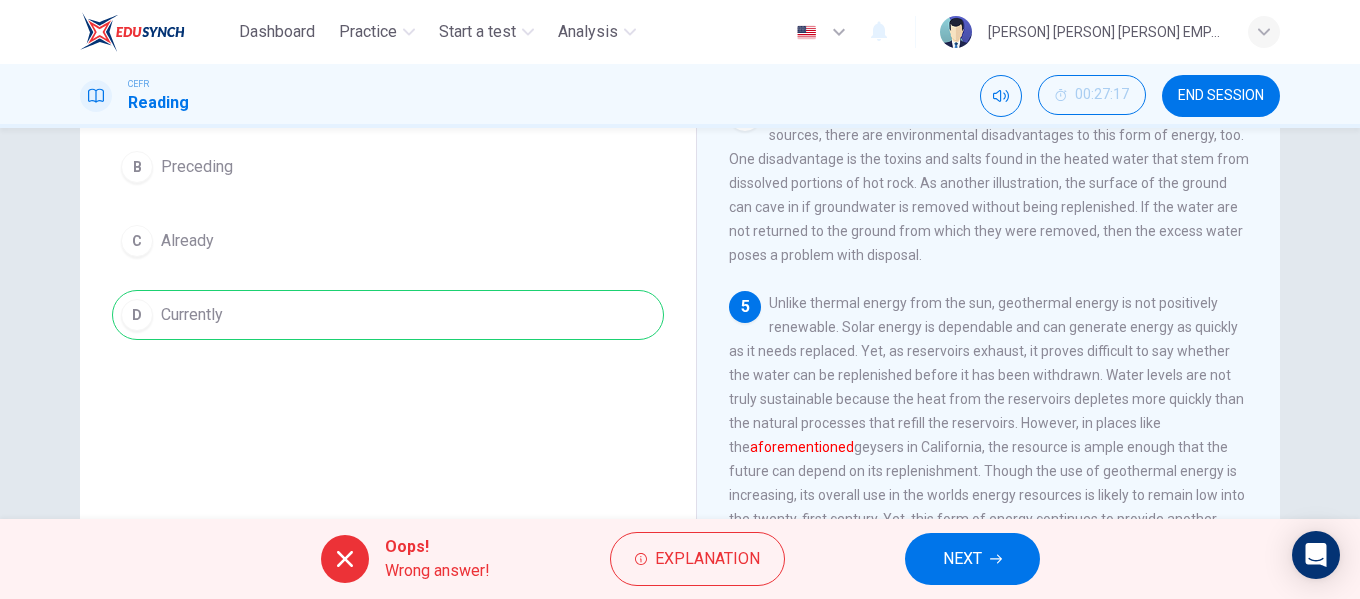 click on "NEXT" at bounding box center (962, 559) 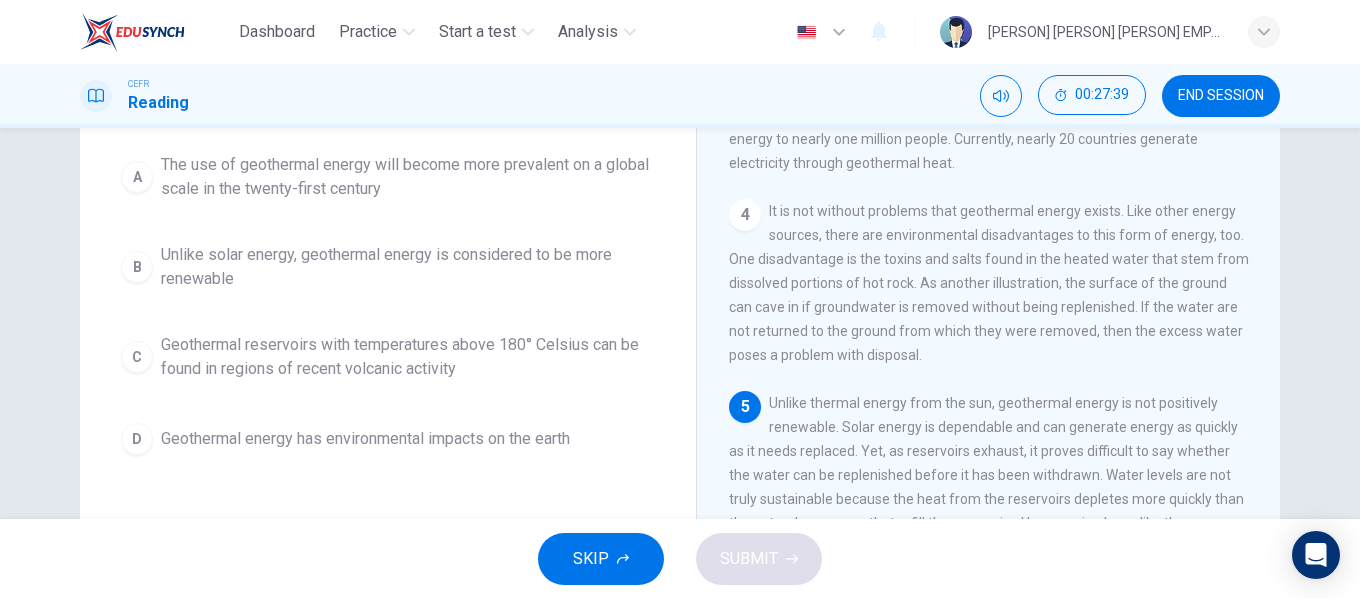 scroll, scrollTop: 84, scrollLeft: 0, axis: vertical 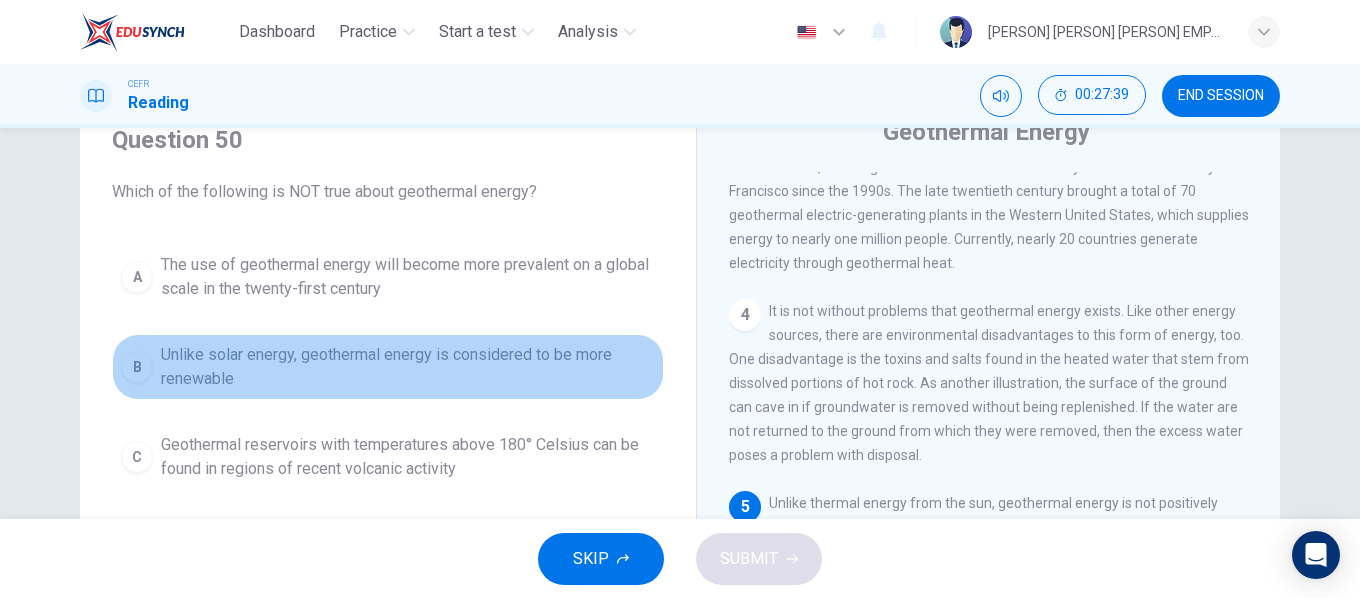 click on "Unlike solar energy, geothermal energy is considered to be more renewable" at bounding box center [408, 277] 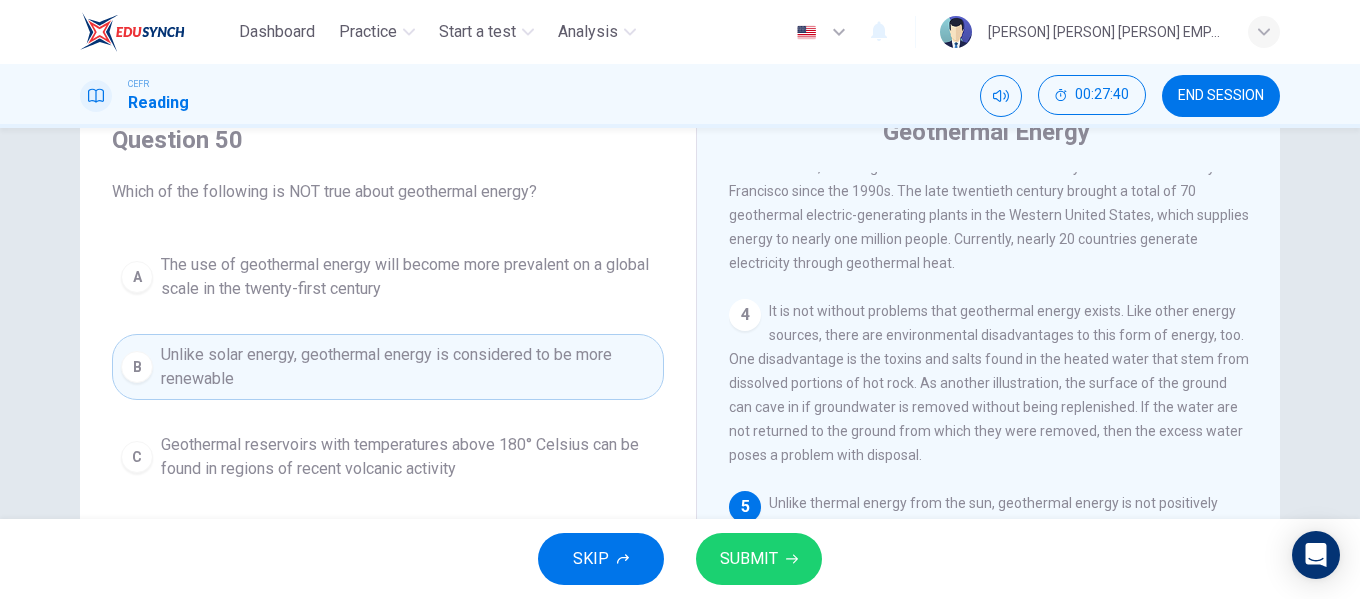 click on "SUBMIT" at bounding box center [749, 559] 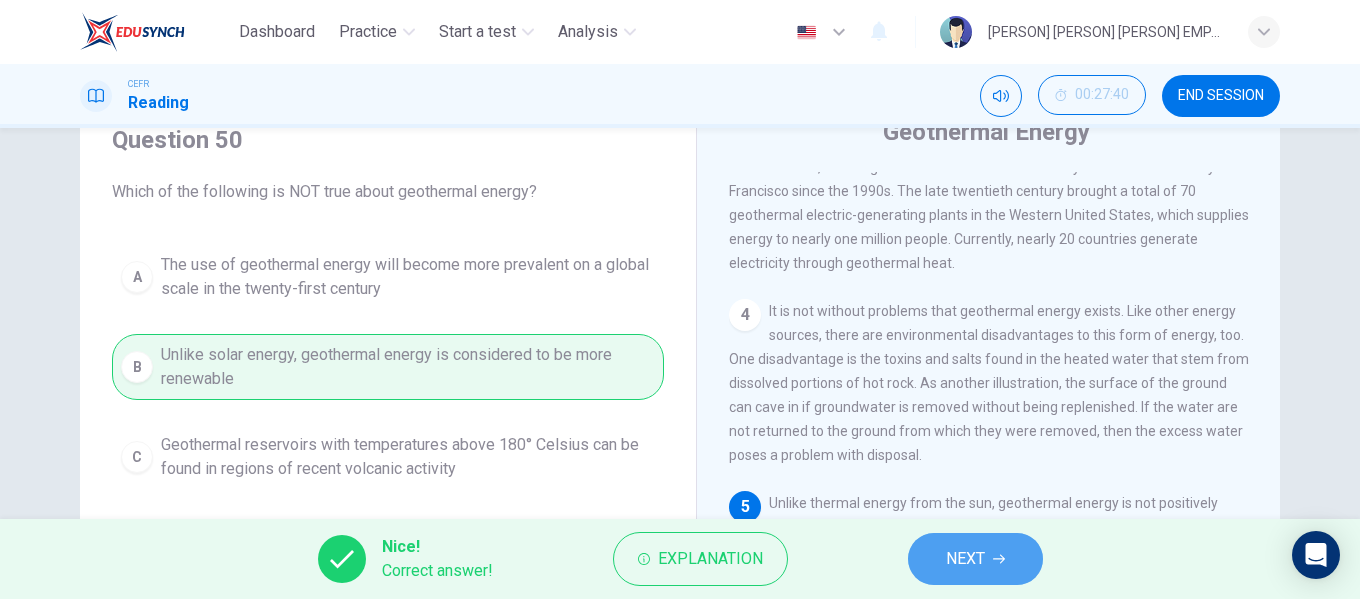 click at bounding box center [999, 559] 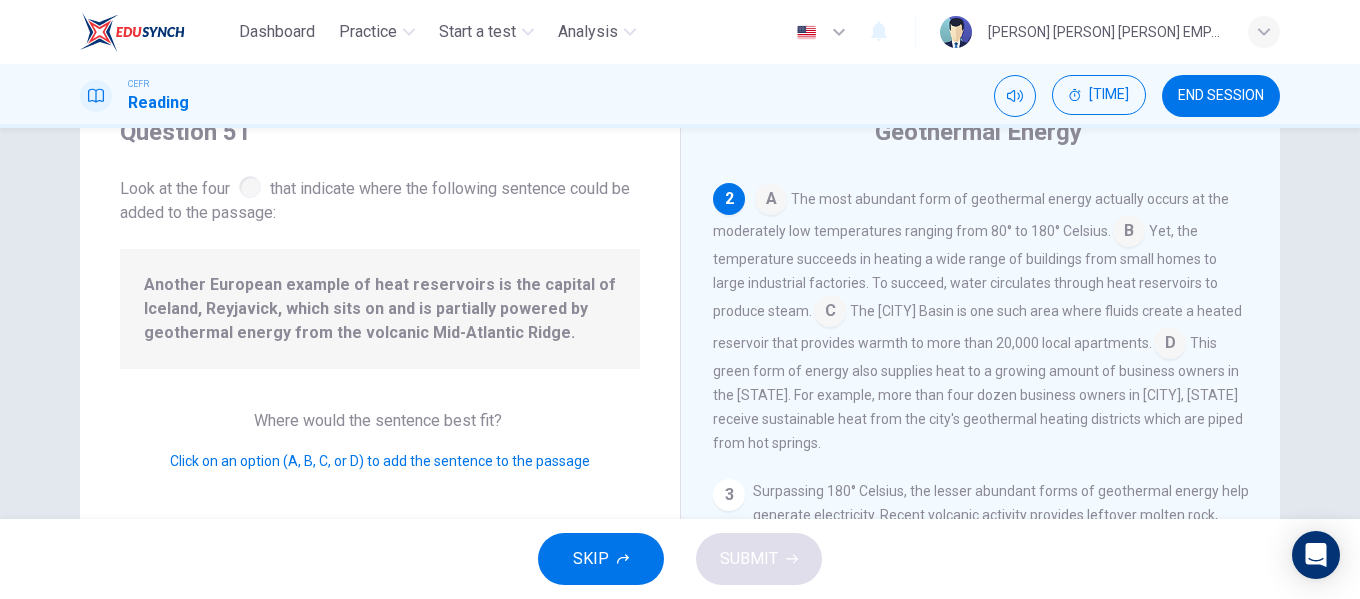 scroll, scrollTop: 246, scrollLeft: 0, axis: vertical 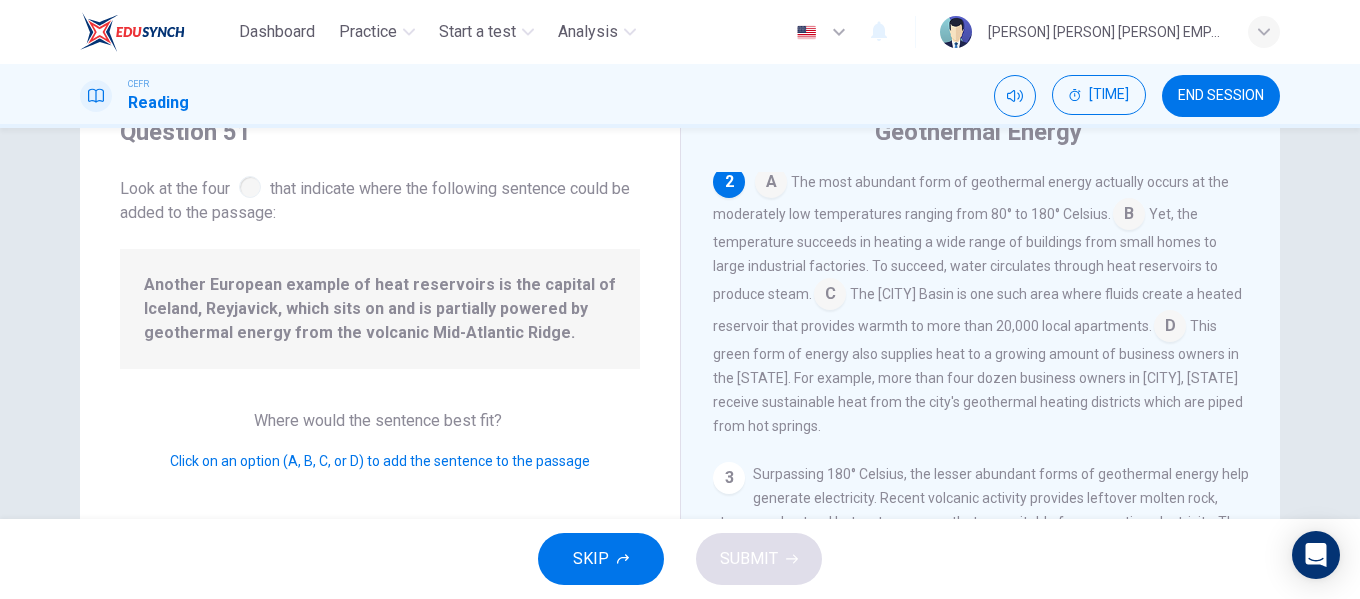click at bounding box center [771, 184] 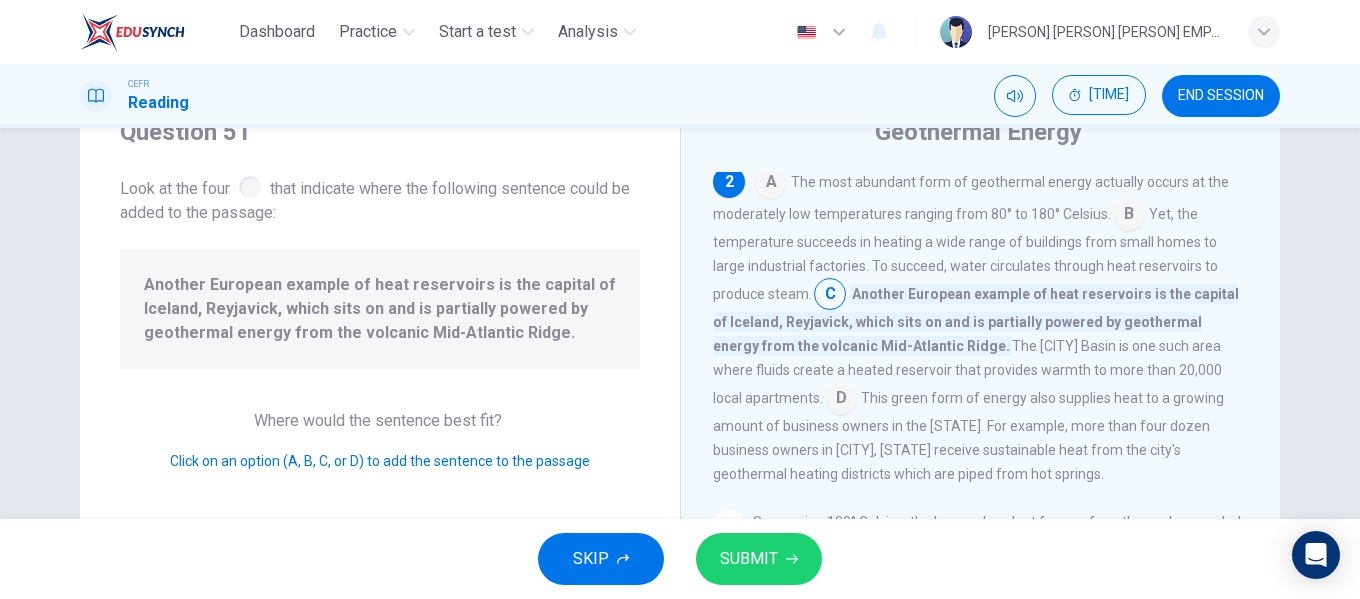 click at bounding box center [771, 184] 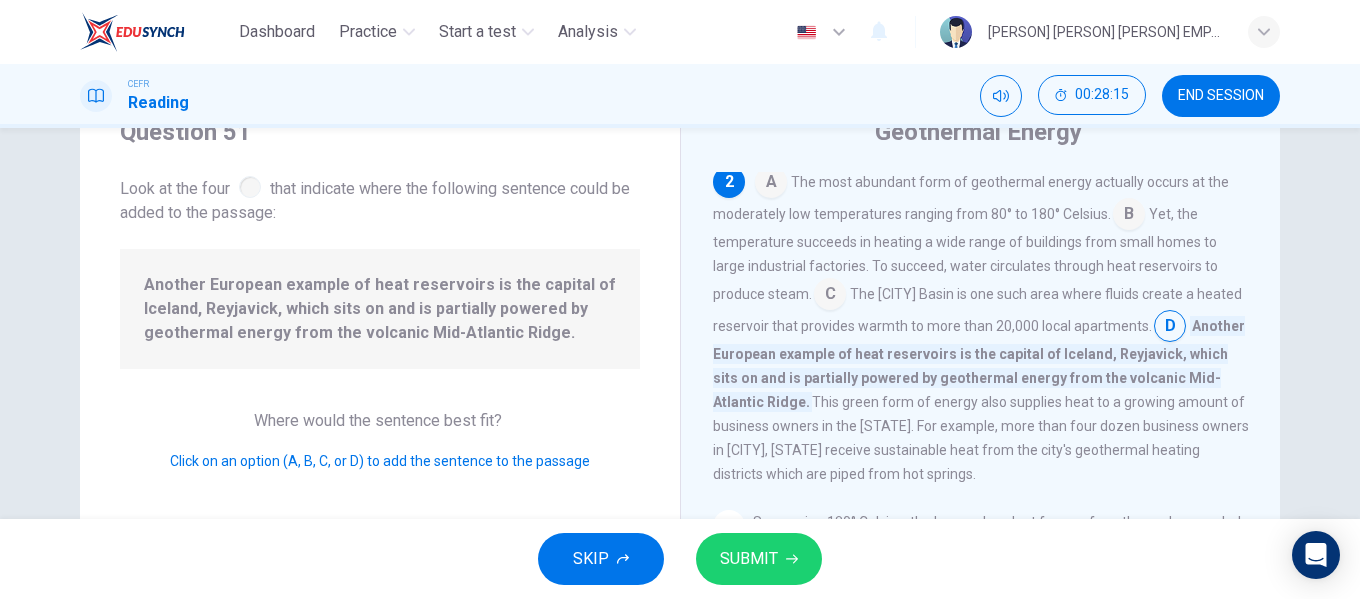 click on "SUBMIT" at bounding box center [749, 559] 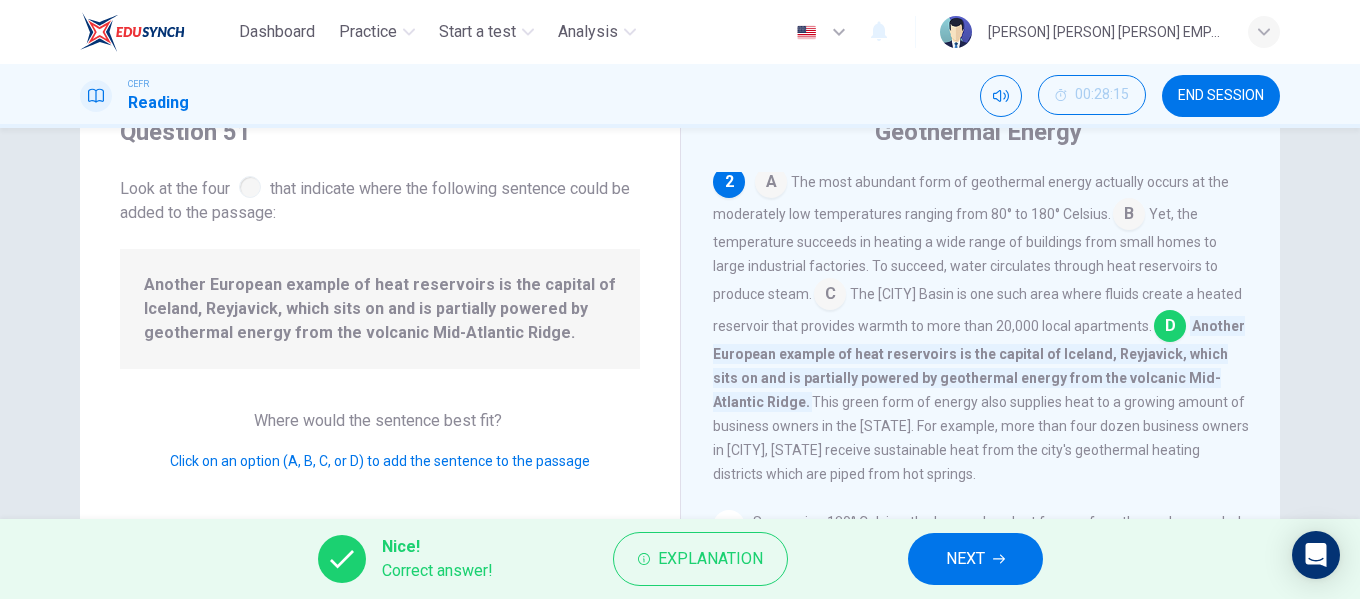 click on "NEXT" at bounding box center [965, 559] 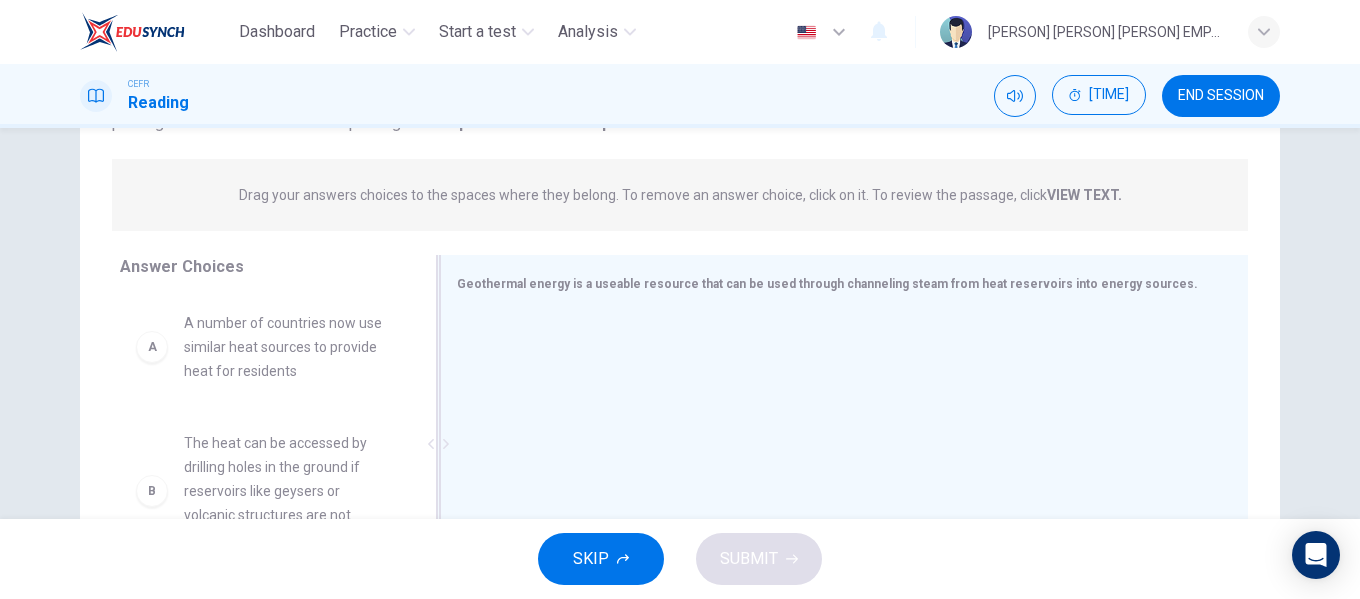 scroll, scrollTop: 284, scrollLeft: 0, axis: vertical 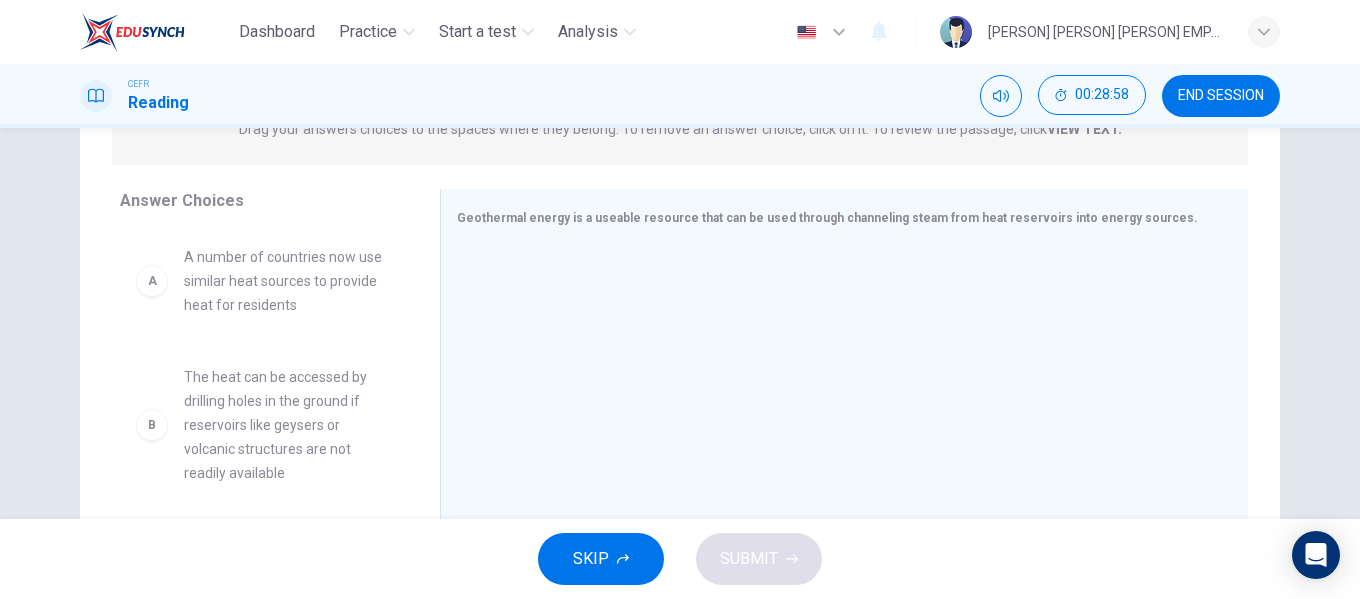 drag, startPoint x: 408, startPoint y: 260, endPoint x: 363, endPoint y: 472, distance: 216.72333 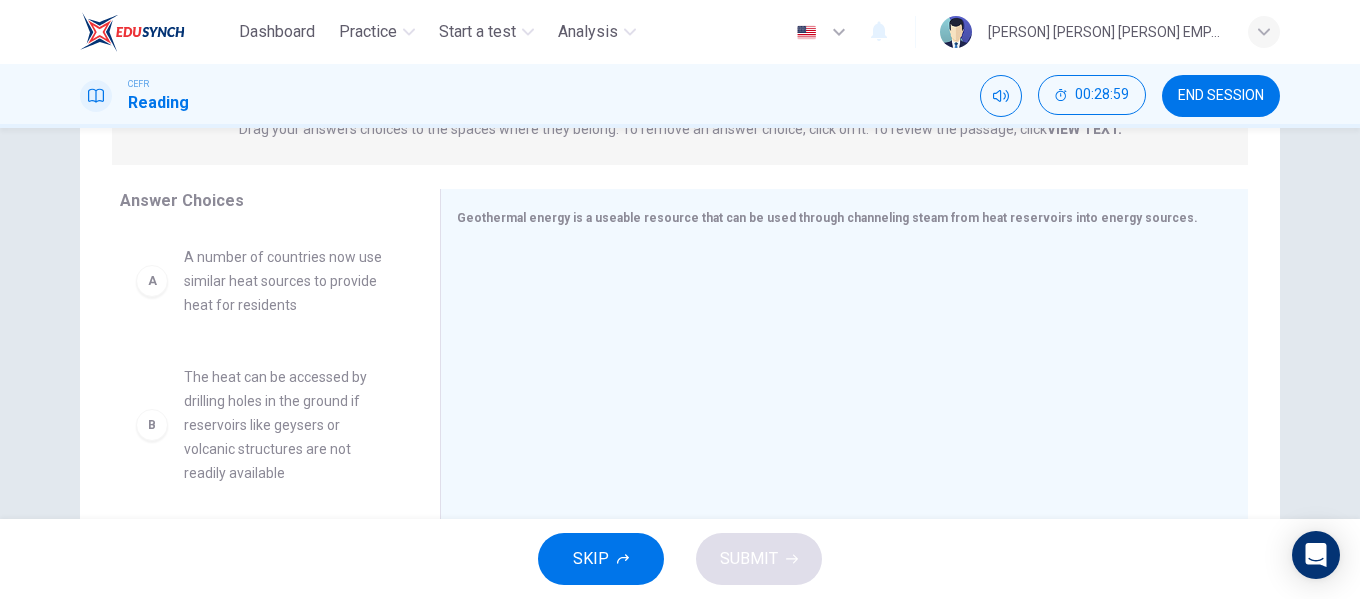 scroll, scrollTop: 708, scrollLeft: 0, axis: vertical 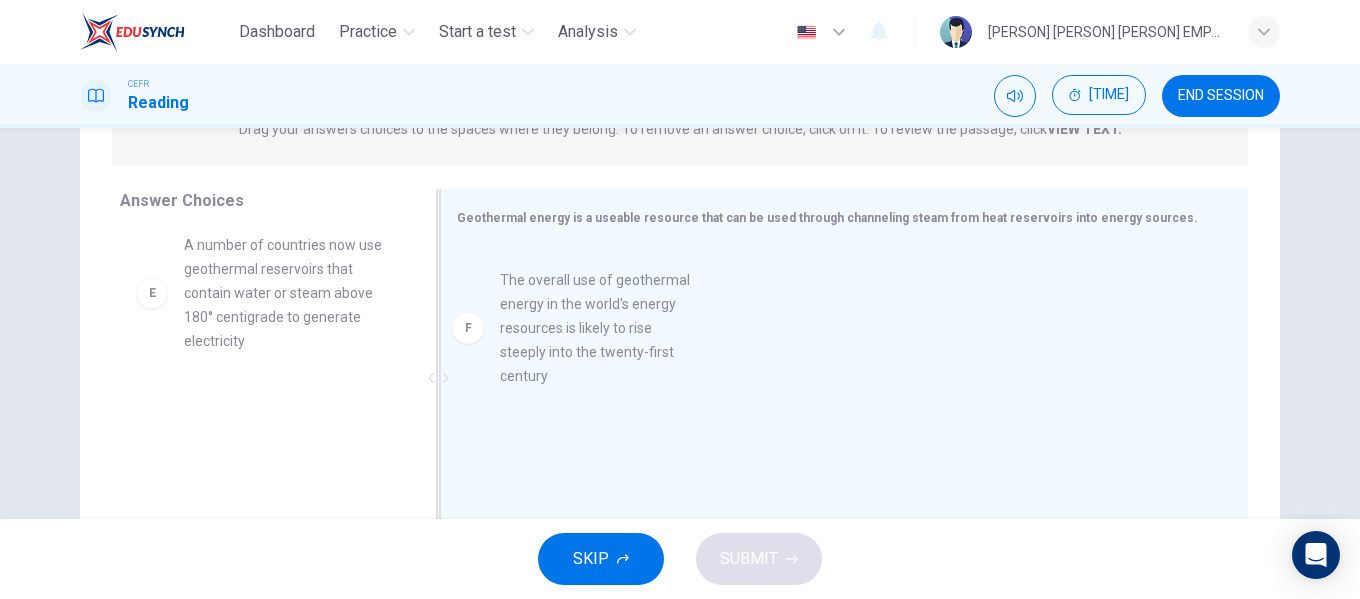 drag, startPoint x: 285, startPoint y: 455, endPoint x: 610, endPoint y: 329, distance: 348.56995 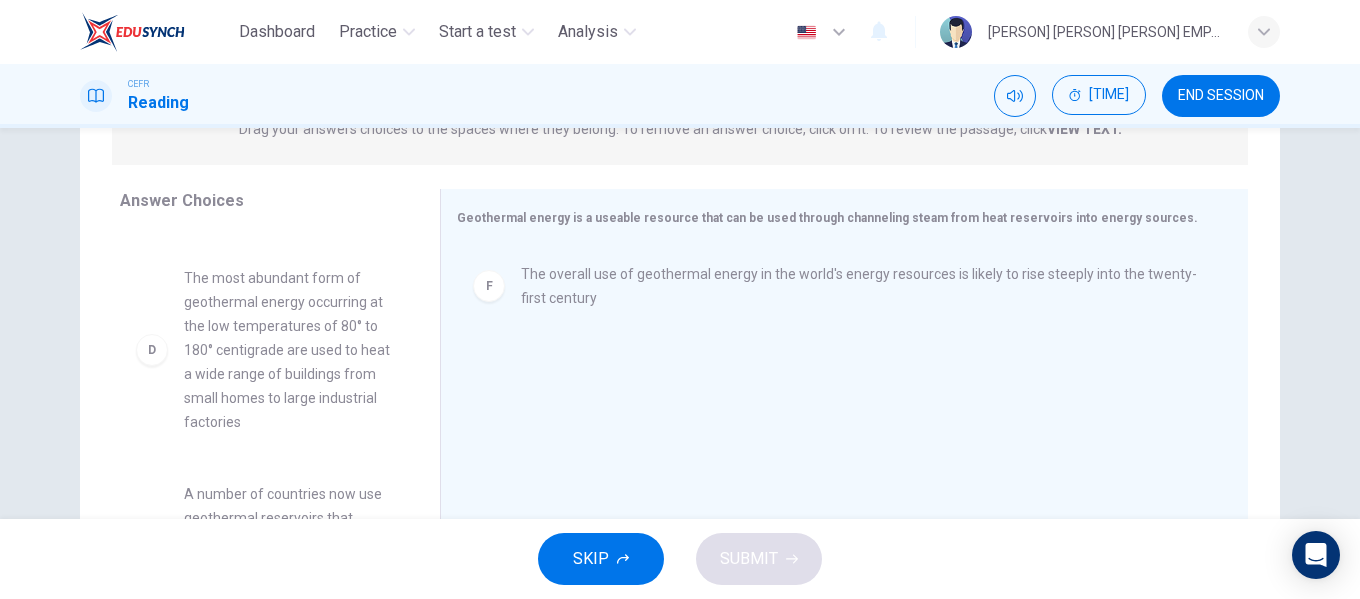 scroll, scrollTop: 450, scrollLeft: 0, axis: vertical 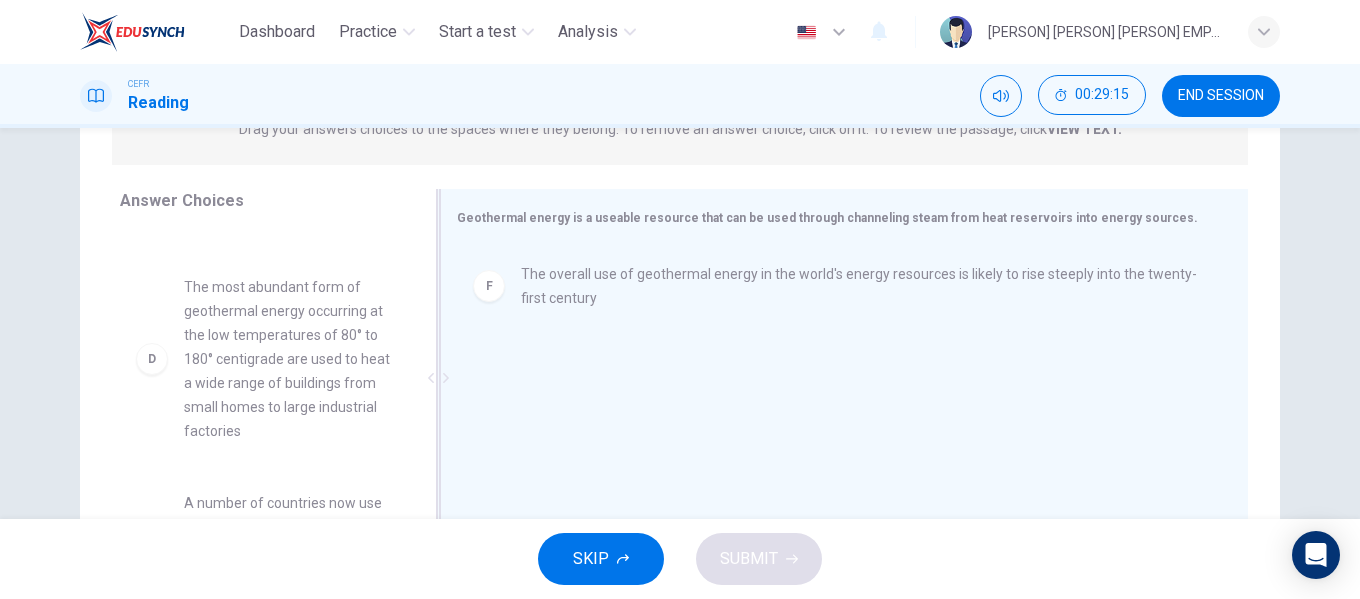 drag, startPoint x: 282, startPoint y: 379, endPoint x: 726, endPoint y: 375, distance: 444.018 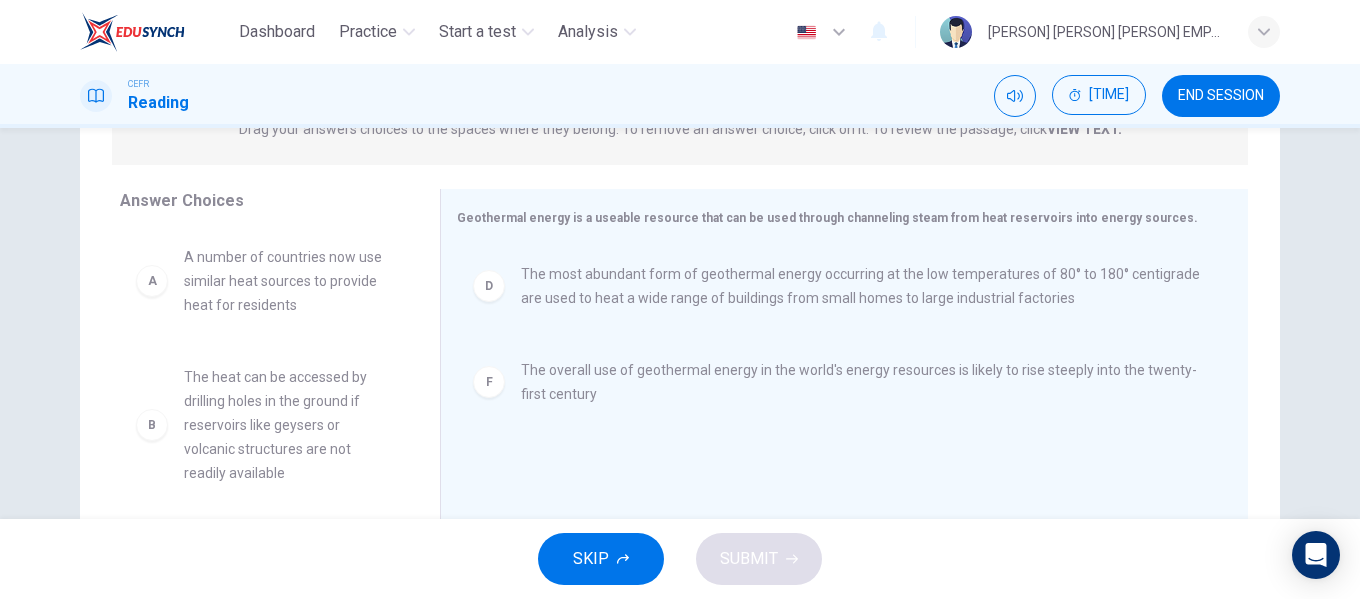 scroll, scrollTop: 9, scrollLeft: 0, axis: vertical 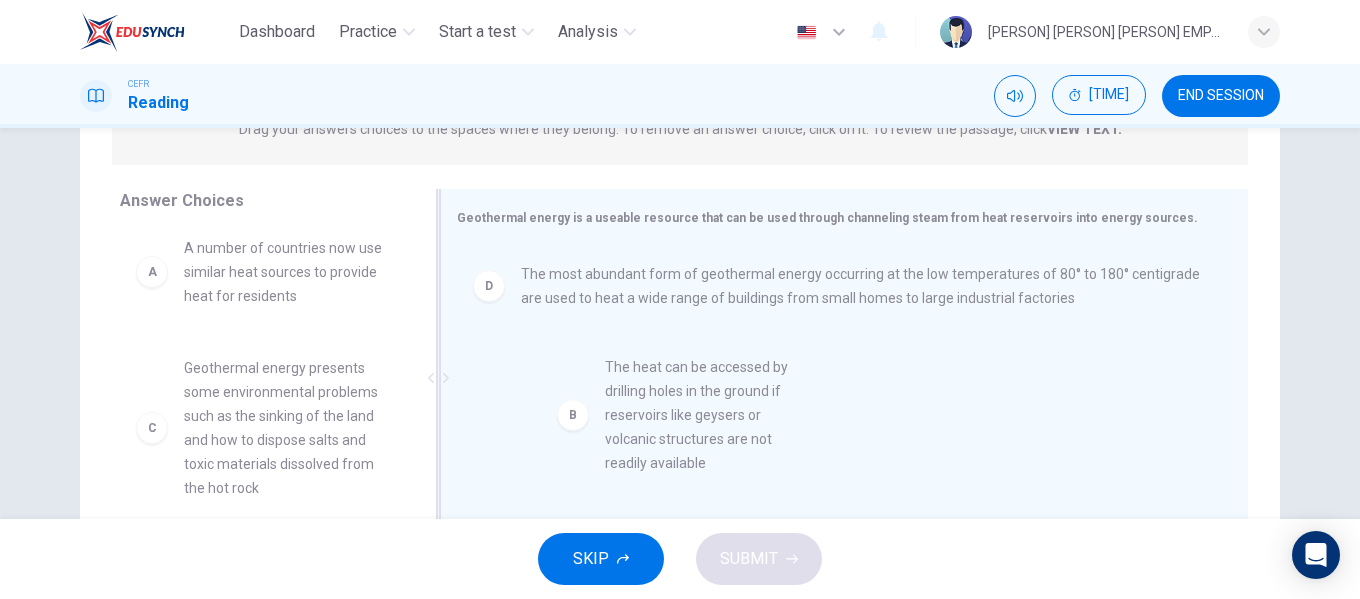drag, startPoint x: 263, startPoint y: 424, endPoint x: 695, endPoint y: 423, distance: 432.00116 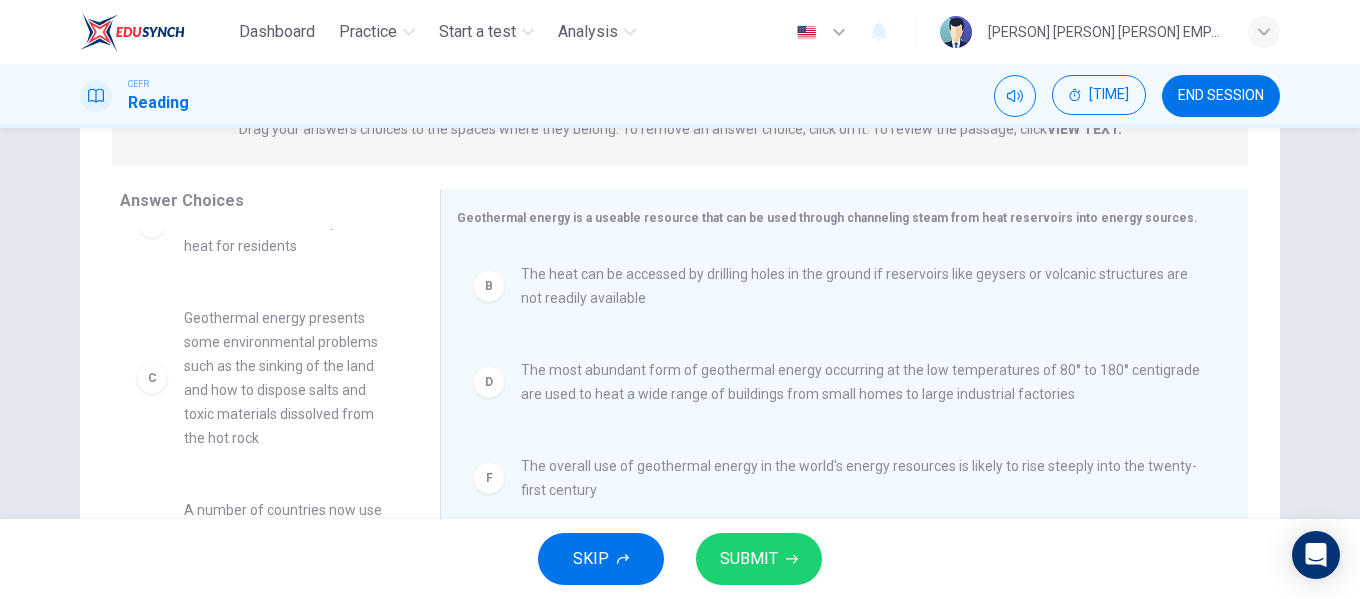 scroll, scrollTop: 0, scrollLeft: 0, axis: both 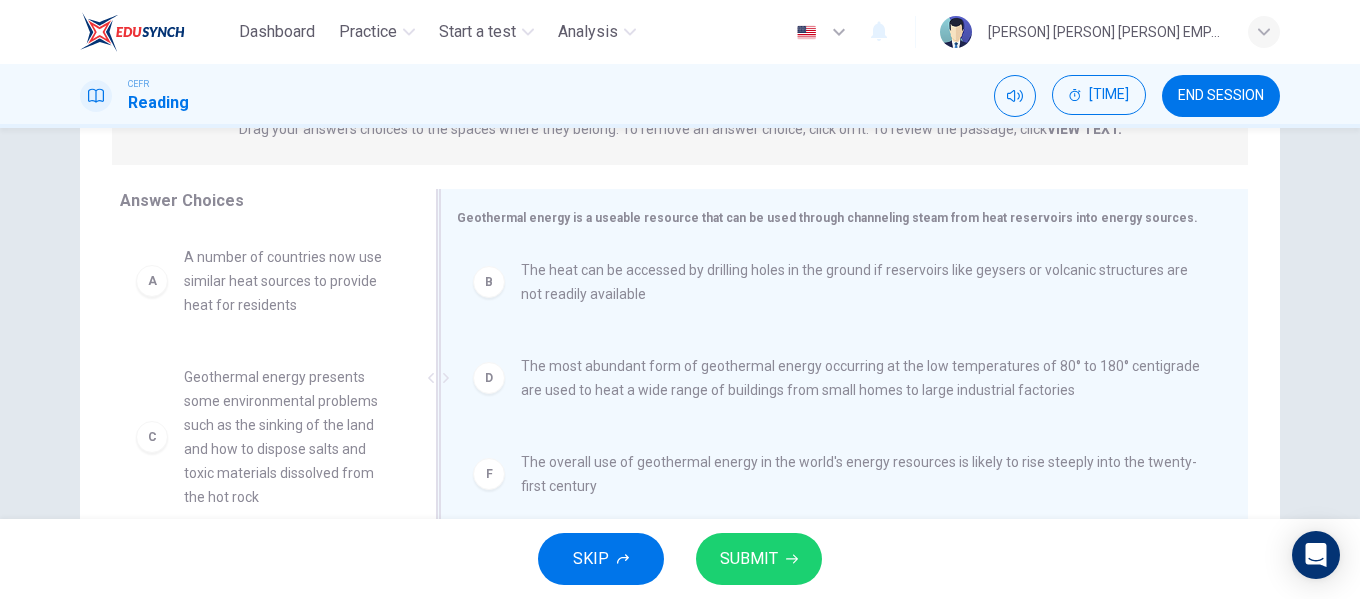 click on "The overall use of geothermal energy in the world's energy resources is likely to rise steeply into the twenty-first century" at bounding box center [860, 282] 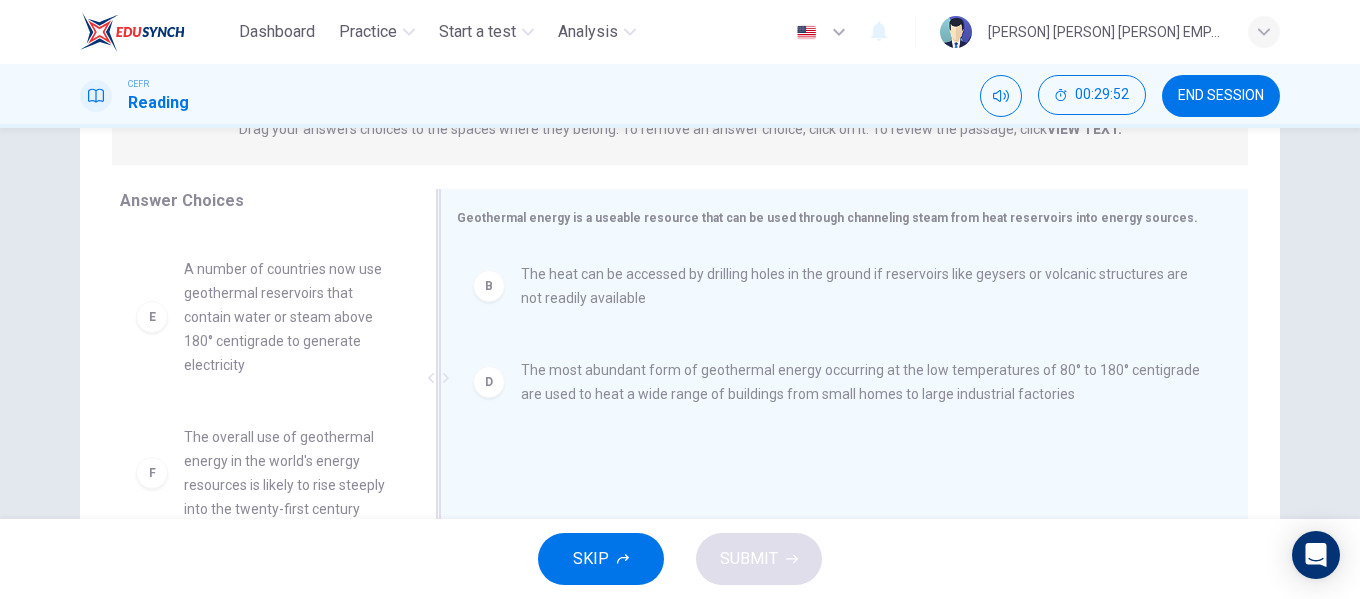 scroll, scrollTop: 324, scrollLeft: 0, axis: vertical 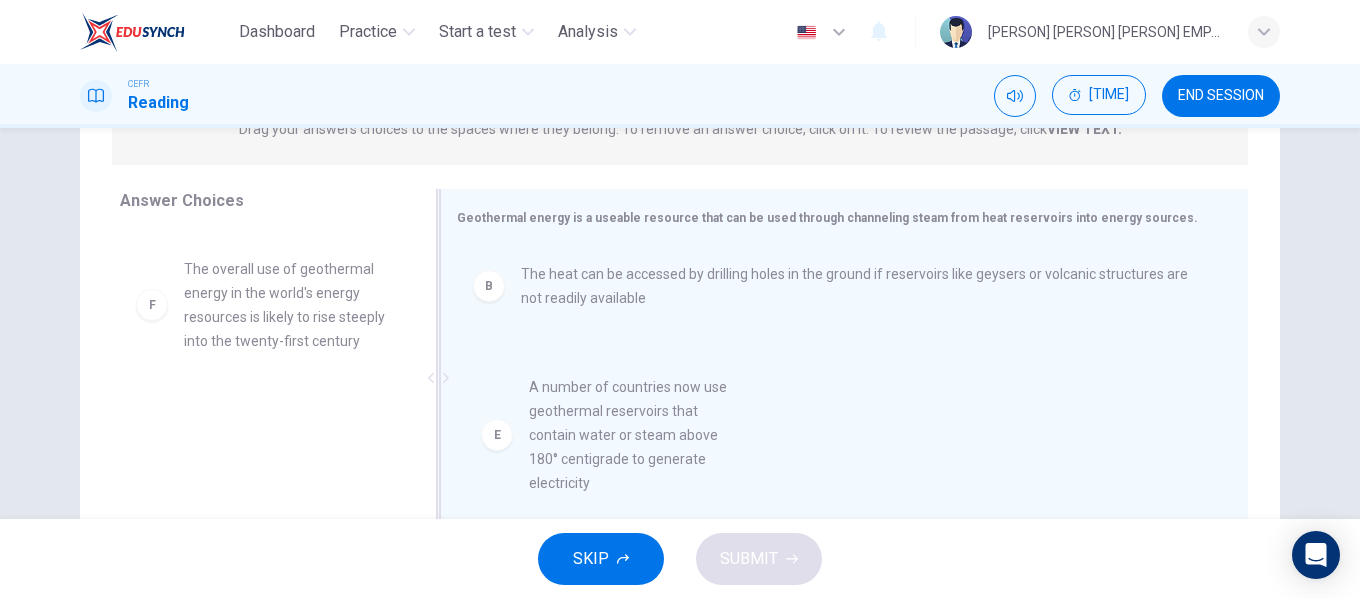 drag, startPoint x: 303, startPoint y: 289, endPoint x: 654, endPoint y: 444, distance: 383.7004 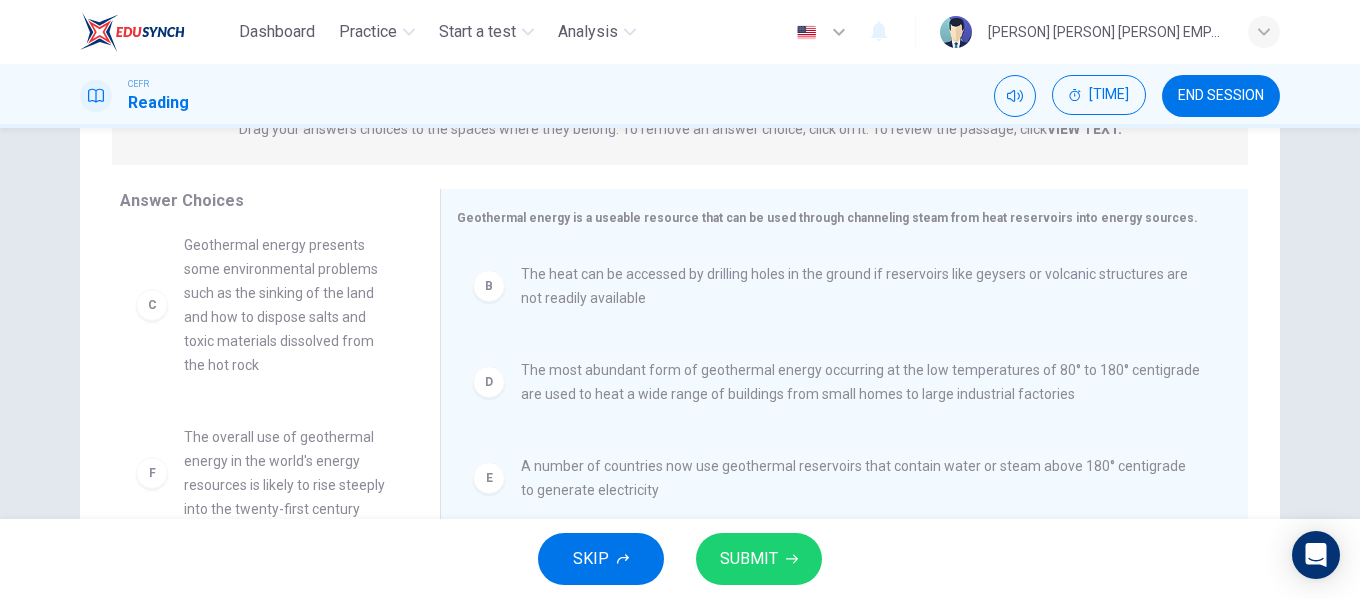 scroll, scrollTop: 156, scrollLeft: 0, axis: vertical 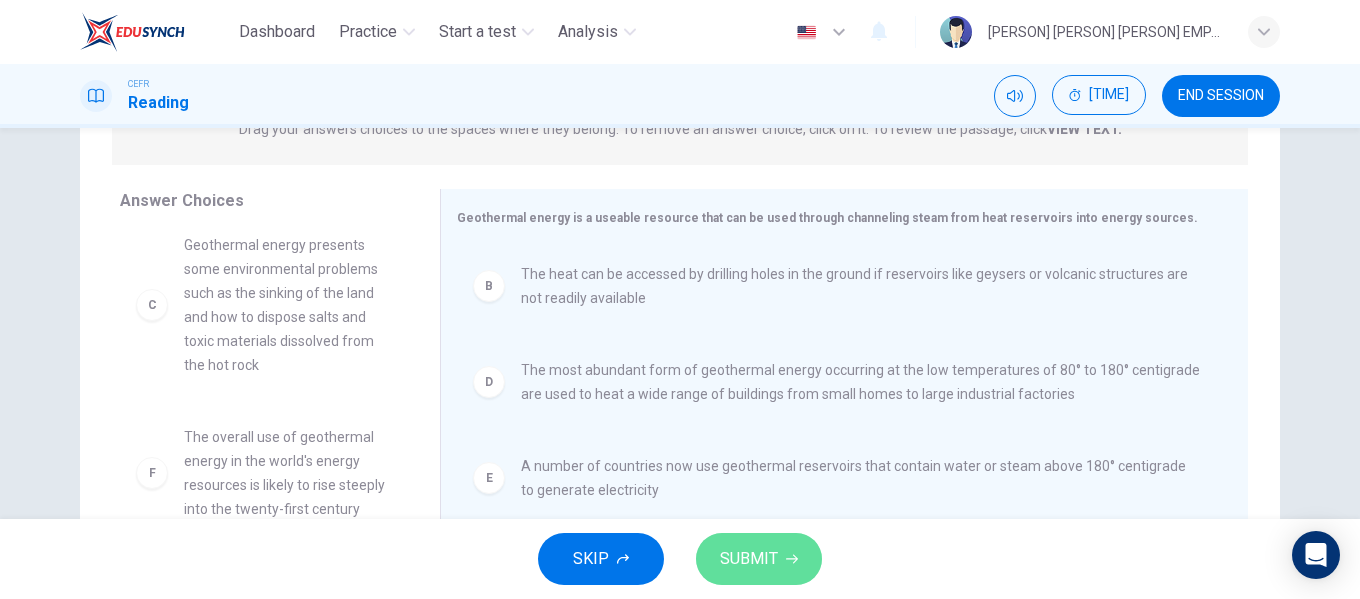 click on "SUBMIT" at bounding box center [759, 559] 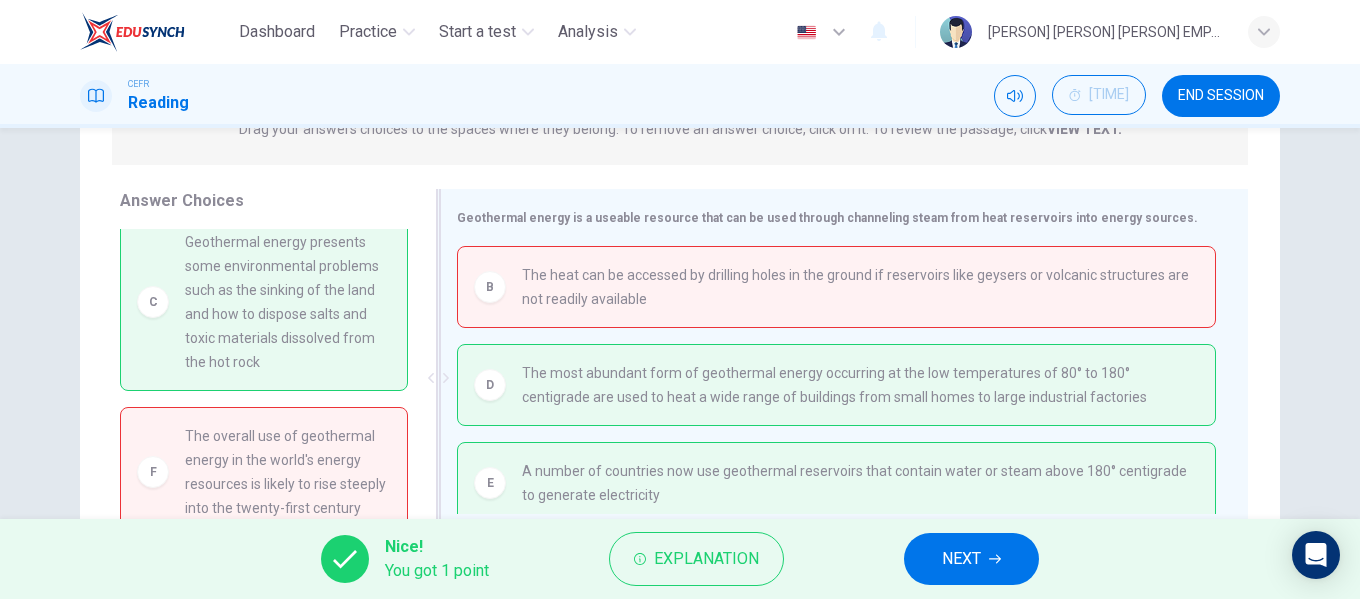scroll, scrollTop: 10, scrollLeft: 0, axis: vertical 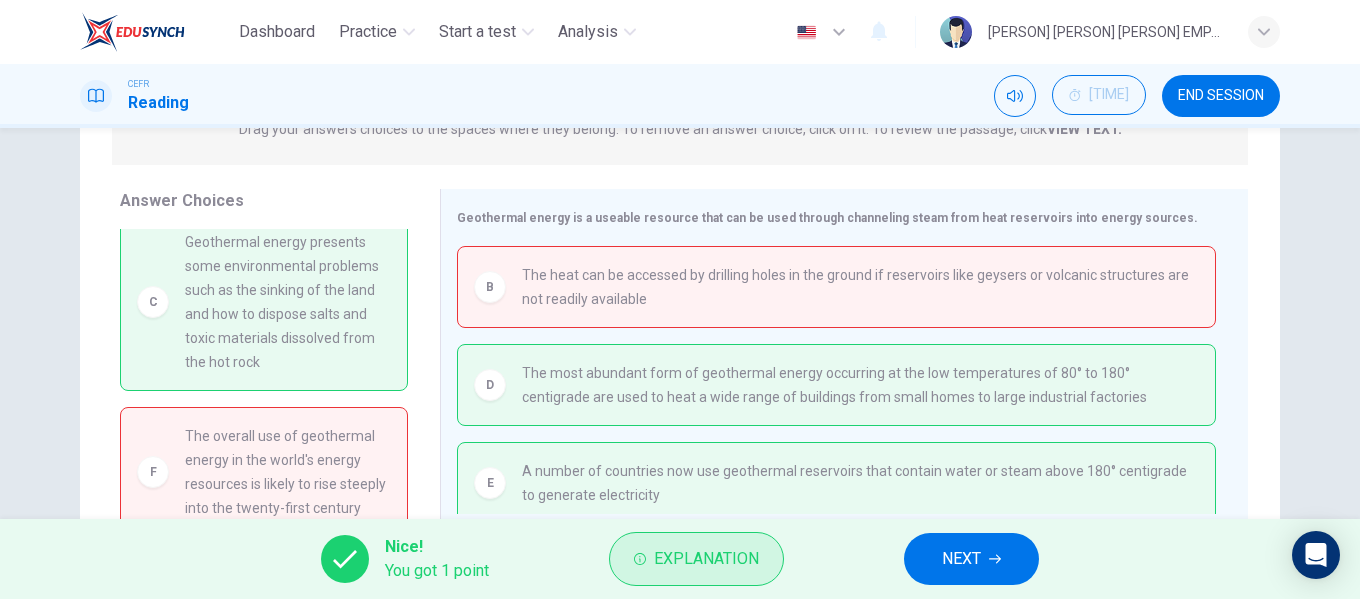 click on "Explanation" at bounding box center [706, 559] 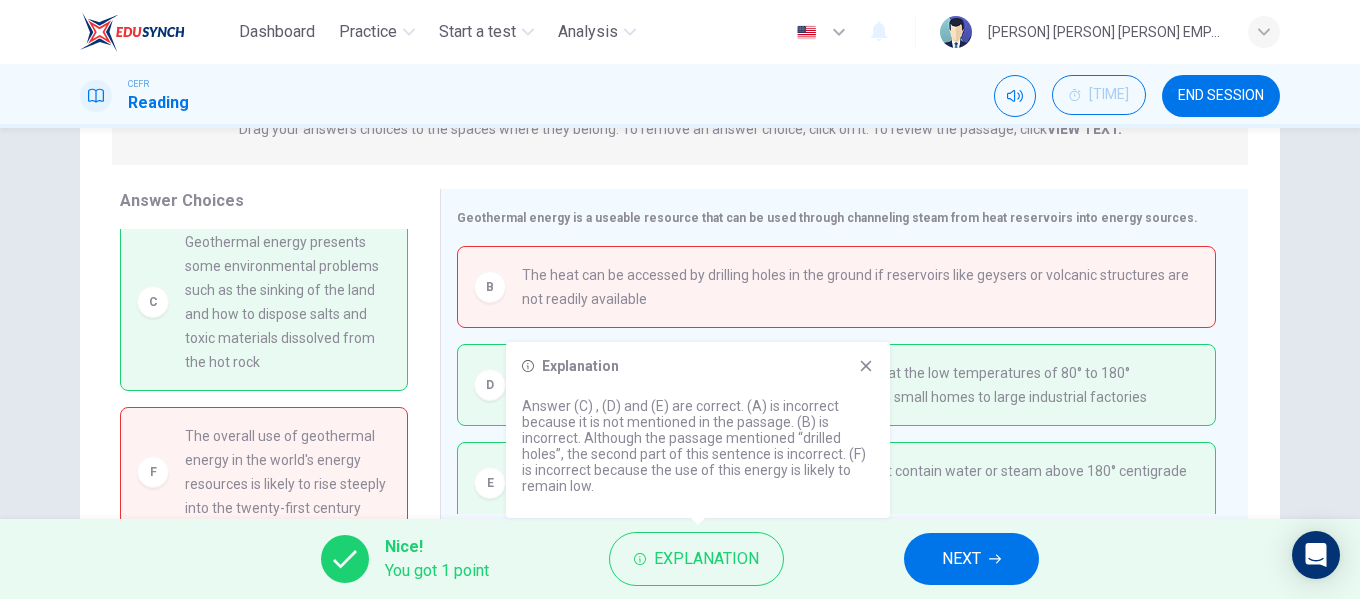 click at bounding box center (866, 366) 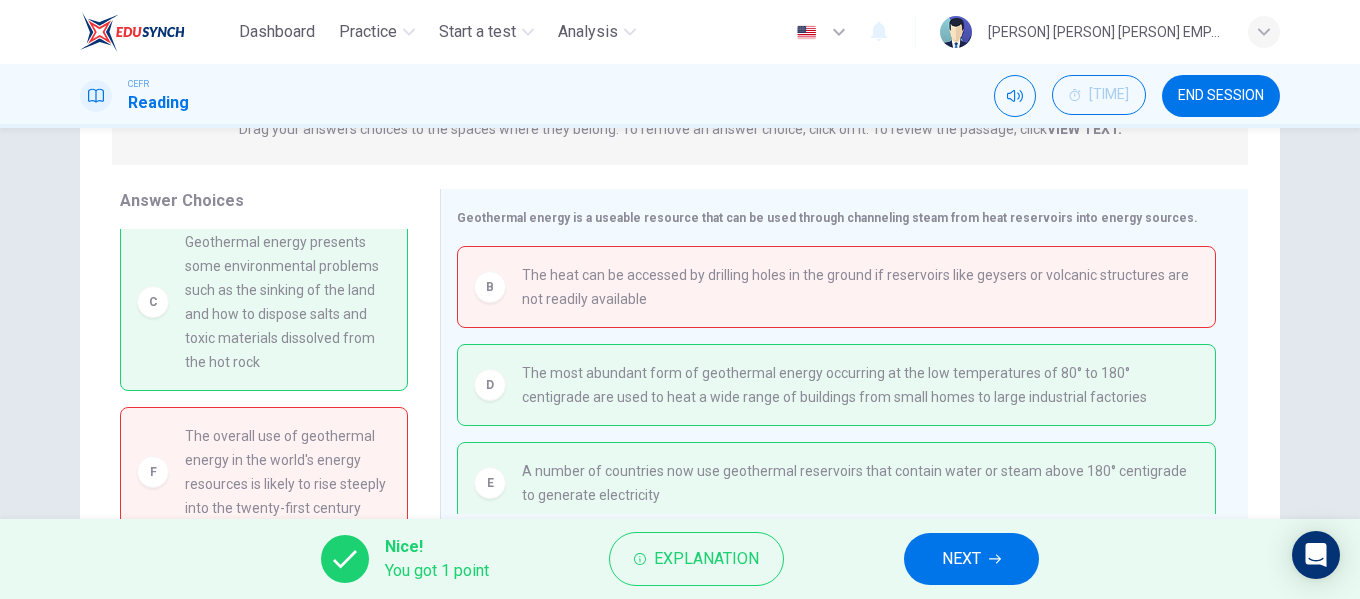 click on "NEXT" at bounding box center (971, 559) 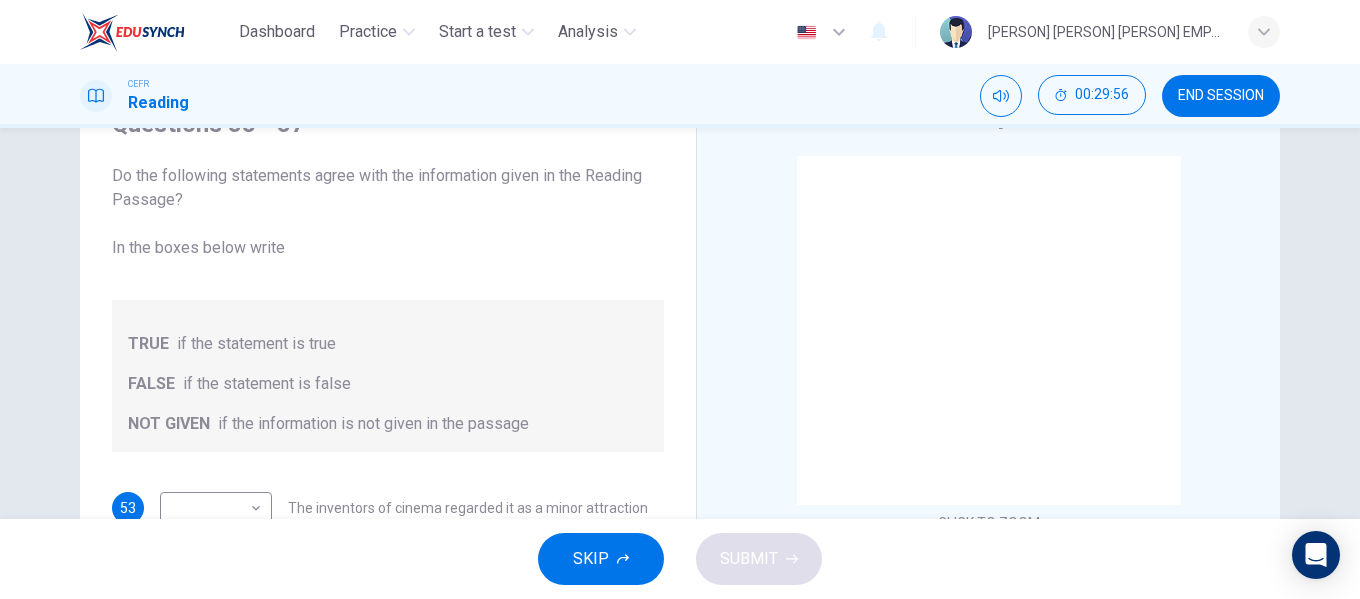 scroll, scrollTop: 0, scrollLeft: 0, axis: both 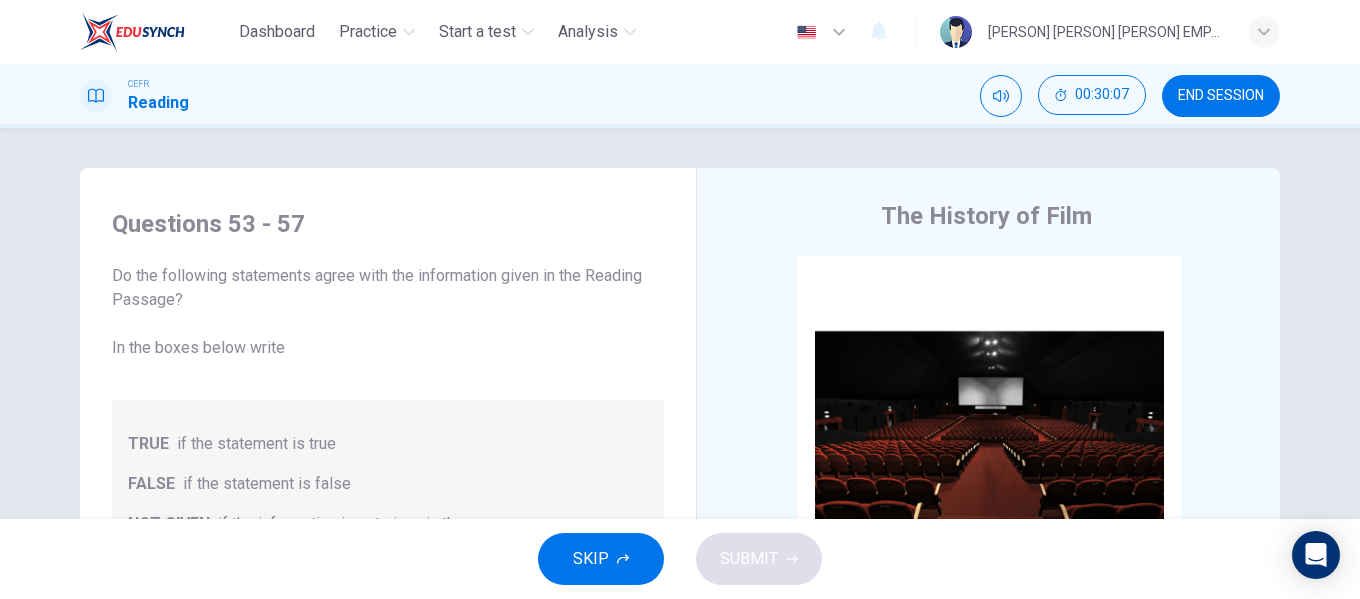 click on "END SESSION" at bounding box center (1221, 96) 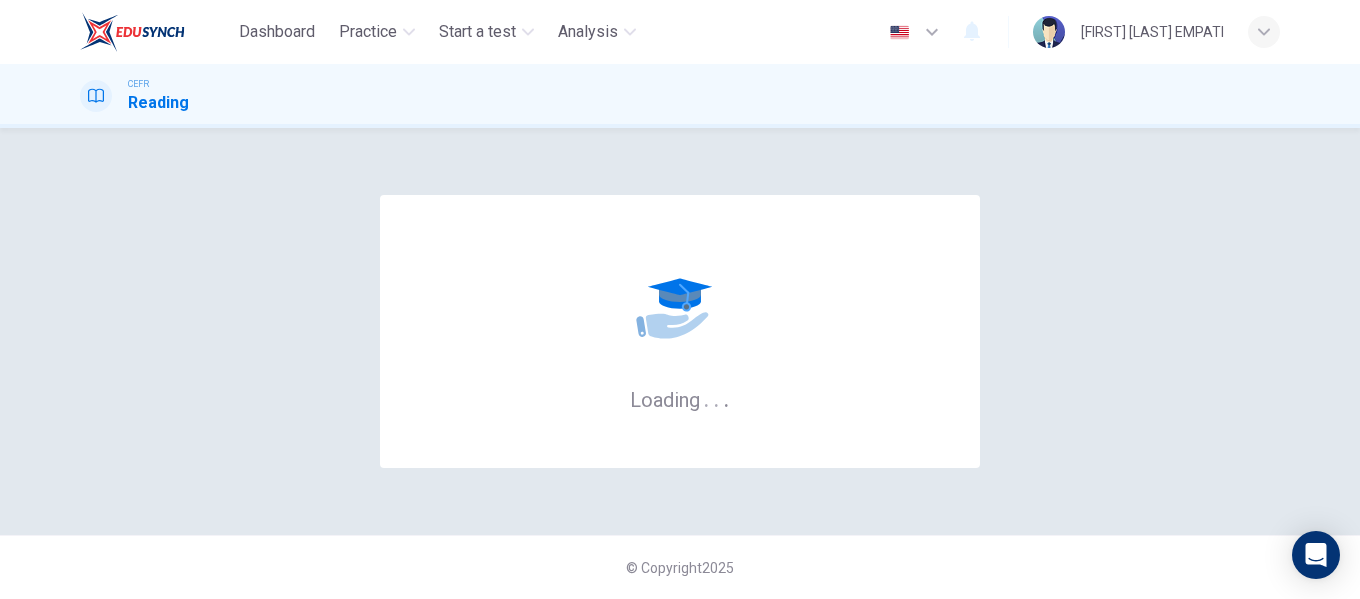 scroll, scrollTop: 0, scrollLeft: 0, axis: both 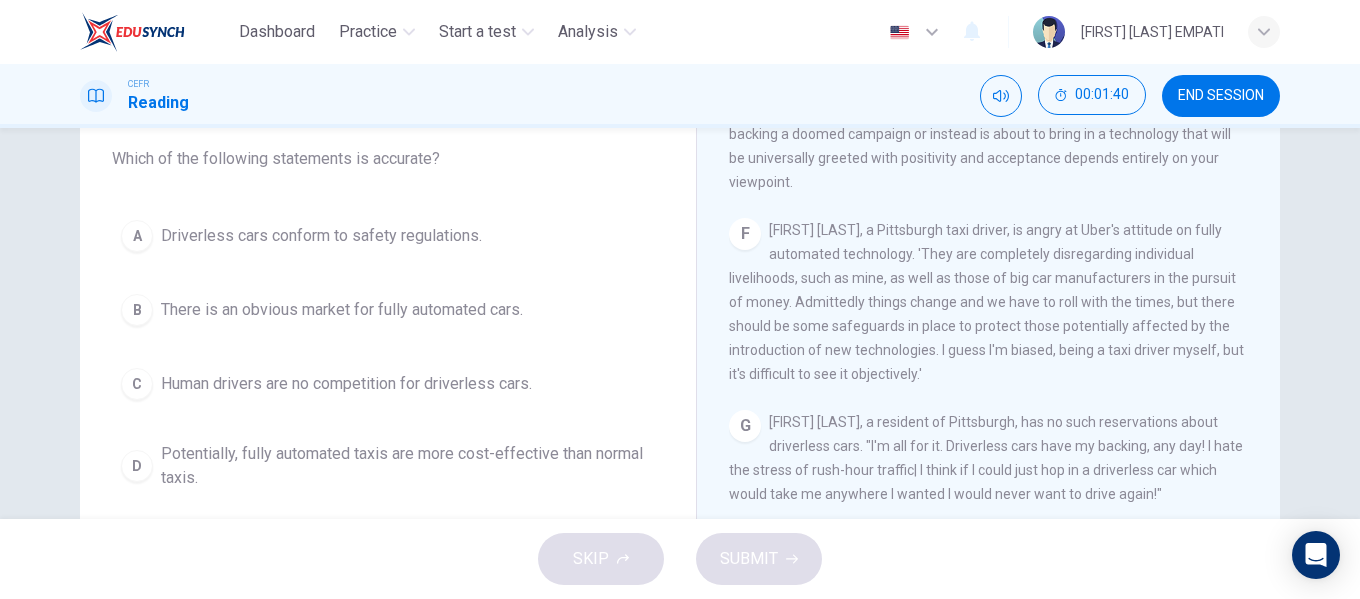click on "There is an obvious market for fully automated cars." at bounding box center (321, 236) 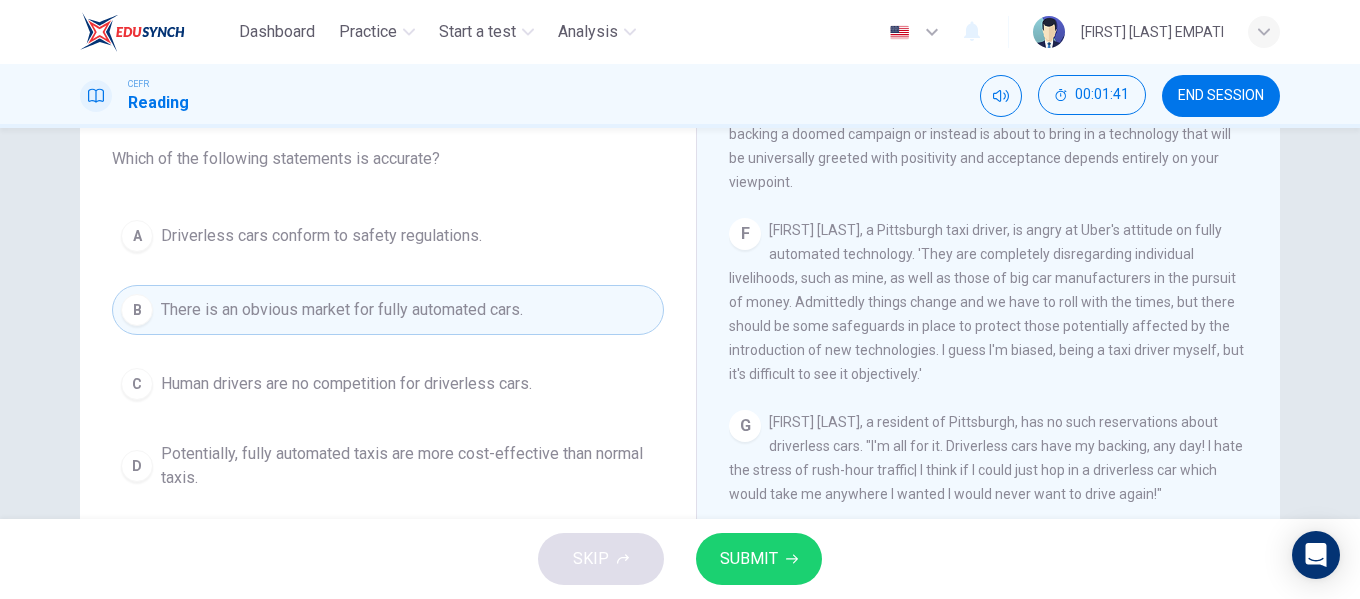 click at bounding box center [792, 559] 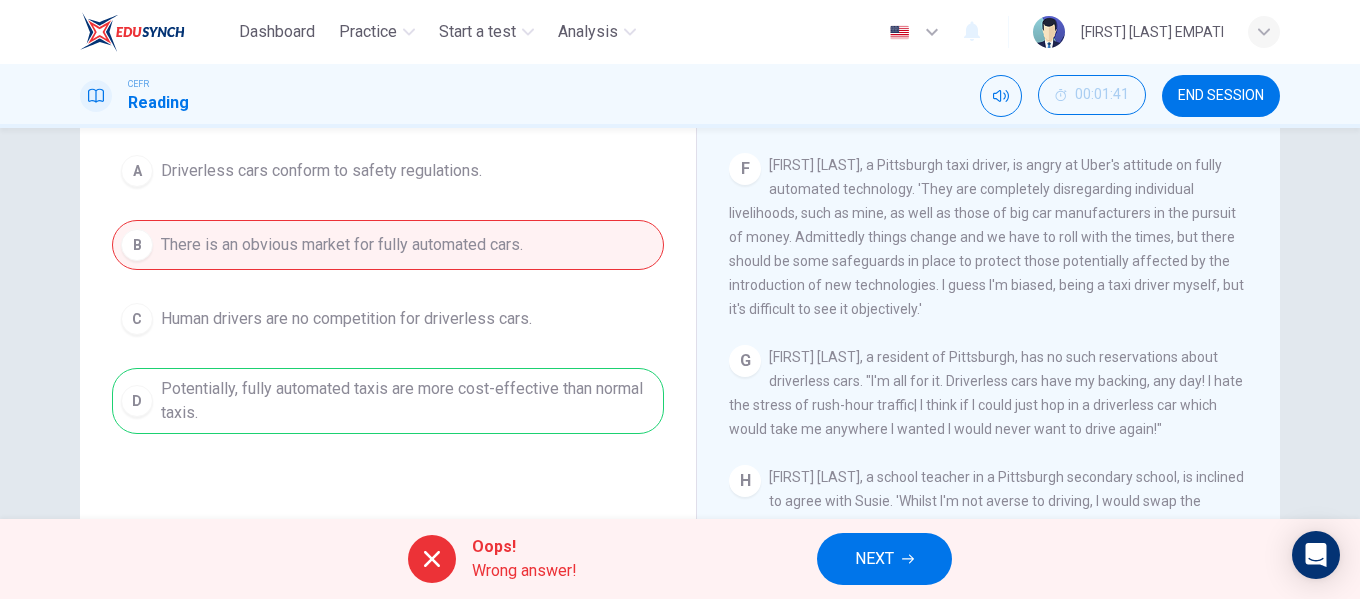 scroll, scrollTop: 265, scrollLeft: 0, axis: vertical 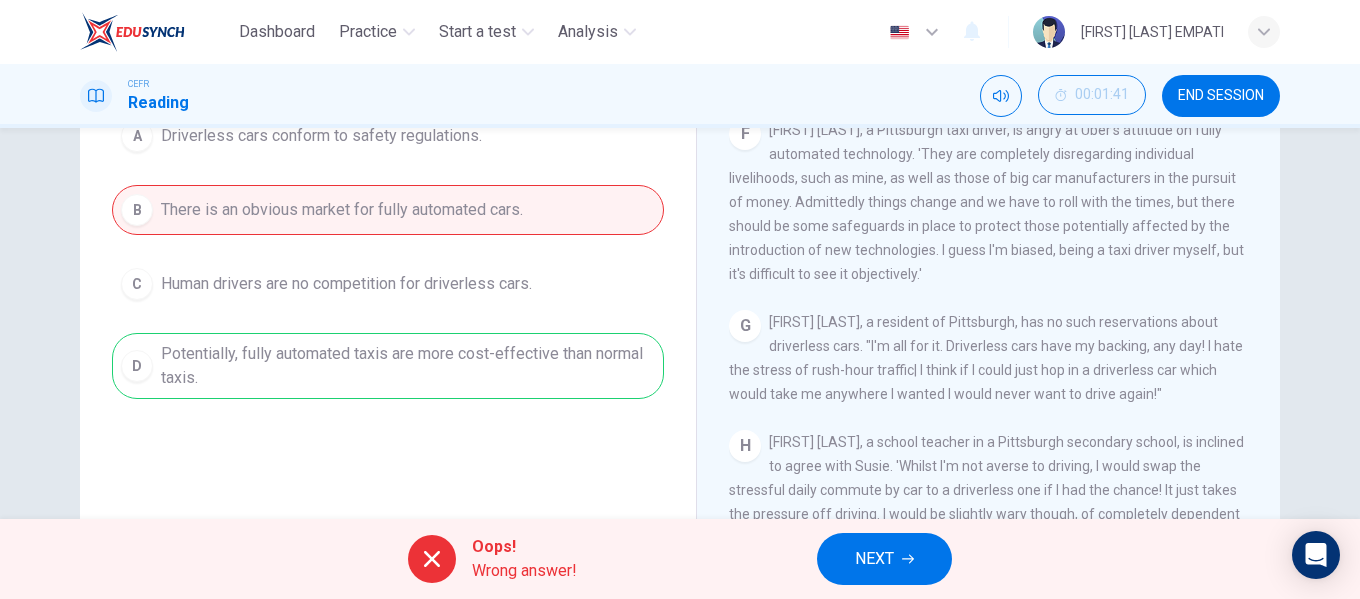click on "A Driverless cars conform to safety regulations. B There is an obvious market for fully automated cars. C Human drivers are no competition for driverless cars. D Potentially, fully automated taxis are more cost-effective than normal taxis." at bounding box center [388, 255] 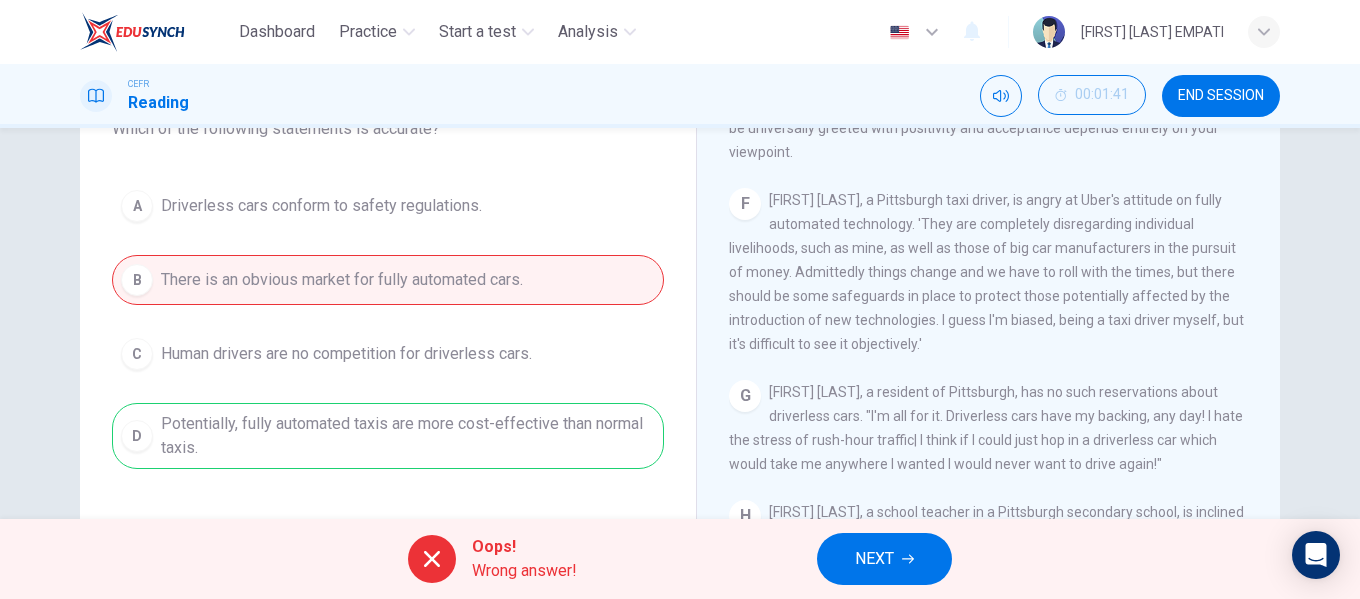 scroll, scrollTop: 165, scrollLeft: 0, axis: vertical 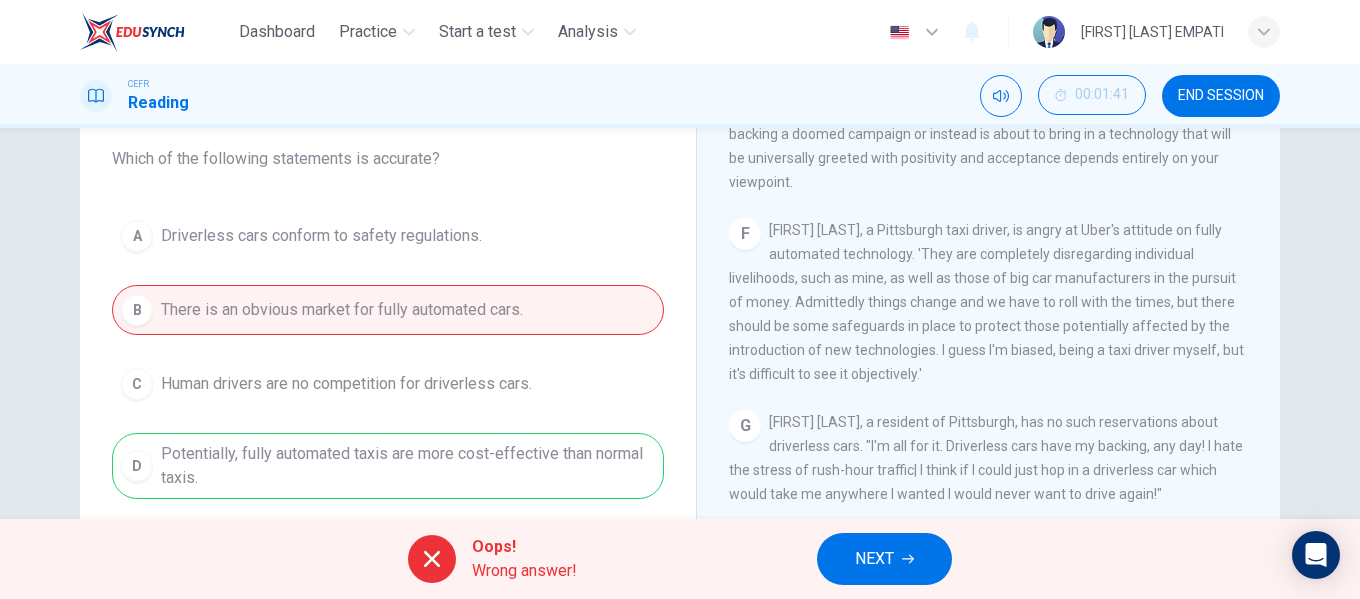 click on "NEXT" at bounding box center [884, 559] 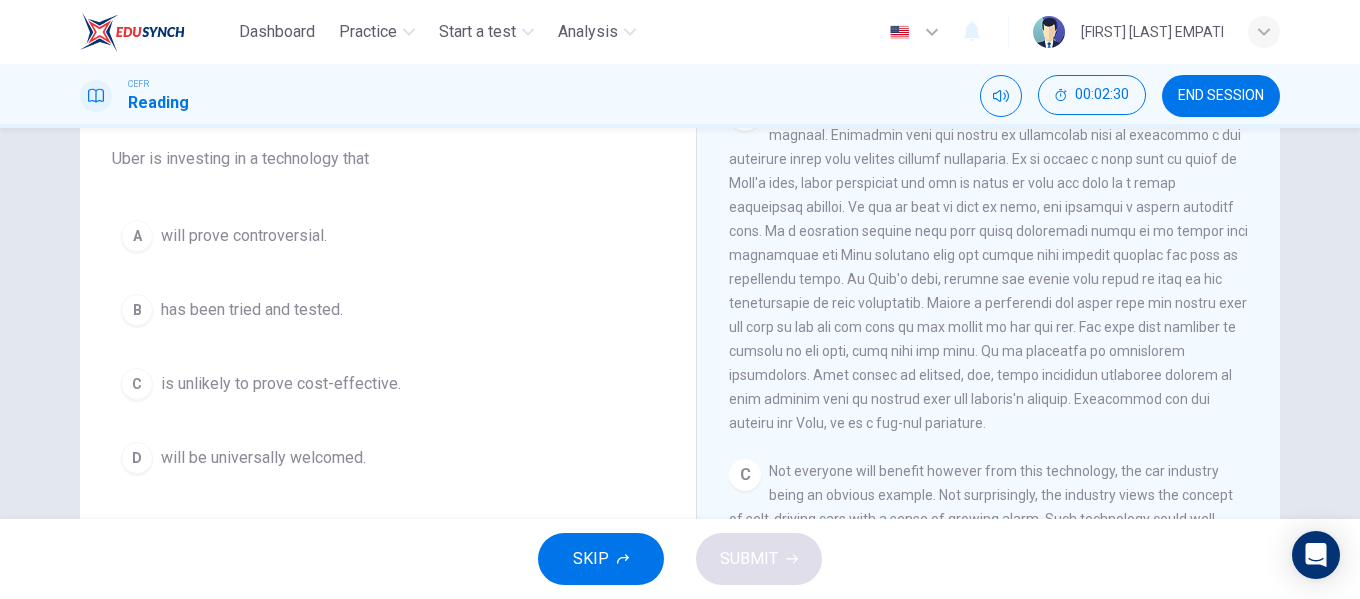scroll, scrollTop: 681, scrollLeft: 0, axis: vertical 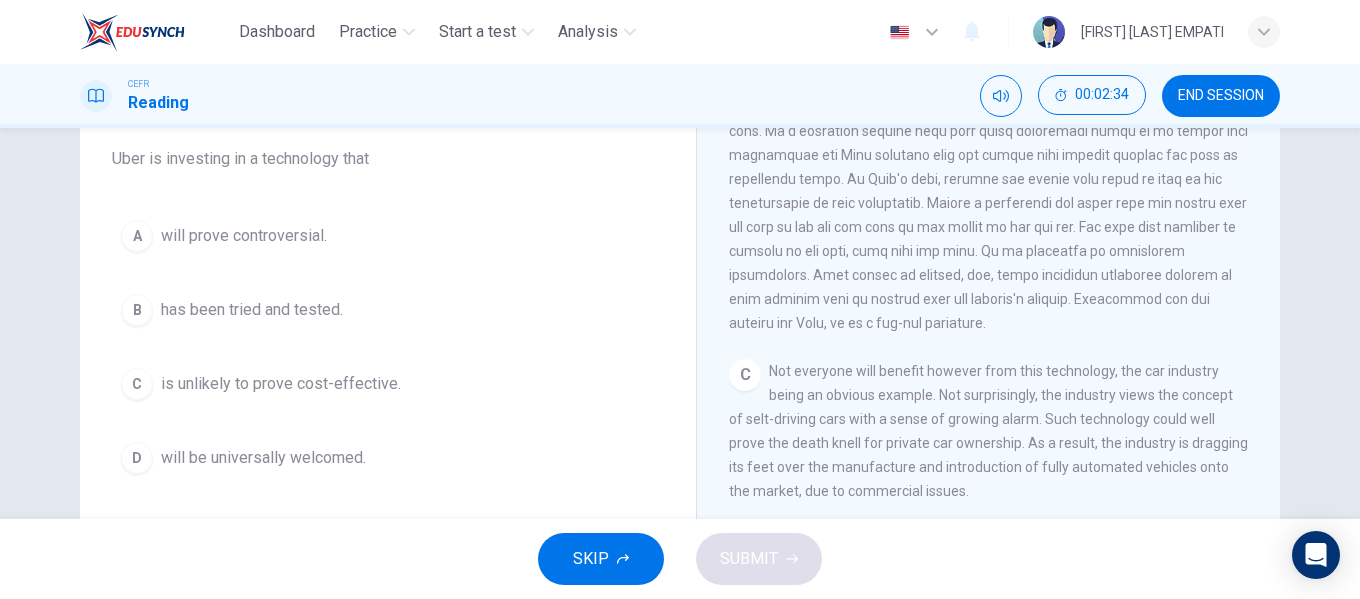 click on "will prove controversial." at bounding box center (244, 236) 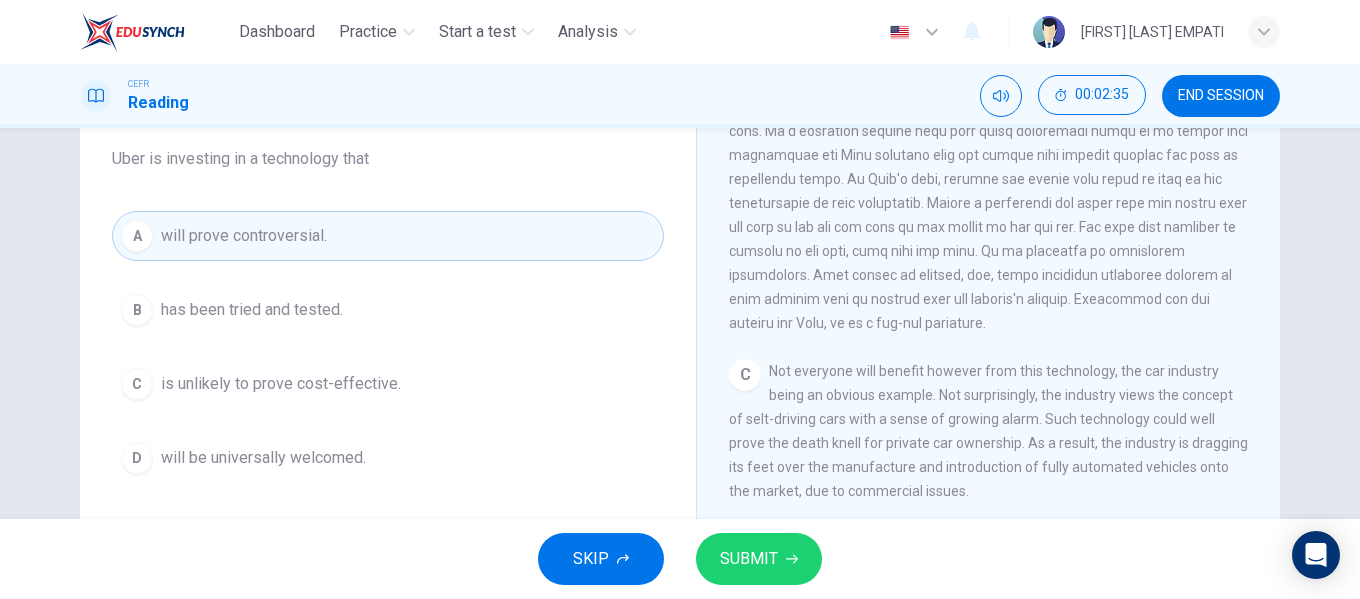 click on "SUBMIT" at bounding box center [749, 559] 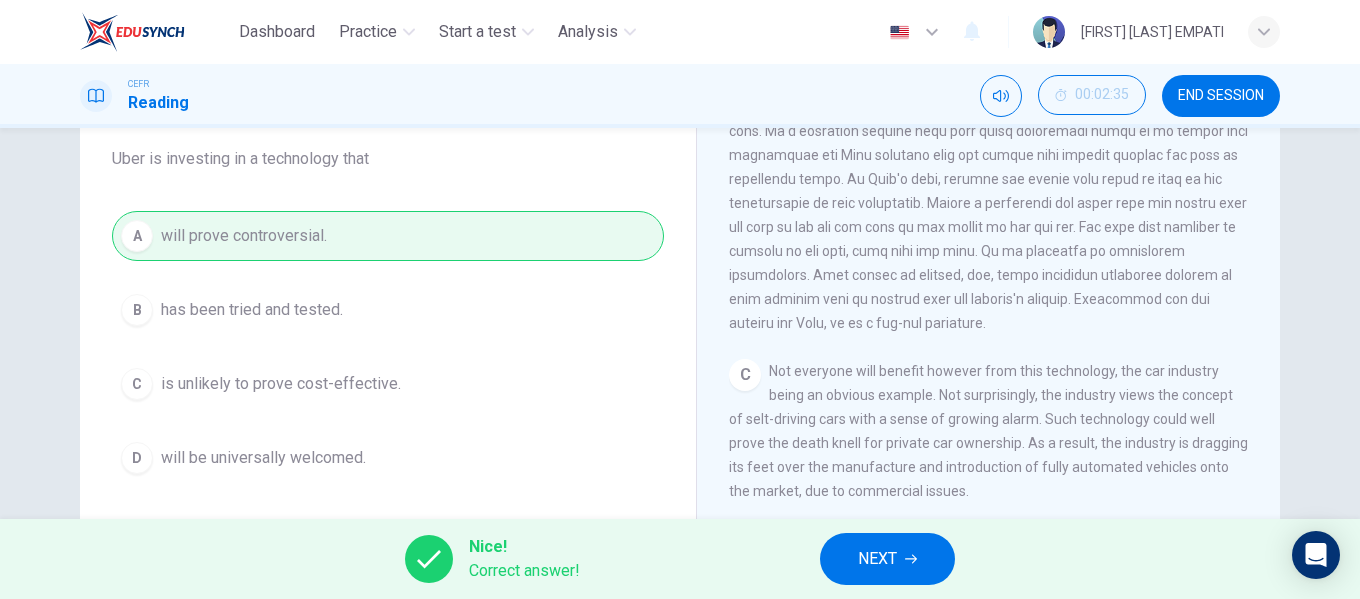 click on "NEXT" at bounding box center (877, 559) 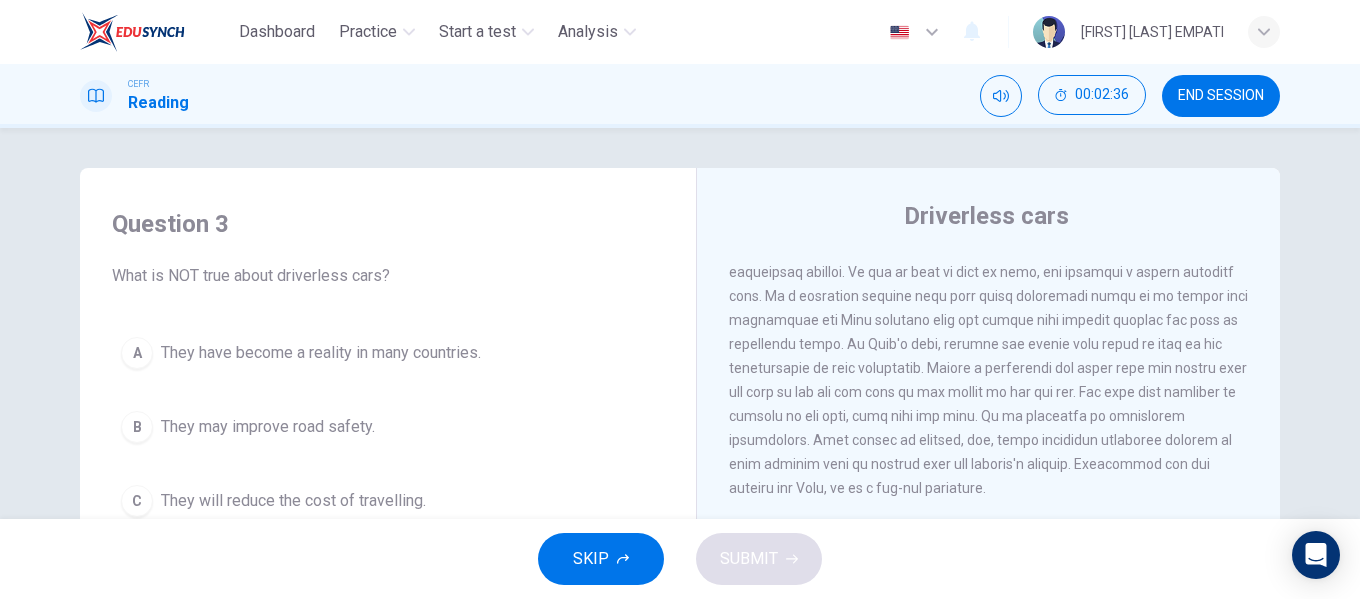 scroll, scrollTop: 100, scrollLeft: 0, axis: vertical 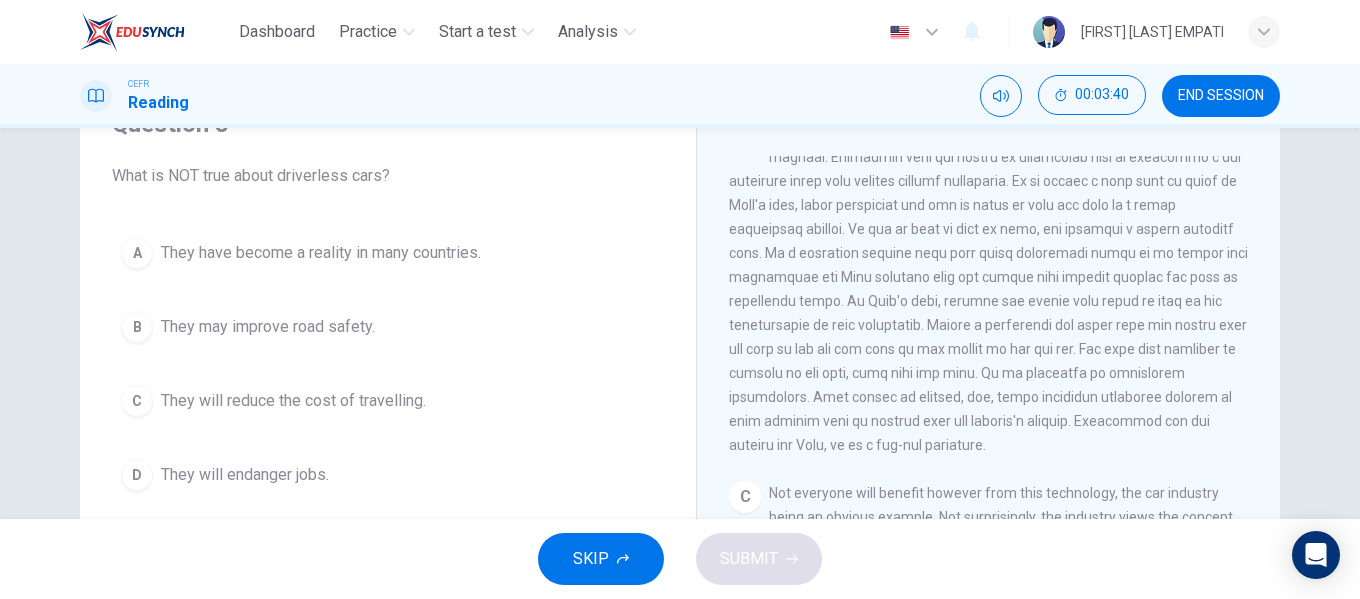 click on "They have become a reality in many countries." at bounding box center (321, 253) 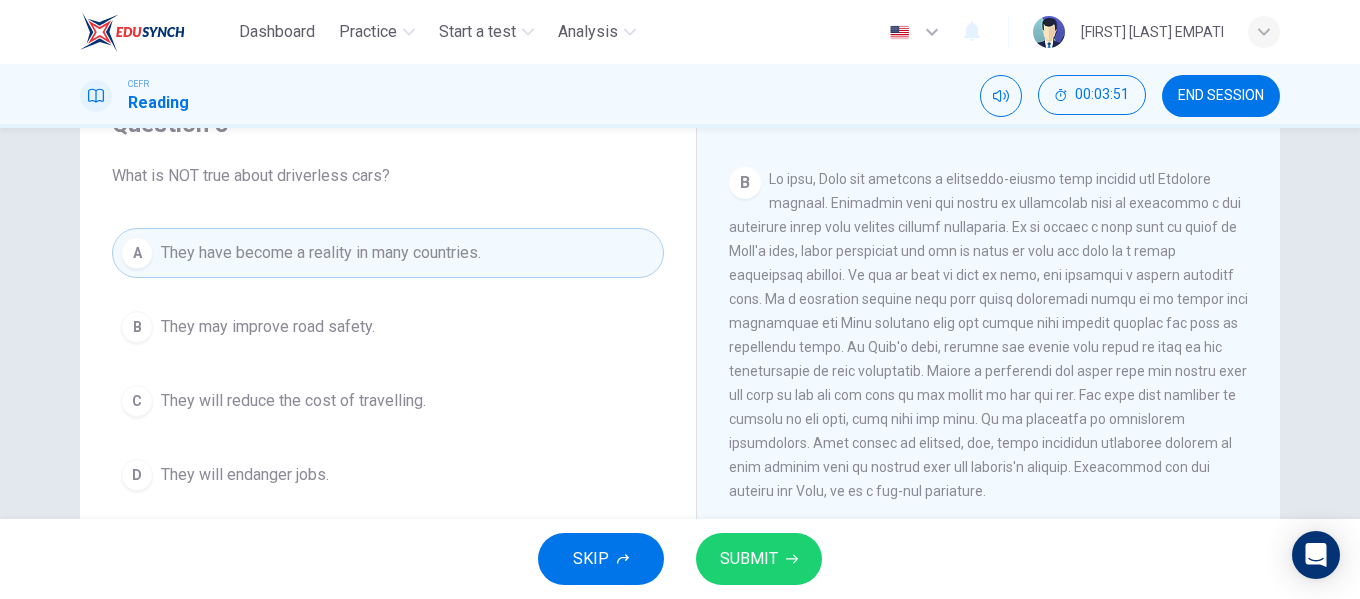 scroll, scrollTop: 624, scrollLeft: 0, axis: vertical 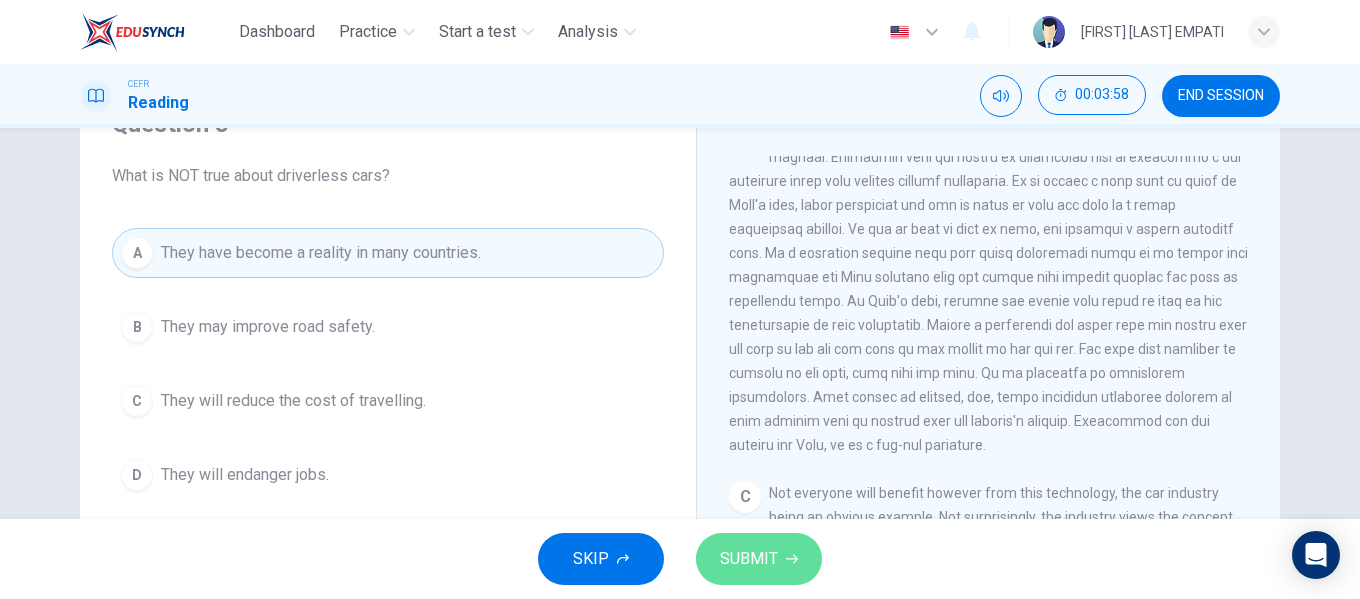 click on "SUBMIT" at bounding box center (759, 559) 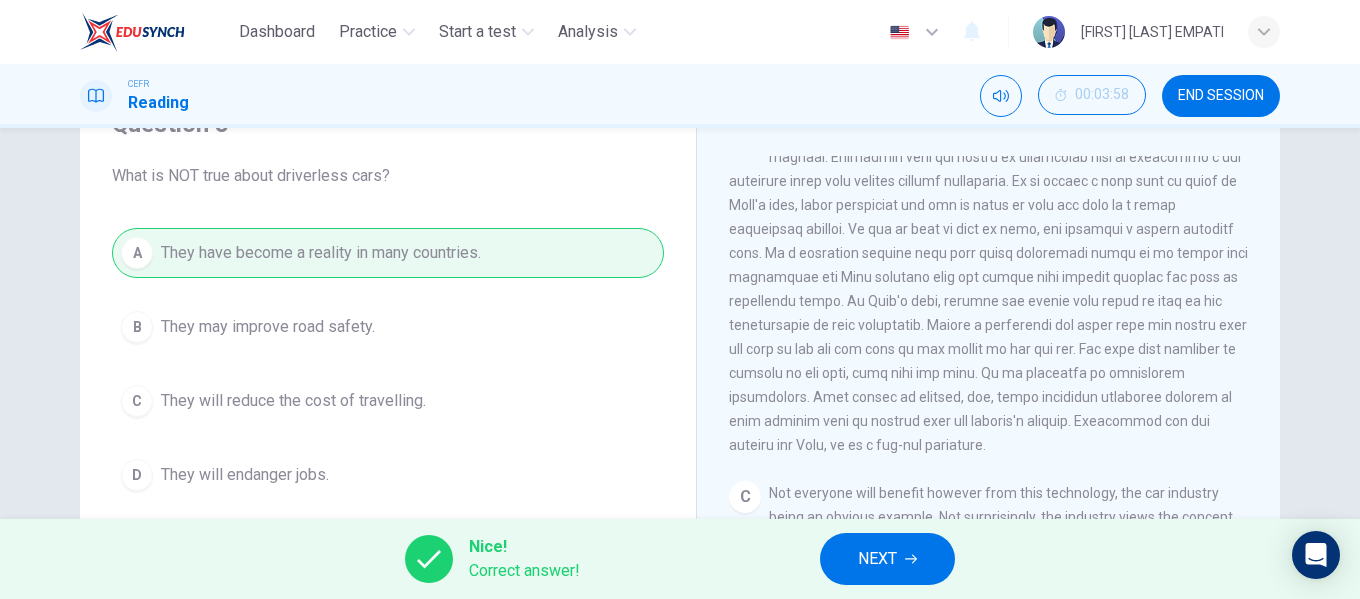click on "NEXT" at bounding box center [877, 559] 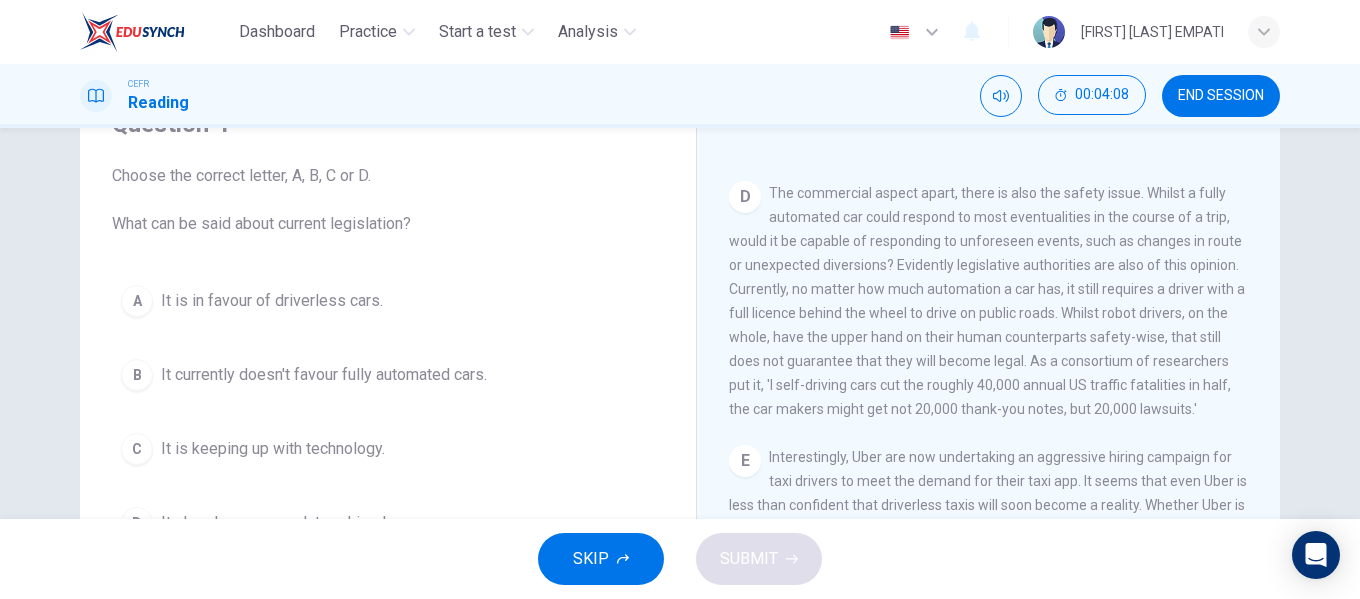 scroll, scrollTop: 1124, scrollLeft: 0, axis: vertical 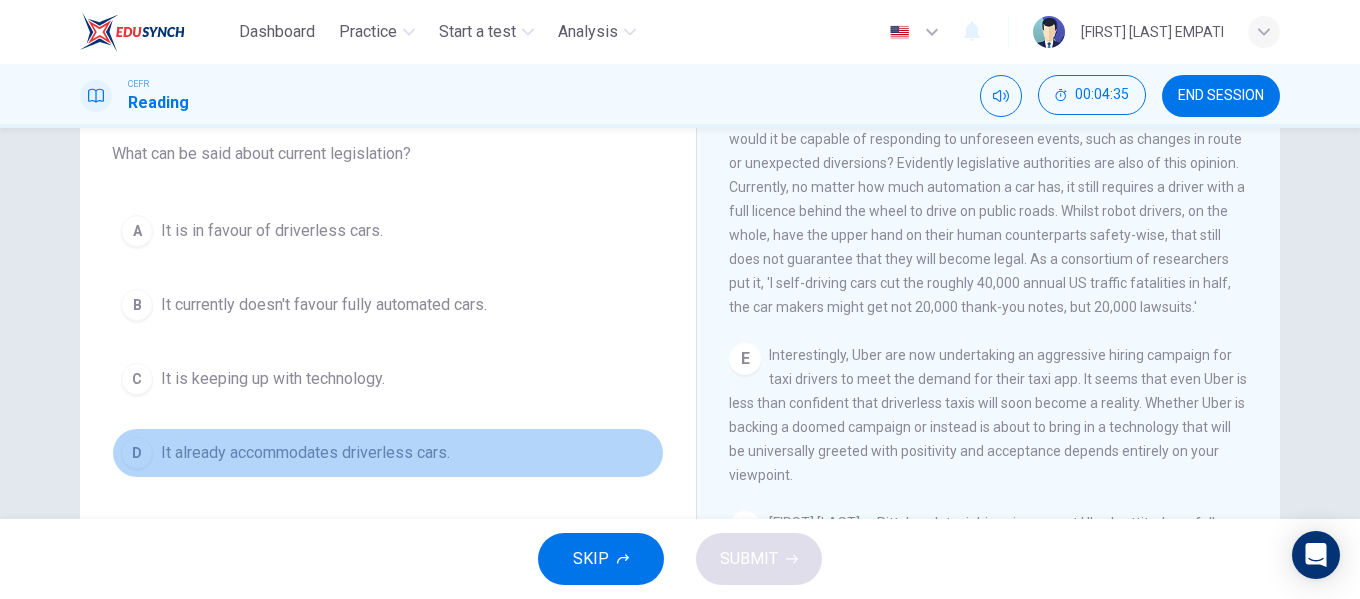 click on "It already accommodates driverless cars." at bounding box center [272, 231] 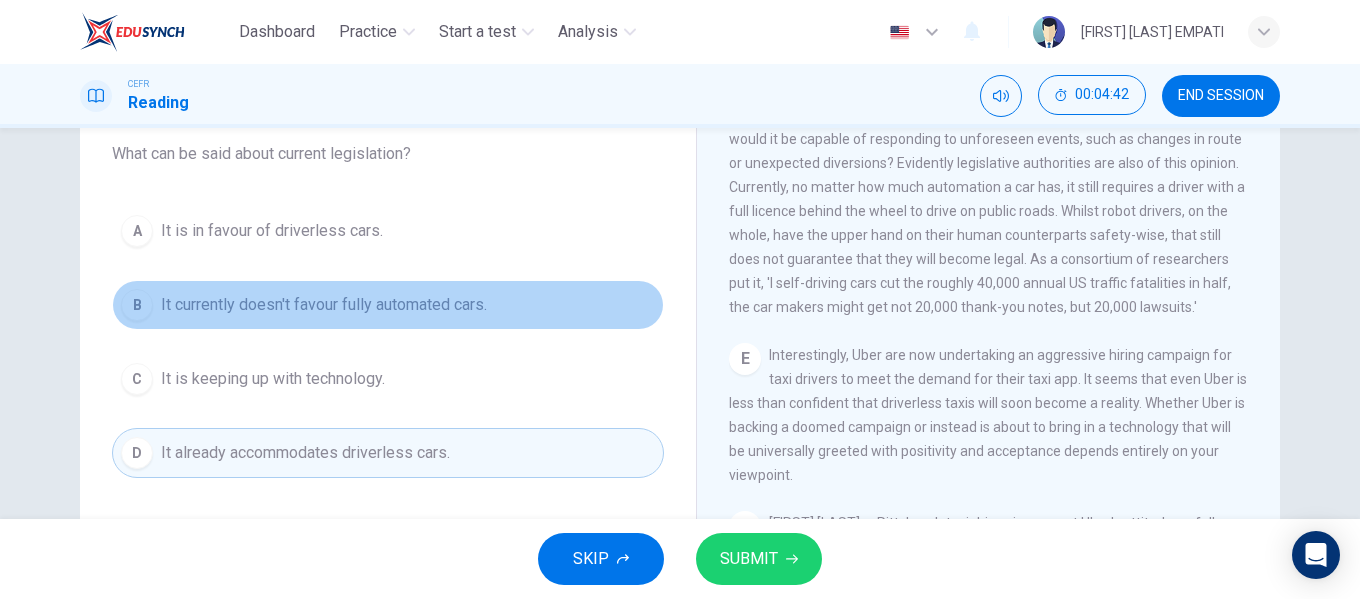 click on "It currently doesn't favour fully automated cars." at bounding box center [272, 231] 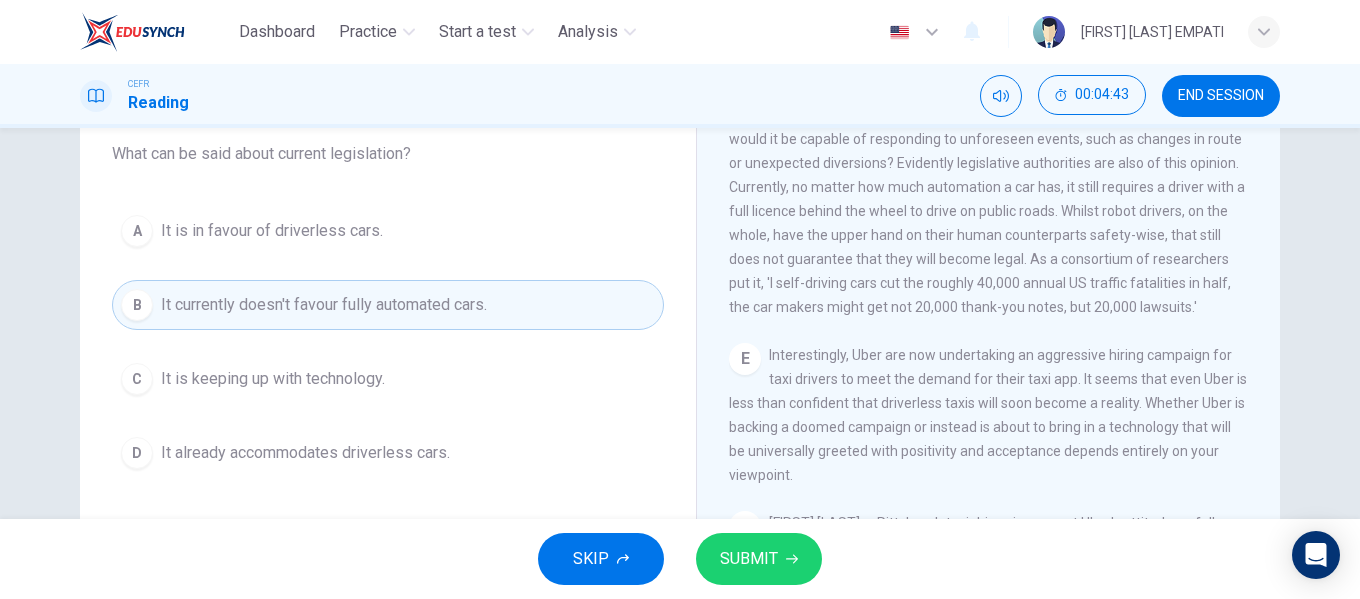 click on "SUBMIT" at bounding box center [749, 559] 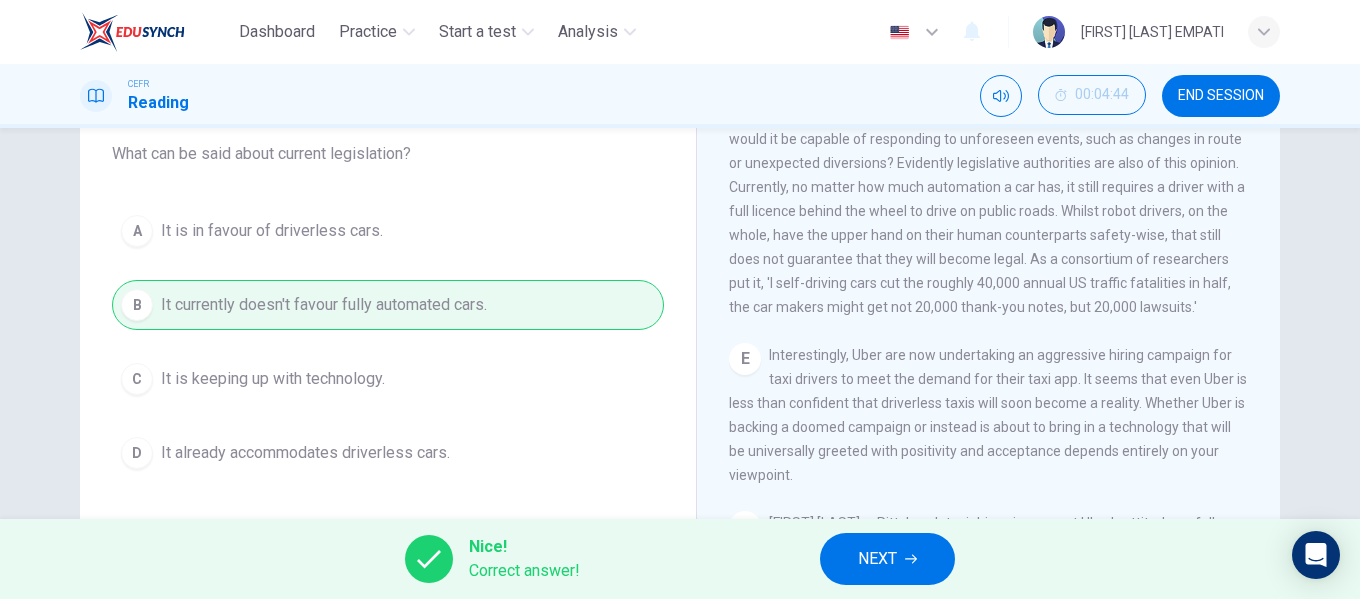click on "NEXT" at bounding box center [887, 559] 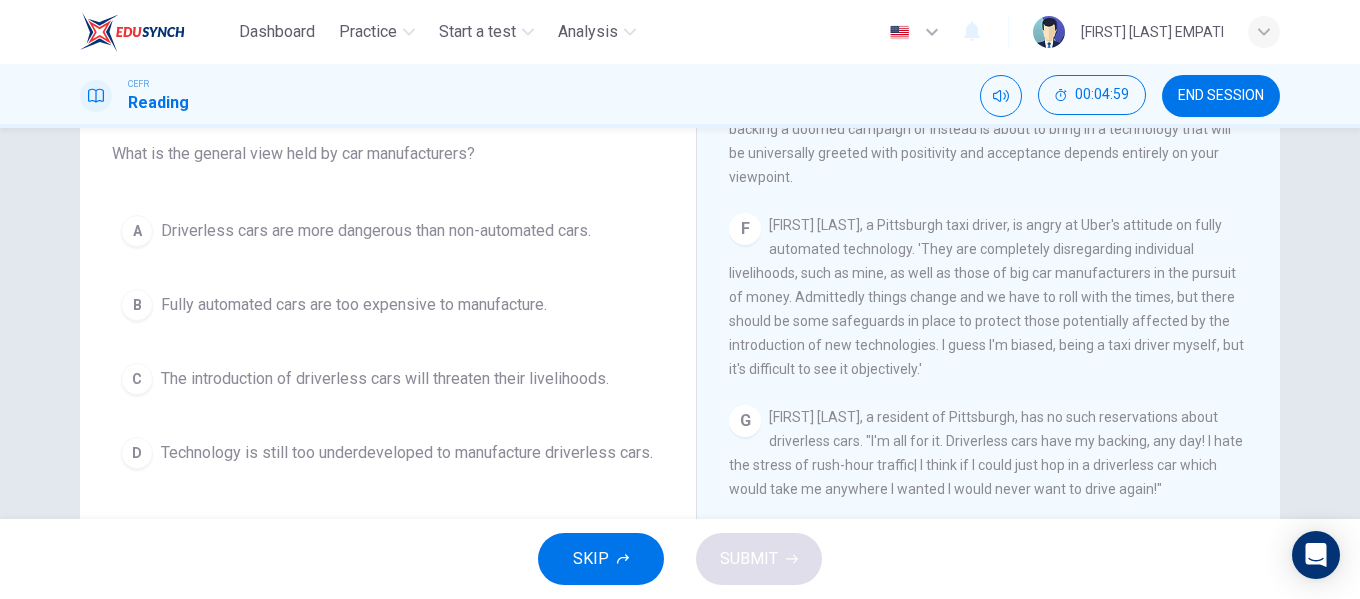 scroll, scrollTop: 1481, scrollLeft: 0, axis: vertical 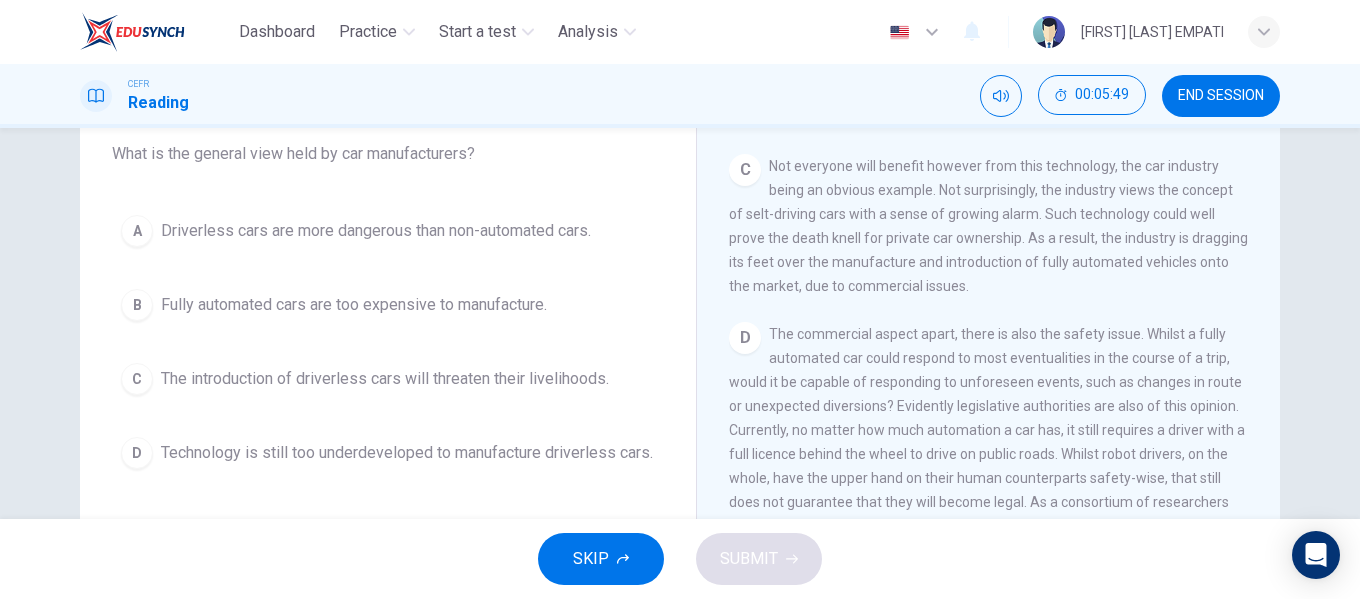 click on "Fully automated cars are too expensive to manufacture." at bounding box center [376, 231] 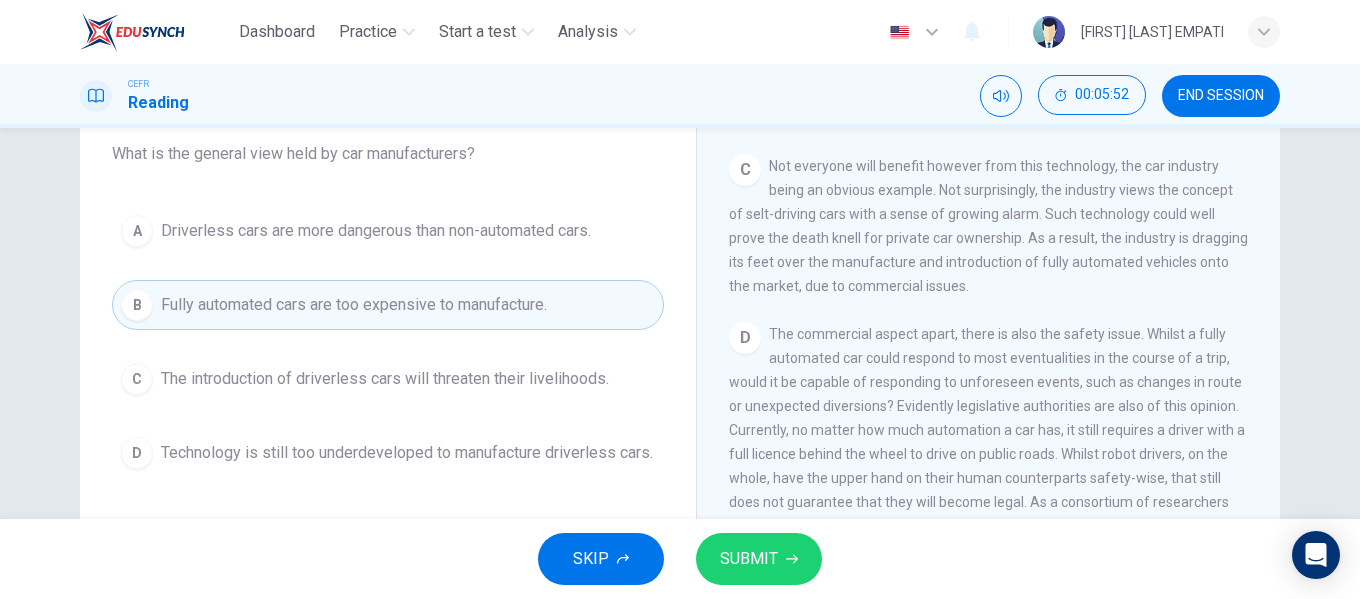 click on "SUBMIT" at bounding box center [749, 559] 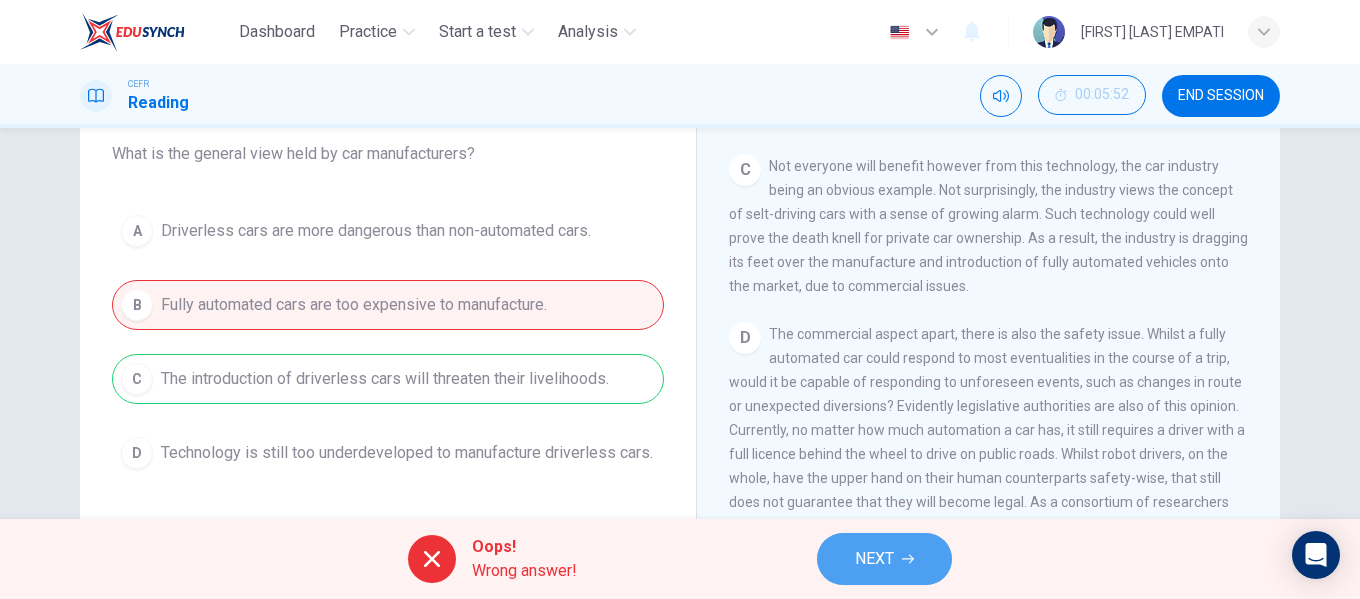 click on "NEXT" at bounding box center (874, 559) 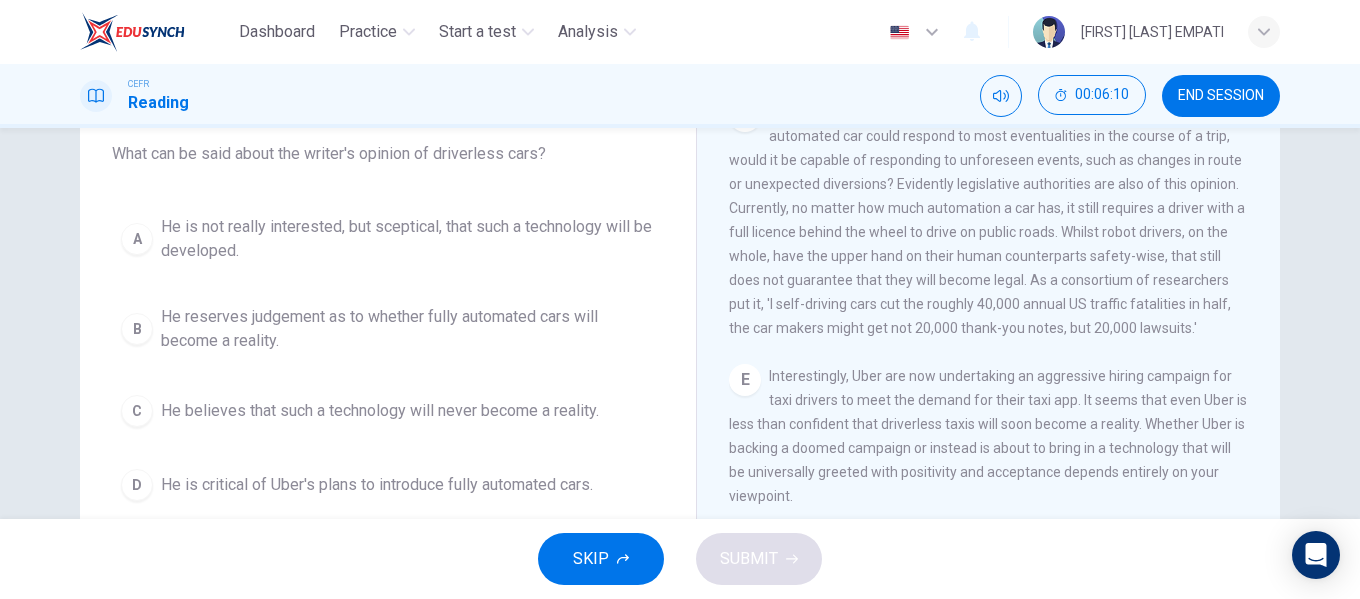 scroll, scrollTop: 1181, scrollLeft: 0, axis: vertical 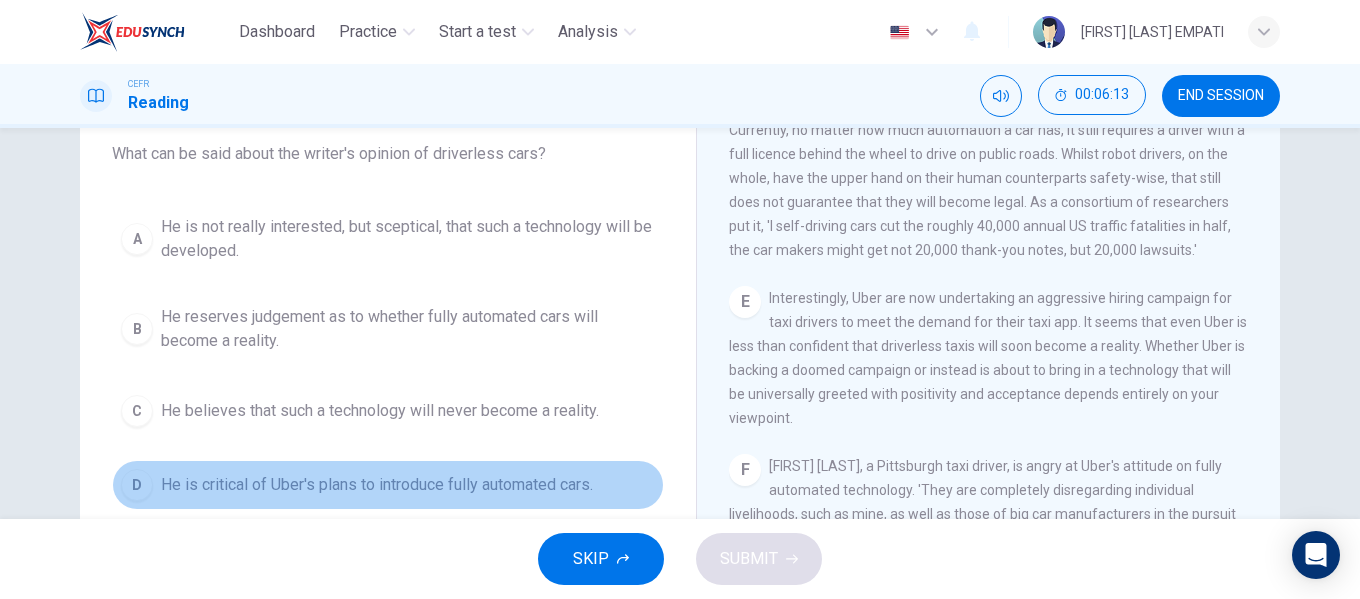 click on "He is critical of Uber's plans to introduce fully automated cars." at bounding box center (408, 239) 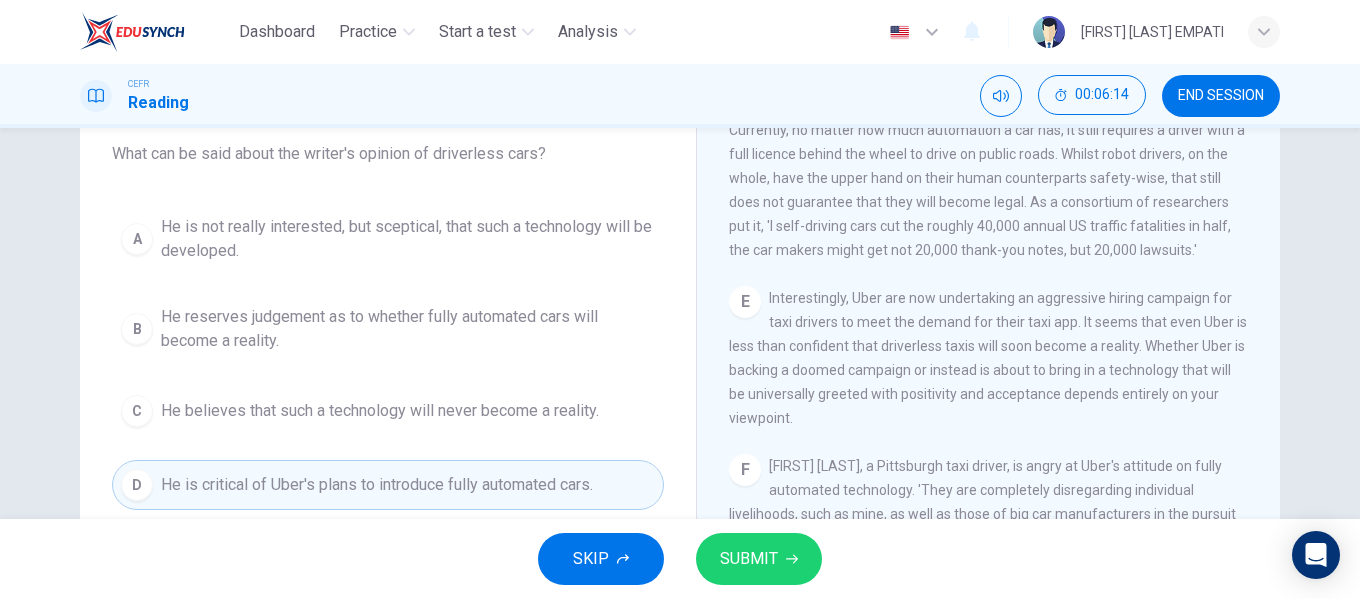 click on "SUBMIT" at bounding box center [749, 559] 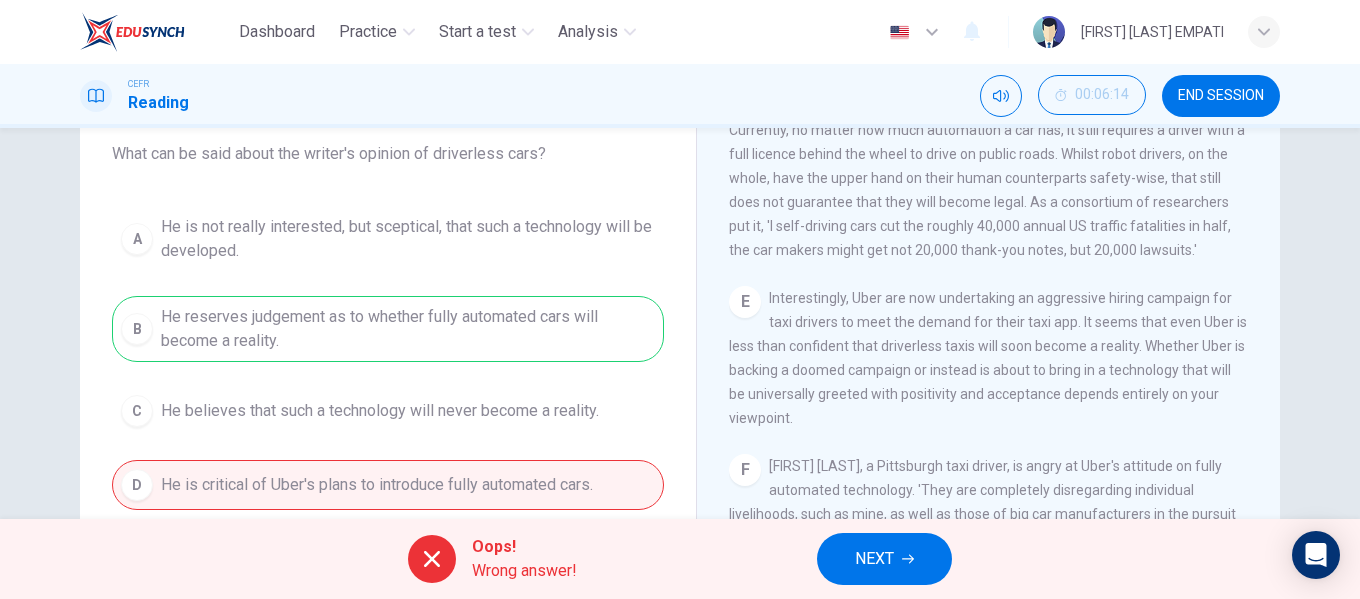 click on "NEXT" at bounding box center (874, 559) 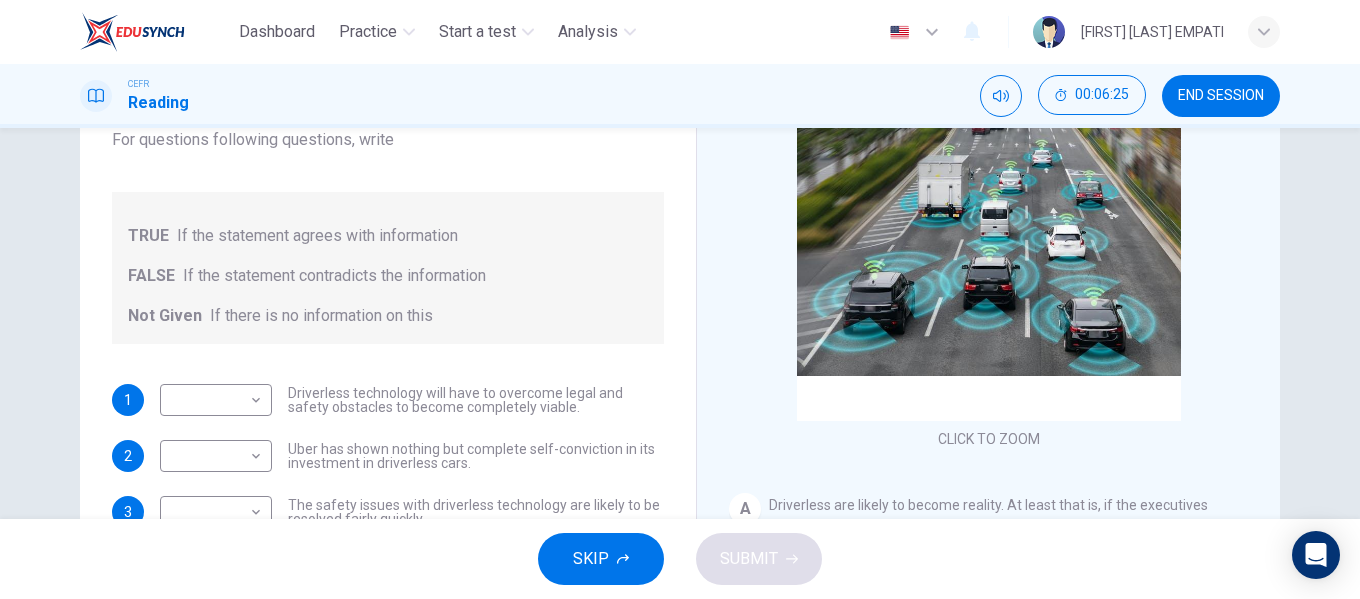 scroll, scrollTop: 284, scrollLeft: 0, axis: vertical 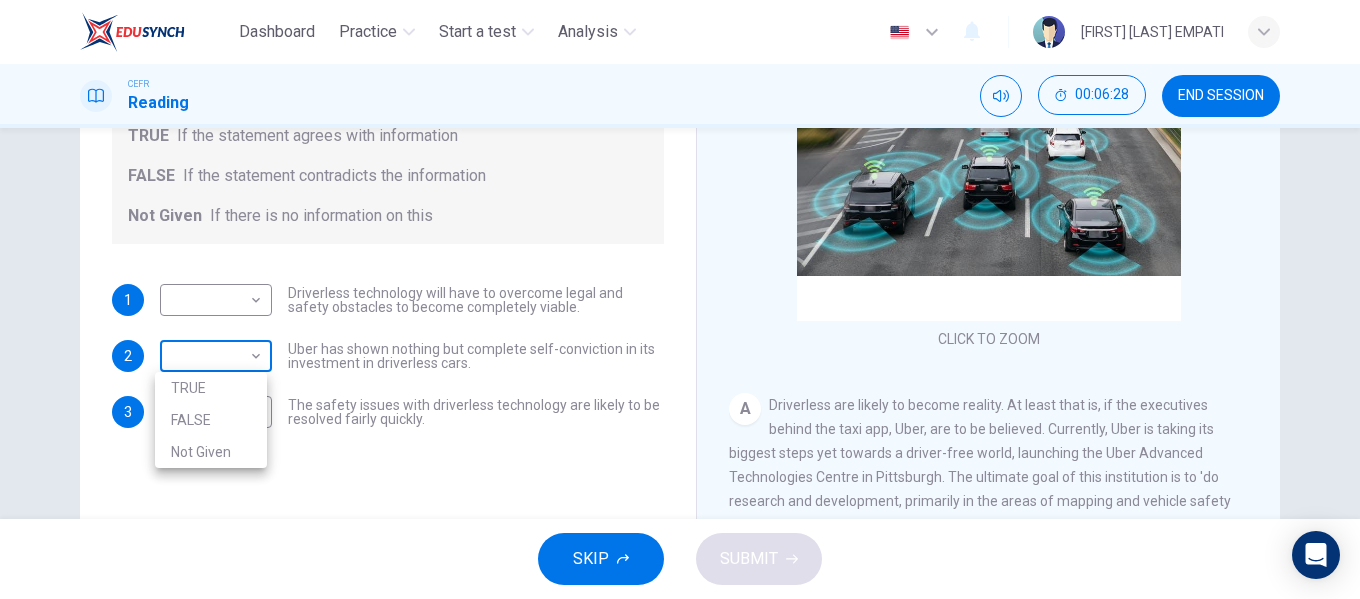 click on "Dashboard Practice Start a test Analysis English en ​ NURUL AININA BINTI MOHD ALIF EMPATI CEFR Reading 00:06:28 END SESSION Question 7 Do the following statements agree with the information given in the text? For questions following questions, write TRUE If the statement agrees with information FALSE If the statement contradicts the information Not Given If there is no information on this 1 ​ ​ Driverless technology will have to overcome legal and safety obstacles to become completely viable. 2 ​ ​ Uber has shown nothing but complete self-conviction in its investment in driverless cars. 3 ​ ​ The safety issues with driverless technology are likely to be resolved fairly quickly. Driverless cars CLICK TO ZOOM Click to Zoom A B C D E F G H SKIP SUBMIT EduSynch - Online Language Proficiency Testing
×
Dashboard Practice Start a test" at bounding box center [680, 299] 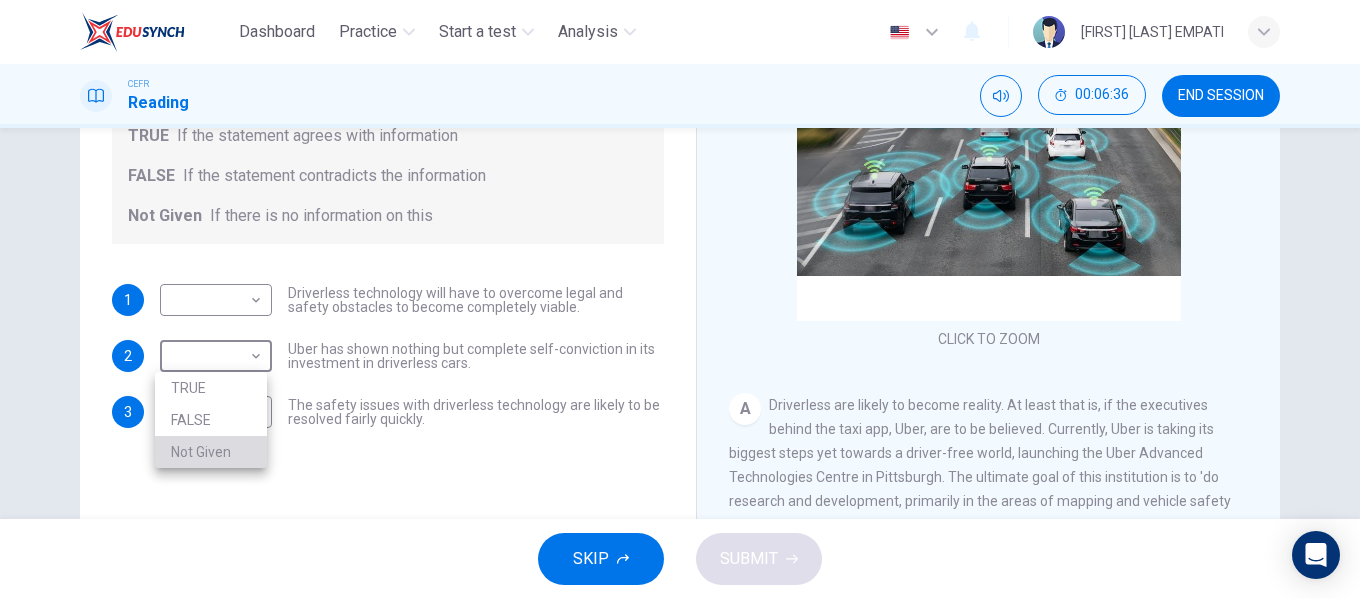 click on "Not Given" at bounding box center (211, 452) 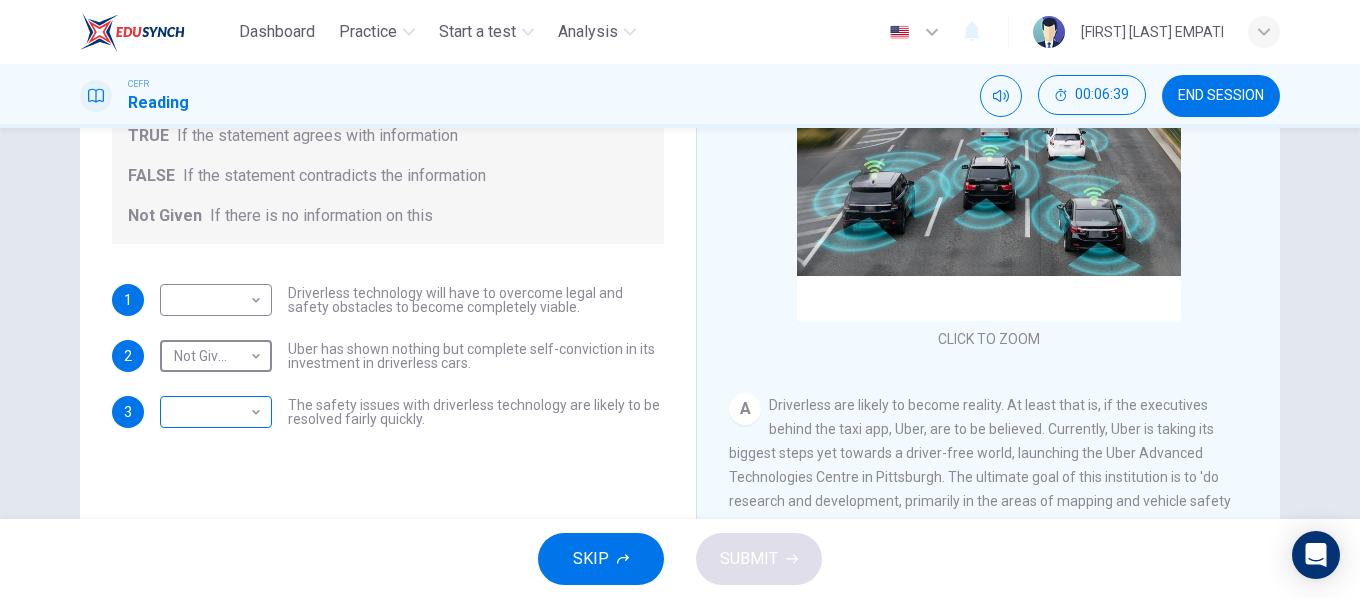 click on "Dashboard Practice Start a test Analysis English en ​ NURUL AININA BINTI MOHD ALIF EMPATI CEFR Reading 00:06:39 END SESSION Question 7 Do the following statements agree with the information given in the text? For questions following questions, write TRUE If the statement agrees with information FALSE If the statement contradicts the information Not Given If there is no information on this 1 ​ ​ Driverless technology will have to overcome legal and safety obstacles to become completely viable. 2 Not Given Not Given ​ Uber has shown nothing but complete self-conviction in its investment in driverless cars. 3 ​ ​ The safety issues with driverless technology are likely to be resolved fairly quickly. Driverless cars CLICK TO ZOOM Click to Zoom A B C D E F G H SKIP SUBMIT EduSynch - Online Language Proficiency Testing
×
Dashboard 2025" at bounding box center (680, 299) 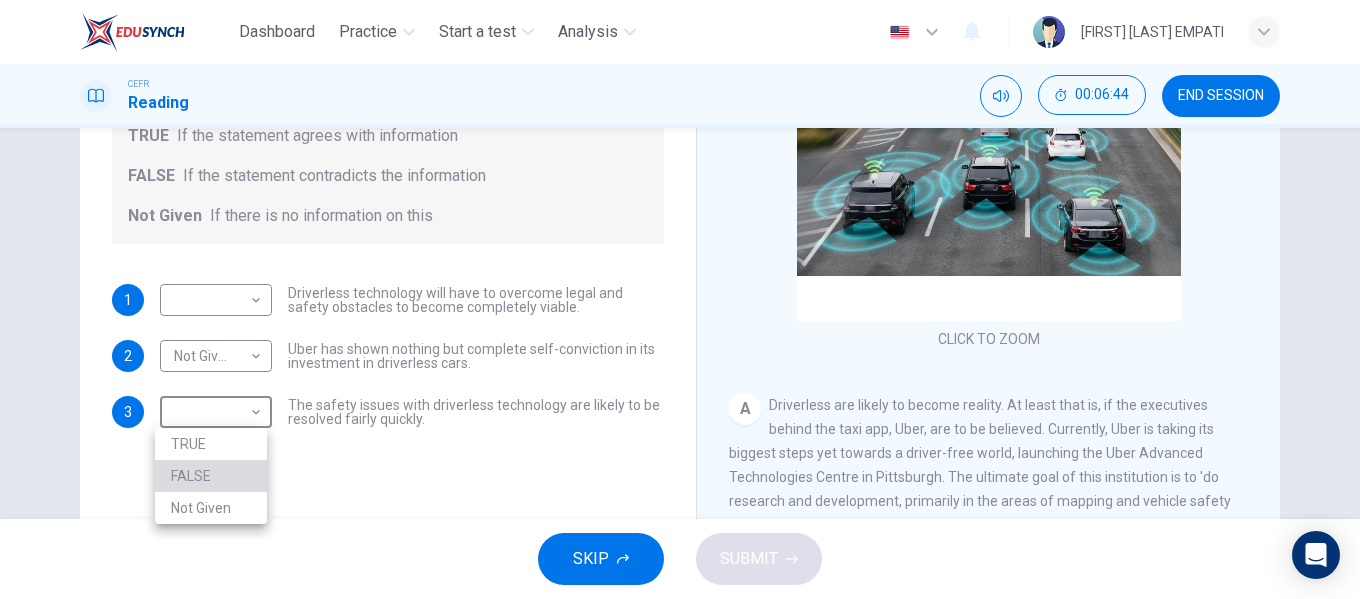 click on "FALSE" at bounding box center (211, 476) 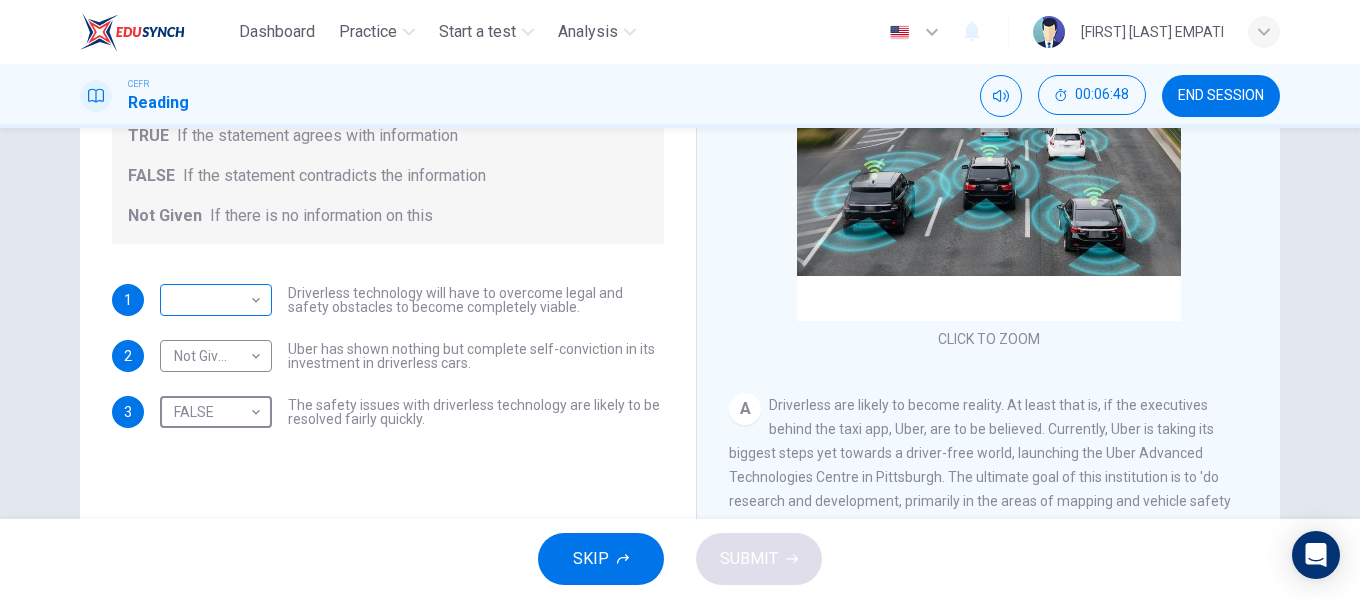 click on "Dashboard Practice Start a test Analysis English en ​ NURUL AININA BINTI MOHD ALIF EMPATI CEFR Reading 00:06:48 END SESSION Question 7 Do the following statements agree with the information given in the text? For questions following questions, write TRUE If the statement agrees with information FALSE If the statement contradicts the information Not Given If there is no information on this 1 ​ ​ Driverless technology will have to overcome legal and safety obstacles to become completely viable. 2 Not Given Not Given ​ Uber has shown nothing but complete self-conviction in its investment in driverless cars. 3 FALSE FALSE ​ The safety issues with driverless technology are likely to be resolved fairly quickly. Driverless cars CLICK TO ZOOM Click to Zoom A B C D E F G H SKIP SUBMIT EduSynch - Online Language Proficiency Testing
×
2025" at bounding box center (680, 299) 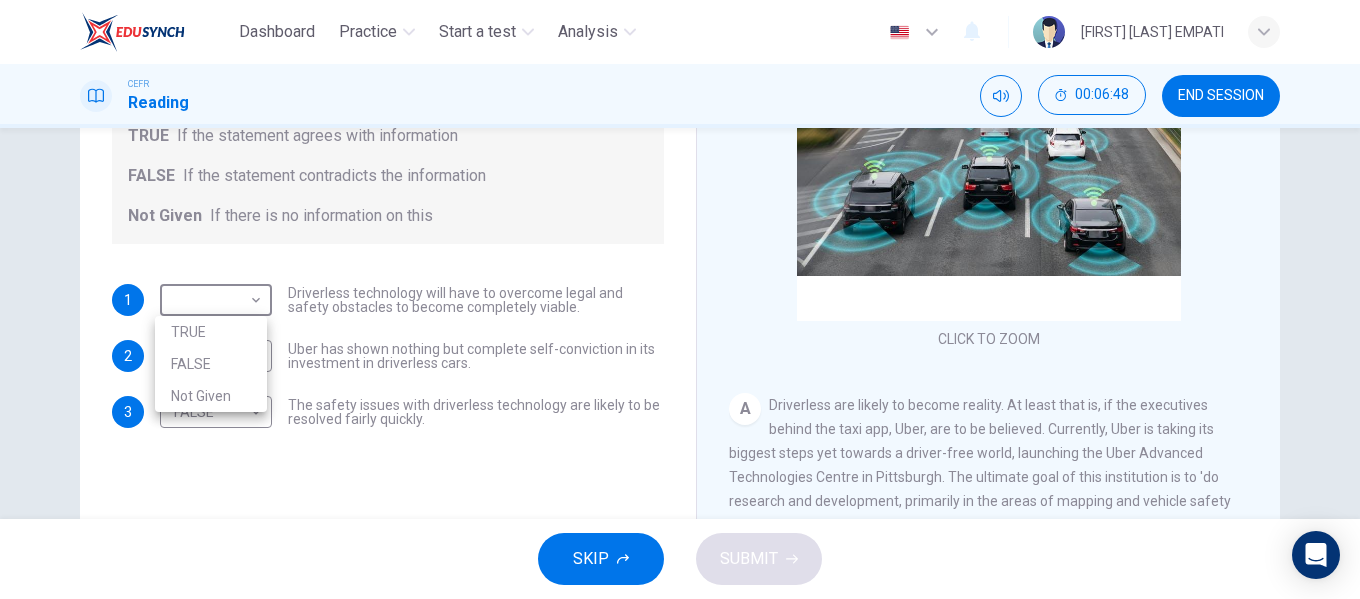 click on "TRUE" at bounding box center [211, 332] 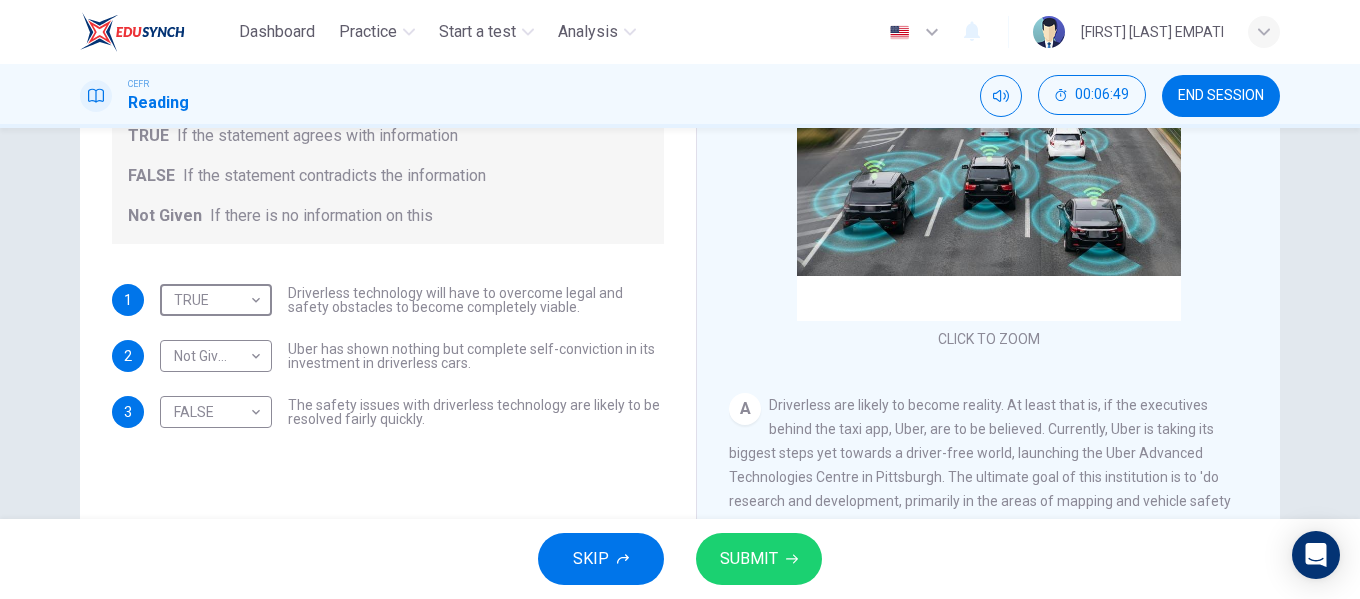 click on "SUBMIT" at bounding box center (759, 559) 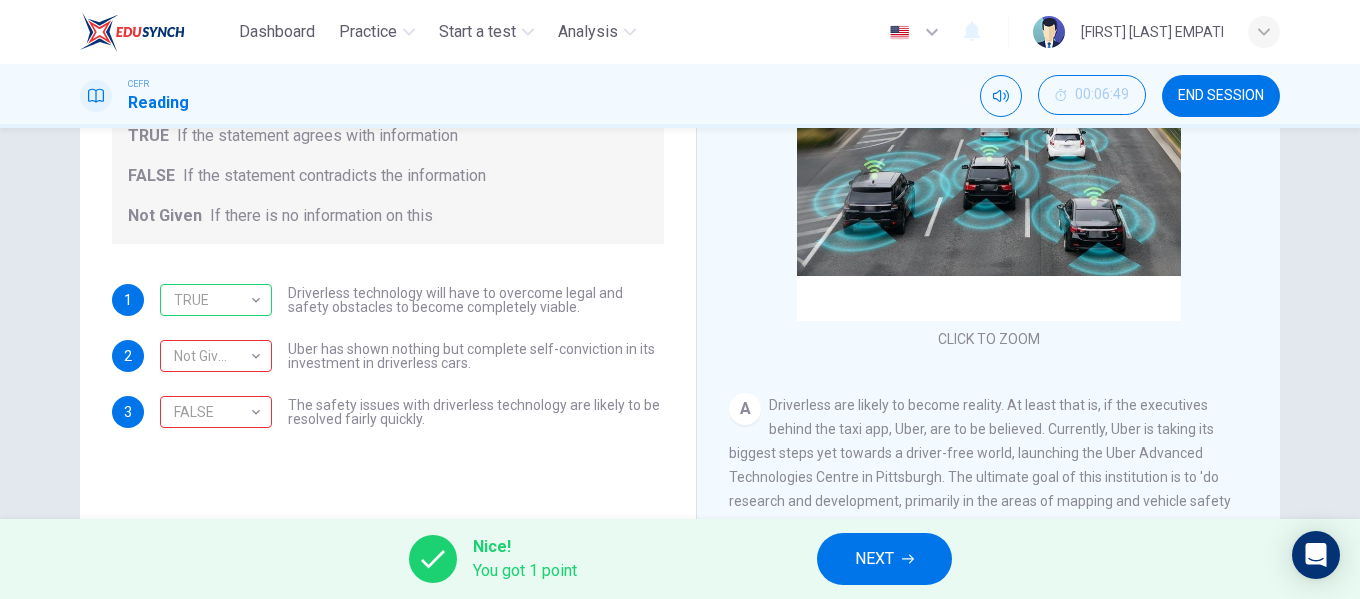 click on "NEXT" at bounding box center [884, 559] 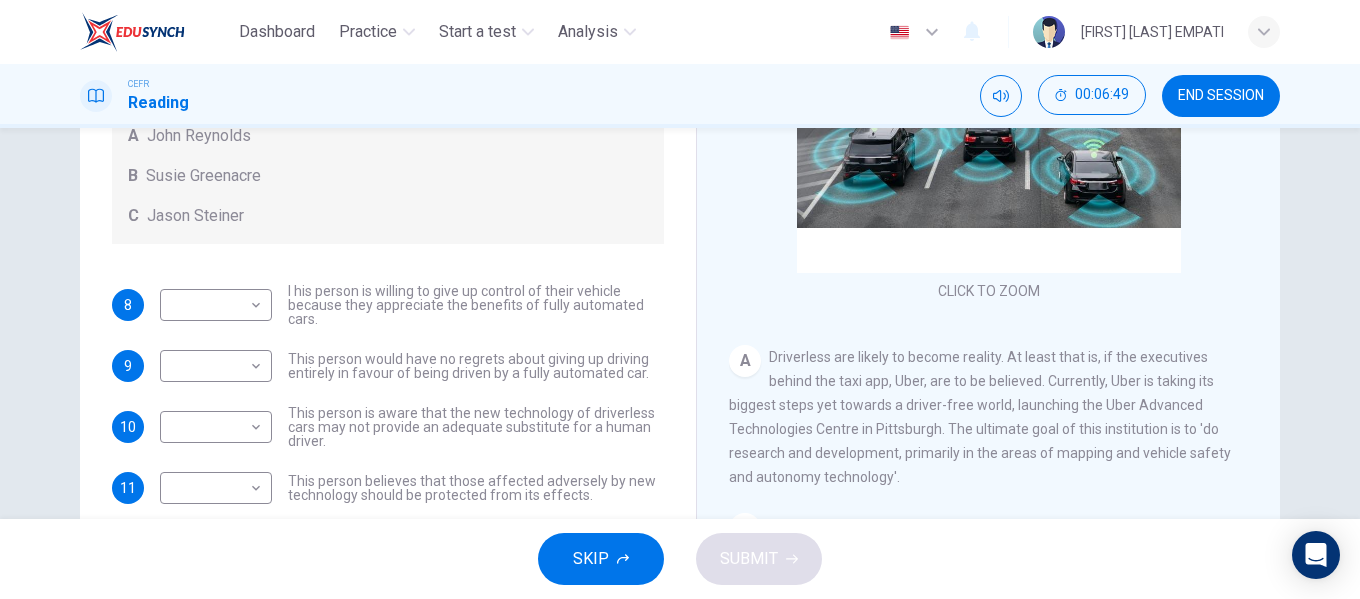 scroll, scrollTop: 132, scrollLeft: 0, axis: vertical 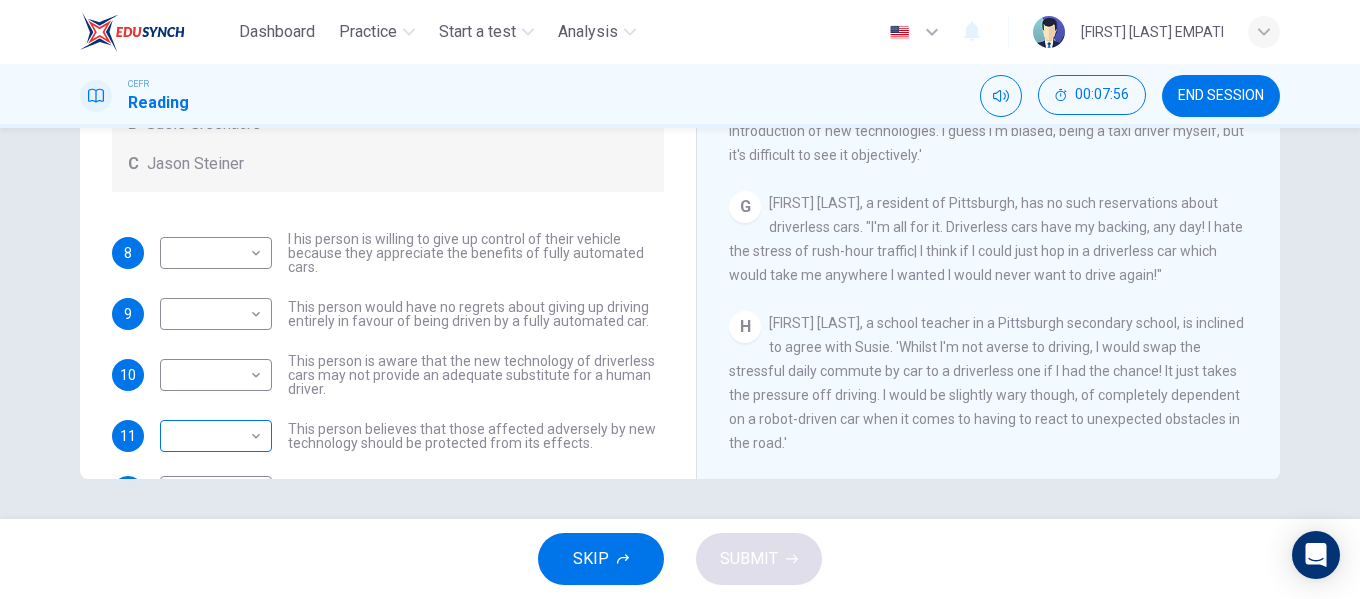 click on "Dashboard Practice Start a test Analysis English en ​ NURUL AININA BINTI MOHD ALIF EMPATI CEFR Reading 00:07:56 END SESSION Questions 8 - 12 Look at the following statements, and the list of people. Match each statement to the correct person, A-C. You may use any letter more than once.
A John Reynolds B Susie Greenacre C Jason Steiner 8 ​ ​ I his person is willing to give up control of their vehicle because they appreciate the benefits of fully automated cars. 9 ​ ​ This person would have no regrets about giving up driving entirely in favour of being driven by a fully automated car. 10 ​ ​ This person is aware that the new technology of driverless cars may not provide an adequate substitute for a human driver. 11 ​ ​ This person believes that those affected adversely by new technology should be protected from its effects. 12 ​ ​ This person enjoys driving but only under favourable conditions. Driverless cars CLICK TO ZOOM Click to Zoom A B C D E F G H SKIP SUBMIT
×" at bounding box center (680, 299) 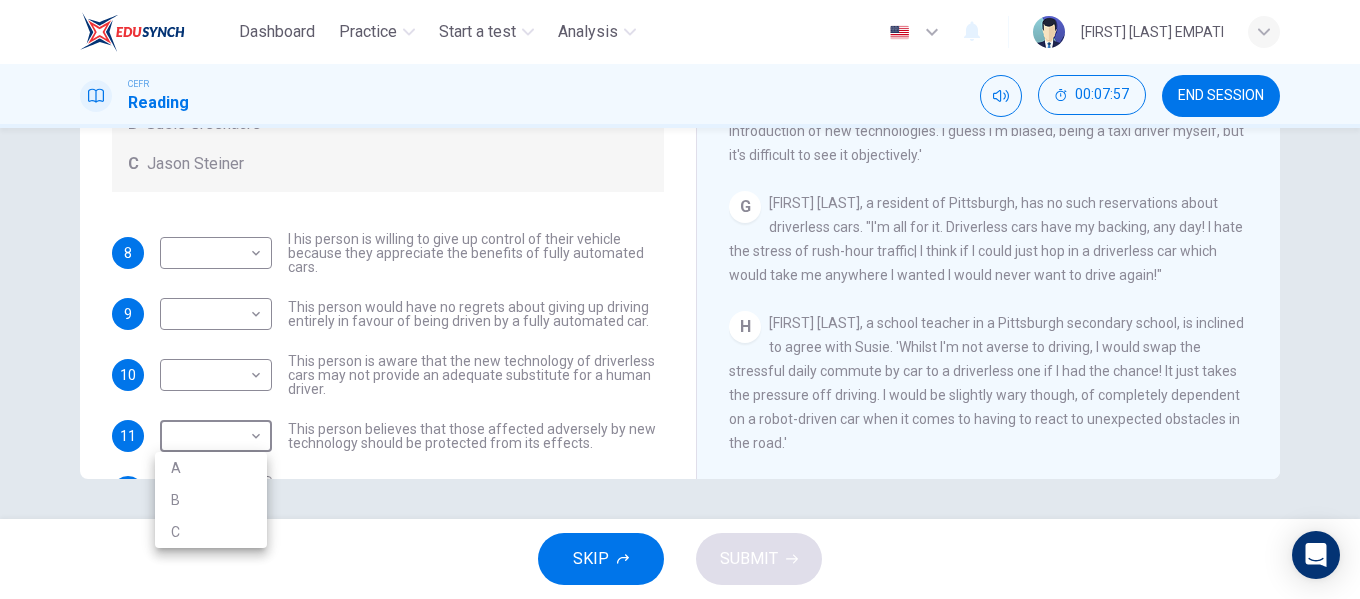 click on "A" at bounding box center [211, 468] 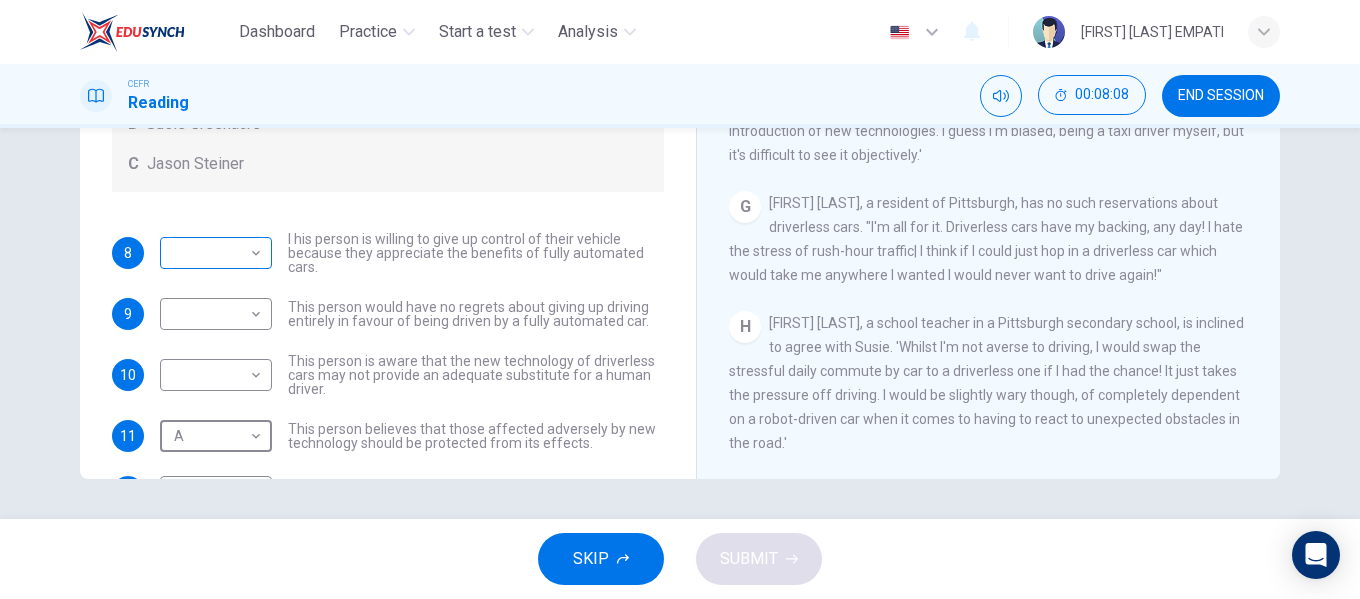 click on "Dashboard Practice Start a test Analysis English en ​ NURUL AININA BINTI MOHD ALIF EMPATI CEFR Reading 00:08:08 END SESSION Questions 8 - 12 Look at the following statements, and the list of people. Match each statement to the correct person, A-C. You may use any letter more than once.
A John Reynolds B Susie Greenacre C Jason Steiner 8 ​ ​ I his person is willing to give up control of their vehicle because they appreciate the benefits of fully automated cars. 9 ​ ​ This person would have no regrets about giving up driving entirely in favour of being driven by a fully automated car. 10 ​ ​ This person is aware that the new technology of driverless cars may not provide an adequate substitute for a human driver. 11 A A ​ This person believes that those affected adversely by new technology should be protected from its effects. 12 ​ ​ This person enjoys driving but only under favourable conditions. Driverless cars CLICK TO ZOOM Click to Zoom A B C D E F G H SKIP SUBMIT
×" at bounding box center (680, 299) 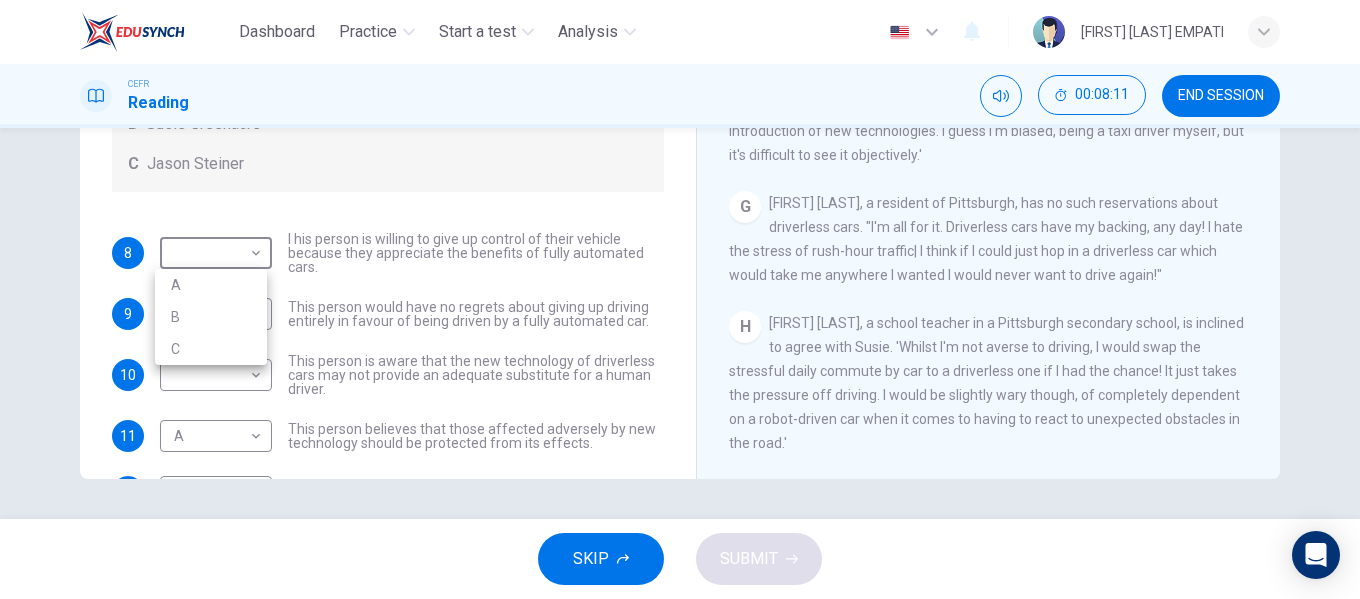 click on "B" at bounding box center [211, 317] 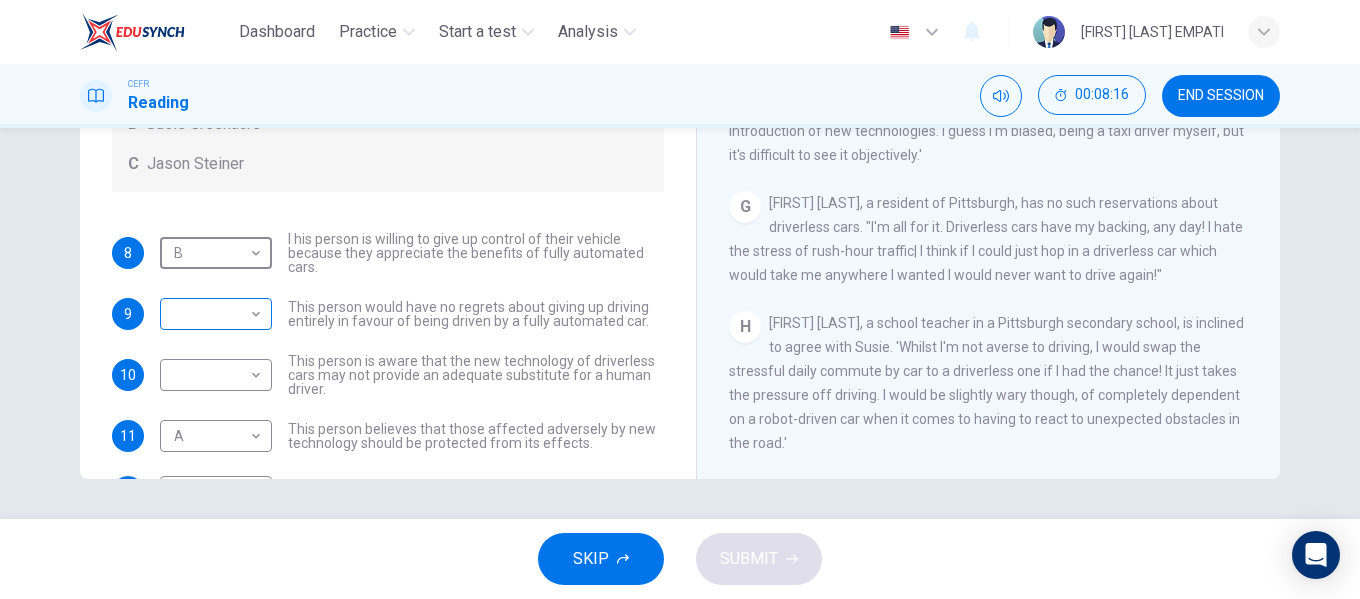 click on "Dashboard Practice Start a test Analysis English en ​ NURUL AININA BINTI MOHD ALIF EMPATI CEFR Reading 00:08:16 END SESSION Questions 8 - 12 Look at the following statements, and the list of people. Match each statement to the correct person, A-C. You may use any letter more than once.
A John Reynolds B Susie Greenacre C Jason Steiner 8 B B ​ I his person is willing to give up control of their vehicle because they appreciate the benefits of fully automated cars. 9 ​ ​ This person would have no regrets about giving up driving entirely in favour of being driven by a fully automated car. 10 ​ ​ This person is aware that the new technology of driverless cars may not provide an adequate substitute for a human driver. 11 A A ​ This person believes that those affected adversely by new technology should be protected from its effects. 12 ​ ​ This person enjoys driving but only under favourable conditions. Driverless cars CLICK TO ZOOM Click to Zoom A B C D E F G H SKIP SUBMIT
×" at bounding box center (680, 299) 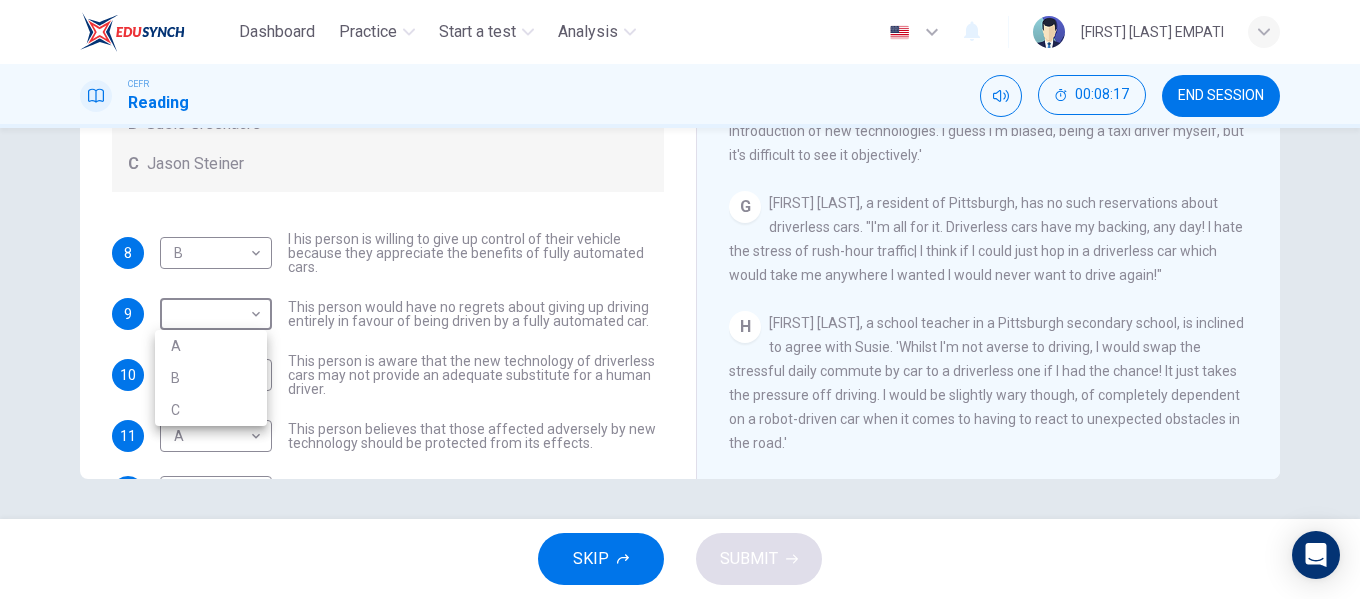 click on "B" at bounding box center [211, 378] 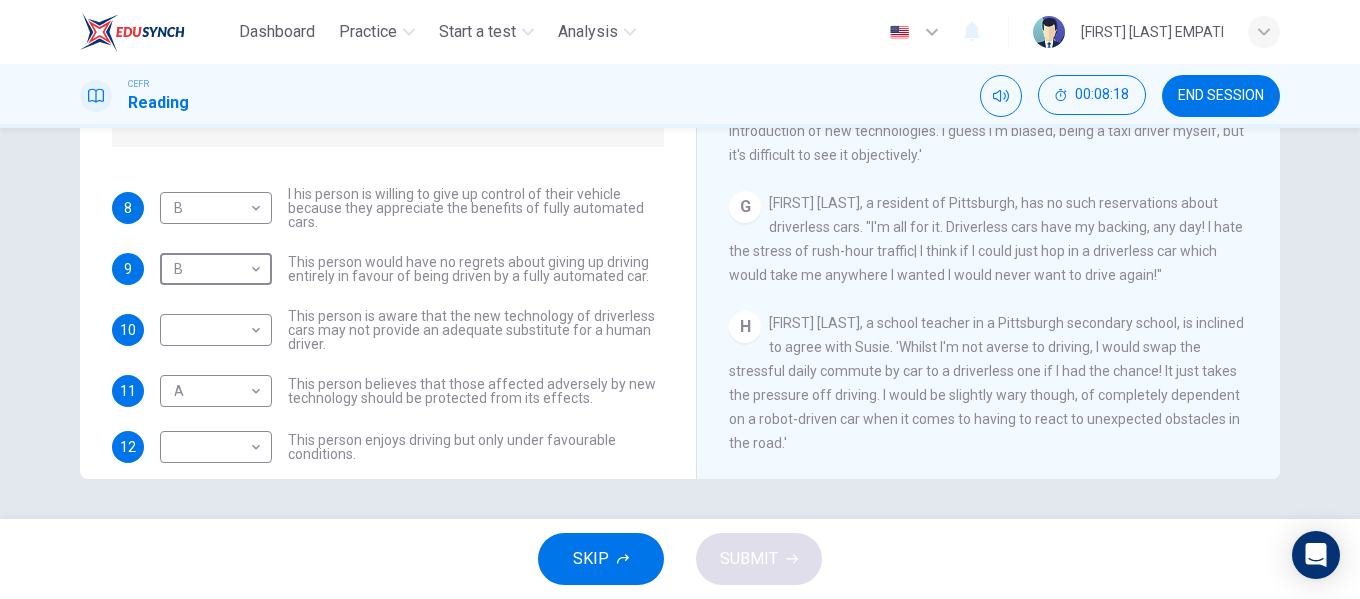 scroll, scrollTop: 69, scrollLeft: 0, axis: vertical 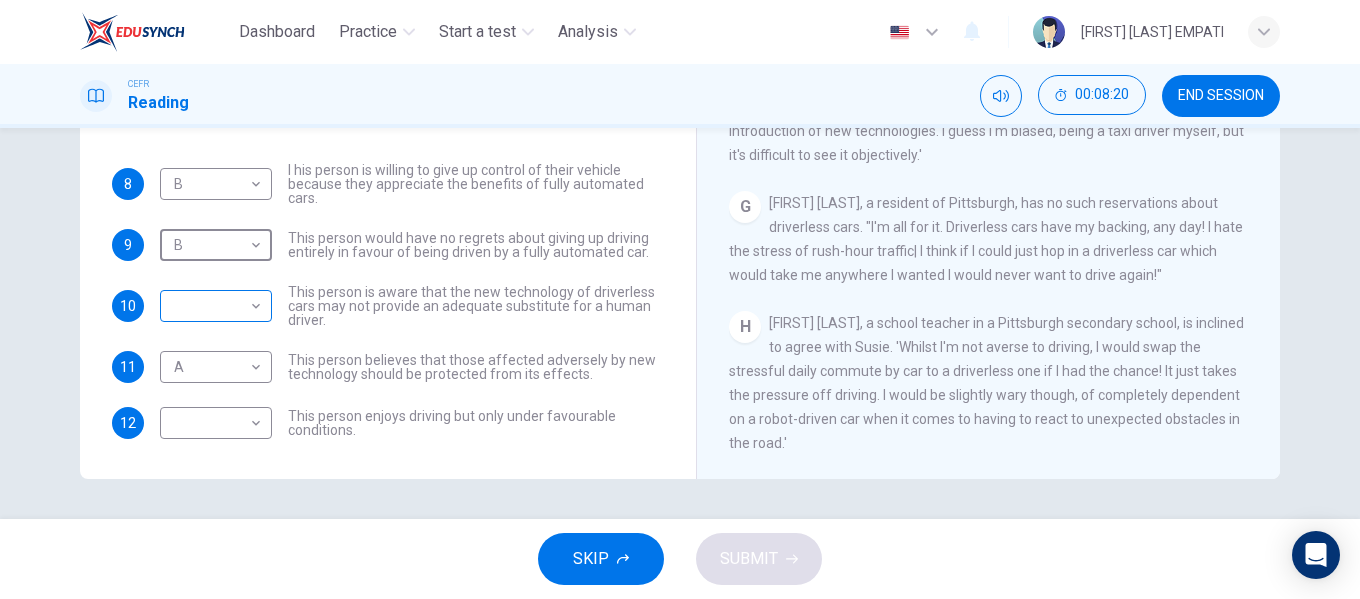 click on "Dashboard Practice Start a test Analysis English en ​ NURUL AININA BINTI MOHD ALIF EMPATI CEFR Reading 00:08:20 END SESSION Questions 8 - 12 Look at the following statements, and the list of people. Match each statement to the correct person, A-C. You may use any letter more than once.
A John Reynolds B Susie Greenacre C Jason Steiner 8 B B ​ I his person is willing to give up control of their vehicle because they appreciate the benefits of fully automated cars. 9 B B ​ This person would have no regrets about giving up driving entirely in favour of being driven by a fully automated car. 10 ​ ​ This person is aware that the new technology of driverless cars may not provide an adequate substitute for a human driver. 11 A A ​ This person believes that those affected adversely by new technology should be protected from its effects. 12 ​ ​ This person enjoys driving but only under favourable conditions. Driverless cars CLICK TO ZOOM Click to Zoom A B C D E F G H SKIP SUBMIT
×" at bounding box center (680, 299) 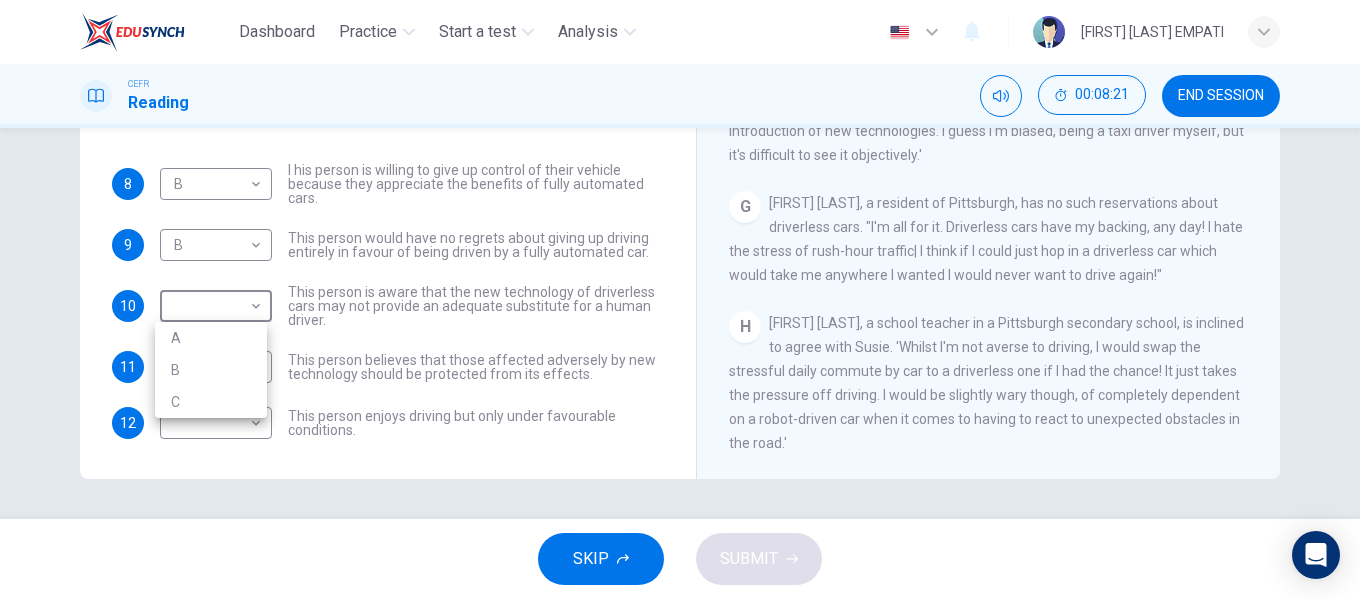 click on "C" at bounding box center (211, 402) 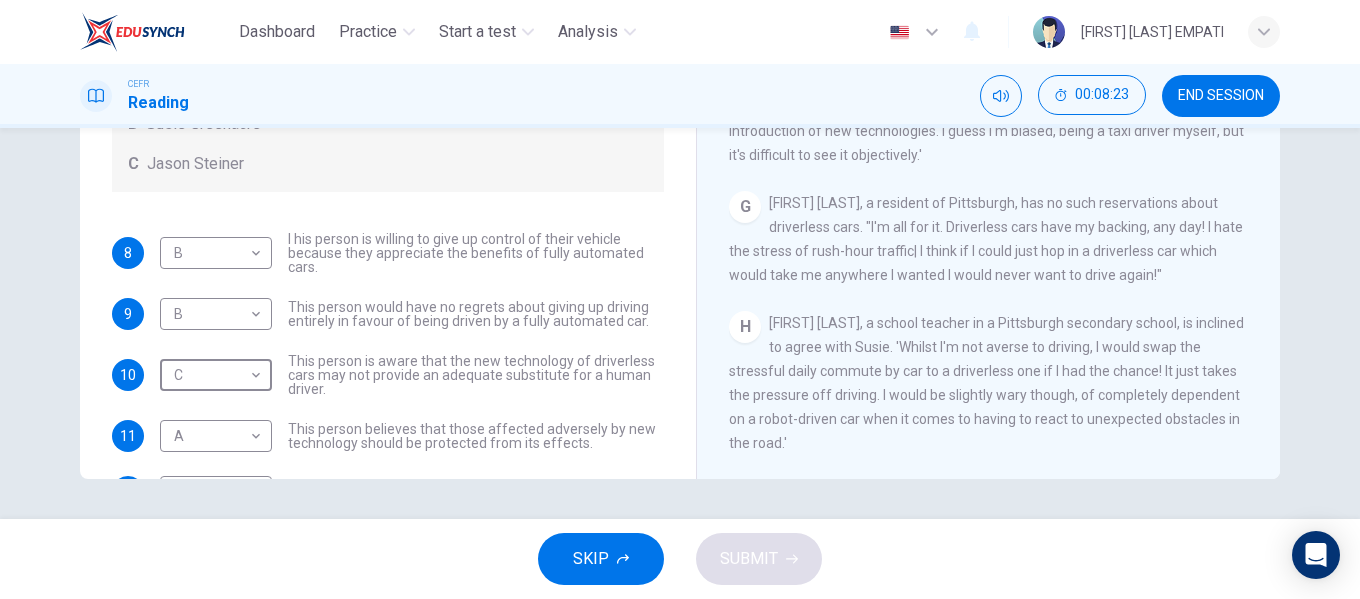 scroll, scrollTop: 69, scrollLeft: 0, axis: vertical 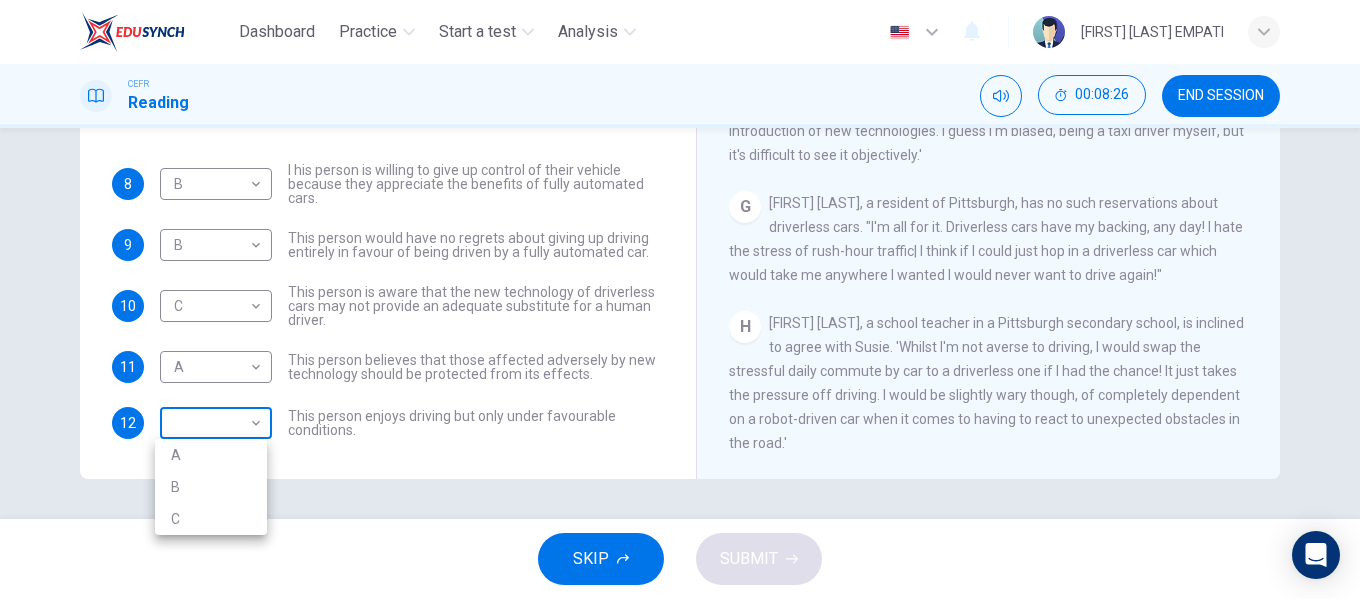 click on "Dashboard Practice Start a test Analysis English en ​ NURUL AININA BINTI MOHD ALIF EMPATI CEFR Reading 00:08:26 END SESSION Questions 8 - 12 Look at the following statements, and the list of people. Match each statement to the correct person, A-C. You may use any letter more than once.
A John Reynolds B Susie Greenacre C Jason Steiner 8 B B ​ I his person is willing to give up control of their vehicle because they appreciate the benefits of fully automated cars. 9 B B ​ This person would have no regrets about giving up driving entirely in favour of being driven by a fully automated car. 10 C C ​ This person is aware that the new technology of driverless cars may not provide an adequate substitute for a human driver. 11 A A ​ This person believes that those affected adversely by new technology should be protected from its effects. 12 ​ ​ This person enjoys driving but only under favourable conditions. Driverless cars CLICK TO ZOOM Click to Zoom A B C D E F G H SKIP SUBMIT
× A" at bounding box center (680, 299) 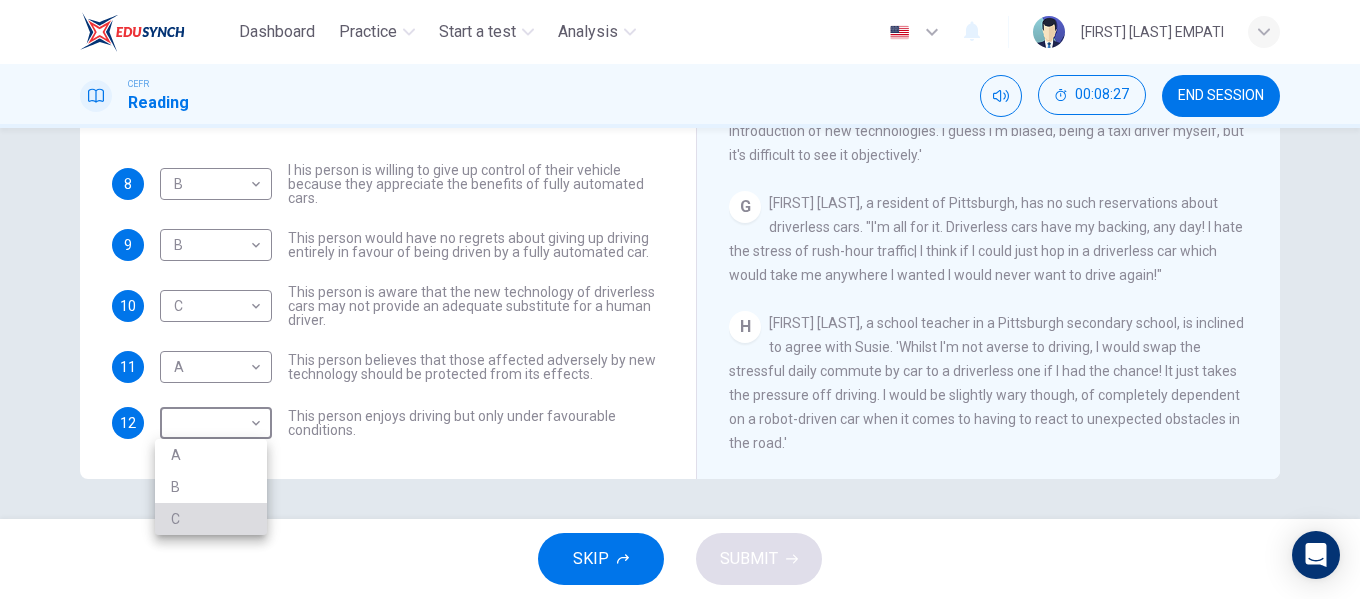 click on "C" at bounding box center (211, 519) 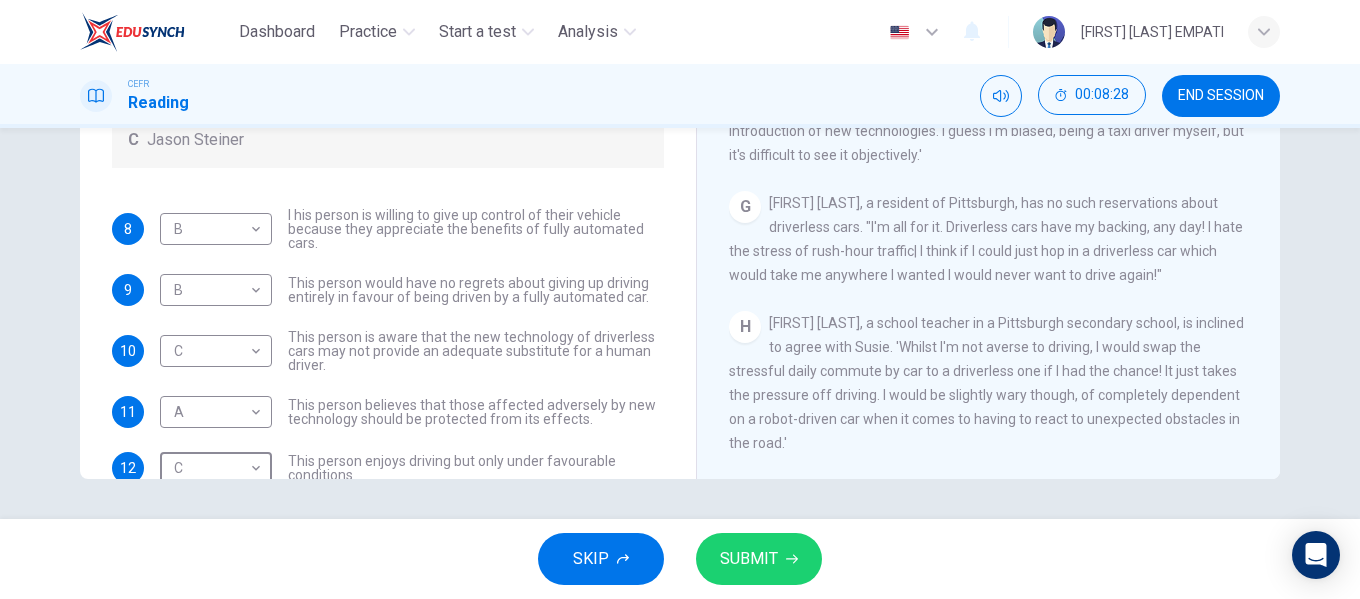 scroll, scrollTop: 0, scrollLeft: 0, axis: both 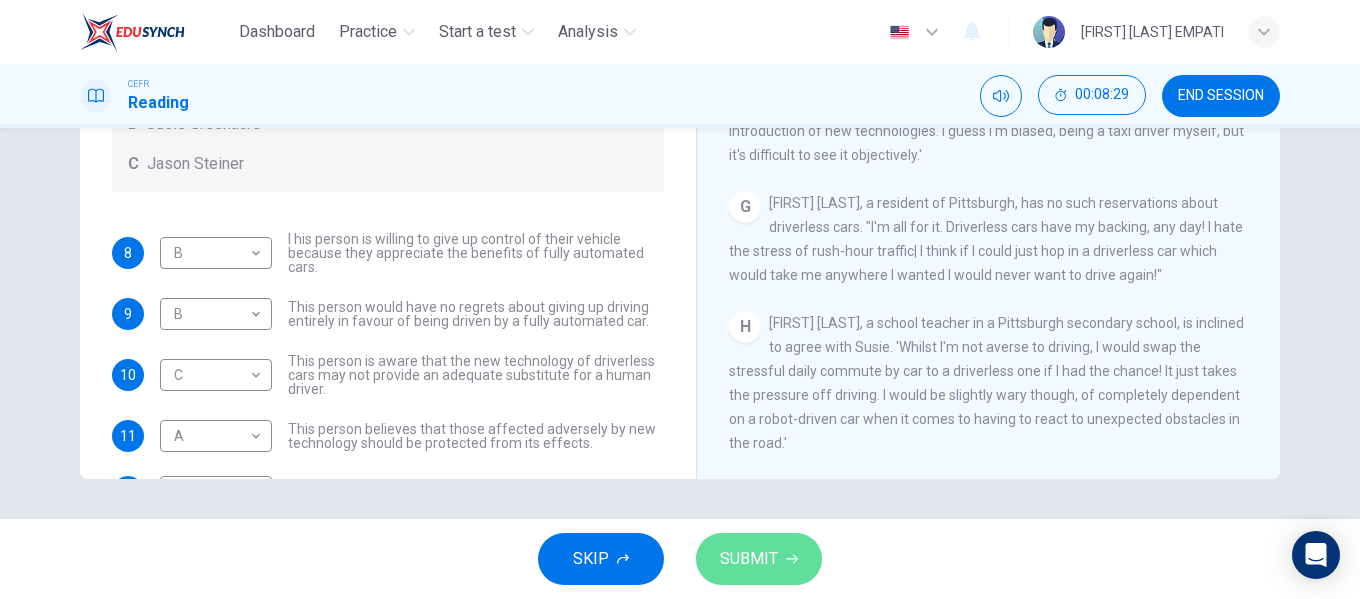 click on "SUBMIT" at bounding box center (759, 559) 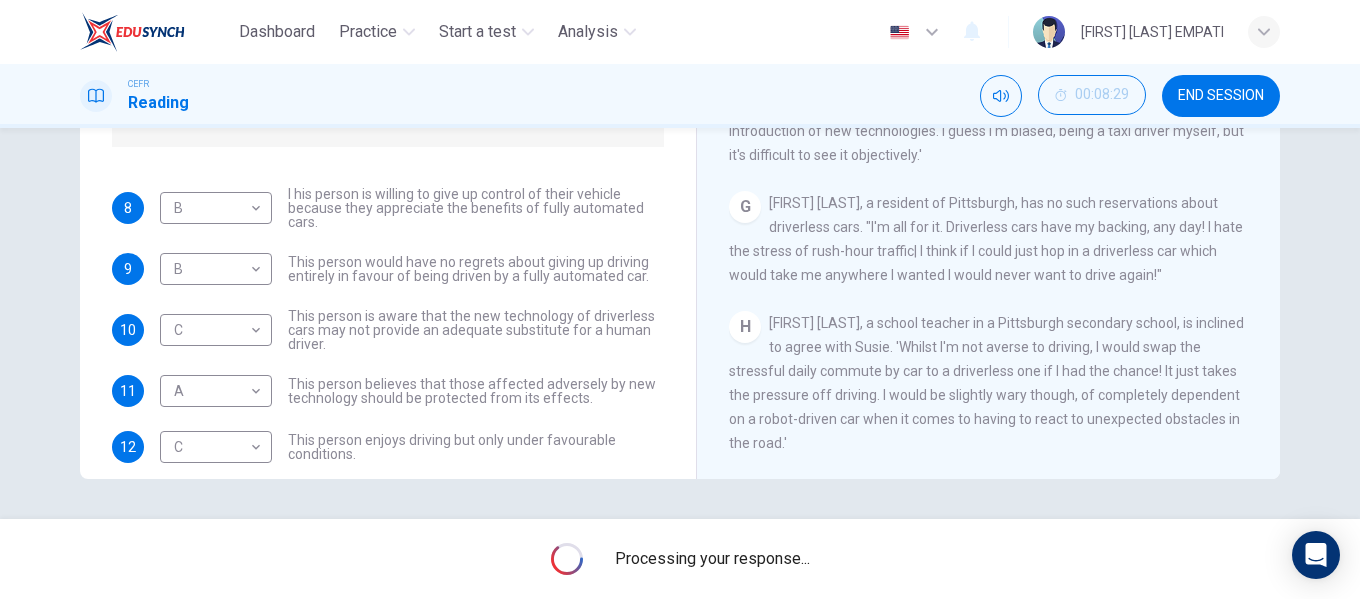 scroll, scrollTop: 69, scrollLeft: 0, axis: vertical 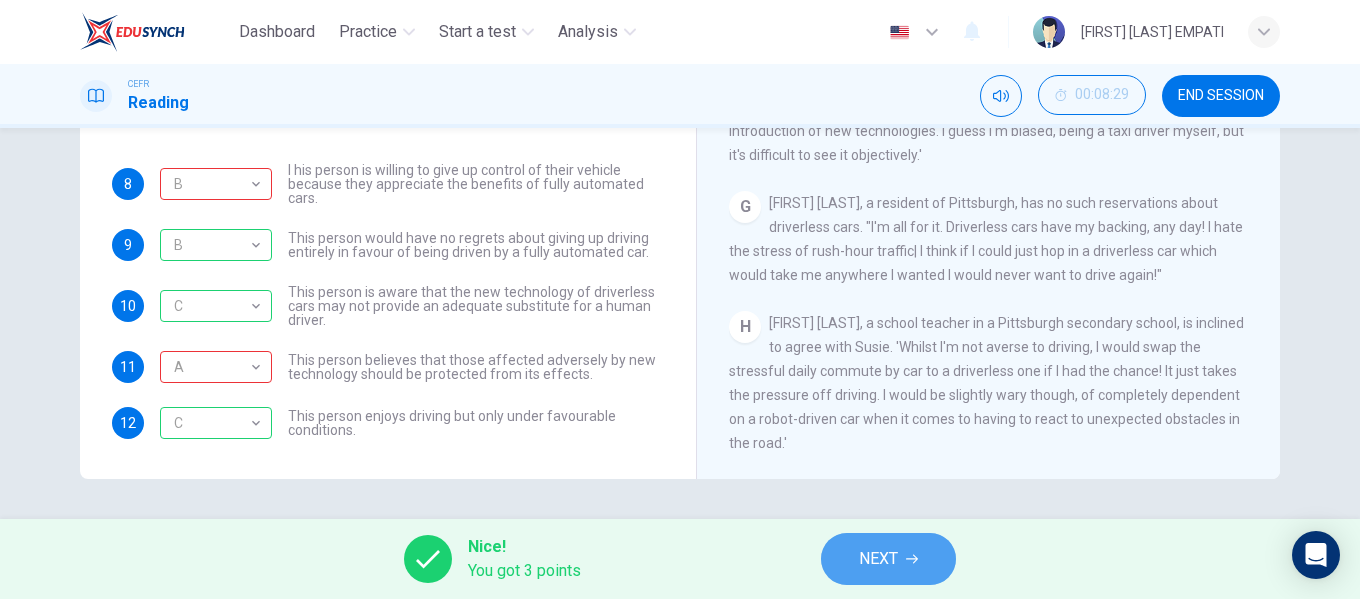 click on "NEXT" at bounding box center [878, 559] 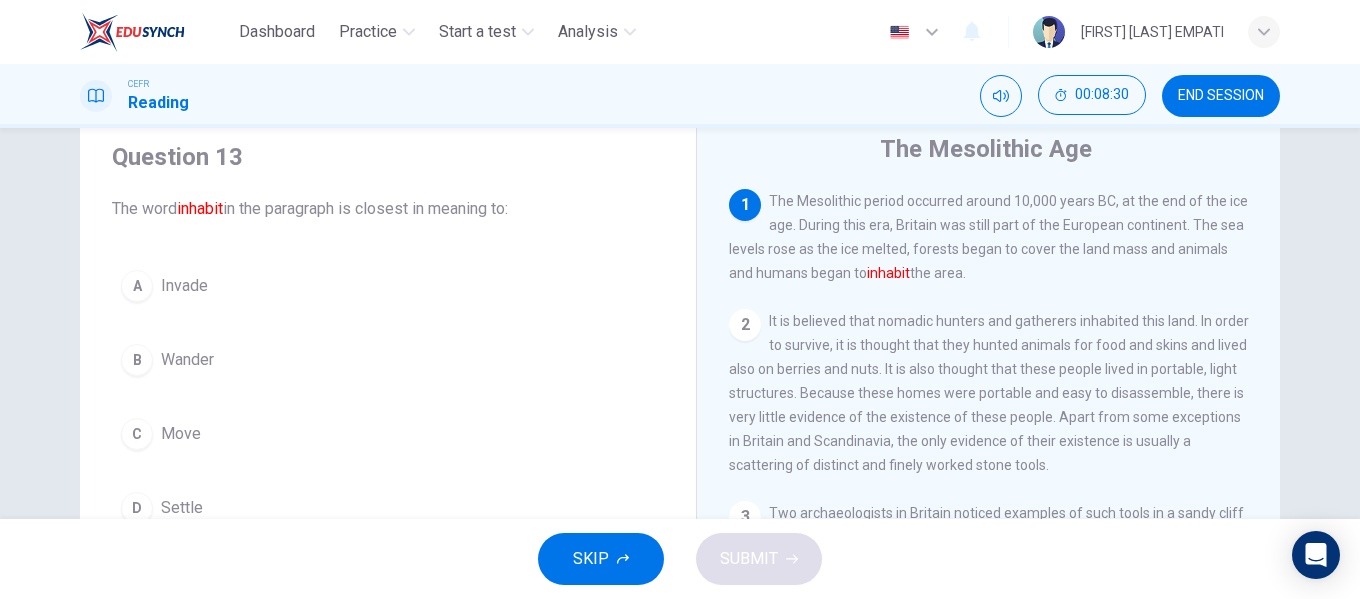 scroll, scrollTop: 100, scrollLeft: 0, axis: vertical 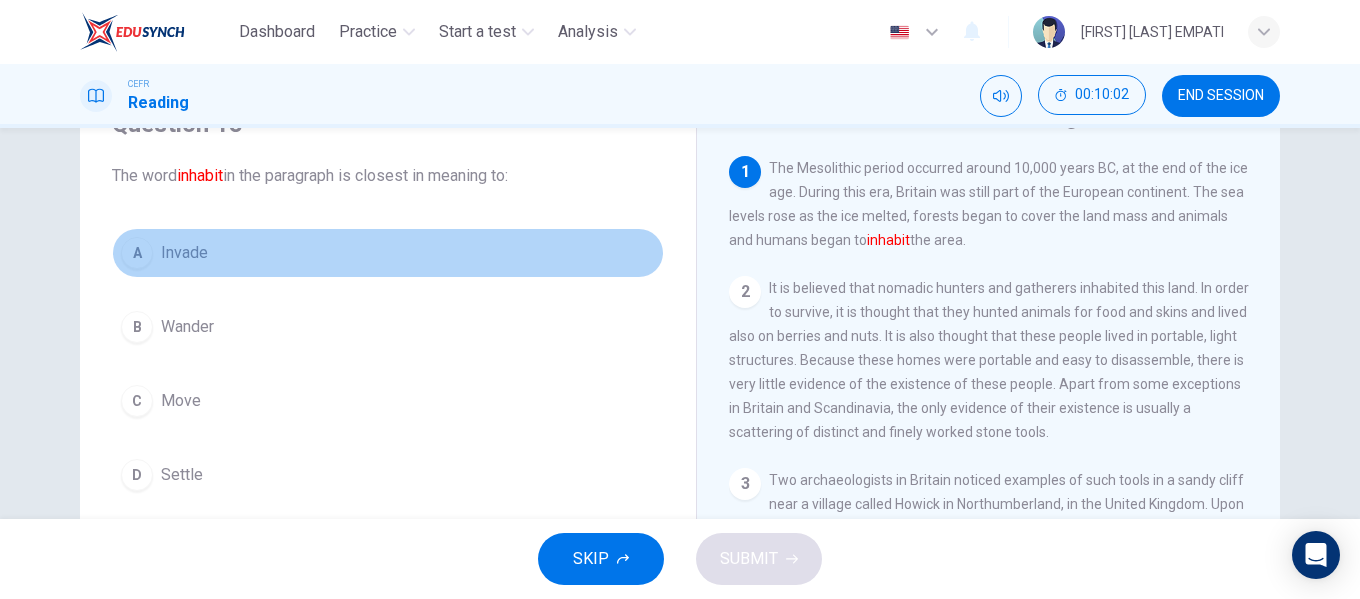 click on "Invade" at bounding box center [184, 253] 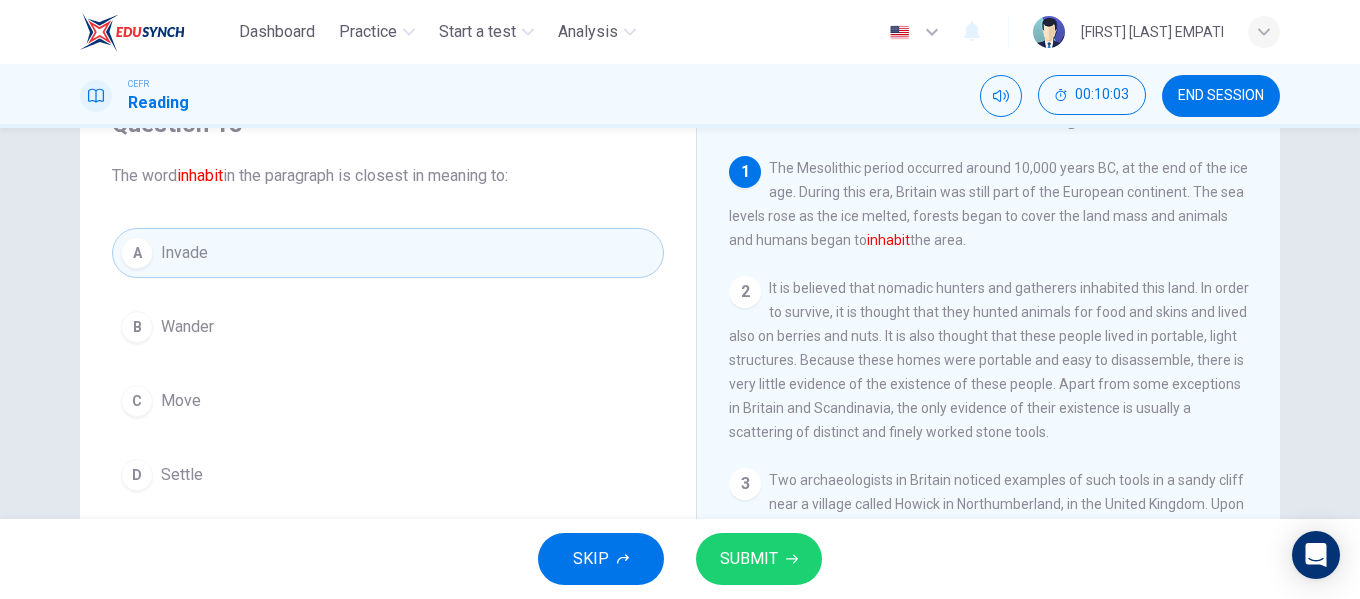 click on "SUBMIT" at bounding box center [749, 559] 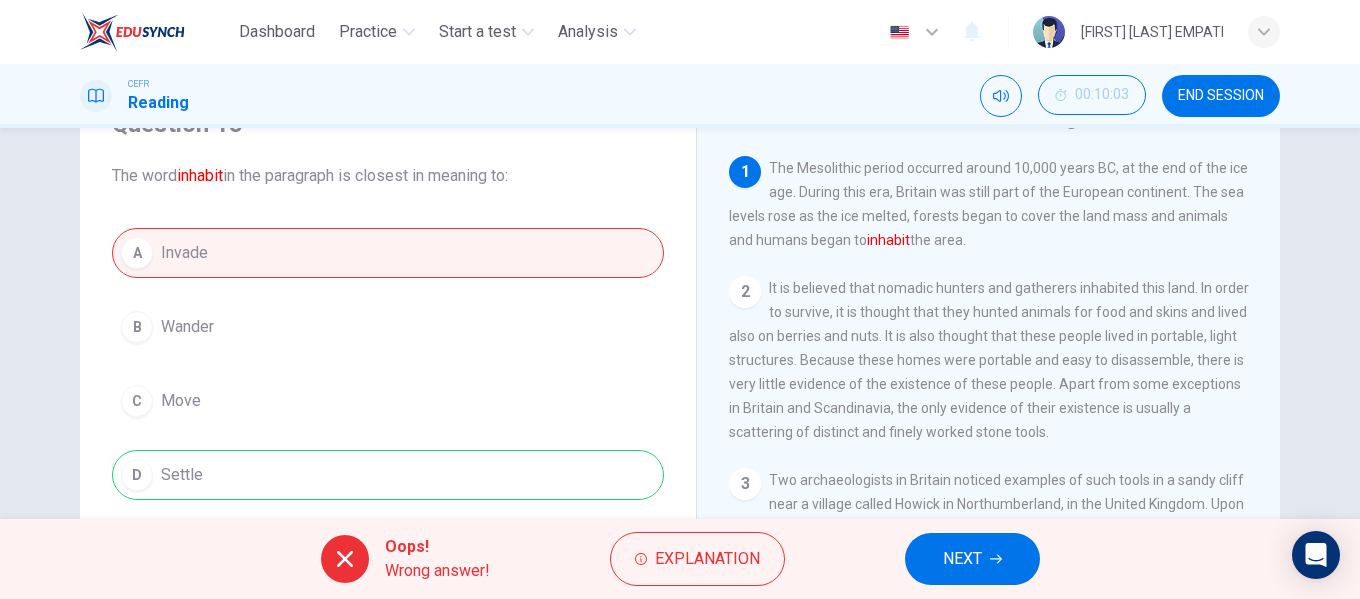 click on "Oops! Wrong answer! Explanation NEXT" at bounding box center [680, 559] 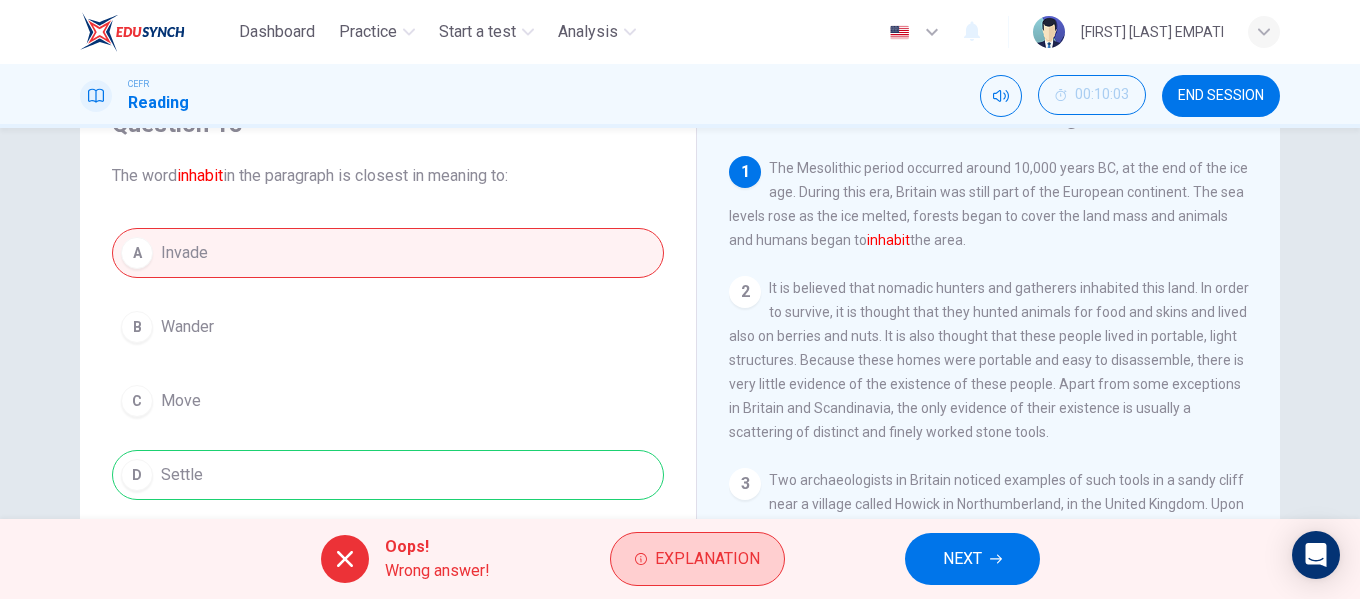 click on "Explanation" at bounding box center [707, 559] 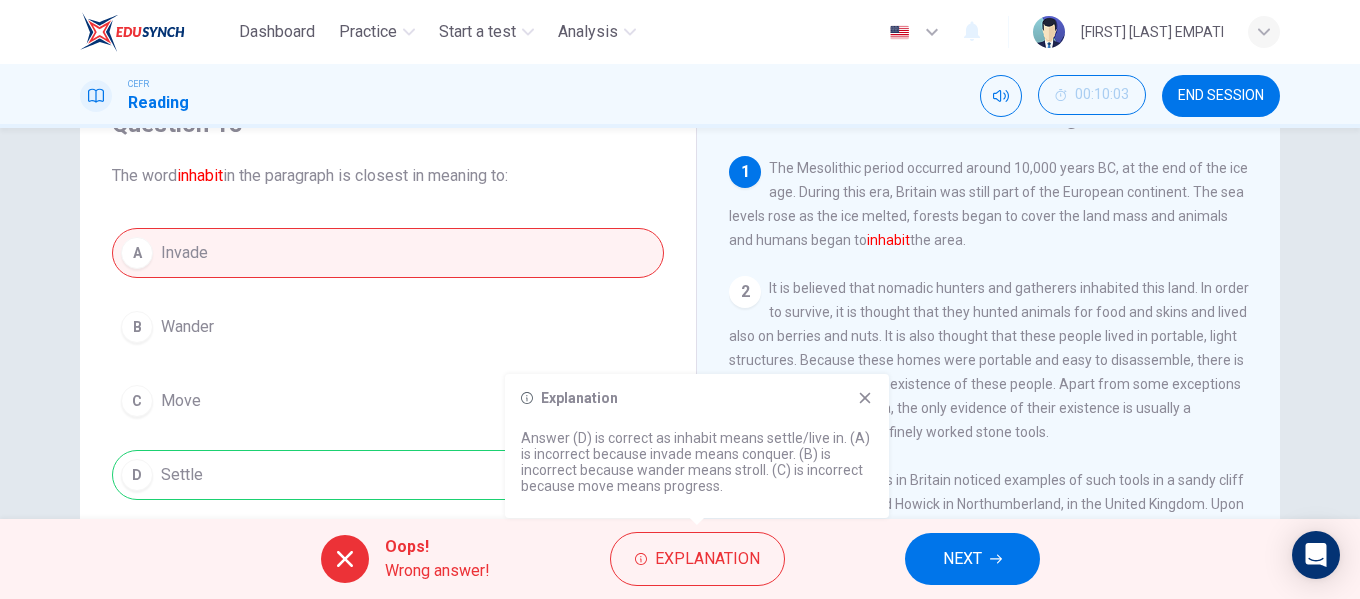 click at bounding box center (865, 398) 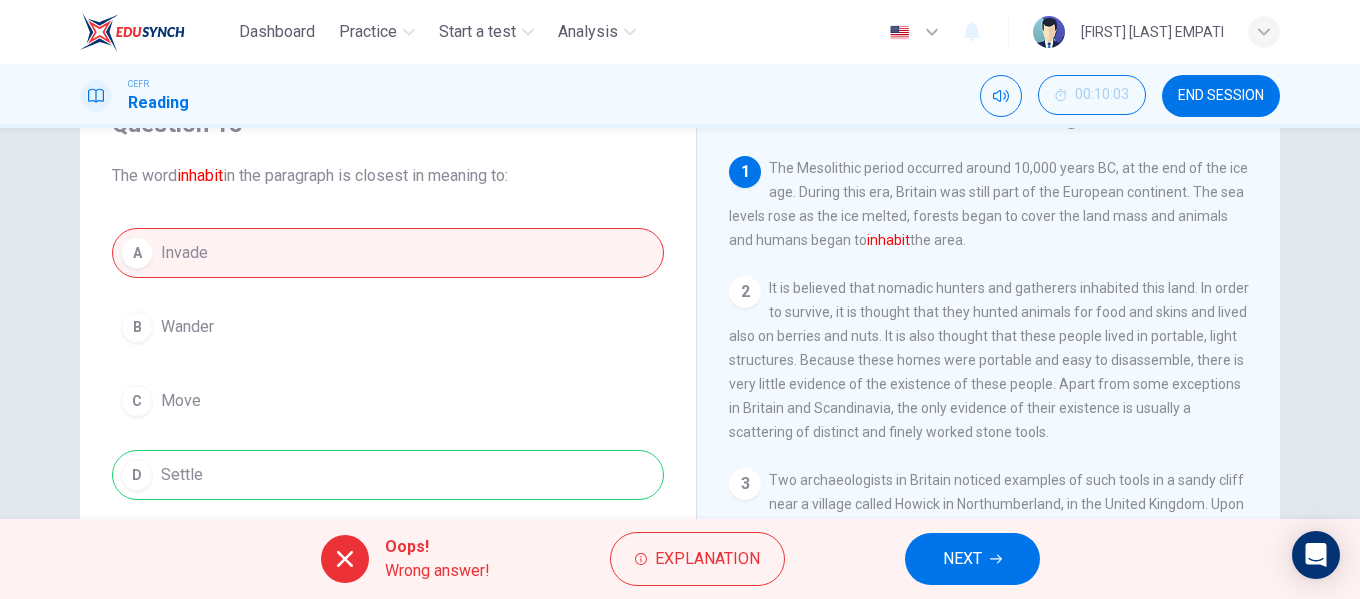 click on "NEXT" at bounding box center [972, 559] 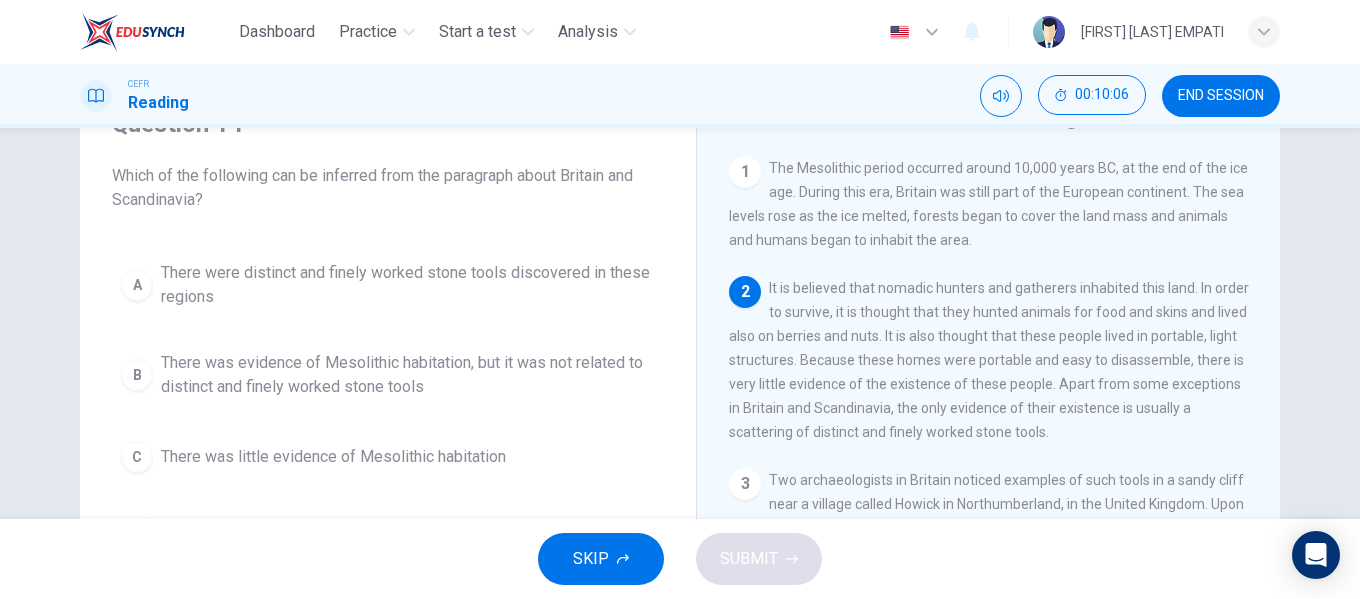 scroll, scrollTop: 200, scrollLeft: 0, axis: vertical 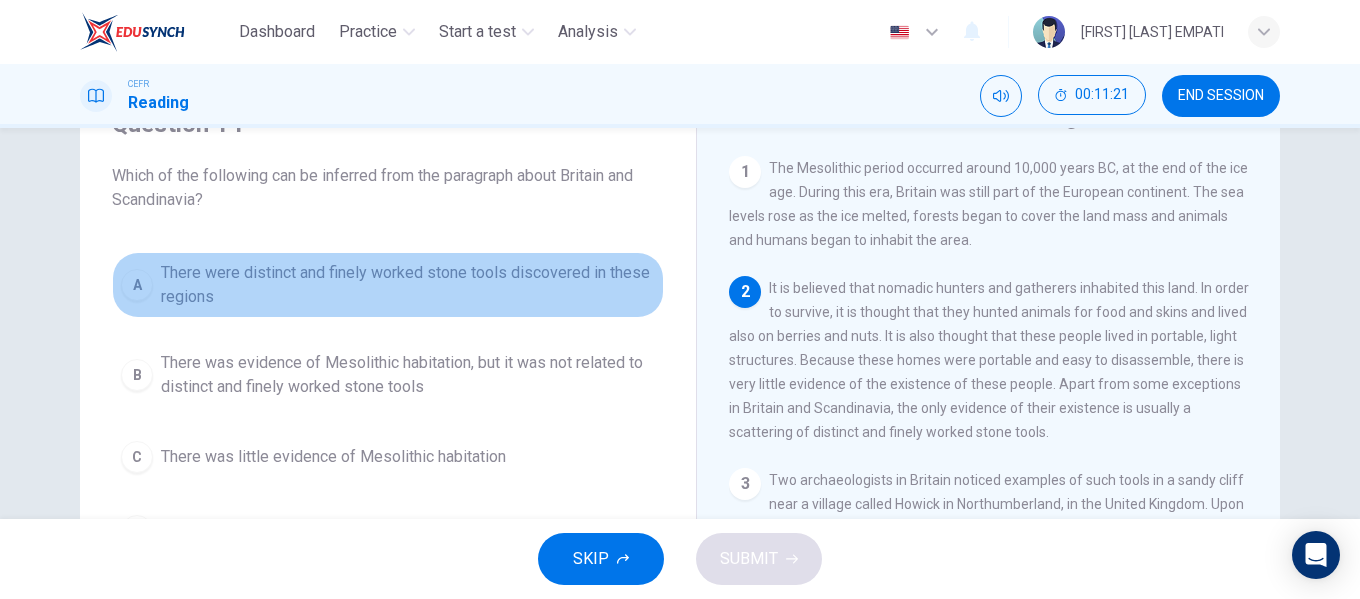 click on "There were distinct and finely worked stone tools discovered in these regions" at bounding box center [408, 285] 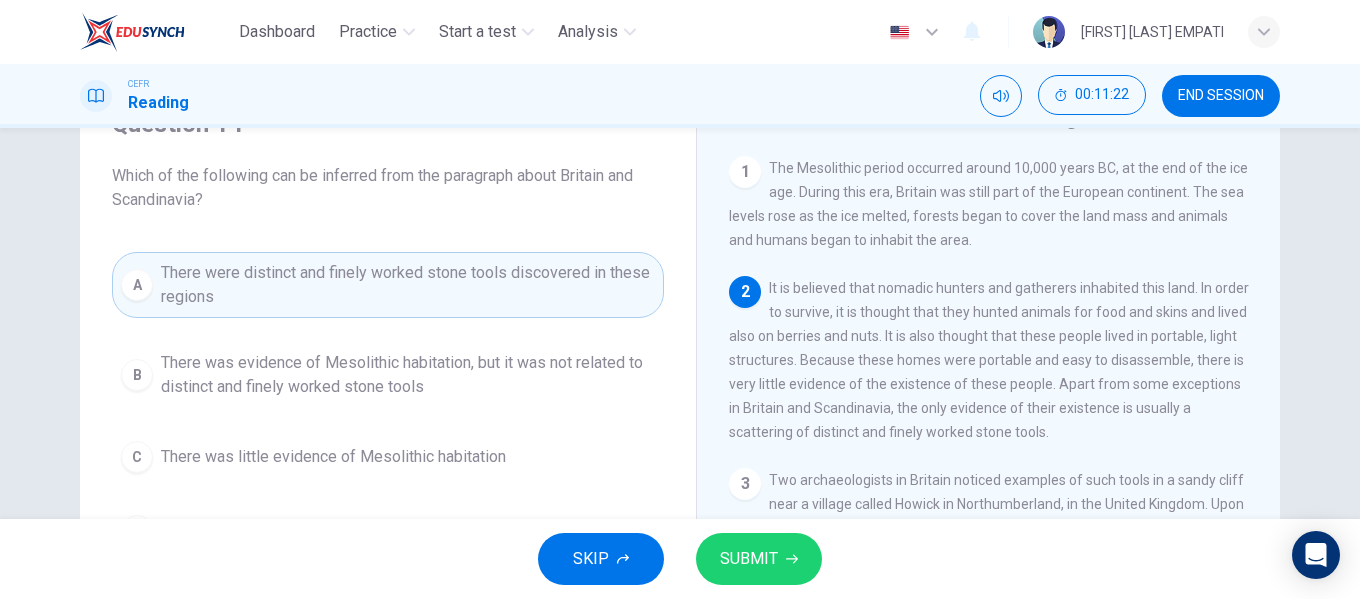 click on "SUBMIT" at bounding box center (749, 559) 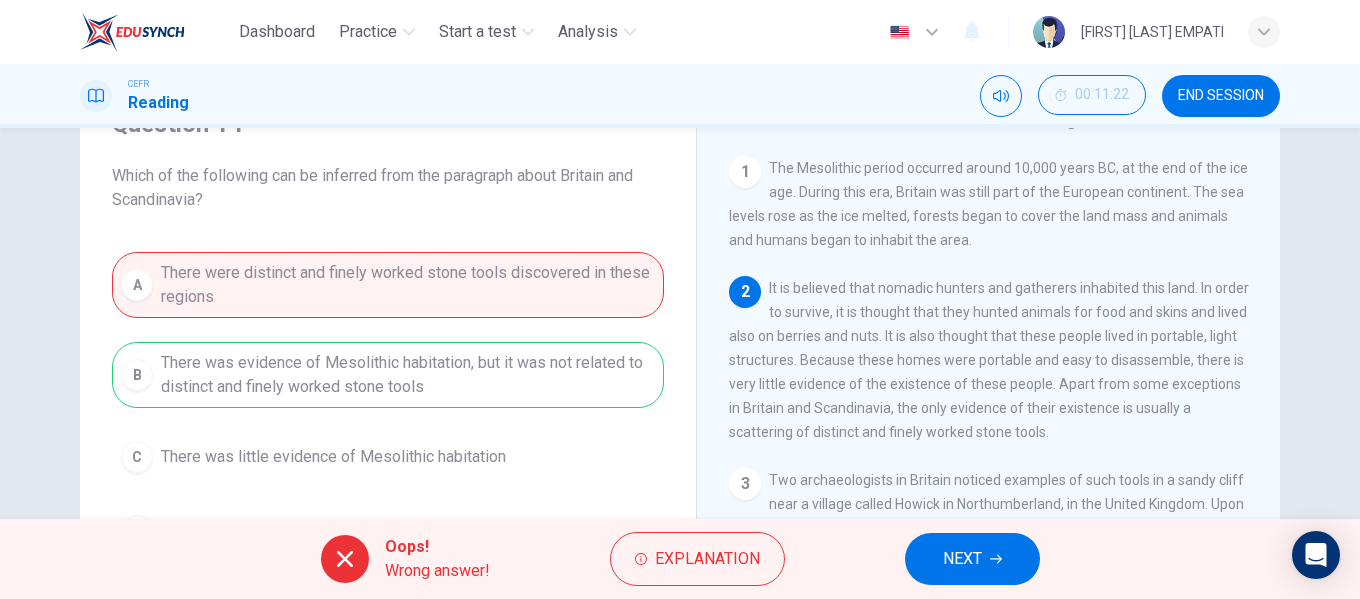 click on "NEXT" at bounding box center [962, 559] 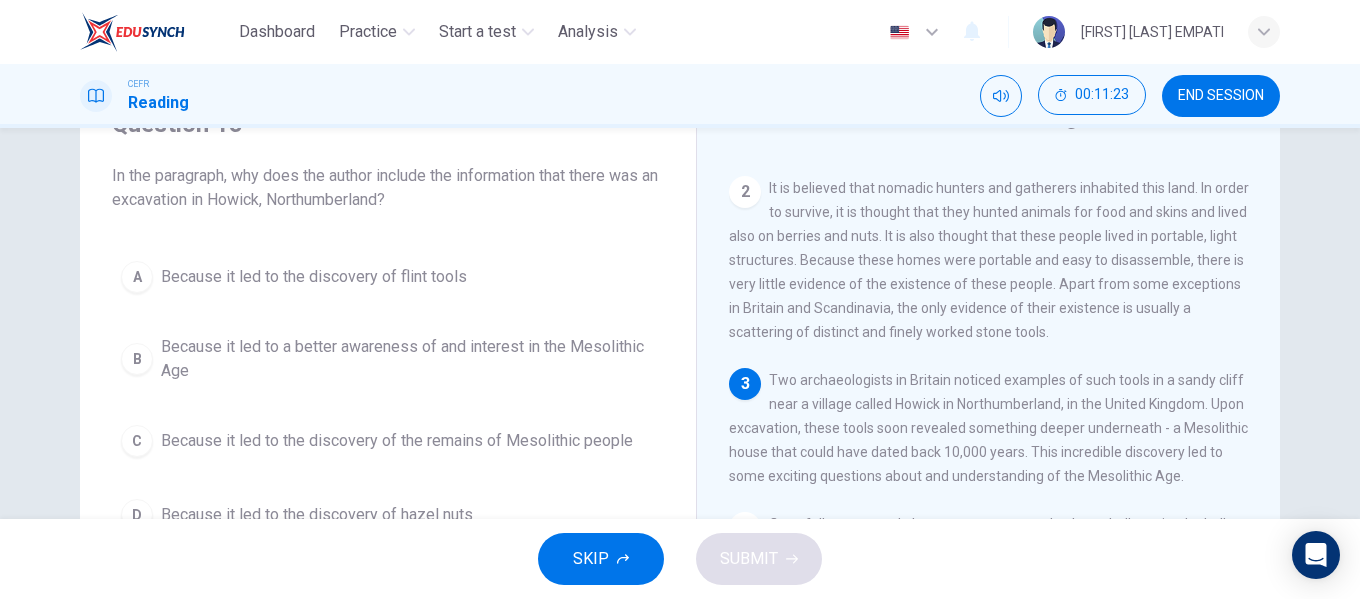 scroll, scrollTop: 200, scrollLeft: 0, axis: vertical 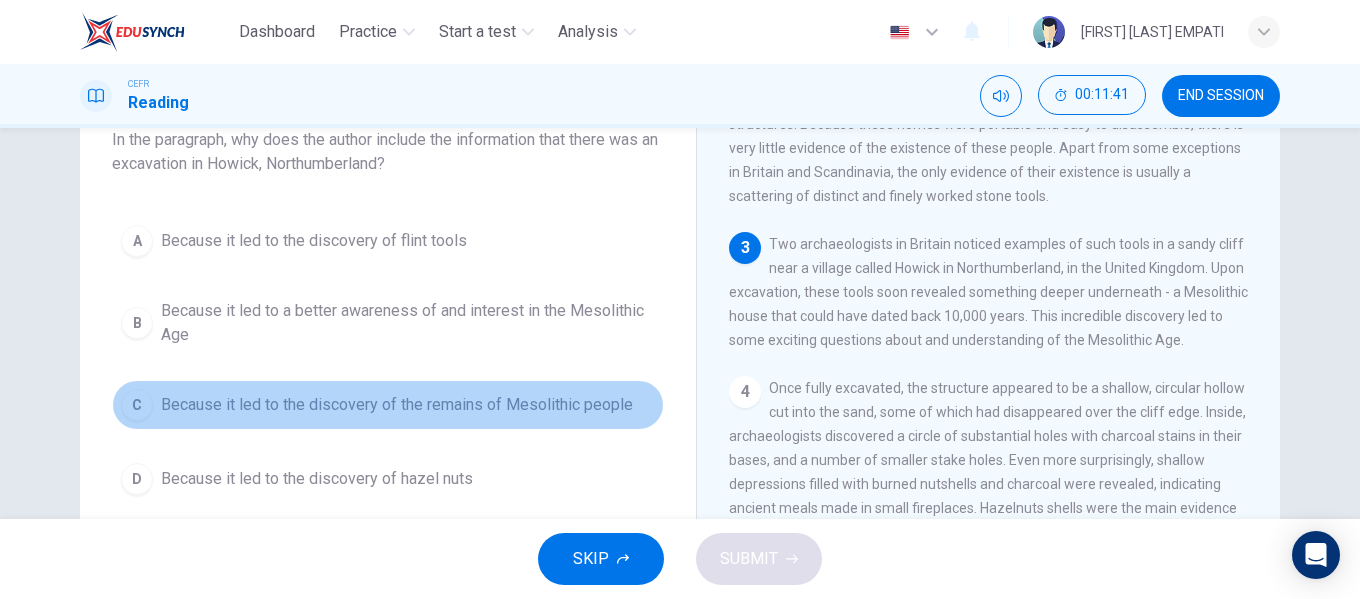 click on "Because it led to the discovery of the remains of Mesolithic people" at bounding box center [314, 241] 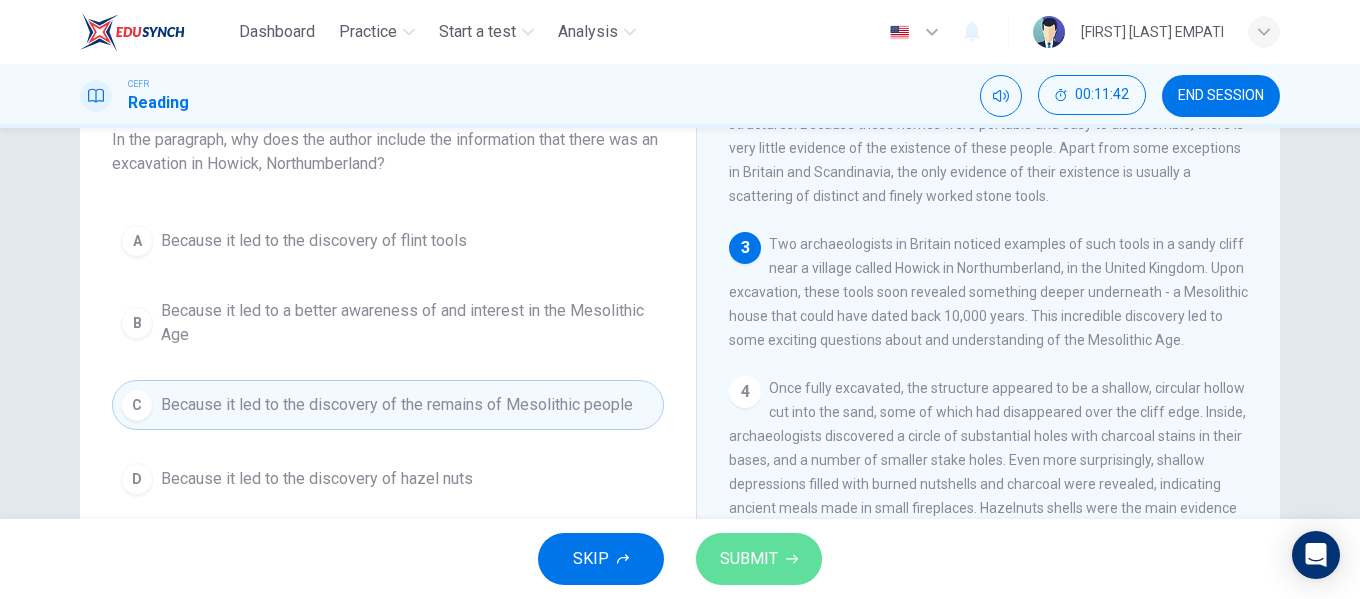 click on "SUBMIT" at bounding box center [759, 559] 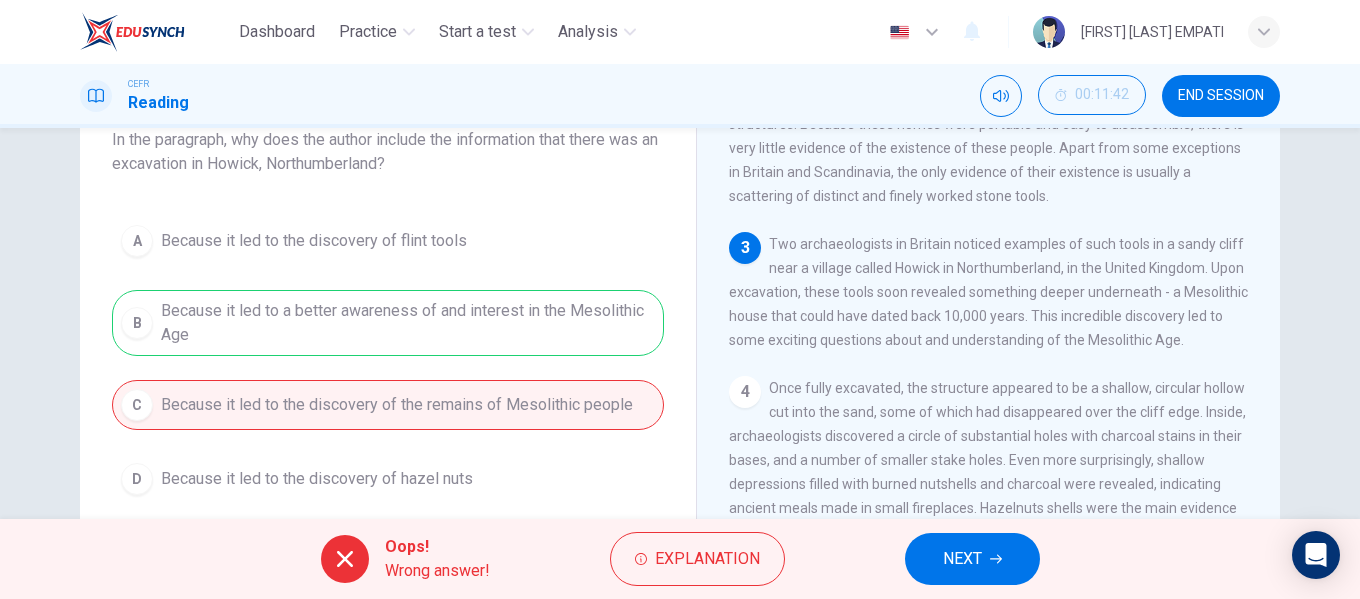 click on "NEXT" at bounding box center [962, 559] 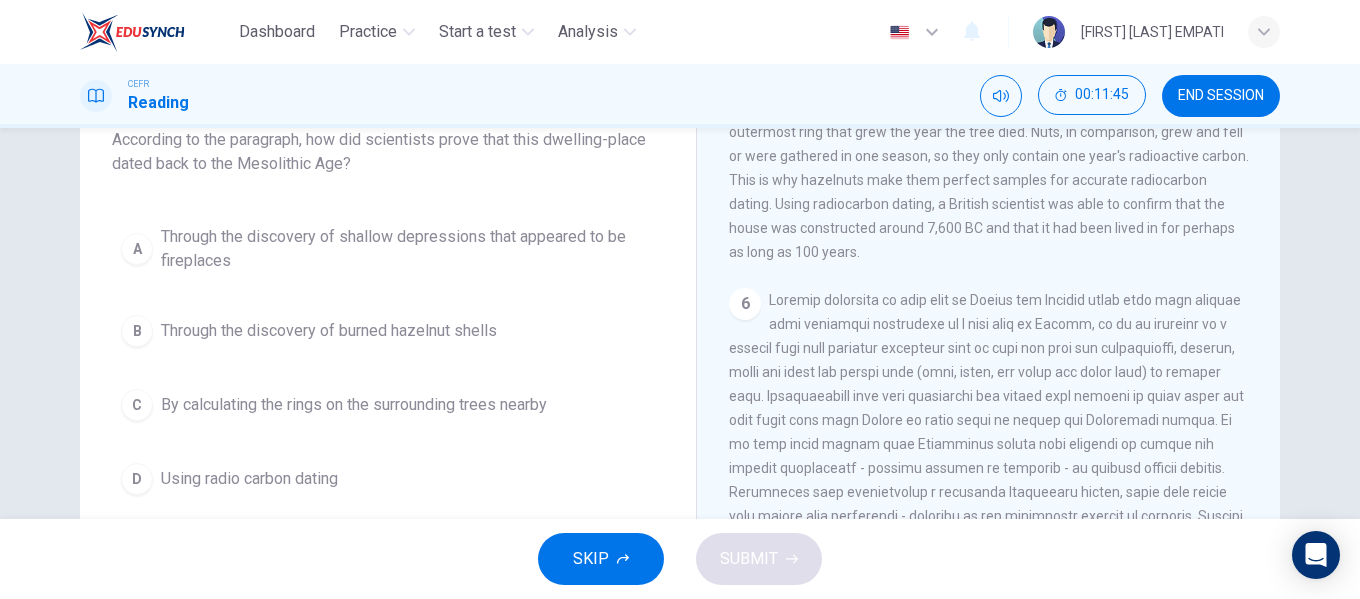 scroll, scrollTop: 961, scrollLeft: 0, axis: vertical 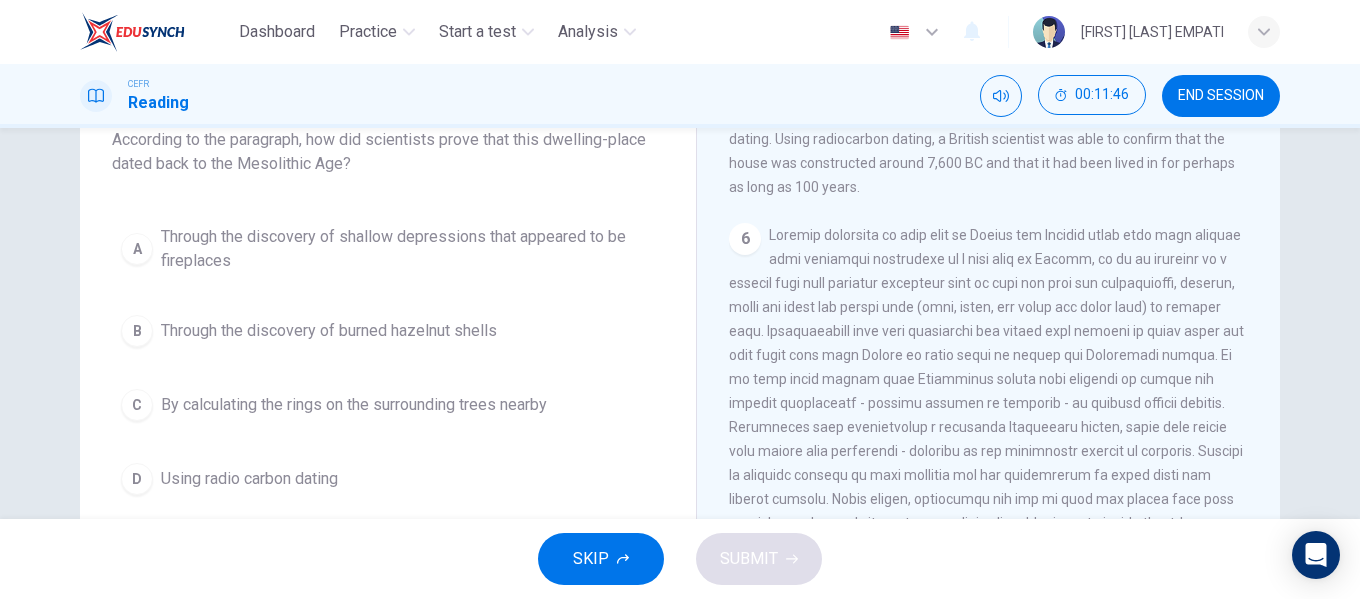 click on "END SESSION" at bounding box center [1221, 96] 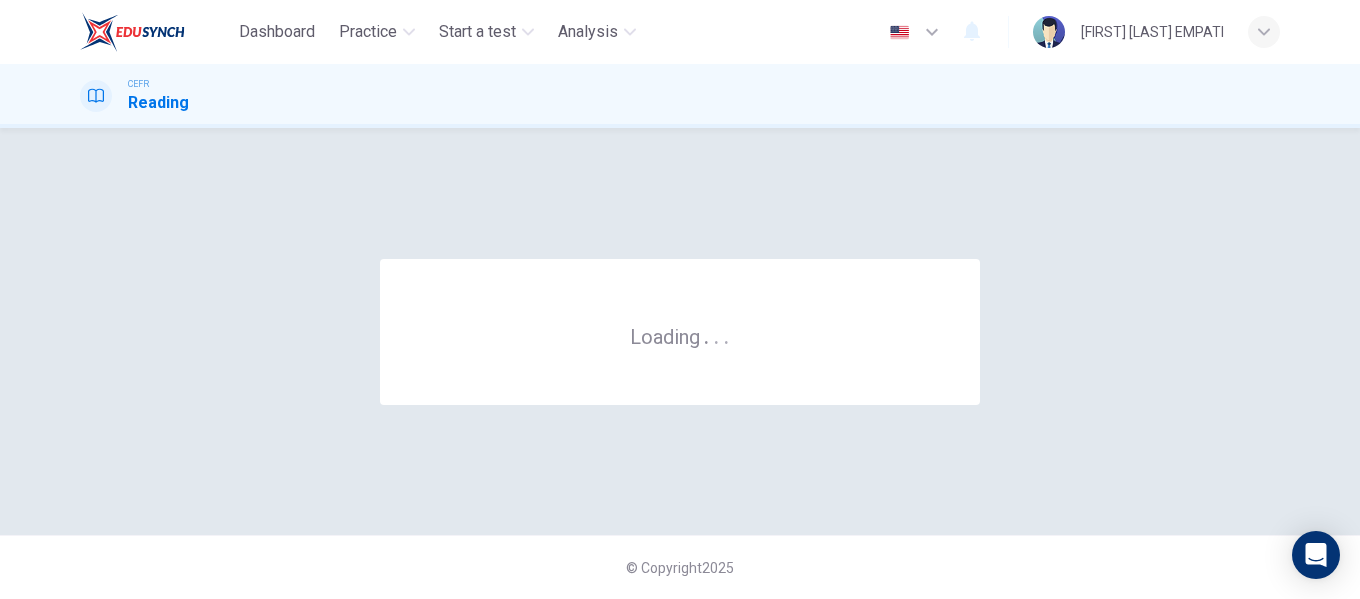 scroll, scrollTop: 0, scrollLeft: 0, axis: both 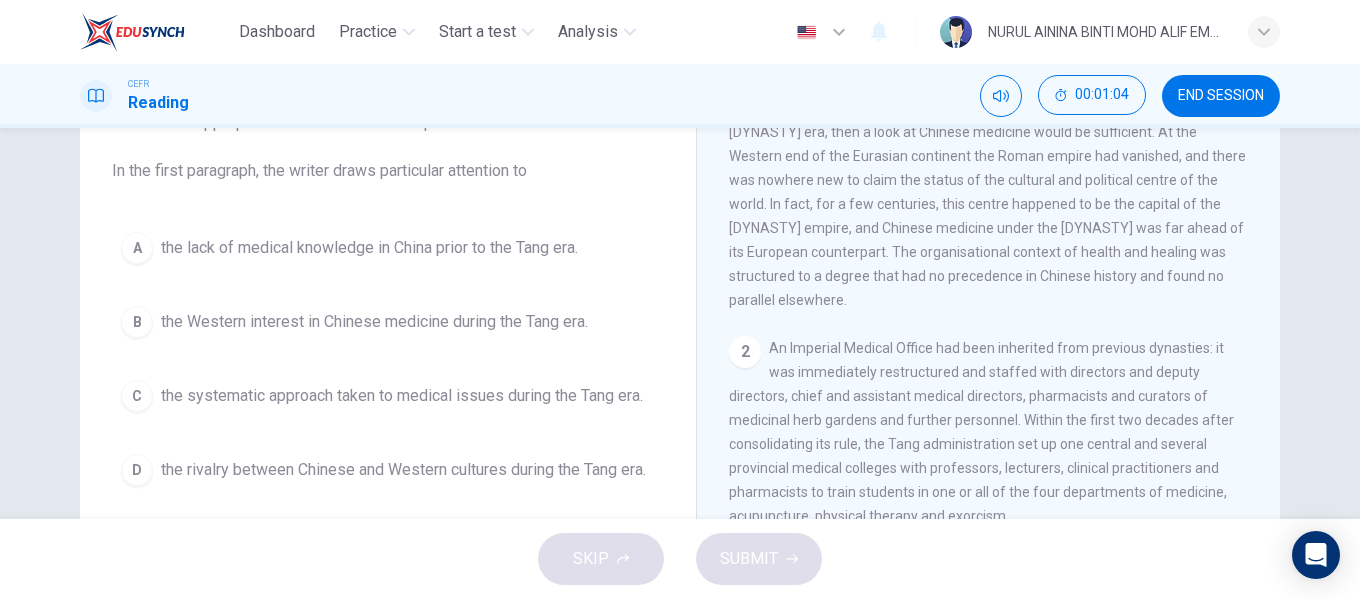 drag, startPoint x: 1257, startPoint y: 279, endPoint x: 1258, endPoint y: 248, distance: 31.016125 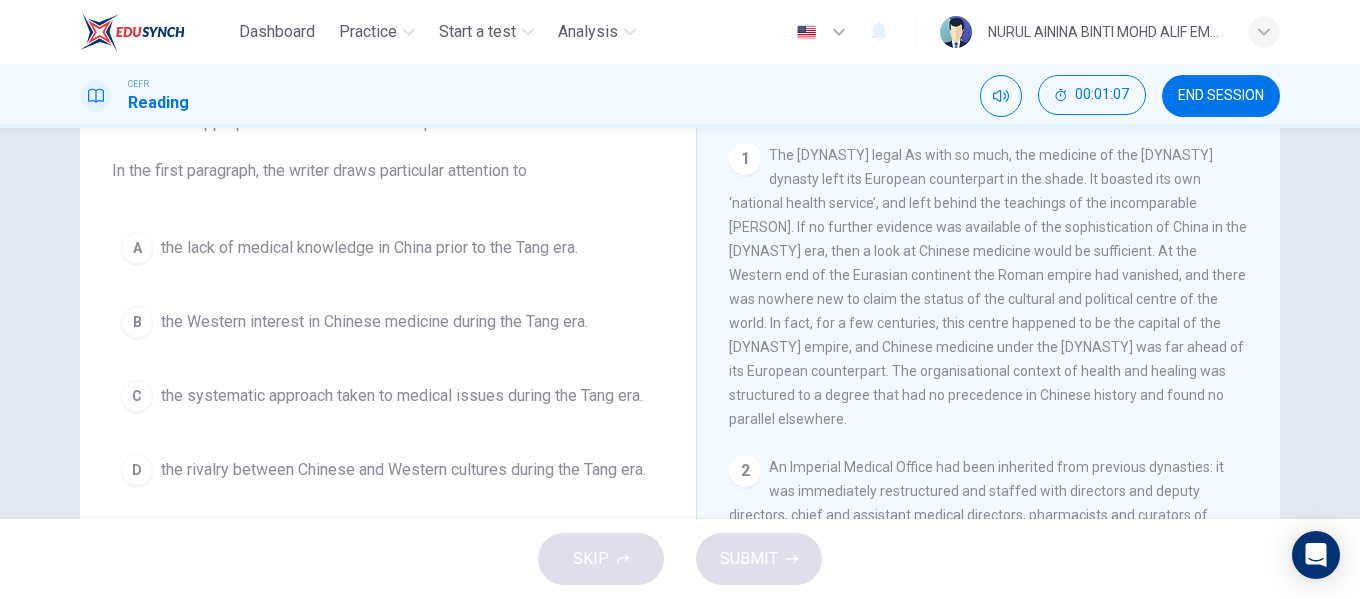scroll, scrollTop: 390, scrollLeft: 0, axis: vertical 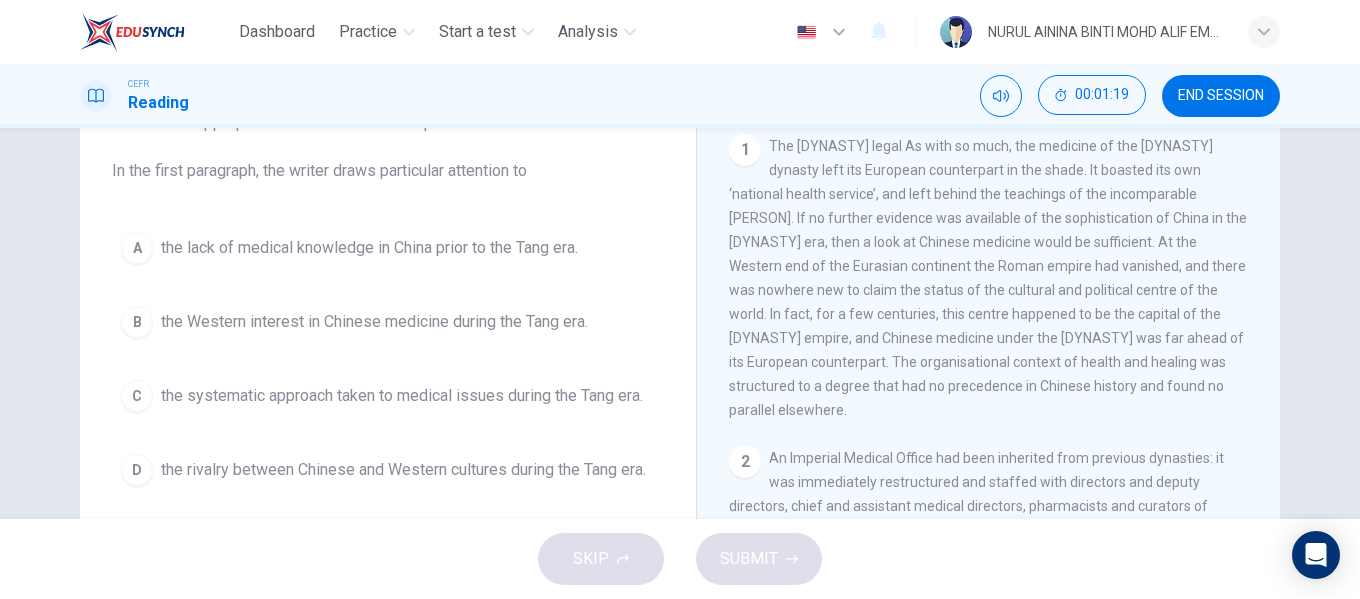 click on "the rivalry between Chinese and Western cultures during the Tang era." at bounding box center (369, 248) 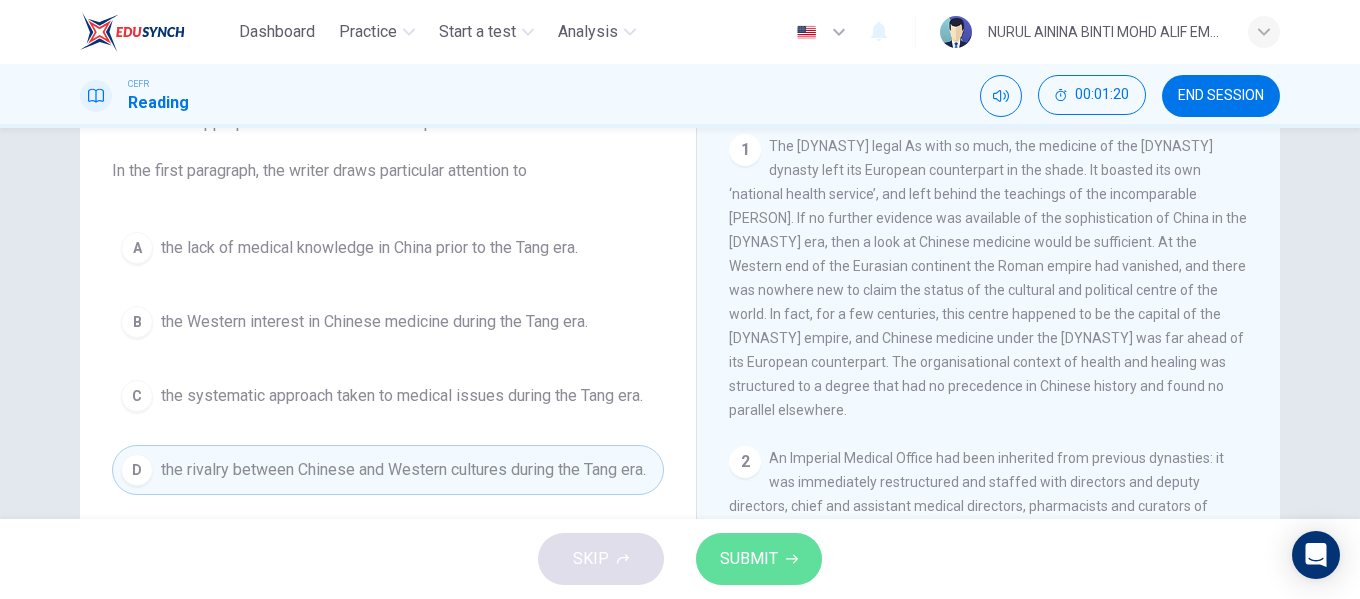 click on "SUBMIT" at bounding box center (759, 559) 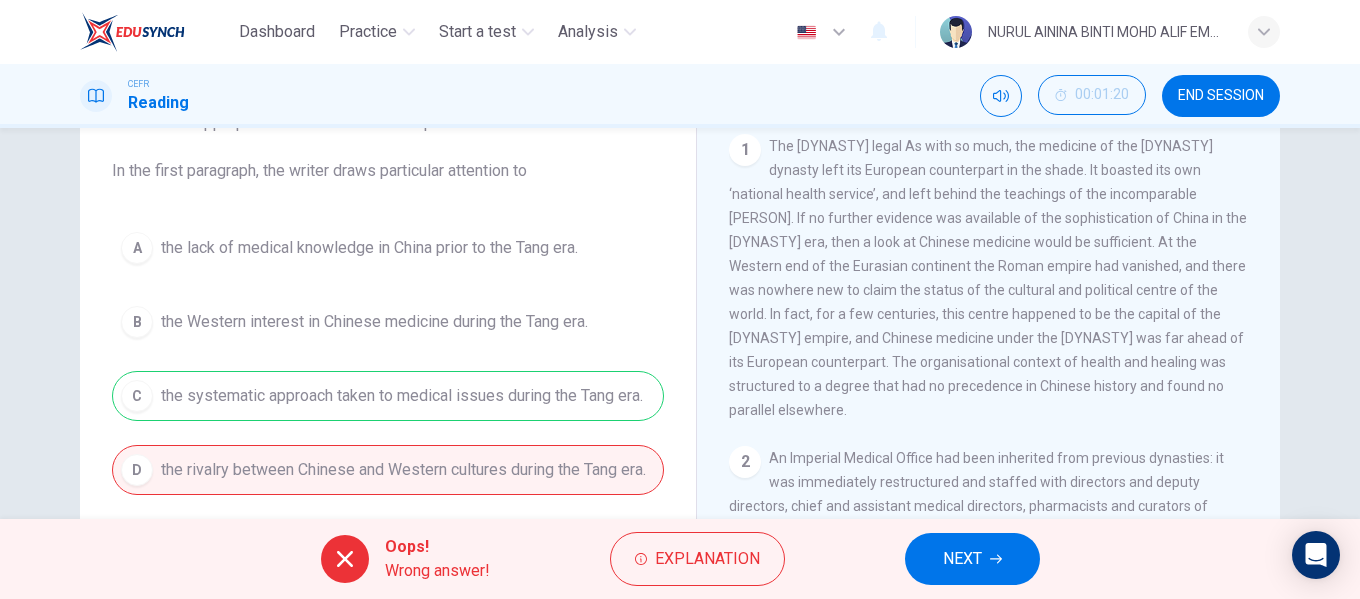 click on "NEXT" at bounding box center (972, 559) 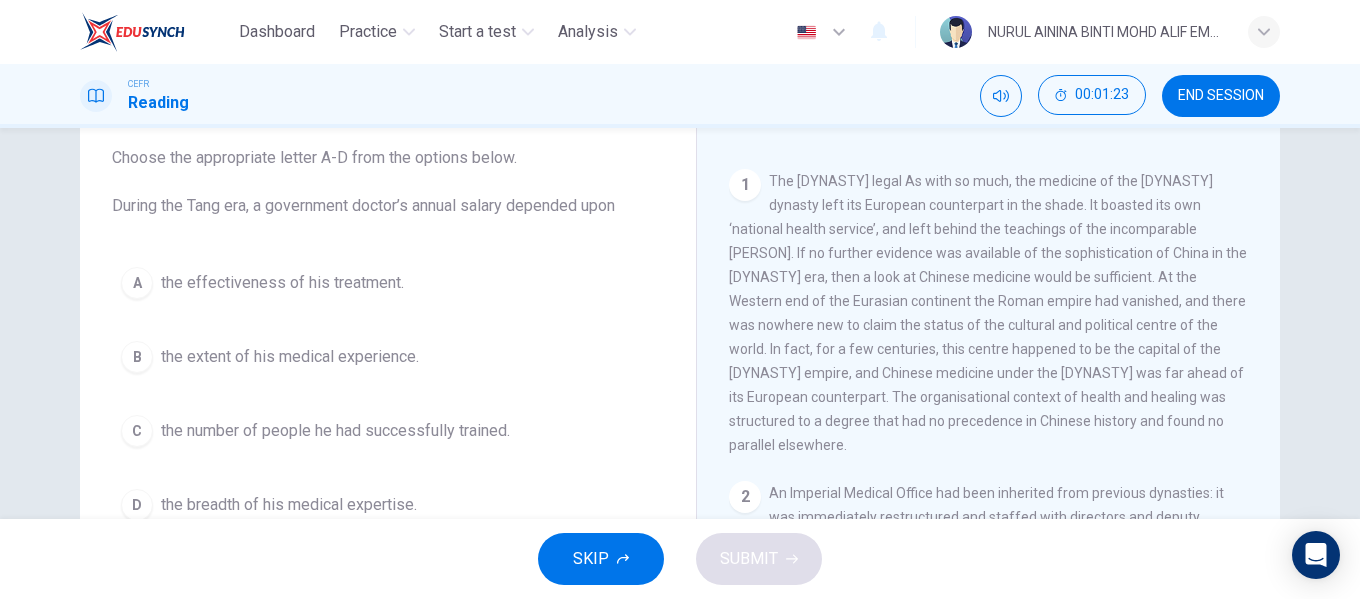 scroll, scrollTop: 153, scrollLeft: 0, axis: vertical 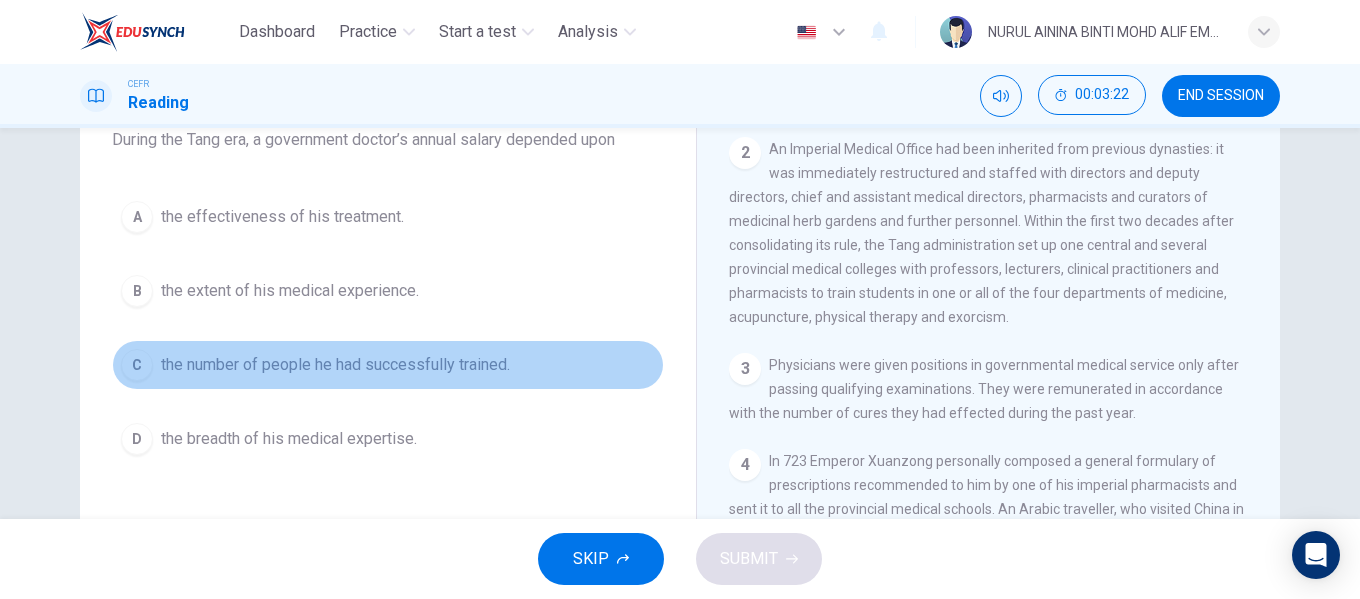 drag, startPoint x: 376, startPoint y: 380, endPoint x: 521, endPoint y: 387, distance: 145.16887 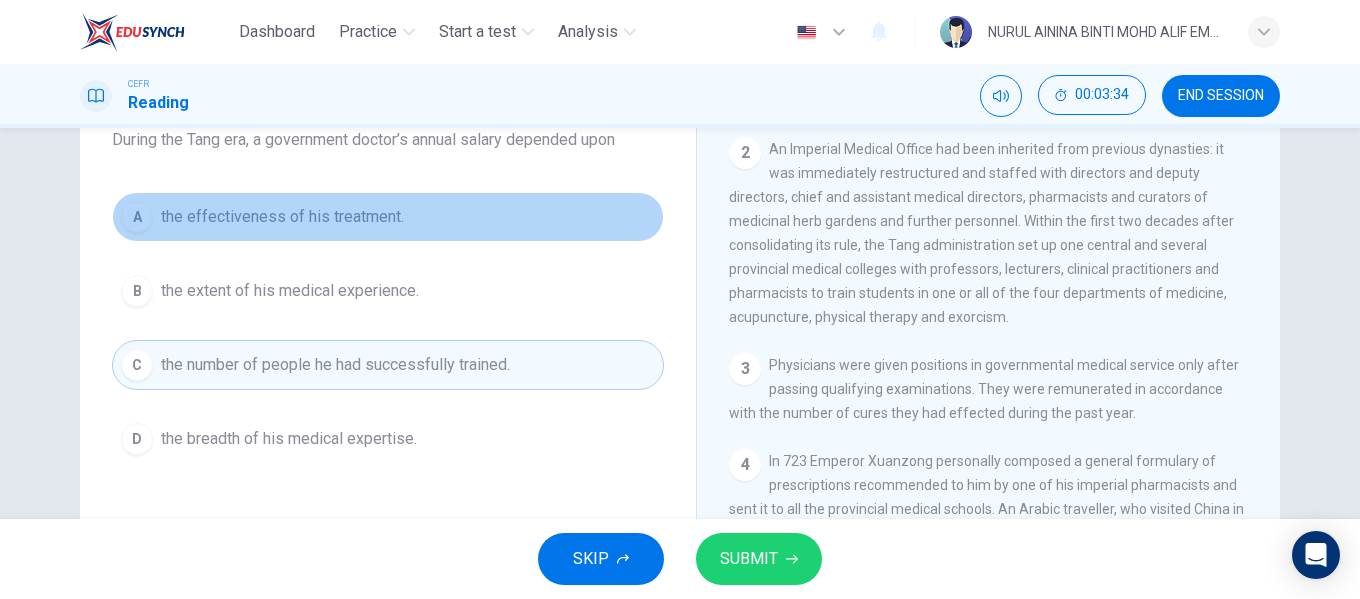 click on "the effectiveness of his treatment." at bounding box center (282, 217) 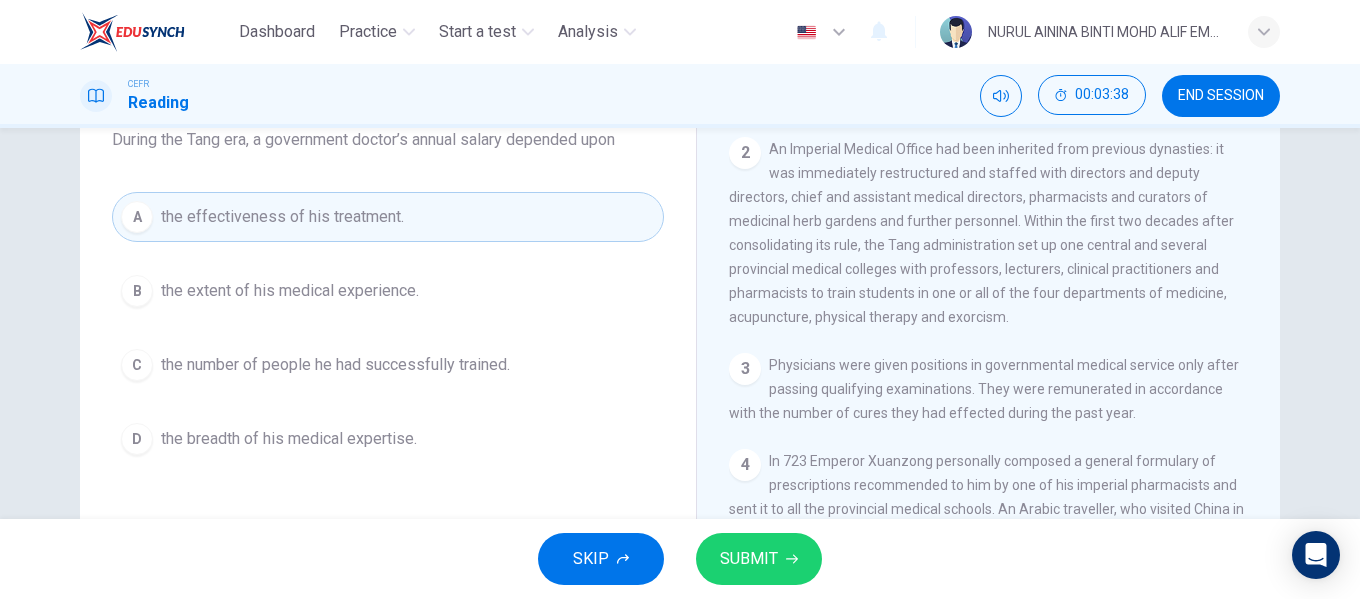 click on "SUBMIT" at bounding box center (749, 559) 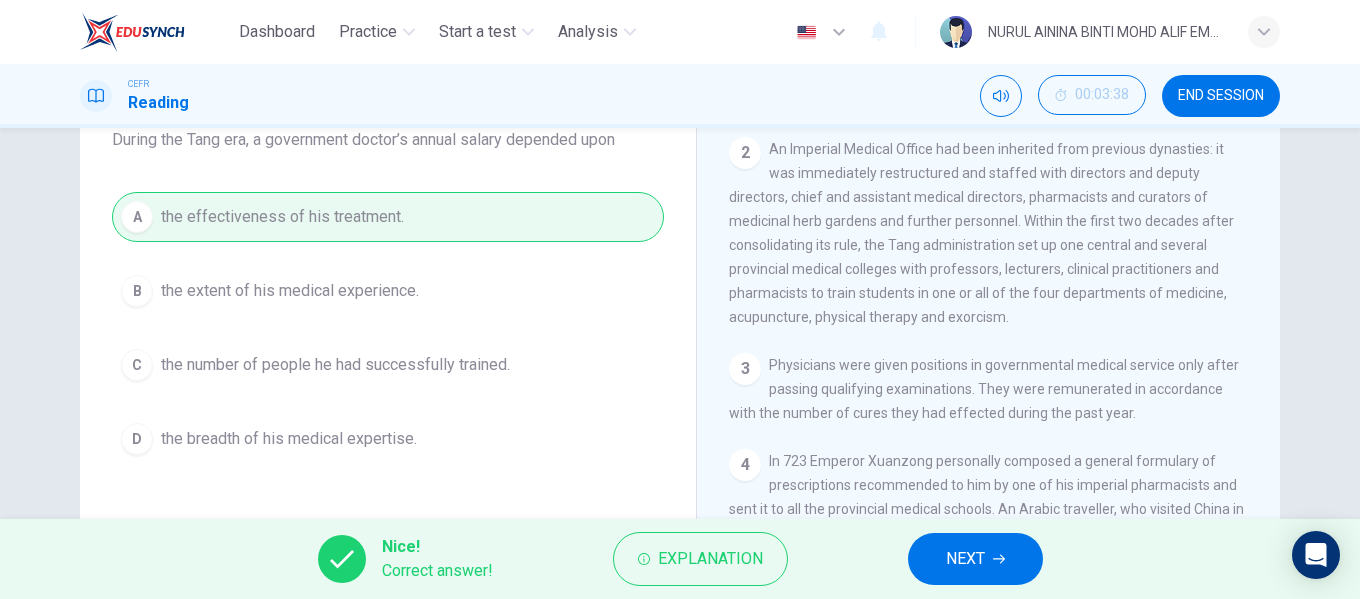 click on "NEXT" at bounding box center (965, 559) 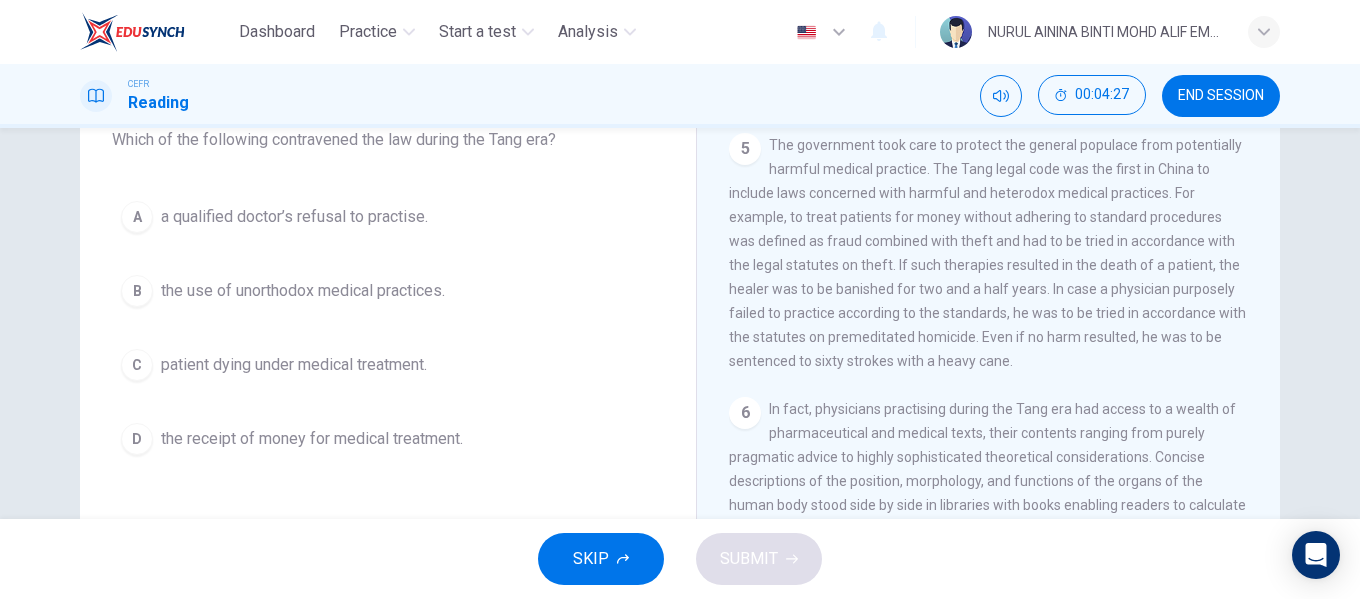 scroll, scrollTop: 1143, scrollLeft: 0, axis: vertical 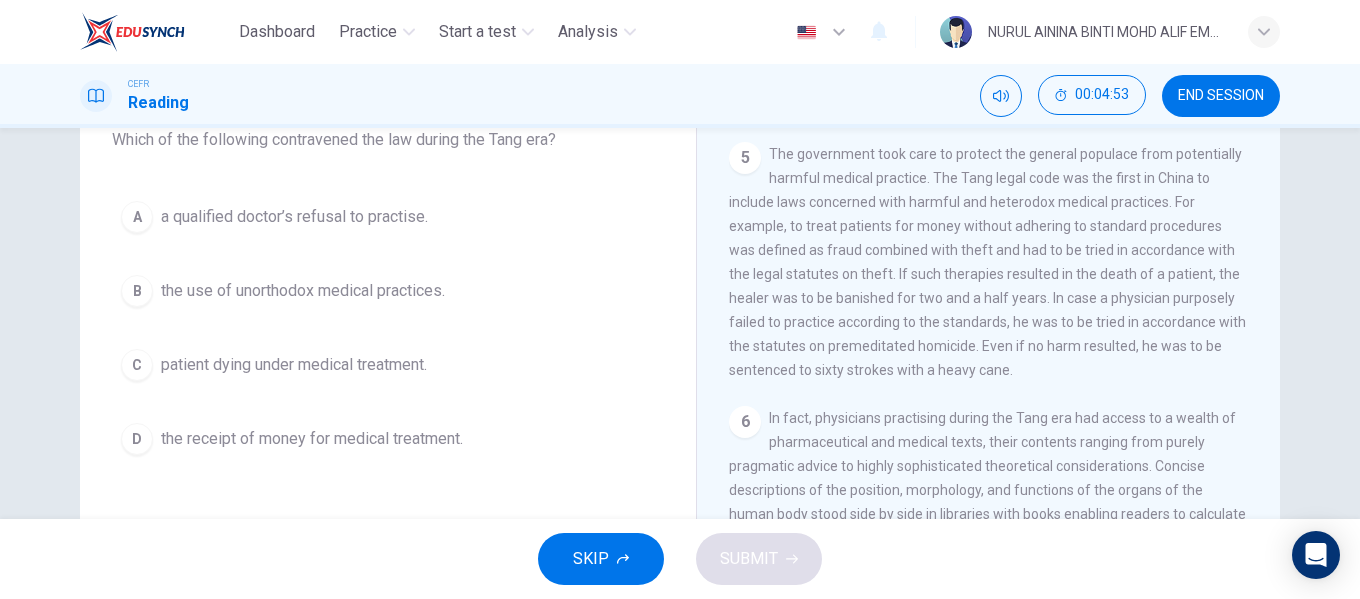 click on "patient dying under medical treatment." at bounding box center [294, 217] 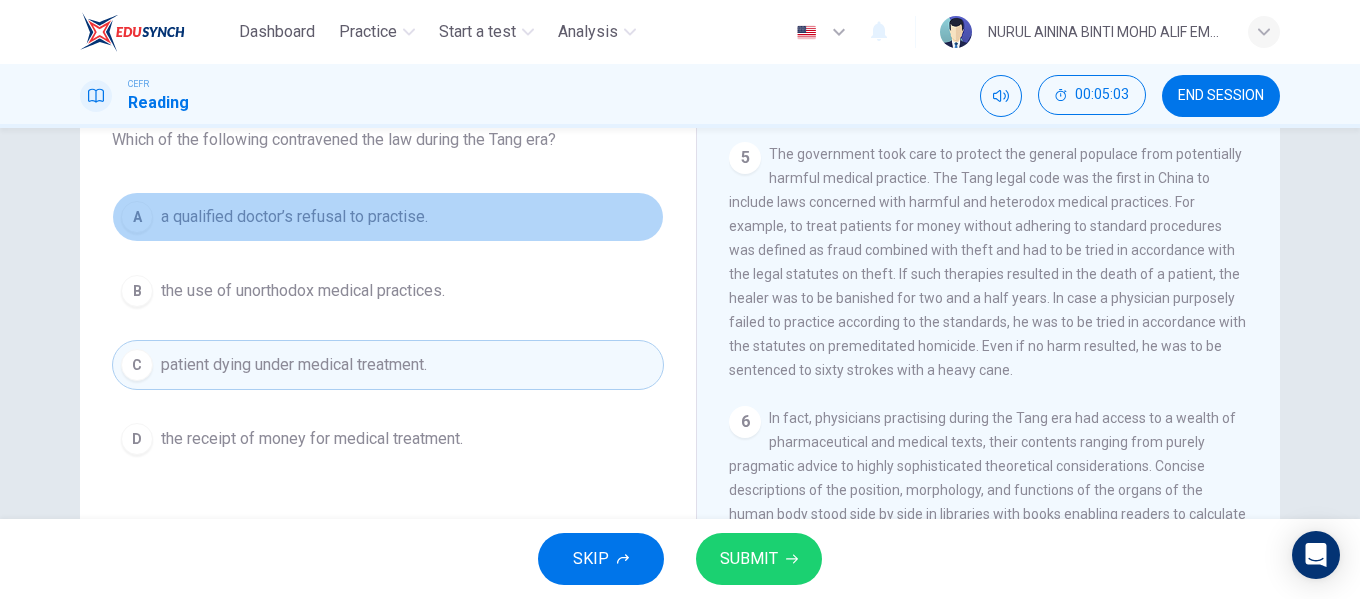 click on "a qualified doctor’s refusal to practise." at bounding box center (294, 217) 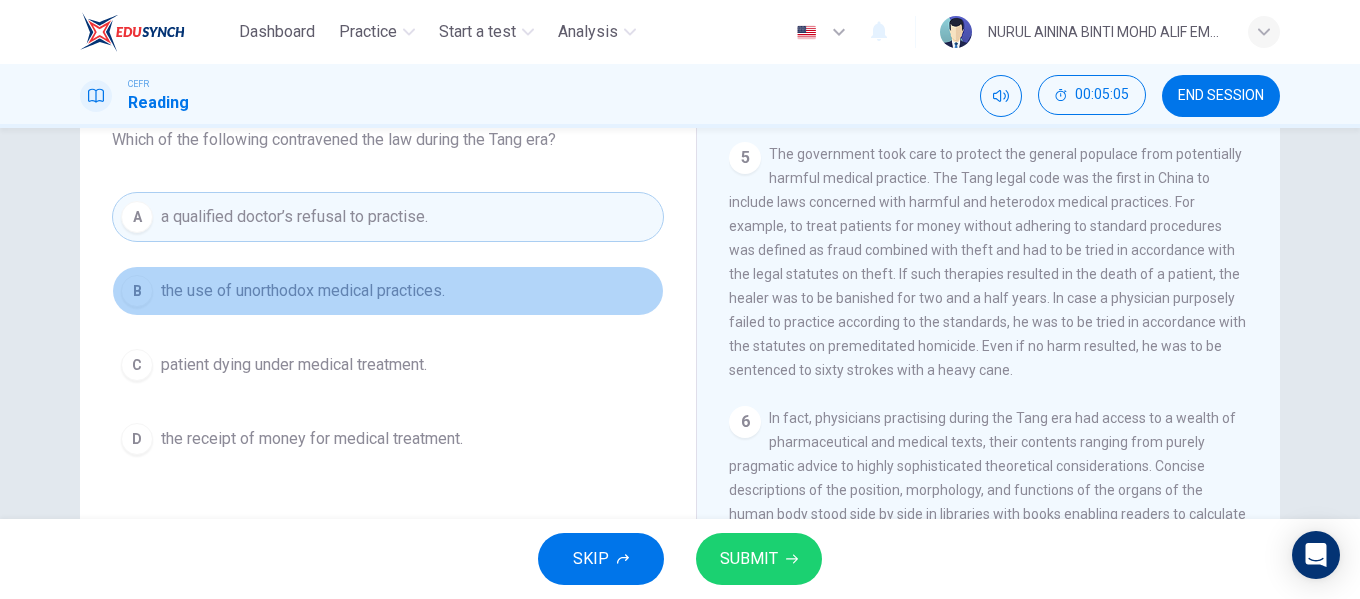 click on "B the use of unorthodox medical practices." at bounding box center [388, 291] 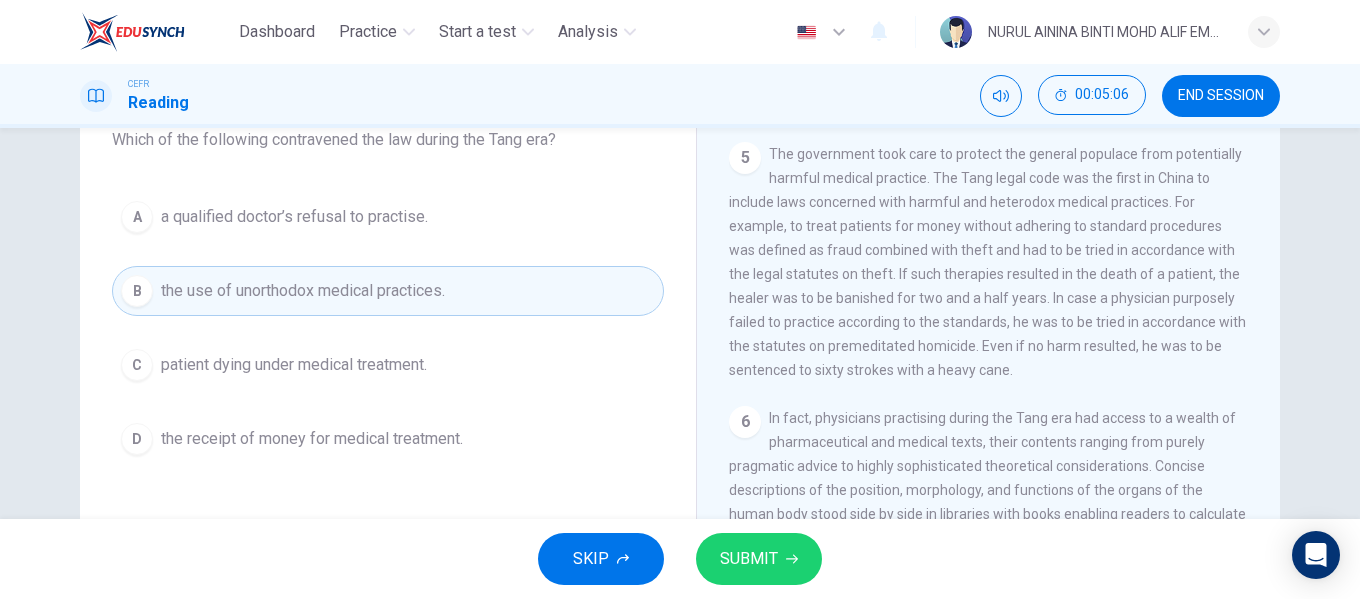 click on "SUBMIT" at bounding box center (759, 559) 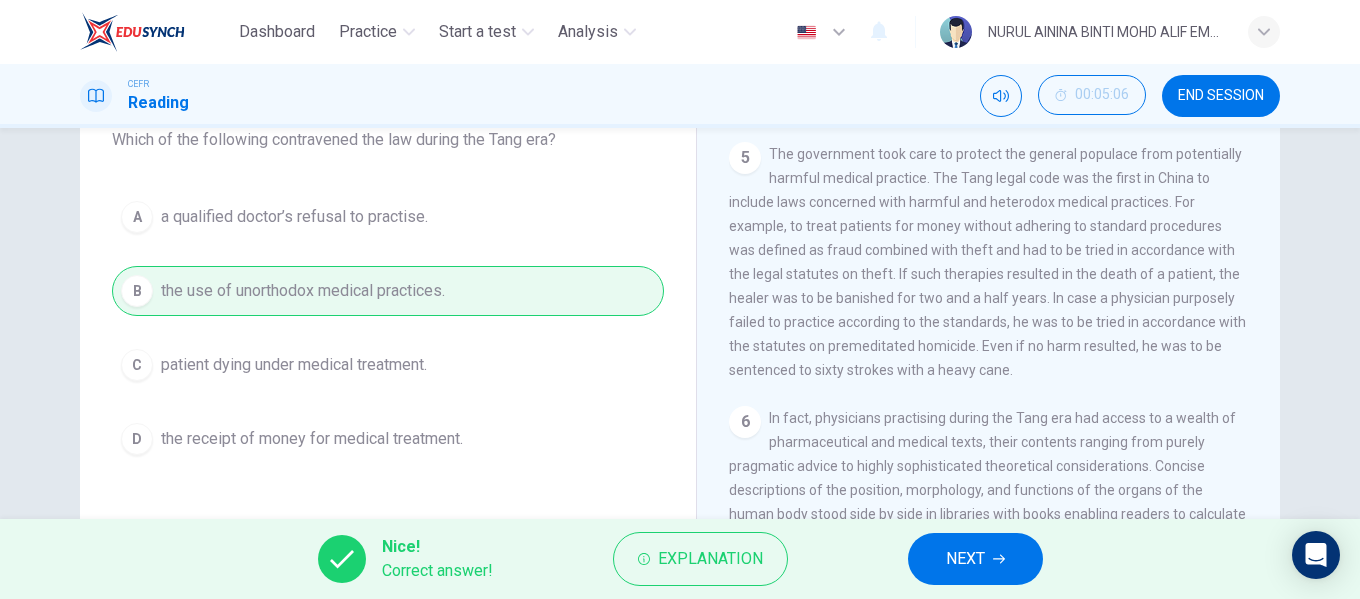 click on "NEXT" at bounding box center (965, 559) 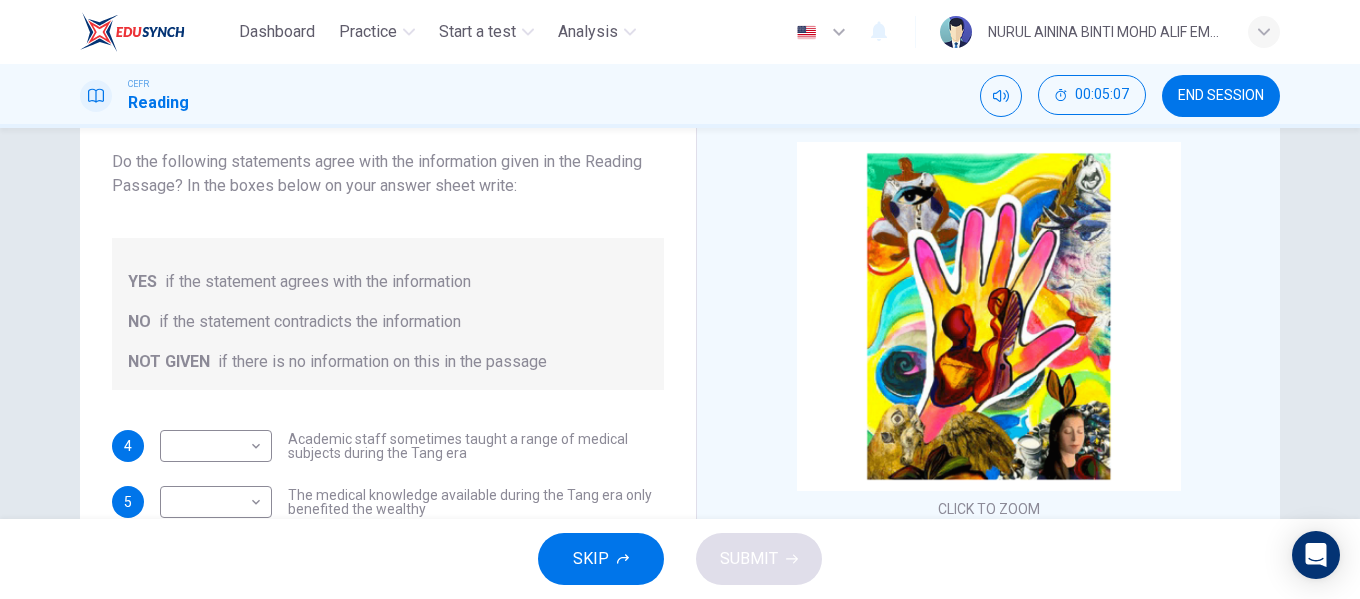 scroll, scrollTop: 84, scrollLeft: 0, axis: vertical 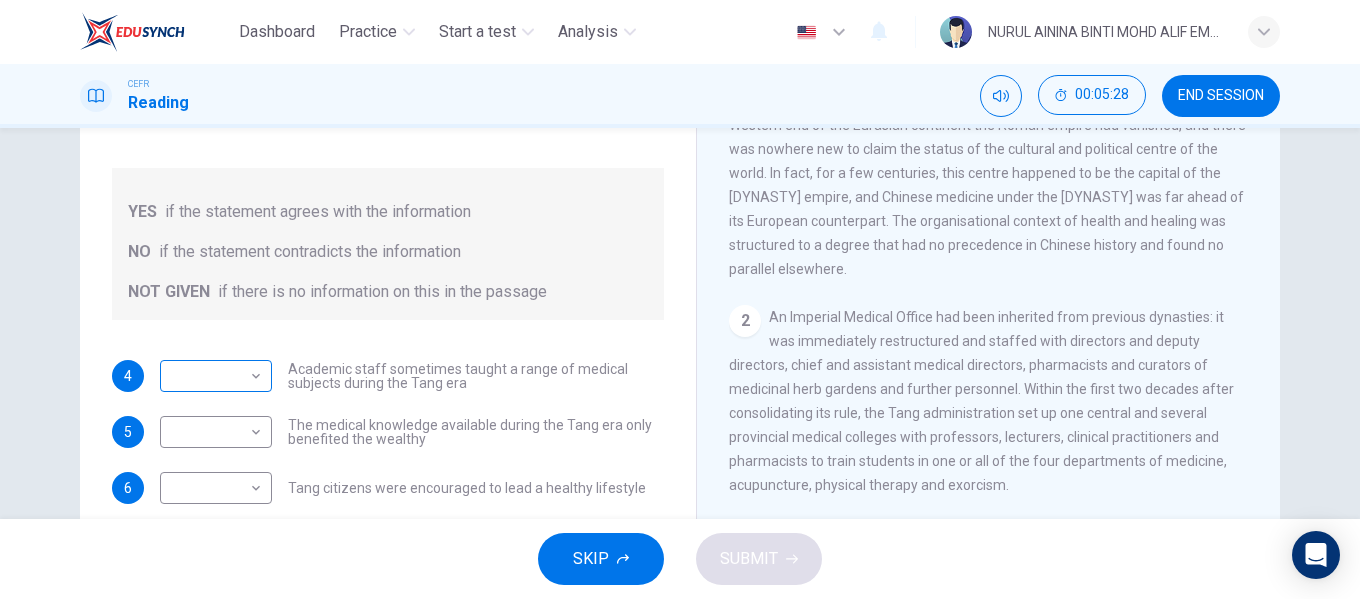 click on "Dashboard Practice Start a test Analysis English en ​ NURUL AININA BINTI MOHD ALIF EMPATI CEFR Reading 00:05:28 END SESSION Questions [NUMBER] - [NUMBER] Do the following statements agree with the information given in the Reading Passage?
In the boxes below on your answer sheet write: YES if the statement agrees with the information NO if the statement contradicts the information NOT GIVEN if there is no information on this in the passage [NUMBER] ​ ​ Academic staff sometimes taught a range of medical subjects during the Tang era [NUMBER] ​ ​ The medical knowledge available during the Tang era only benefited the wealthy [NUMBER] ​ ​ Tang citizens were encouraged to lead a healthy lifestyle [NUMBER] ​ ​ Doctors who behaved in a fraudulent manner were treated in the same way as ordinary criminals during the Tang era [NUMBER] ​ ​ Medical reference books published during the Tang era covered practical and academic issues [NUMBER] ​ ​ Waitai Miyao contained medical data from the Tang era [NUMBER] ​ ​ The Art of Healing CLICK TO ZOOM [NUMBER] [NUMBER] [NUMBER] [NUMBER] [NUMBER]" at bounding box center [680, 299] 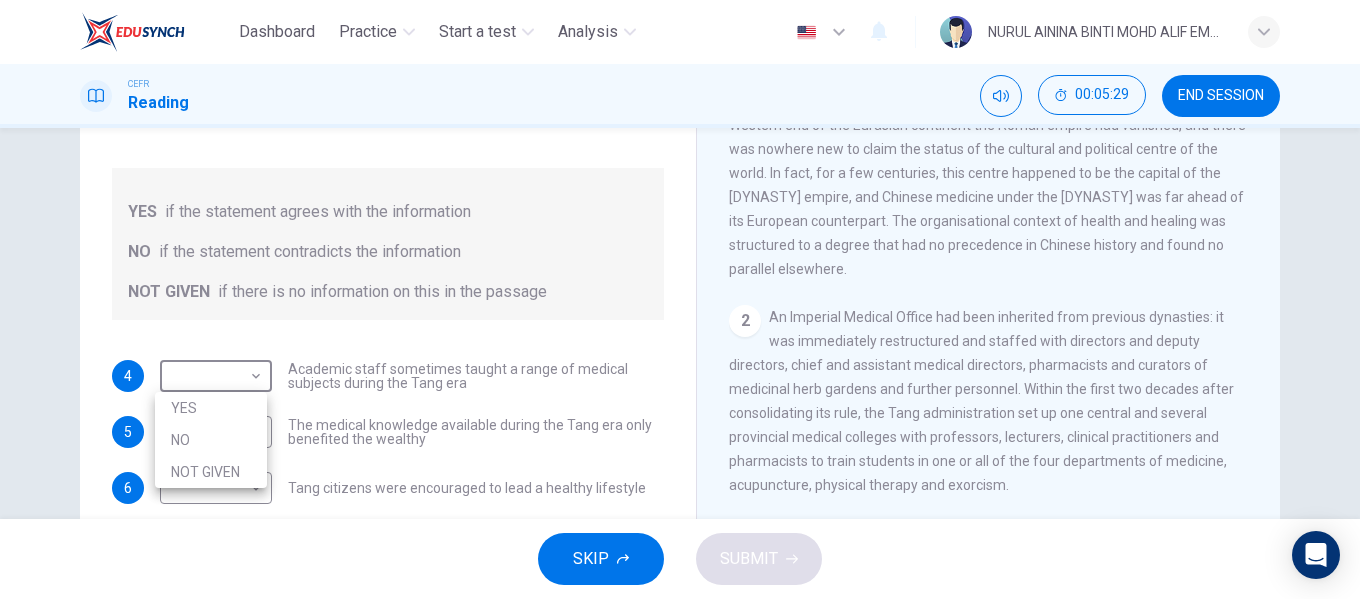 click on "NOT GIVEN" at bounding box center [211, 472] 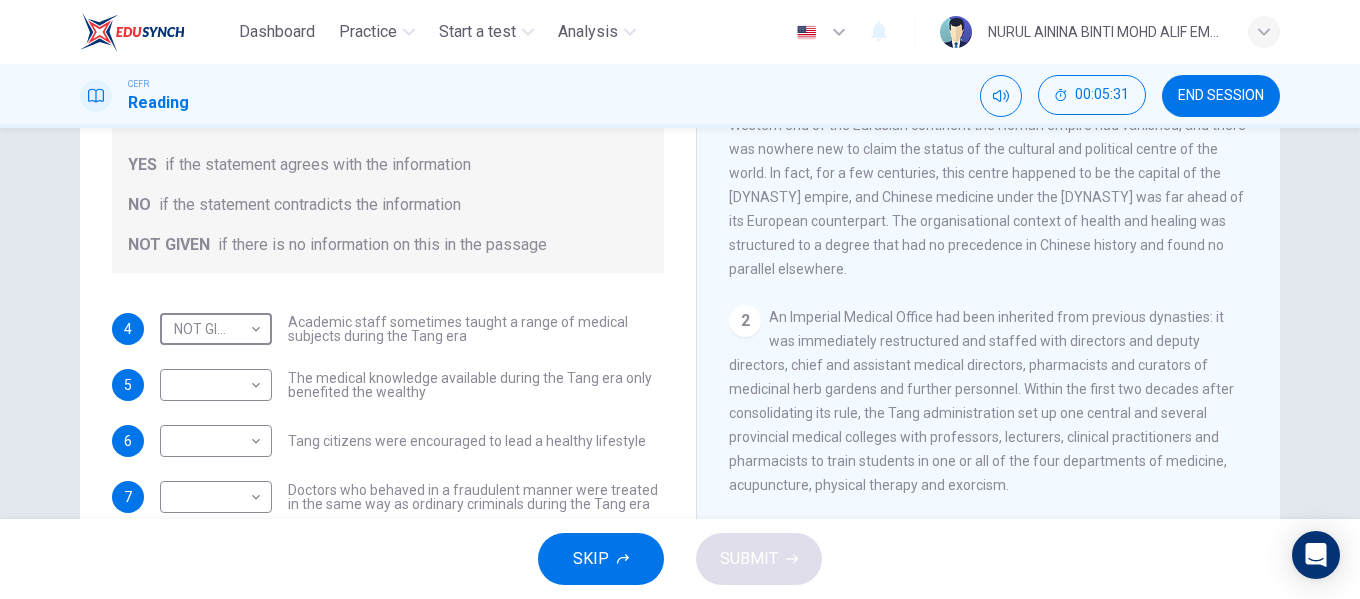 scroll, scrollTop: 89, scrollLeft: 0, axis: vertical 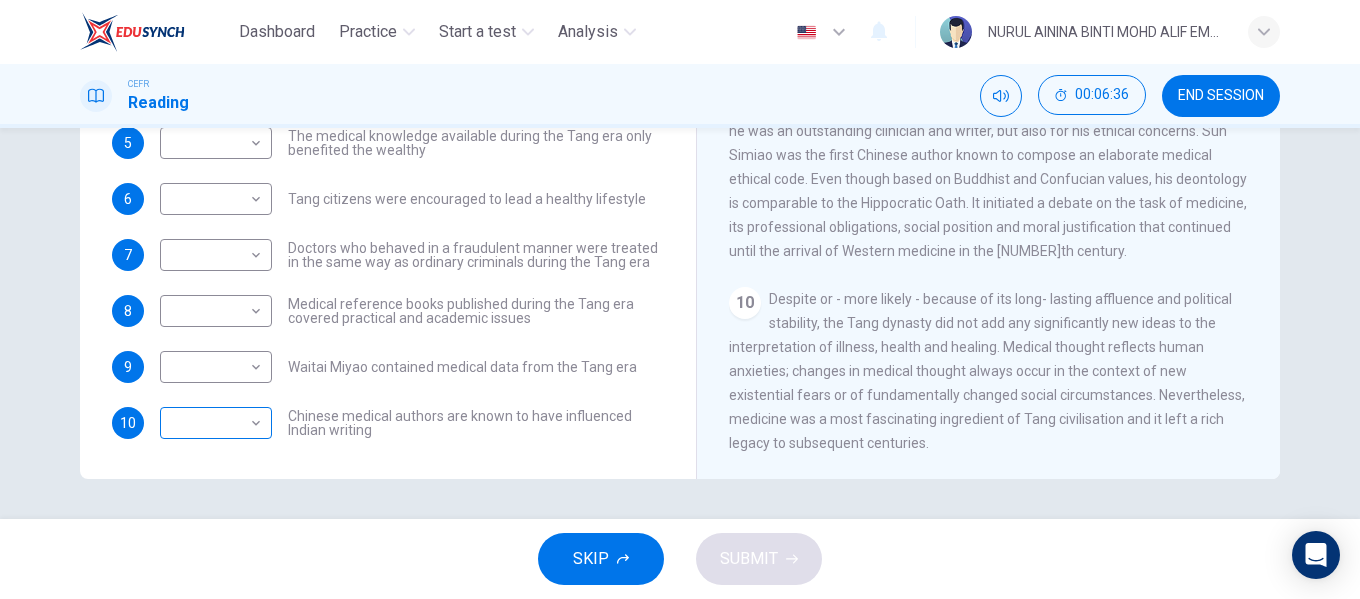 click on "Dashboard Practice Start a test Analysis English en ​ NURUL AININA BINTI MOHD ALIF EMPATI CEFR Reading 00:06:36 END SESSION Questions 4 - 10 Do the following statements agree with the information given in the Reading Passage?
In the boxes below on your answer sheet write: YES if the statement agrees with the information NO if the statement contradicts the information NOT GIVEN if there is no information on this in the passage 4 NOT GIVEN NOT GIVEN ​ Academic staff sometimes taught a range of medical subjects during the [DYNASTY] era 5 ​ ​ The medical knowledge available during the [DYNASTY] era only benefited the wealthy 6 ​ ​ [DYNASTY] citizens were encouraged to lead a healthy lifestyle 7 ​ ​ Doctors who behaved in a fraudulent manner were treated in the same way as ordinary criminals during the [DYNASTY] era 8 ​ ​ Medical reference books published during the [DYNASTY] era covered practical and academic issues 9 ​ ​ Waitai Miyao contained medical data from the [DYNASTY] era 10 ​ ​ The Art of Healing 1 2 3 4" at bounding box center (680, 299) 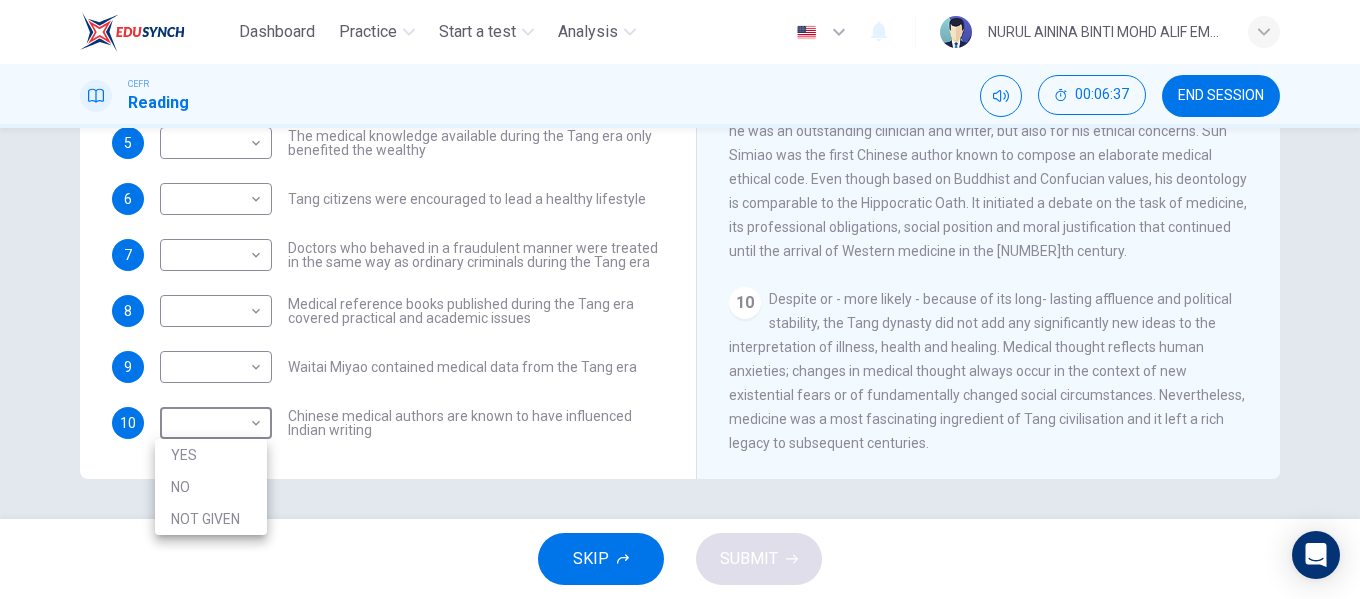 click on "NOT GIVEN" at bounding box center [211, 519] 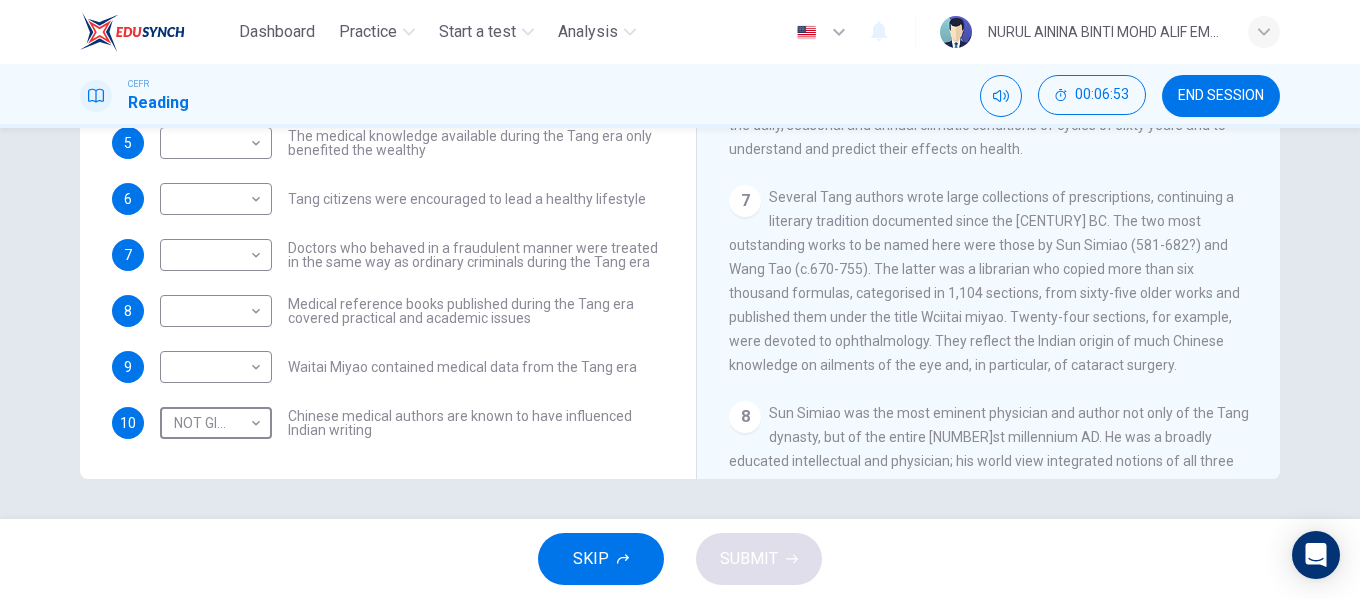 scroll, scrollTop: 1354, scrollLeft: 0, axis: vertical 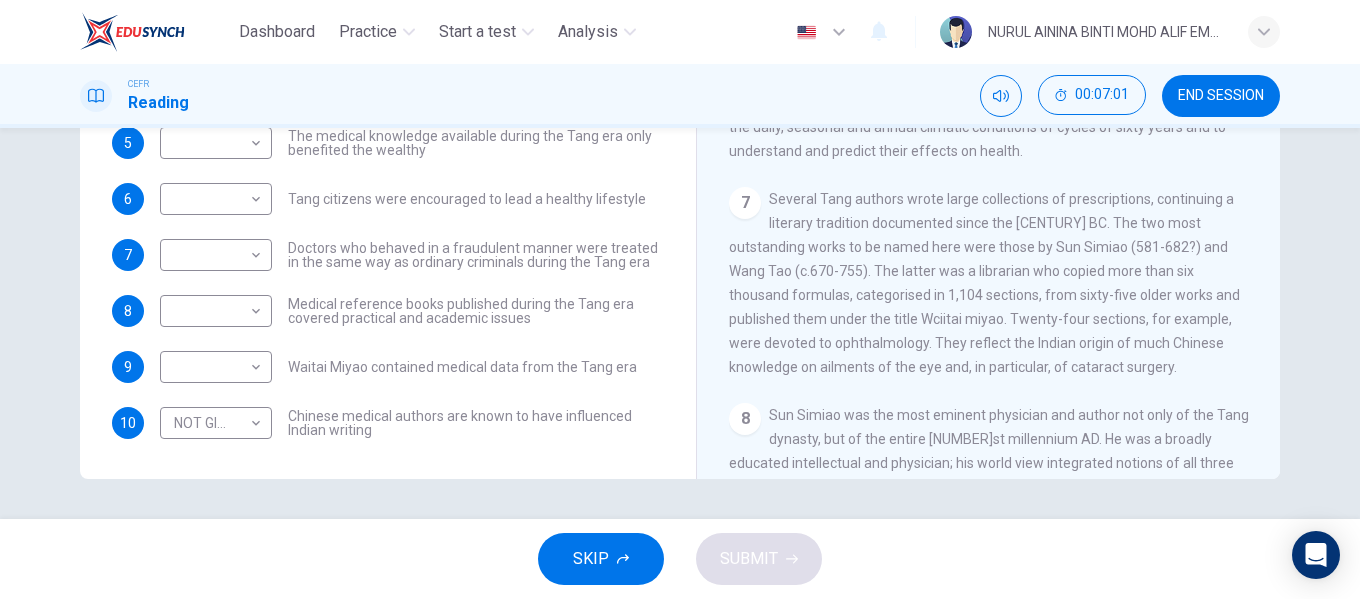 drag, startPoint x: 932, startPoint y: 353, endPoint x: 961, endPoint y: 355, distance: 29.068884 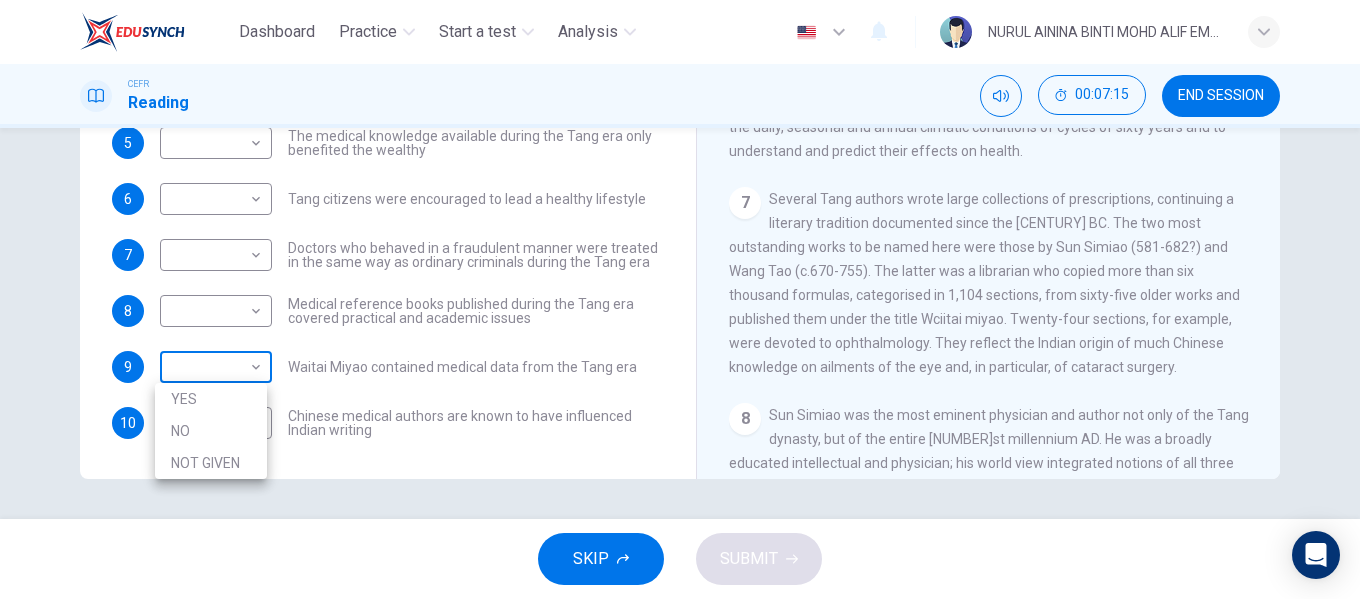 click on "Dashboard Practice Start a test Analysis English en ​ NURUL AININA BINTI MOHD ALIF EMPATI CEFR Reading 00:07:15 END SESSION Questions 4 - 10 Do the following statements agree with the information given in the Reading Passage?
In the boxes below on your answer sheet write: YES if the statement agrees with the information NO if the statement contradicts the information NOT GIVEN if there is no information on this in the passage 4 NOT GIVEN NOT GIVEN ​ Academic staff sometimes taught a range of medical subjects during the Tang era 5 ​ ​ The medical knowledge available during the Tang era only benefited the wealthy 6 ​ ​ Tang citizens were encouraged to lead a healthy lifestyle 7 ​ ​ Doctors who behaved in a fraudulent manner were treated in the same way as ordinary criminals during the Tang era 8 ​ ​ Medical reference books published during the Tang era covered practical and academic issues 9 ​ ​ Waitai Miyao contained medical data from the Tang era 10 NOT GIVEN NOT GIVEN ​ 1 2 3 4 5 6" at bounding box center (680, 299) 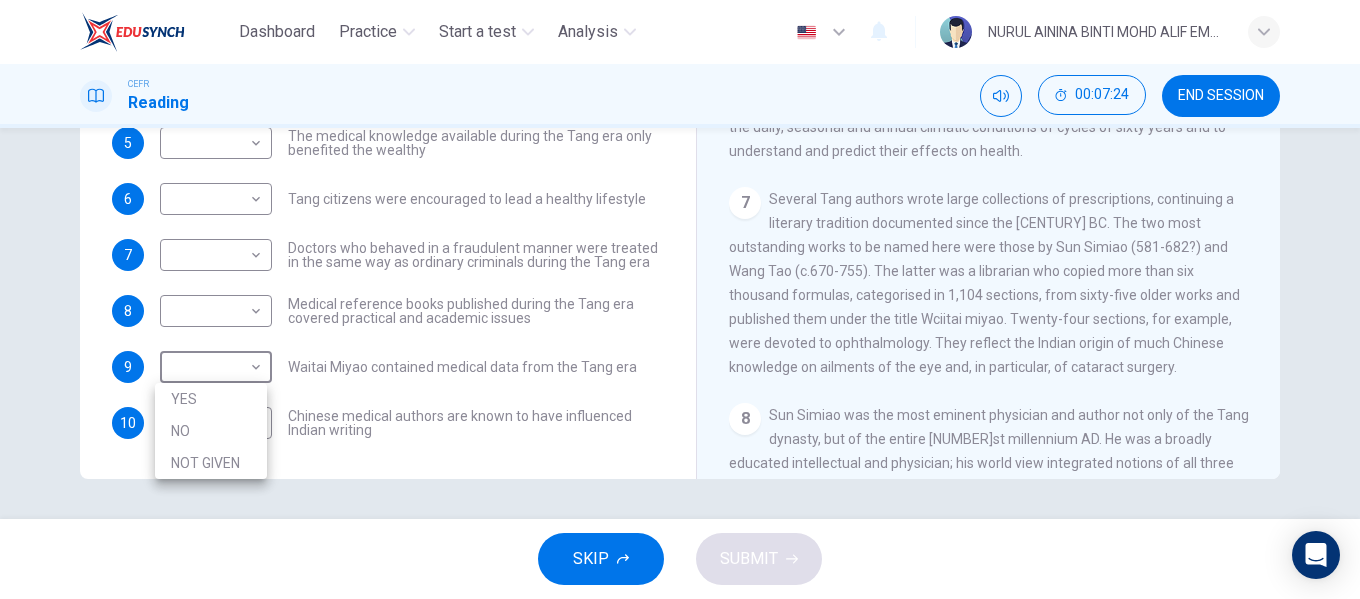 click at bounding box center (680, 299) 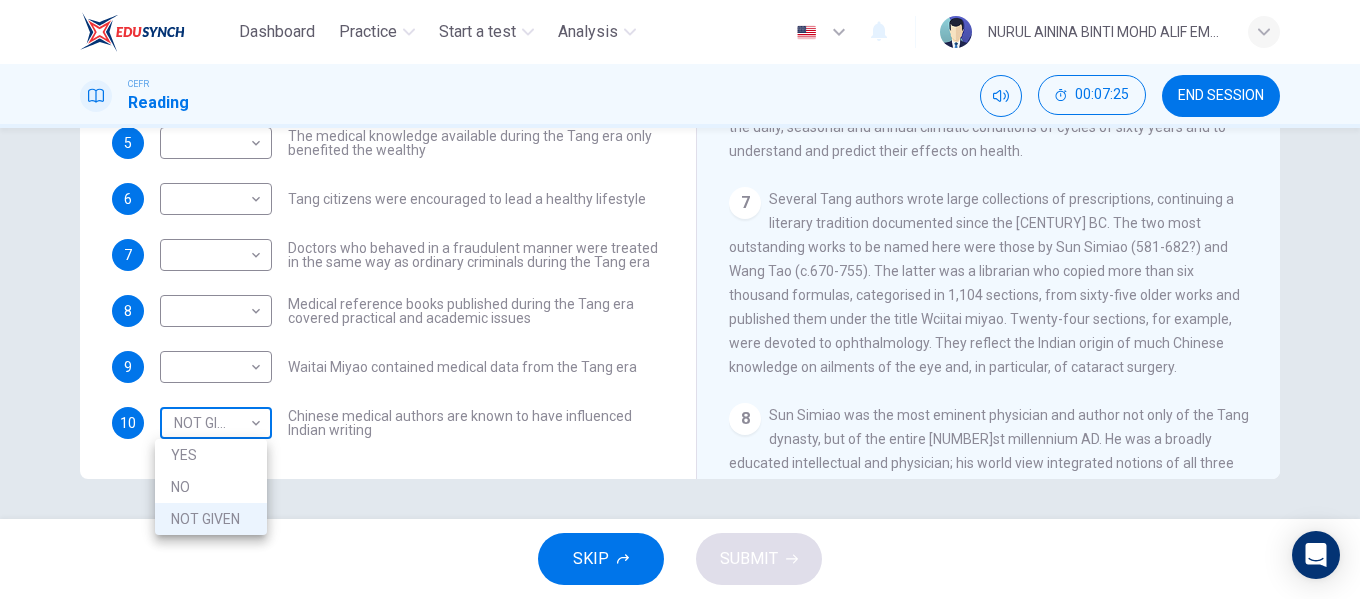 click on "Dashboard Practice Start a test Analysis English en ​ NURUL AININA BINTI MOHD ALIF EMPATI CEFR Reading 00:07:25 END SESSION Questions 4 - 10 Do the following statements agree with the information given in the Reading Passage?
In the boxes below on your answer sheet write: YES if the statement agrees with the information NO if the statement contradicts the information NOT GIVEN if there is no information on this in the passage 4 NOT GIVEN NOT GIVEN ​ Academic staff sometimes taught a range of medical subjects during the [DYNASTY] era 5 ​ ​ The medical knowledge available during the [DYNASTY] era only benefited the wealthy 6 ​ ​ [DYNASTY] citizens were encouraged to lead a healthy lifestyle 7 ​ ​ Doctors who behaved in a fraudulent manner were treated in the same way as ordinary criminals during the [DYNASTY] era 8 ​ ​ Medical reference books published during the [DYNASTY] era covered practical and academic issues 9 ​ ​ Waitai Miyao contained medical data from the [DYNASTY] era 10 NOT GIVEN NOT GIVEN ​ 1 2 3 4 5 6" at bounding box center (680, 299) 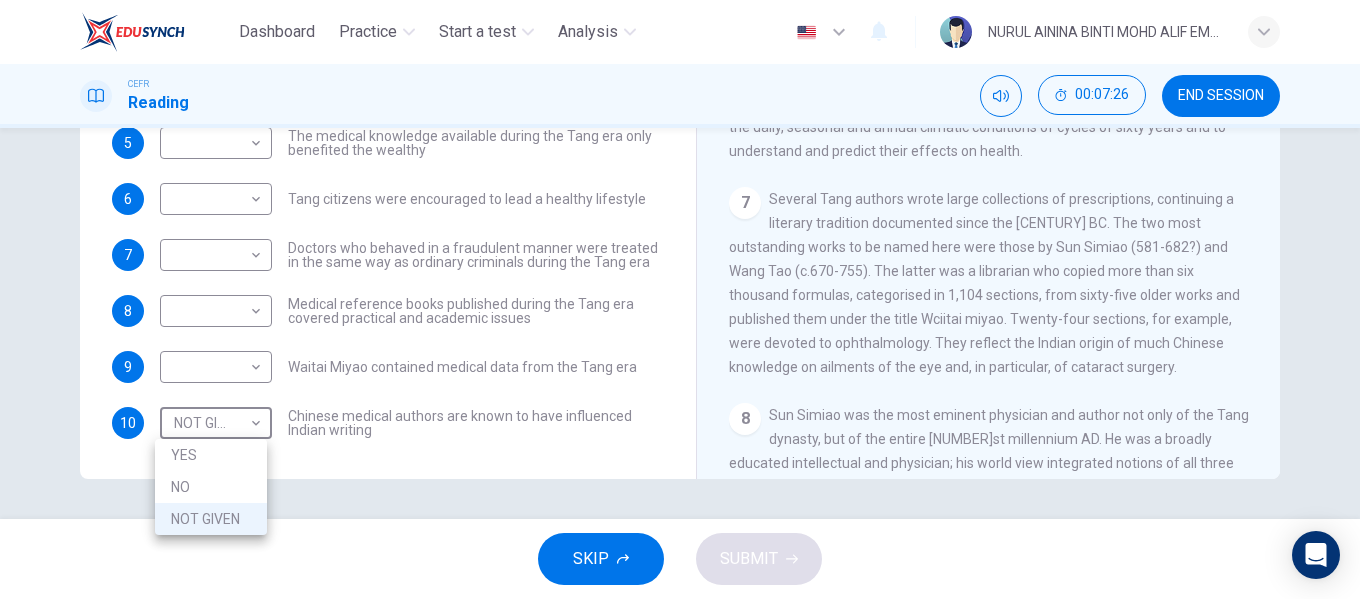 click on "NO" at bounding box center (211, 487) 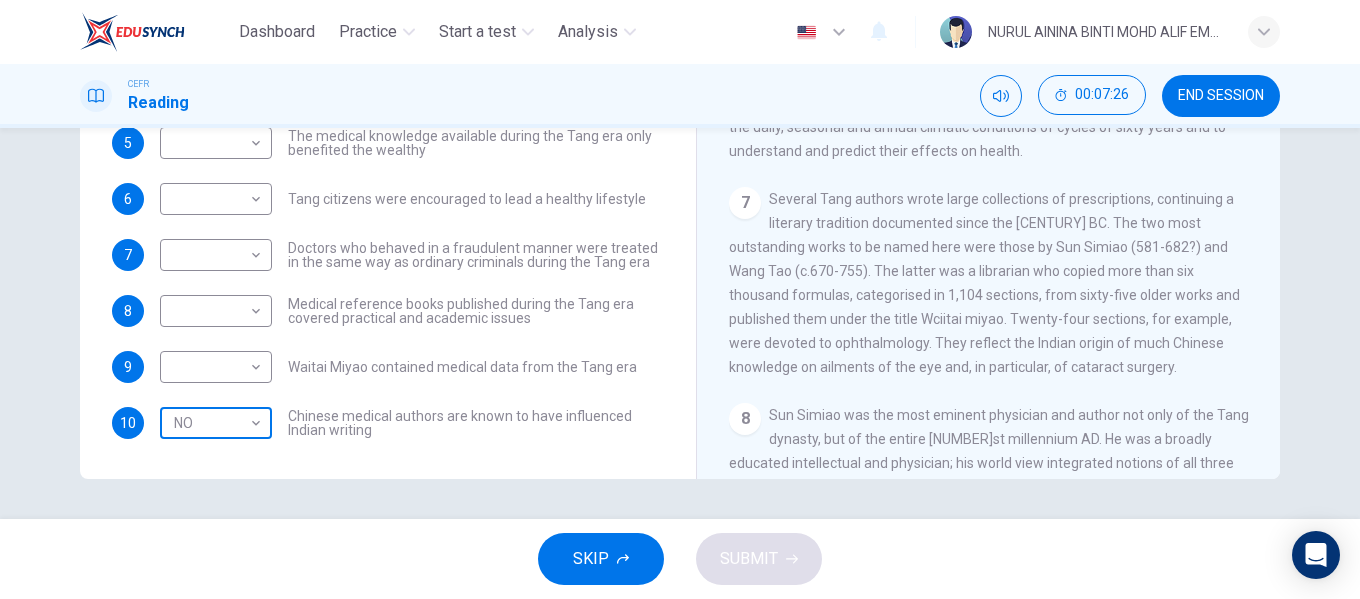 click on "Dashboard Practice Start a test Analysis English en ​ NURUL AININA BINTI MOHD ALIF EMPATI CEFR Reading 00:07:26 END SESSION Questions 4 - 10 Do the following statements agree with the information given in the Reading Passage?
In the boxes below on your answer sheet write: YES if the statement agrees with the information NO if the statement contradicts the information NOT GIVEN if there is no information on this in the passage 4 NOT GIVEN NOT GIVEN ​ Academic staff sometimes taught a range of medical subjects during the Tang era 5 ​ ​ The medical knowledge available during the Tang era only benefited the wealthy 6 ​ ​ Tang citizens were encouraged to lead a healthy lifestyle 7 ​ ​ Doctors who behaved in a fraudulent manner were treated in the same way as ordinary criminals during the Tang era 8 ​ ​ Medical reference books published during the Tang era covered practical and academic issues 9 ​ ​ Waitai Miyao contained medical data from the Tang era 10 NO NO ​ The Art of Healing 1 2 3" at bounding box center [680, 299] 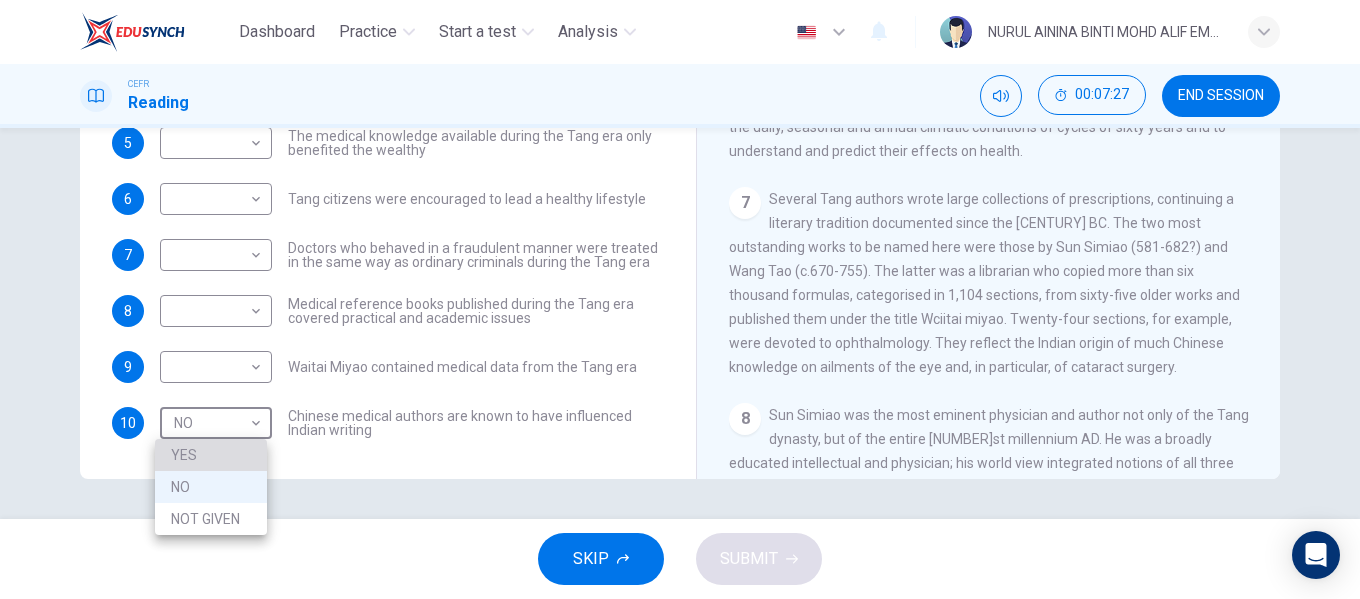 click on "YES" at bounding box center (211, 455) 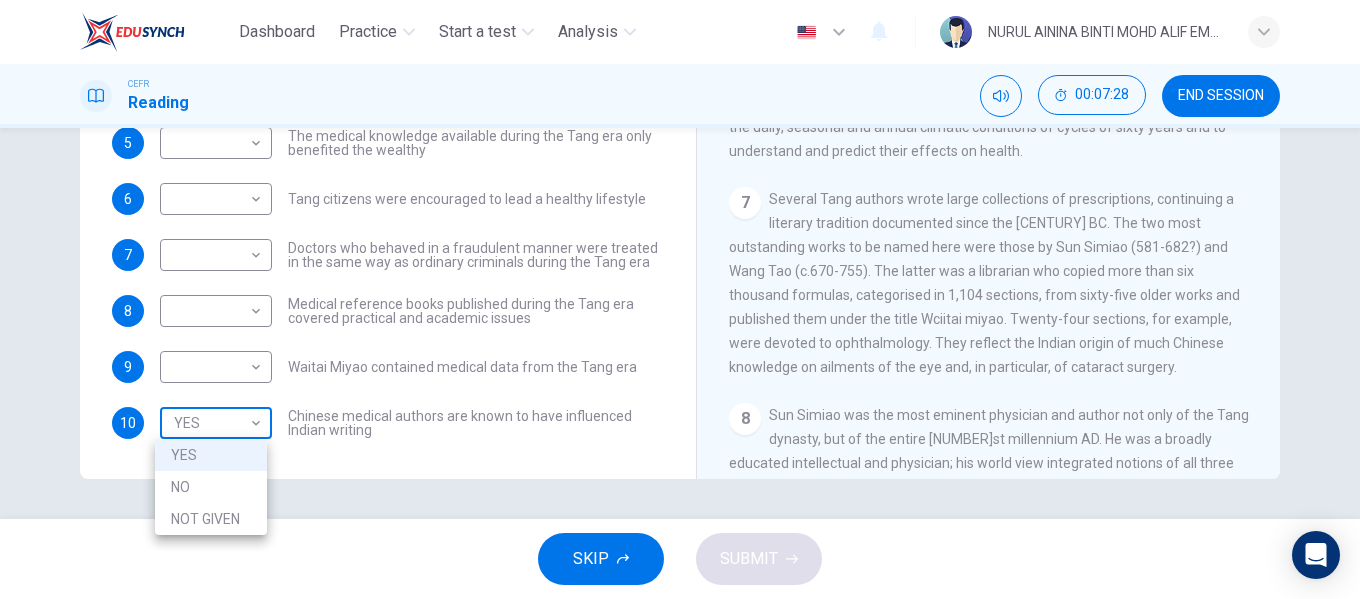click on "Dashboard Practice Start a test Analysis English en ​ NURUL AININA BINTI MOHD ALIF EMPATI CEFR Reading 00:07:28 END SESSION Questions 4 - 10 Do the following statements agree with the information given in the Reading Passage?
In the boxes below on your answer sheet write: YES if the statement agrees with the information NO if the statement contradicts the information NOT GIVEN if there is no information on this in the passage 4 NOT GIVEN NOT GIVEN ​ Academic staff sometimes taught a range of medical subjects during the Tang era 5 ​ ​ The medical knowledge available during the Tang era only benefited the wealthy 6 ​ ​ Tang citizens were encouraged to lead a healthy lifestyle 7 ​ ​ Doctors who behaved in a fraudulent manner were treated in the same way as ordinary criminals during the Tang era 8 ​ ​ Medical reference books published during the Tang era covered practical and academic issues 9 ​ ​ Waitai Miyao contained medical data from the Tang era 10 YES YES ​ The Art of Healing 1 2" at bounding box center [680, 299] 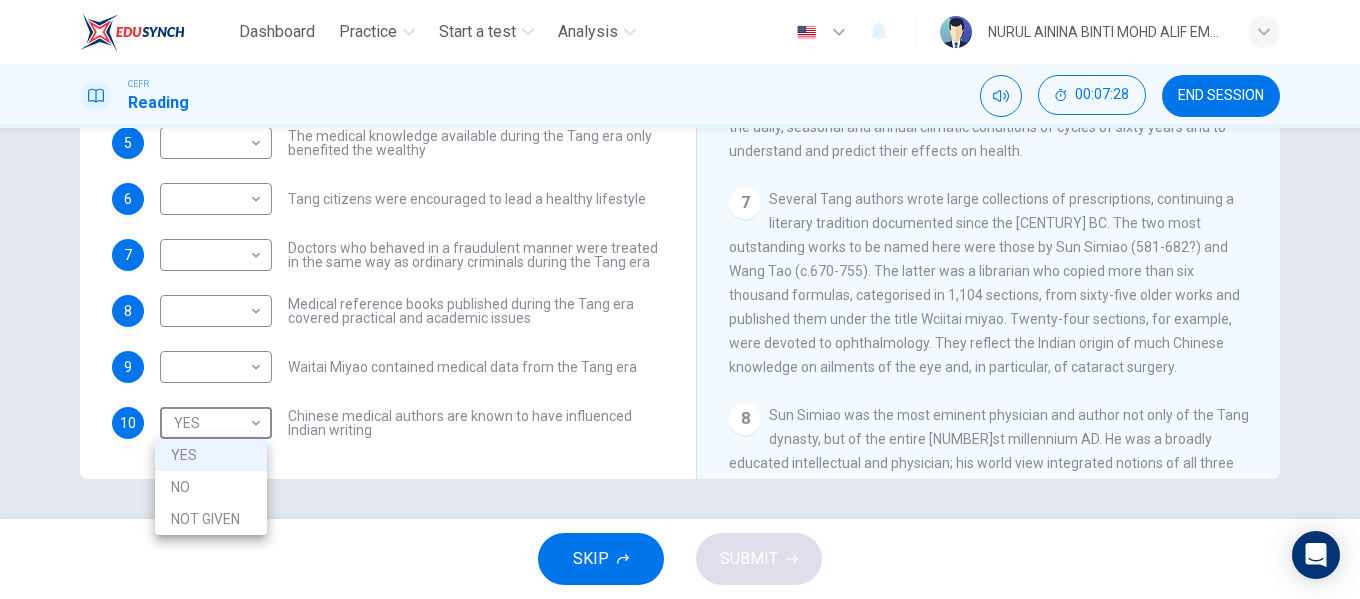 click at bounding box center [680, 299] 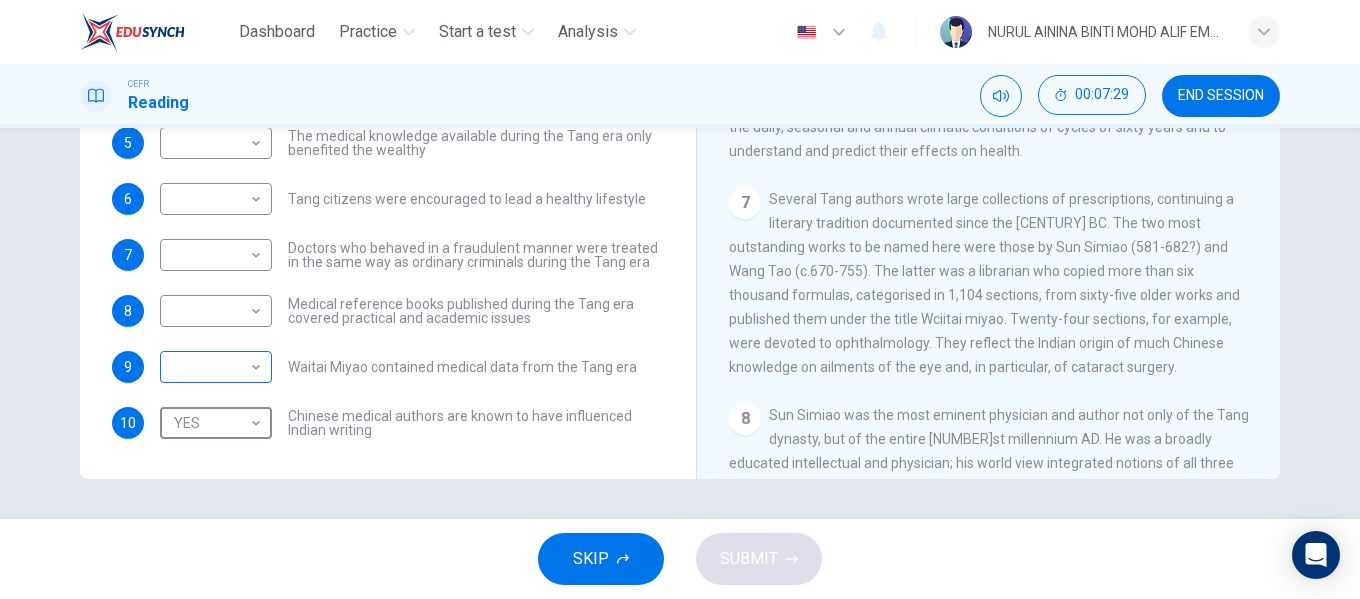 click on "Dashboard Practice Start a test Analysis English en ​ NURUL AININA BINTI MOHD ALIF EMPATI CEFR Reading 00:07:29 END SESSION Questions 4 - 10 Do the following statements agree with the information given in the Reading Passage?
In the boxes below on your answer sheet write: YES if the statement agrees with the information NO if the statement contradicts the information NOT GIVEN if there is no information on this in the passage 4 NOT GIVEN NOT GIVEN ​ Academic staff sometimes taught a range of medical subjects during the [DYNASTY] era 5 ​ ​ The medical knowledge available during the [DYNASTY] era only benefited the wealthy 6 ​ ​ [DYNASTY] citizens were encouraged to lead a healthy lifestyle 7 ​ ​ Doctors who behaved in a fraudulent manner were treated in the same way as ordinary criminals during the [DYNASTY] era 8 ​ ​ Medical reference books published during the [DYNASTY] era covered practical and academic issues 9 ​ ​ Waitai Miyao contained medical data from the [DYNASTY] era 10 YES YES ​ The Art of Healing 1 2" at bounding box center (680, 299) 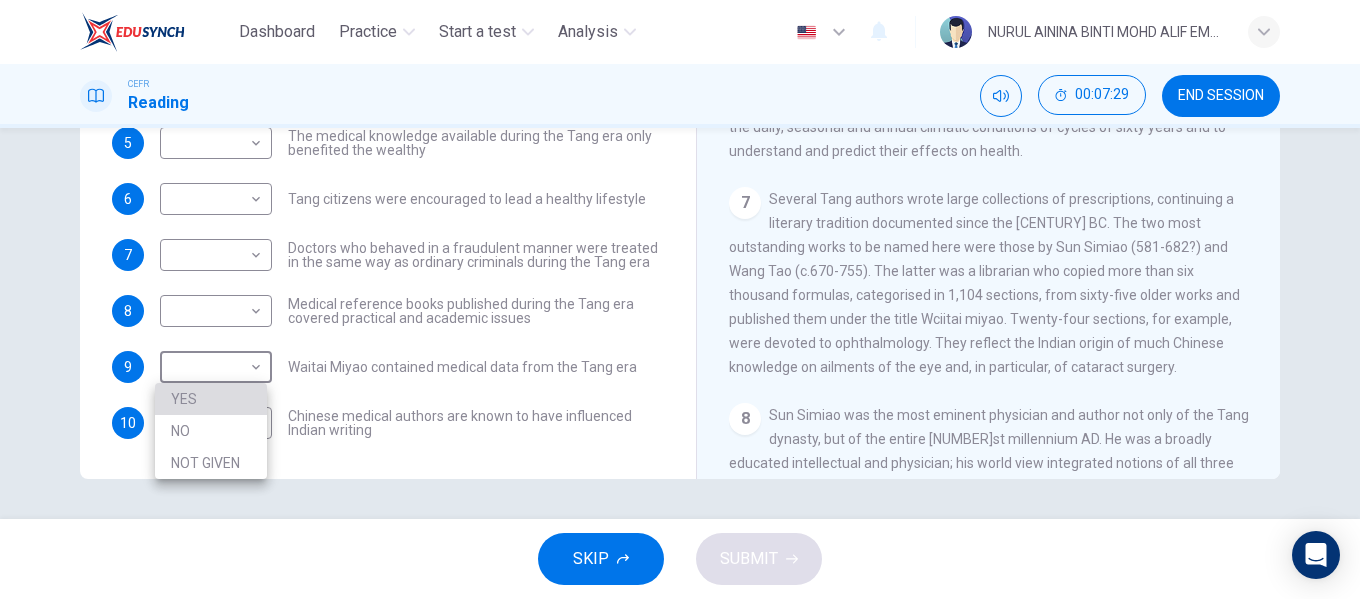click on "YES" at bounding box center [211, 399] 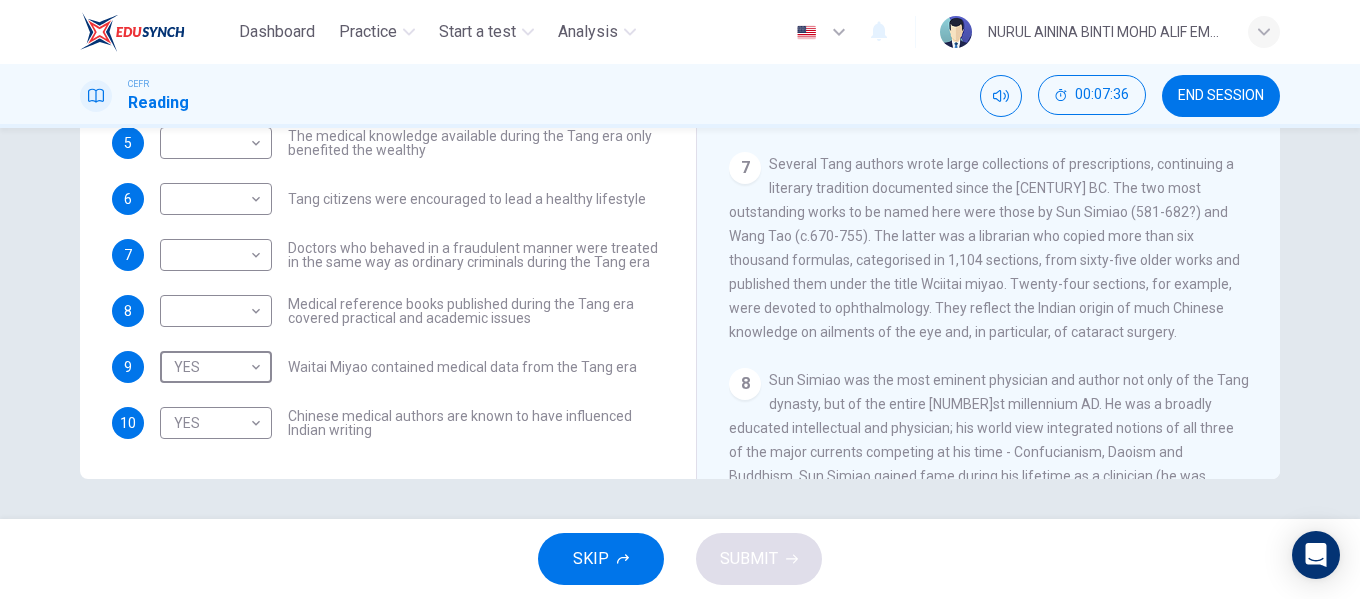 scroll, scrollTop: 1354, scrollLeft: 0, axis: vertical 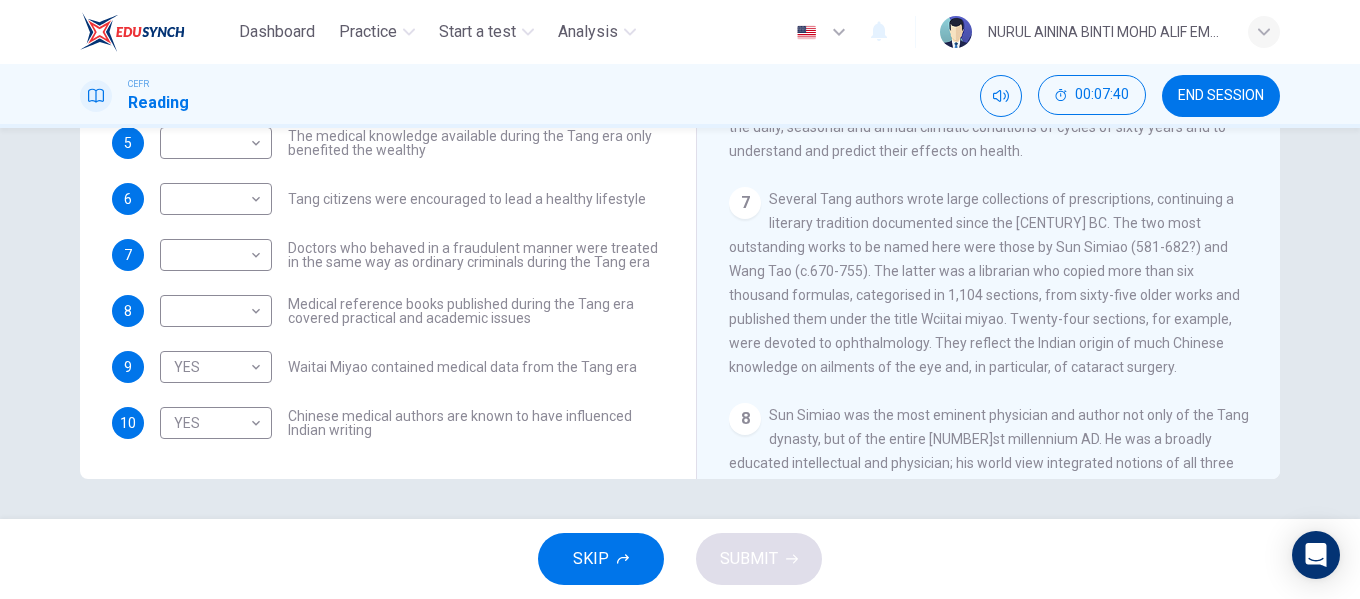 drag, startPoint x: 1255, startPoint y: 233, endPoint x: 1252, endPoint y: 193, distance: 40.112343 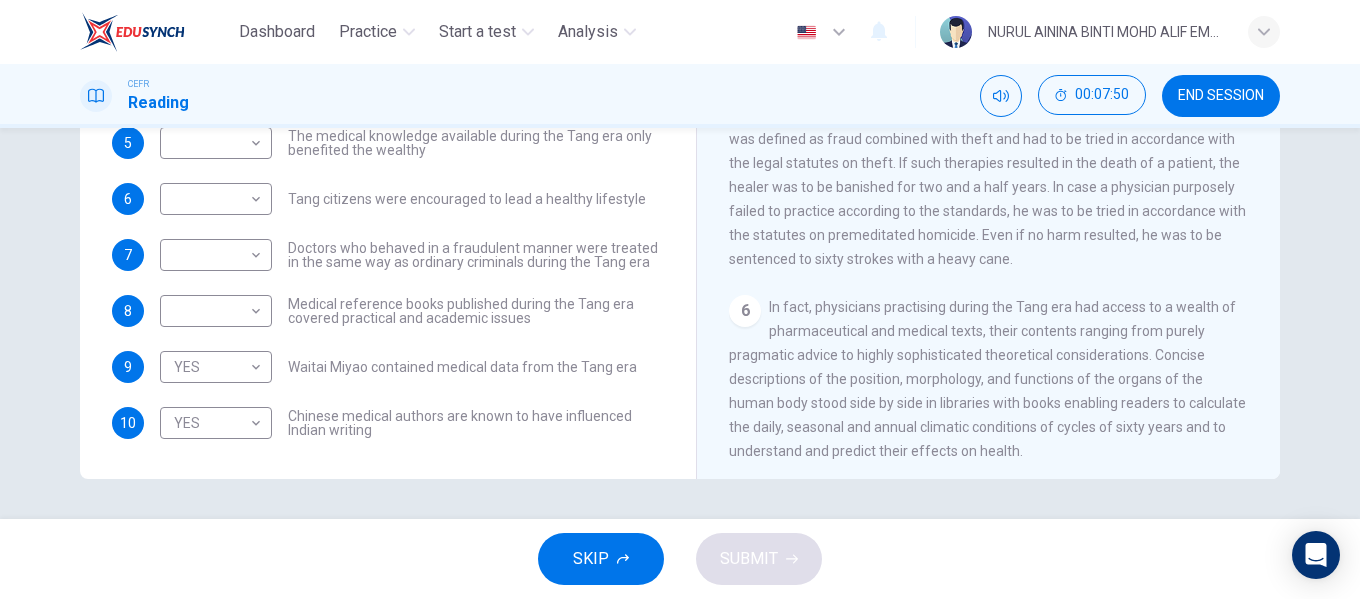 scroll, scrollTop: 954, scrollLeft: 0, axis: vertical 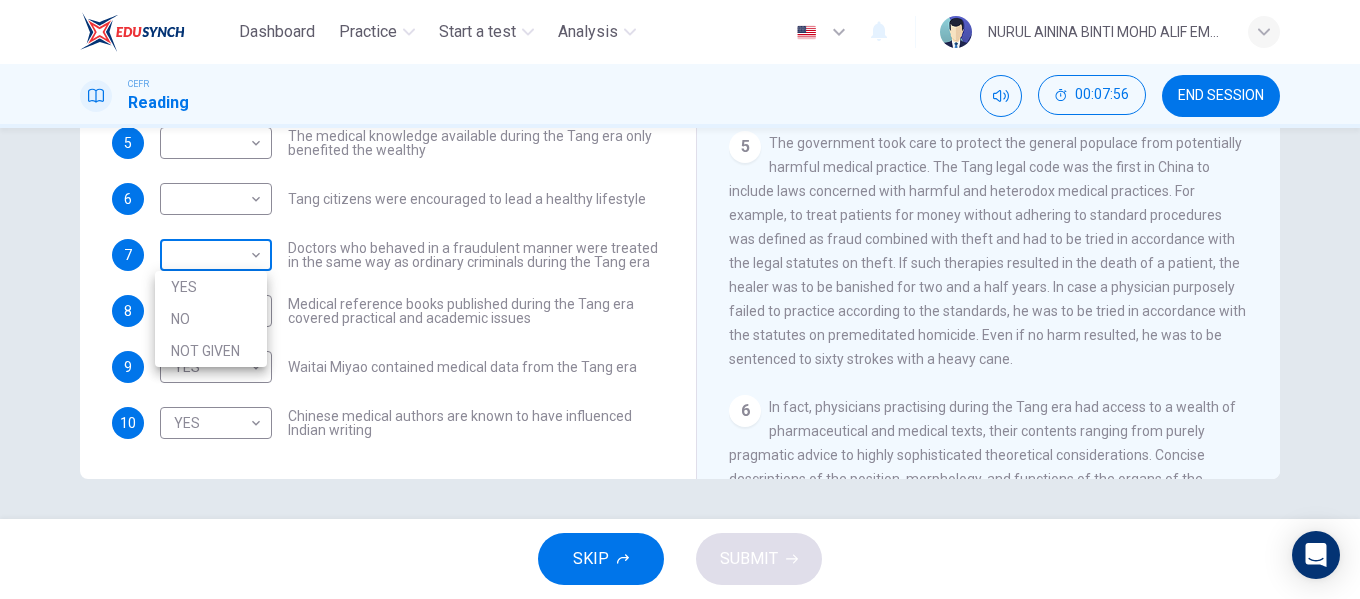 click on "Dashboard Practice Start a test Analysis English en ​ NURUL AININA BINTI MOHD ALIF EMPATI CEFR Reading 00:07:56 END SESSION Questions 4 - 10 Do the following statements agree with the information given in the Reading Passage?
In the boxes below on your answer sheet write: YES if the statement agrees with the information NO if the statement contradicts the information NOT GIVEN if there is no information on this in the passage 4 NOT GIVEN NOT GIVEN ​ Academic staff sometimes taught a range of medical subjects during the [DYNASTY] era 5 ​ ​ The medical knowledge available during the [DYNASTY] era only benefited the wealthy 6 ​ ​ [DYNASTY] citizens were encouraged to lead a healthy lifestyle 7 ​ ​ Doctors who behaved in a fraudulent manner were treated in the same way as ordinary criminals during the [DYNASTY] era 8 ​ ​ Medical reference books published during the [DYNASTY] era covered practical and academic issues 9 YES YES ​ Waitai Miyao contained medical data from the [DYNASTY] era 10 YES YES ​ The Art of Healing" at bounding box center (680, 299) 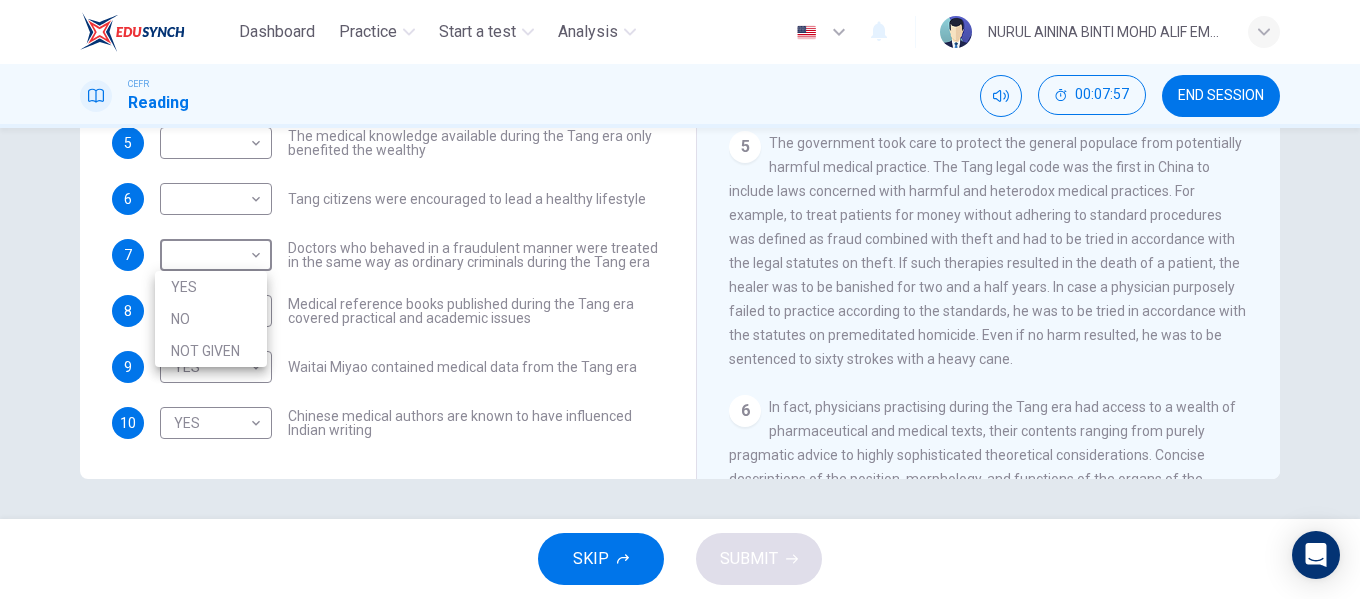 click on "NOT GIVEN" at bounding box center [211, 351] 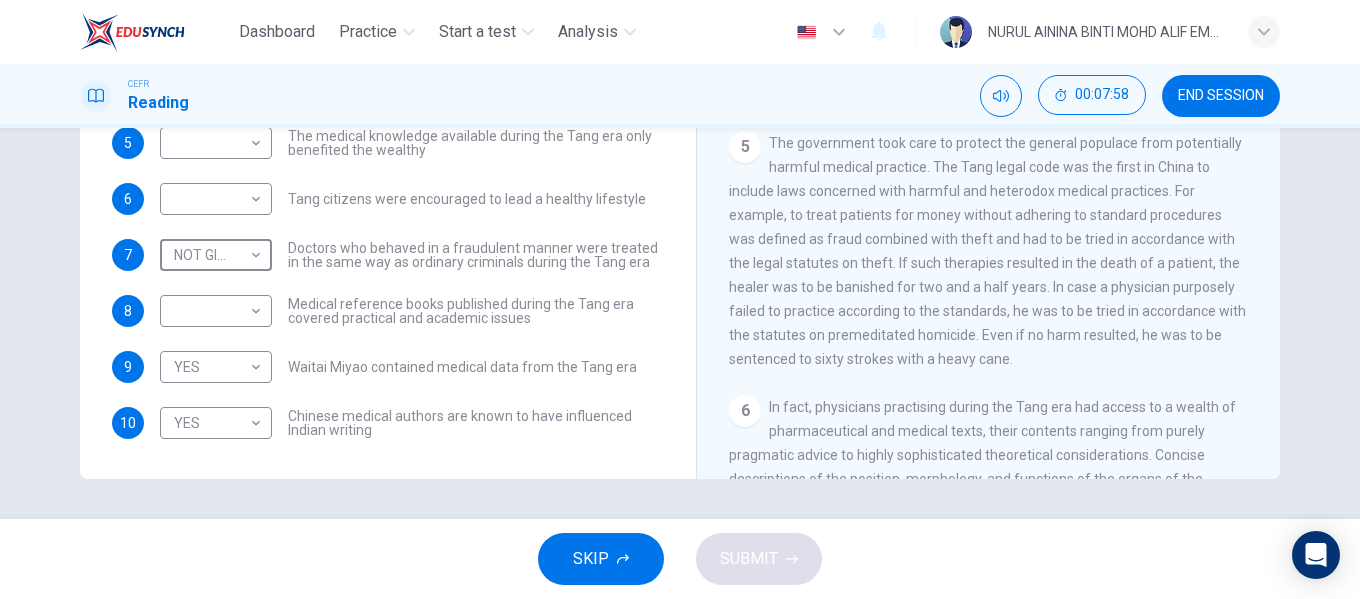 scroll, scrollTop: 0, scrollLeft: 0, axis: both 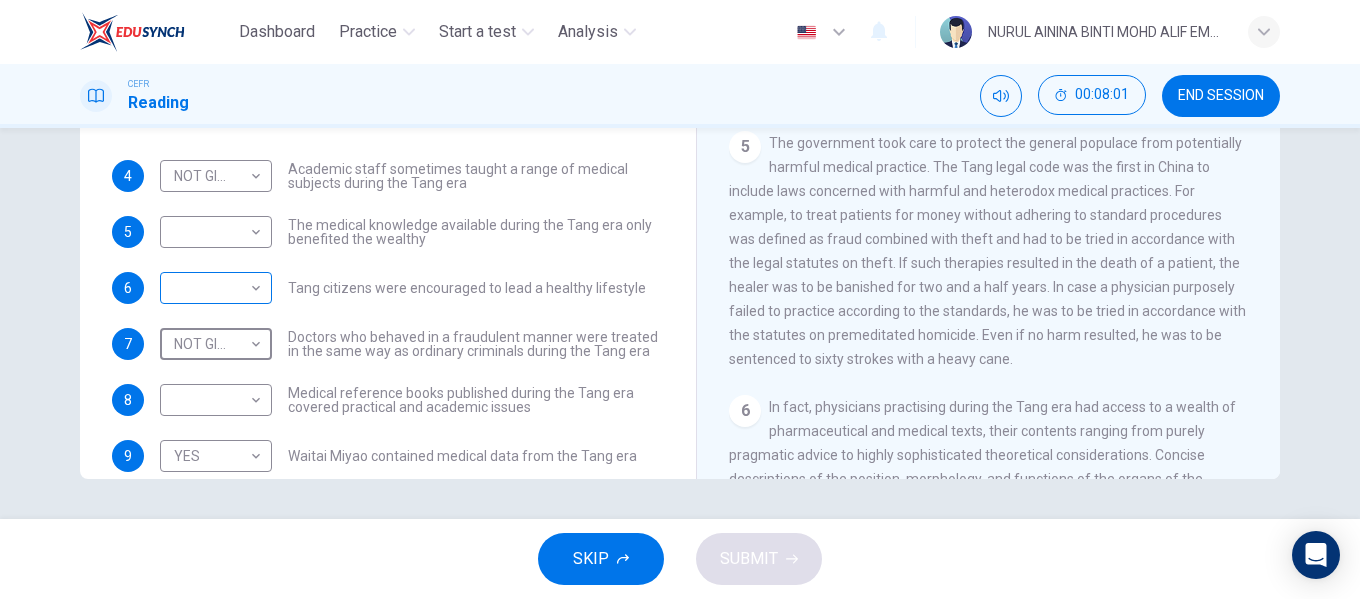 click on "Dashboard Practice Start a test Analysis English en ​ NURUL AININA BINTI MOHD ALIF EMPATI CEFR Reading 00:08:01 END SESSION Questions 4 - 10 Do the following statements agree with the information given in the Reading Passage?
In the boxes below on your answer sheet write: YES if the statement agrees with the information NO if the statement contradicts the information NOT GIVEN if there is no information on this in the passage 4 NOT GIVEN NOT GIVEN ​ Academic staff sometimes taught a range of medical subjects during the Tang era 5 ​ ​ The medical knowledge available during the Tang era only benefited the wealthy 6 ​ ​ Tang citizens were encouraged to lead a healthy lifestyle 7 NOT GIVEN NOT GIVEN ​ Doctors who behaved in a fraudulent manner were treated in the same way as ordinary criminals during the Tang era 8 ​ ​ Medical reference books published during the Tang era covered practical and academic issues 9 YES YES ​ Waitai Miyao contained medical data from the Tang era 10 YES YES ​ 1 2" at bounding box center (680, 299) 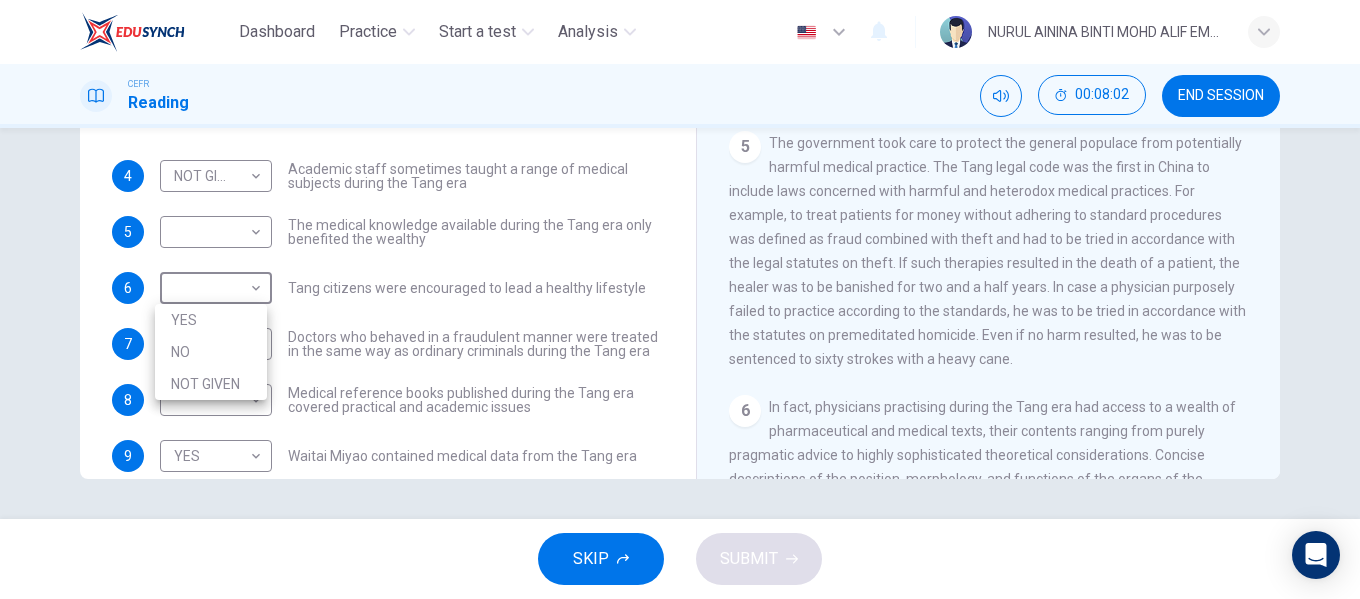 click on "NOT GIVEN" at bounding box center (211, 384) 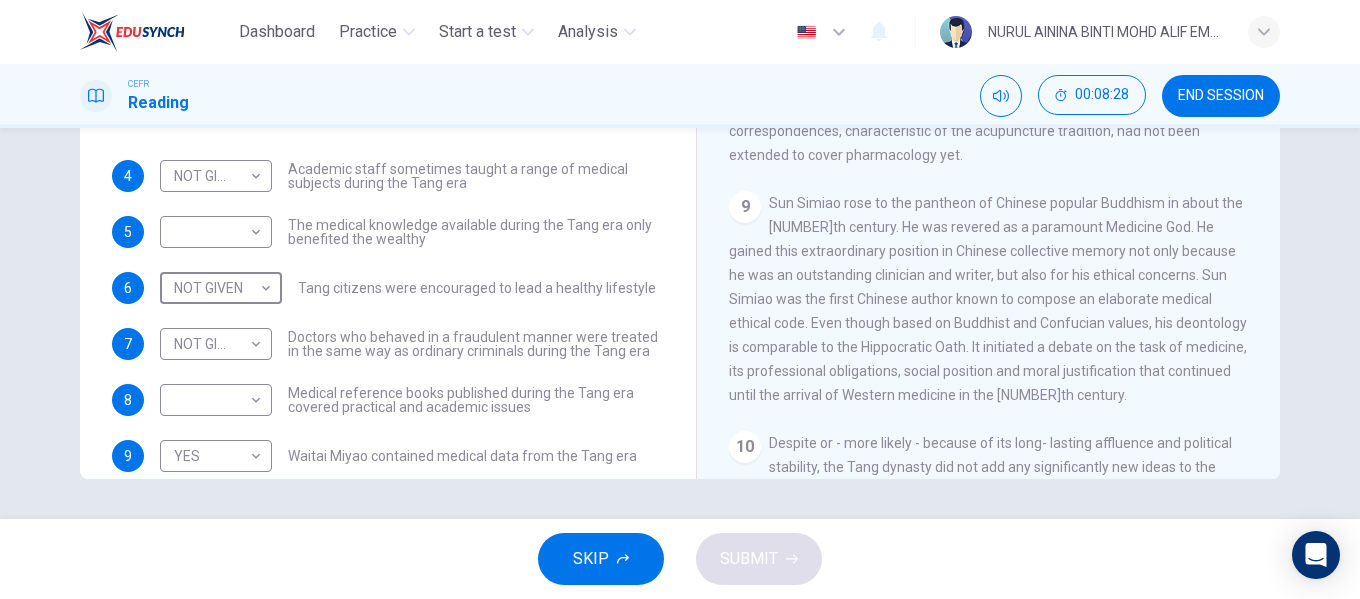 scroll, scrollTop: 1954, scrollLeft: 0, axis: vertical 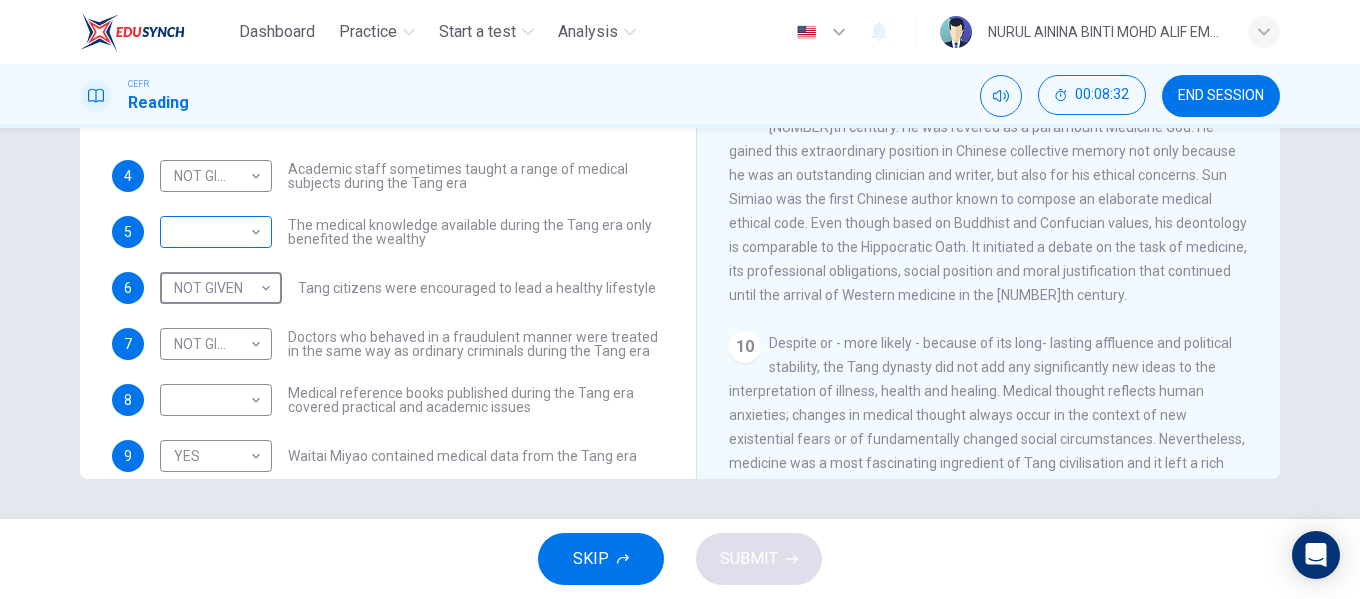 click on "Dashboard Practice Start a test Analysis English en ​ NURUL AININA BINTI MOHD ALIF EMPATI CEFR Reading 00:08:32 END SESSION Questions 4 - 10 Do the following statements agree with the information given in the Reading Passage?
In the boxes below on your answer sheet write: YES if the statement agrees with the information NO if the statement contradicts the information NOT GIVEN if there is no information on this in the passage 4 NOT GIVEN NOT GIVEN ​ Academic staff sometimes taught a range of medical subjects during the Tang era 5 ​ ​ The medical knowledge available during the Tang era only benefited the wealthy 6 NOT GIVEN NOT GIVEN ​ Tang citizens were encouraged to lead a healthy lifestyle 7 NOT GIVEN NOT GIVEN ​ Doctors who behaved in a fraudulent manner were treated in the same way as ordinary criminals during the Tang era 8 ​ ​ Medical reference books published during the Tang era covered practical and academic issues 9 YES YES ​ Waitai Miyao contained medical data from the Tang era 10" at bounding box center [680, 299] 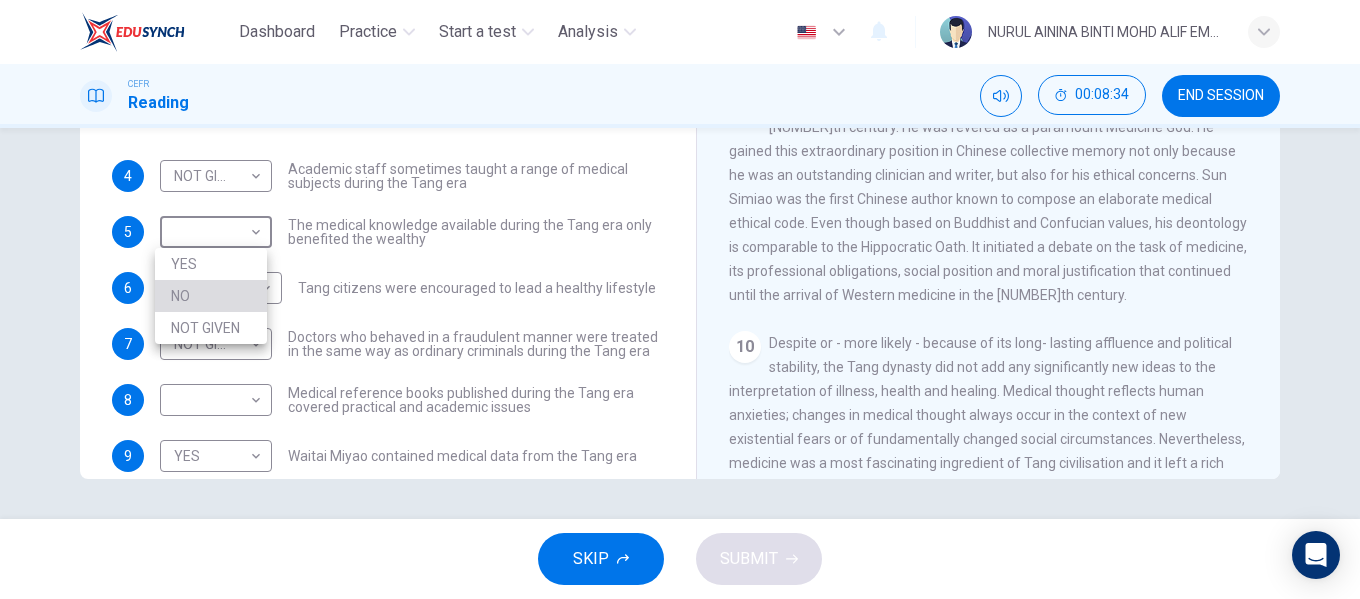 click on "NO" at bounding box center [211, 296] 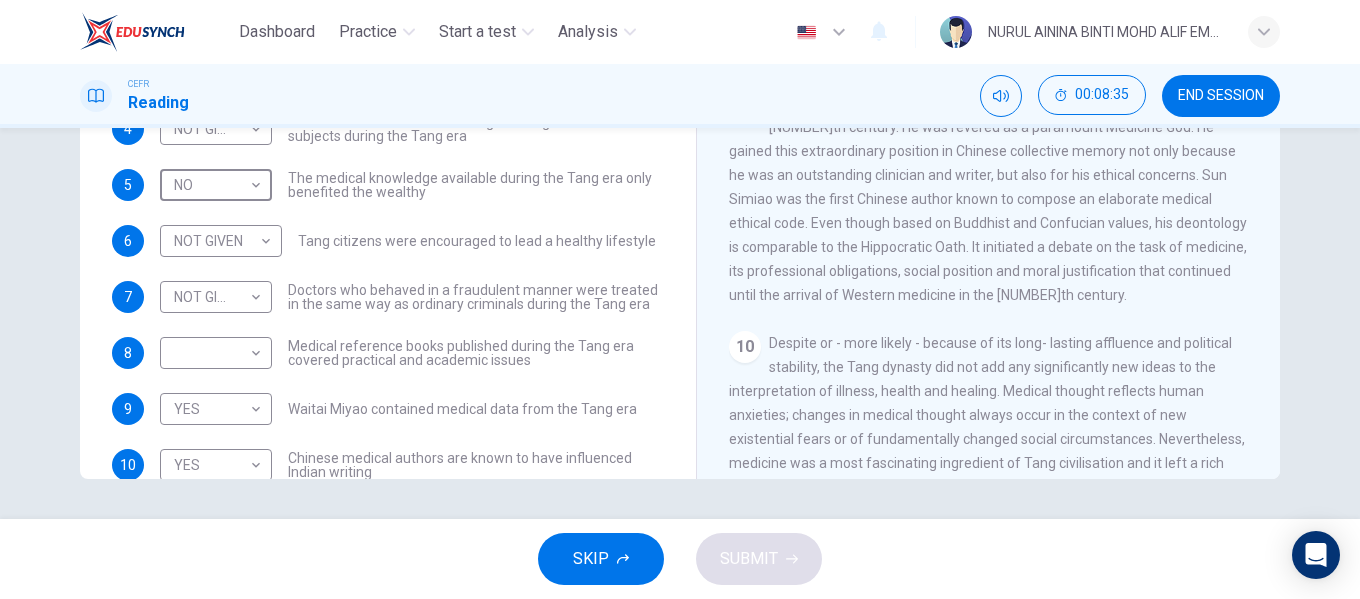 scroll, scrollTop: 89, scrollLeft: 0, axis: vertical 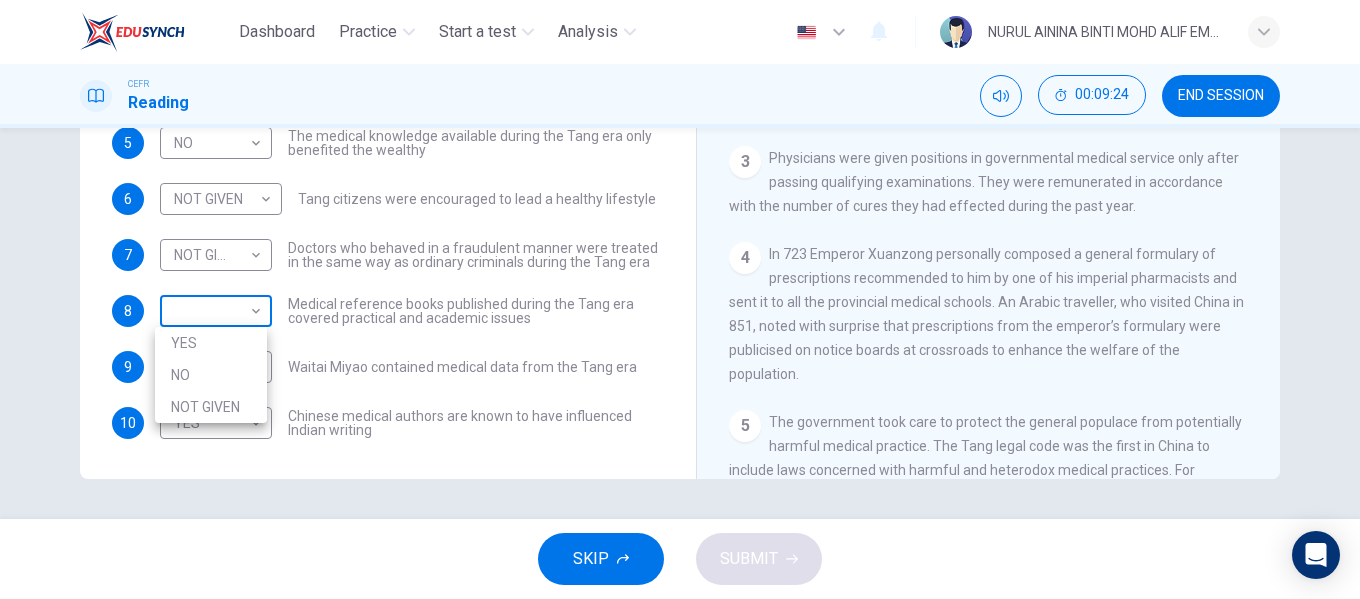 click on "Dashboard Practice Start a test Analysis English en ​ NURUL AININA BINTI MOHD ALIF EMPATI CEFR Reading 00:09:24 END SESSION Questions 4 - 10 Do the following statements agree with the information given in the Reading Passage?
In the boxes below on your answer sheet write: YES if the statement agrees with the information NO if the statement contradicts the information NOT GIVEN if there is no information on this in the passage 4 NOT GIVEN NOT GIVEN ​ Academic staff sometimes taught a range of medical subjects during the Tang era 5 NO NO ​ The medical knowledge available during the Tang era only benefited the wealthy 6 NOT GIVEN NOT GIVEN ​ Tang citizens were encouraged to lead a healthy lifestyle 7 NOT GIVEN NOT GIVEN ​ Doctors who behaved in a fraudulent manner were treated in the same way as ordinary criminals during the Tang era 8 ​ ​ Medical reference books published during the Tang era covered practical and academic issues 9 YES YES ​ Waitai Miyao contained medical data from the Tang era" at bounding box center (680, 299) 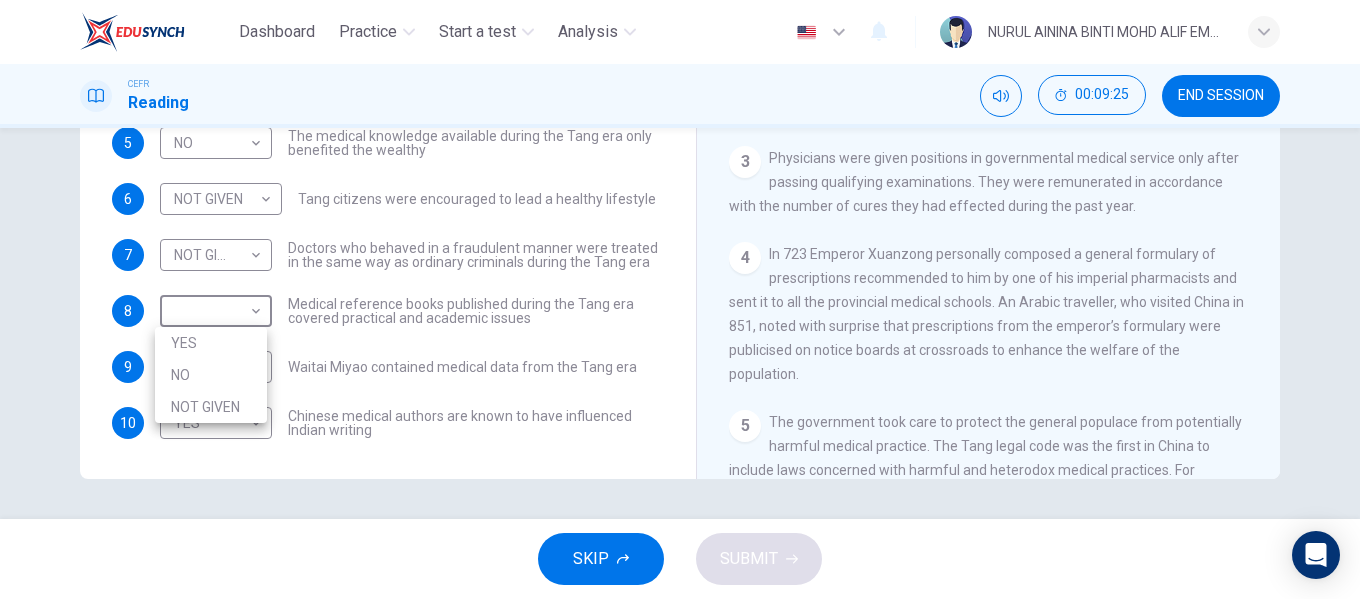 click on "NOT GIVEN" at bounding box center [211, 407] 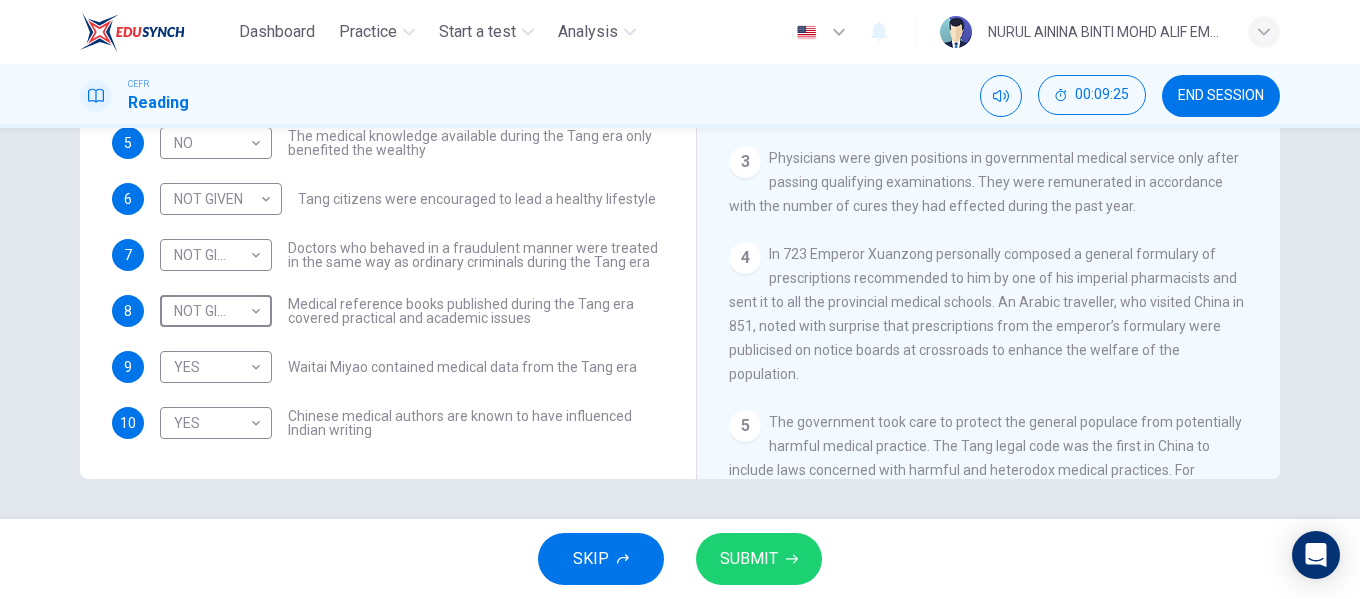 click on "SUBMIT" at bounding box center (759, 559) 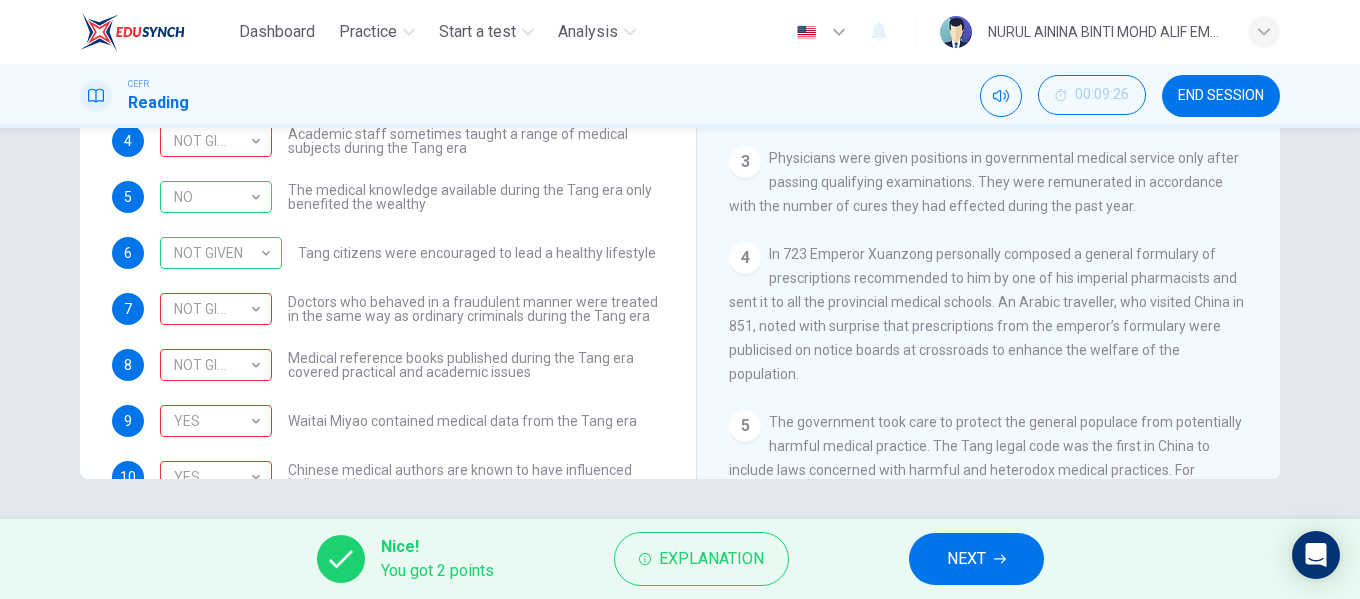 scroll, scrollTop: 89, scrollLeft: 0, axis: vertical 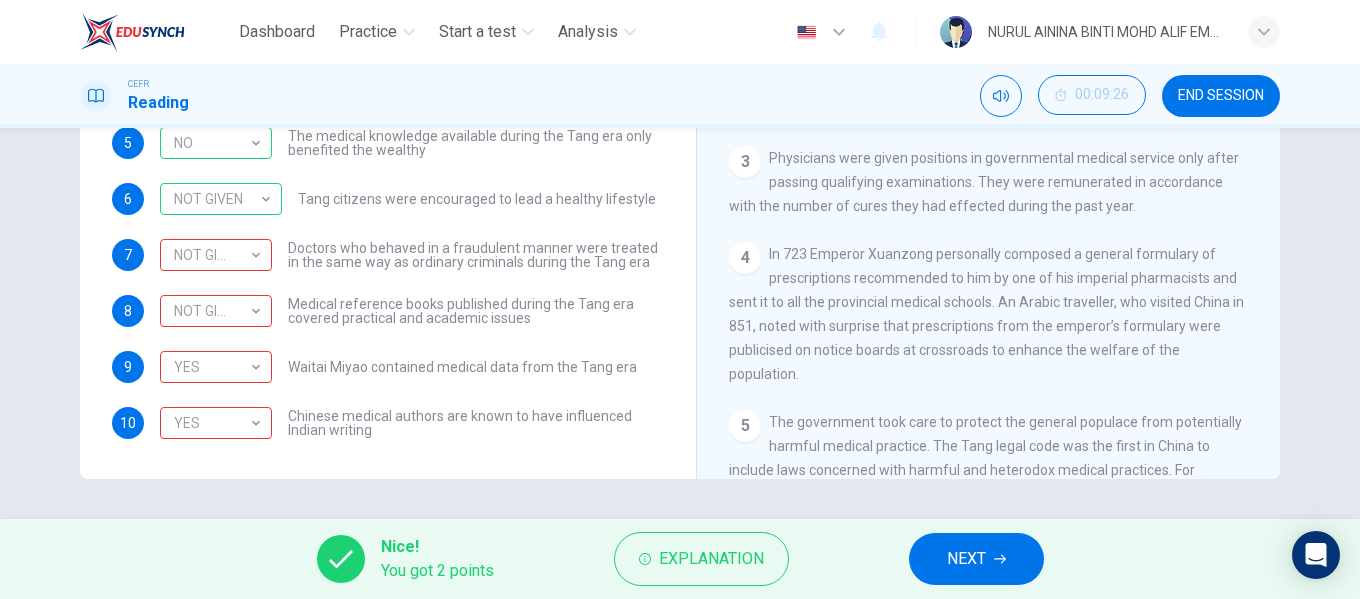 click on "NEXT" at bounding box center [976, 559] 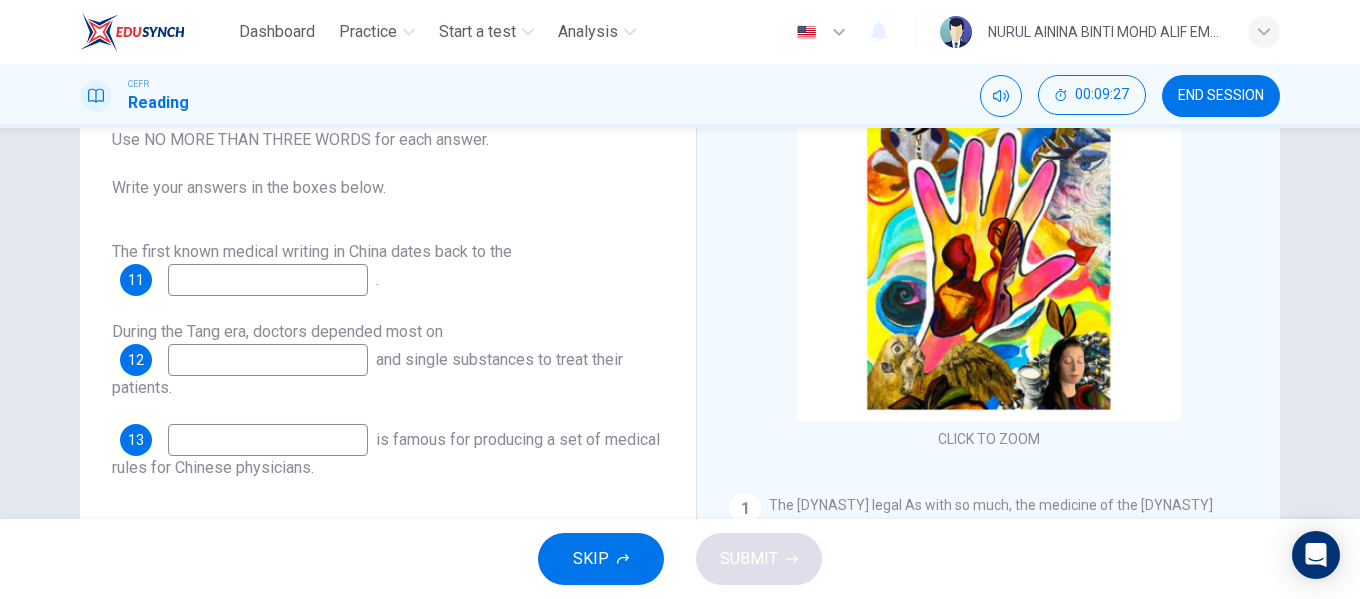 scroll, scrollTop: 84, scrollLeft: 0, axis: vertical 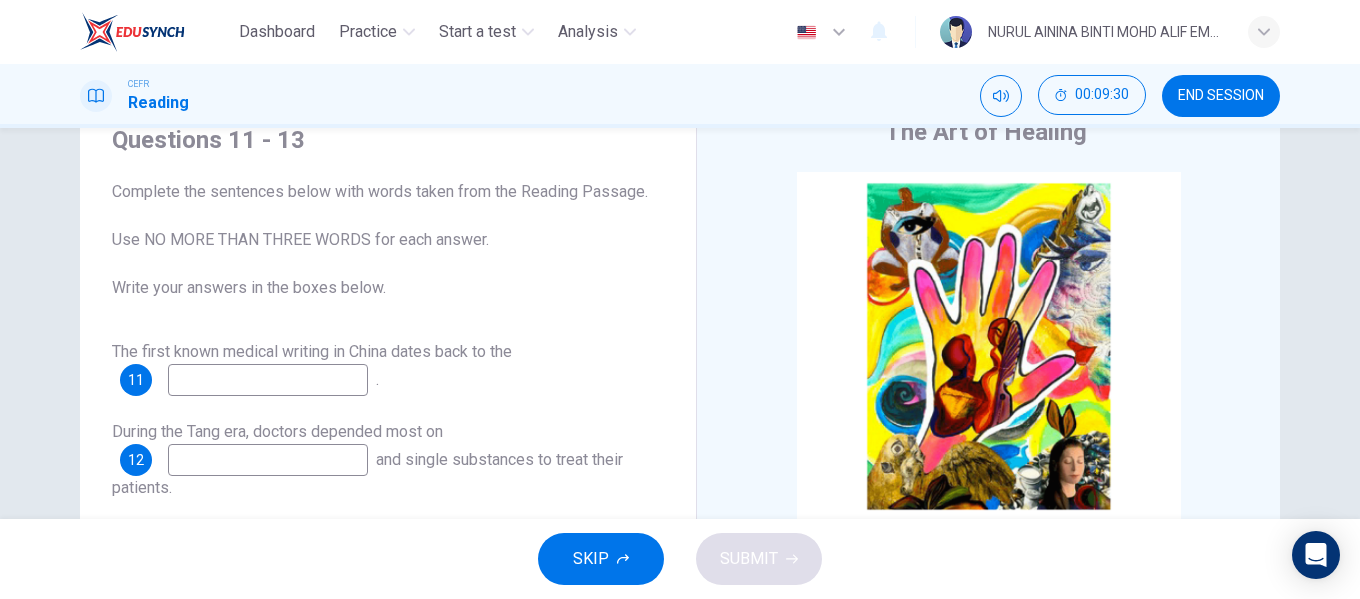 drag, startPoint x: 290, startPoint y: 186, endPoint x: 364, endPoint y: 210, distance: 77.7946 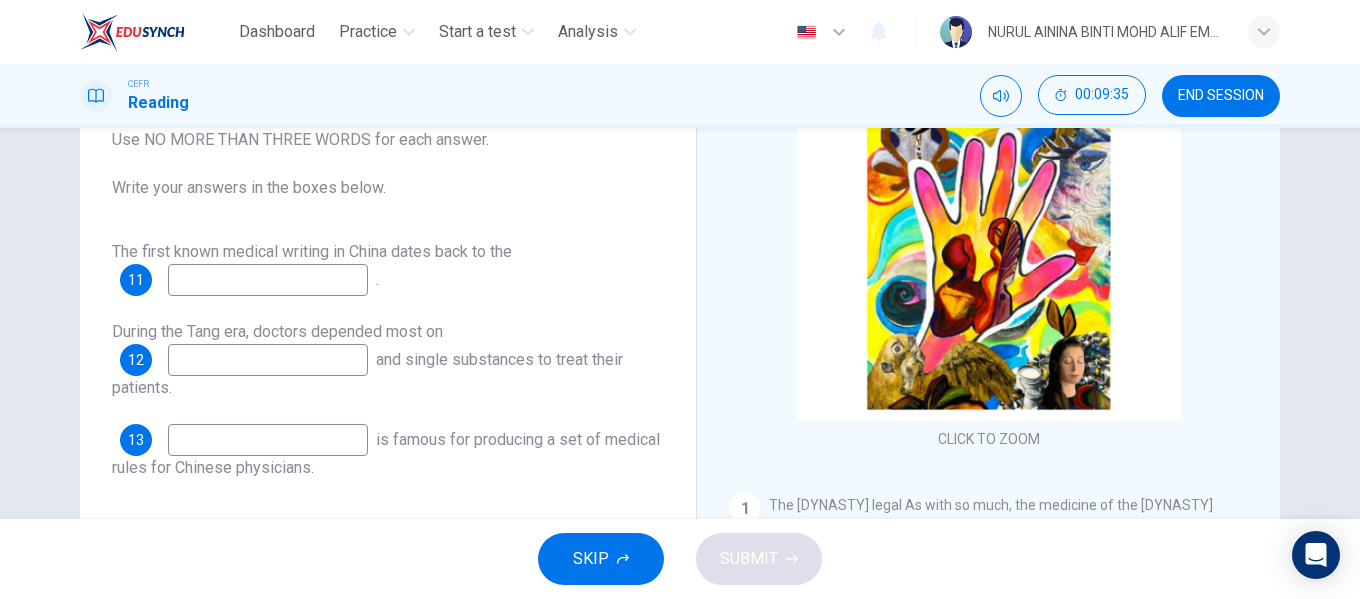 scroll, scrollTop: 284, scrollLeft: 0, axis: vertical 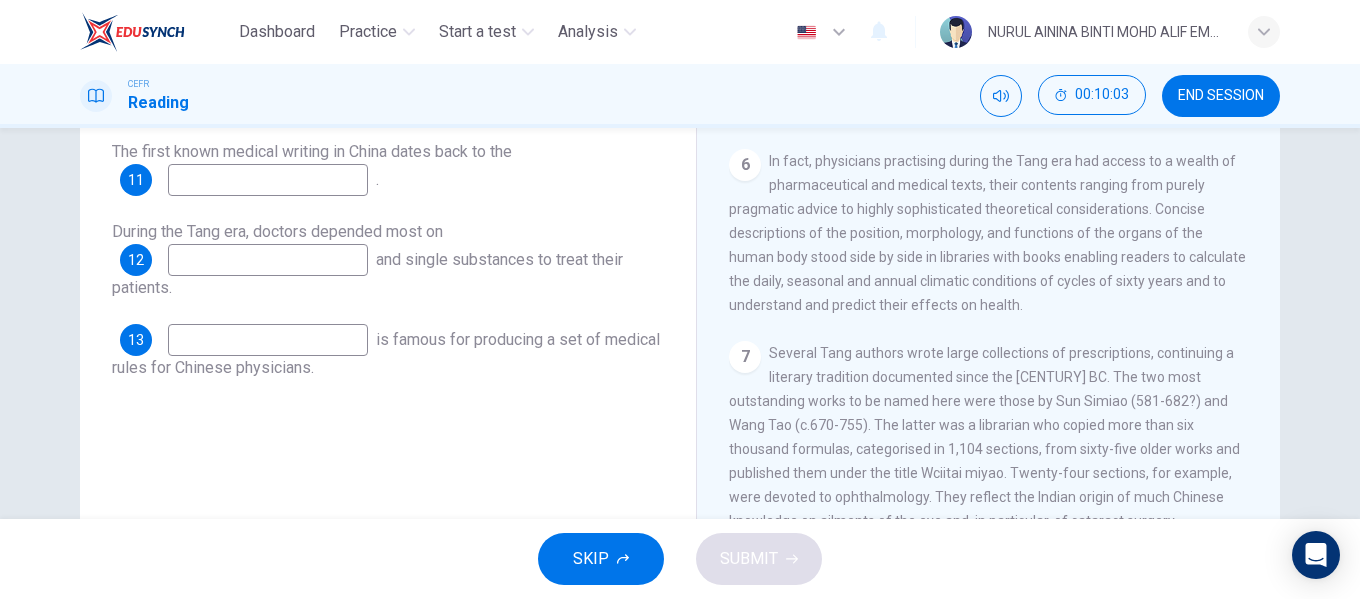 click at bounding box center (268, 180) 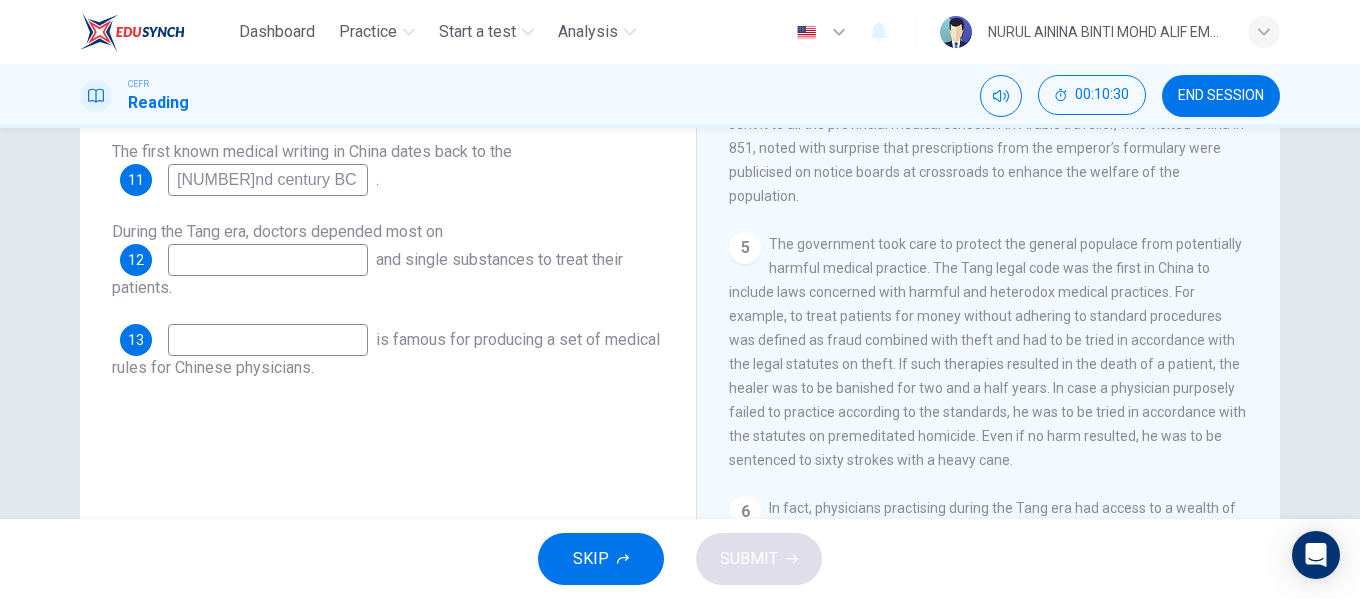 scroll, scrollTop: 1000, scrollLeft: 0, axis: vertical 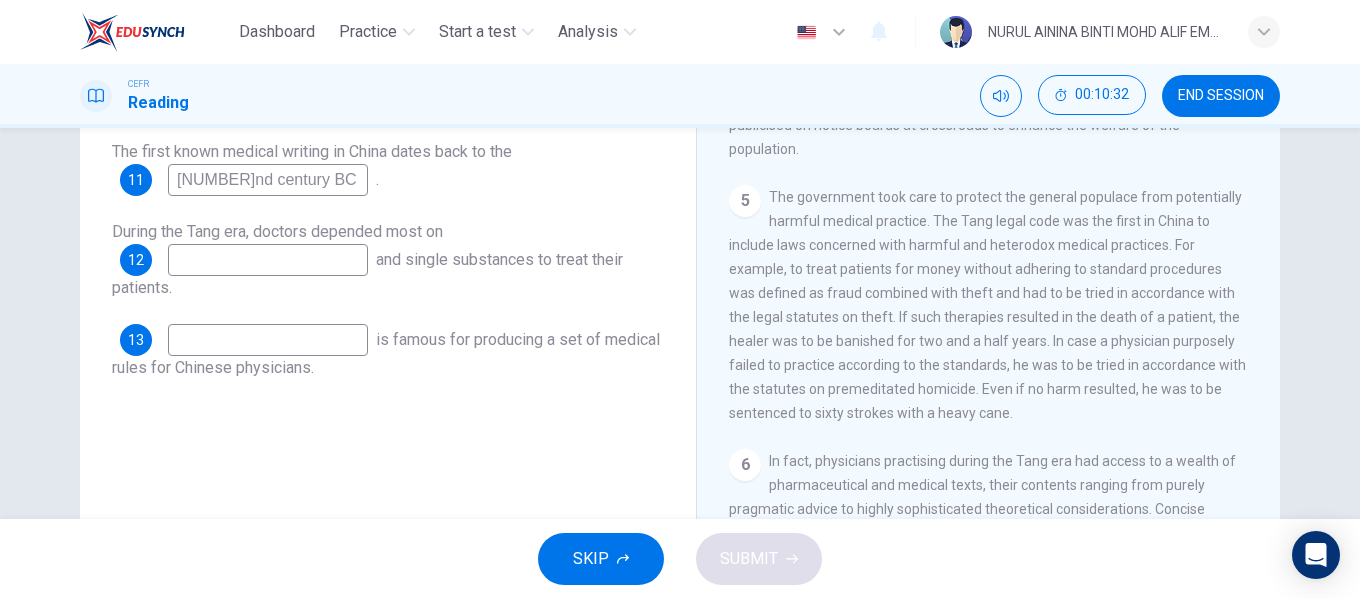 type on "[NUMBER]nd century BC" 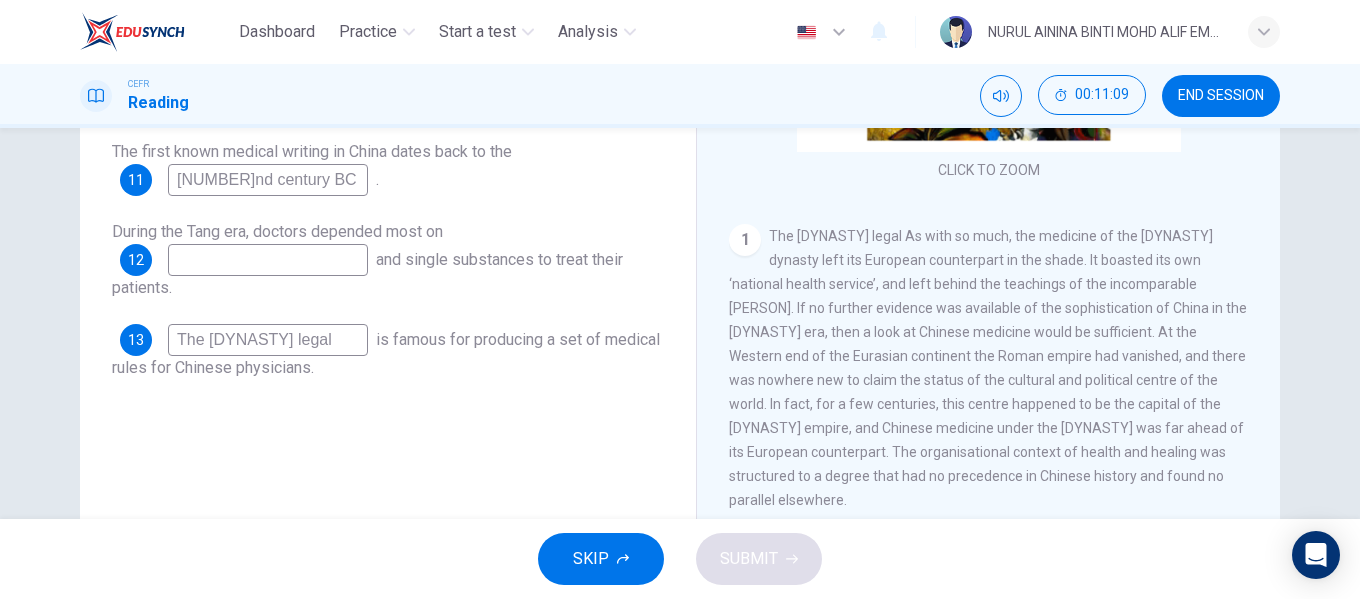 scroll, scrollTop: 200, scrollLeft: 0, axis: vertical 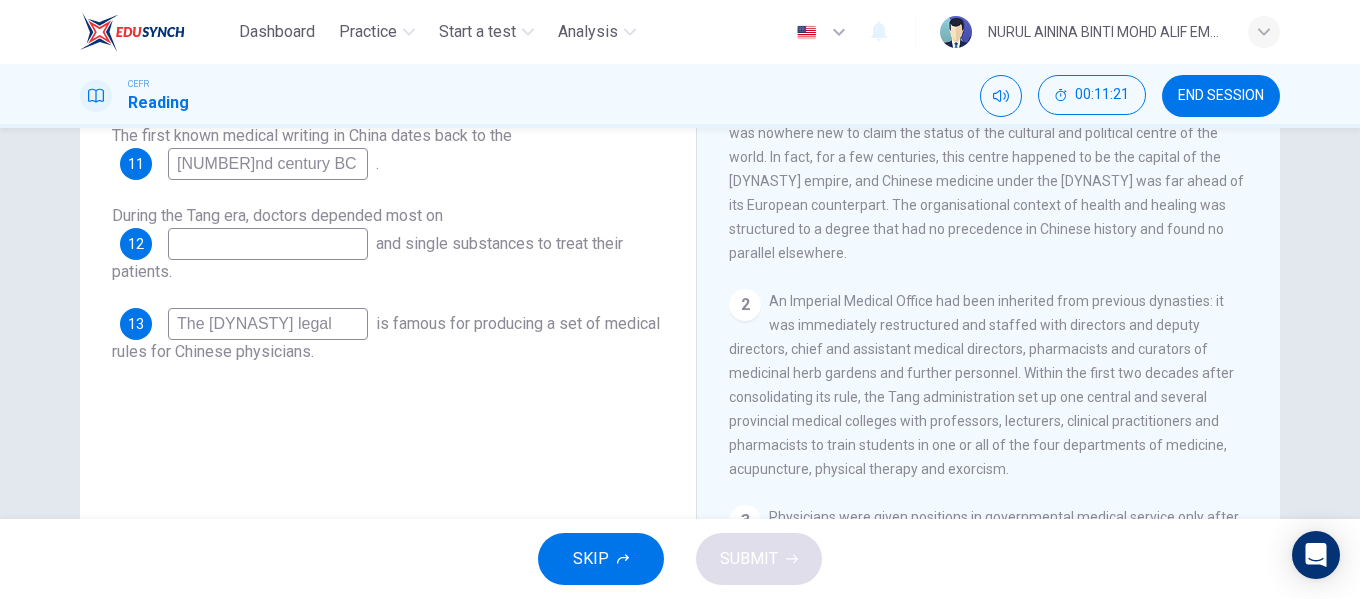 type on "The [DYNASTY] legal" 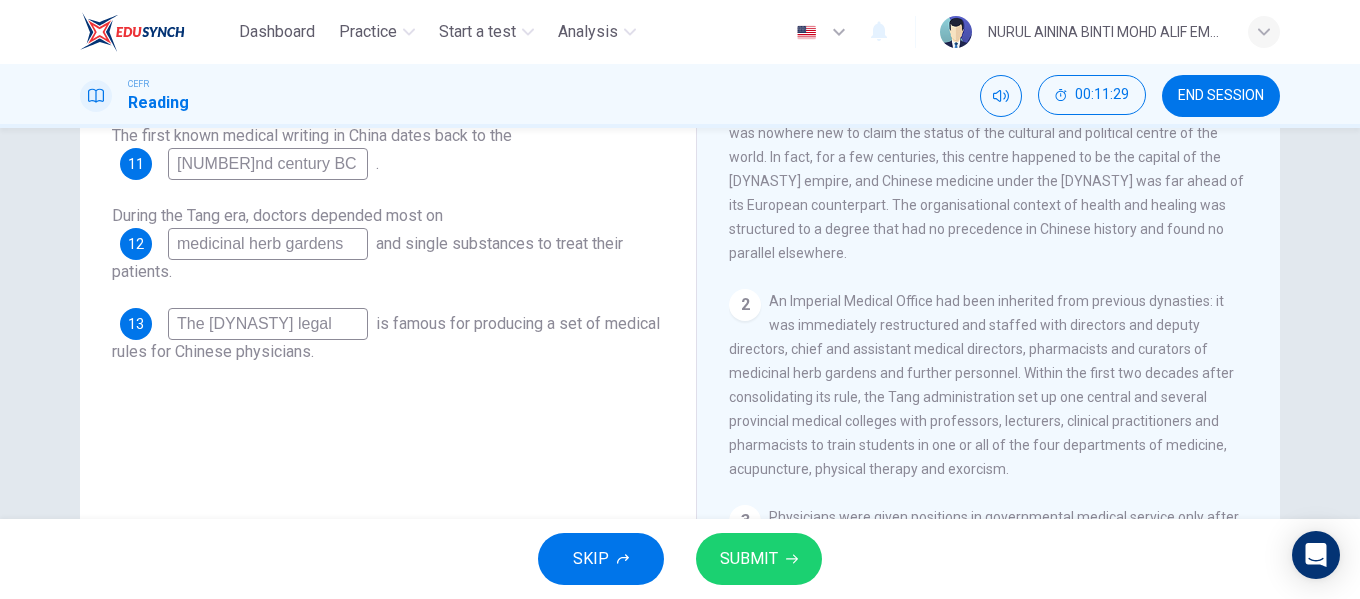 type on "medicinal herb gardens" 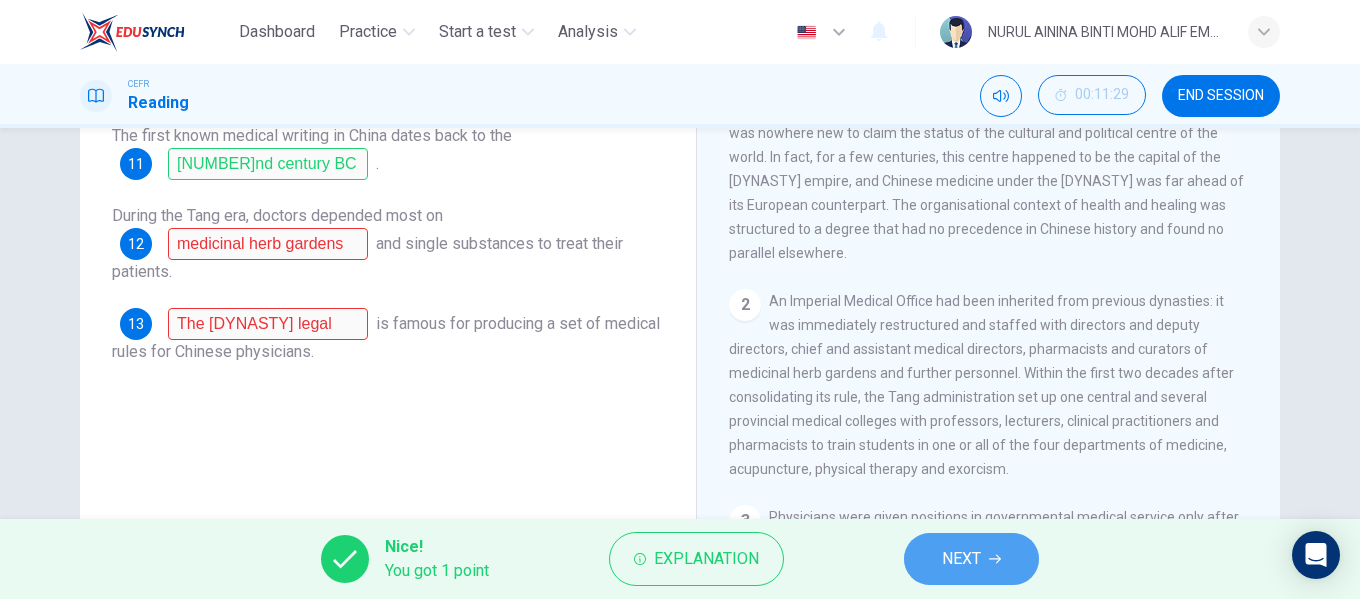 click on "NEXT" at bounding box center [971, 559] 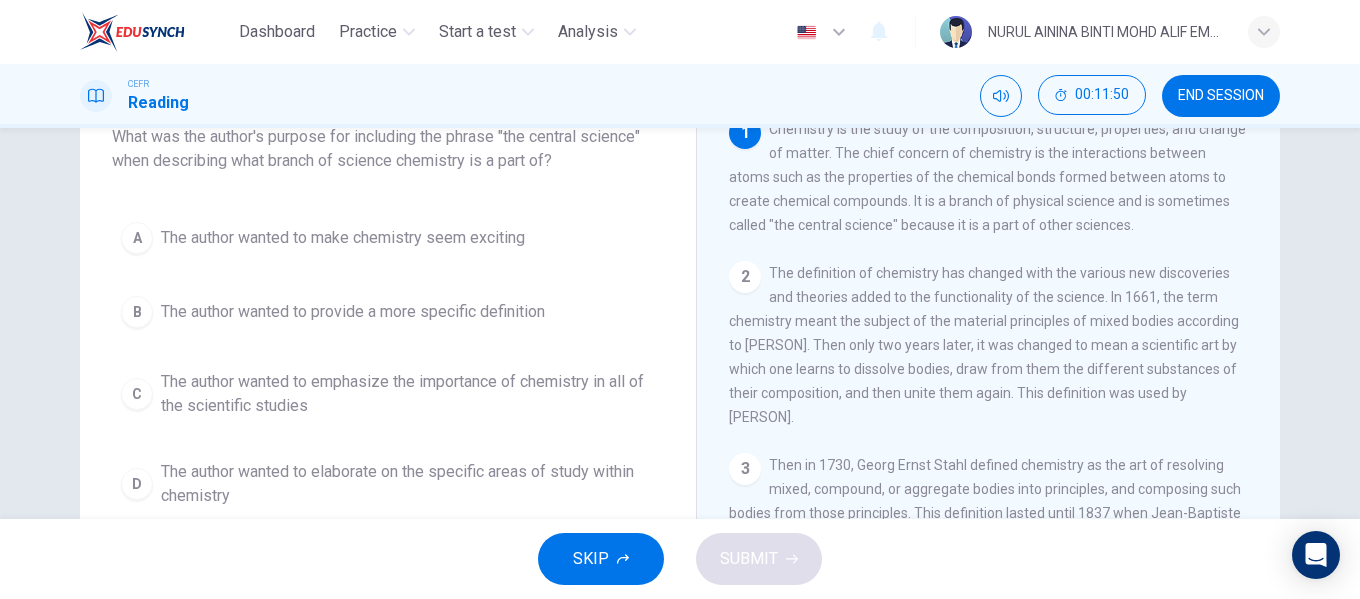 scroll, scrollTop: 200, scrollLeft: 0, axis: vertical 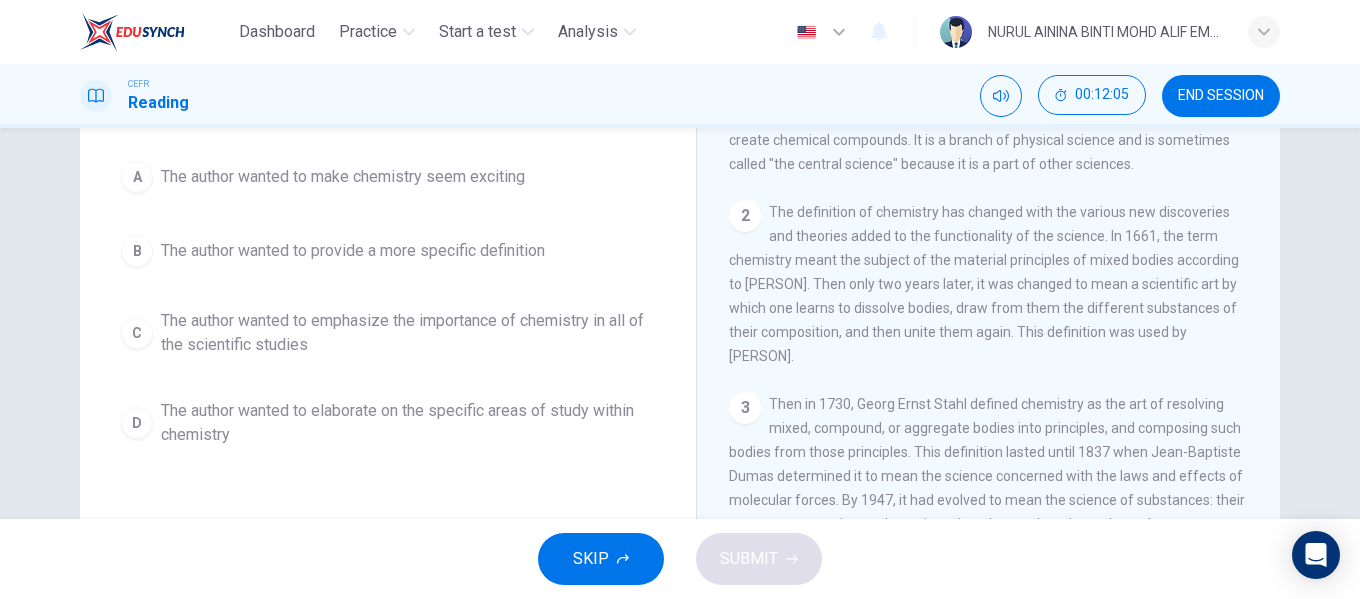 click on "The author wanted to emphasize the importance of chemistry in all of the scientific studies" at bounding box center (343, 177) 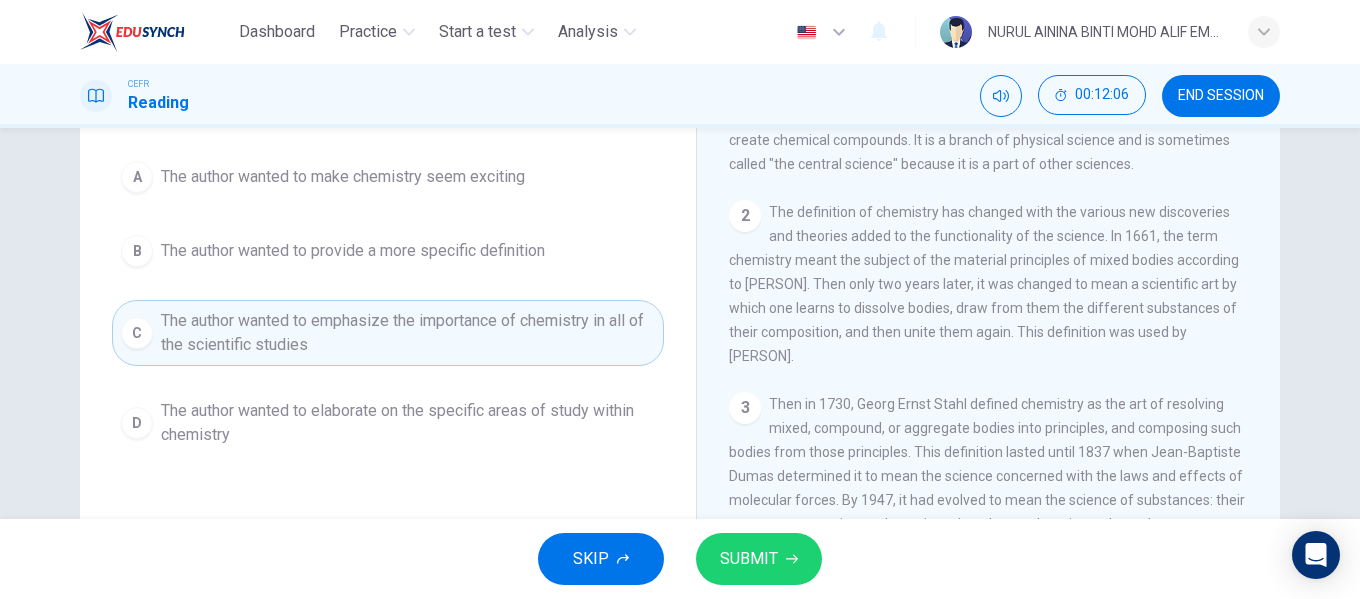 click on "SUBMIT" at bounding box center (749, 559) 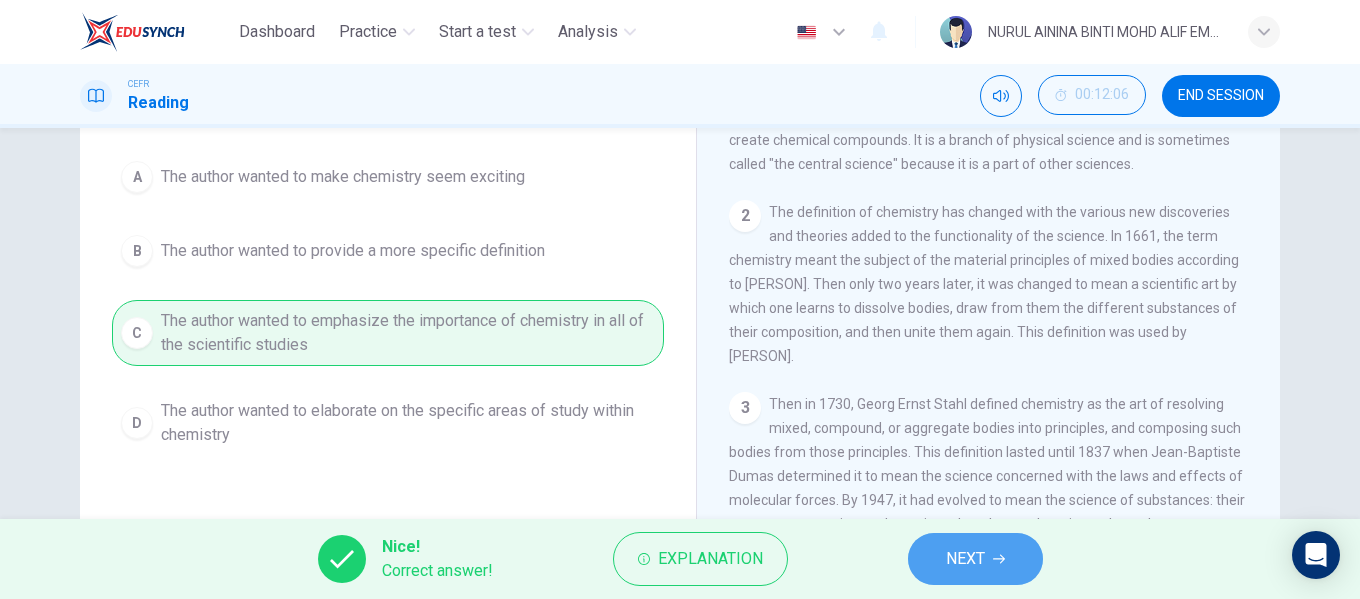 click on "NEXT" at bounding box center (965, 559) 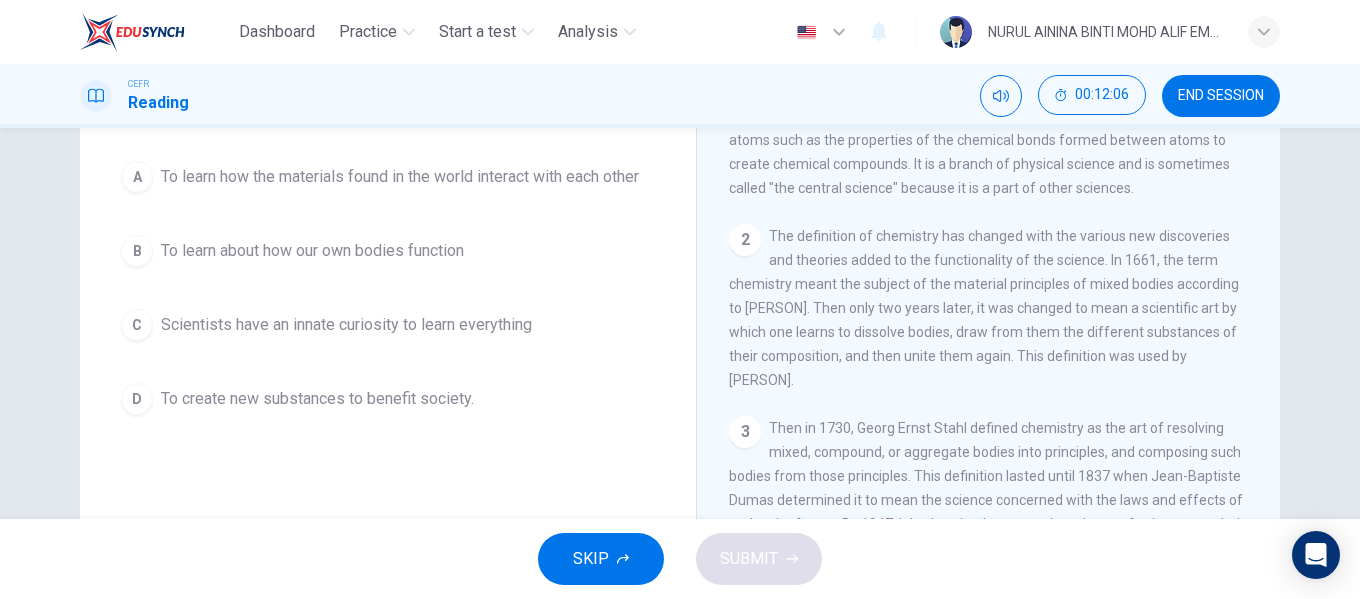 scroll, scrollTop: 76, scrollLeft: 0, axis: vertical 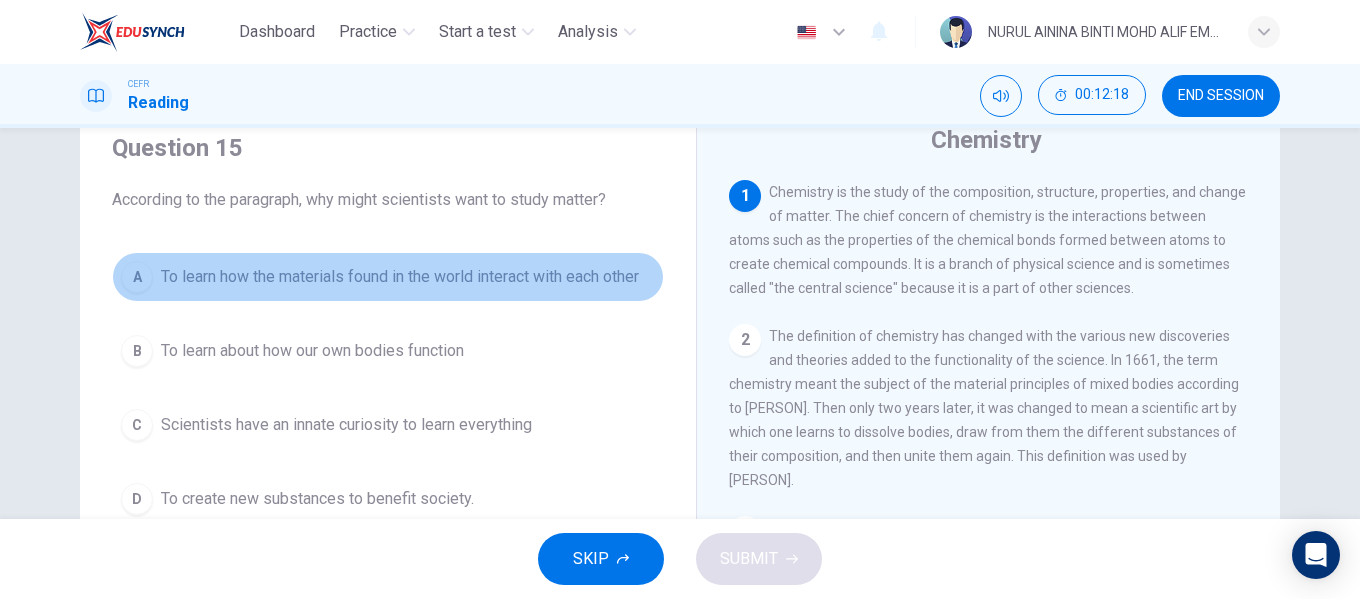 click on "To learn how the materials found in the world interact with each other" at bounding box center (400, 277) 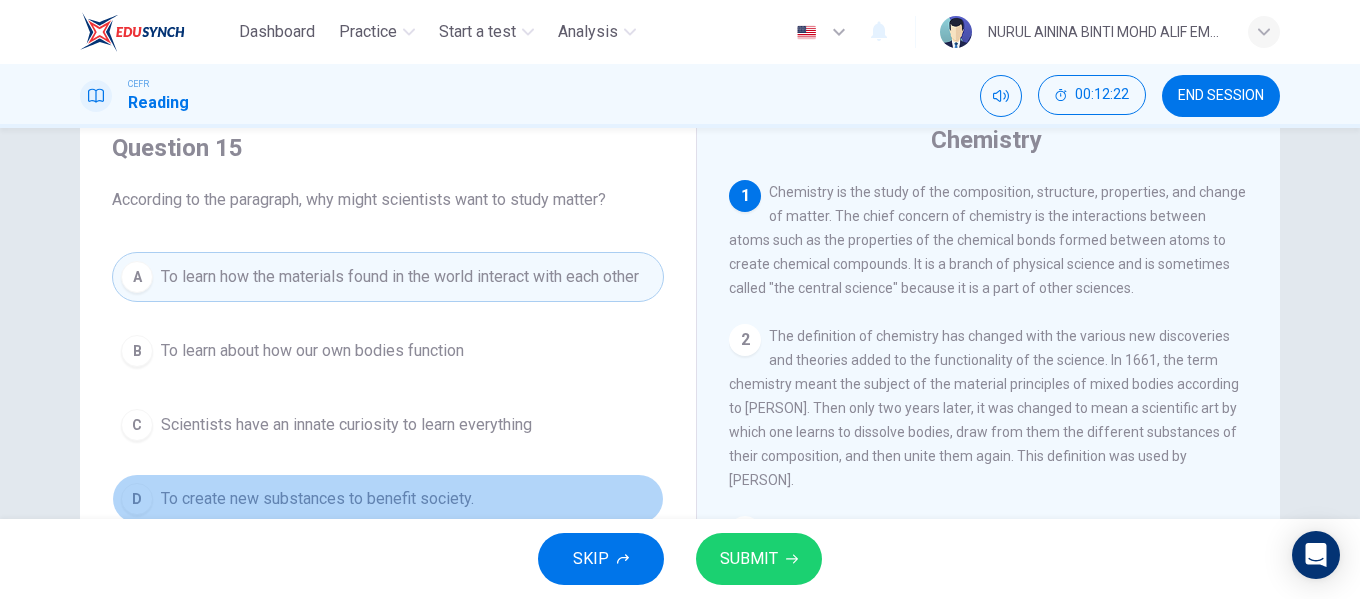 click on "D To create new substances to benefit society." at bounding box center [388, 499] 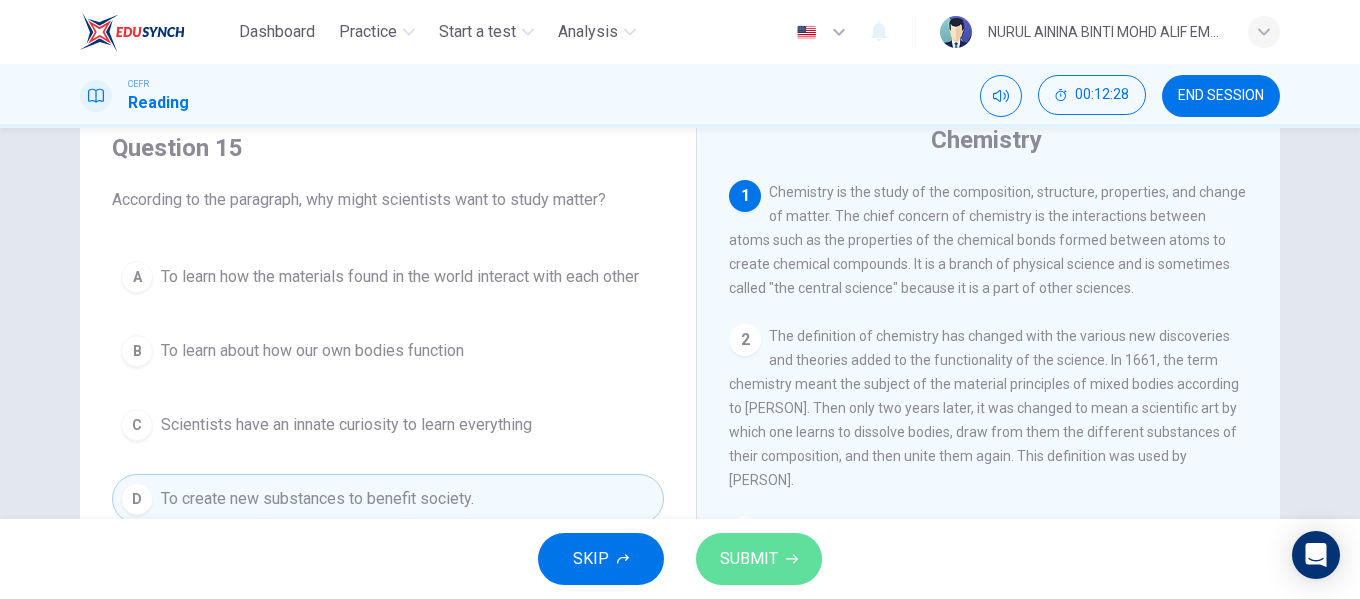 click on "SUBMIT" at bounding box center [759, 559] 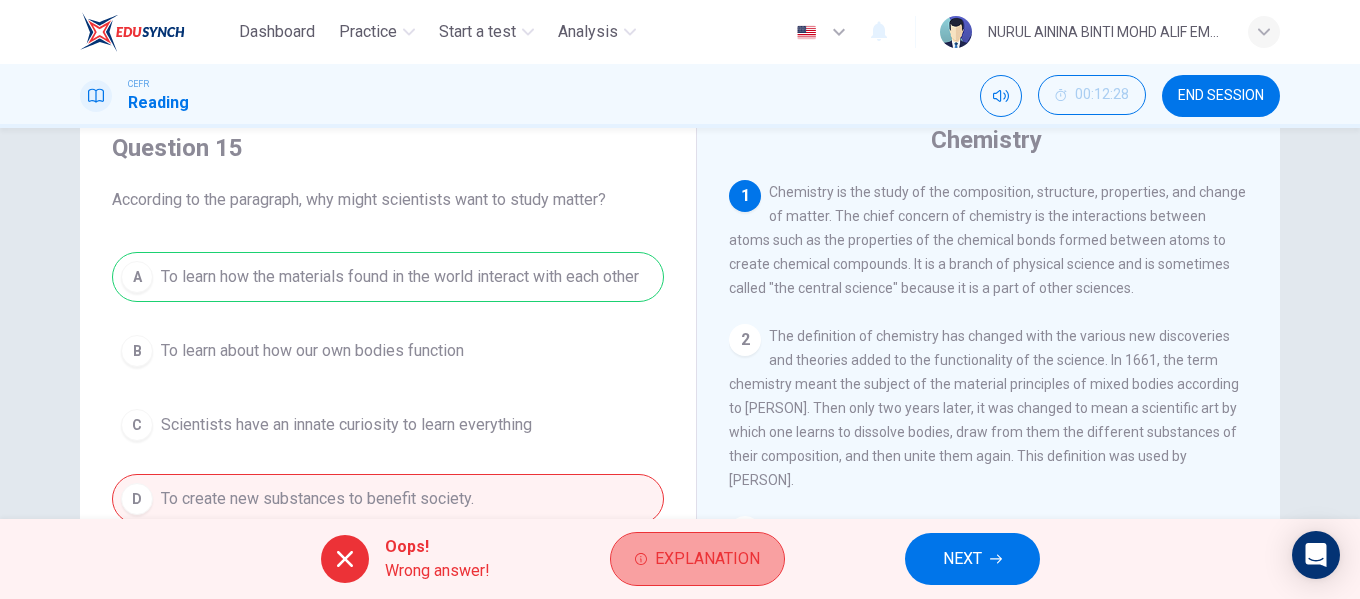 click on "Explanation" at bounding box center [697, 559] 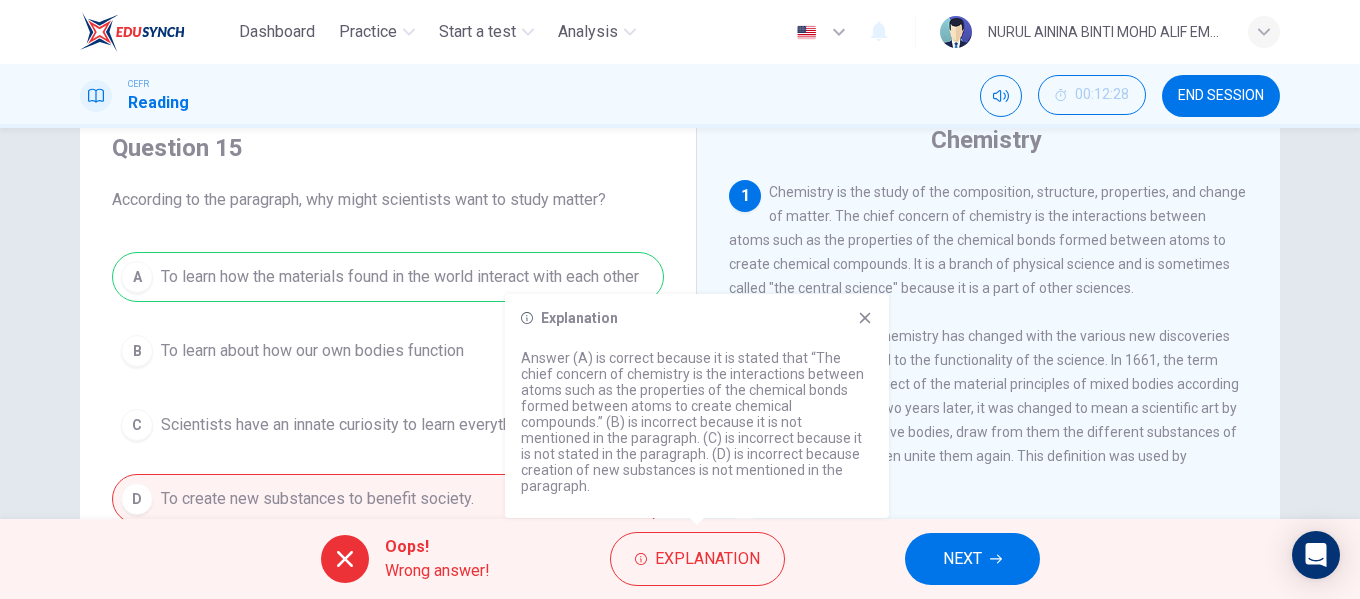 click on "Explanation" at bounding box center (697, 318) 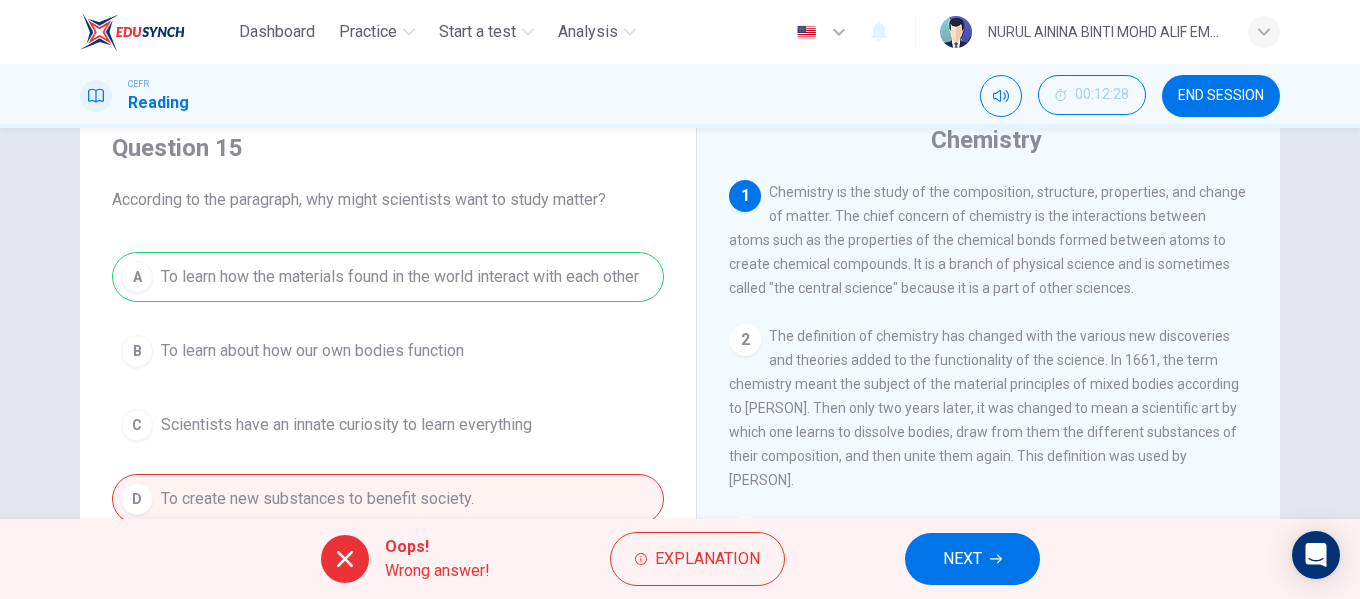 drag, startPoint x: 963, startPoint y: 551, endPoint x: 947, endPoint y: 552, distance: 16.03122 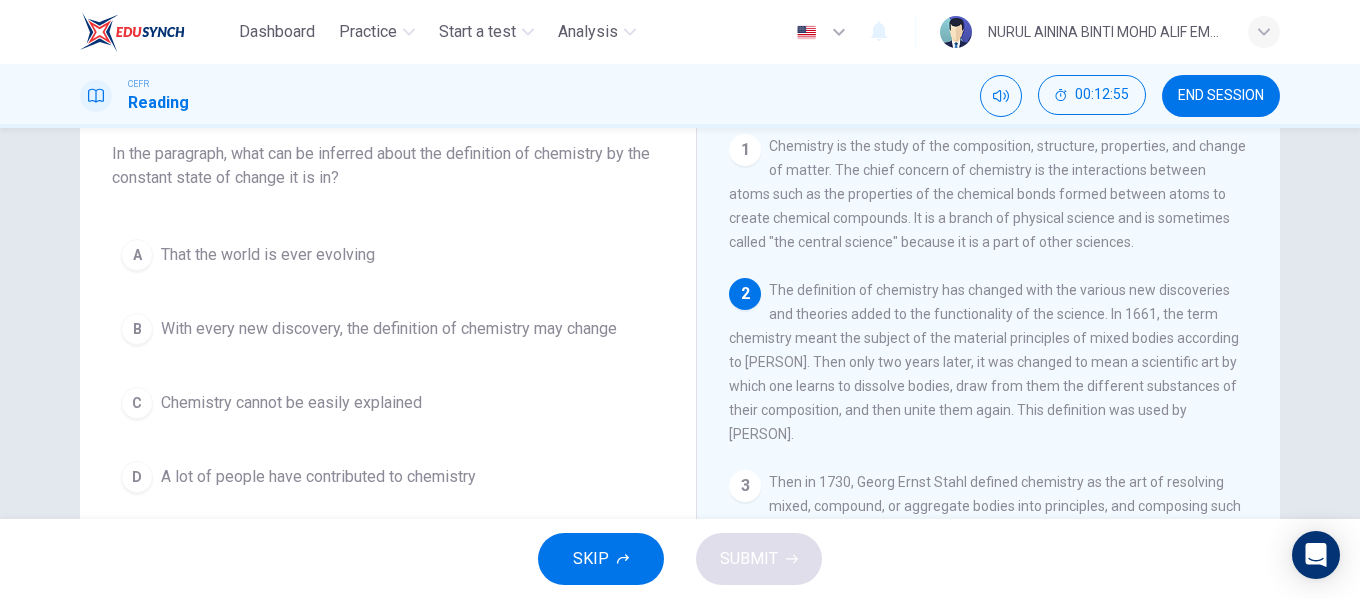 scroll, scrollTop: 76, scrollLeft: 0, axis: vertical 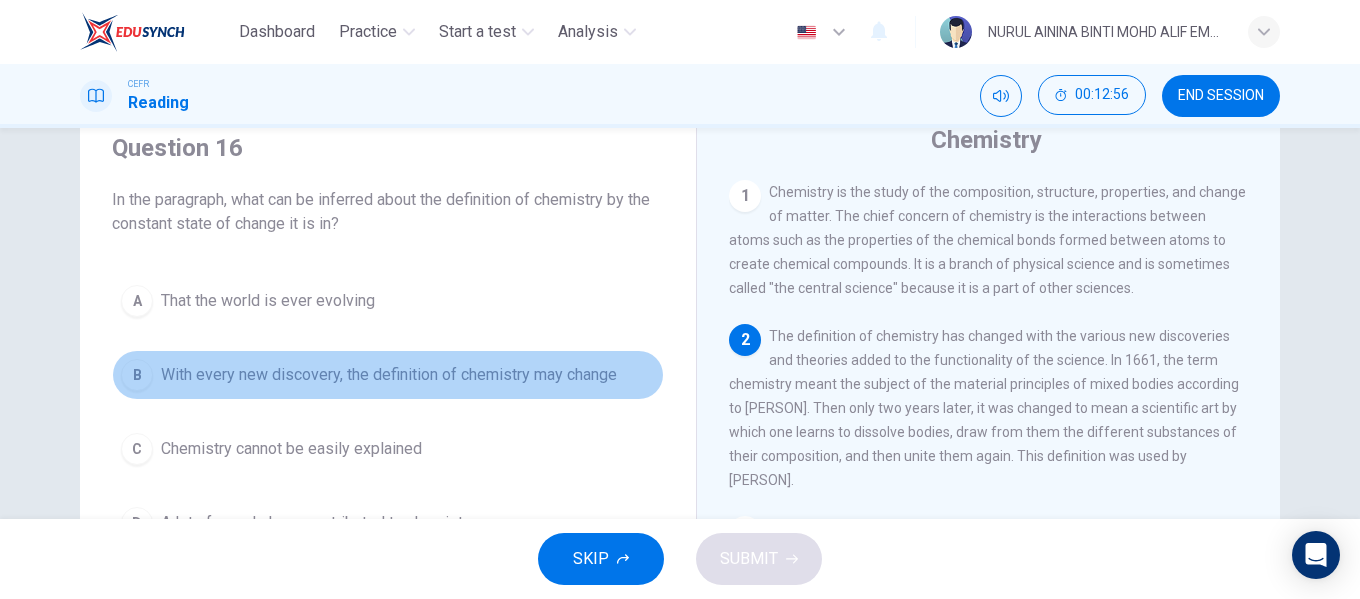 click on "With every new discovery, the definition of chemistry may change" at bounding box center [268, 301] 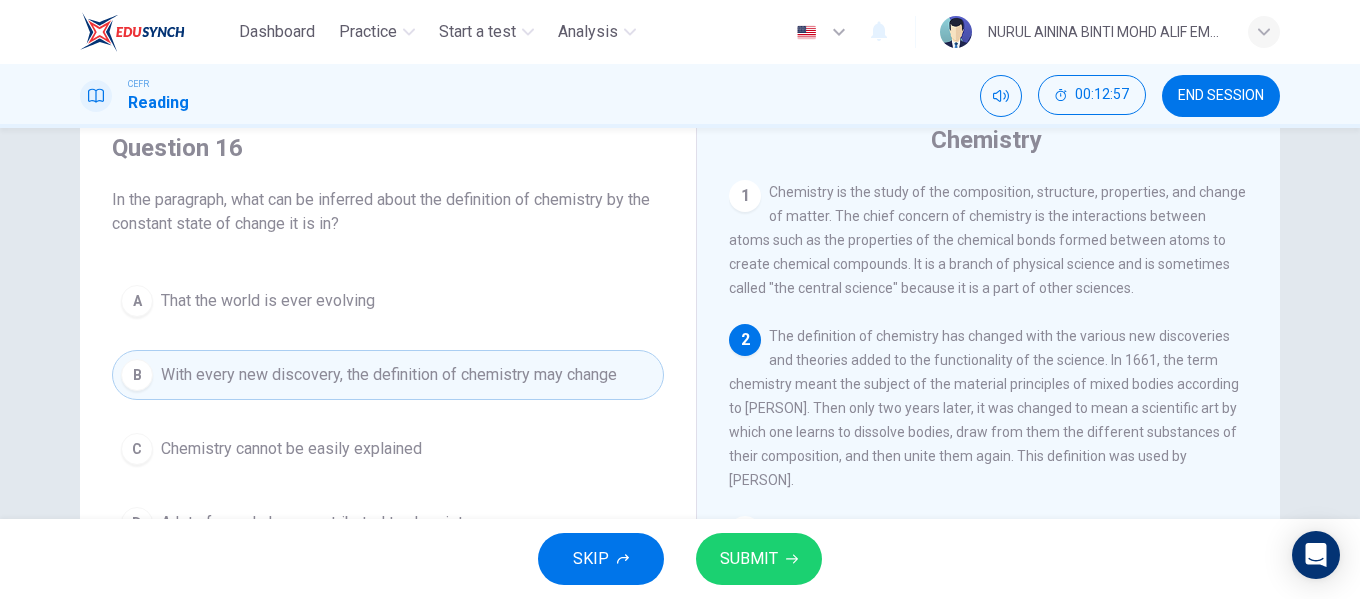 click on "SUBMIT" at bounding box center (749, 559) 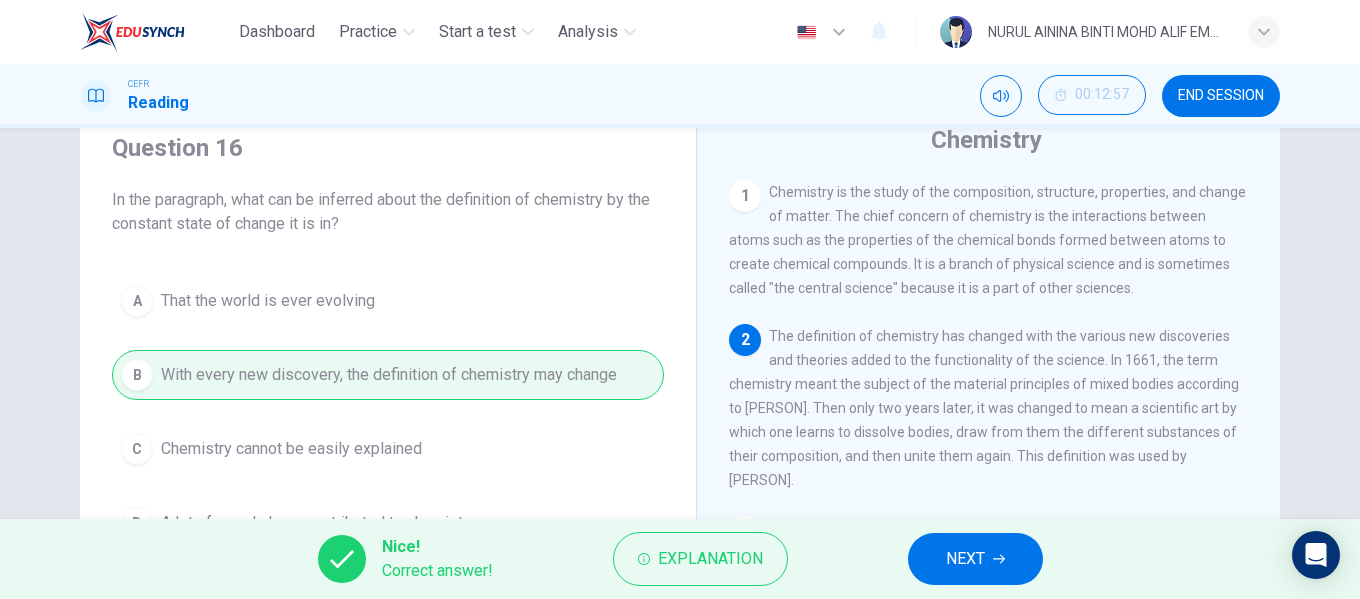 click on "NEXT" at bounding box center [975, 559] 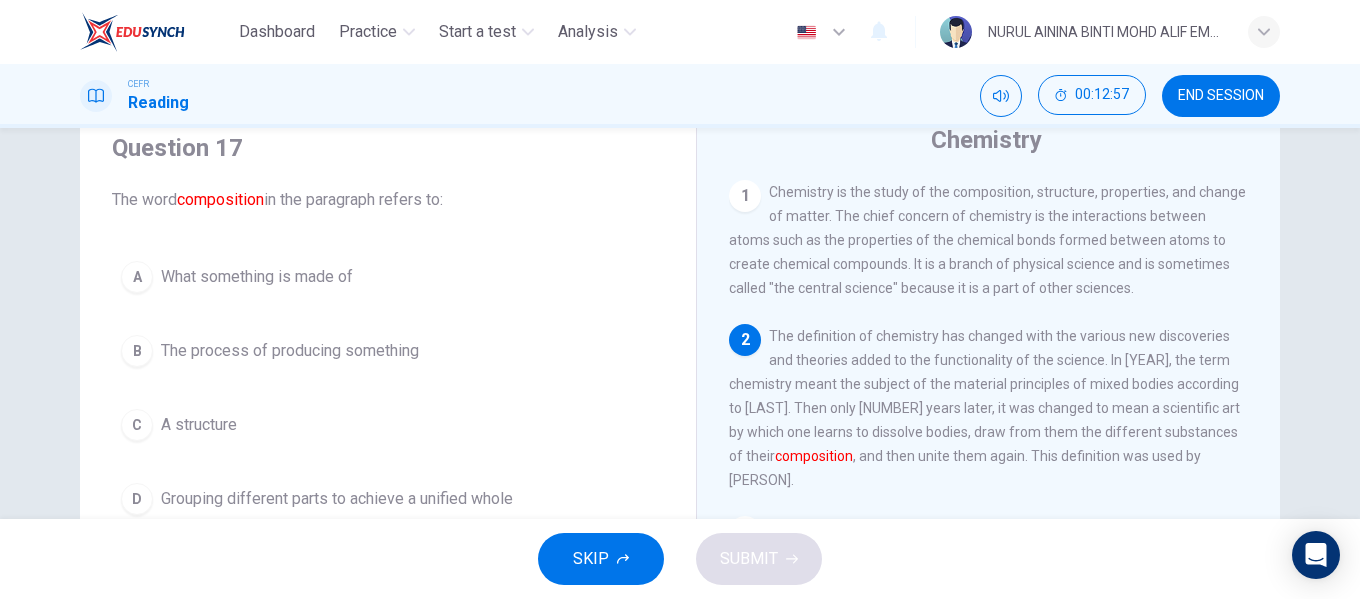 scroll, scrollTop: 100, scrollLeft: 0, axis: vertical 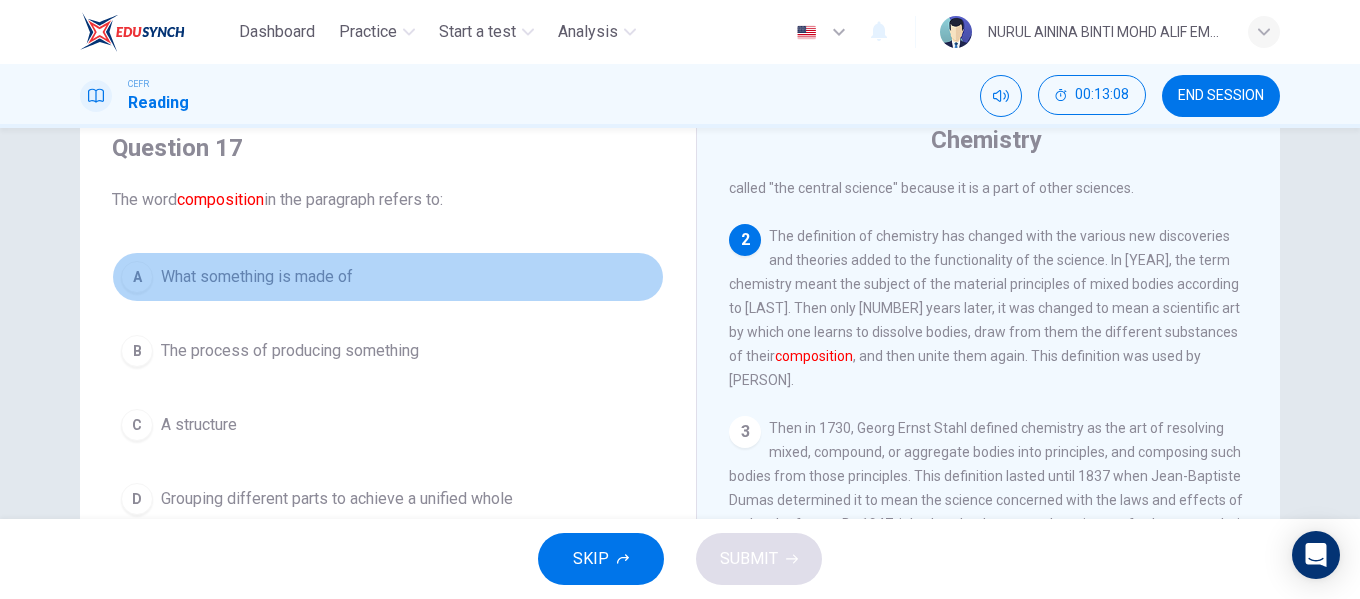 click on "What something is made of" at bounding box center [257, 277] 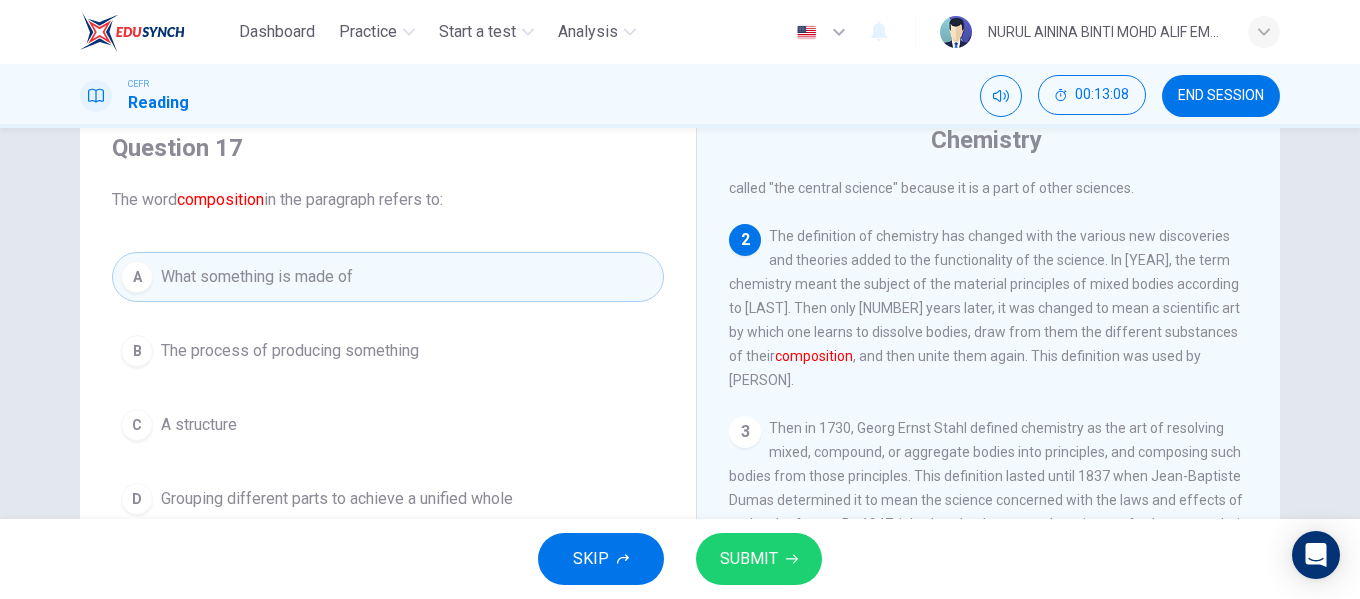 click on "SUBMIT" at bounding box center [759, 559] 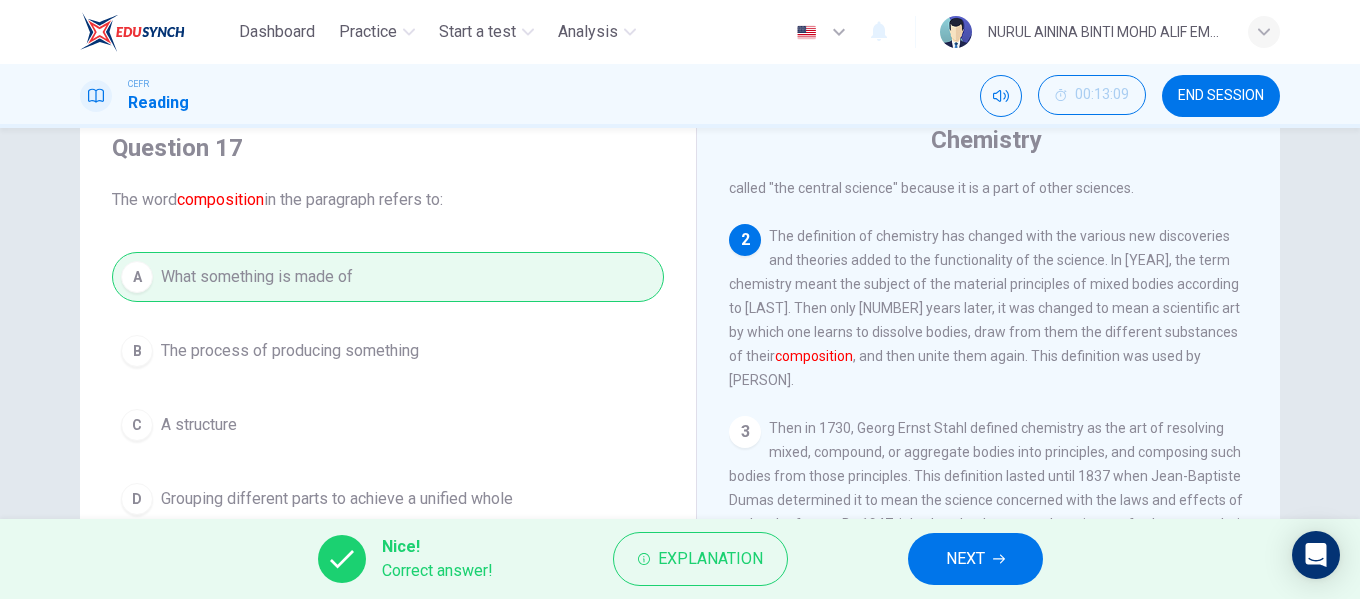 click on "NEXT" at bounding box center [965, 559] 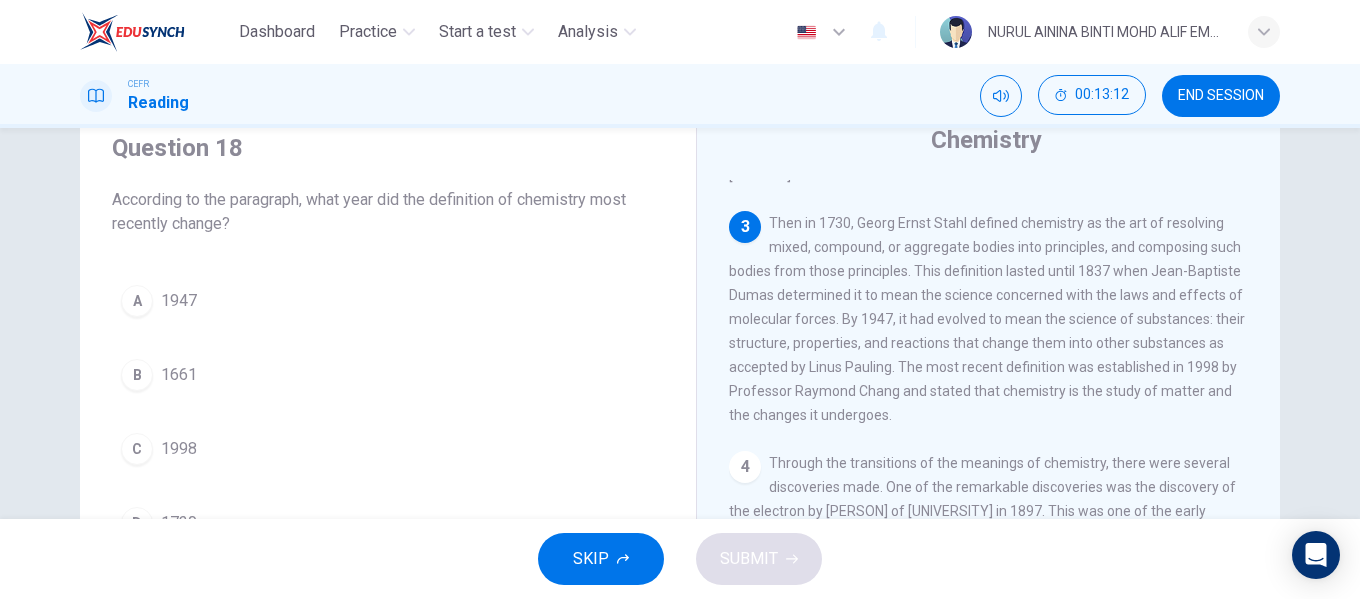 scroll, scrollTop: 288, scrollLeft: 0, axis: vertical 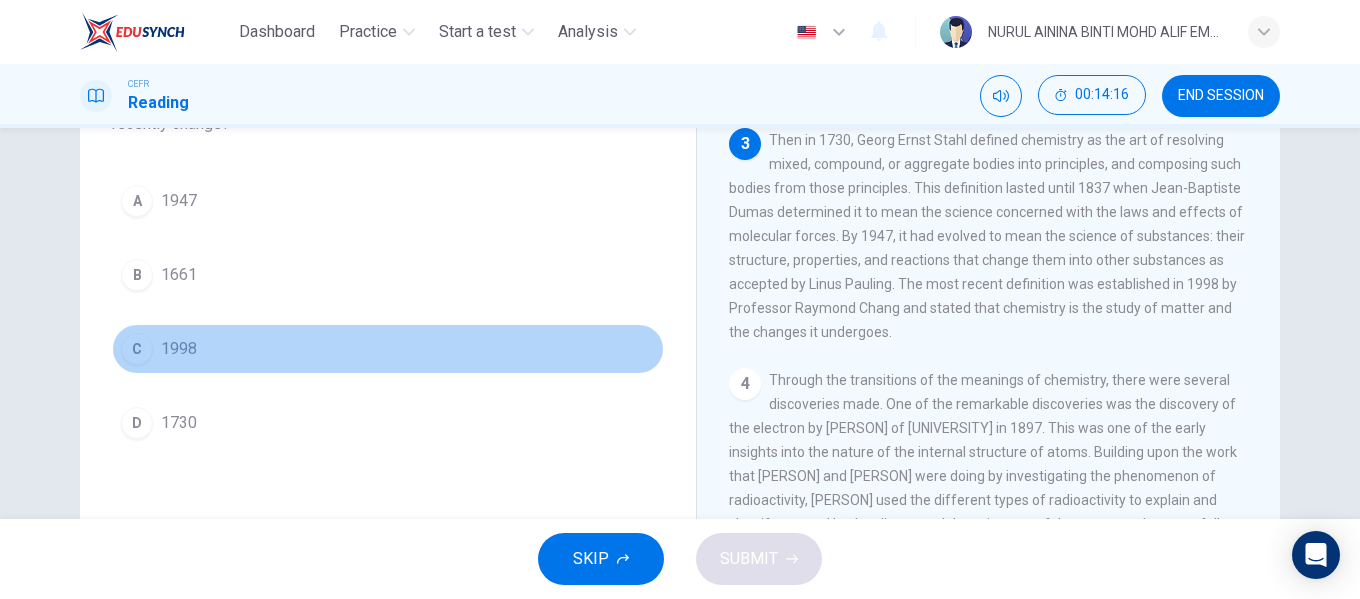 click on "C [YEAR]" at bounding box center (388, 349) 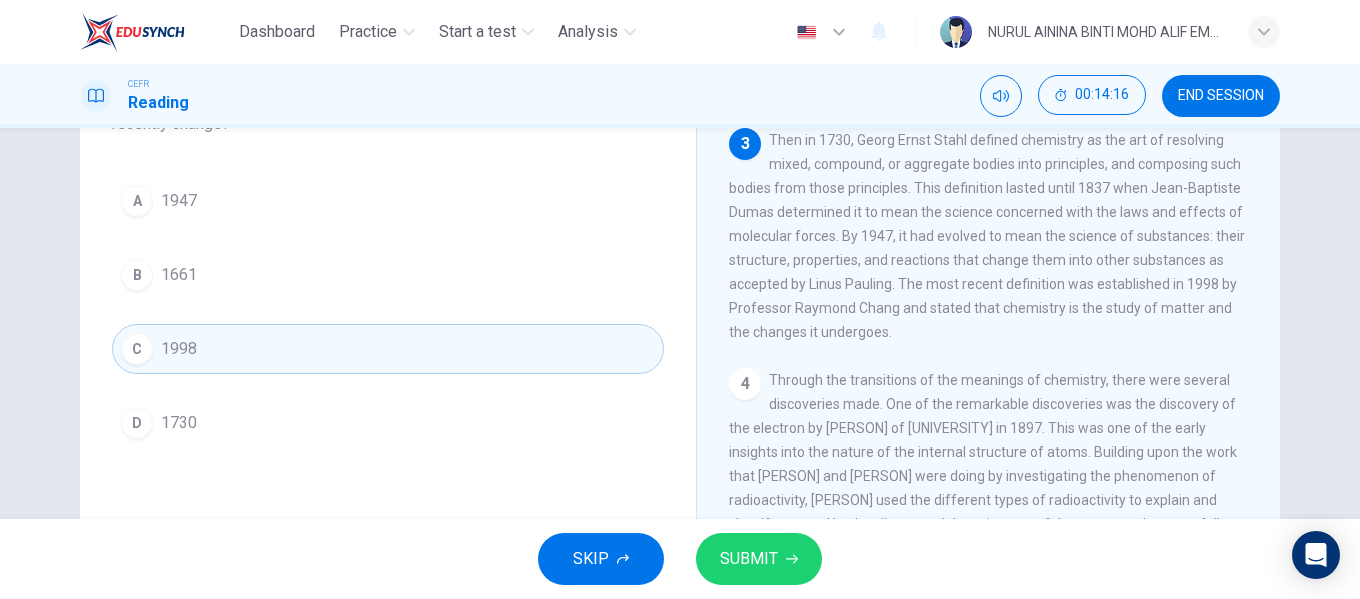 click on "SUBMIT" at bounding box center (749, 559) 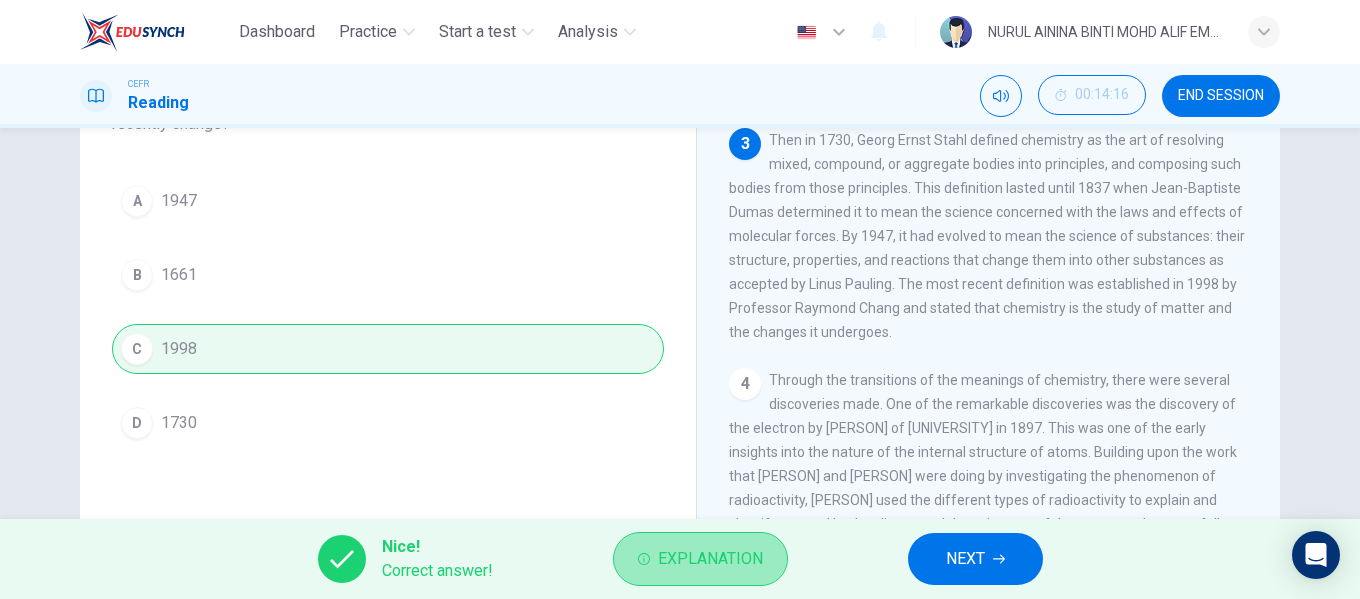 click on "Explanation" at bounding box center [710, 559] 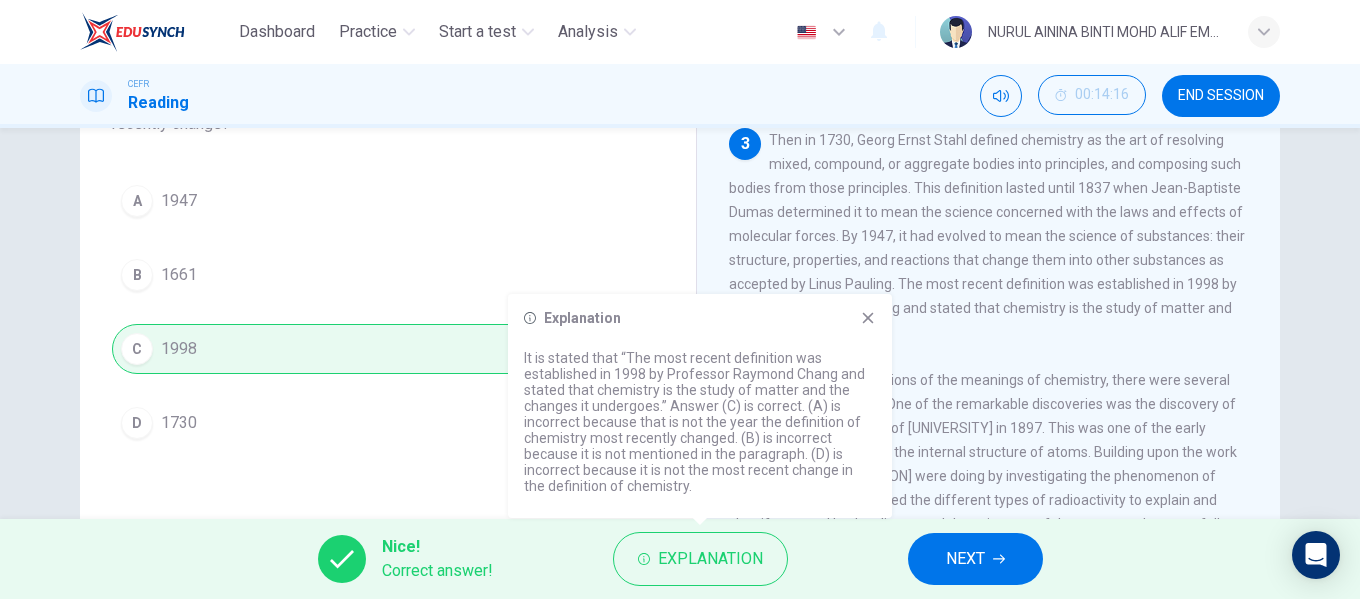 click on "Explanation It is stated that “The most recent definition was established in [YEAR] by Professor [PERSON] and stated that chemistry is the study of matter and the changes it undergoes.” Answer (C) is correct. (A) is incorrect because that is not the year the definition of chemistry most recently changed. (B) is incorrect because it is not mentioned in the paragraph. (D) is incorrect because it is not the most recent change in the definition of chemistry." at bounding box center (700, 406) 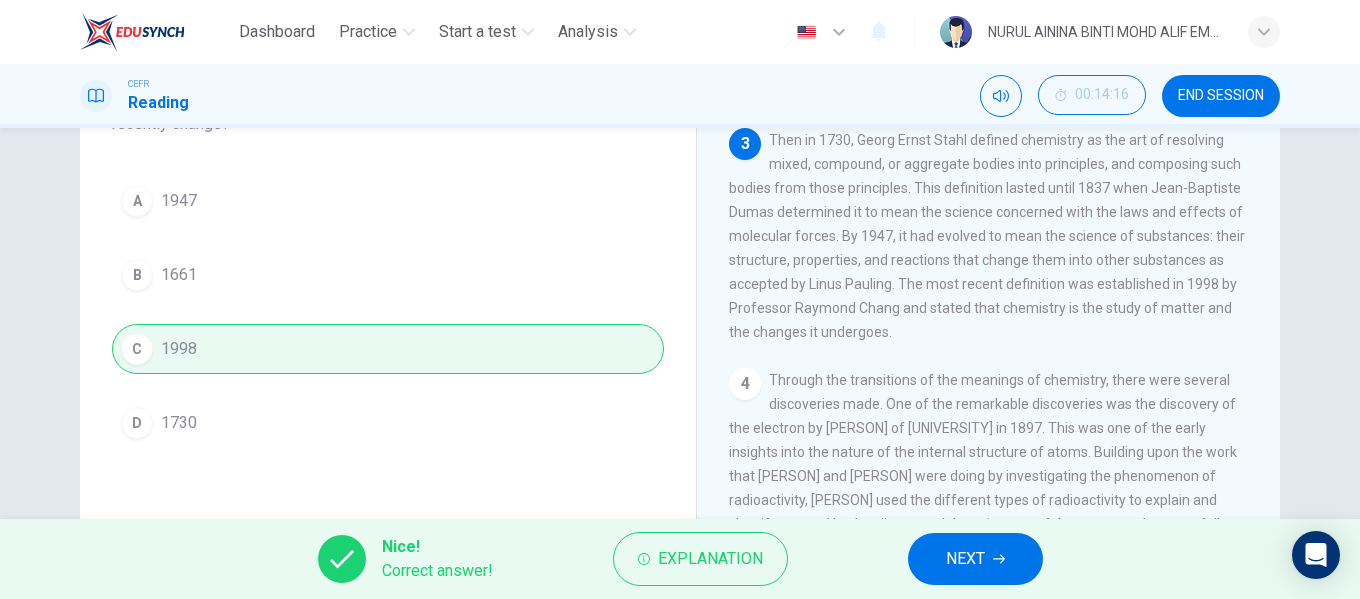 click on "NEXT" at bounding box center (965, 559) 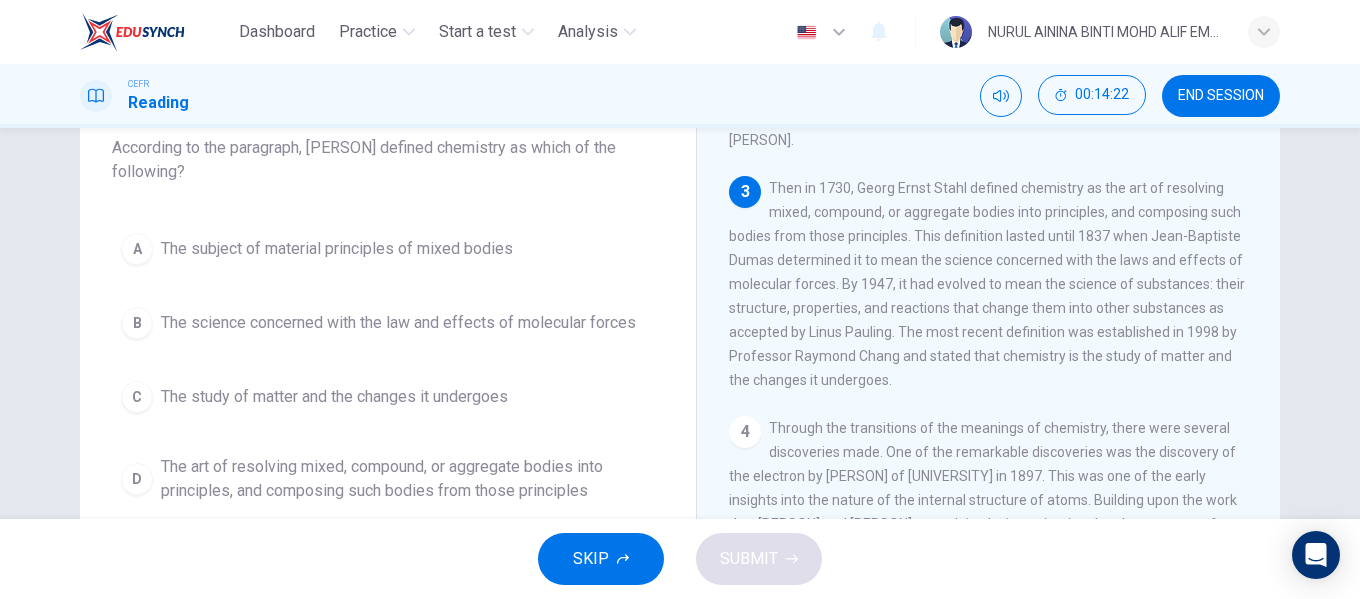 scroll, scrollTop: 176, scrollLeft: 0, axis: vertical 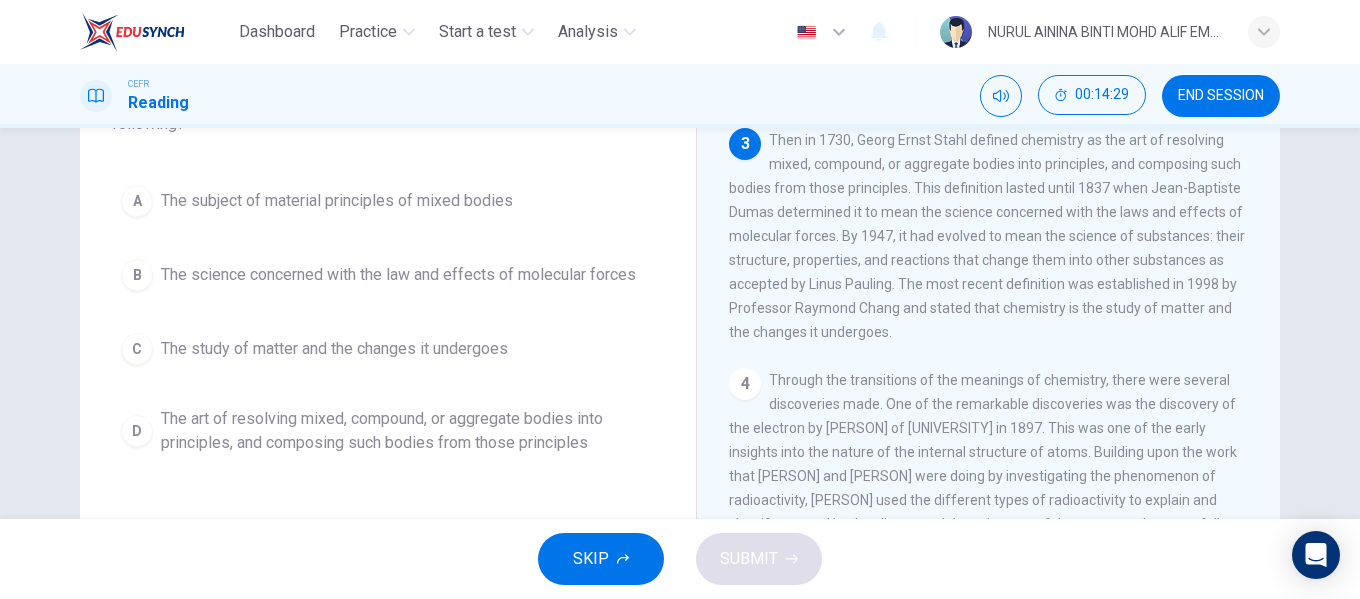 click on "The art of resolving mixed, compound, or aggregate bodies into principles, and composing such bodies from those principles" at bounding box center [337, 201] 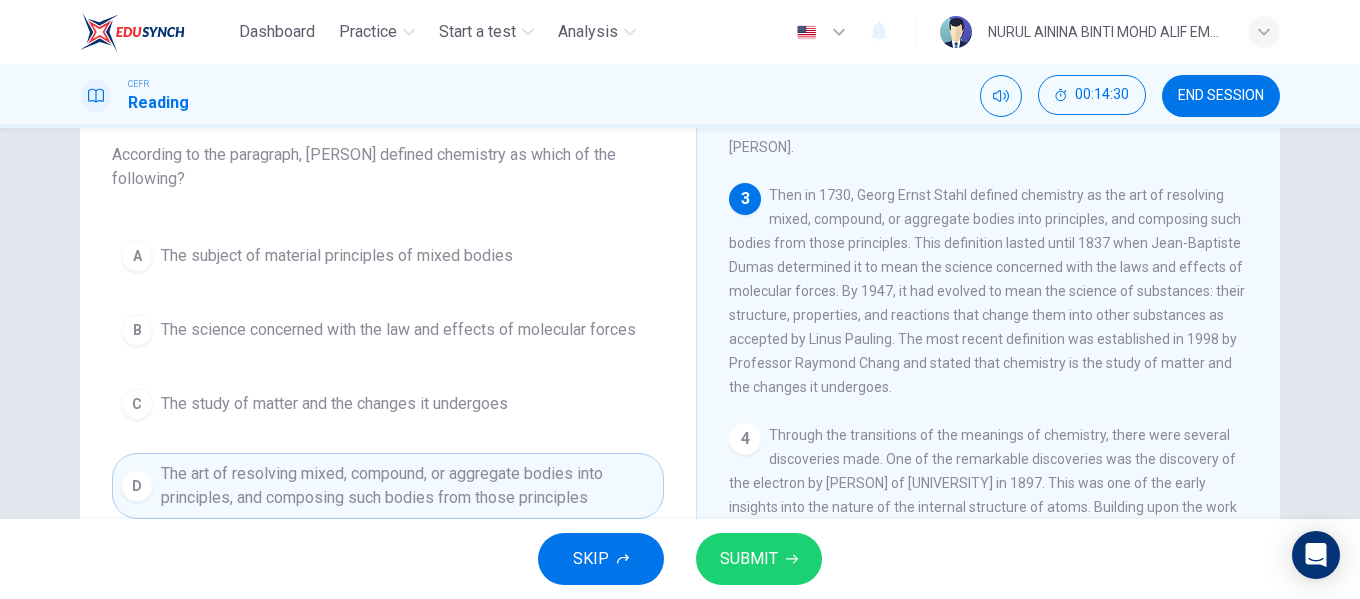 scroll, scrollTop: 76, scrollLeft: 0, axis: vertical 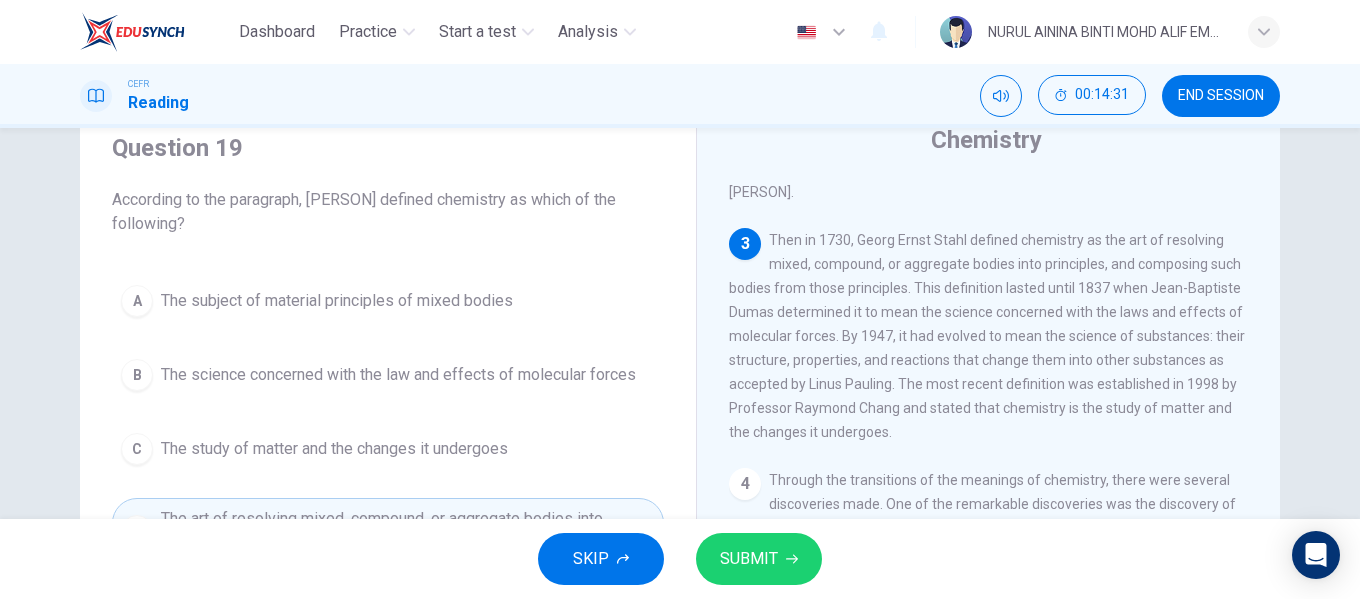 click on "SUBMIT" at bounding box center (749, 559) 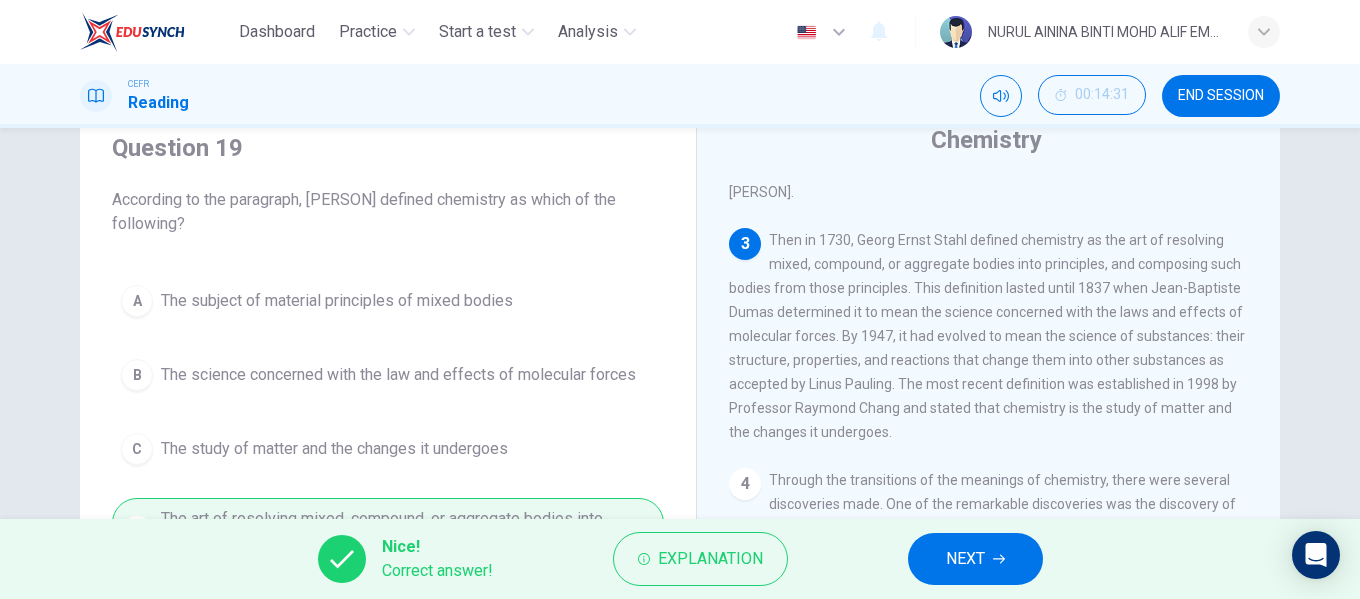 click on "NEXT" at bounding box center [975, 559] 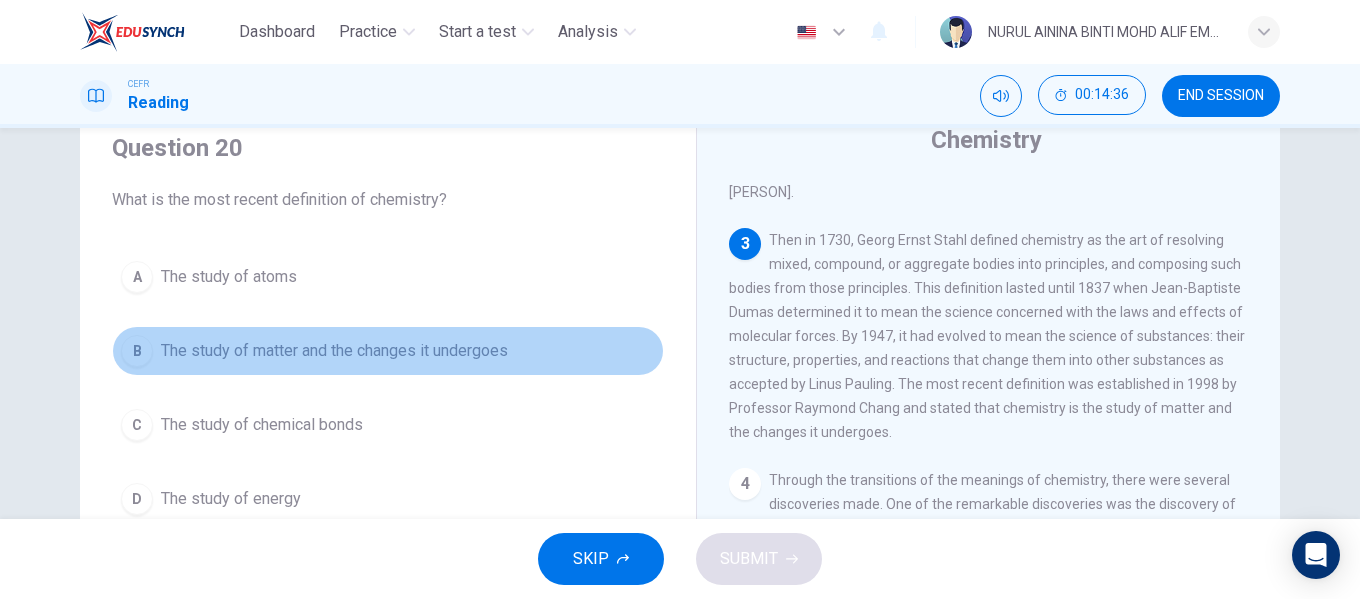 click on "The study of matter and the changes it undergoes" at bounding box center (229, 277) 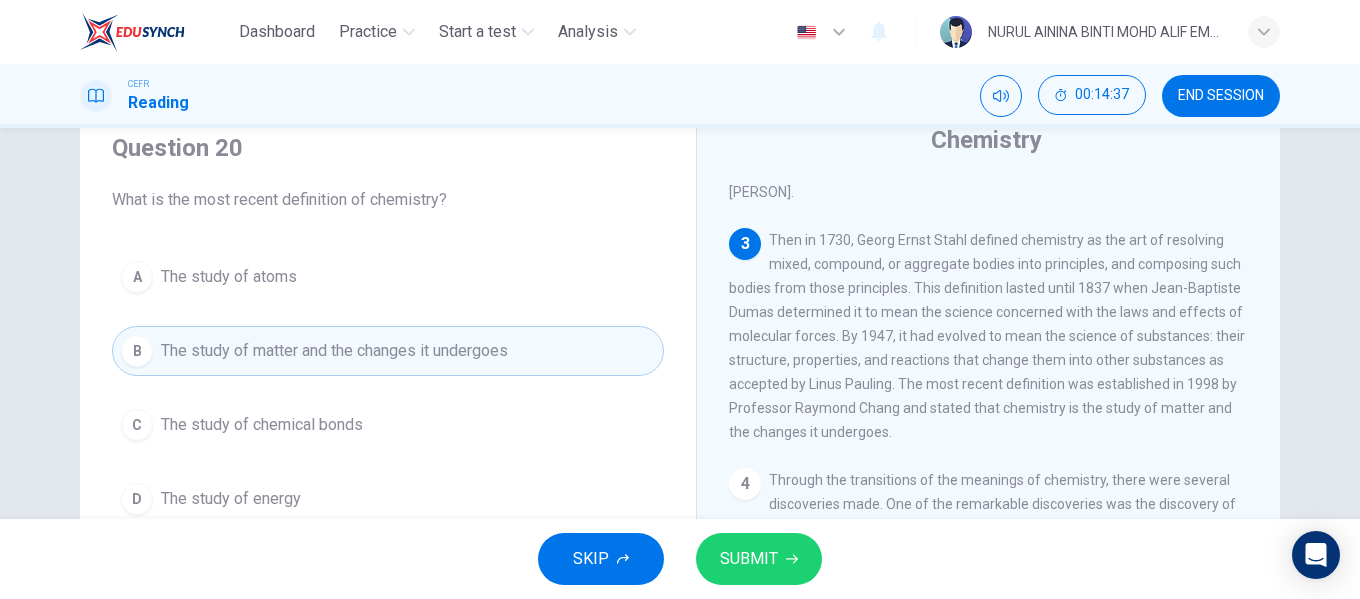 click on "SUBMIT" at bounding box center (759, 559) 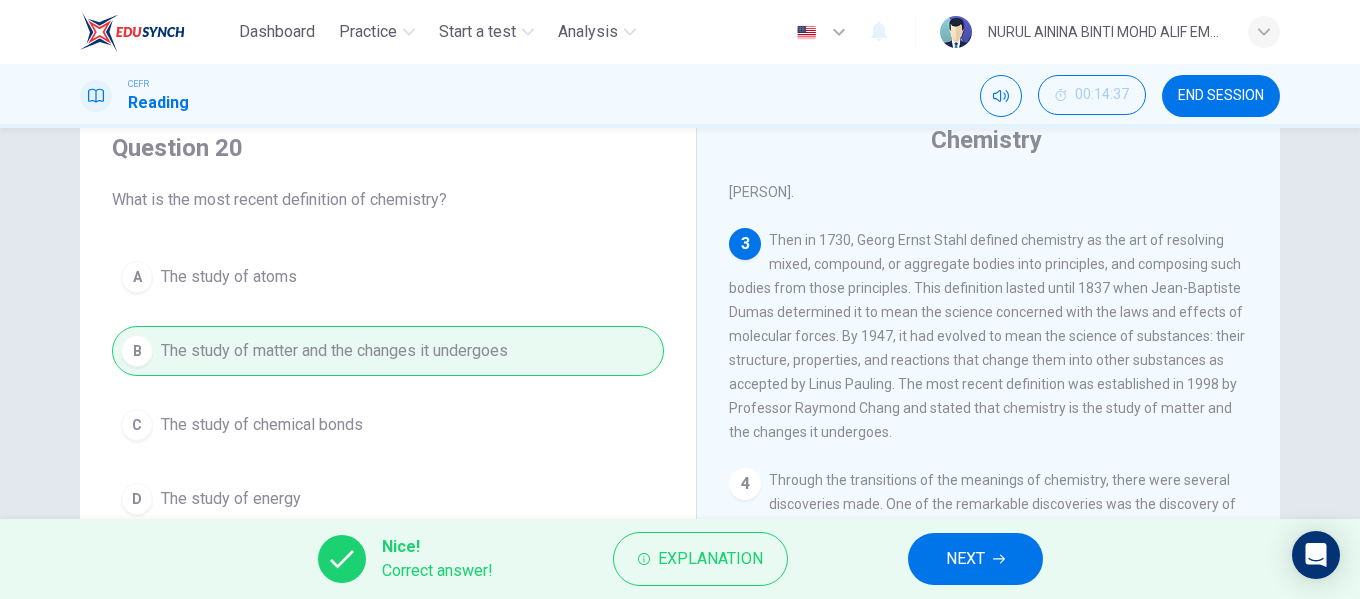 click on "NEXT" at bounding box center (965, 559) 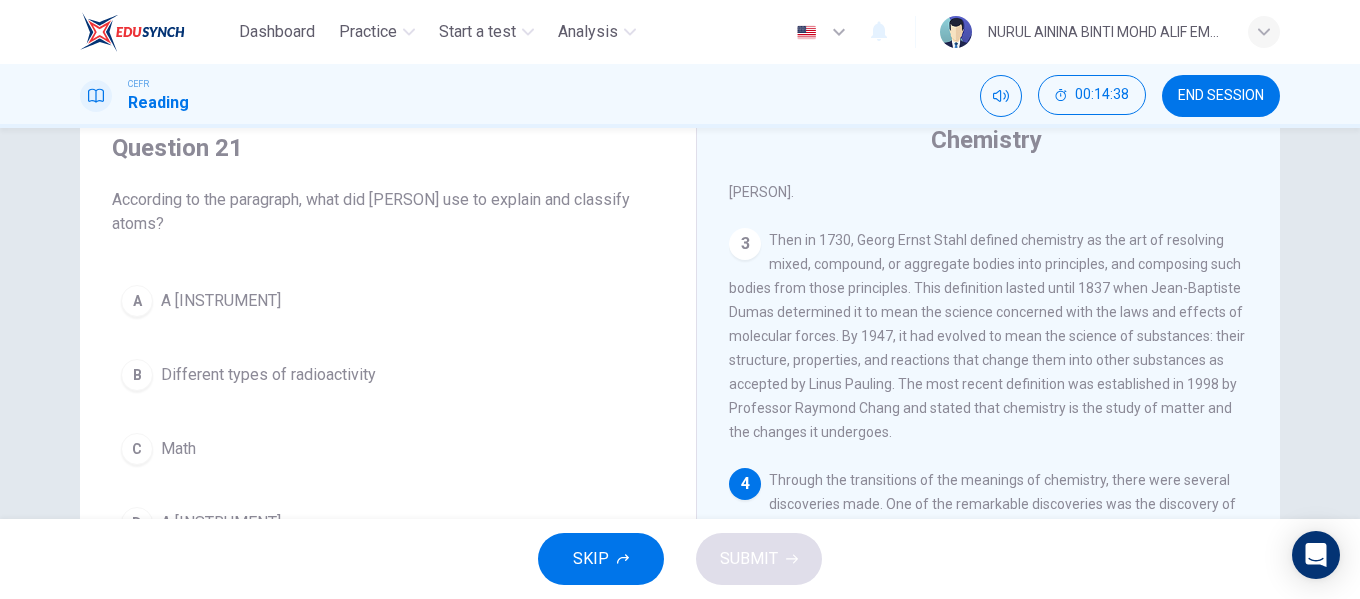 scroll, scrollTop: 388, scrollLeft: 0, axis: vertical 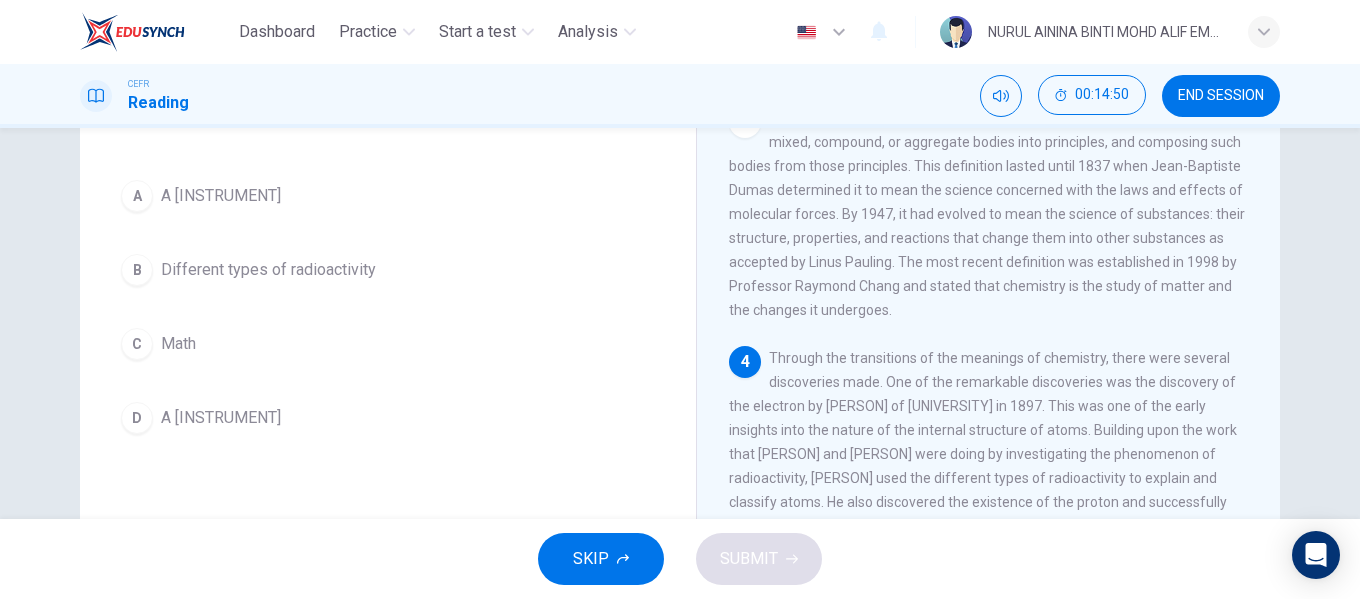 click on "B Different types of radioactivity" at bounding box center (388, 270) 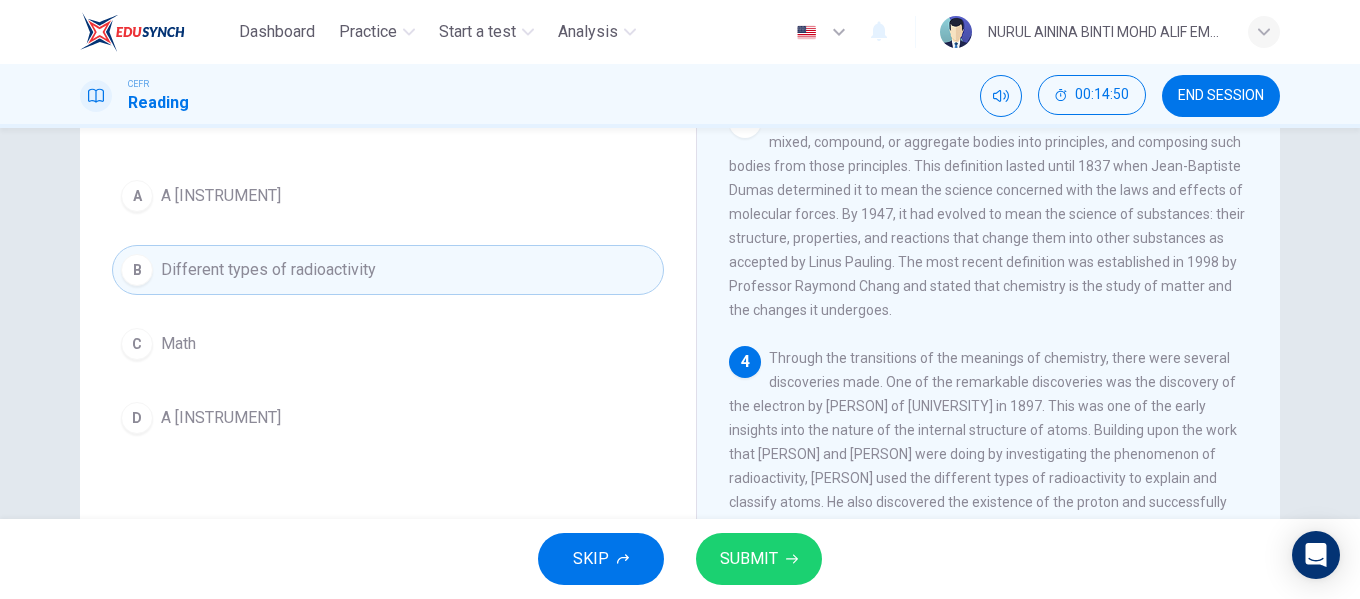 click on "SUBMIT" at bounding box center [749, 559] 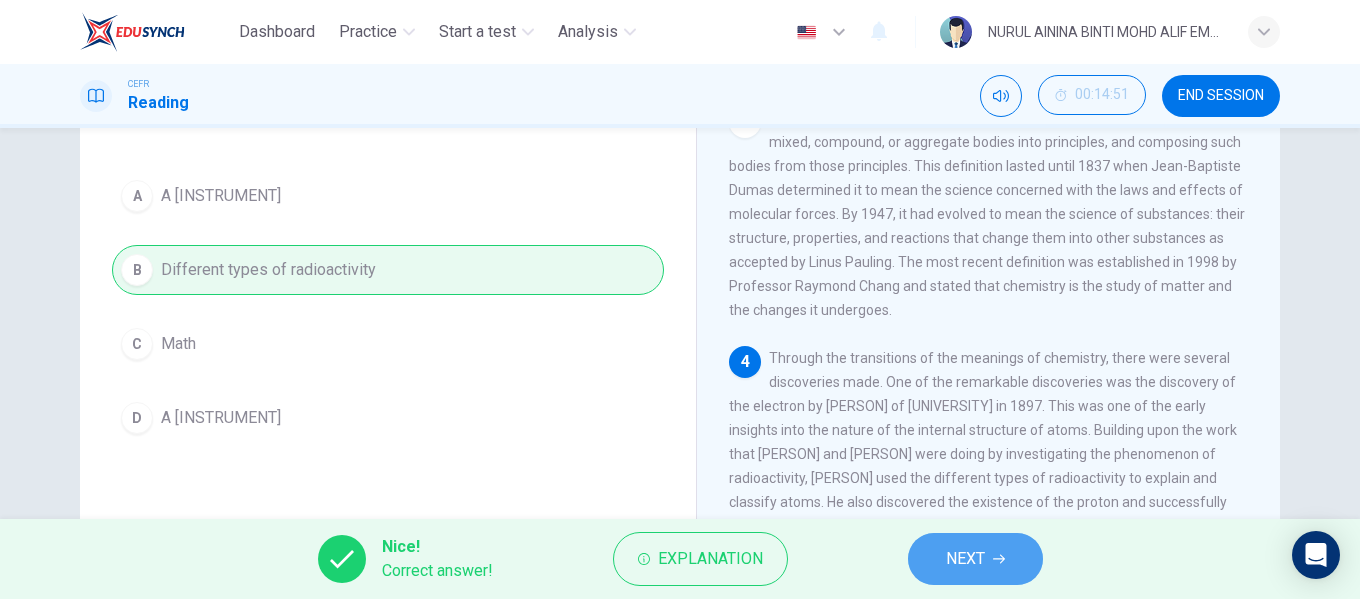 click on "NEXT" at bounding box center (975, 559) 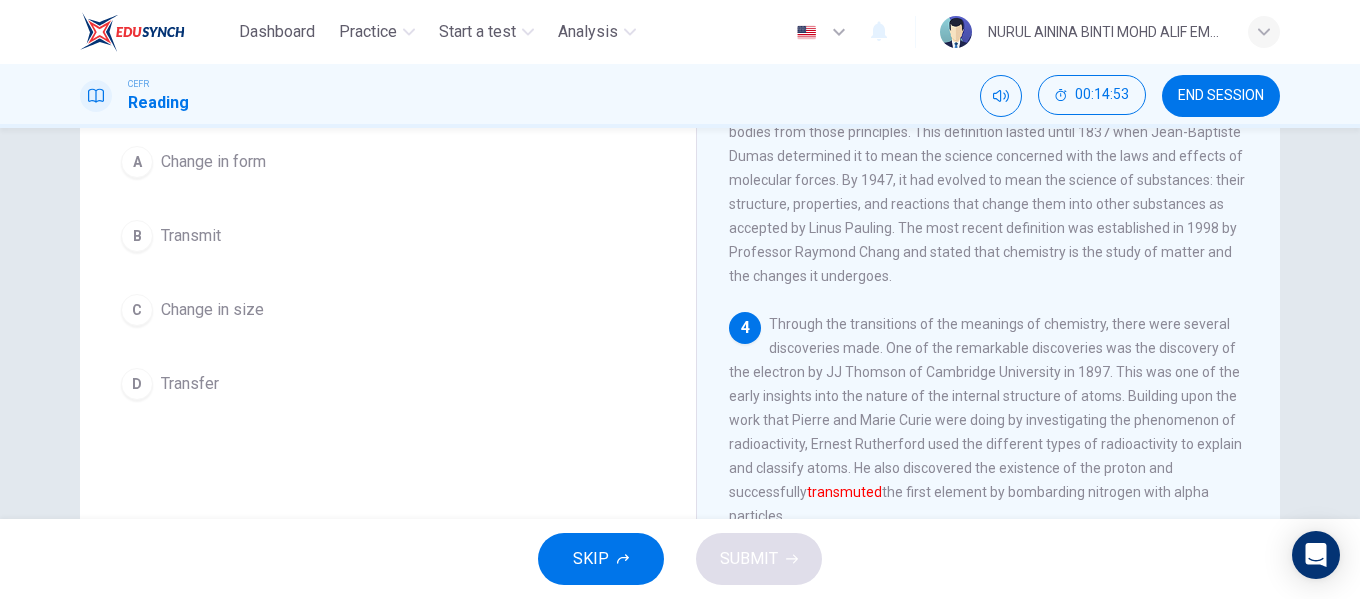 scroll, scrollTop: 181, scrollLeft: 0, axis: vertical 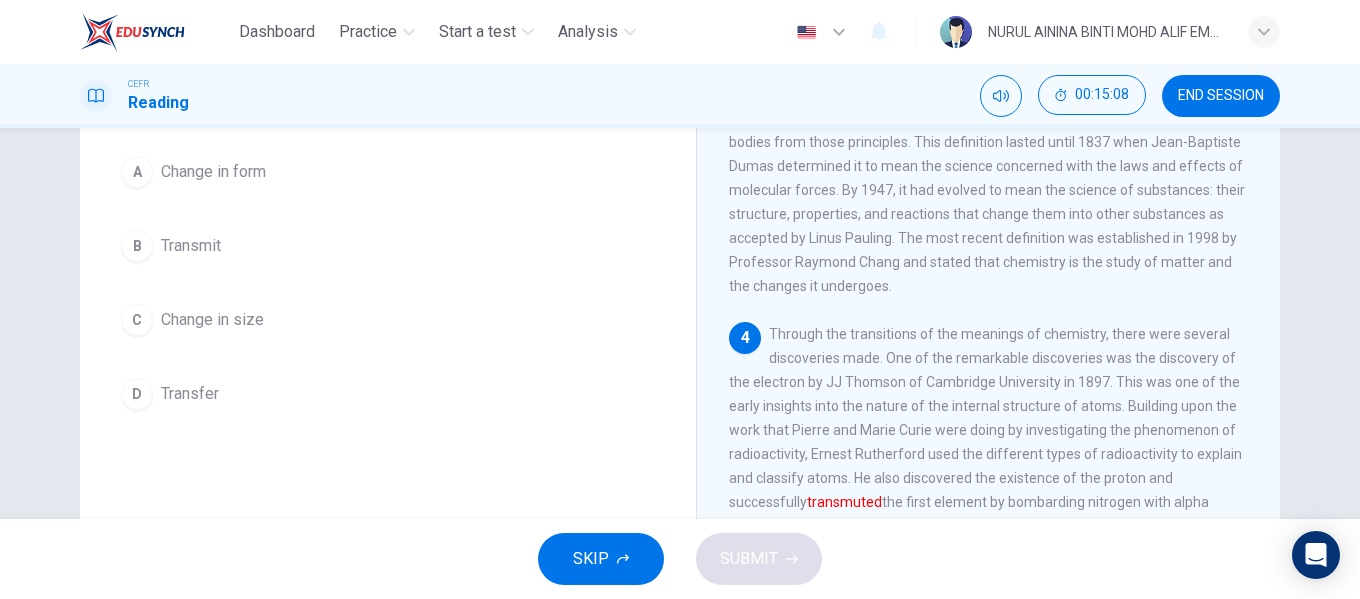 click on "D Transfer" at bounding box center (388, 394) 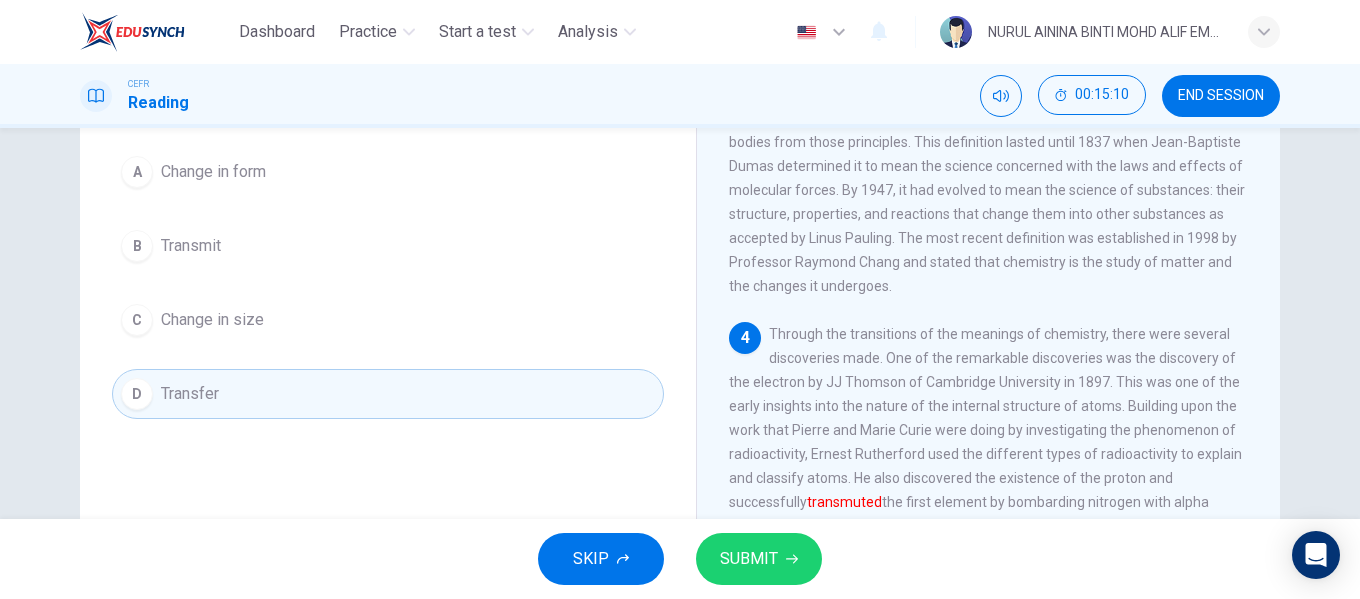 click on "SUBMIT" at bounding box center [759, 559] 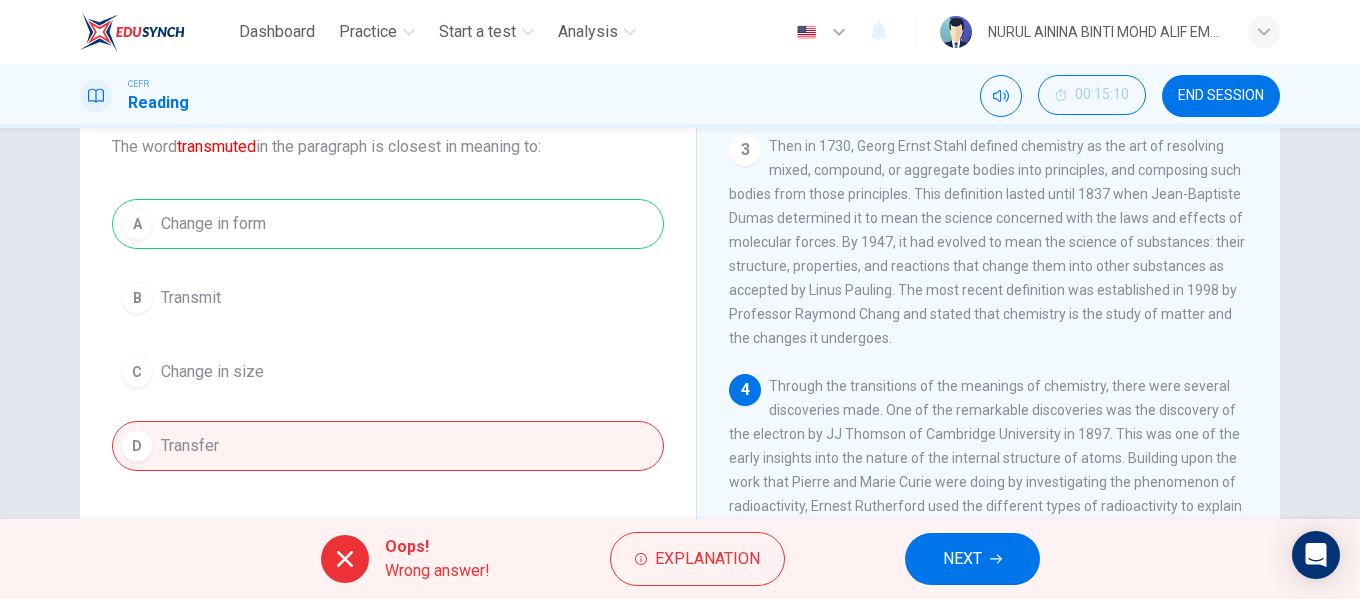 scroll, scrollTop: 81, scrollLeft: 0, axis: vertical 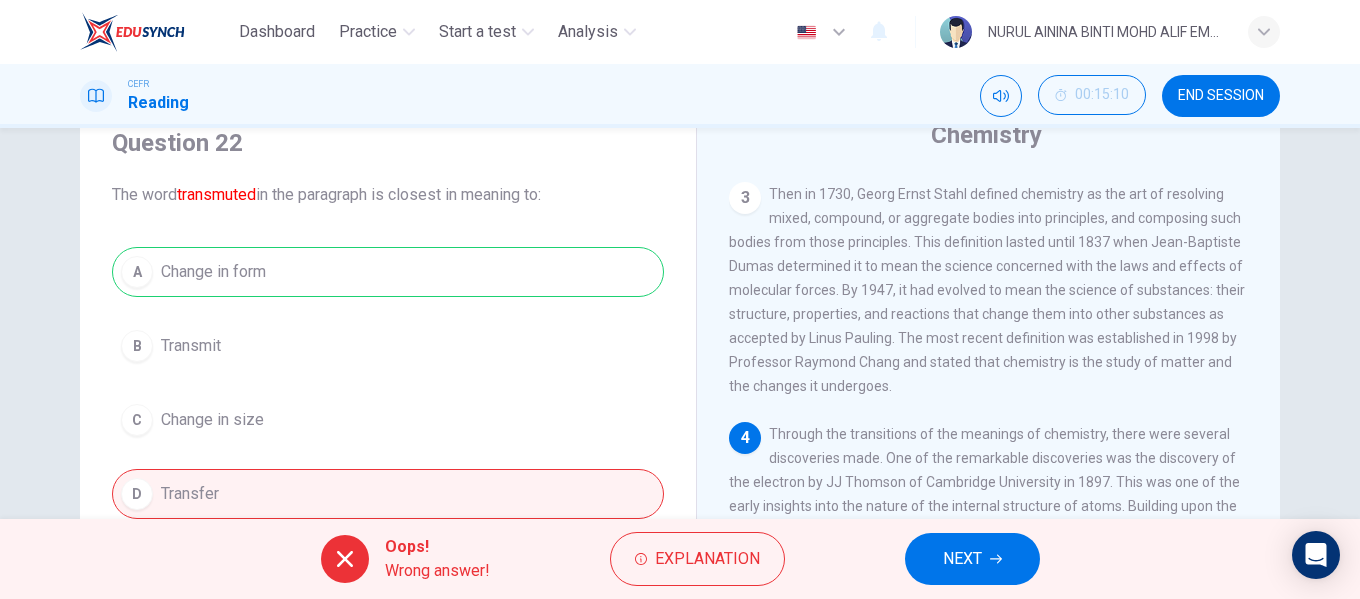 click at bounding box center [996, 559] 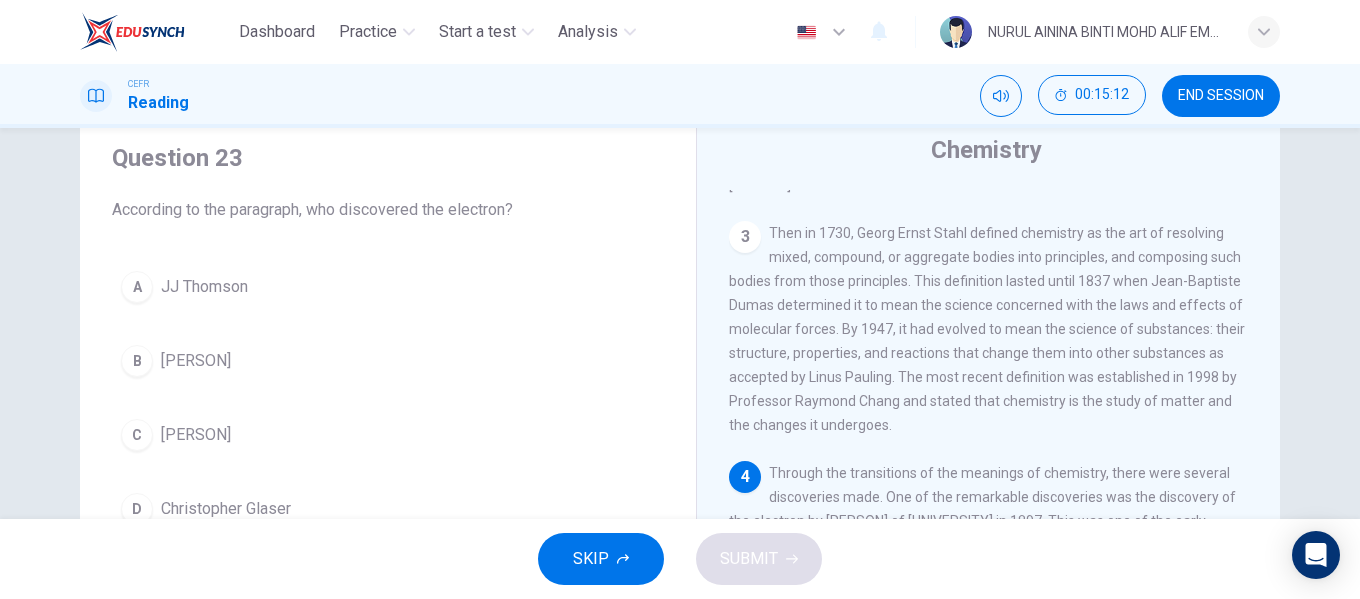 scroll, scrollTop: 100, scrollLeft: 0, axis: vertical 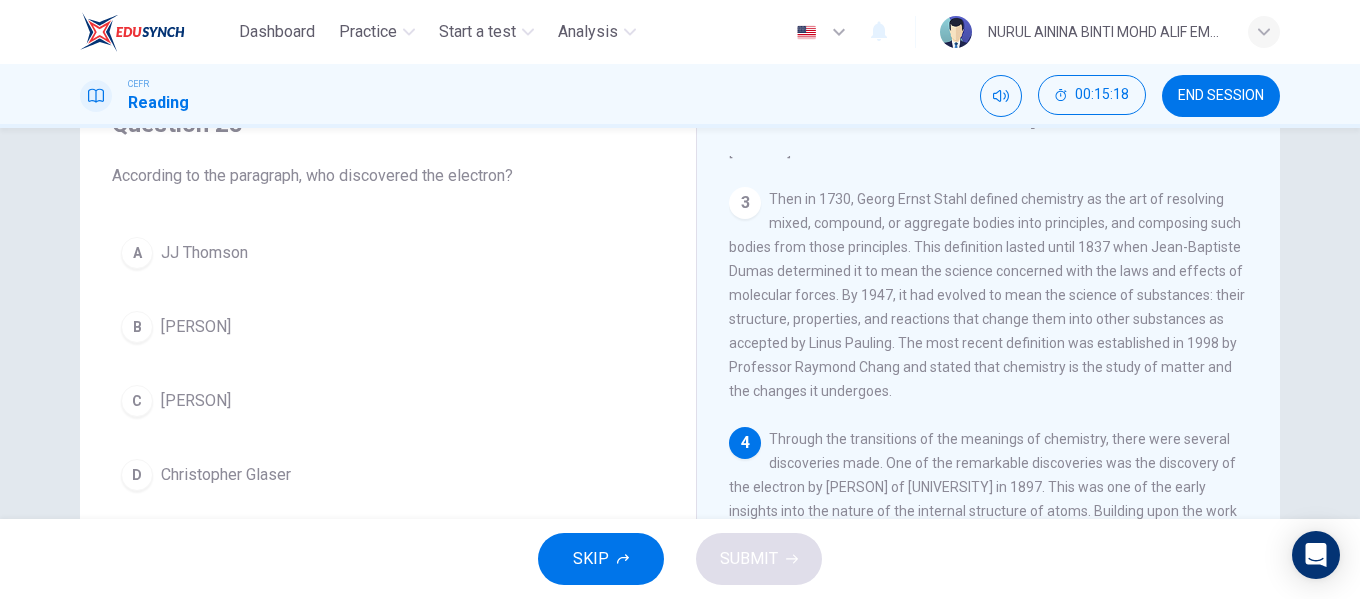 click on "A [PERSON] and [PERSON]" at bounding box center (388, 253) 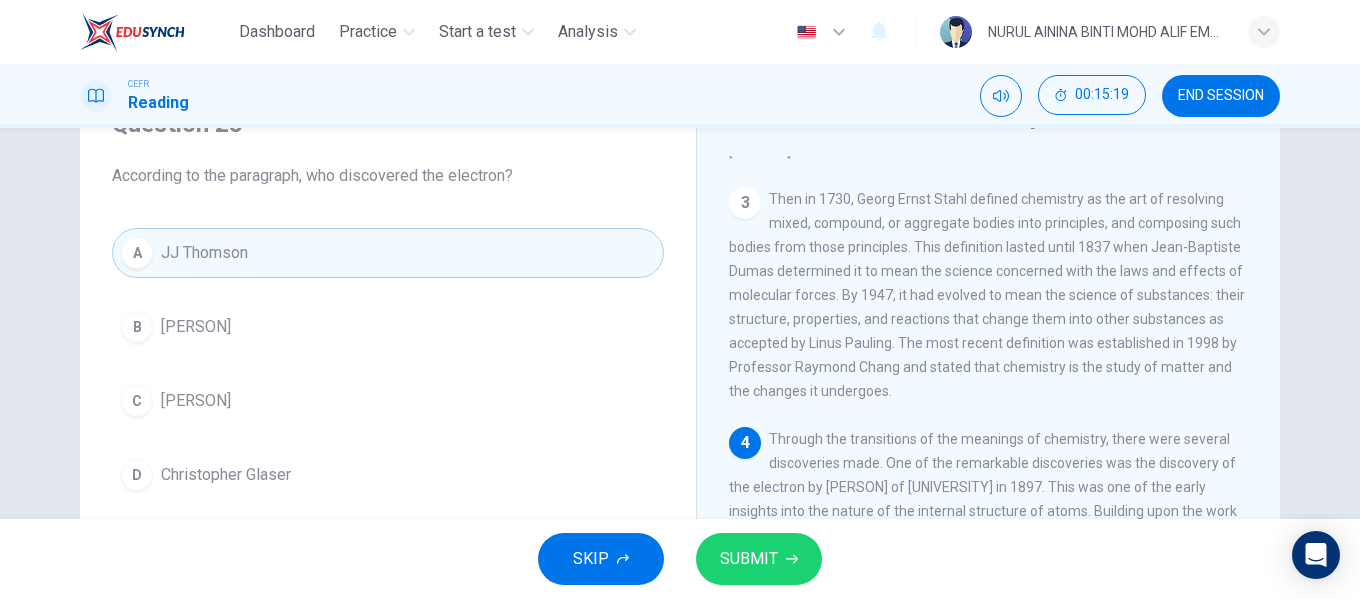 click on "SUBMIT" at bounding box center [759, 559] 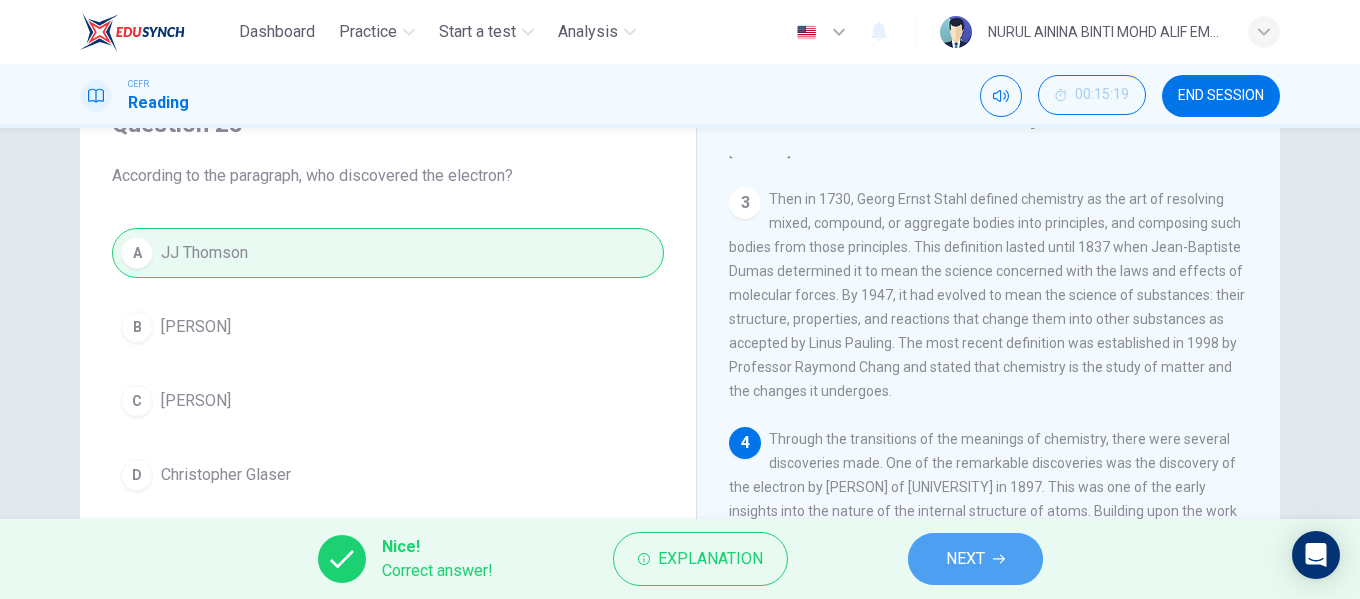 click on "NEXT" at bounding box center [965, 559] 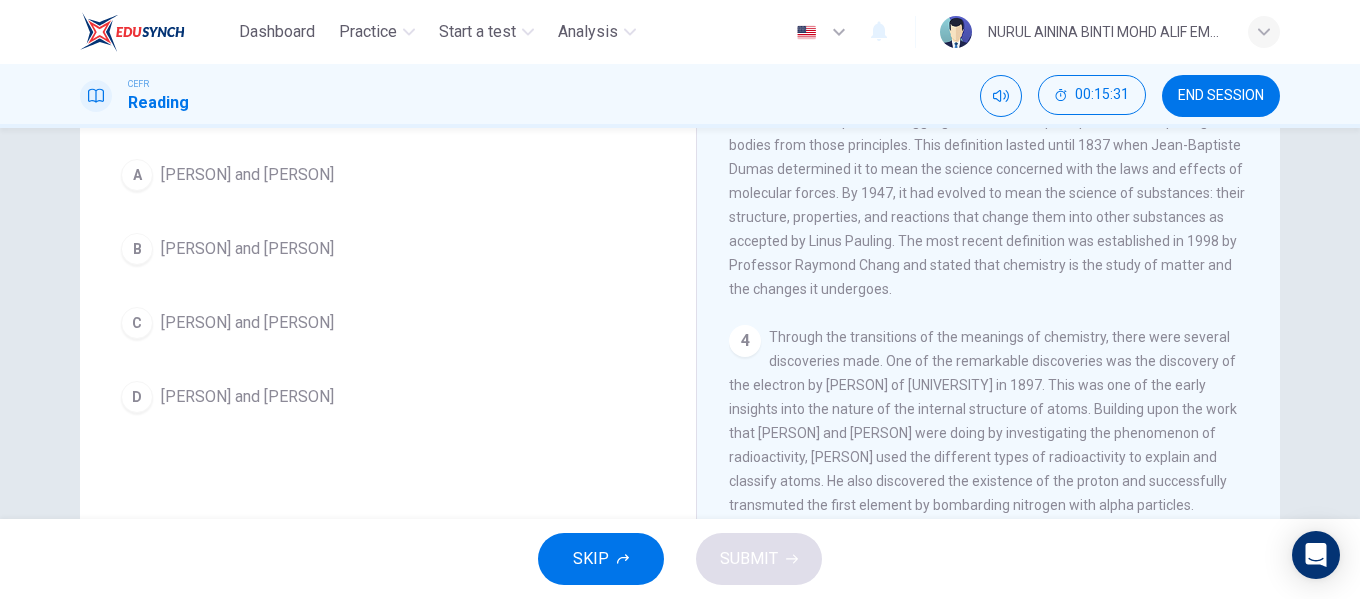 scroll, scrollTop: 0, scrollLeft: 0, axis: both 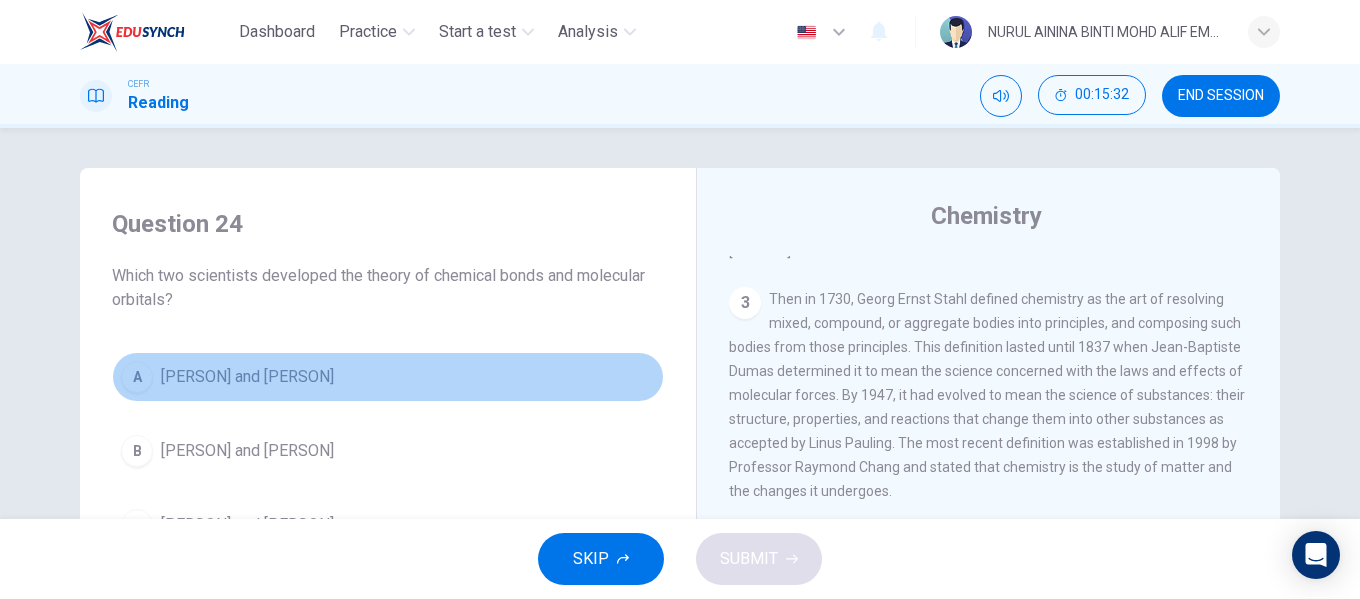 click on "[PERSON] and [PERSON]" at bounding box center (247, 377) 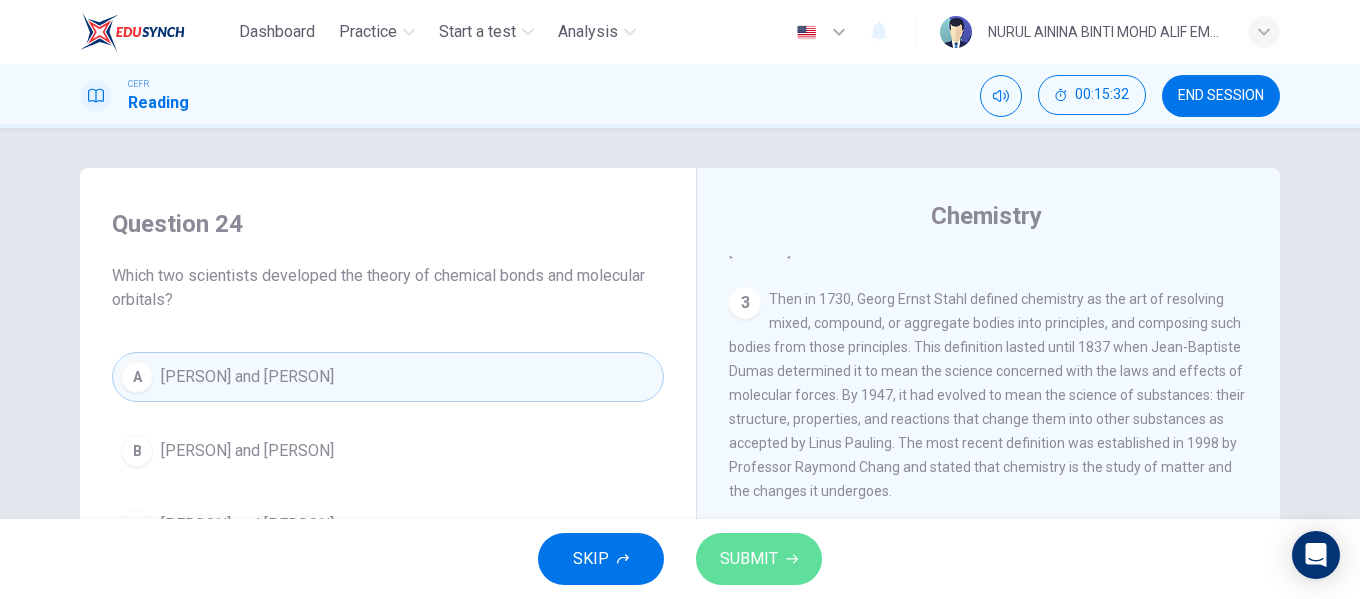 click on "SUBMIT" at bounding box center (759, 559) 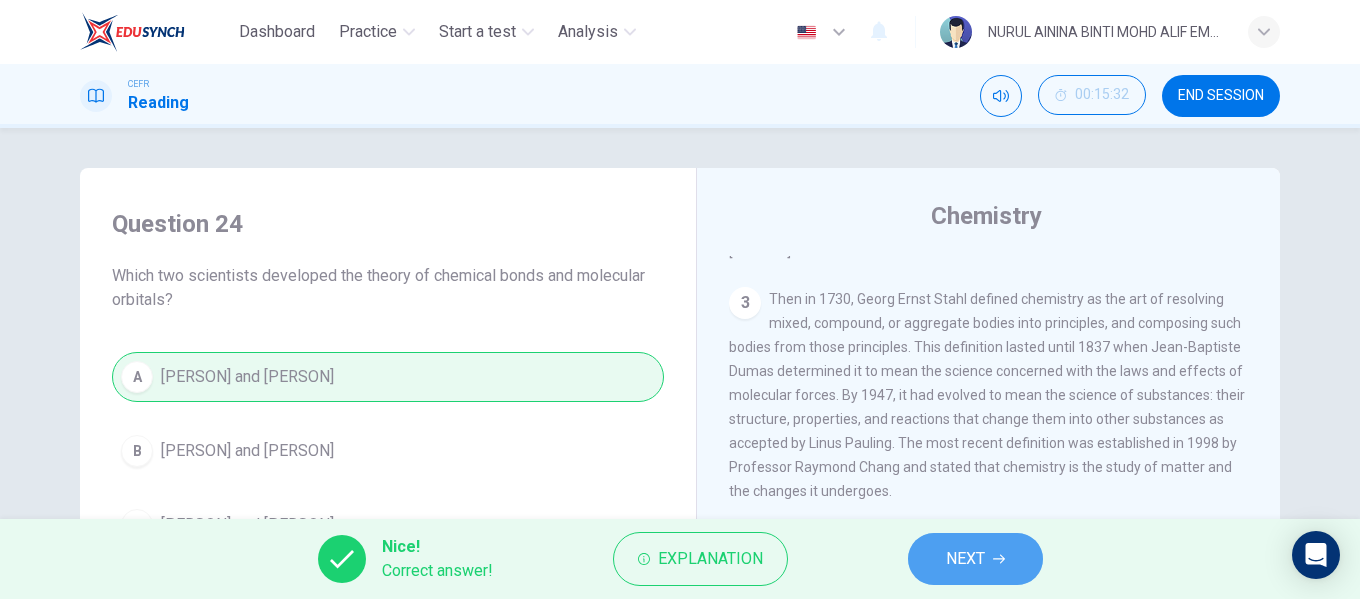 click on "NEXT" at bounding box center (965, 559) 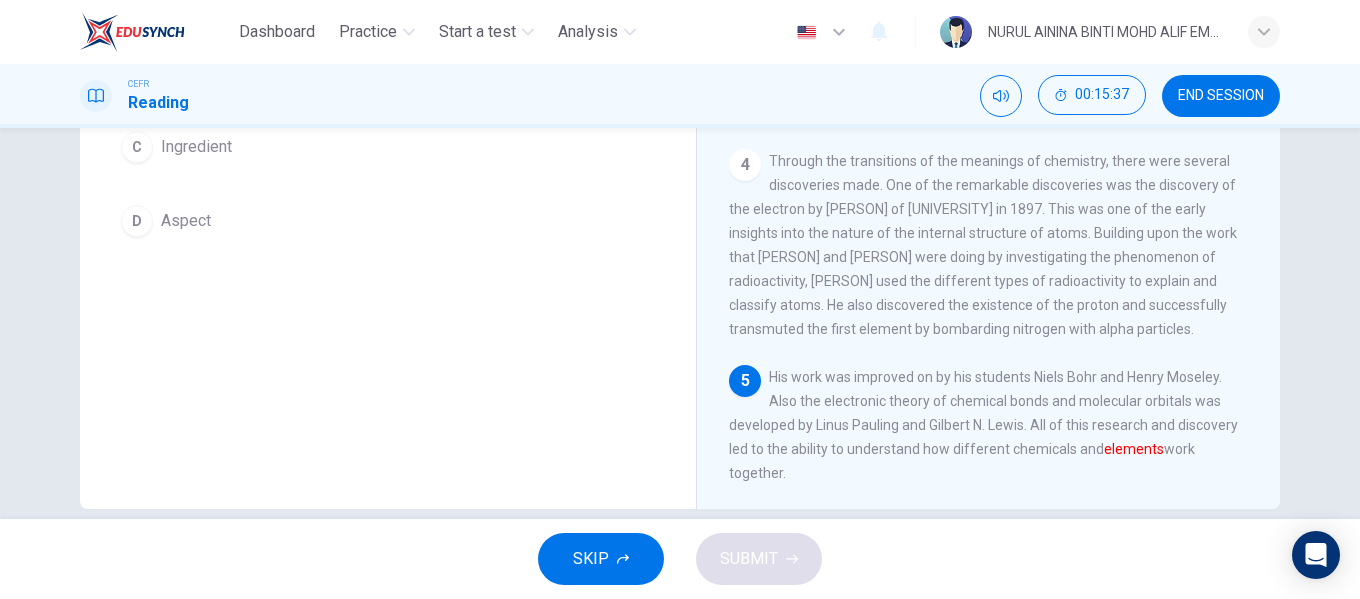 scroll, scrollTop: 384, scrollLeft: 0, axis: vertical 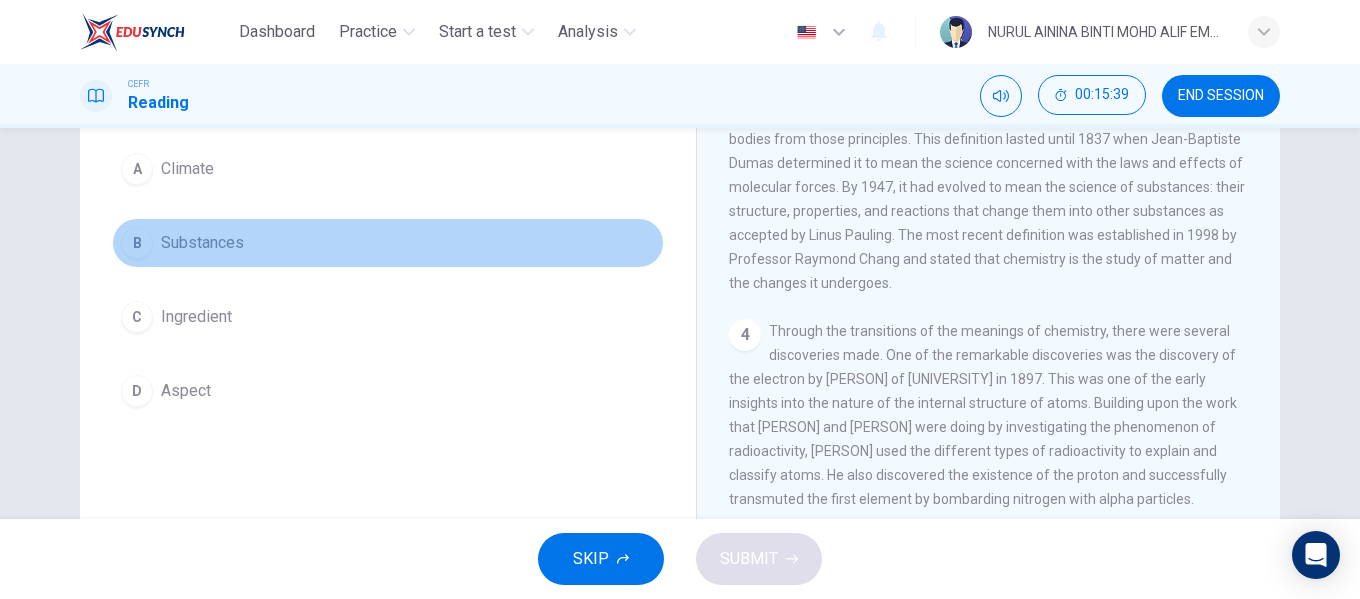 click on "Substances" at bounding box center (187, 169) 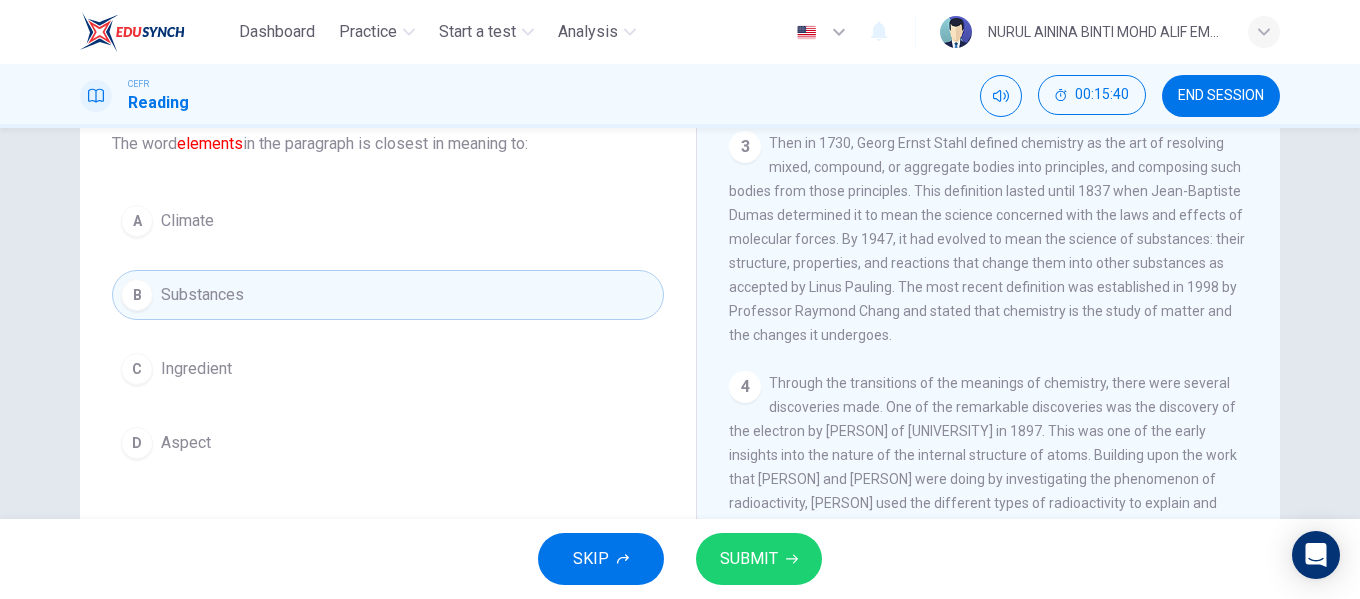 scroll, scrollTop: 84, scrollLeft: 0, axis: vertical 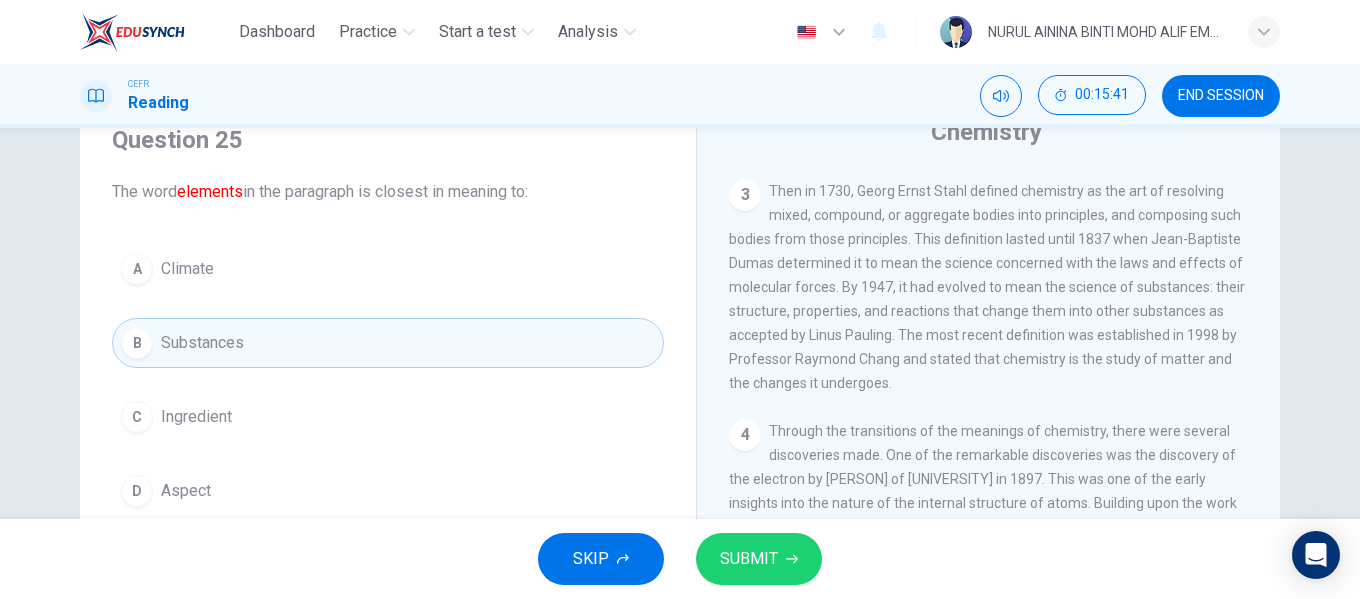 click on "SUBMIT" at bounding box center (749, 559) 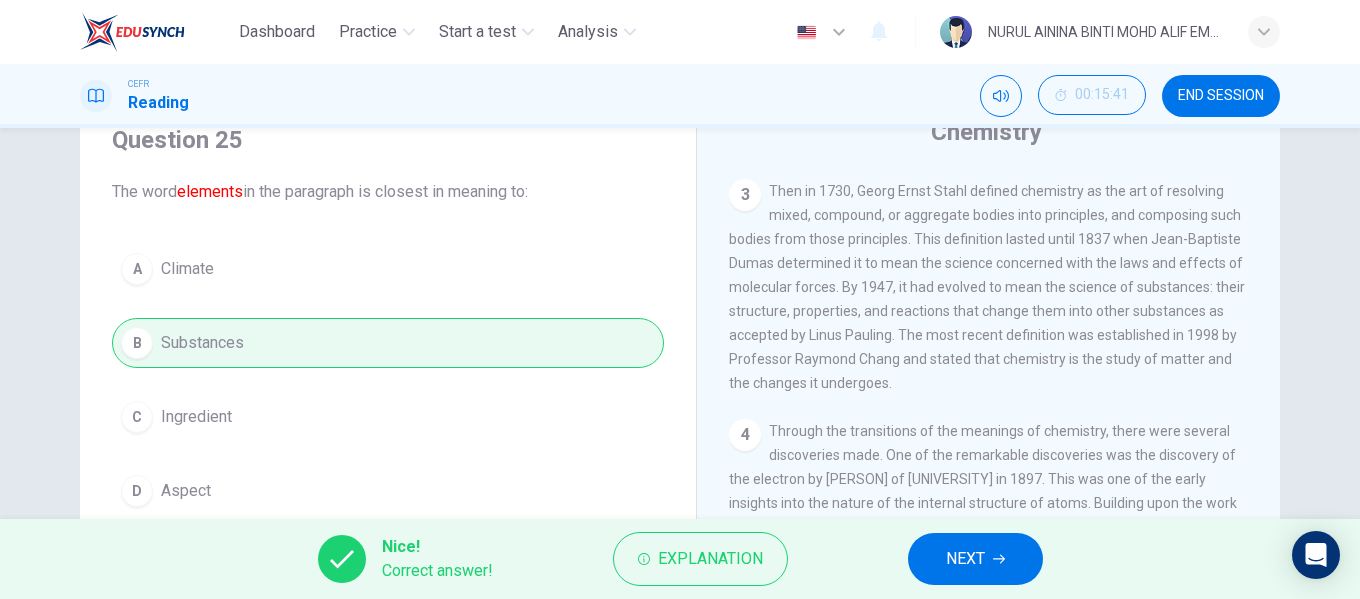 click on "NEXT" at bounding box center (975, 559) 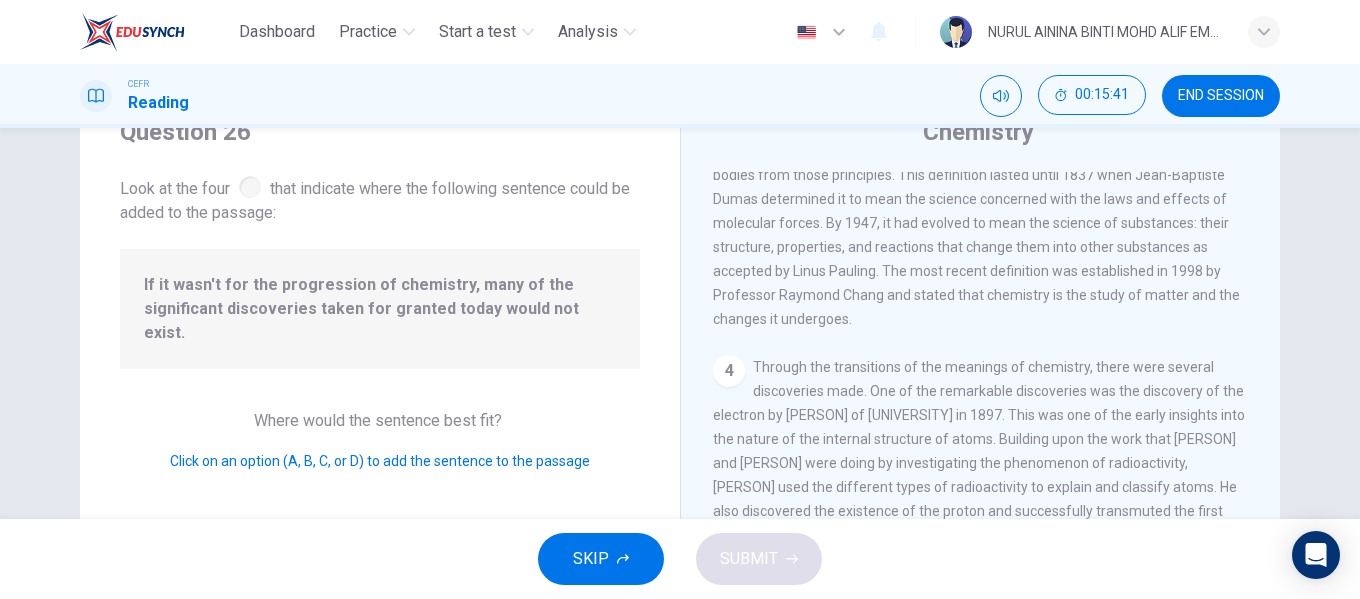 scroll, scrollTop: 422, scrollLeft: 0, axis: vertical 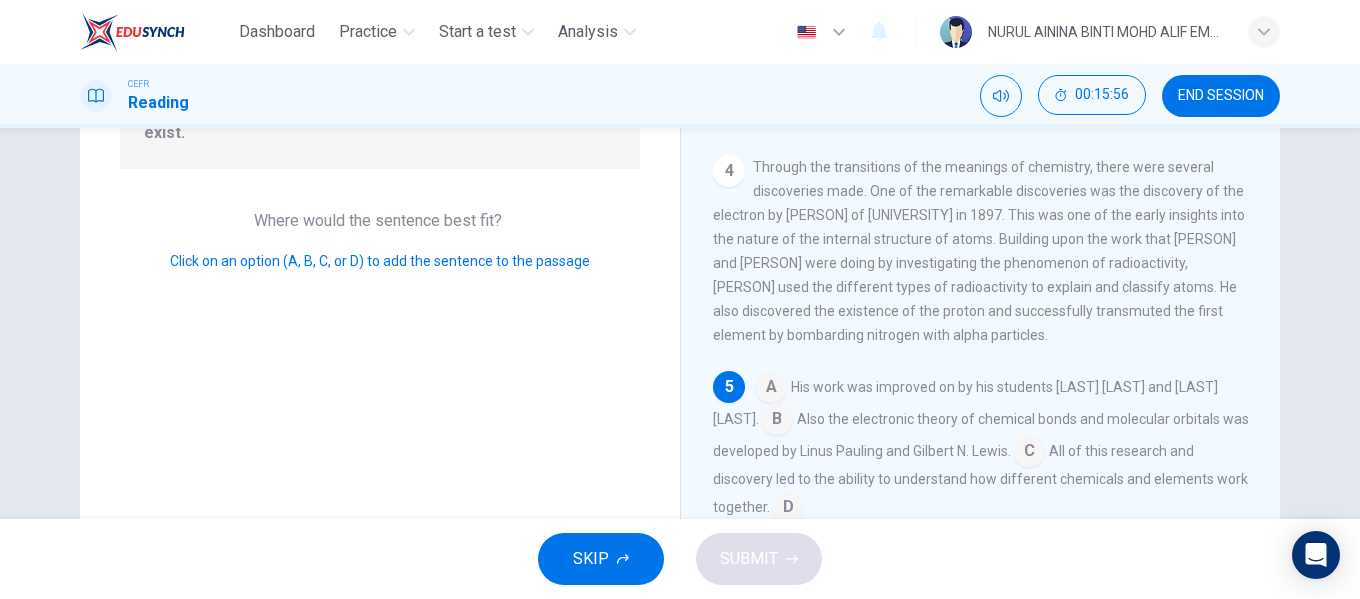 click at bounding box center [771, 389] 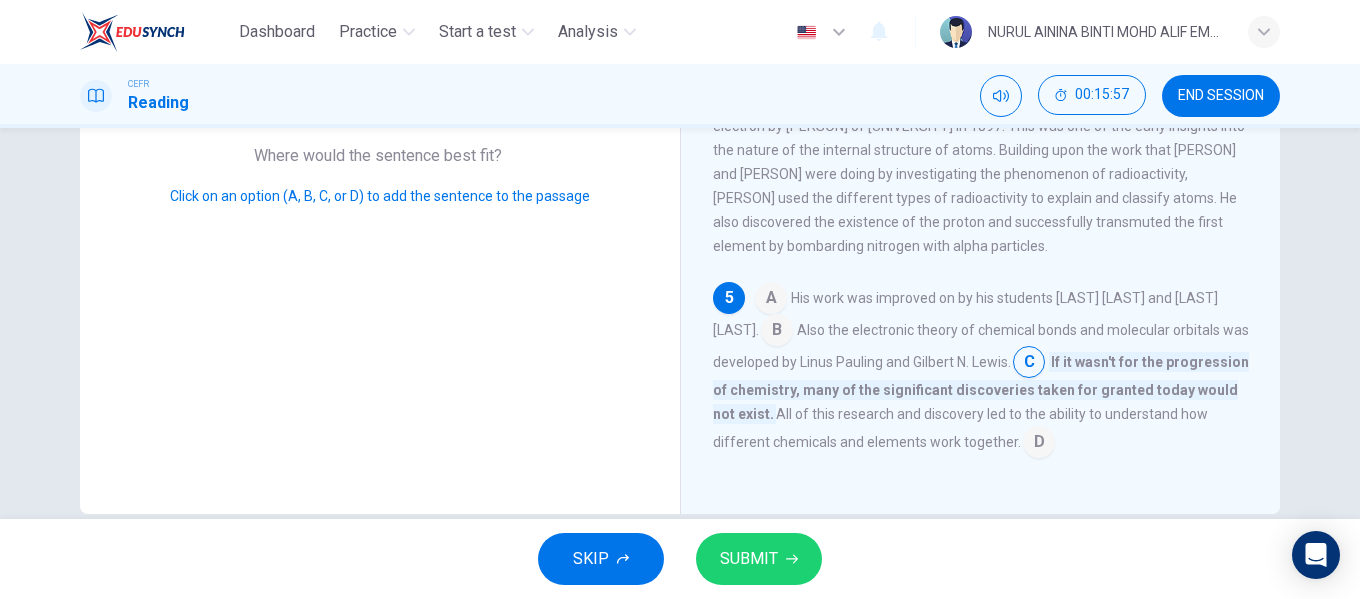 scroll, scrollTop: 384, scrollLeft: 0, axis: vertical 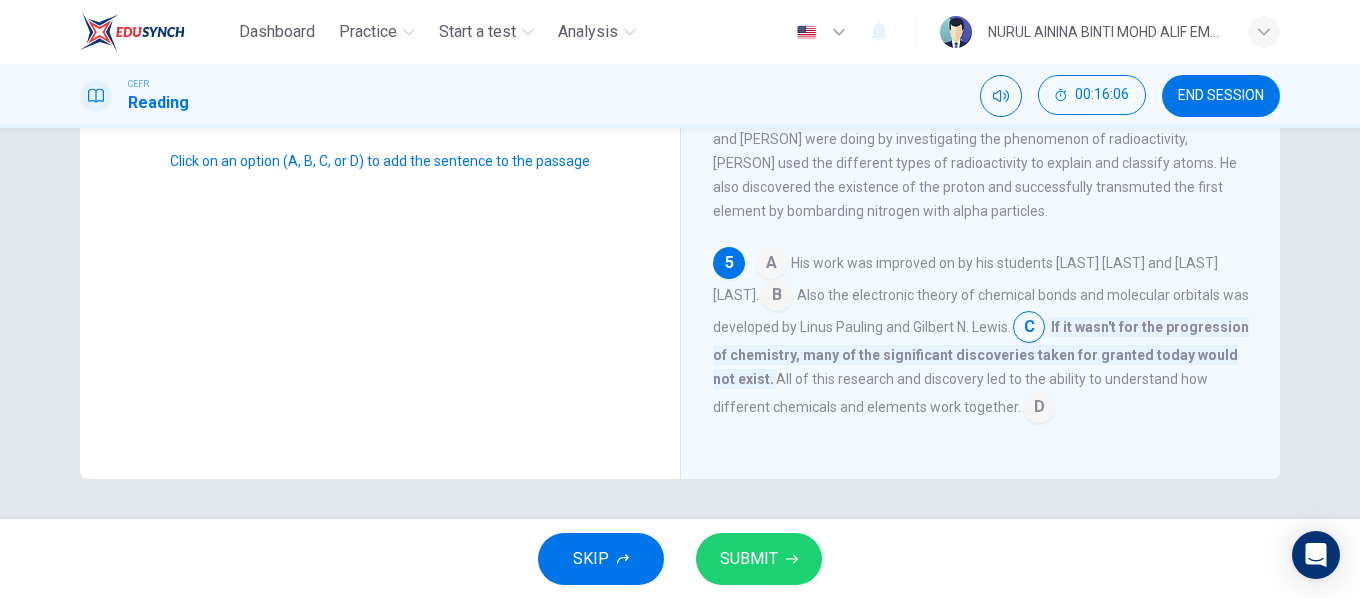 click at bounding box center [771, 265] 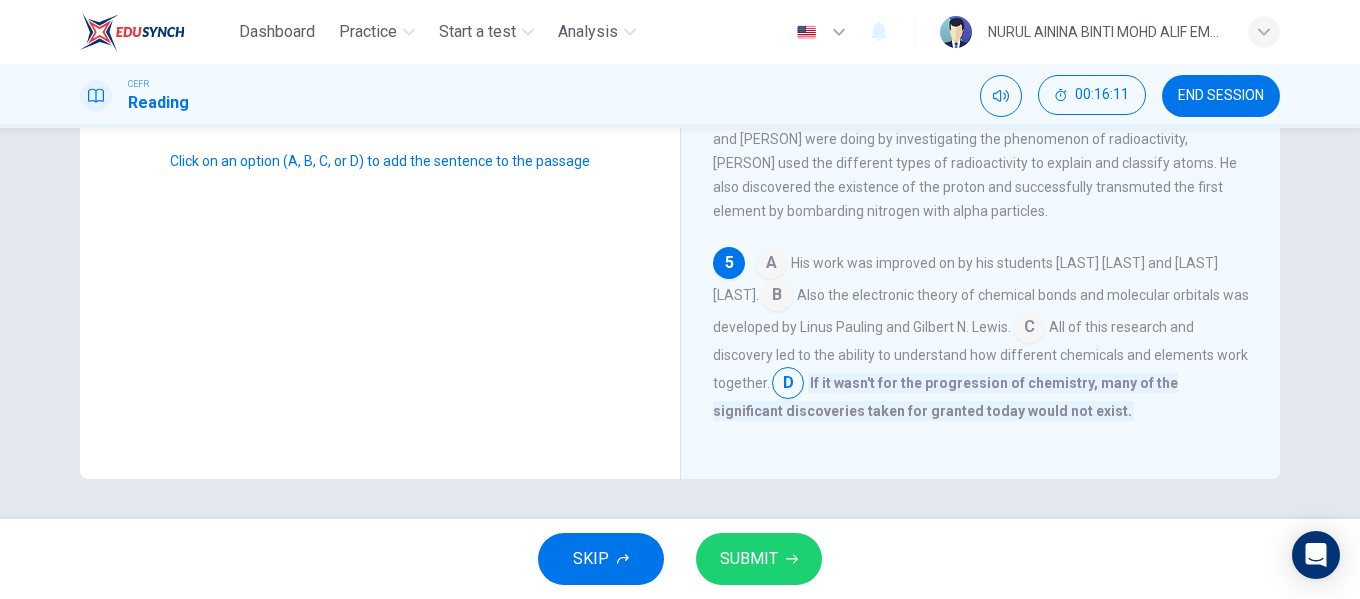 click on "SUBMIT" at bounding box center (759, 559) 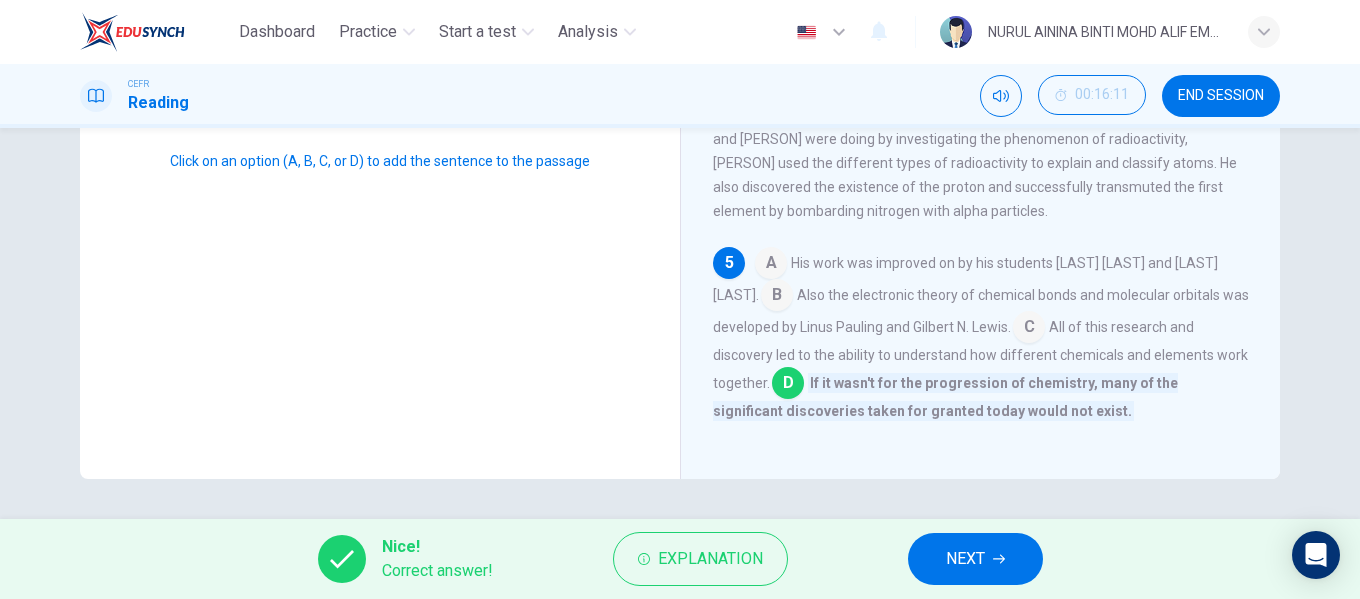 click on "NEXT" at bounding box center (965, 559) 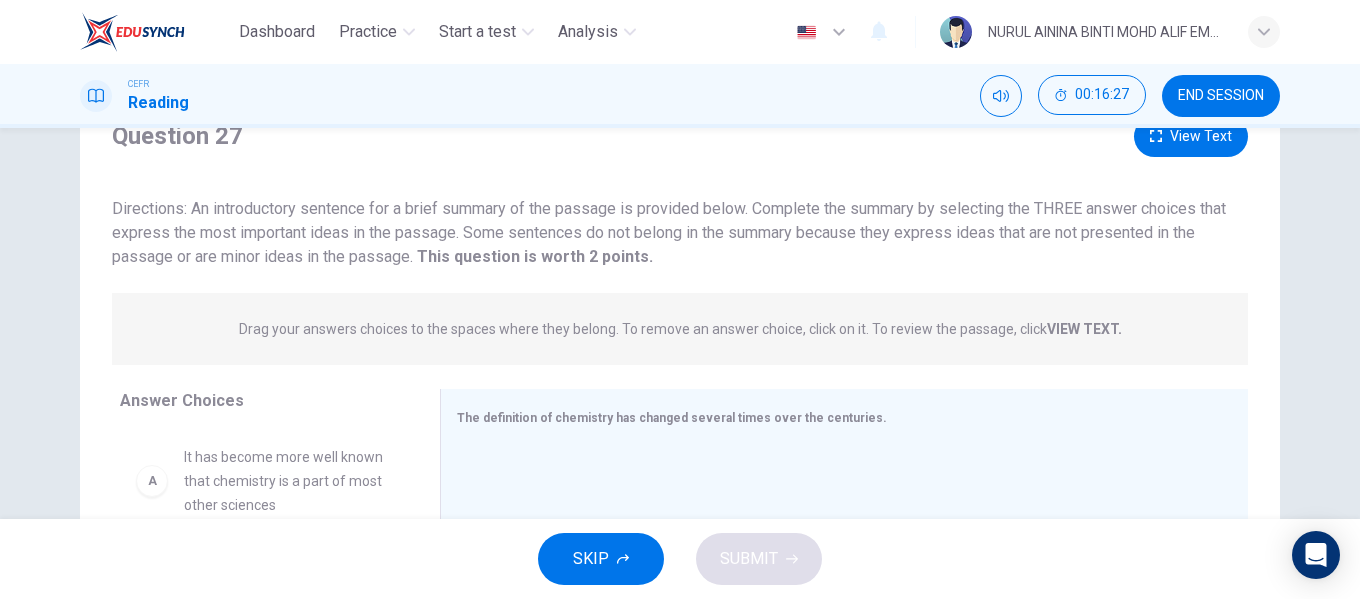 scroll, scrollTop: 284, scrollLeft: 0, axis: vertical 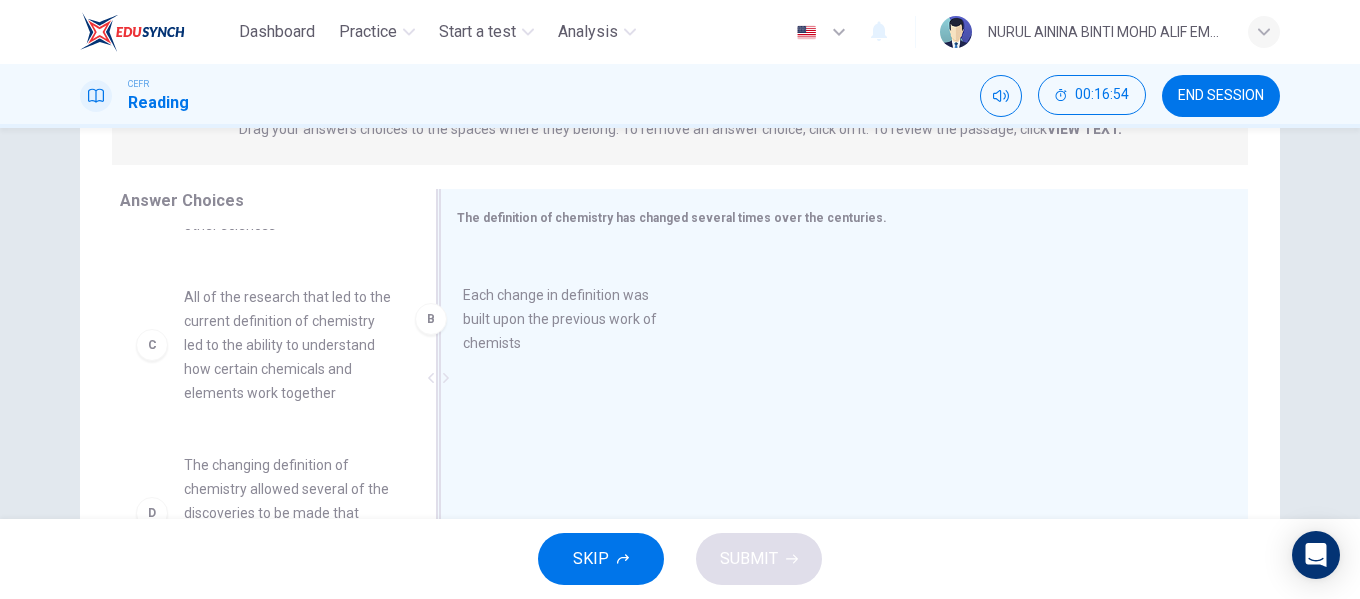 drag, startPoint x: 266, startPoint y: 320, endPoint x: 559, endPoint y: 318, distance: 293.00684 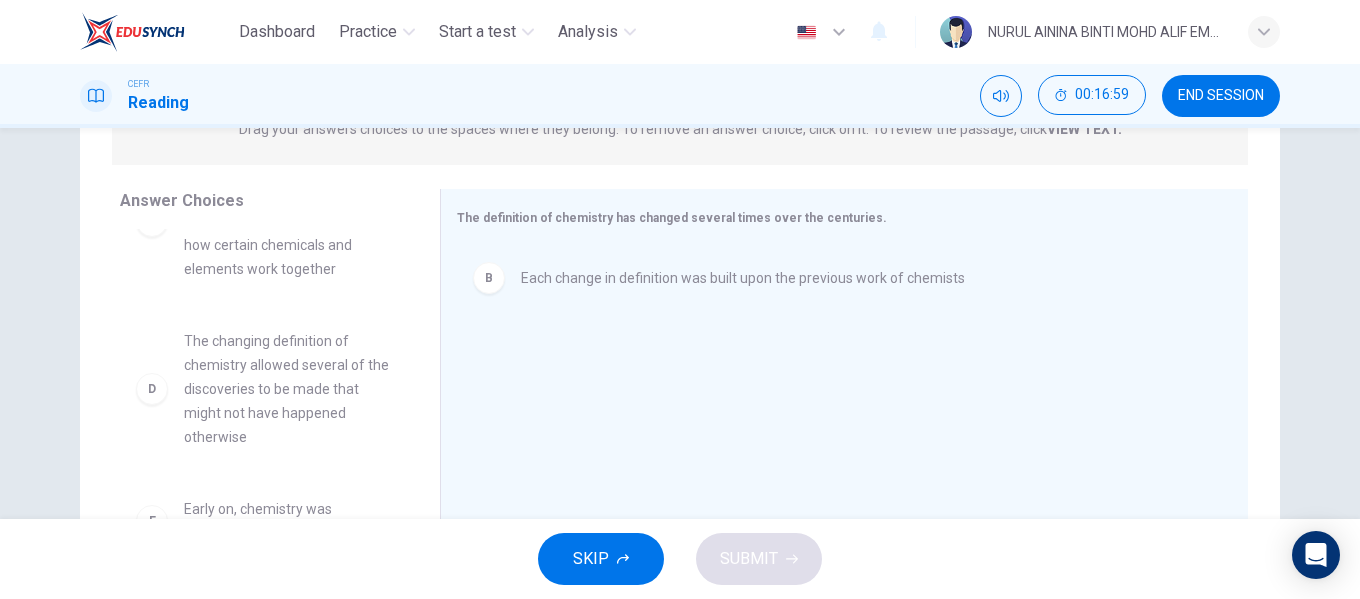 scroll, scrollTop: 263, scrollLeft: 0, axis: vertical 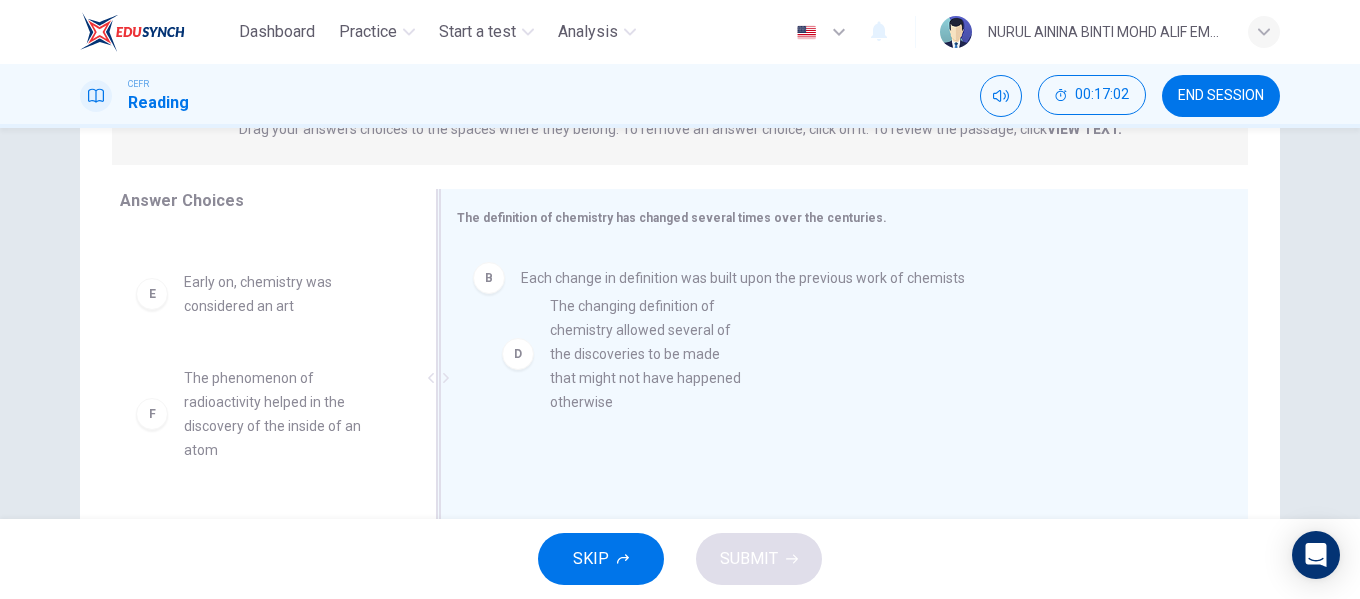 drag, startPoint x: 264, startPoint y: 381, endPoint x: 649, endPoint y: 380, distance: 385.0013 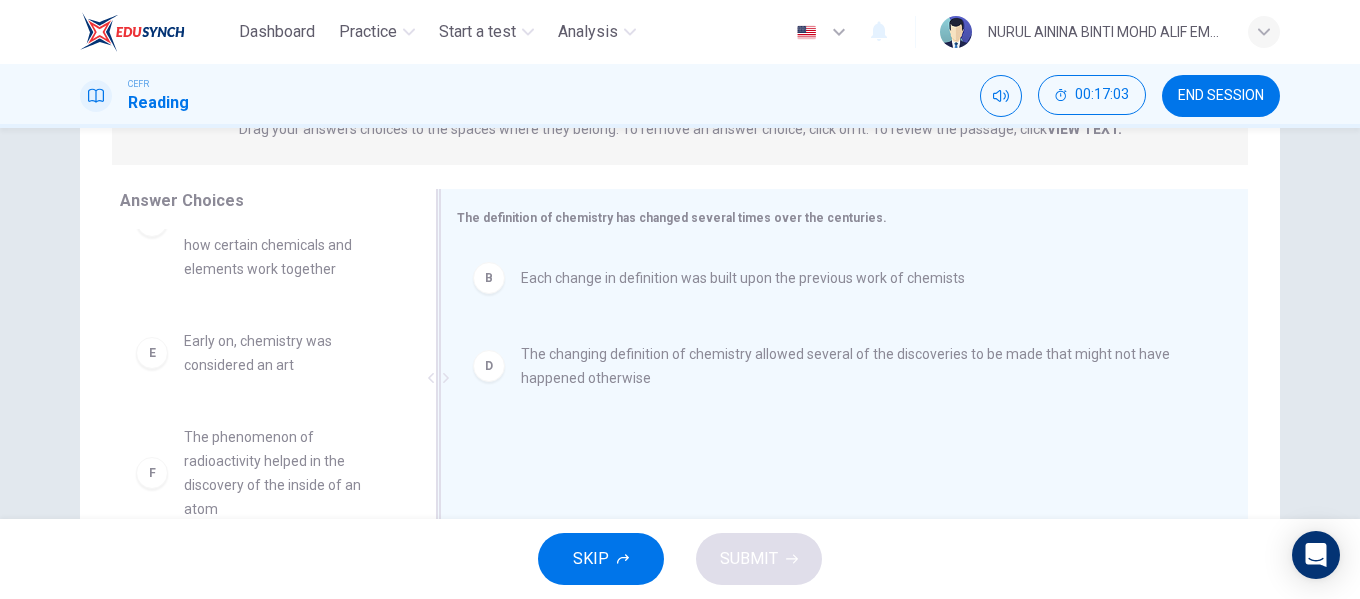 scroll, scrollTop: 228, scrollLeft: 0, axis: vertical 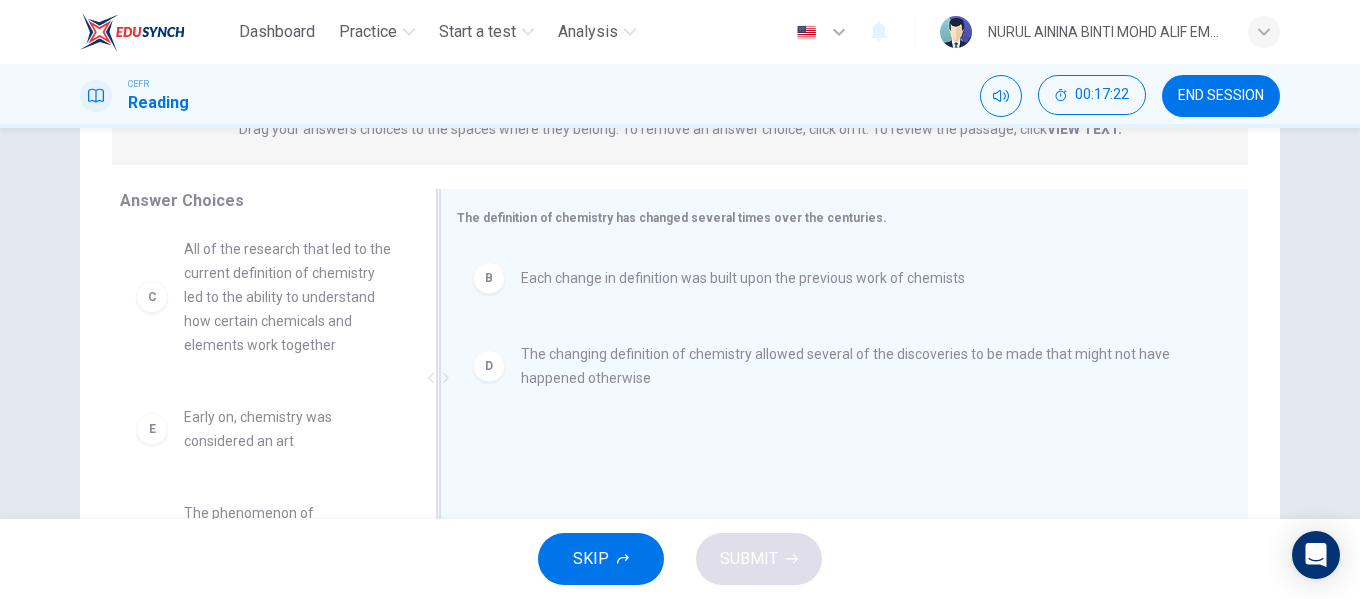 drag, startPoint x: 421, startPoint y: 352, endPoint x: 421, endPoint y: 318, distance: 34 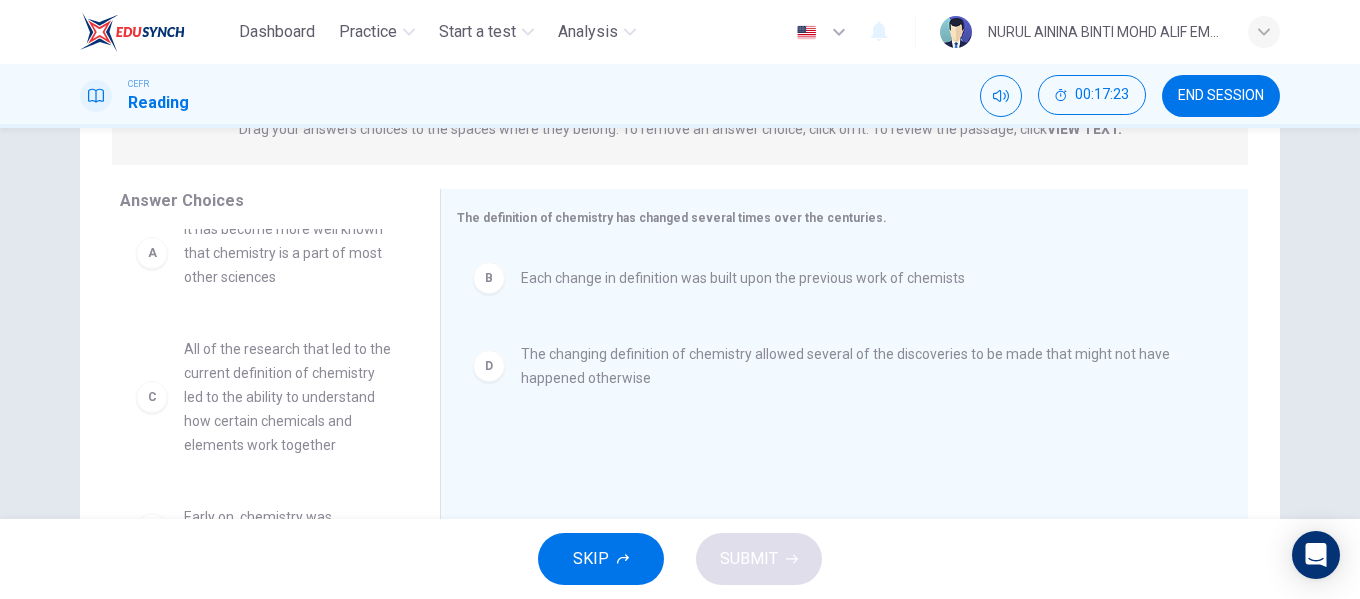scroll, scrollTop: 0, scrollLeft: 0, axis: both 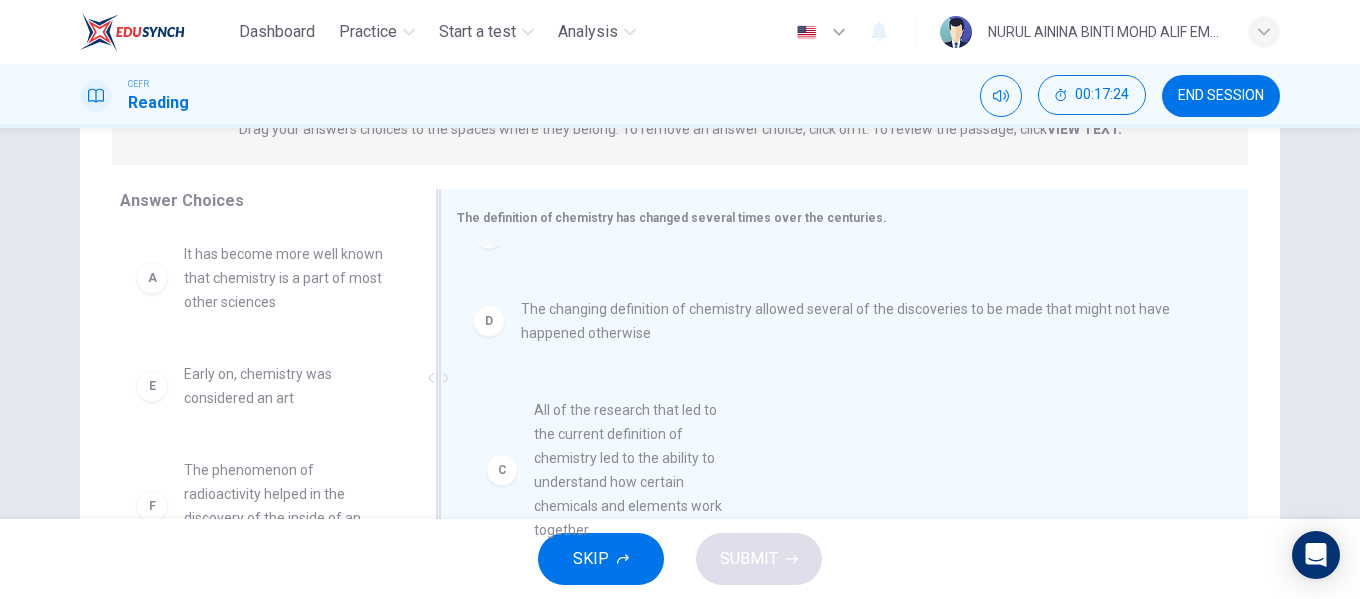 drag, startPoint x: 471, startPoint y: 418, endPoint x: 668, endPoint y: 425, distance: 197.12433 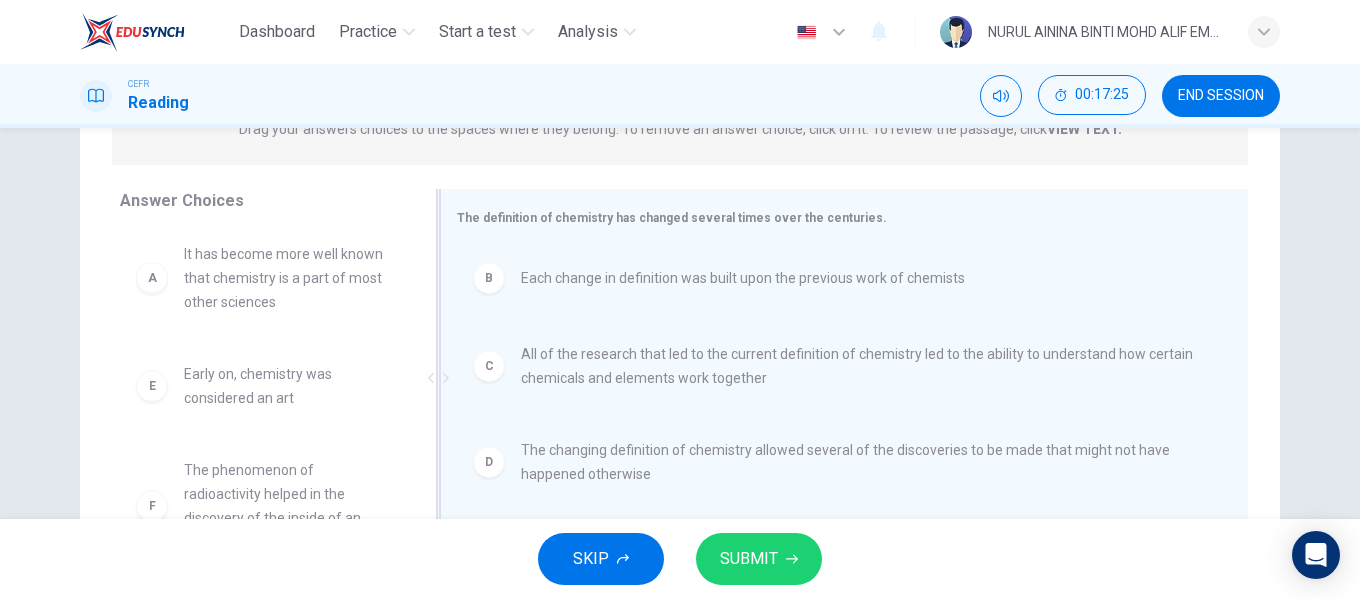scroll, scrollTop: 0, scrollLeft: 0, axis: both 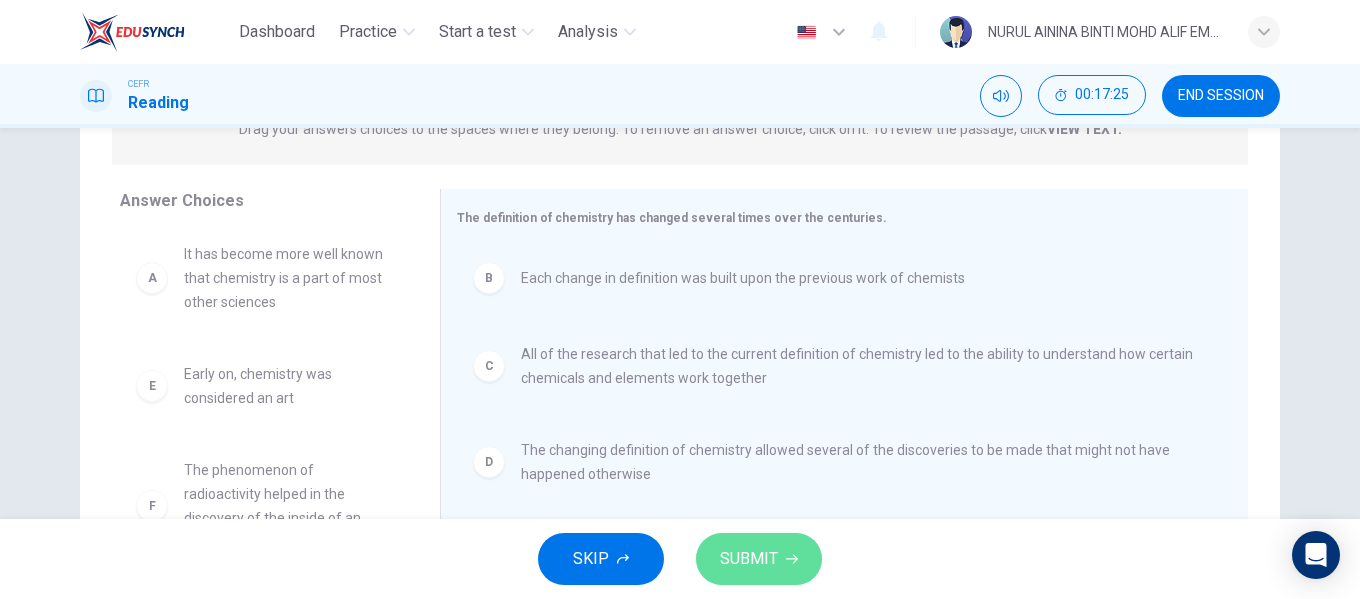 click on "SUBMIT" at bounding box center (759, 559) 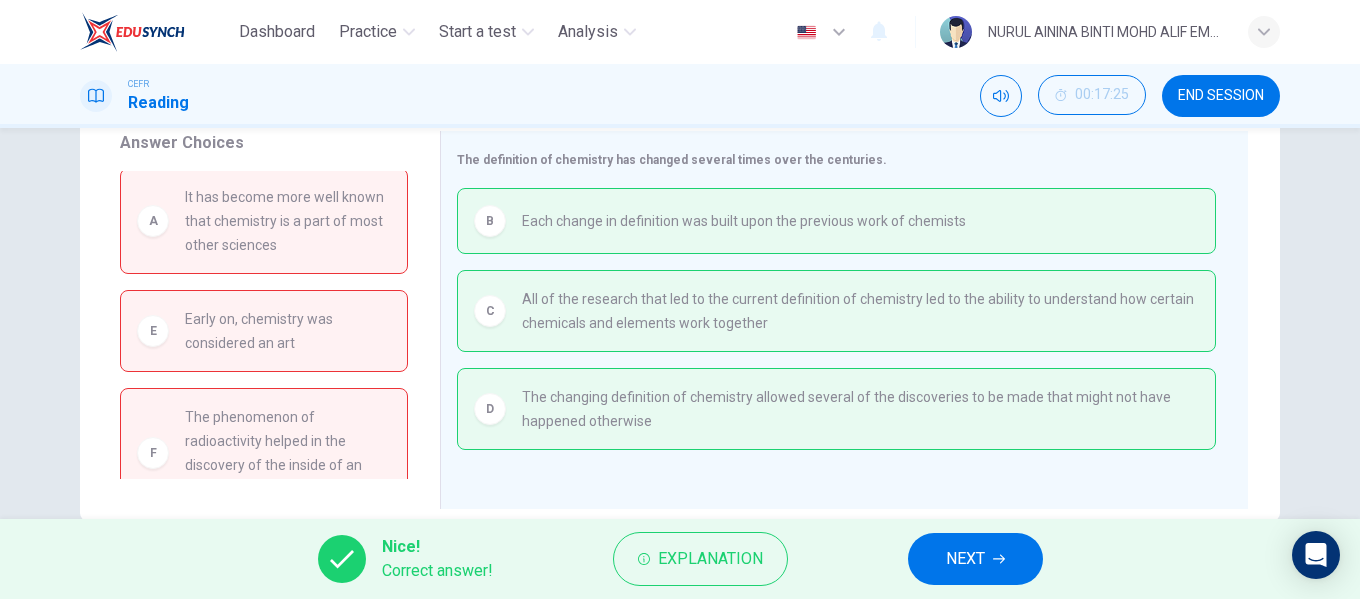 scroll, scrollTop: 384, scrollLeft: 0, axis: vertical 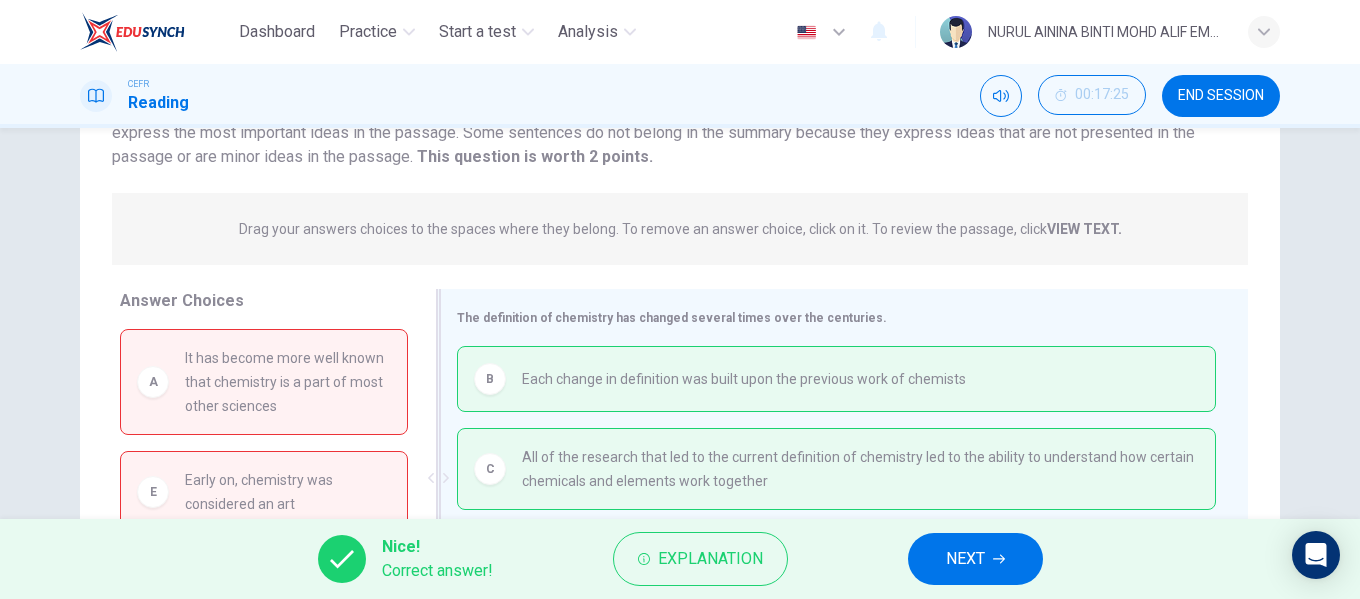 click on "The definition of chemistry has changed several times over the centuries." at bounding box center [832, 317] 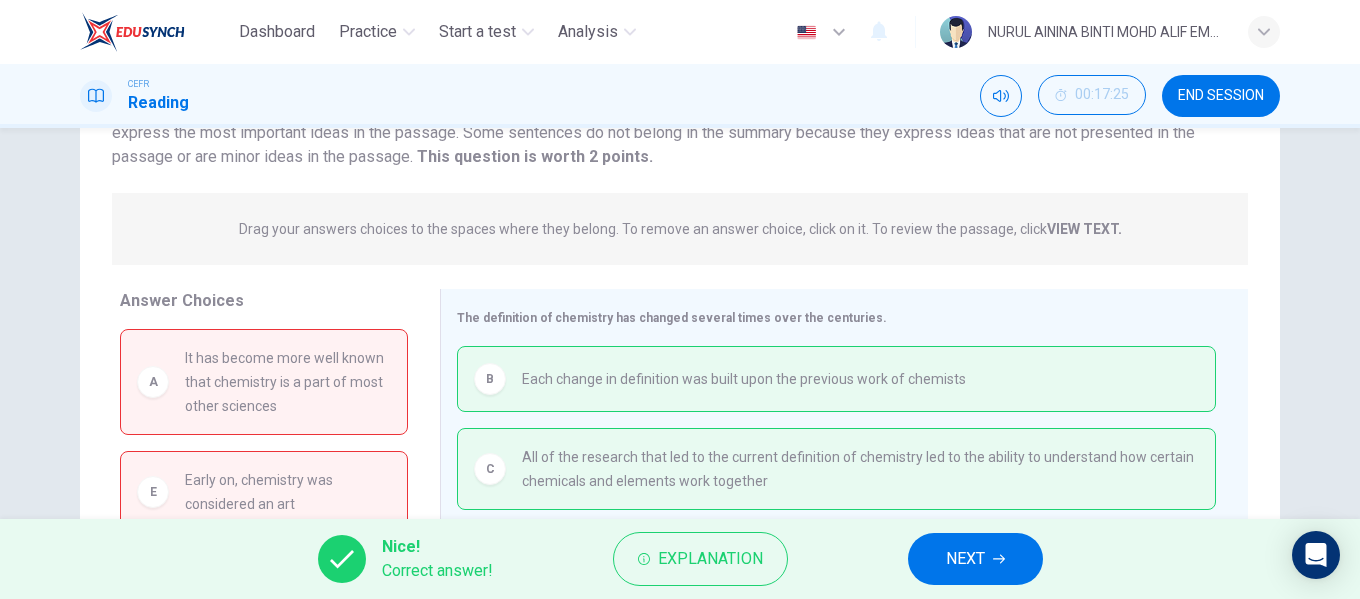 click on "NEXT" at bounding box center [975, 559] 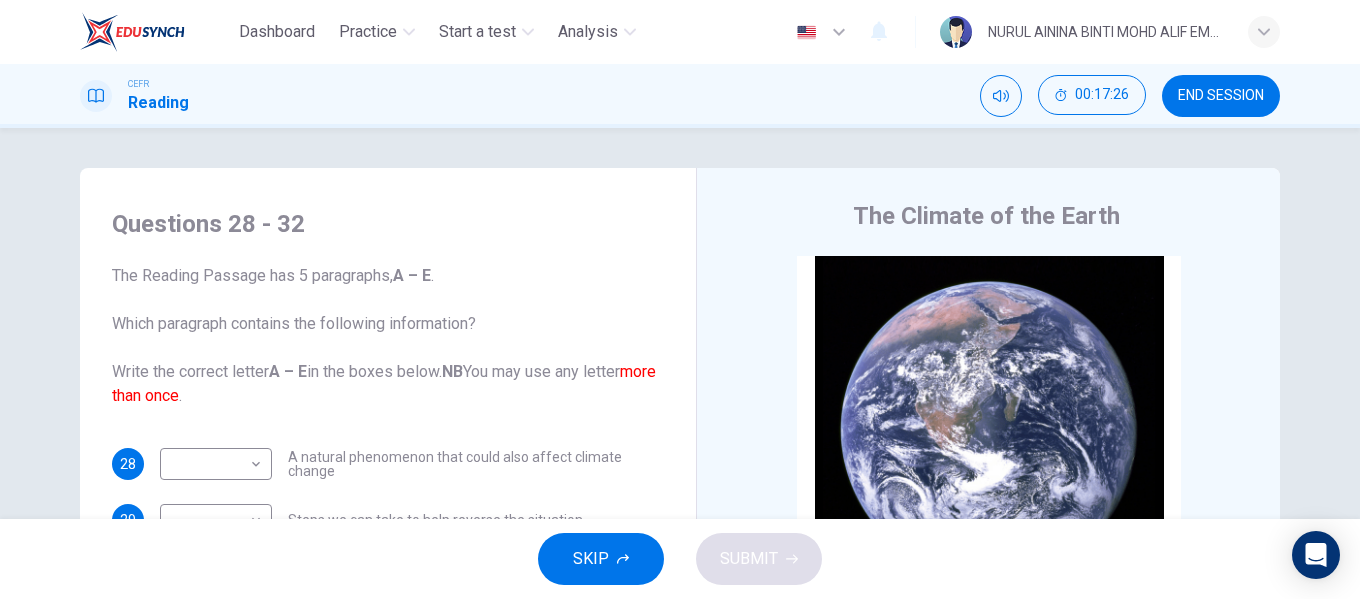 scroll, scrollTop: 100, scrollLeft: 0, axis: vertical 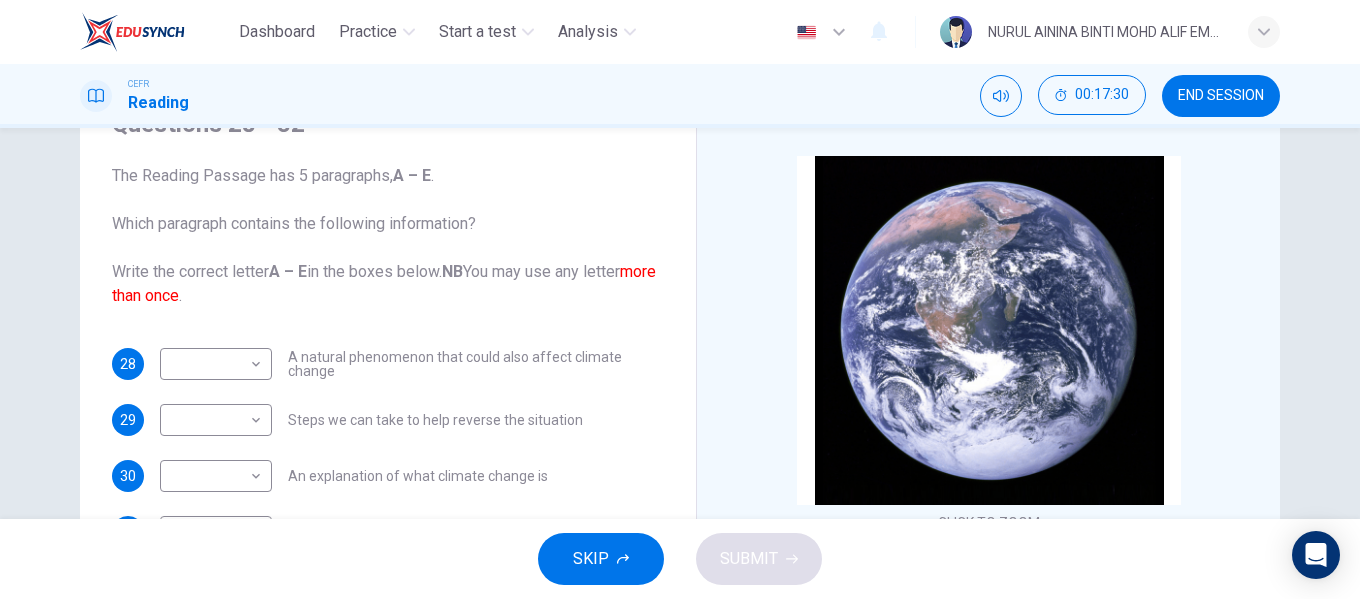 drag, startPoint x: 454, startPoint y: 267, endPoint x: 480, endPoint y: 276, distance: 27.513634 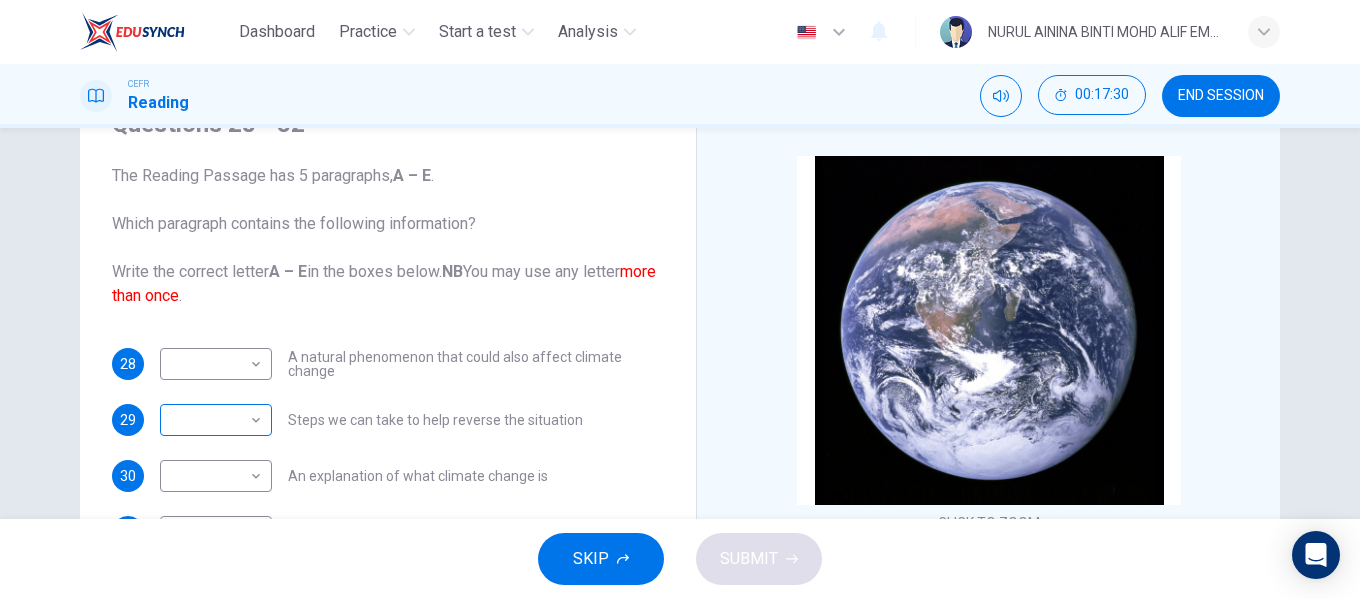click on "Dashboard Practice Start a test Analysis English en ​ NURUL AININA BINTI MOHD ALIF EMPATI CEFR Reading 00:17:30 END SESSION Questions 28 - 32 The Reading Passage has 5 paragraphs,  A – E . Which paragraph contains the following information?  Write the correct letter  A – E  in the boxes below.
NB  You may use any letter  more than once . 28 ​ ​ A natural phenomenon that could also affect climate change 29 ​ ​ Steps we can take to help reverse the situation 30 ​ ​ An explanation of what climate change is 31 ​ ​ Organisations that want to help 32 ​ ​ Possible effects of climate change The Climate of the Earth CLICK TO ZOOM Click to Zoom A B C D E SKIP SUBMIT EduSynch - Online Language Proficiency Testing
×
Dashboard Practice Start a test Analysis Notifications © Copyright  2025" at bounding box center [680, 299] 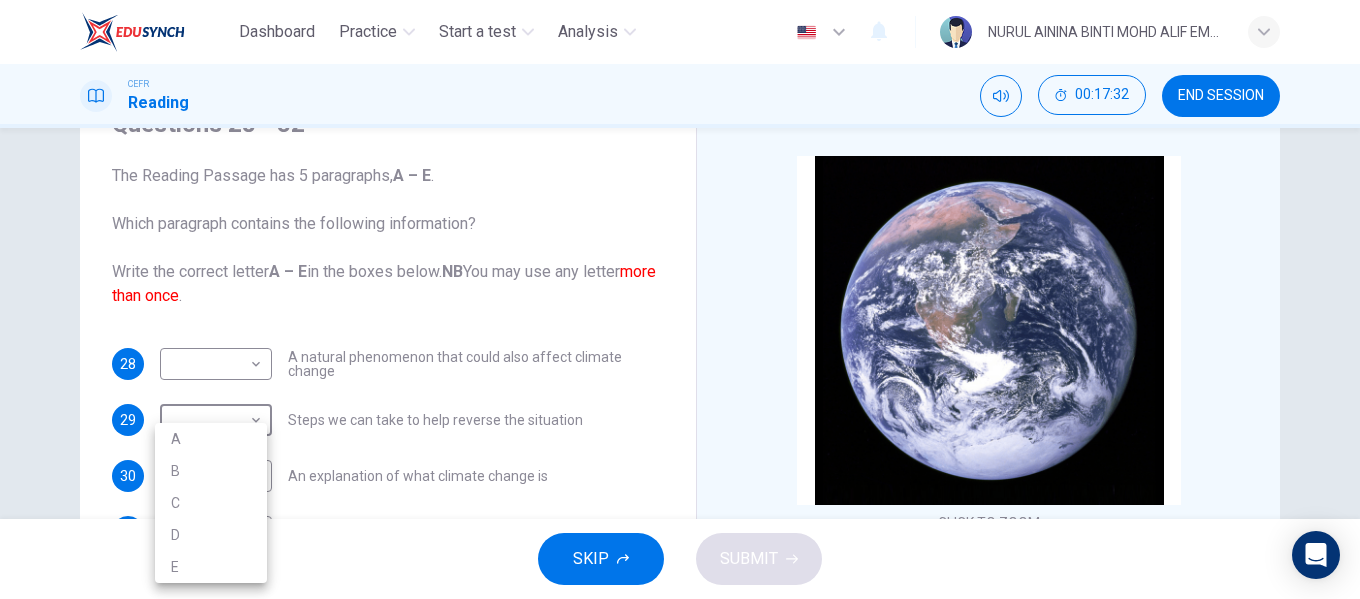 click at bounding box center [680, 299] 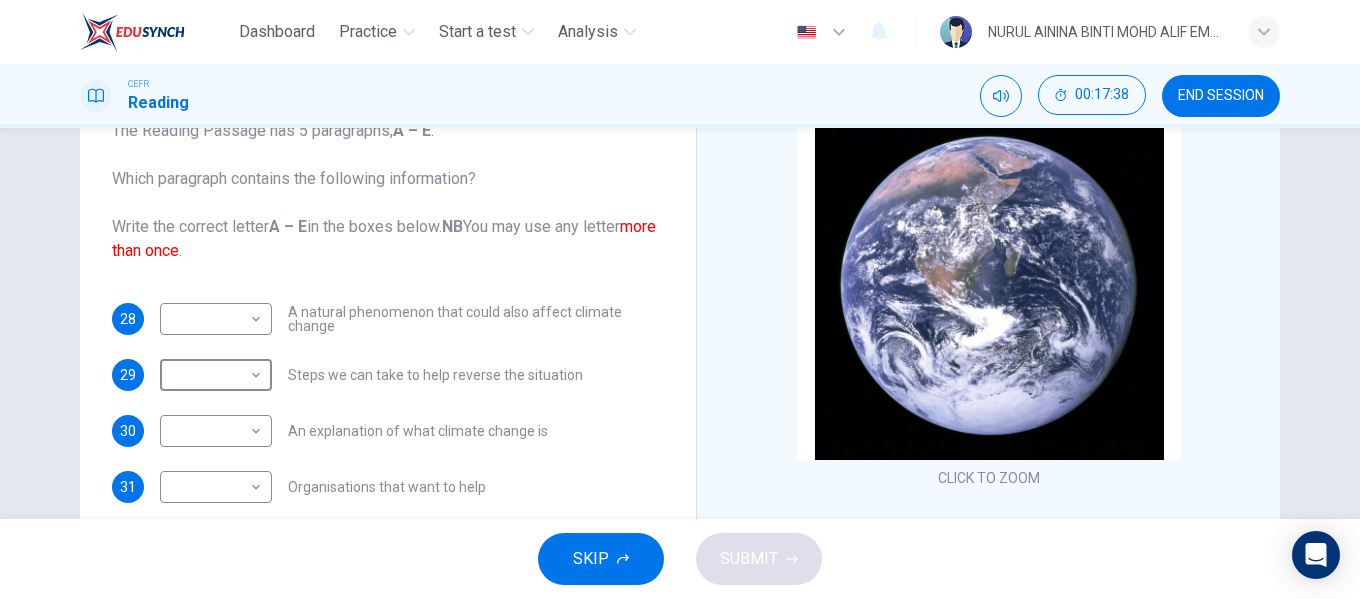 scroll, scrollTop: 100, scrollLeft: 0, axis: vertical 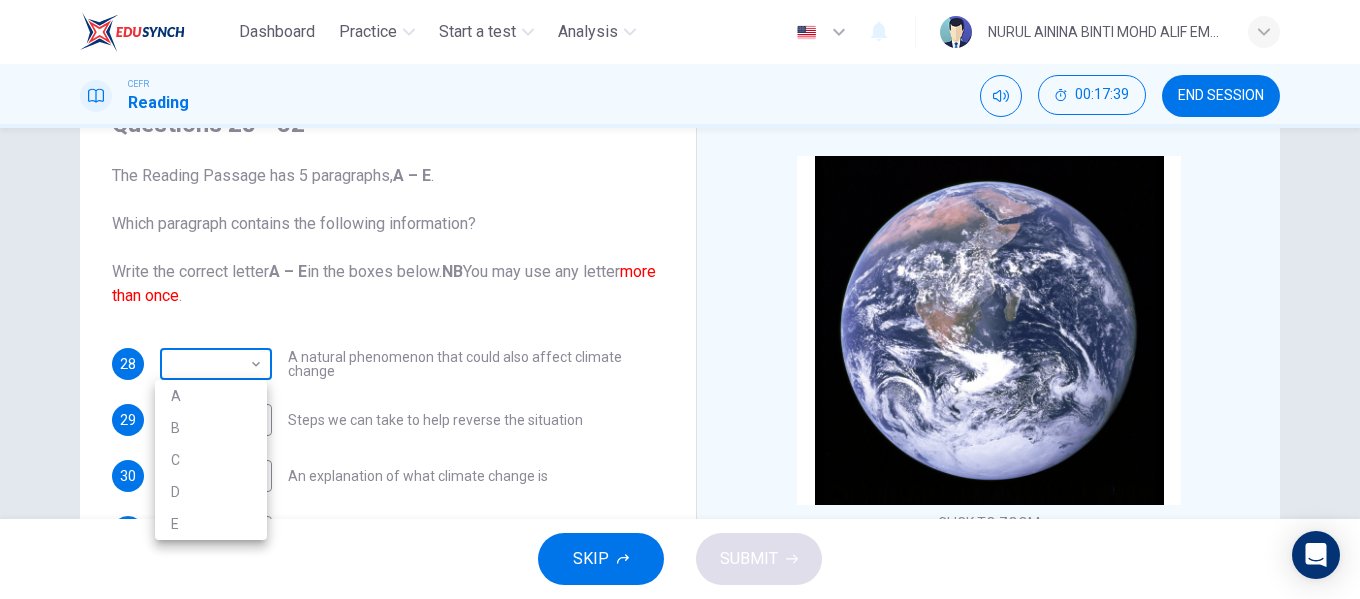 click on "Dashboard Practice Start a test Analysis English en ​ NURUL AININA BINTI MOHD ALIF EMPATI CEFR Reading 00:17:39 END SESSION Questions 28 - 32 The Reading Passage has 5 paragraphs,  A – E . Which paragraph contains the following information?  Write the correct letter  A – E  in the boxes below.
NB  You may use any letter  more than once . 28 ​ ​ A natural phenomenon that could also affect climate change 29 ​ ​ Steps we can take to help reverse the situation 30 ​ ​ An explanation of what climate change is 31 ​ ​ Organisations that want to help 32 ​ ​ Possible effects of climate change The Climate of the Earth CLICK TO ZOOM Click to Zoom A B C D E SKIP SUBMIT EduSynch - Online Language Proficiency Testing
×
Dashboard Practice Start a test Analysis Notifications © Copyright  2025 A B C D E" at bounding box center [680, 299] 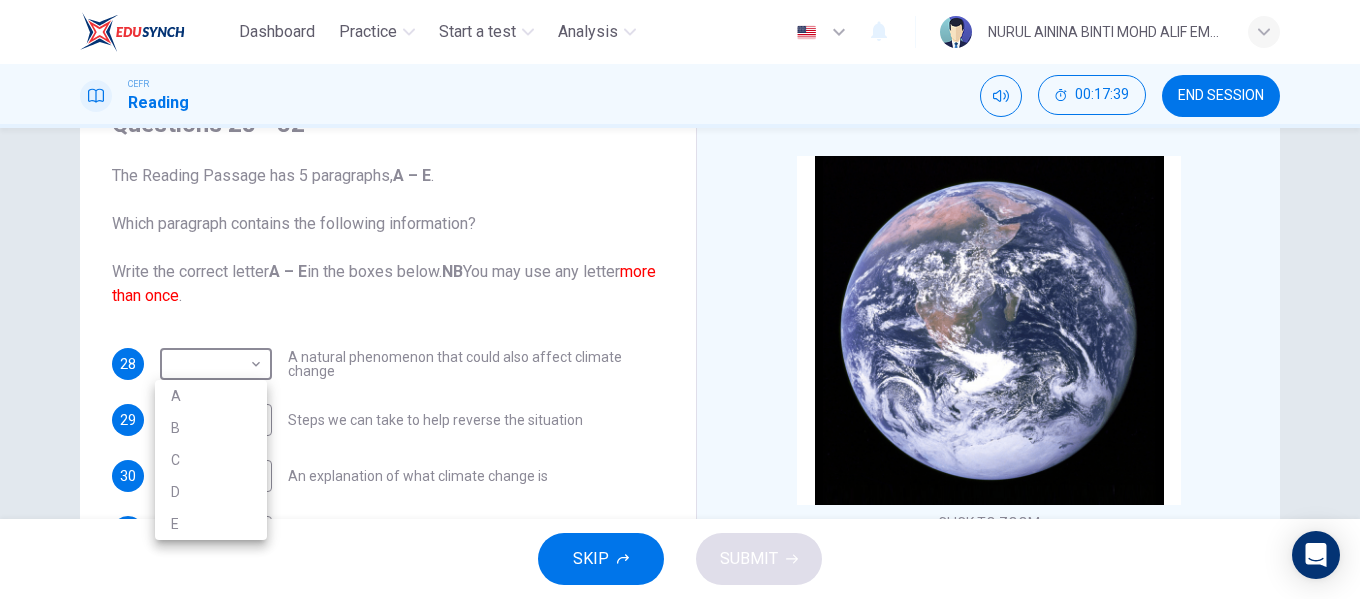 click at bounding box center (680, 299) 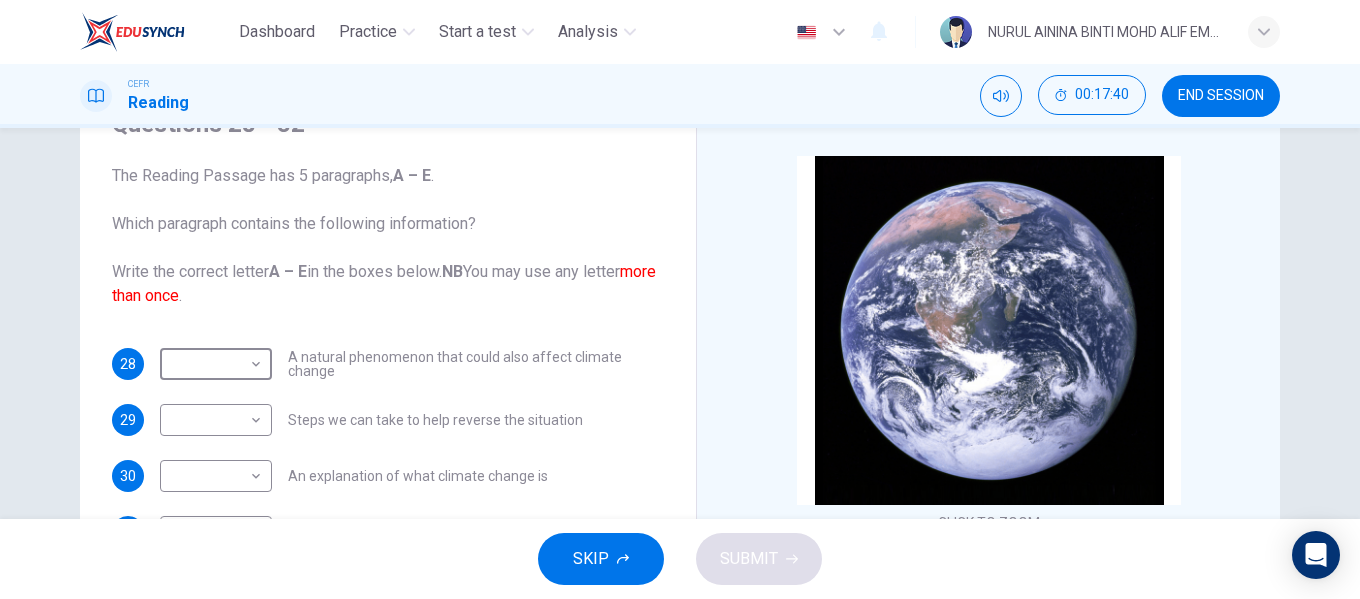 scroll, scrollTop: 300, scrollLeft: 0, axis: vertical 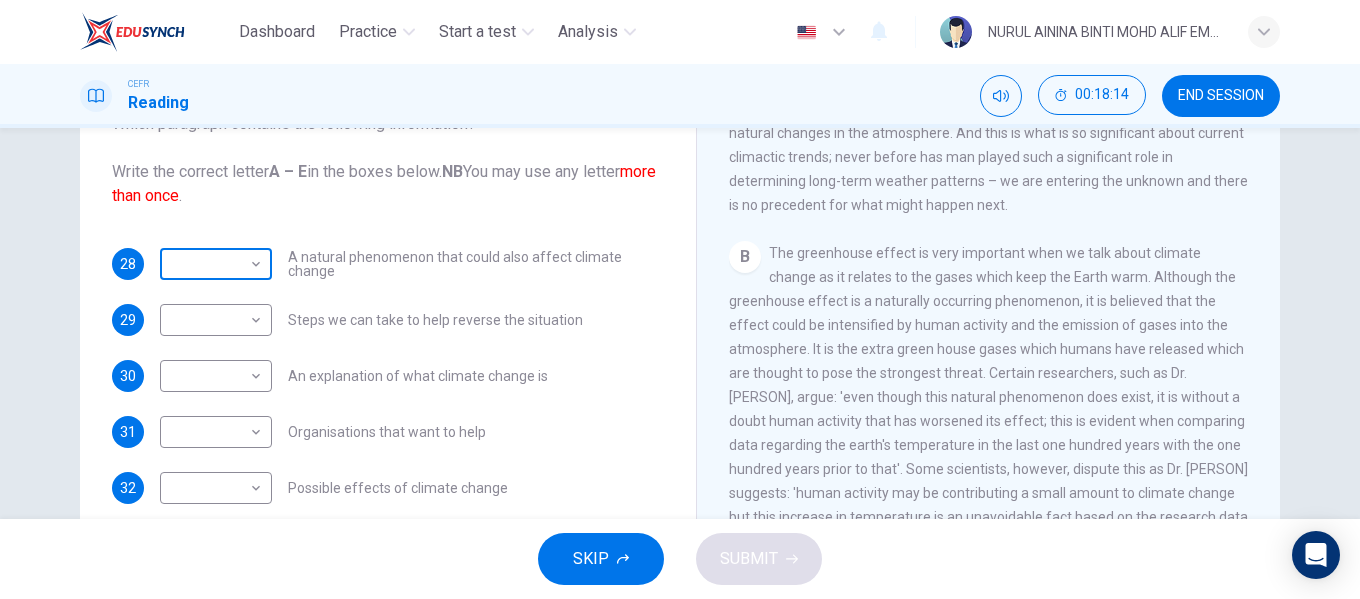 click on "Dashboard Practice Start a test Analysis English en ​ NURUL AININA BINTI MOHD ALIF EMPATI CEFR Reading 00:18:14 END SESSION Questions 28 - 32 The Reading Passage has 5 paragraphs,  A – E . Which paragraph contains the following information?  Write the correct letter  A – E  in the boxes below.
NB  You may use any letter  more than once . 28 ​ ​ A natural phenomenon that could also affect climate change 29 ​ ​ Steps we can take to help reverse the situation 30 ​ ​ An explanation of what climate change is 31 ​ ​ Organisations that want to help 32 ​ ​ Possible effects of climate change The Climate of the Earth CLICK TO ZOOM Click to Zoom A B C D E SKIP SUBMIT EduSynch - Online Language Proficiency Testing
×
Dashboard Practice Start a test Analysis Notifications © Copyright  2025" at bounding box center [680, 299] 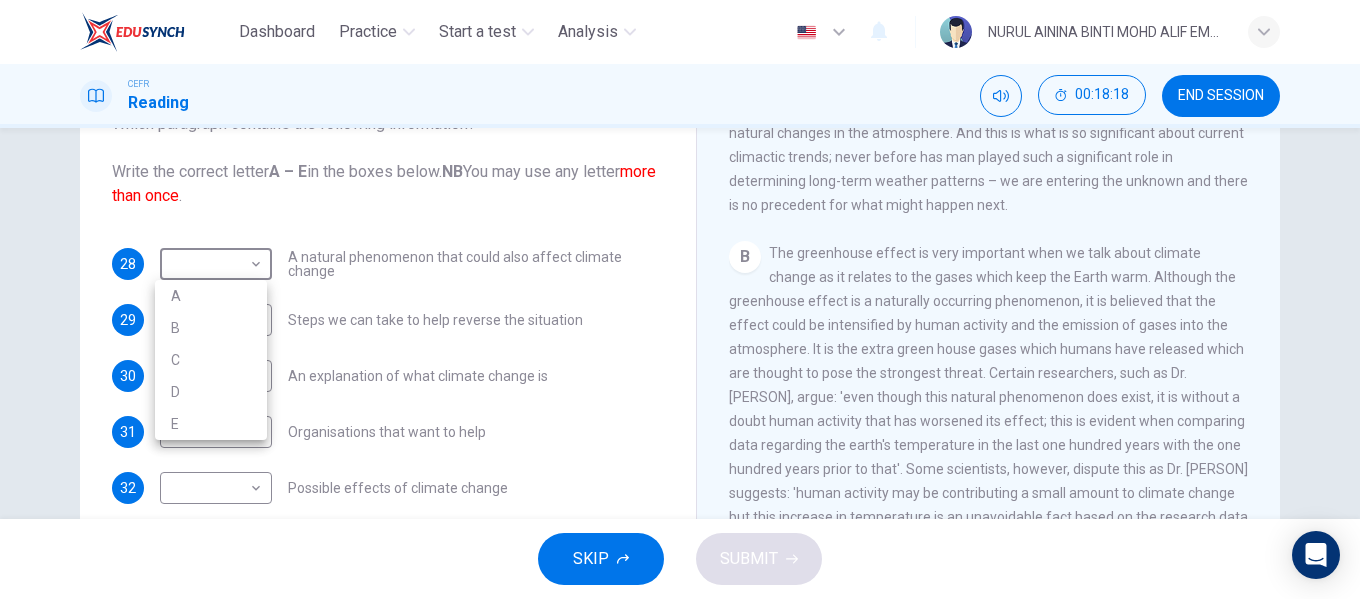 click on "B" at bounding box center (211, 328) 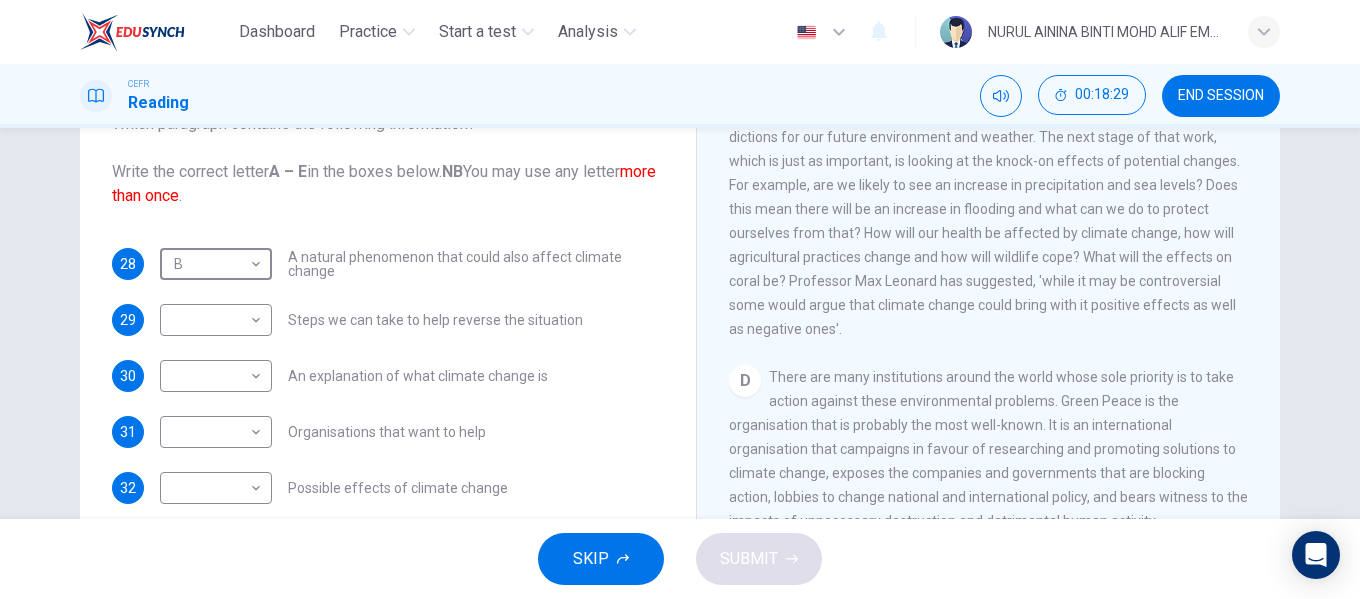 scroll, scrollTop: 1100, scrollLeft: 0, axis: vertical 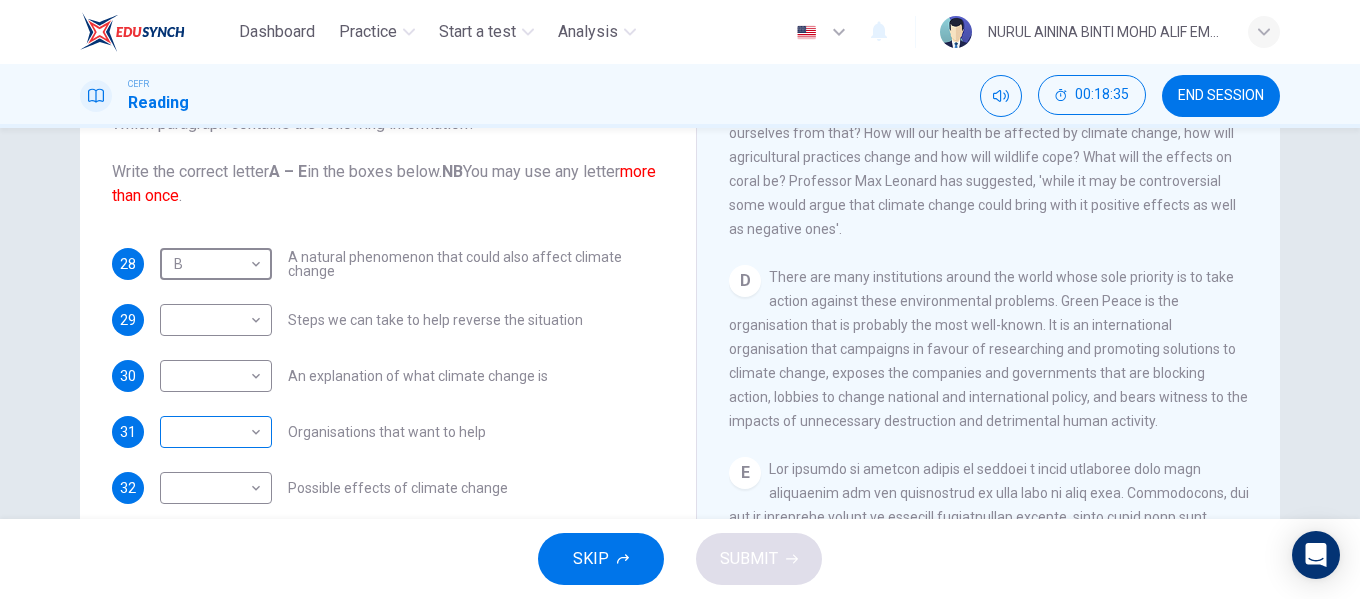 click on "Dashboard Practice Start a test Analysis English en ​ NURUL AININA BINTI MOHD ALIF EMPATI CEFR Reading 00:18:35 END SESSION Questions 28 - 32 The Reading Passage has 5 paragraphs,  A – E . Which paragraph contains the following information?  Write the correct letter  A – E  in the boxes below.
NB  You may use any letter  more than once . 28 B B ​ A natural phenomenon that could also affect climate change 29 ​ ​ Steps we can take to help reverse the situation 30 ​ ​ An explanation of what climate change is 31 ​ ​ Organisations that want to help 32 ​ ​ Possible effects of climate change The Climate of the Earth CLICK TO ZOOM Click to Zoom A B C D E SKIP SUBMIT EduSynch - Online Language Proficiency Testing
×
Dashboard Practice Start a test Analysis Notifications © Copyright  [YEAR]" at bounding box center (680, 299) 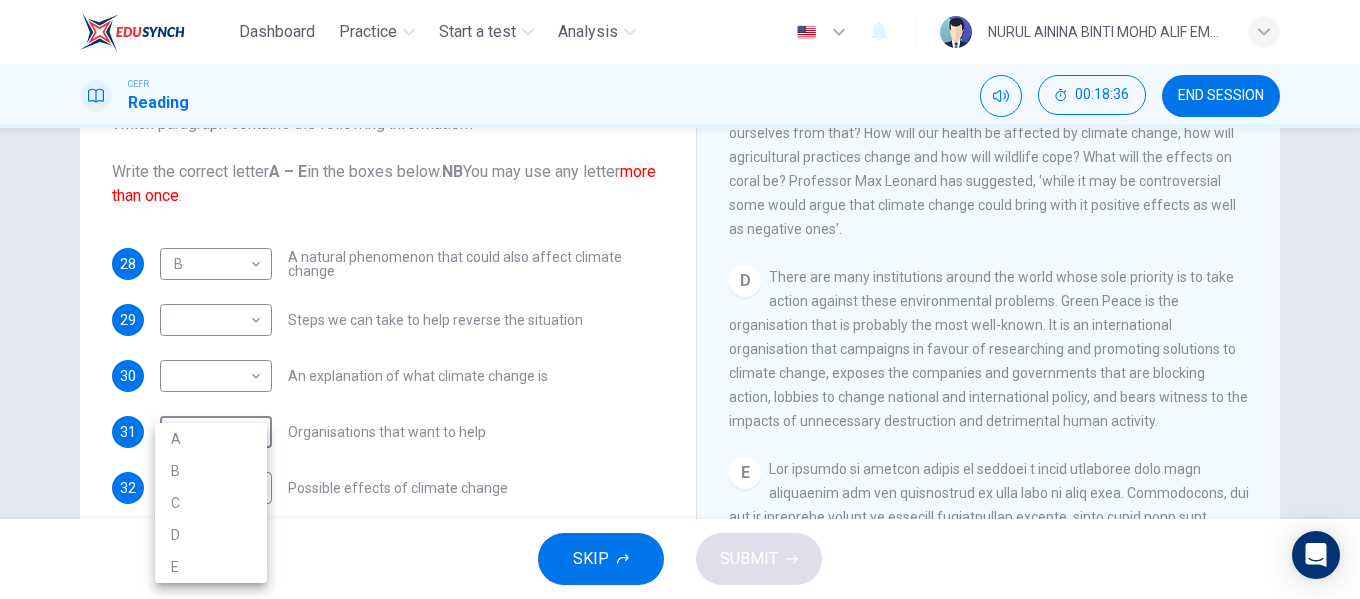 click on "D" at bounding box center [211, 535] 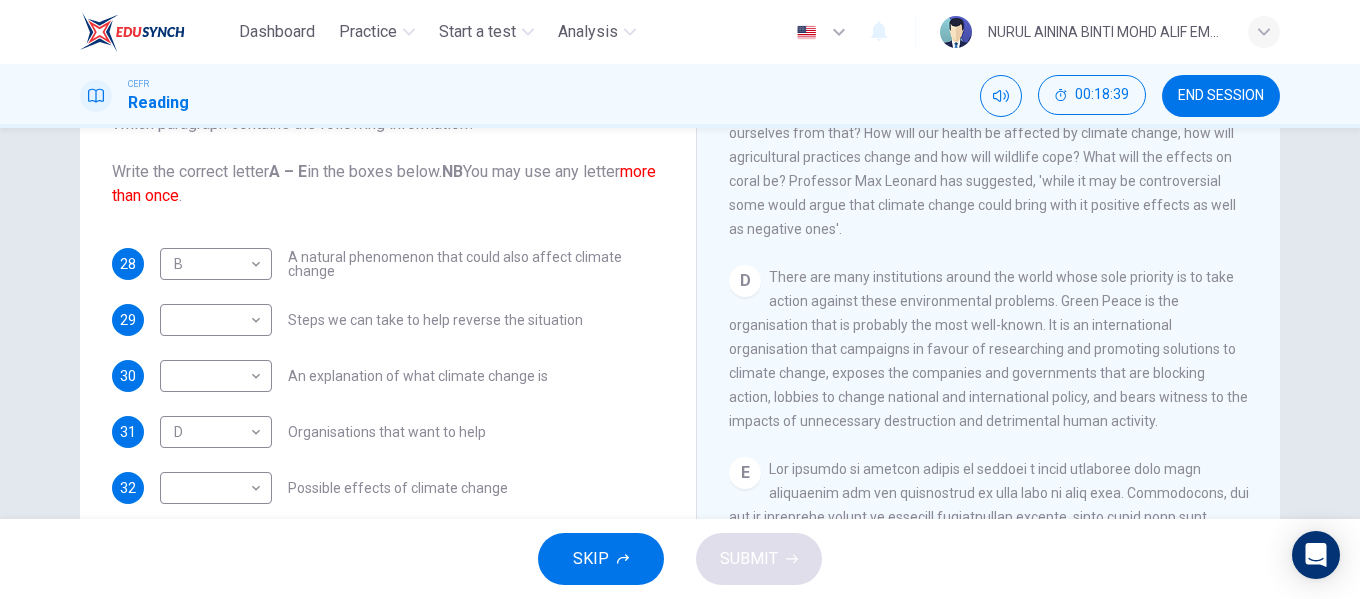 drag, startPoint x: 1270, startPoint y: 416, endPoint x: 1276, endPoint y: 247, distance: 169.10648 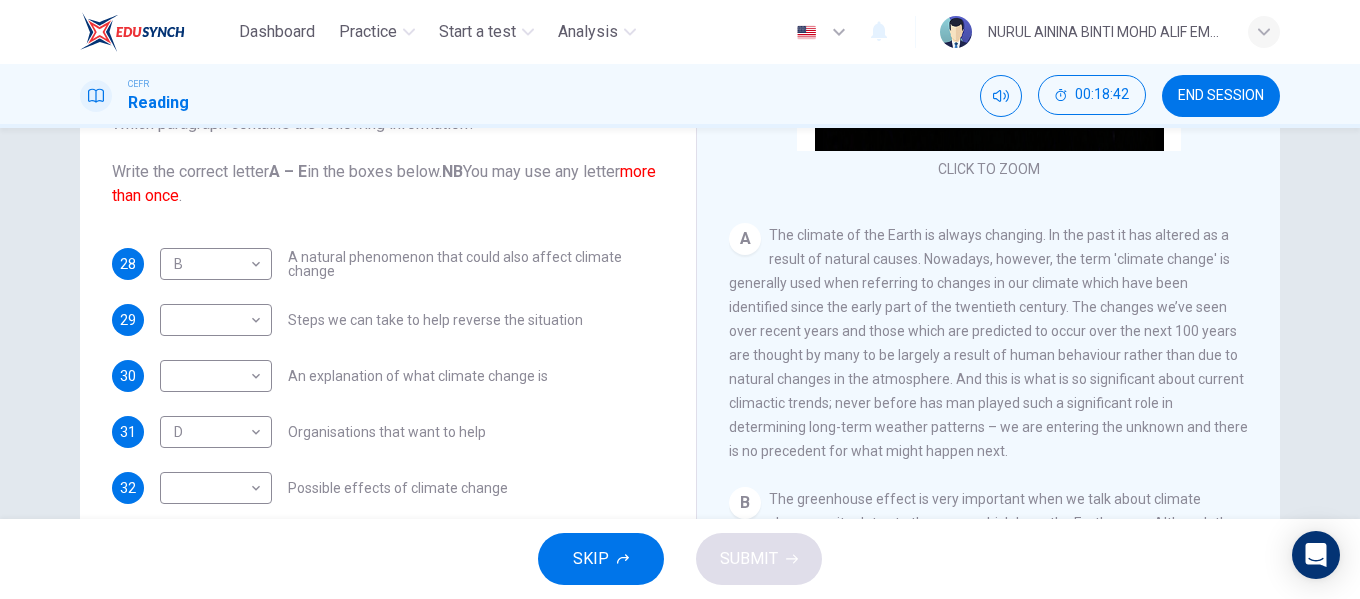 scroll, scrollTop: 264, scrollLeft: 0, axis: vertical 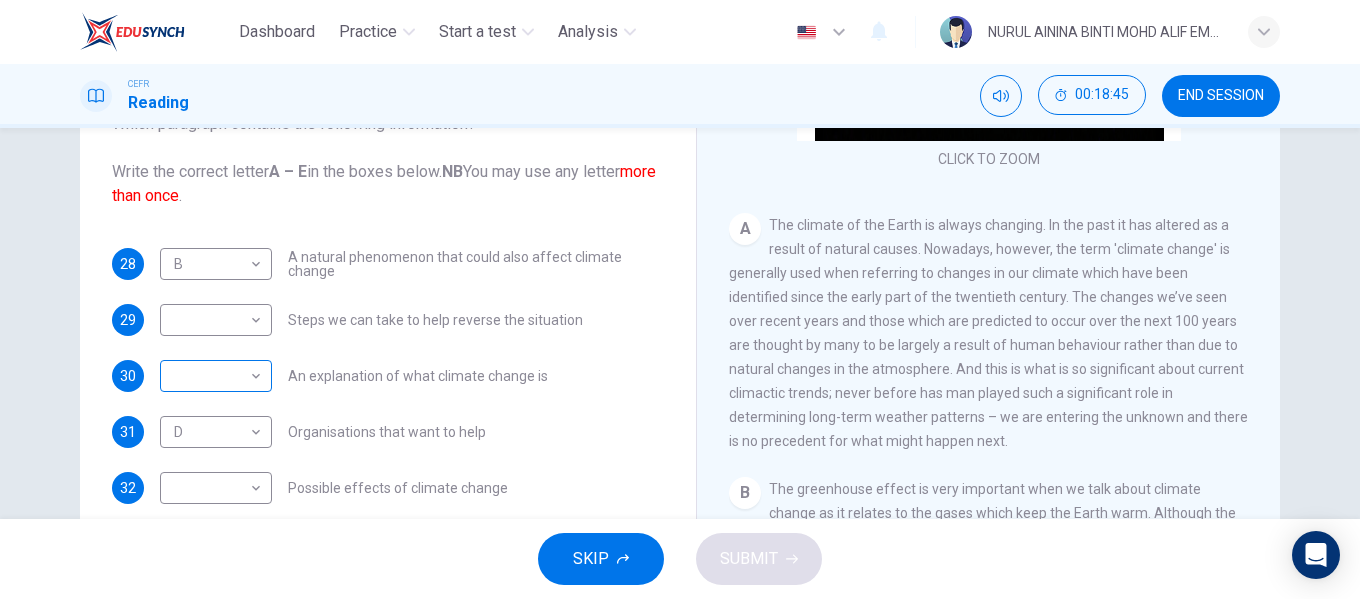 click on "Dashboard Practice Start a test Analysis English en ​ NURUL AININA BINTI MOHD ALIF EMPATI CEFR Reading 00:18:45 END SESSION Questions 28 - 32 The Reading Passage has 5 paragraphs,  A – E . Which paragraph contains the following information?  Write the correct letter  A – E  in the boxes below.
NB  You may use any letter  more than once . 28 B B ​ A natural phenomenon that could also affect climate change 29 ​ ​ Steps we can take to help reverse the situation 30 ​ ​ An explanation of what climate change is 31 D D ​ Organisations that want to help 32 ​ ​ Possible effects of climate change The Climate of the Earth CLICK TO ZOOM Click to Zoom A B C D E SKIP SUBMIT EduSynch - Online Language Proficiency Testing
×
Dashboard Practice Start a test Analysis Notifications © Copyright  2025 A B C D E" at bounding box center (680, 299) 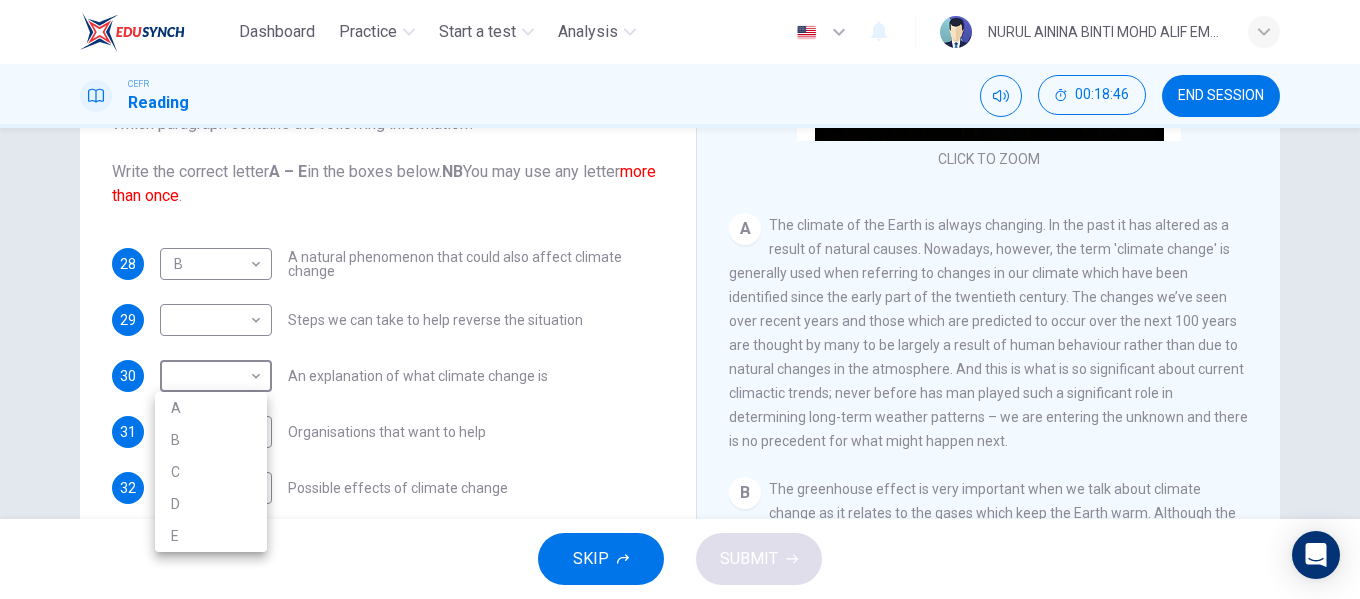click on "A" at bounding box center (211, 408) 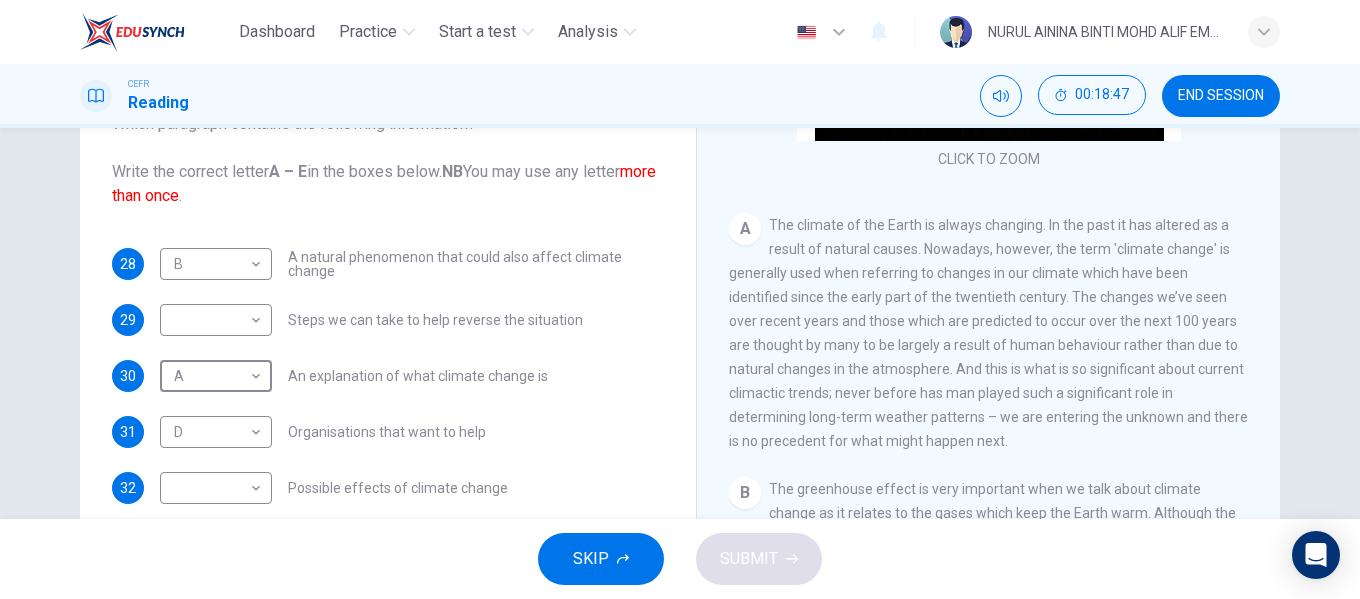 scroll, scrollTop: 364, scrollLeft: 0, axis: vertical 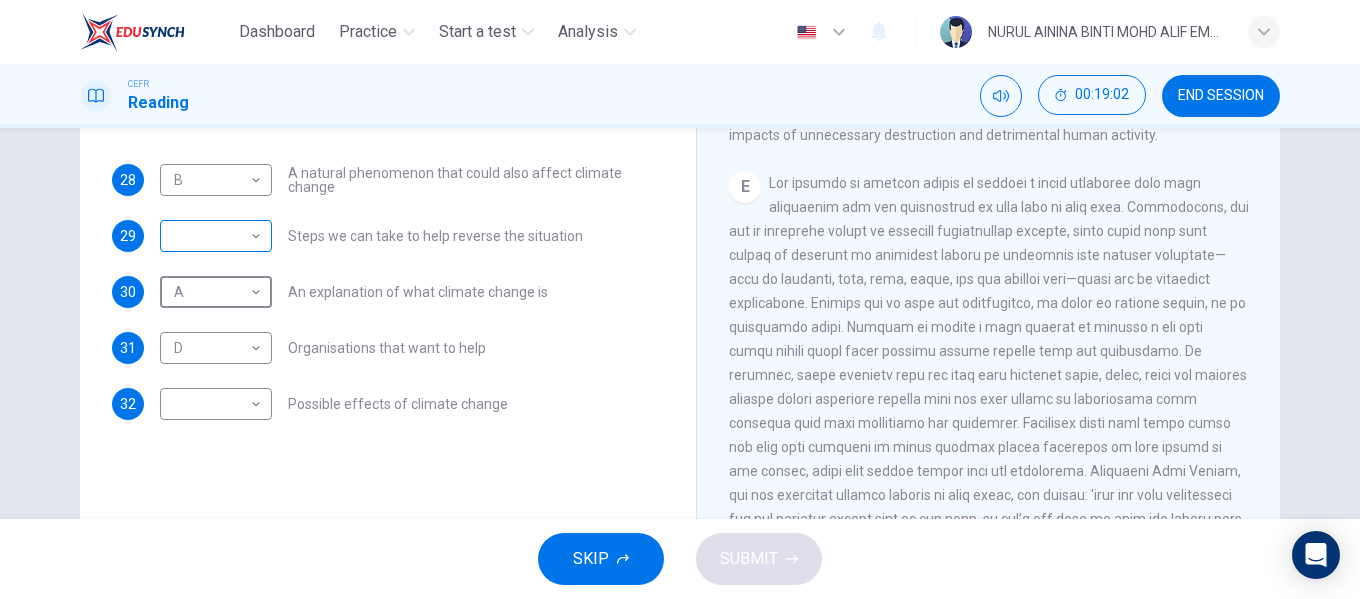 click on "Dashboard Practice Start a test Analysis English en ​ NURUL AININA BINTI MOHD ALIF EMPATI CEFR Reading 00:19:02 END SESSION Questions 28 - 32 The Reading Passage has 5 paragraphs,  A – E . Which paragraph contains the following information?  Write the correct letter  A – E  in the boxes below.
NB  You may use any letter  more than once . 28 B B ​ A natural phenomenon that could also affect climate change 29 ​ ​ Steps we can take to help reverse the situation 30 A A ​ An explanation of what climate change is 31 D D ​ Organisations that want to help 32 ​ ​ Possible effects of climate change The Climate of the Earth CLICK TO ZOOM Click to Zoom A B C D E SKIP SUBMIT EduSynch - Online Language Proficiency Testing
×
Dashboard Practice Start a test Analysis Notifications © Copyright  2025" at bounding box center (680, 299) 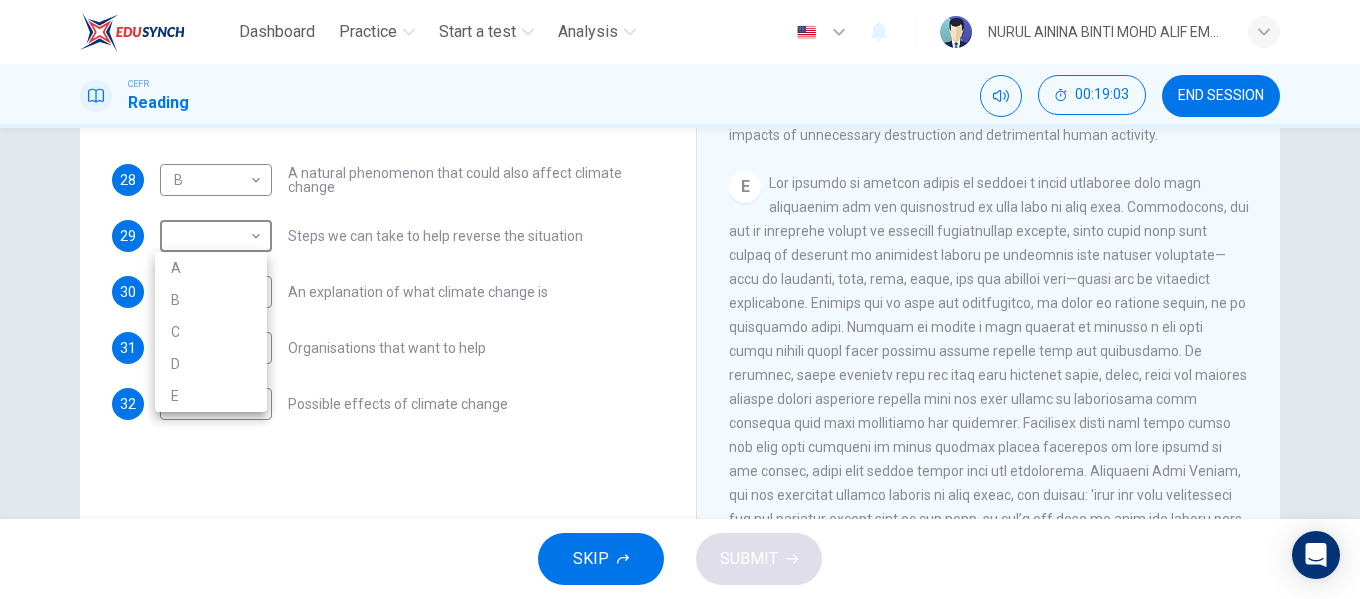click on "E" at bounding box center [211, 396] 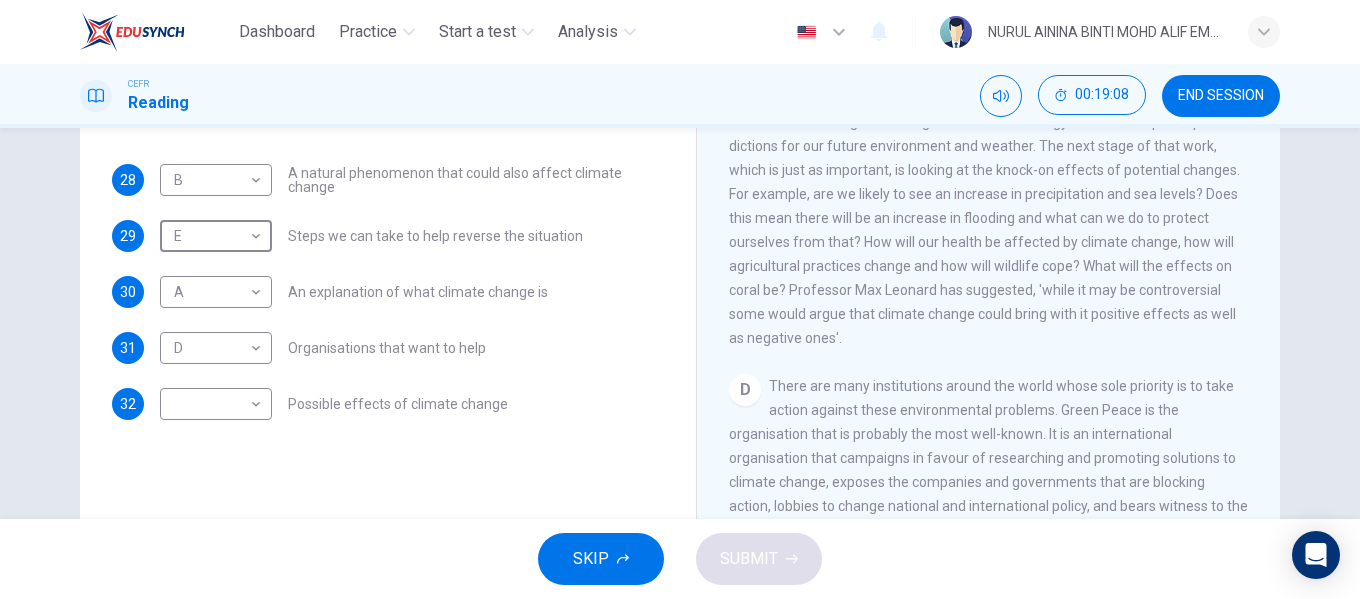 scroll, scrollTop: 859, scrollLeft: 0, axis: vertical 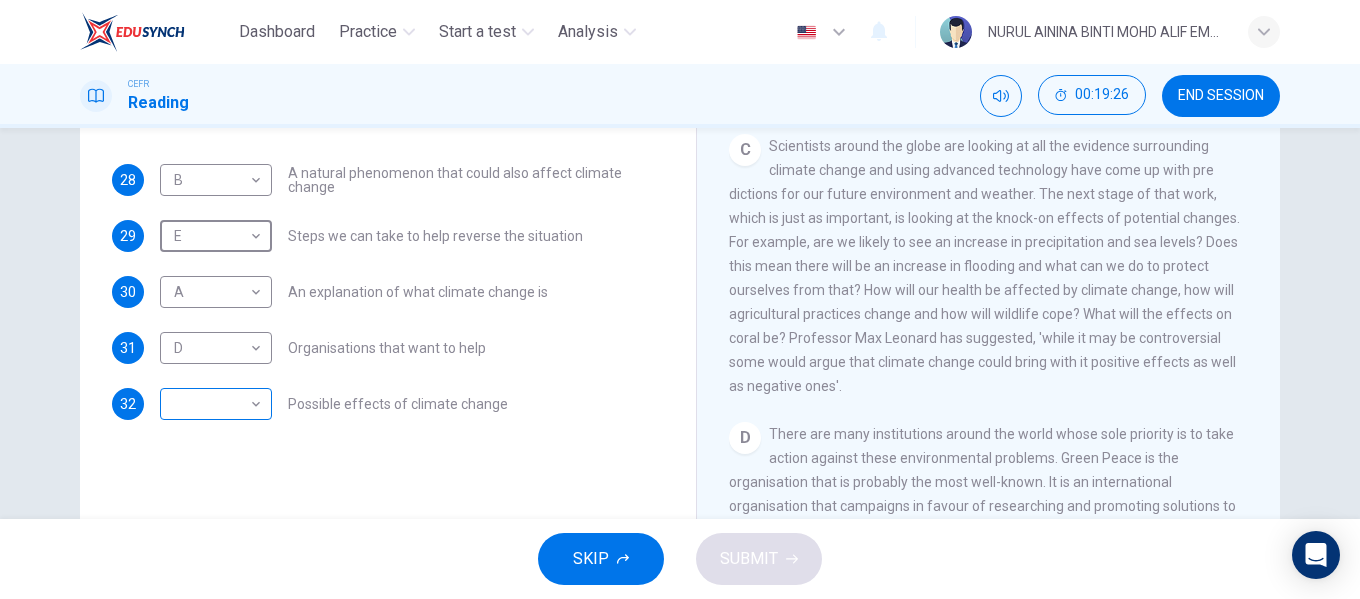 click on "Dashboard Practice Start a test Analysis English en ​ NURUL AININA BINTI MOHD ALIF EMPATI CEFR Reading 00:19:26 END SESSION Questions 28 - 32 The Reading Passage has 5 paragraphs,  A – E . Which paragraph contains the following information?  Write the correct letter  A – E  in the boxes below.
NB  You may use any letter  more than once . 28 B B ​ A natural phenomenon that could also affect climate change 29 E E ​ Steps we can take to help reverse the situation 30 A A ​ An explanation of what climate change is 31 D D ​ Organisations that want to help 32 ​ ​ Possible effects of climate change The Climate of the Earth CLICK TO ZOOM Click to Zoom A B C D E SKIP SUBMIT EduSynch - Online Language Proficiency Testing
×
Dashboard Practice Start a test Analysis Notifications © Copyright  [YEAR]" at bounding box center [680, 299] 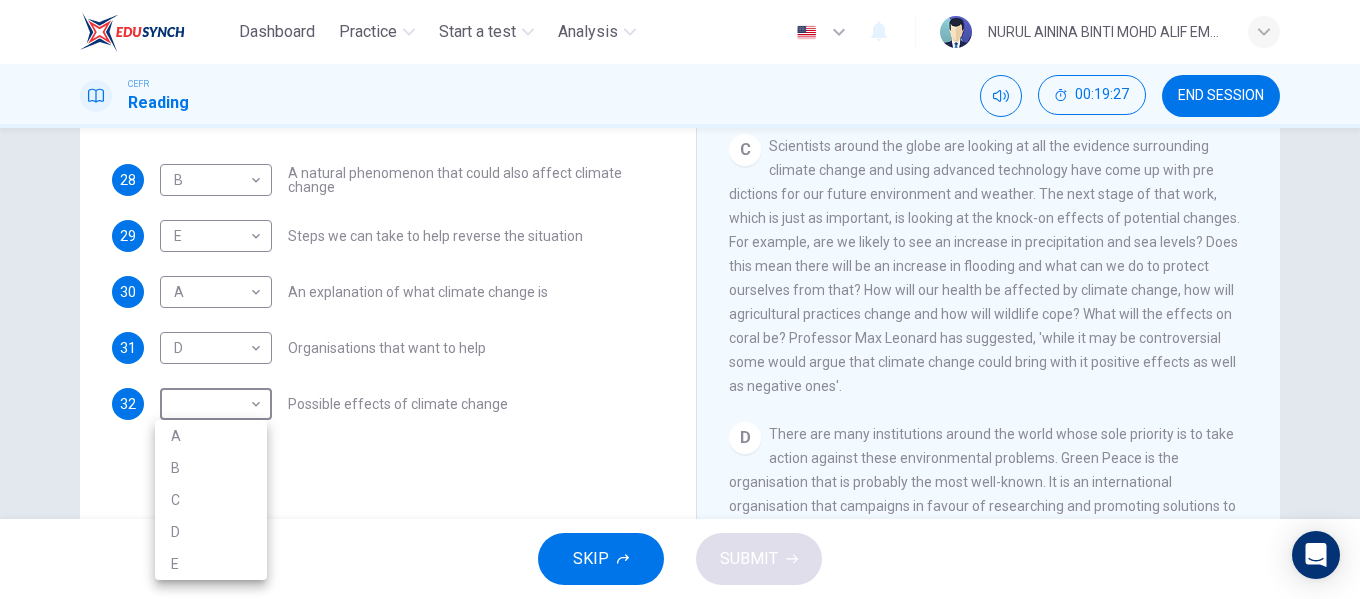 click on "C" at bounding box center [211, 500] 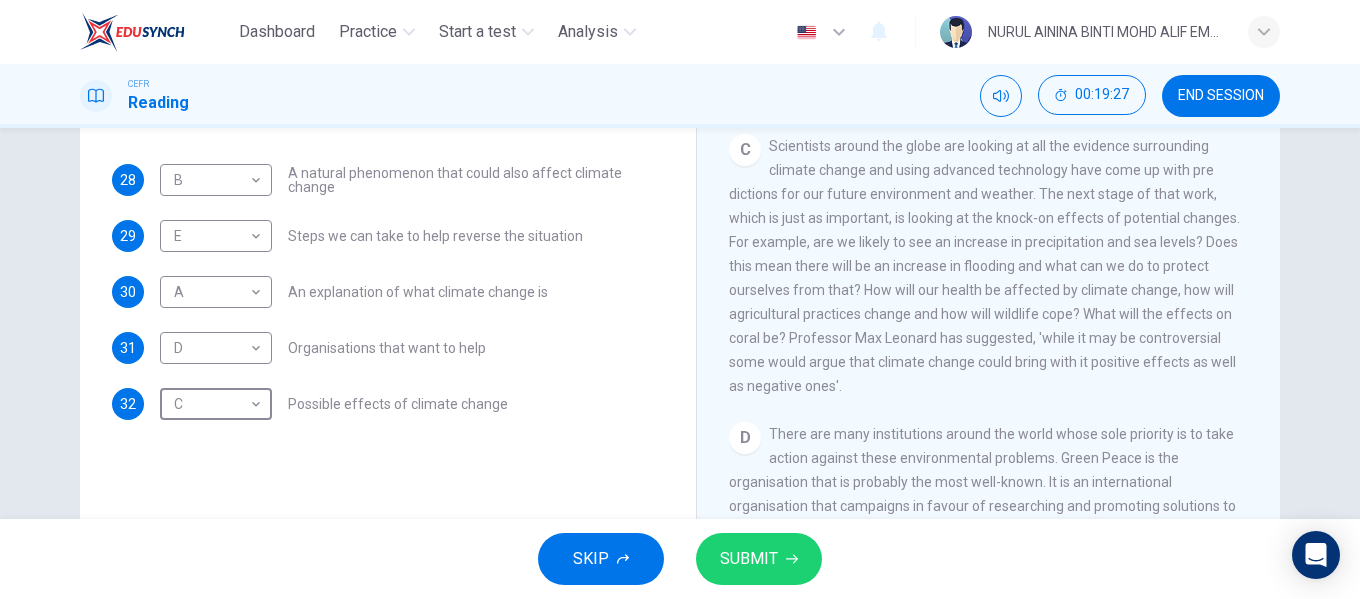 click on "SUBMIT" at bounding box center (749, 559) 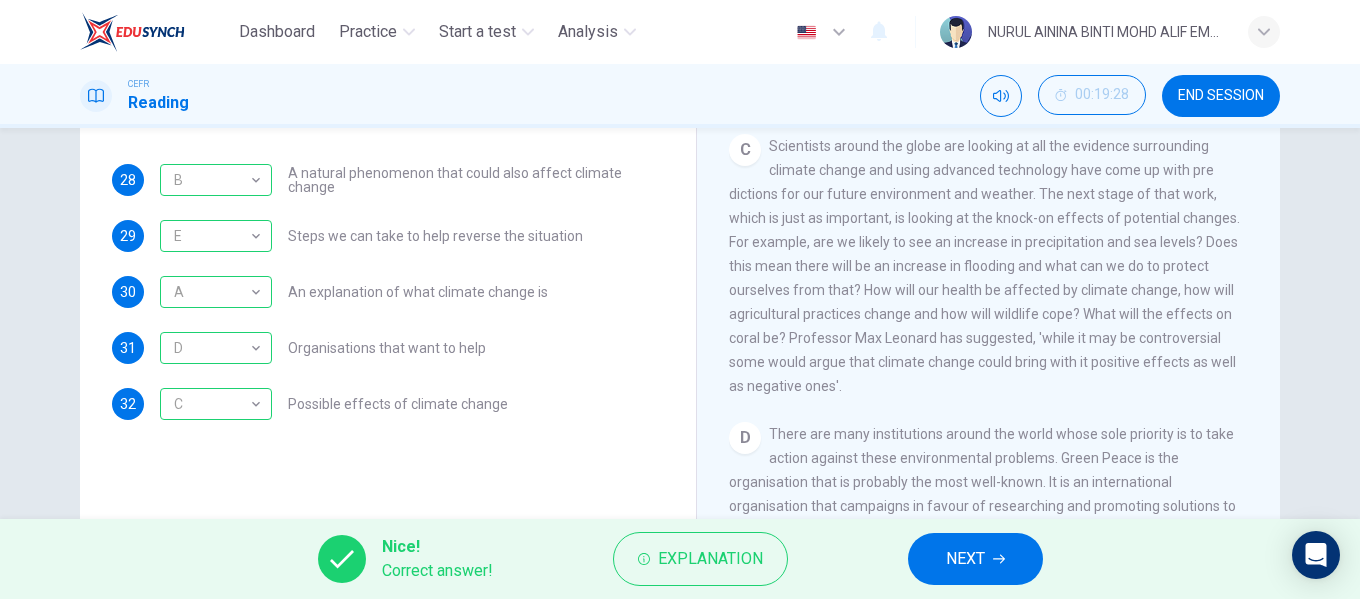 click on "NEXT" at bounding box center (975, 559) 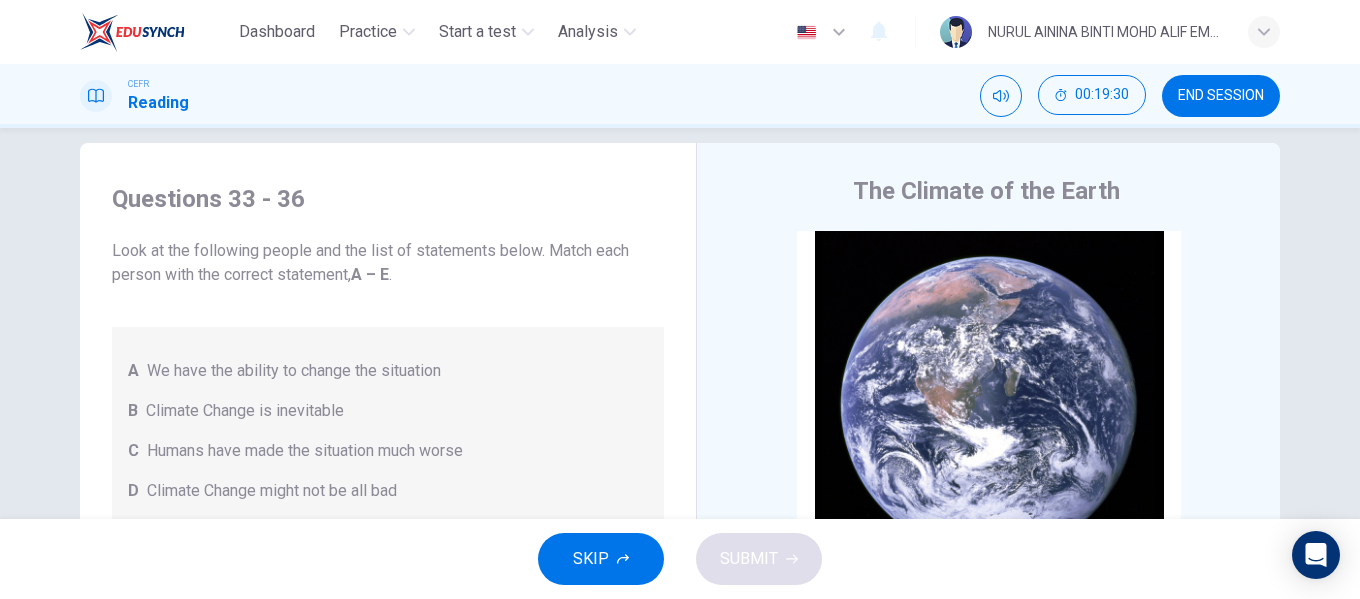 scroll, scrollTop: 0, scrollLeft: 0, axis: both 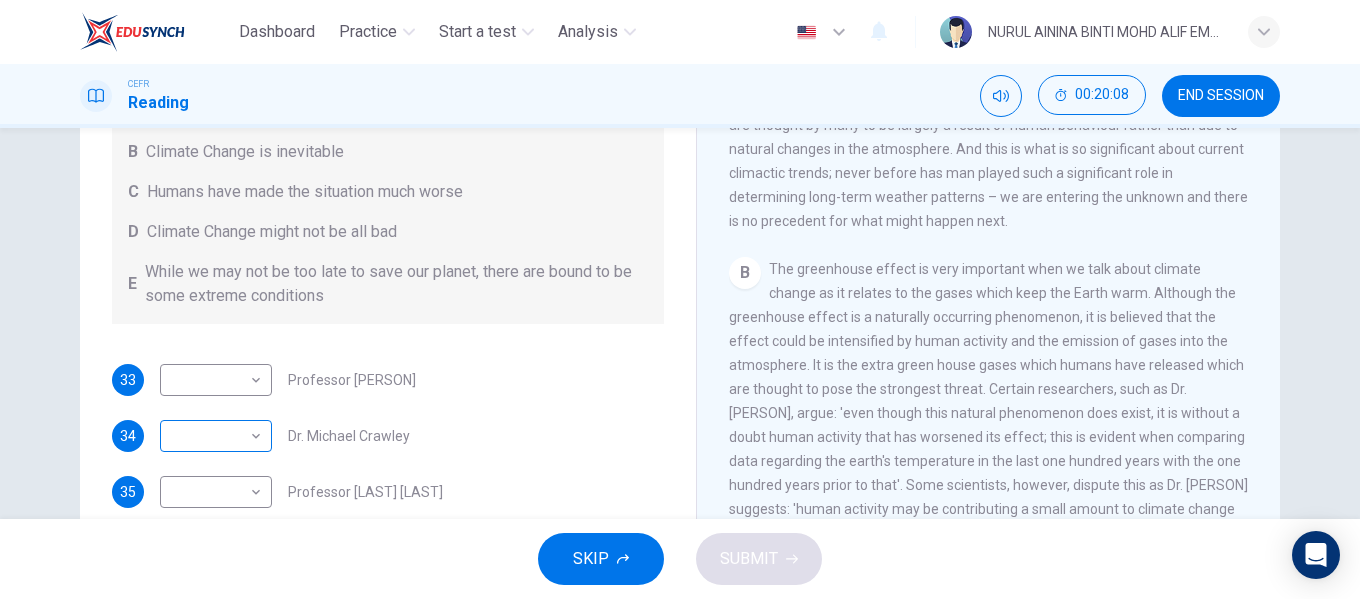 click on "Dashboard Practice Start a test Analysis English en ​ NURUL AININA BINTI MOHD ALIF EMPATI CEFR Reading 00:20:08 END SESSION Questions 33 - 36 Look at the following people and the list of statements below. Match each person with the correct statement,  A – E . A We have the ability to change the situation B Climate Change is inevitable C Humans have made the situation much worse D Climate Change might not be all bad E While we may not be too late to save our planet, there are bound to be some extreme conditions 33 ​ ​ Professor [PERSON] 34 ​ ​ Dr. [PERSON] 35 ​ ​ Professor [PERSON] 36 ​ ​ Dr. [PERSON] The Climate of the Earth CLICK TO ZOOM Click to Zoom A B C D E SKIP SUBMIT EduSynch - Online Language Proficiency Testing
×
Dashboard Practice Start a test Analysis Notifications © Copyright  2025" at bounding box center (680, 299) 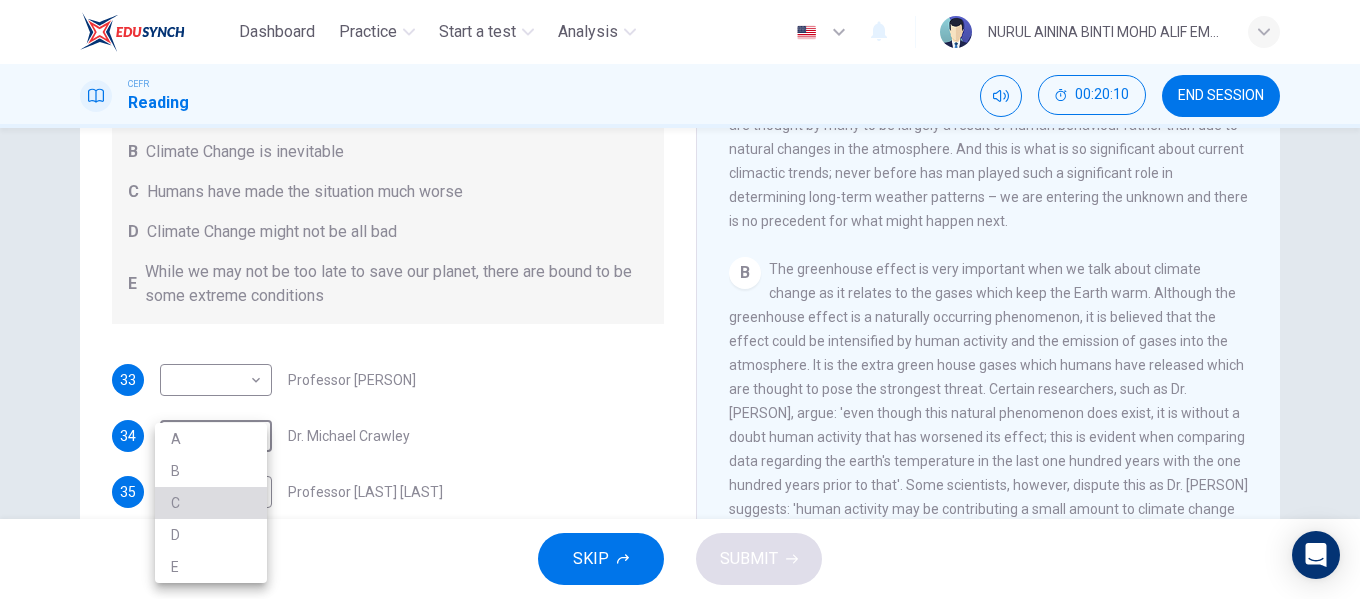 click on "C" at bounding box center [211, 503] 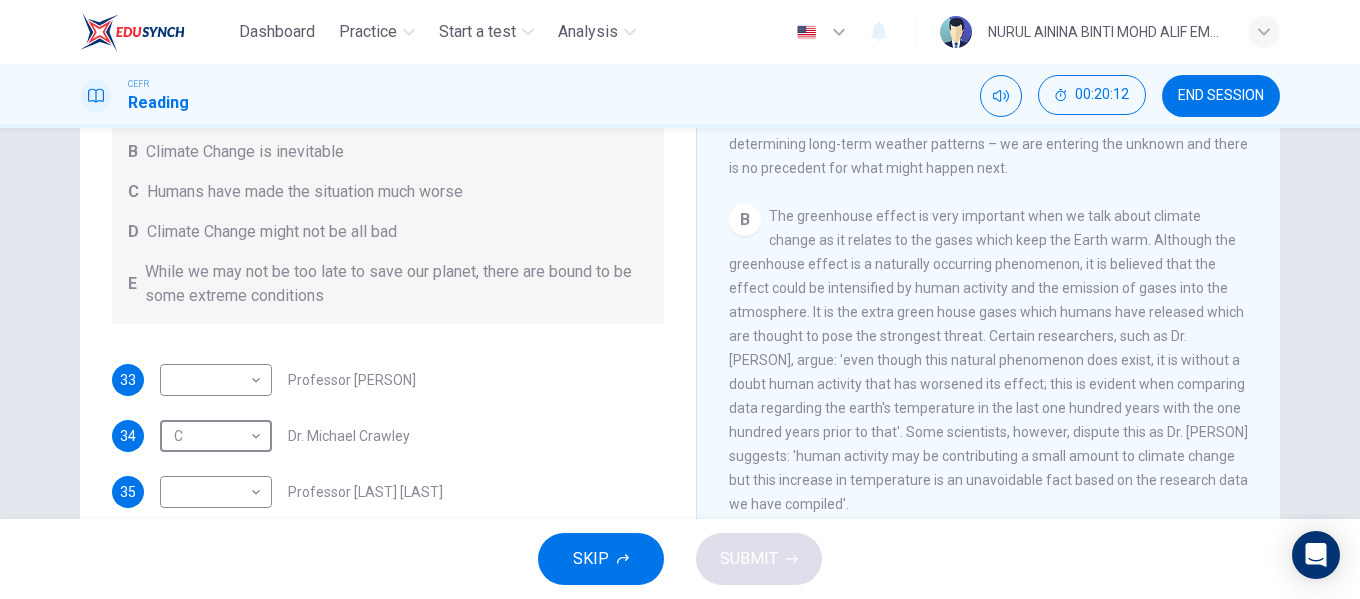 scroll, scrollTop: 500, scrollLeft: 0, axis: vertical 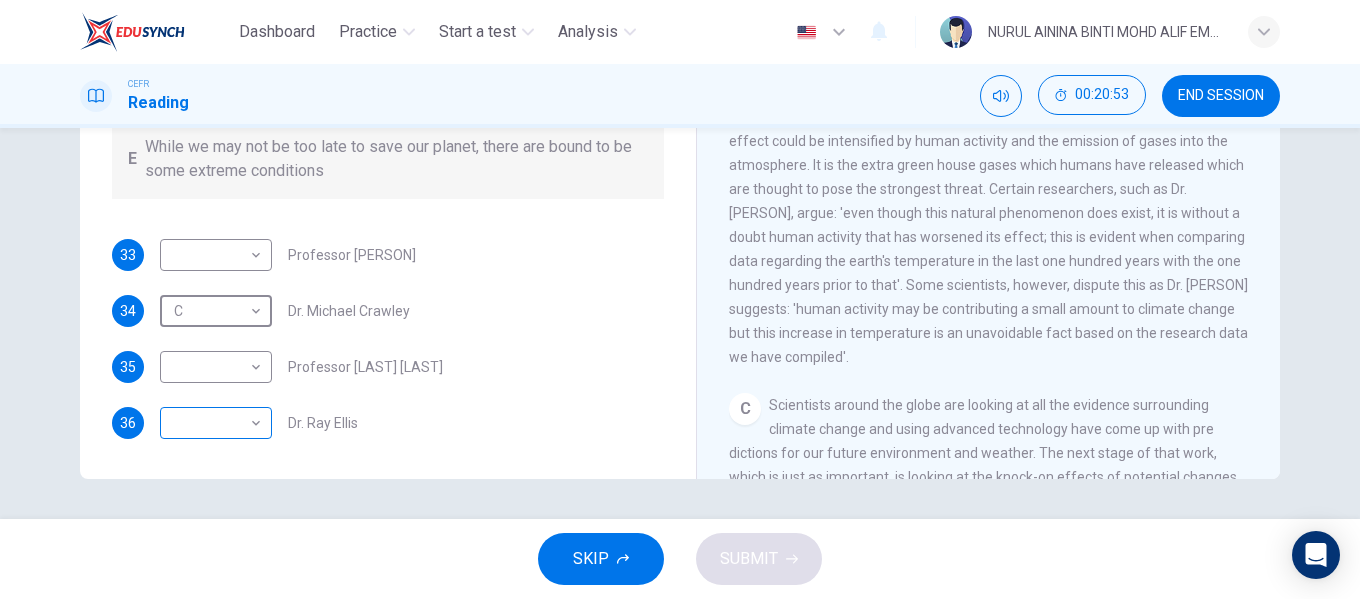 click on "Dashboard Practice Start a test Analysis English en ​ NURUL AININA BINTI MOHD ALIF EMPATI CEFR Reading 00:20:53 END SESSION Questions [NUMBER] - [NUMBER] Look at the following people and the list of statements below. Match each person with the correct statement,  A – E . A We have the ability to change the situation B Climate Change is inevitable C Humans have made the situation much worse D Climate Change might not be all bad E While we may not be too late to save our planet, there are bound to be some extreme conditions [NUMBER] ​ ​ Professor Max Leonard [NUMBER] C C ​ Dr. Michael Crawley [NUMBER] ​ ​ Professor Mark Halton [NUMBER] ​ ​ Dr. Ray Ellis The Climate of the Earth CLICK TO ZOOM Click to Zoom A B C D E SKIP SUBMIT EduSynch - Online Language Proficiency Testing
×
Dashboard Practice Start a test Analysis Notifications © Copyright  [YEAR]" at bounding box center (680, 299) 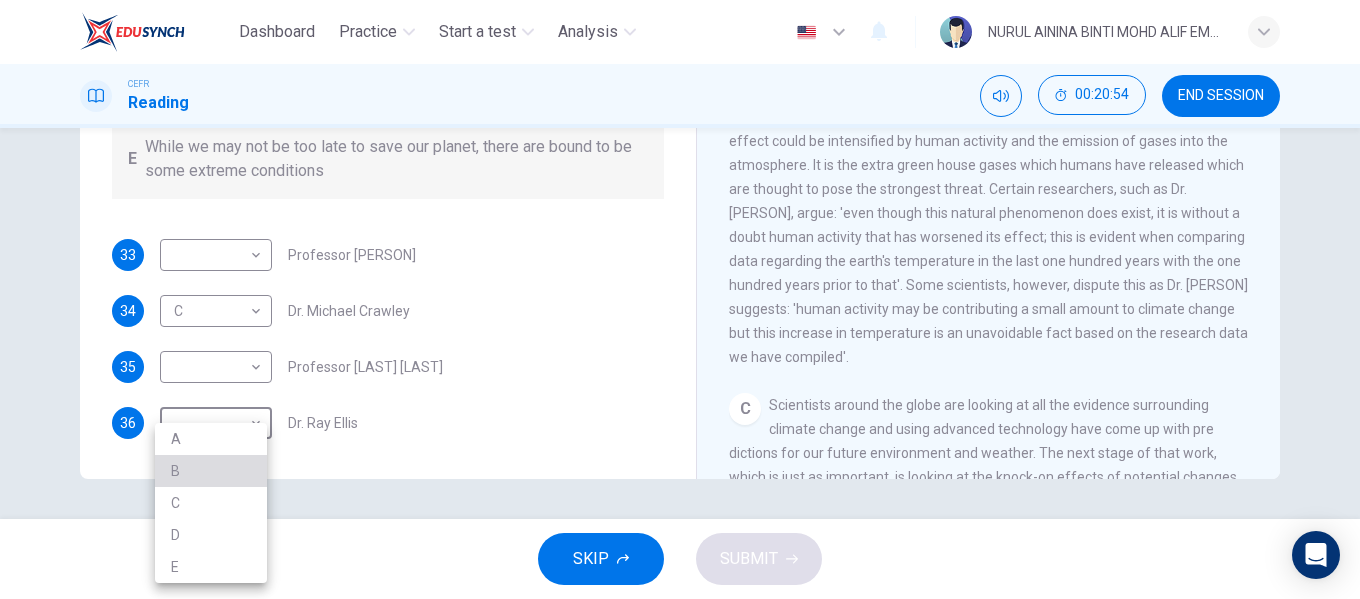 click on "B" at bounding box center (211, 471) 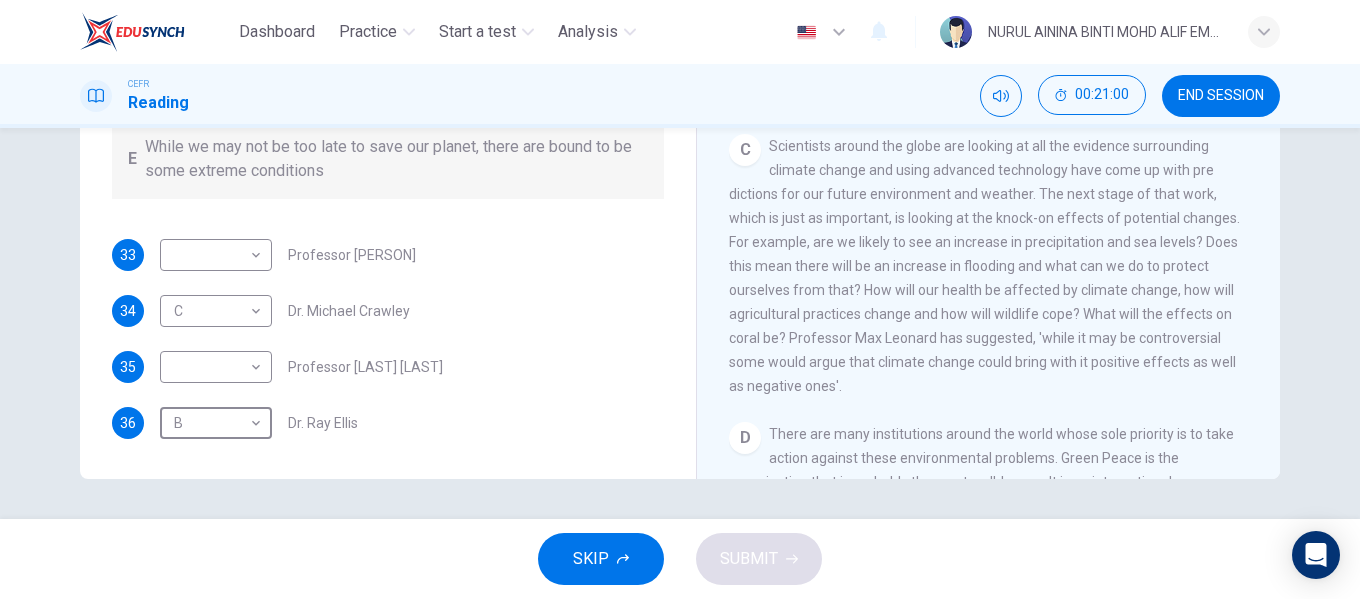 scroll, scrollTop: 800, scrollLeft: 0, axis: vertical 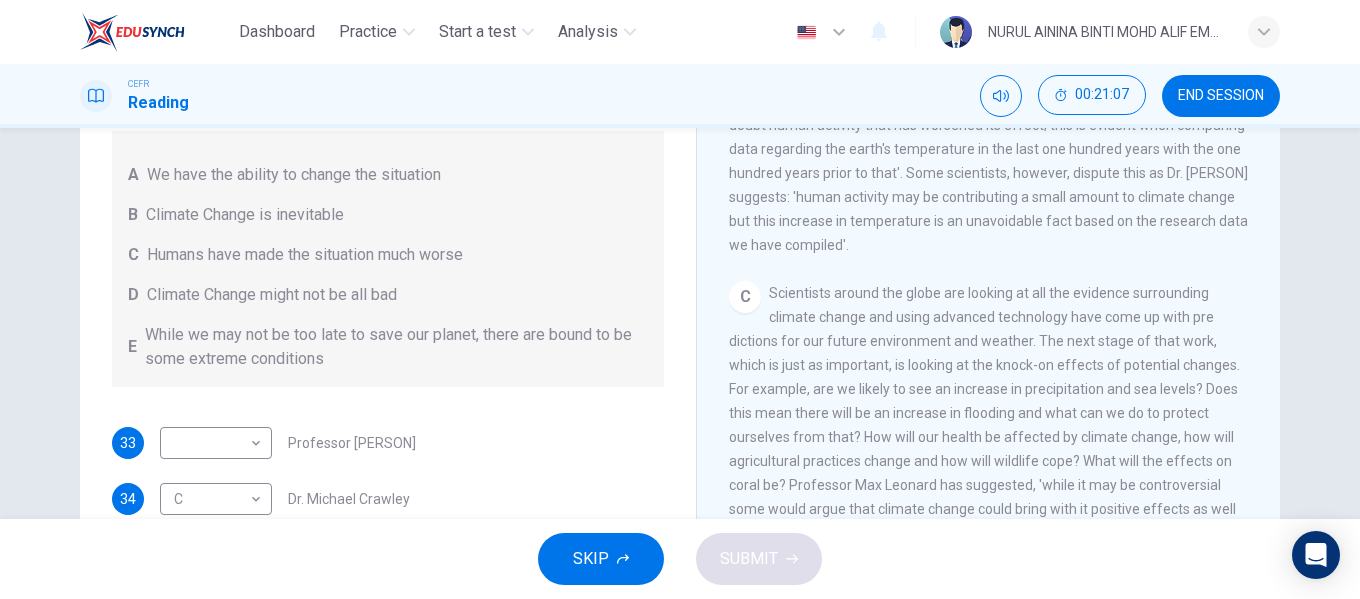 click on "A We have the ability to change the situation B Climate Change is inevitable C Humans have made the situation much worse D Climate Change might not be all bad E While we may not be too late to save our planet, there are bound to be some extreme conditions" at bounding box center [388, 259] 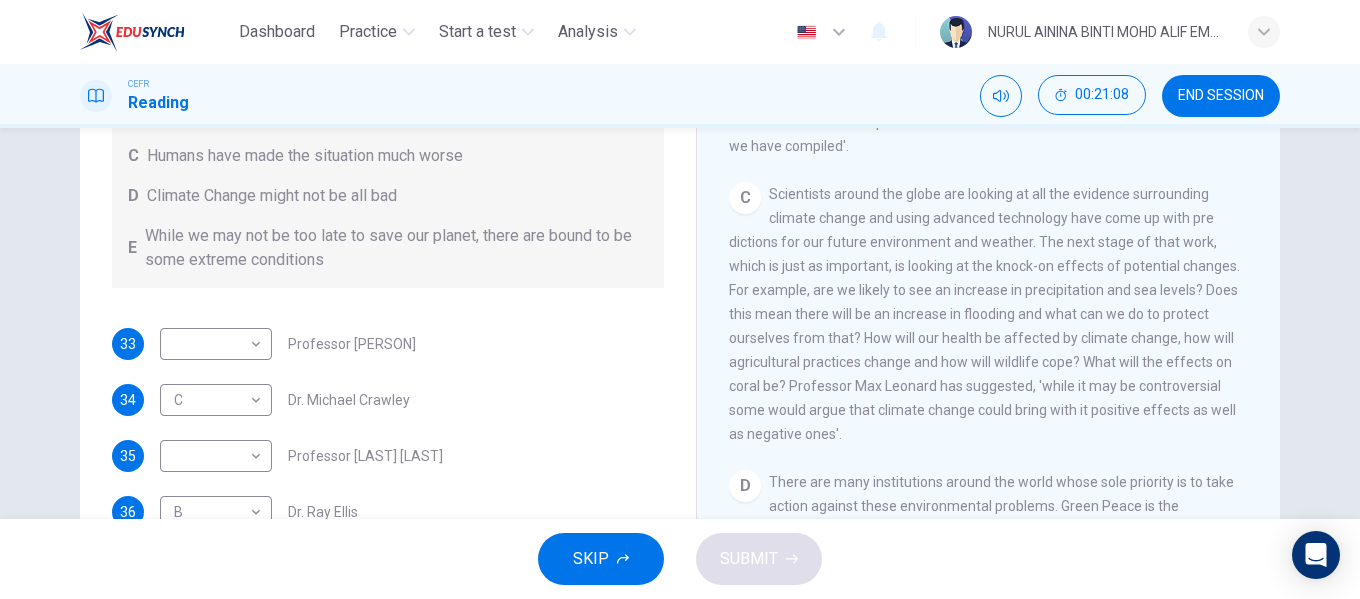 scroll, scrollTop: 296, scrollLeft: 0, axis: vertical 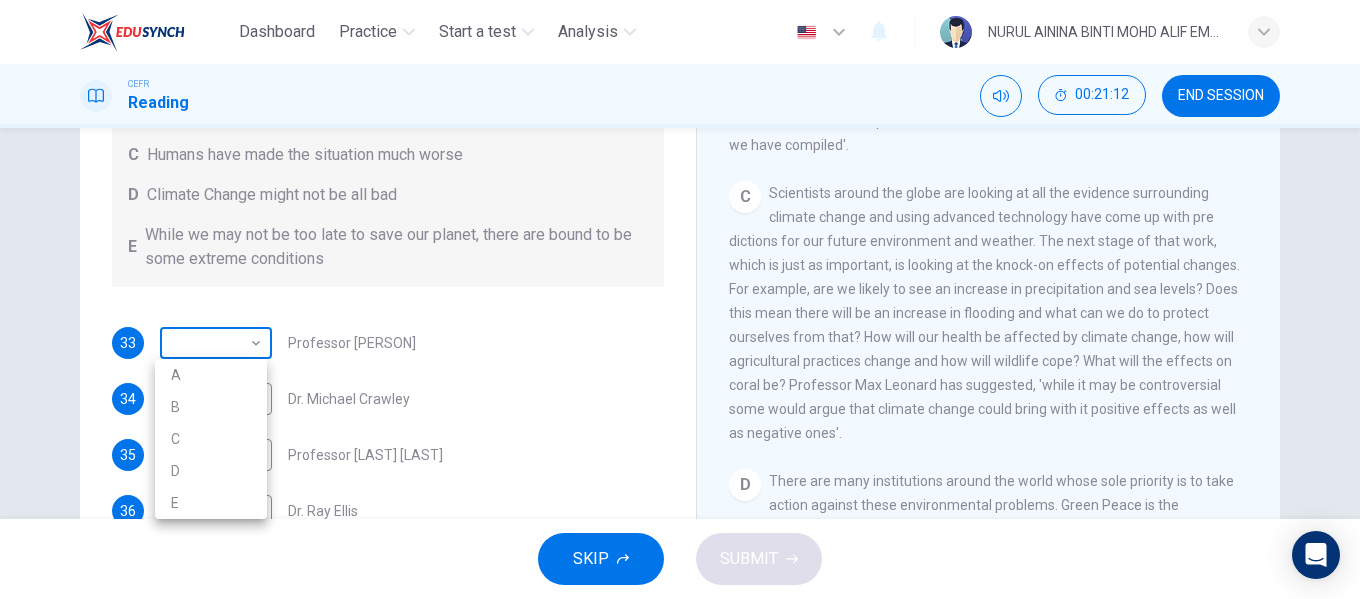 click on "Dashboard Practice Start a test Analysis English en ​ NURUL AININA BINTI MOHD ALIF EMPATI CEFR Reading 00:21:12 END SESSION Questions 33 - 36 Look at the following people and the list of statements below. Match each person with the correct statement,  A – E . A We have the ability to change the situation B Climate Change is inevitable C Humans have made the situation much worse D Climate Change might not be all bad E While we may not be too late to save our planet, there are bound to be some extreme conditions 33 ​ ​ Professor [PERSON] 34 C C ​ Dr. [PERSON] 35 ​ ​ Professor [PERSON] 36 B B ​ Dr. [PERSON] The Climate of the Earth CLICK TO ZOOM Click to Zoom A B C D E SKIP SUBMIT EduSynch - Online Language Proficiency Testing
×
Dashboard Practice Start a test Analysis Notifications © Copyright  2025 A B C D E" at bounding box center (680, 299) 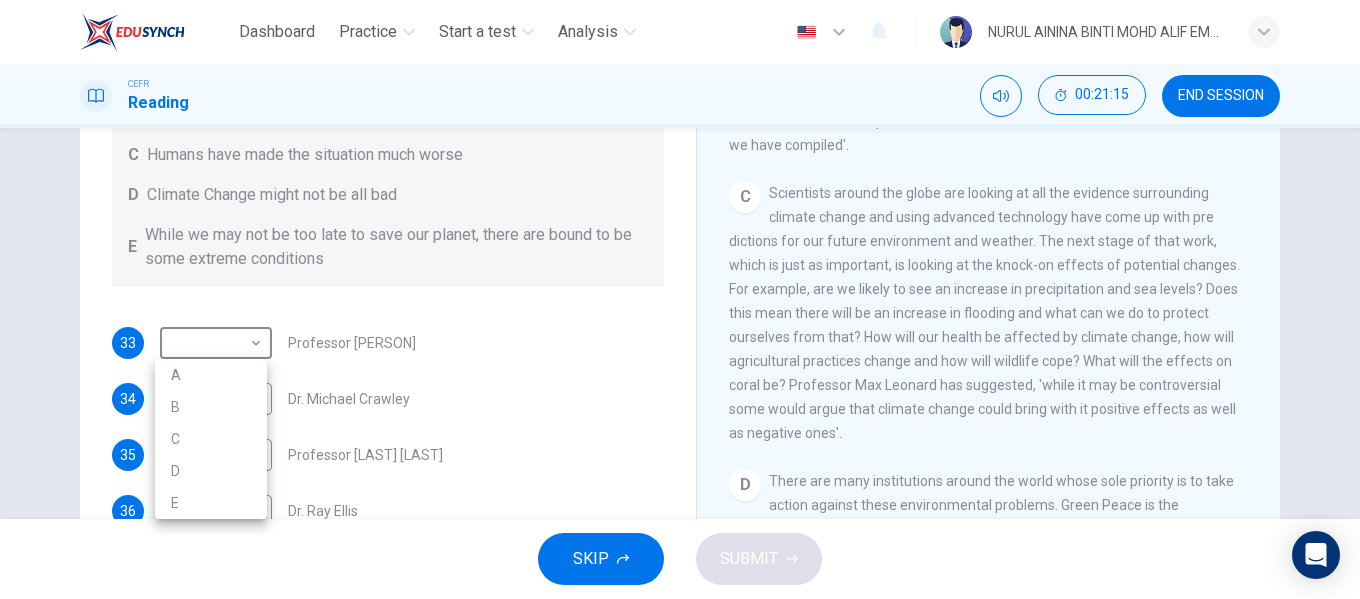 click on "D" at bounding box center (211, 471) 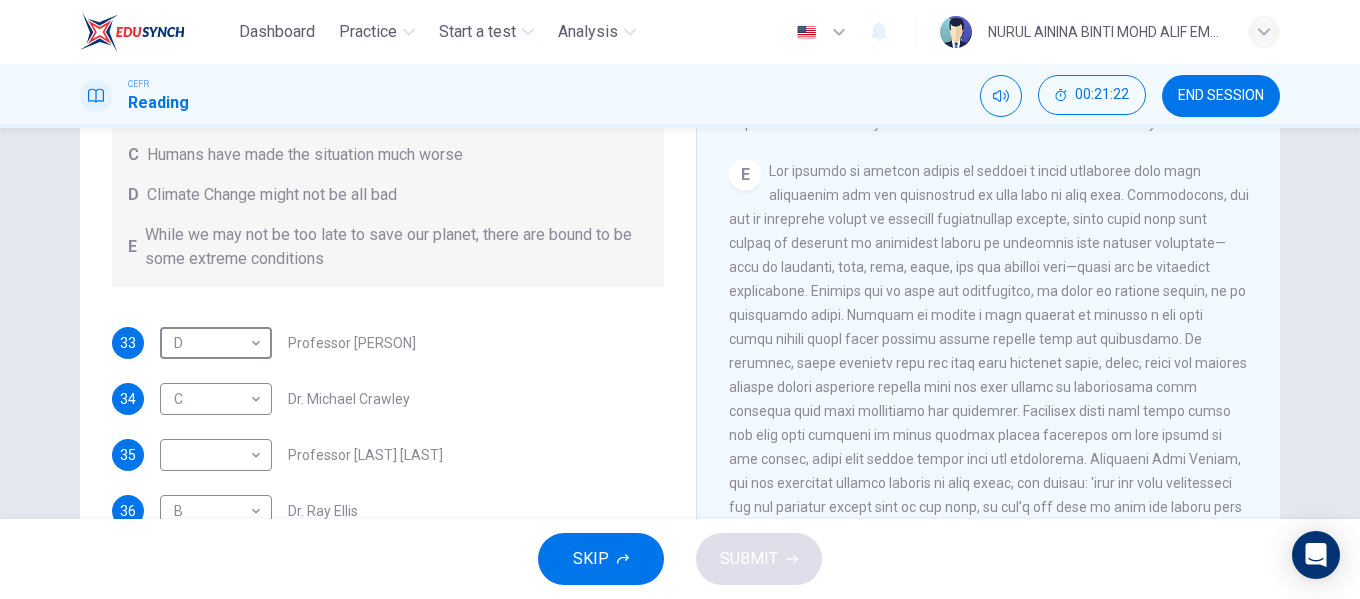 scroll, scrollTop: 1359, scrollLeft: 0, axis: vertical 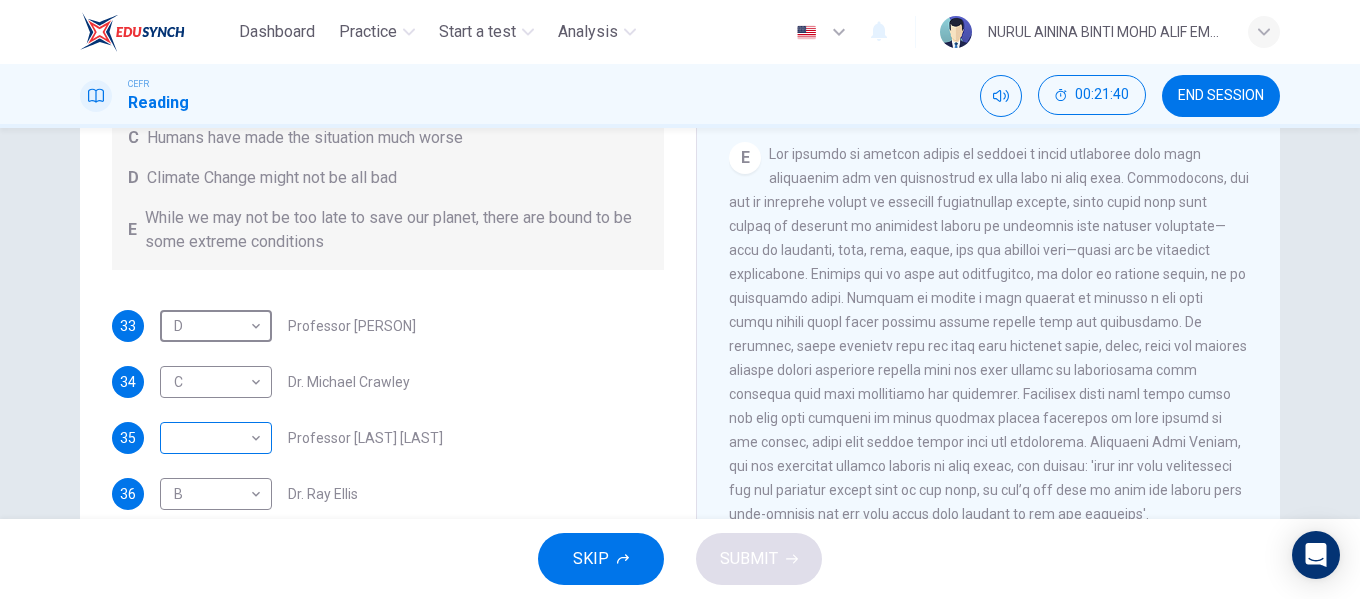 click on "Dashboard Practice Start a test Analysis English en ​ NURUL AININA BINTI MOHD ALIF EMPATI CEFR Reading 00:21:40 END SESSION Questions 33 - 36 Look at the following people and the list of statements below. Match each person with the correct statement,  A – E . A We have the ability to change the situation B Climate Change is inevitable C Humans have made the situation much worse D Climate Change might not be all bad E While we may not be too late to save our planet, there are bound to be some extreme conditions 33 D D ​ Professor [PERSON] 34 C C ​ Dr. [PERSON] 35 ​ ​ Professor [PERSON] 36 B B ​ Dr. [PERSON] The Climate of the Earth CLICK TO ZOOM Click to Zoom A B C D E SKIP SUBMIT EduSynch - Online Language Proficiency Testing
×
Dashboard Practice Start a test Analysis Notifications © Copyright  2025" at bounding box center (680, 299) 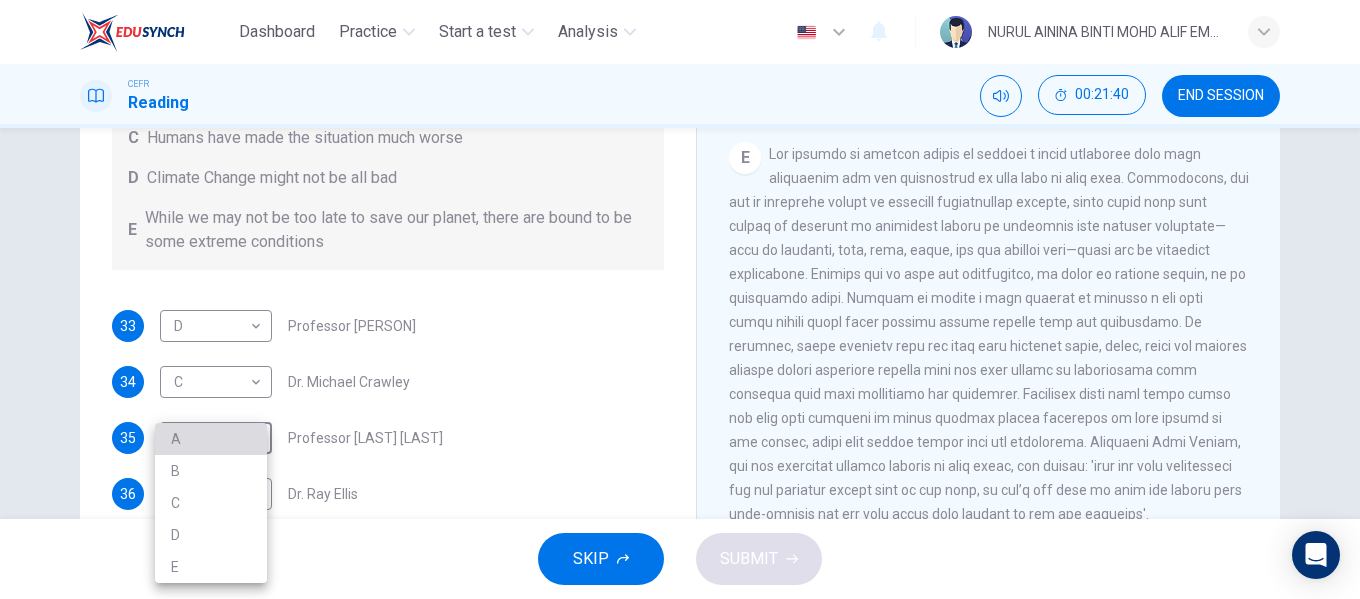 click on "A" at bounding box center (211, 439) 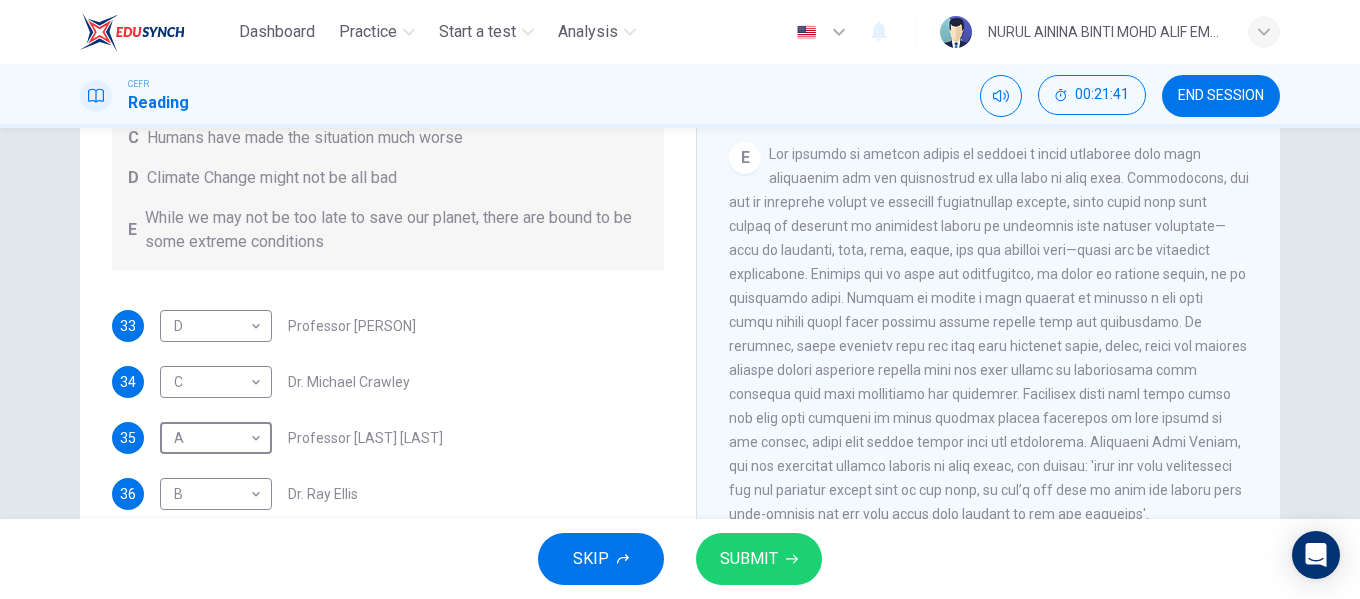 click on "SUBMIT" at bounding box center (749, 559) 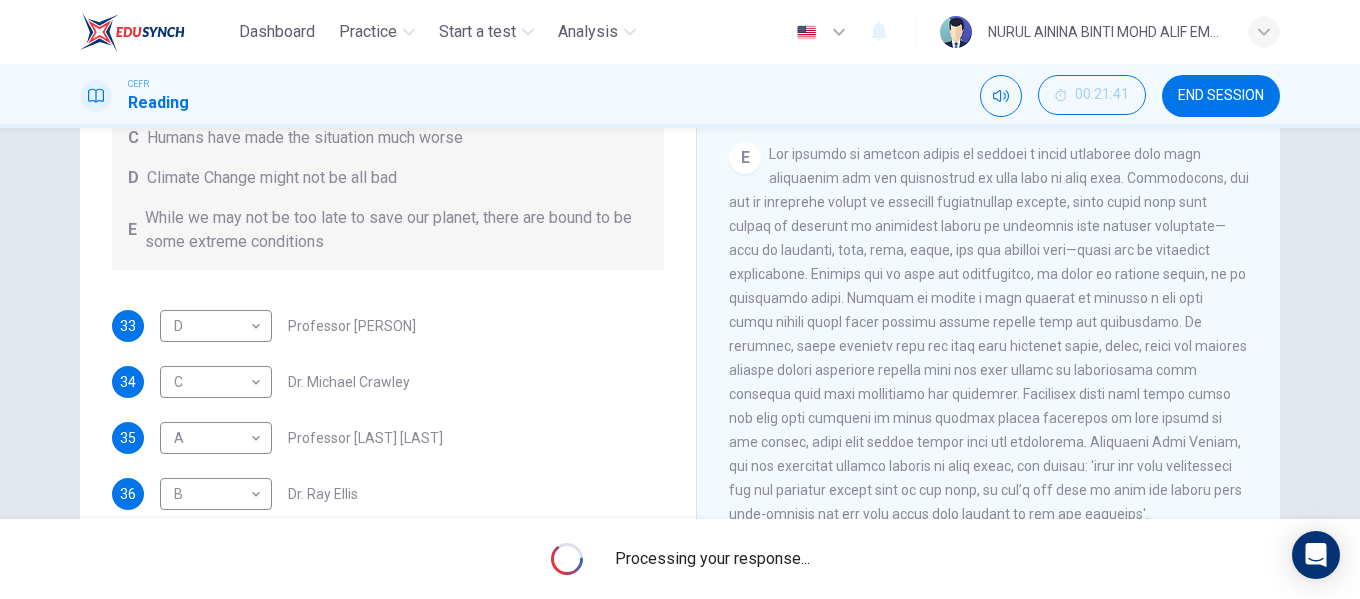 scroll, scrollTop: 384, scrollLeft: 0, axis: vertical 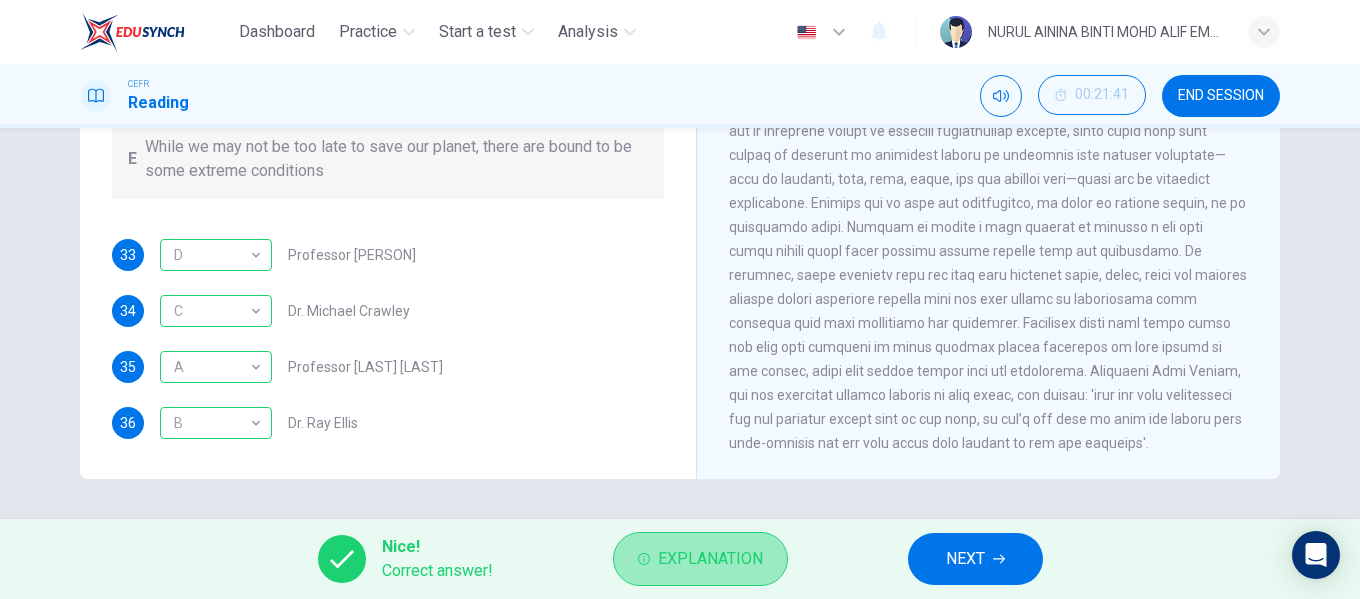 click on "Explanation" at bounding box center [700, 559] 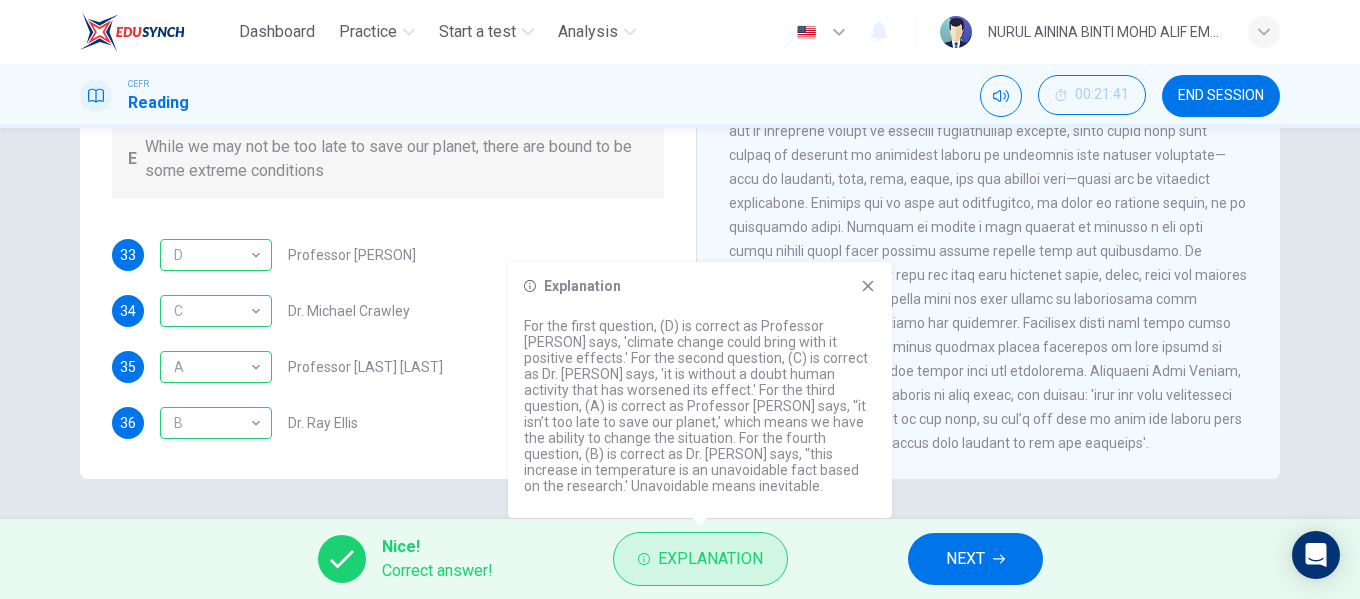 click on "Explanation" at bounding box center [710, 559] 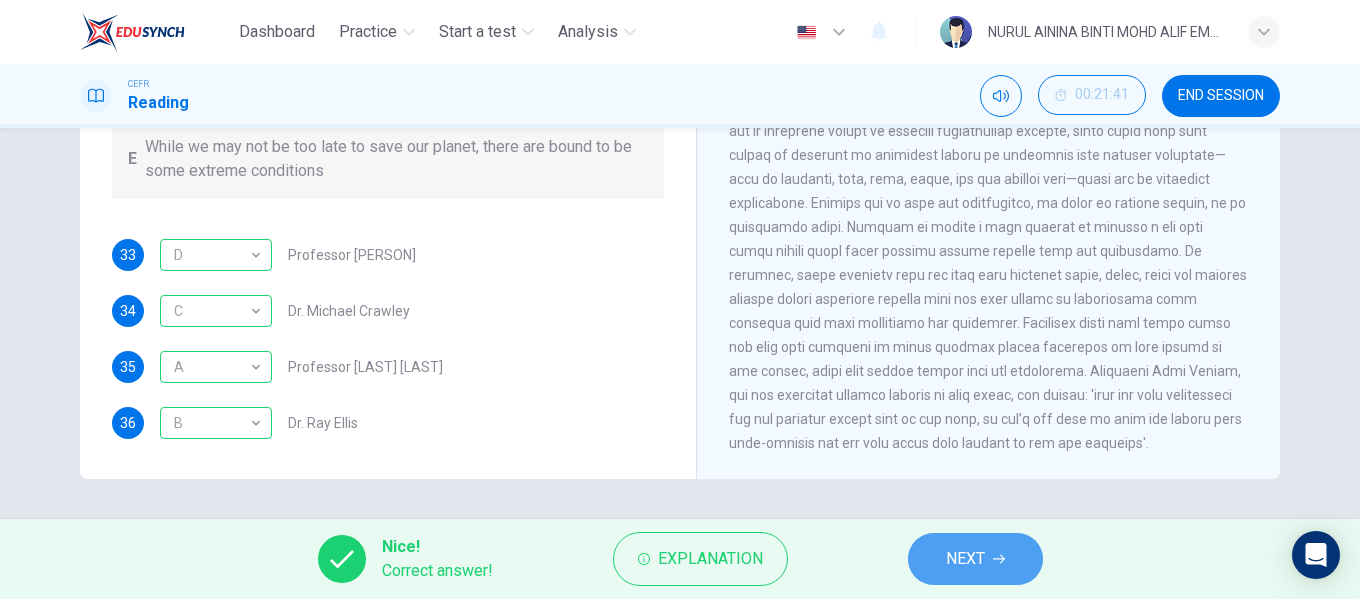click on "NEXT" at bounding box center (975, 559) 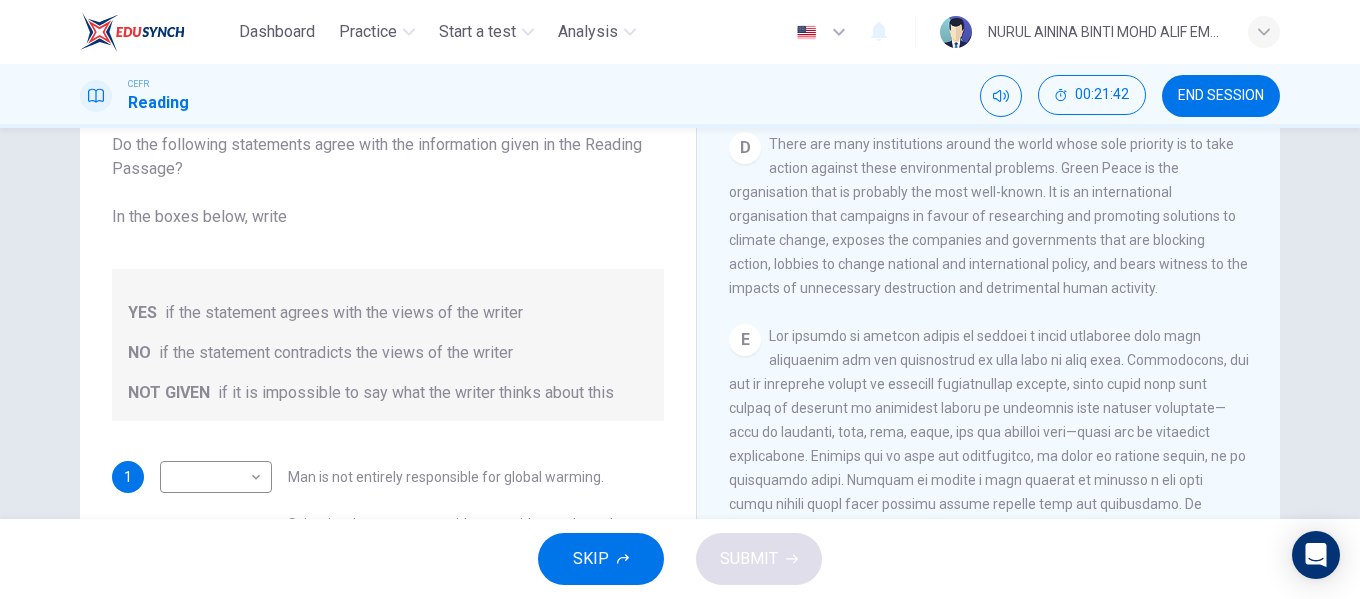 scroll, scrollTop: 84, scrollLeft: 0, axis: vertical 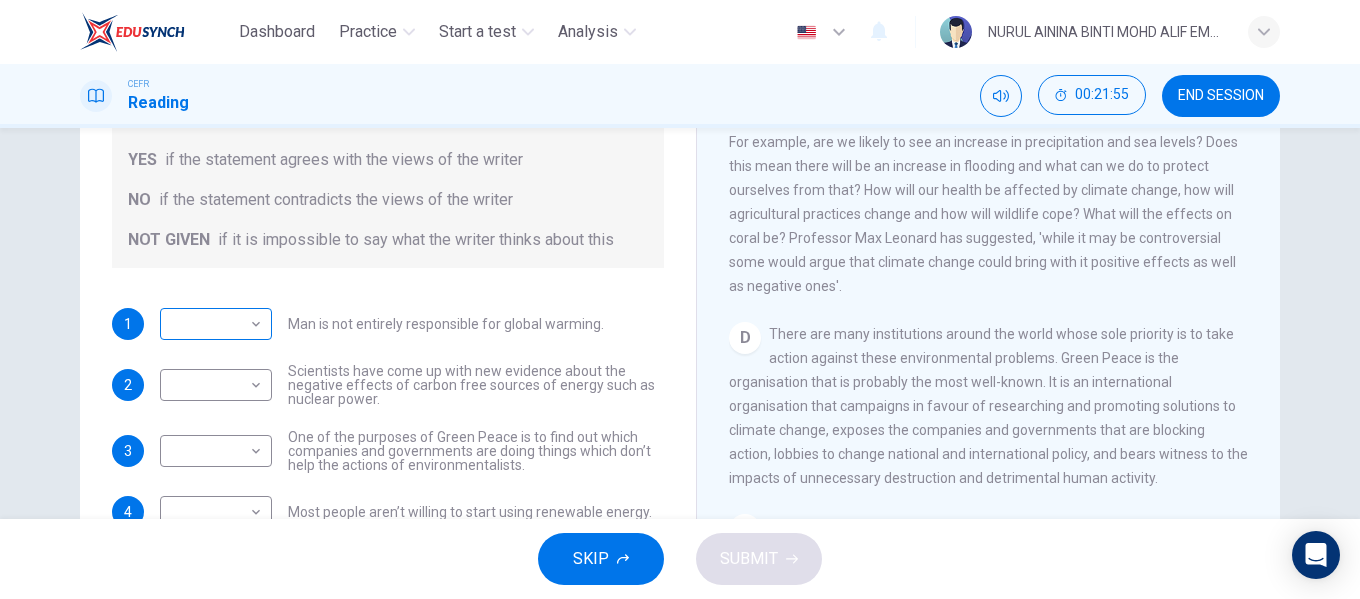 click on "Dashboard Practice Start a test Analysis English en ​ NURUL AININA BINTI MOHD ALIF EMPATI CEFR Reading 00:21:55 END SESSION Question 37 Do the following statements agree with the information given in the Reading Passage? In the boxes below, write YES if the statement agrees with the views of the writer NO if the statement contradicts the views of the writer NOT GIVEN if it is impossible to say what the writer thinks about this 1 ​ ​ Man is not entirely responsible for global warming. 2 ​ ​ Scientists have come up with new evidence about the negative effects of carbon free sources of energy such as nuclear power. 3 ​ ​ One of the purposes of Green Peace is to find out which companies and governments are doing things which don’t help the actions of environmentalists. 4 ​ ​ Most people aren’t willing to start using renewable energy. The Climate of the Earth CLICK TO ZOOM Click to Zoom A B C D E SKIP SUBMIT EduSynch - Online Language Proficiency Testing" at bounding box center (680, 299) 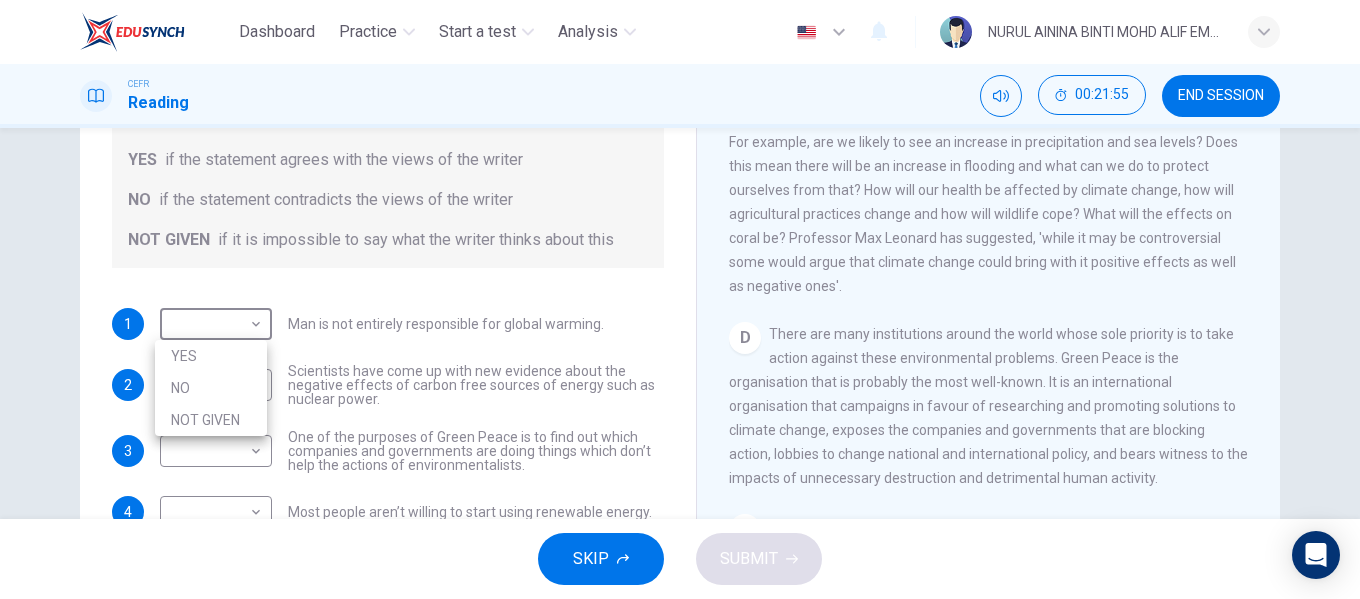 click on "YES" at bounding box center [211, 356] 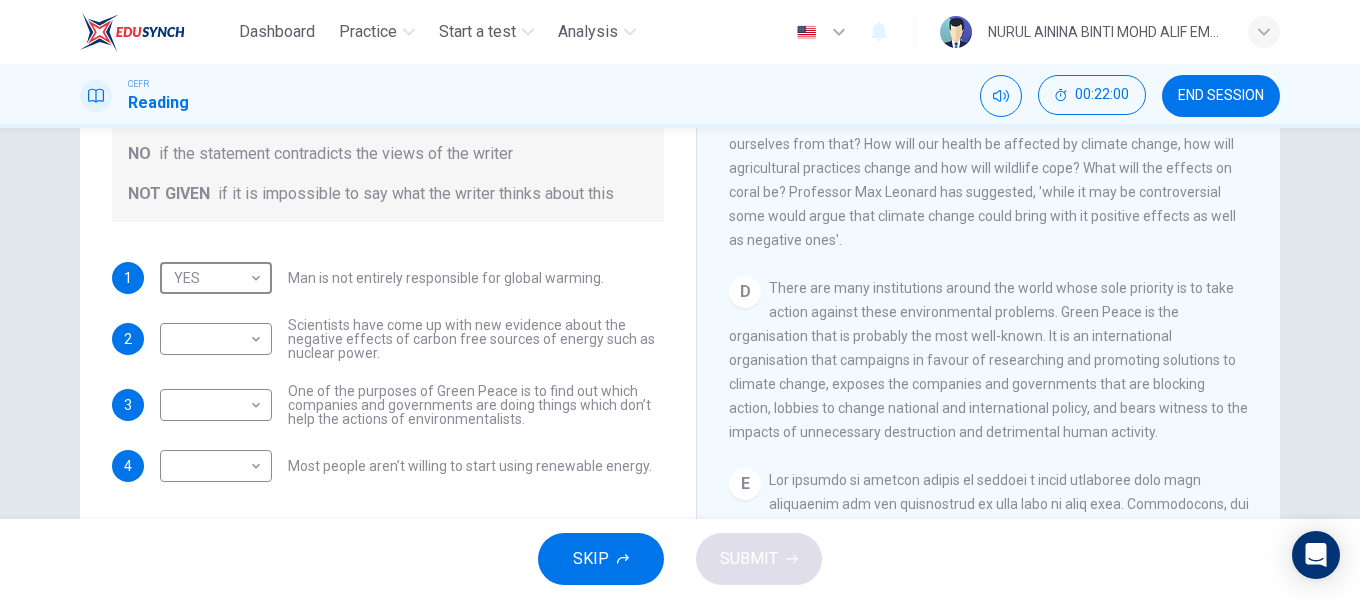 scroll, scrollTop: 284, scrollLeft: 0, axis: vertical 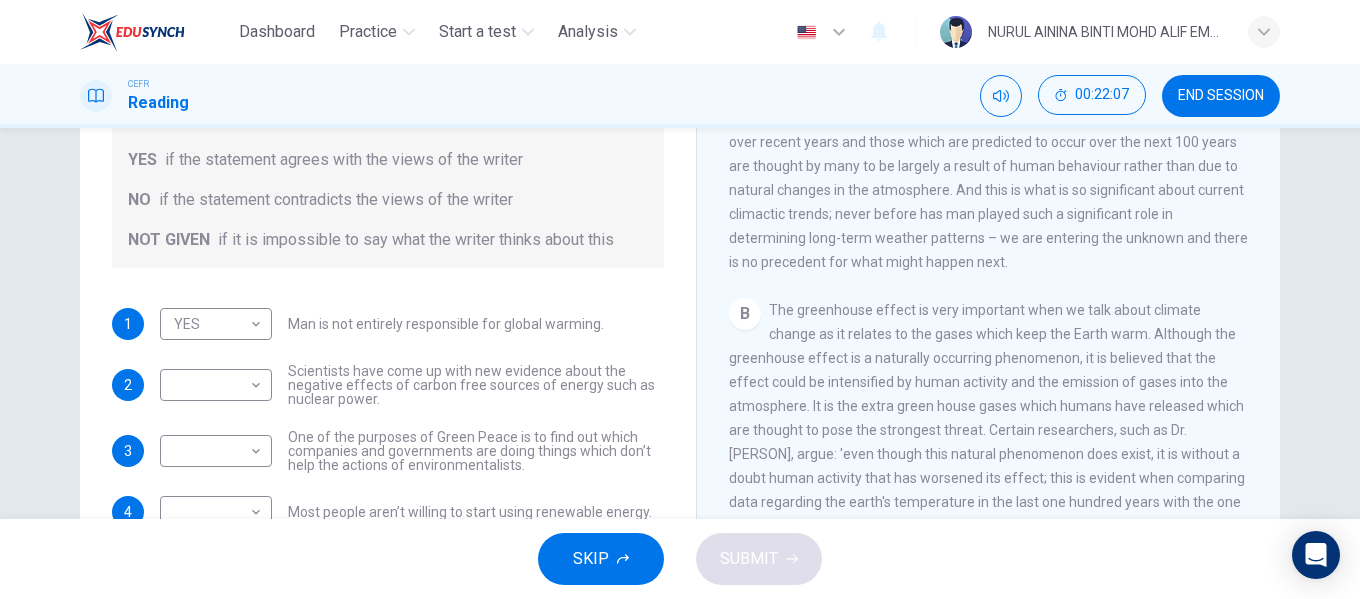 drag, startPoint x: 1245, startPoint y: 215, endPoint x: 1256, endPoint y: 276, distance: 61.983868 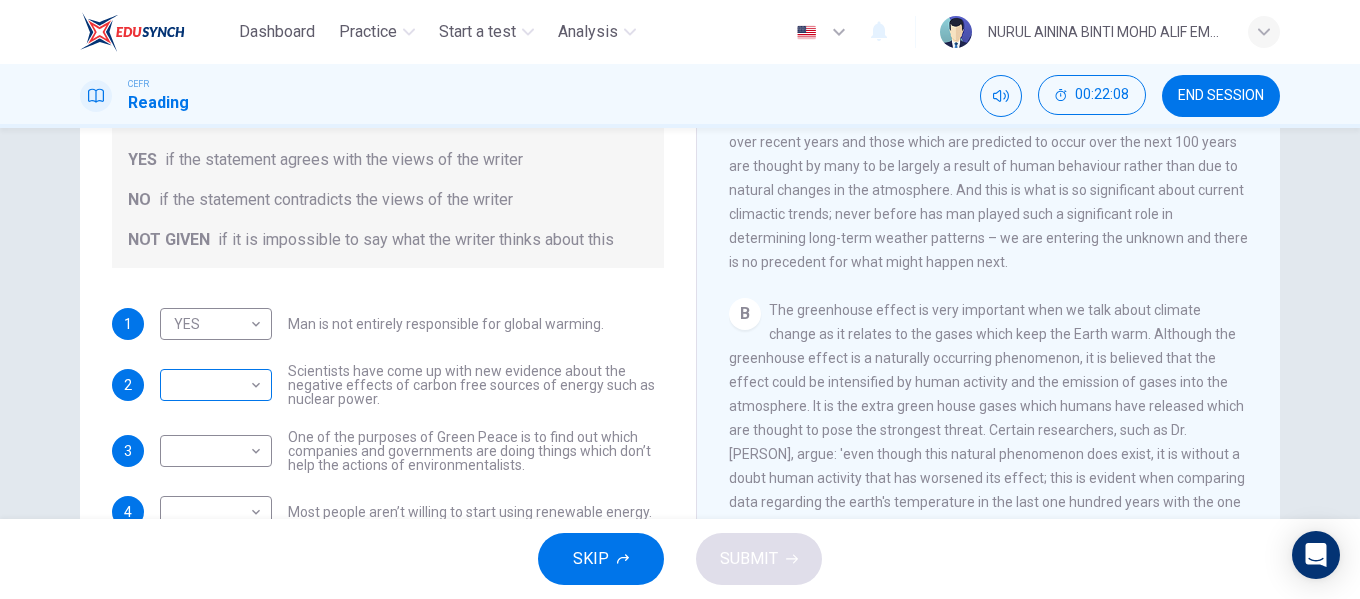 click on "Dashboard Practice Start a test Analysis English en ​ NURUL AININA BINTI MOHD ALIF EMPATI CEFR Reading 00:22:08 END SESSION Question [NUMBER] Do the following statements agree with the information given in the Reading Passage? In the boxes below, write YES if the statement agrees with the views of the writer NO if the statement contradicts the views of the writer NOT GIVEN if it is impossible to say what the writer thinks about this [NUMBER] YES YES ​ Man is not entirely responsible for global warming. [NUMBER] ​ ​ Scientists have come up with new evidence about the negative effects of carbon free sources of energy such as nuclear power. [NUMBER] ​ ​ One of the purposes of Green Peace is to find out which companies and governments are doing things which don’t help the actions of environmentalists. [NUMBER] ​ ​ Most people aren’t willing to start using renewable energy. The Climate of the Earth CLICK TO ZOOM Click to Zoom A B C D E SKIP SUBMIT EduSynch - Online Language Proficiency Testing" at bounding box center (680, 299) 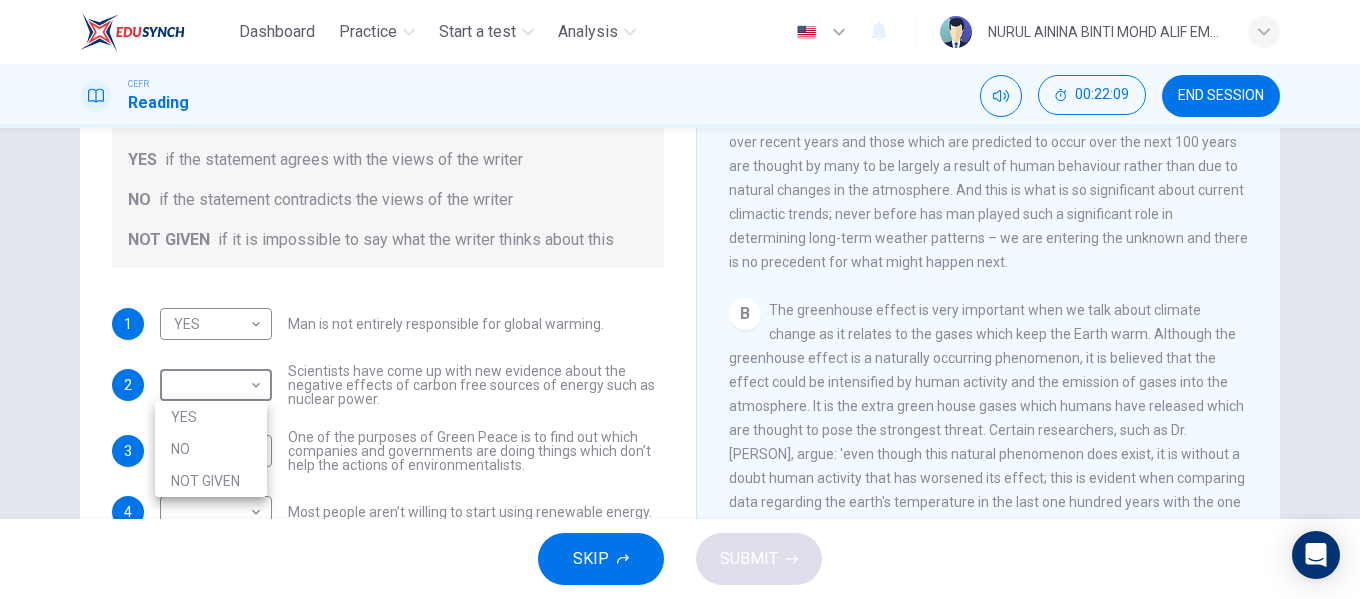 click on "NOT GIVEN" at bounding box center [211, 481] 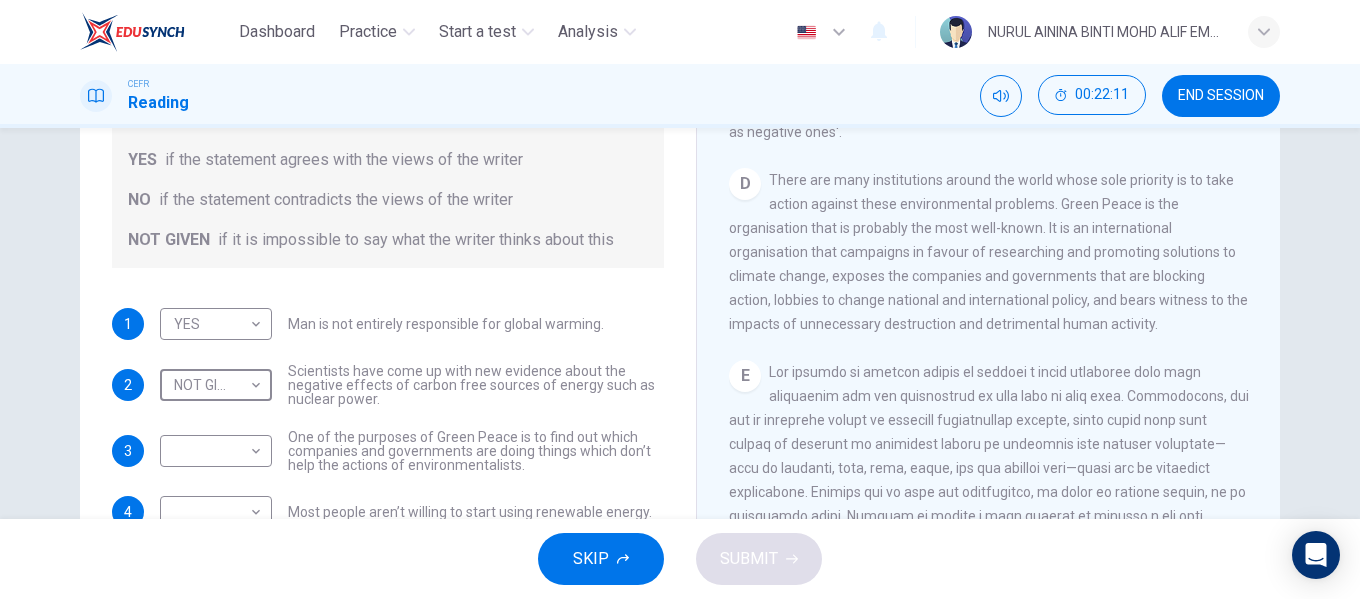 scroll, scrollTop: 1159, scrollLeft: 0, axis: vertical 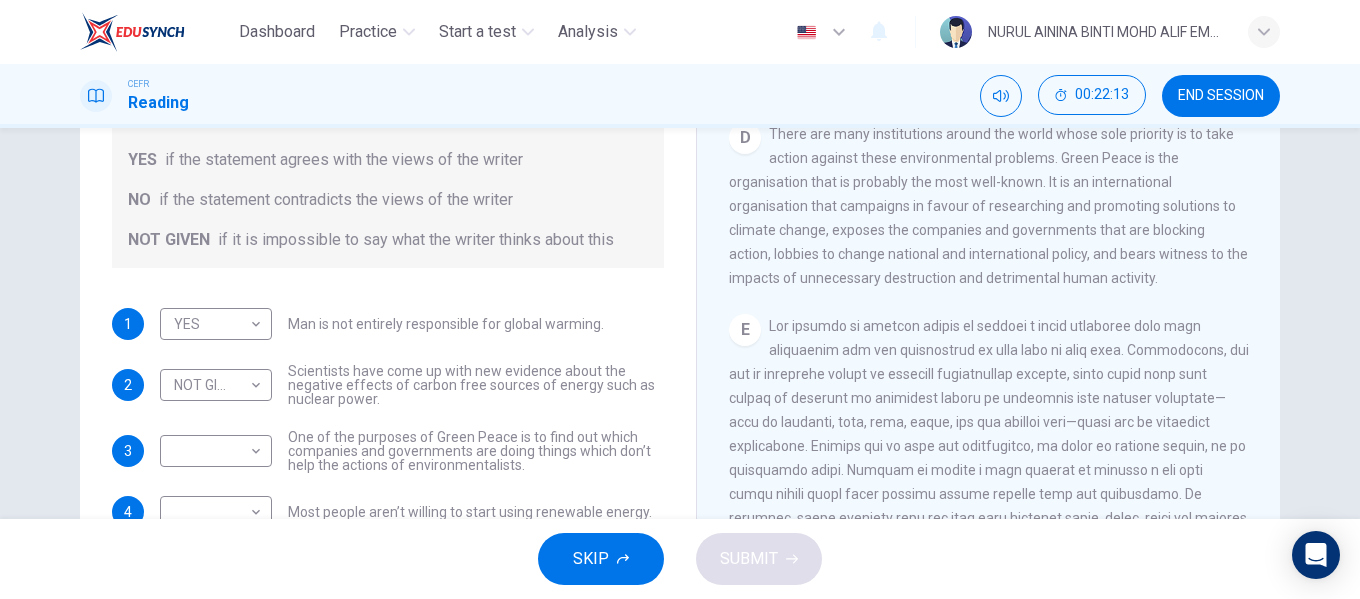 drag, startPoint x: 1256, startPoint y: 352, endPoint x: 1247, endPoint y: 308, distance: 44.911022 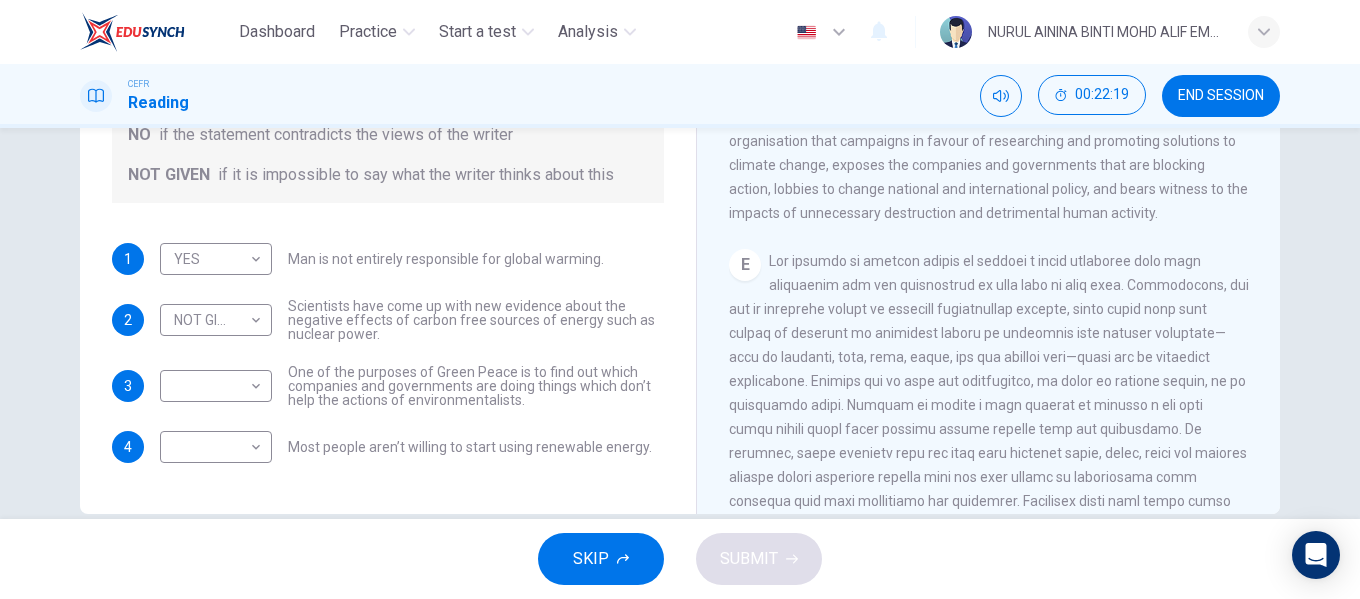 scroll, scrollTop: 384, scrollLeft: 0, axis: vertical 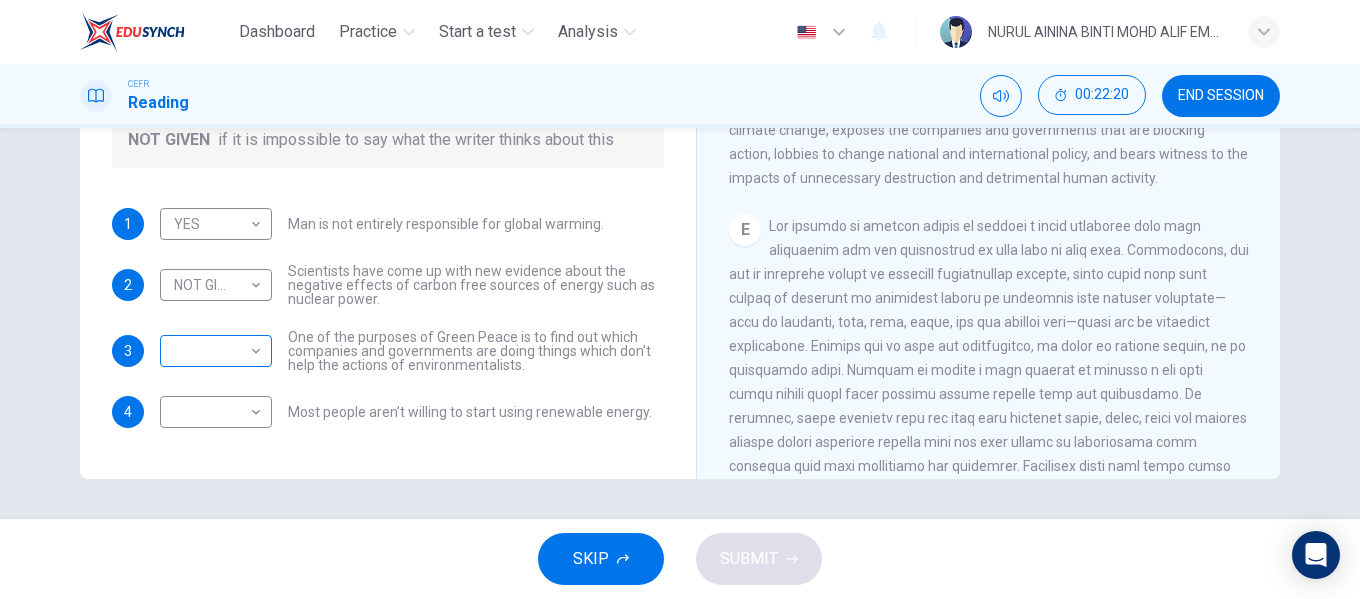 click on "Dashboard Practice Start a test Analysis English en ​ NURUL AININA BINTI MOHD ALIF EMPATI CEFR Reading 00:22:20 END SESSION Question 37 Do the following statements agree with the information given in the Reading Passage? In the boxes below, write YES if the statement agrees with the views of the writer NO if the statement contradicts the views of the writer NOT GIVEN if it is impossible to say what the writer thinks about this 1 YES YES ​ Man is not entirely responsible for global warming. 2 NOT GIVEN NOT GIVEN ​ Scientists have come up with new evidence about the negative effects of carbon free sources of energy such as nuclear power. 3 ​ ​ One of the purposes of Green Peace is to find out which companies and governments are doing things which don’t help the actions of environmentalists. 4 ​ ​ Most people aren’t willing to start using renewable energy. The Climate of the Earth CLICK TO ZOOM Click to Zoom A B C D E SKIP SUBMIT EduSynch - Online Language Proficiency Testing" at bounding box center [680, 299] 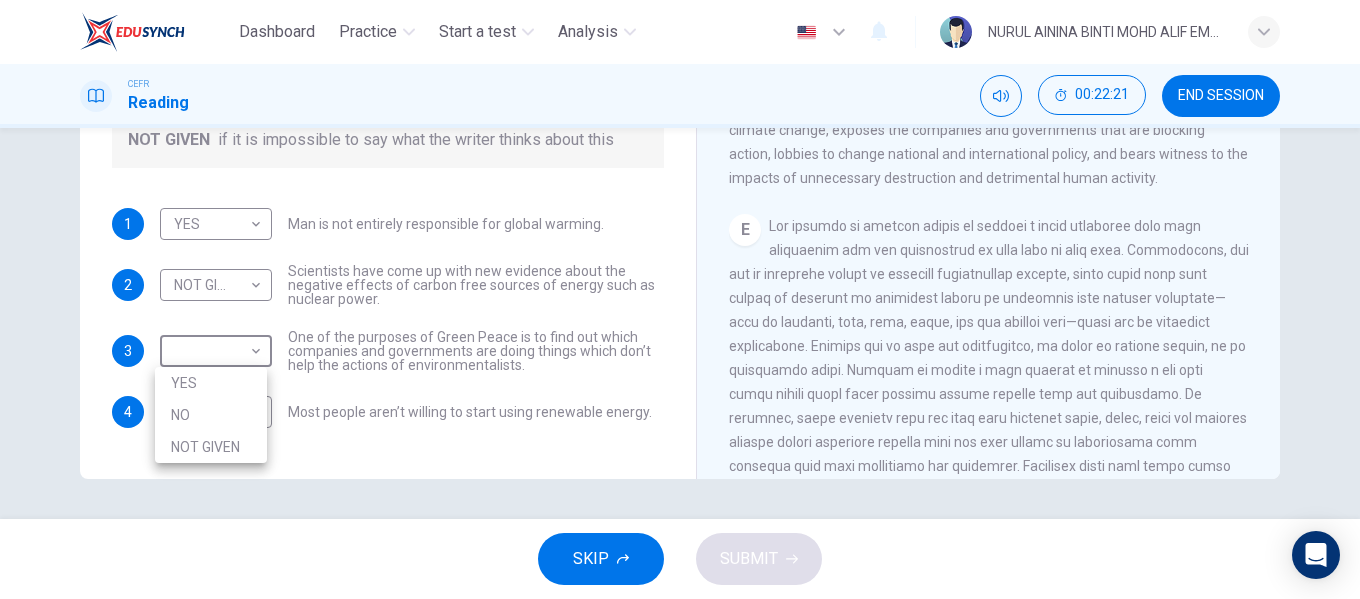 click on "NO" at bounding box center (211, 415) 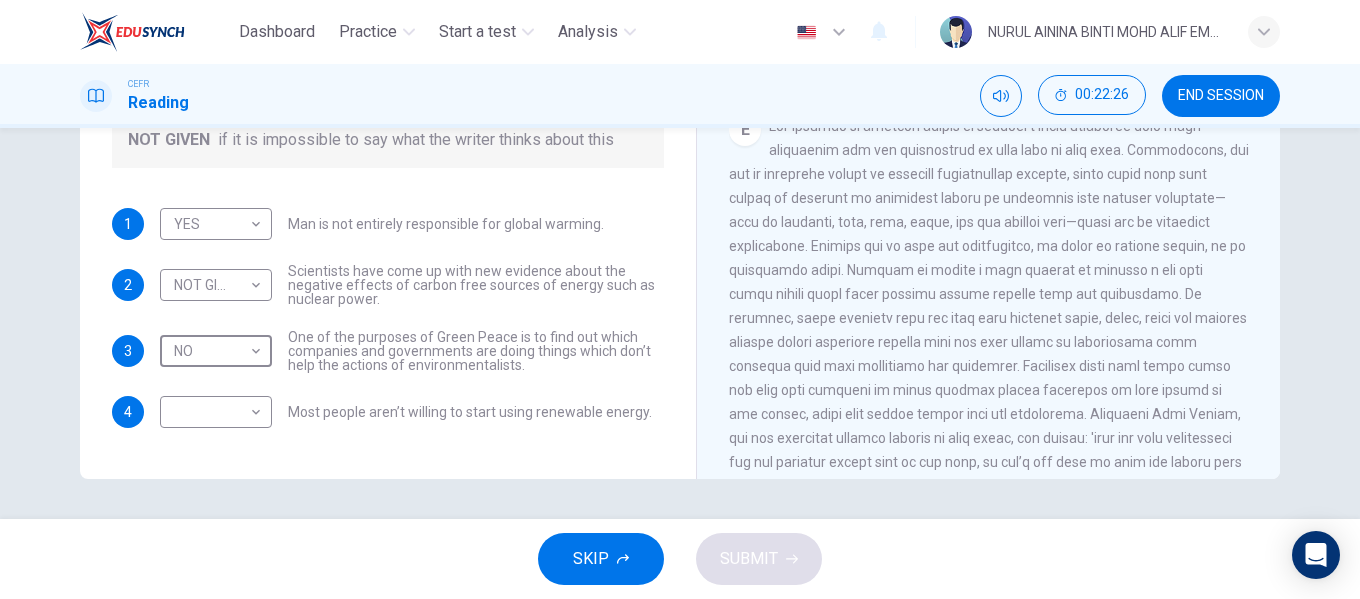 scroll, scrollTop: 1359, scrollLeft: 0, axis: vertical 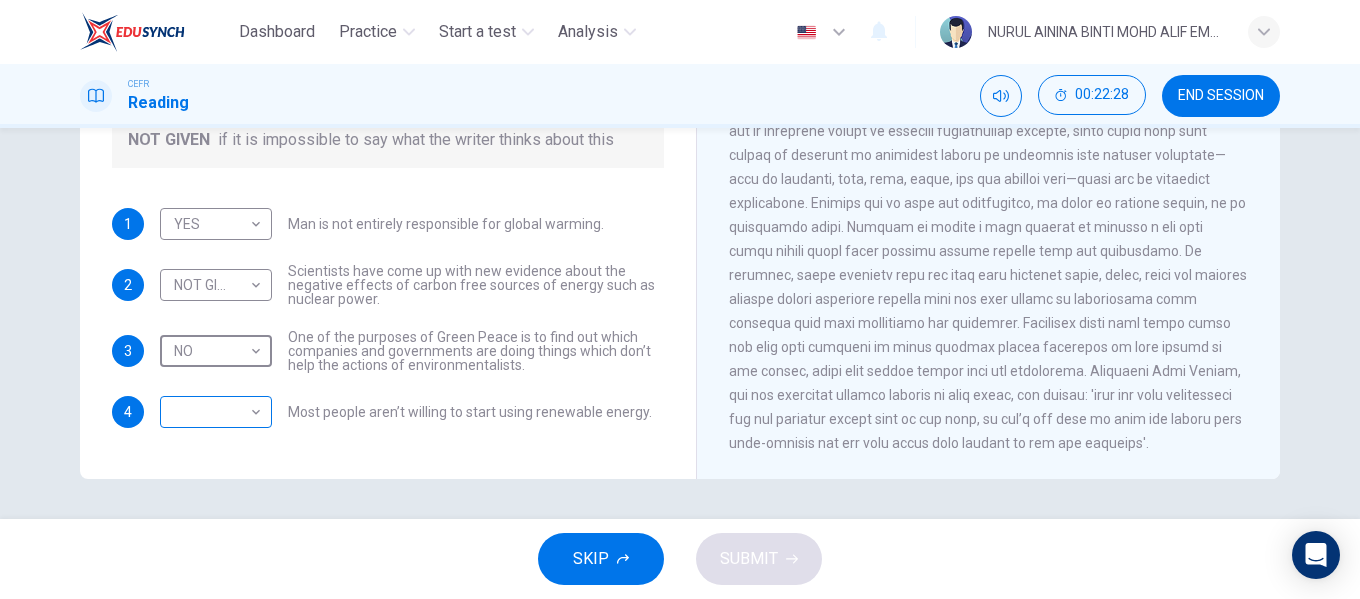click on "Dashboard Practice Start a test Analysis English en ​ NURUL AININA BINTI MOHD ALIF EMPATI CEFR Reading 00:22:28 END SESSION Question 37 Do the following statements agree with the information given in the Reading Passage? In the boxes below, write YES if the statement agrees with the views of the writer NO if the statement contradicts the views of the writer NOT GIVEN if it is impossible to say what the writer thinks about this 1 YES YES ​ Man is not entirely responsible for global warming. 2 NOT GIVEN NOT GIVEN ​ Scientists have come up with new evidence about the negative effects of carbon free sources of energy such as nuclear power. 3 NO NO ​ One of the purposes of Green Peace is to find out which companies and governments are doing things which don’t help the actions of environmentalists. 4 ​ ​ Most people aren’t willing to start using renewable energy. The Climate of the Earth CLICK TO ZOOM Click to Zoom A B C D E SKIP SUBMIT EduSynch - Online Language Proficiency Testing
×" at bounding box center (680, 299) 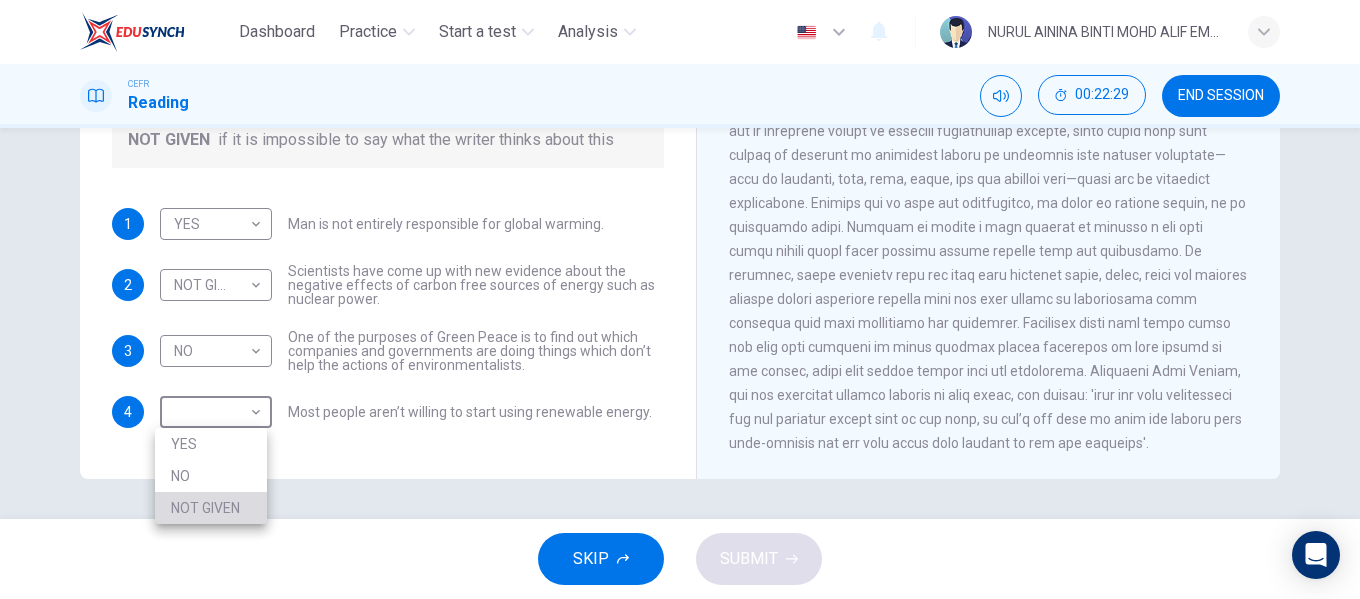 click on "NOT GIVEN" at bounding box center (211, 508) 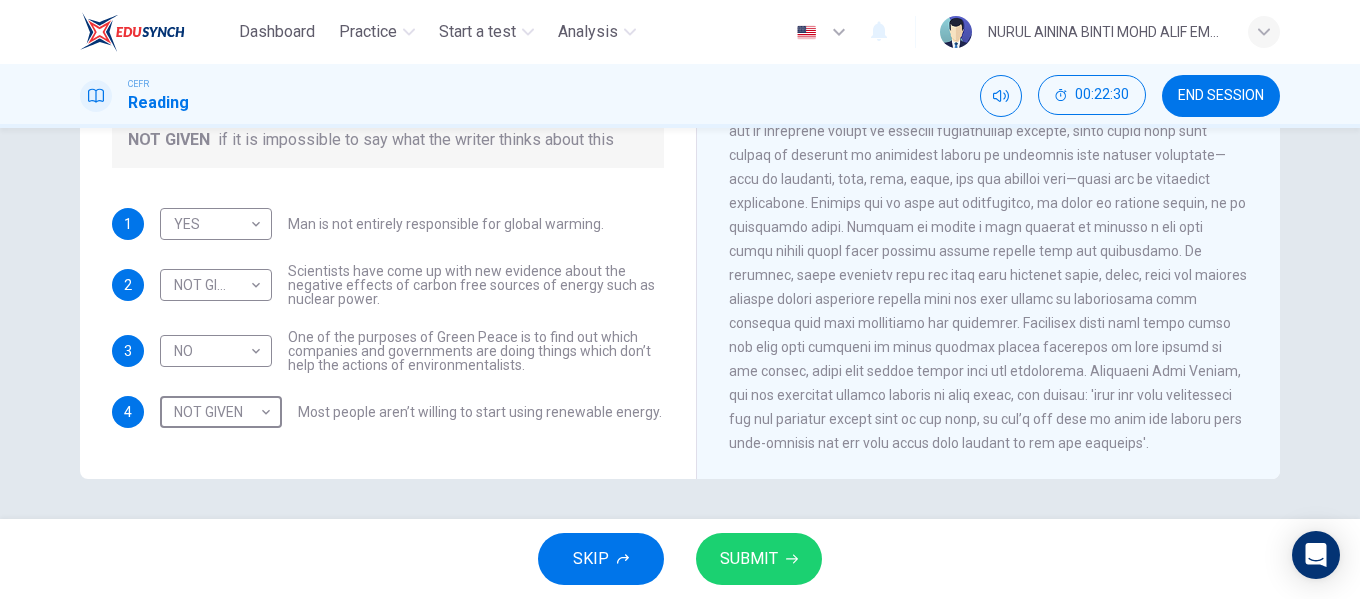 click on "SUBMIT" at bounding box center [749, 559] 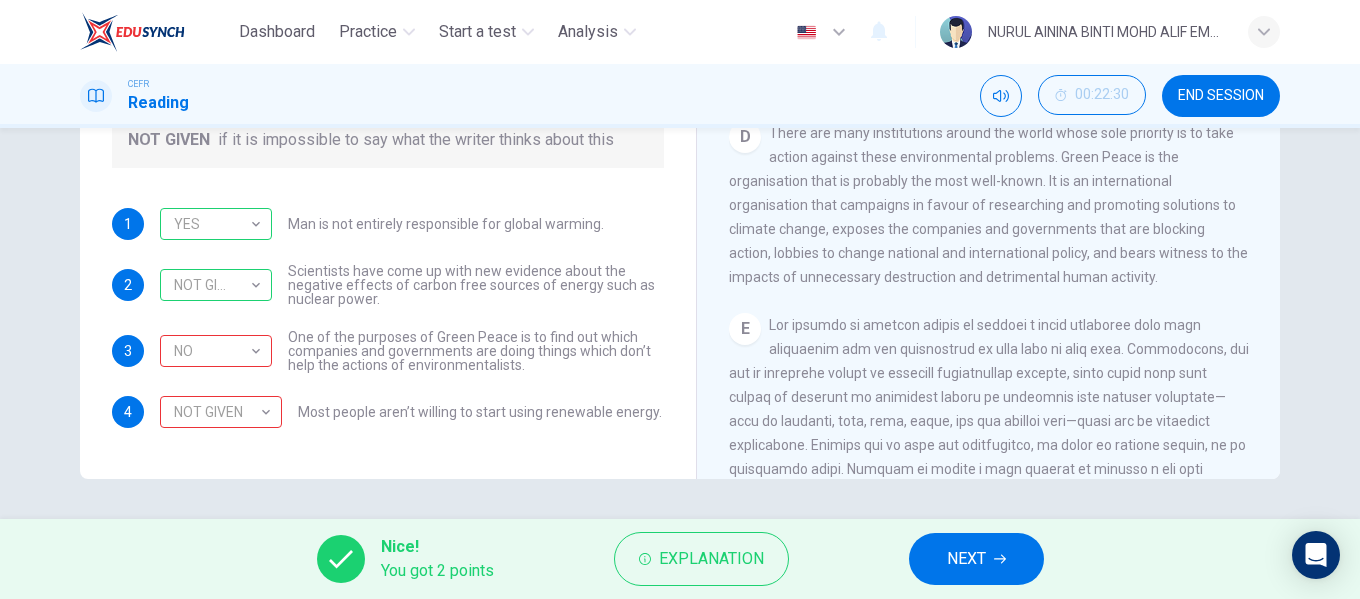 scroll, scrollTop: 1059, scrollLeft: 0, axis: vertical 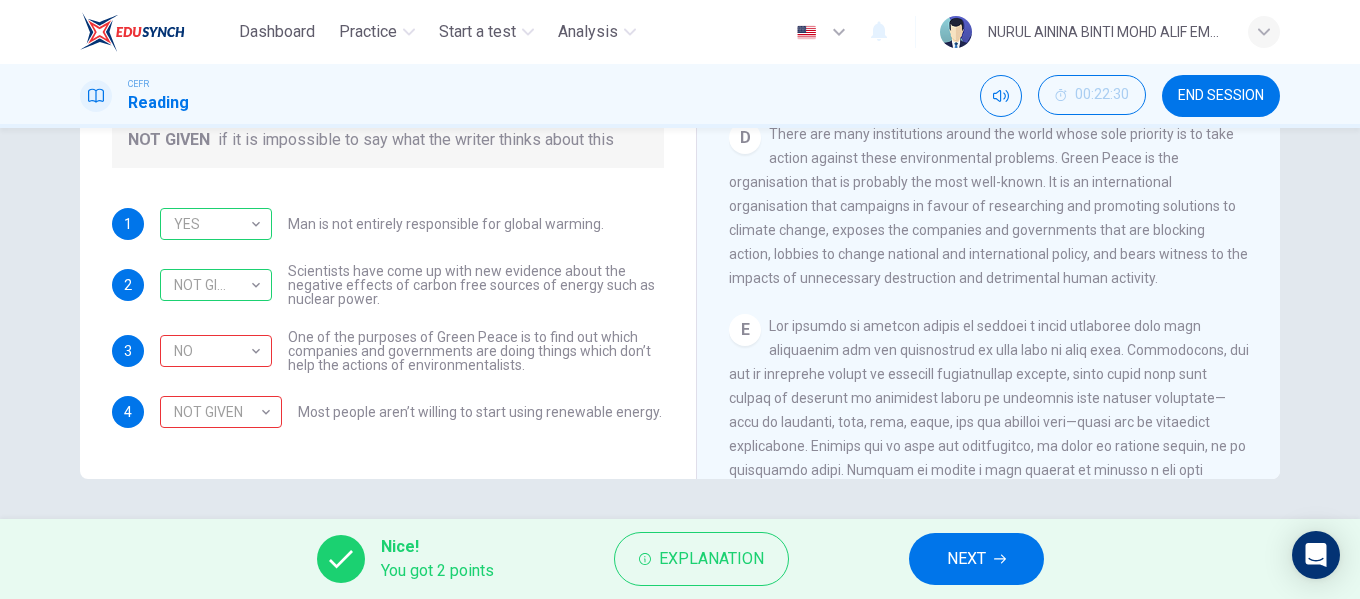 click on "NEXT" at bounding box center (966, 559) 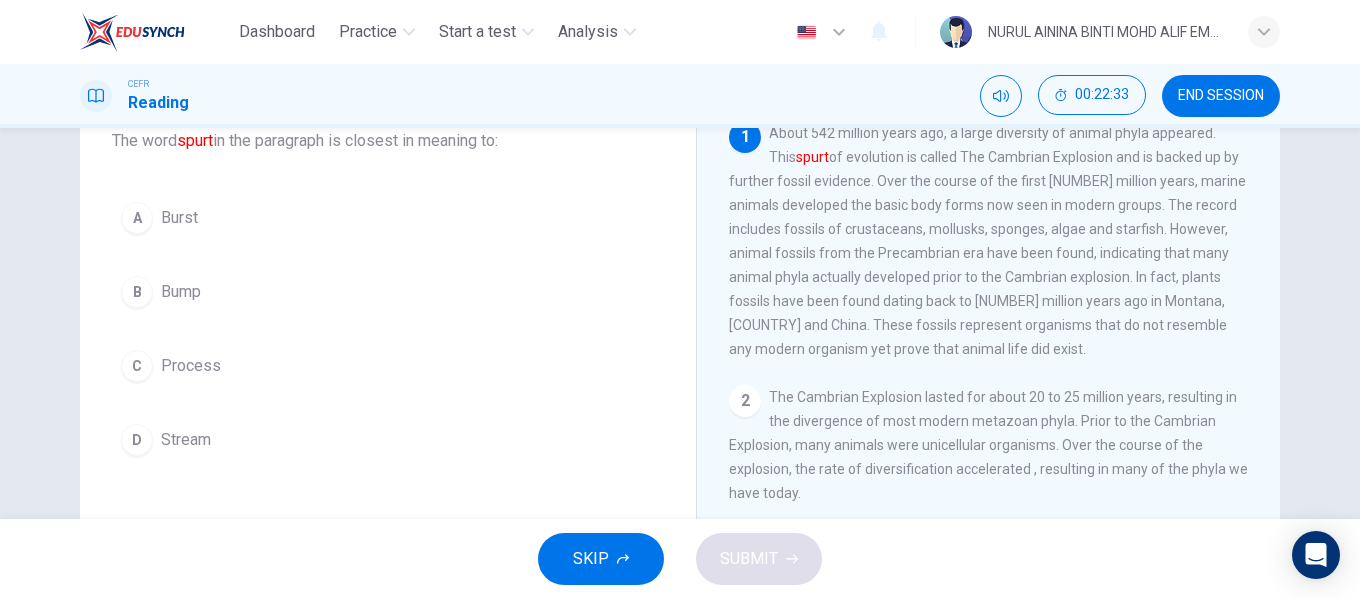 scroll, scrollTop: 100, scrollLeft: 0, axis: vertical 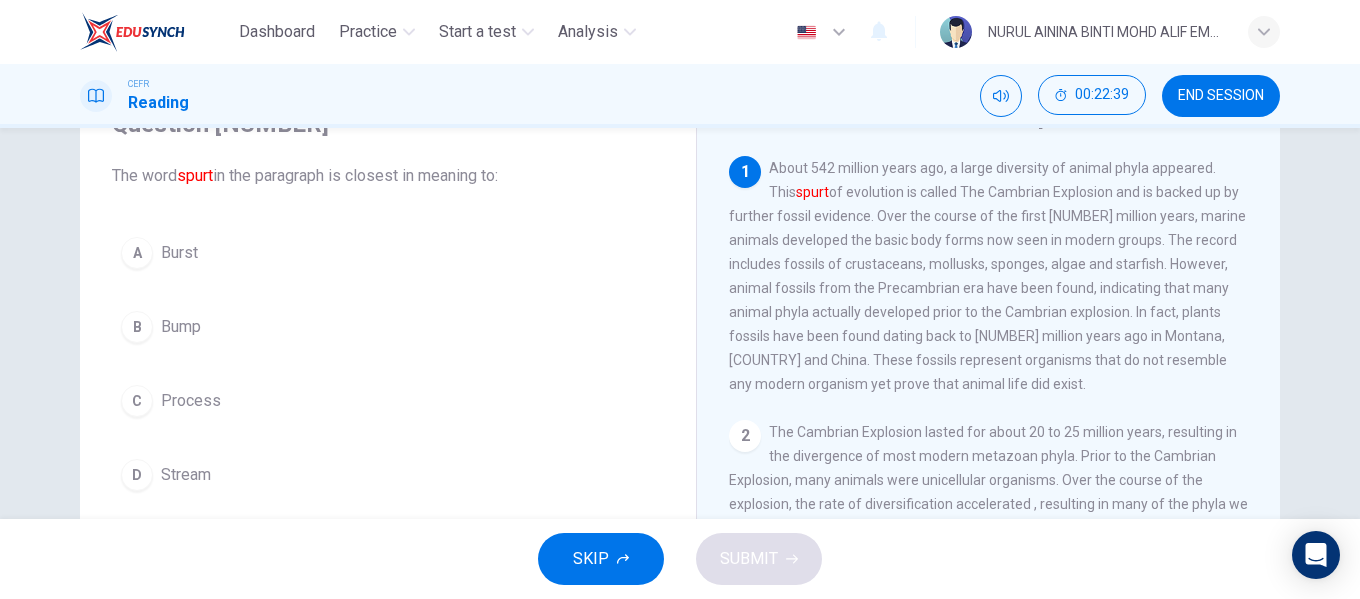 click on "Burst" at bounding box center (179, 253) 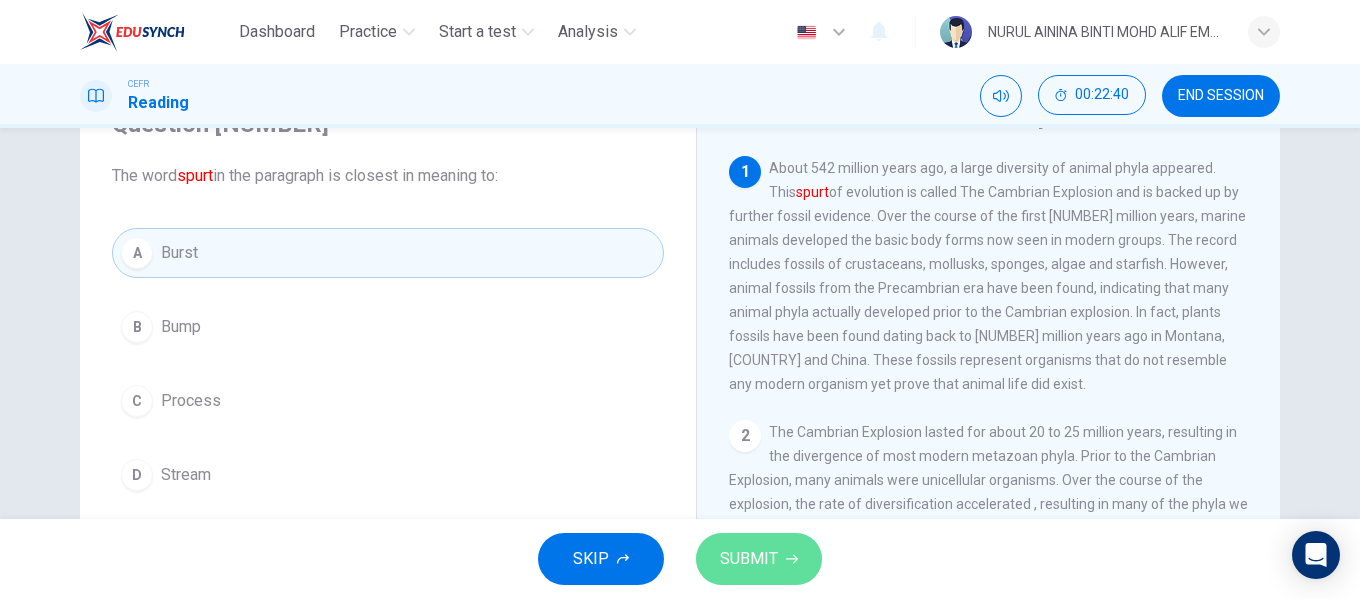 click on "SUBMIT" at bounding box center [749, 559] 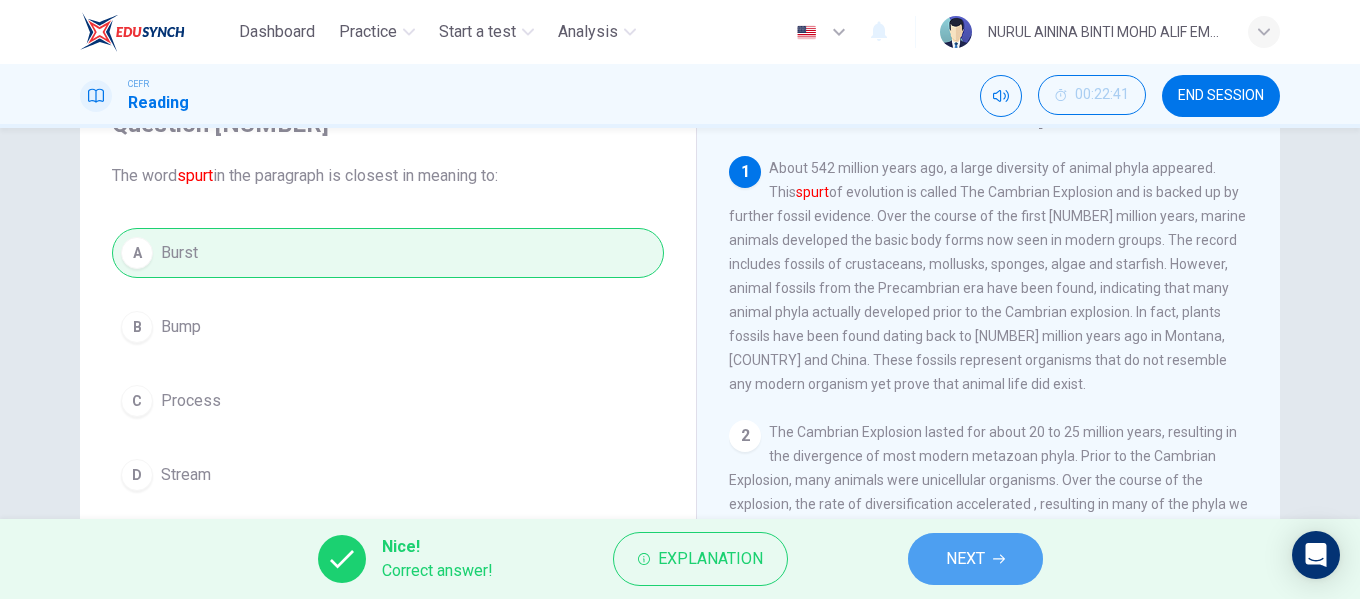 click on "NEXT" at bounding box center (965, 559) 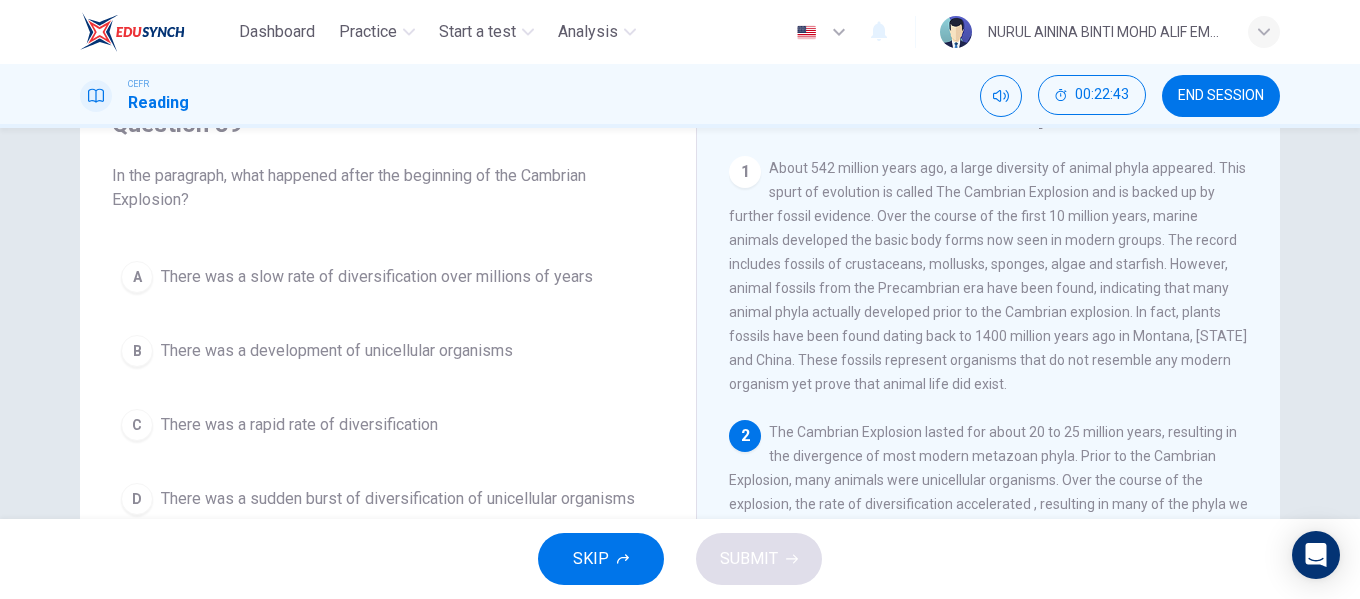 scroll, scrollTop: 100, scrollLeft: 0, axis: vertical 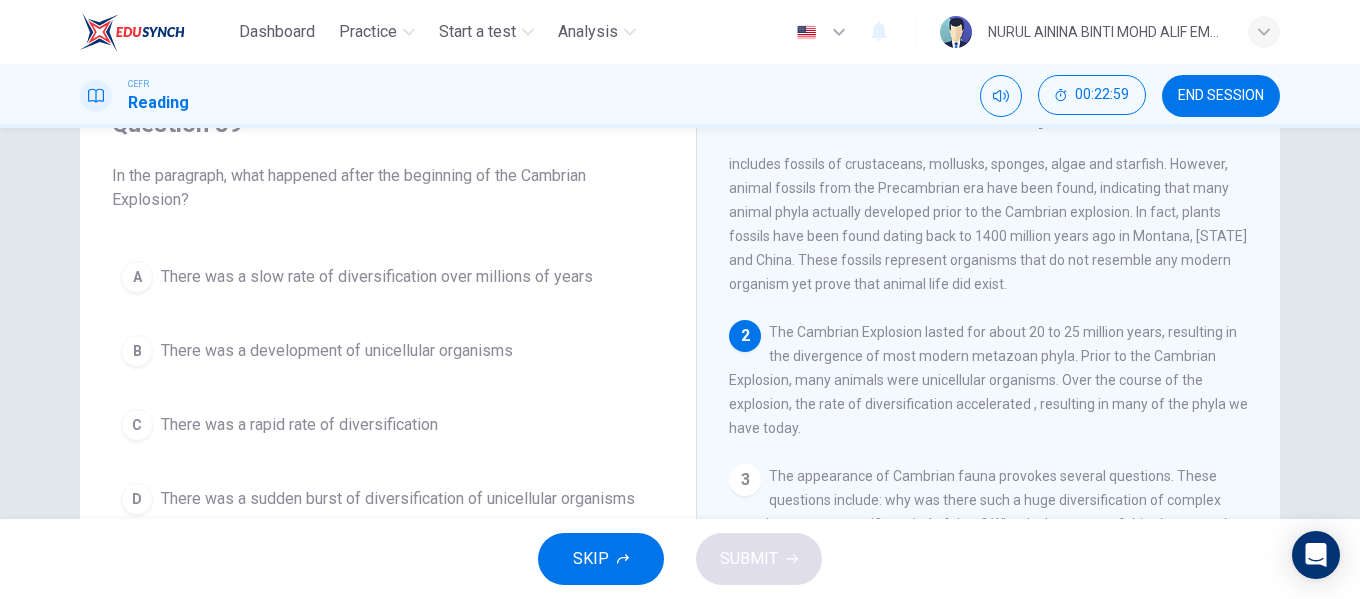 click on "There was a rapid rate of diversification" at bounding box center [377, 277] 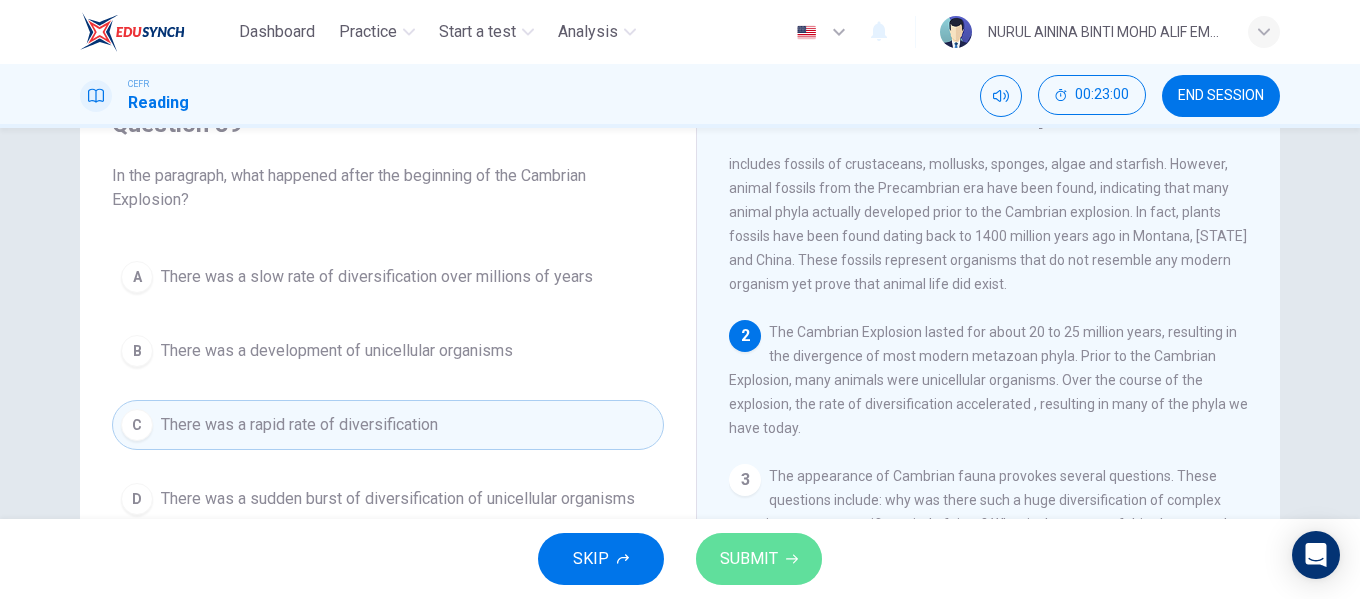 click on "SUBMIT" at bounding box center [759, 559] 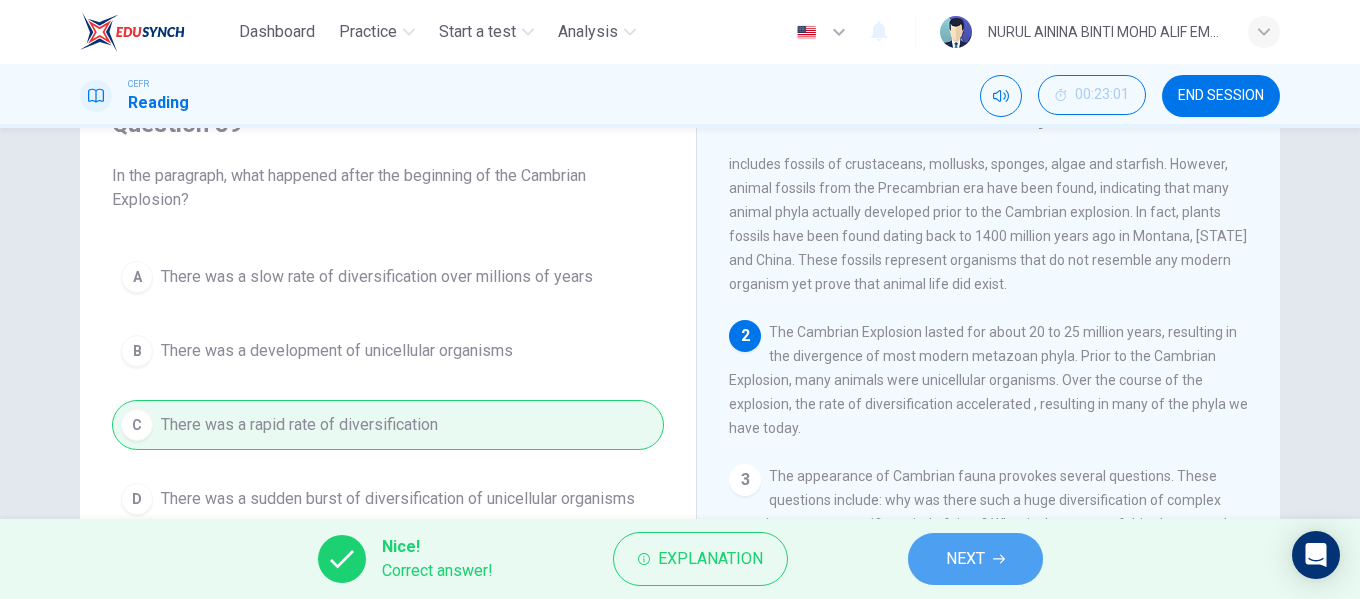 click on "NEXT" at bounding box center (965, 559) 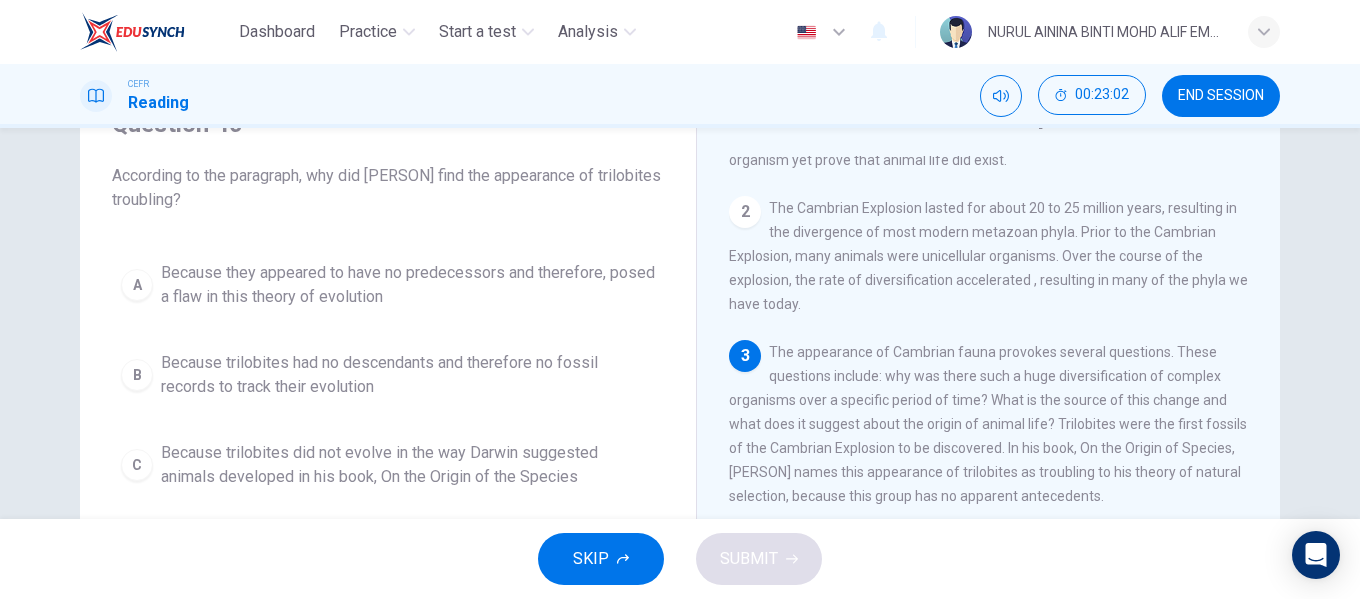 scroll, scrollTop: 300, scrollLeft: 0, axis: vertical 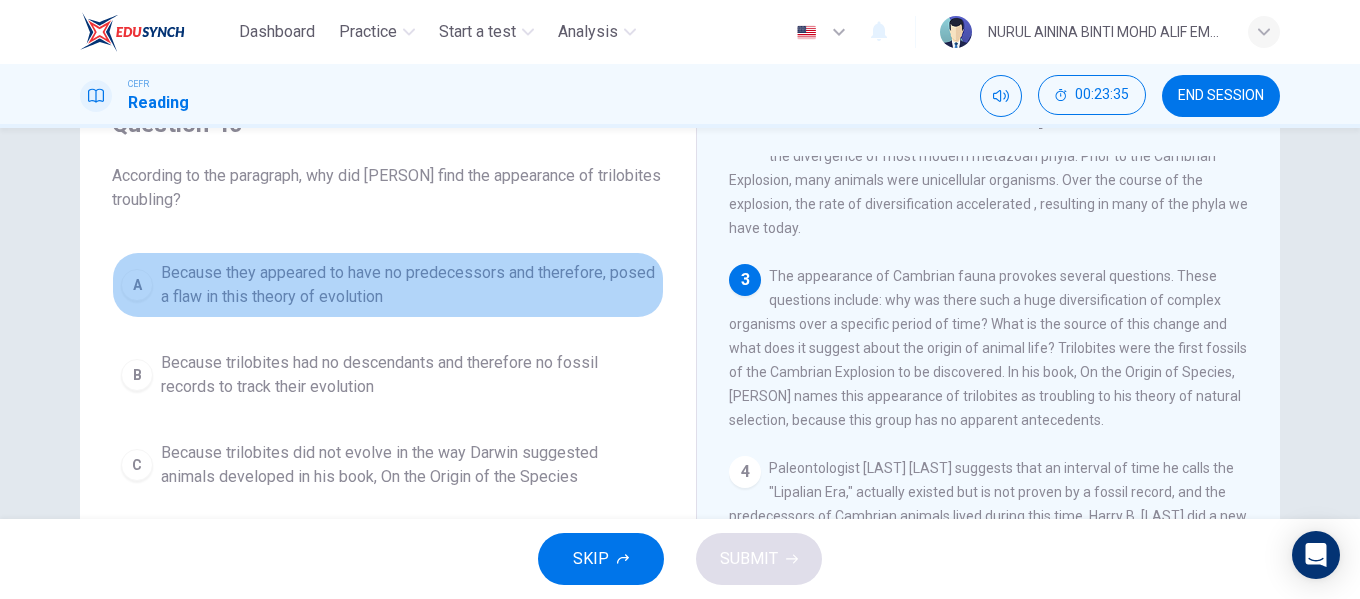 click on "Because they appeared to have no predecessors and therefore, posed a flaw in this theory of evolution" at bounding box center (408, 285) 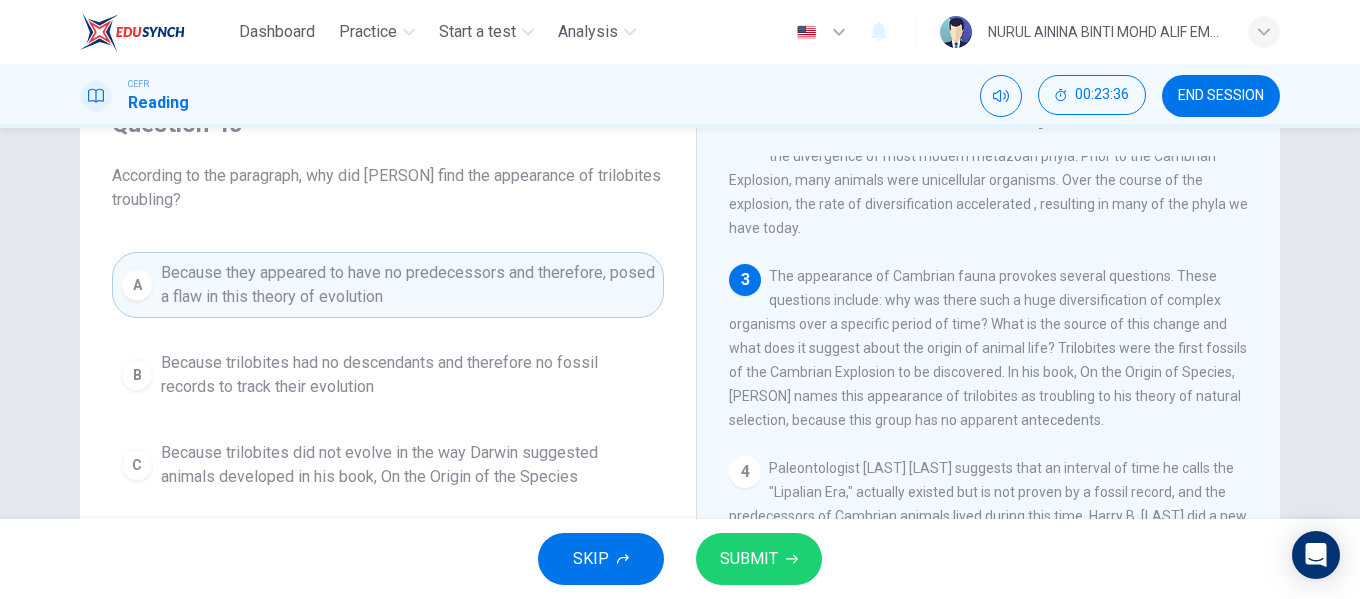 click on "SUBMIT" at bounding box center (749, 559) 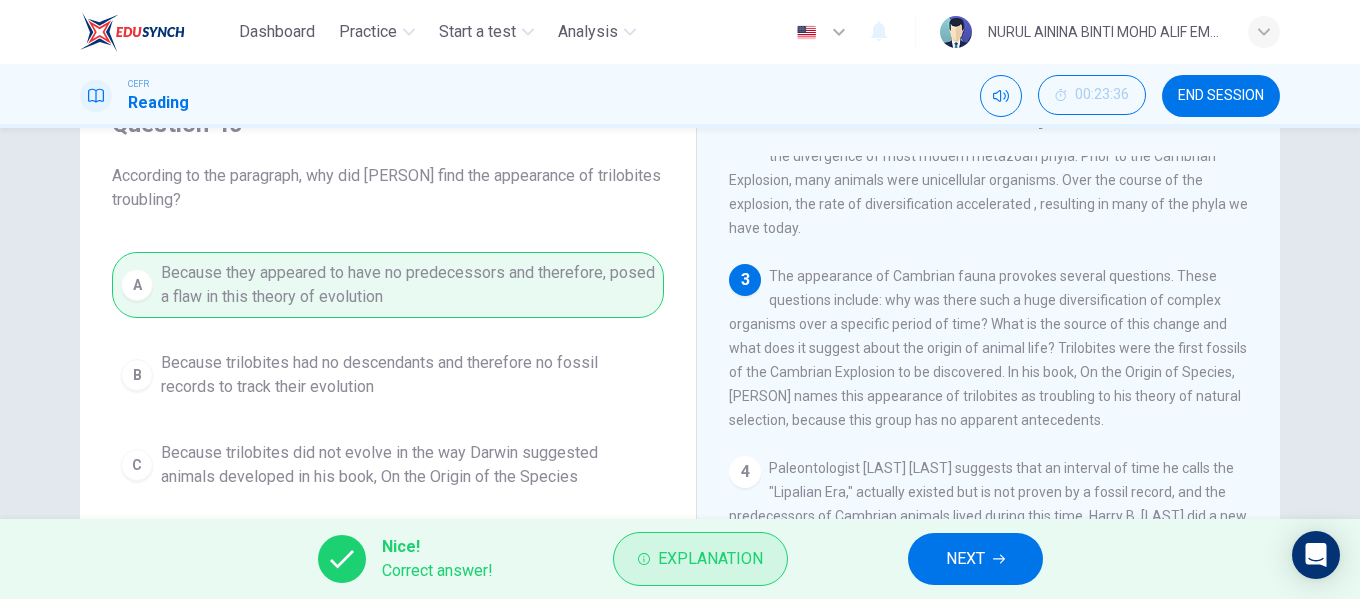 click on "Explanation" at bounding box center [710, 559] 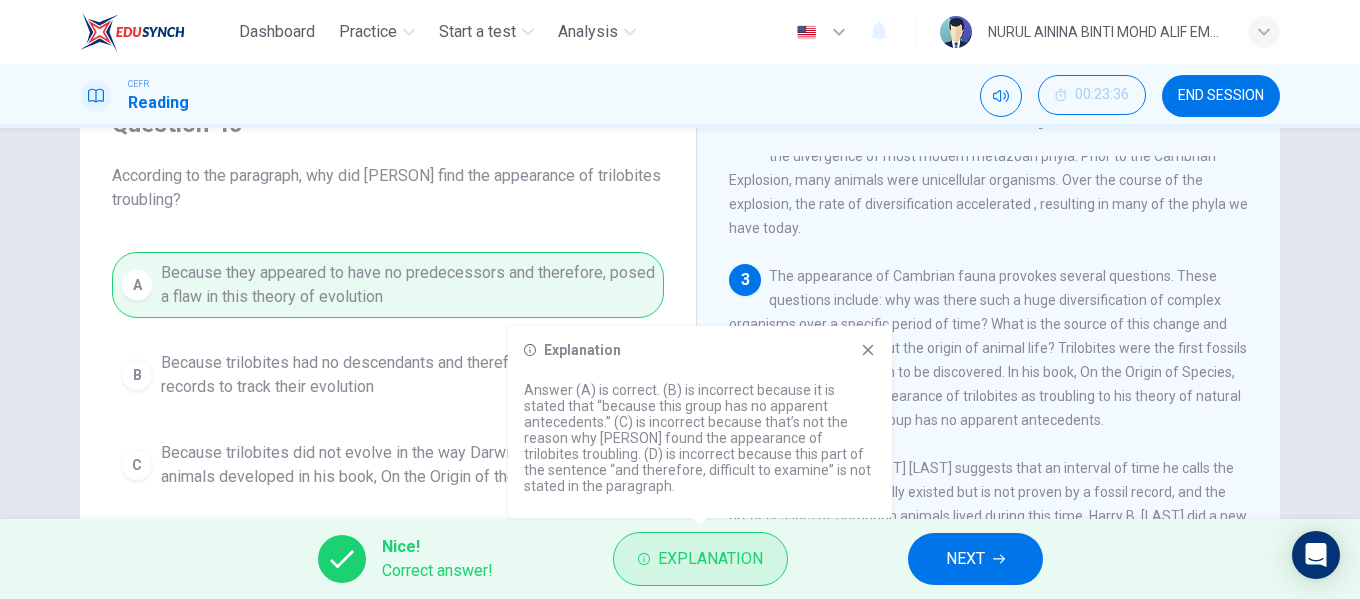click on "Explanation" at bounding box center (710, 559) 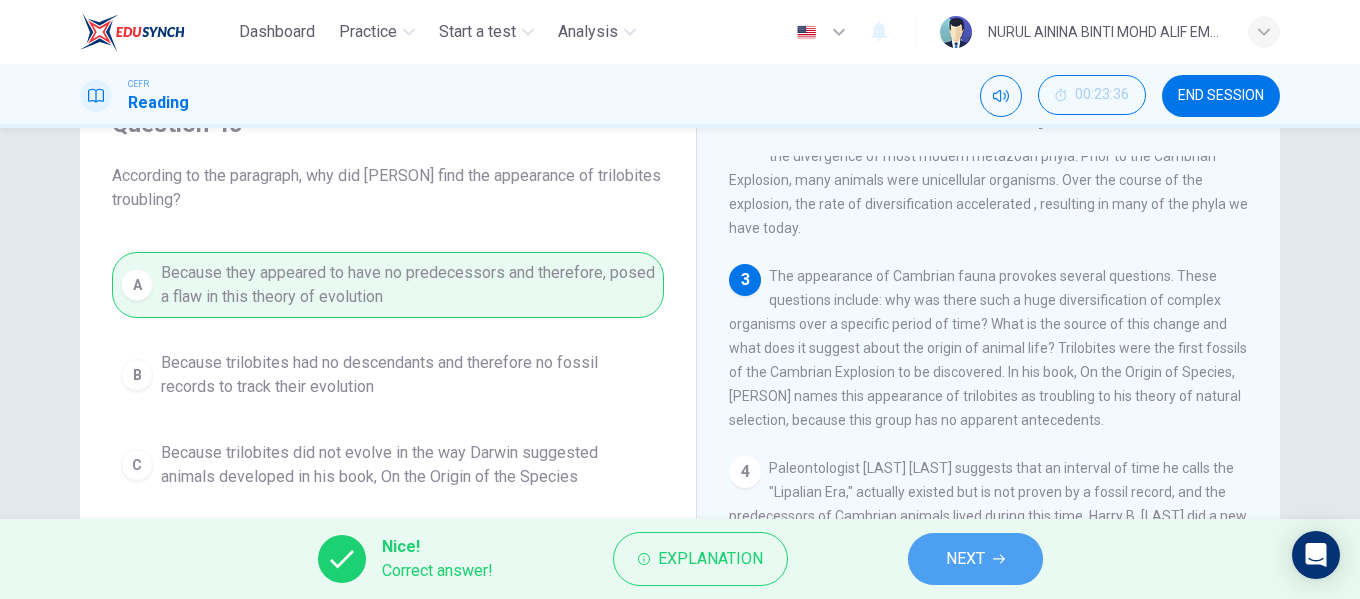 click on "NEXT" at bounding box center (975, 559) 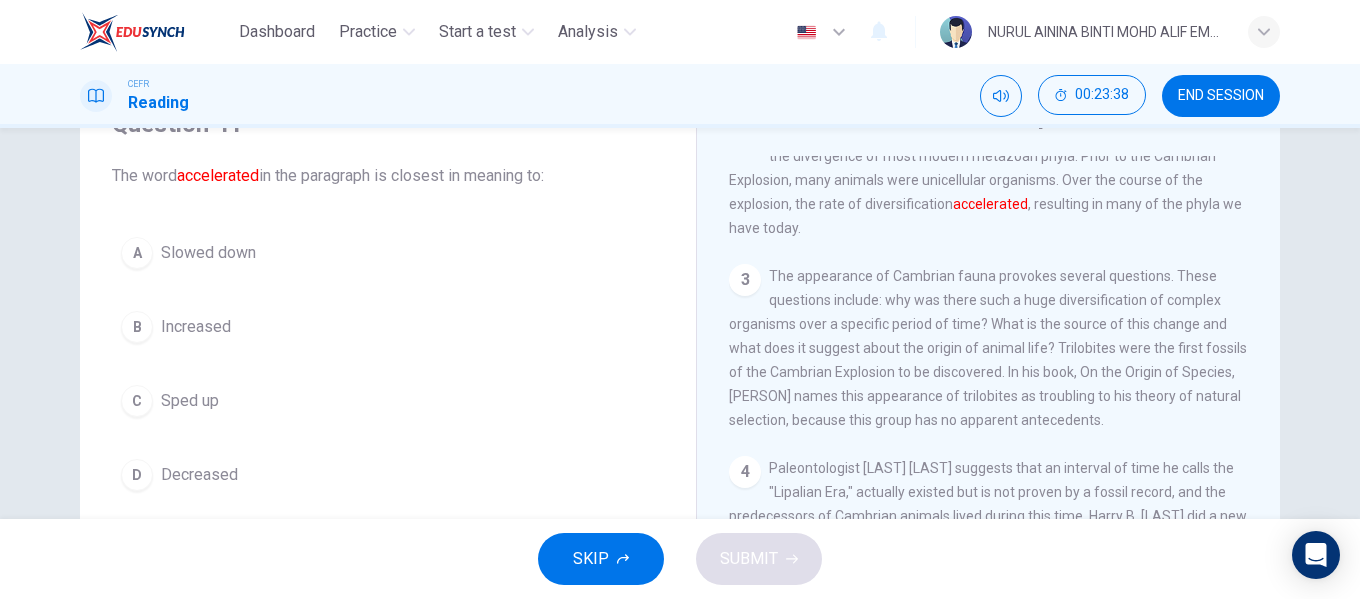 click on "C Sped up" at bounding box center (388, 401) 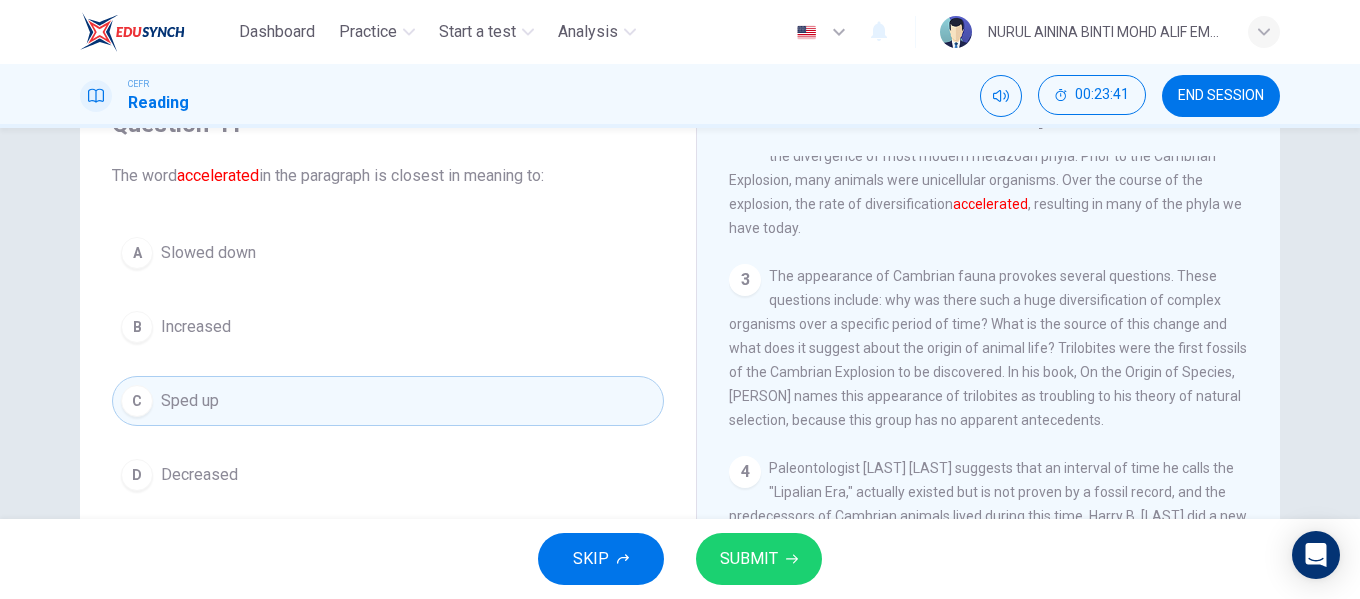 click on "SUBMIT" at bounding box center [749, 559] 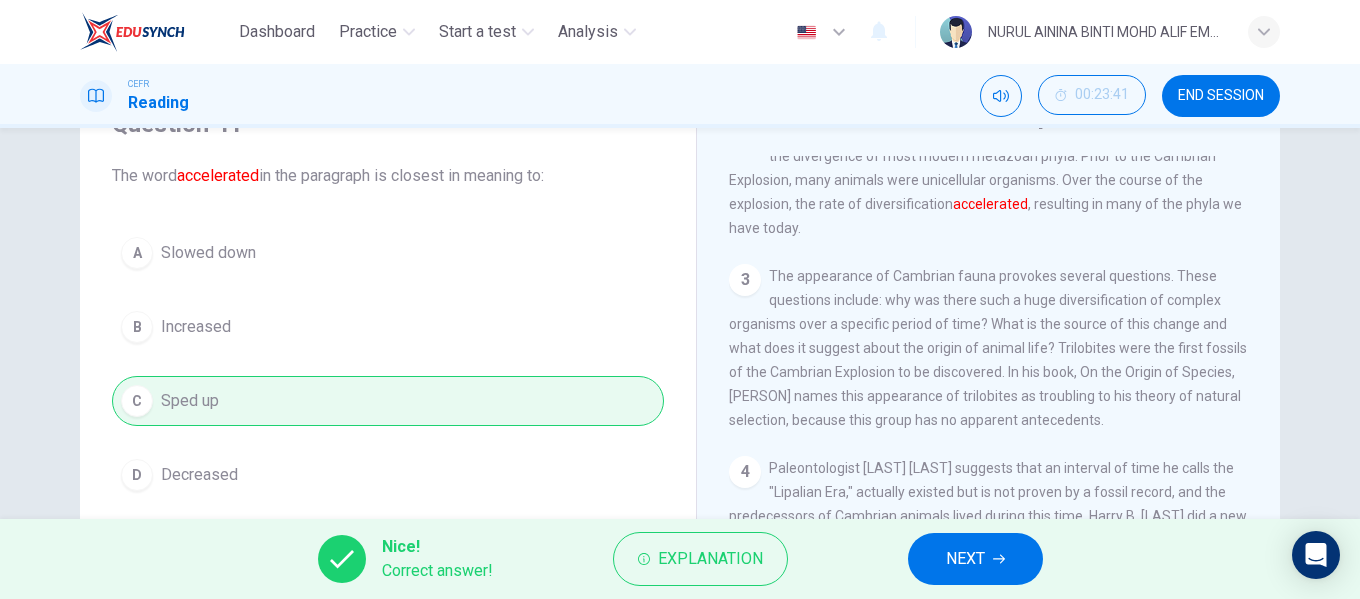 click on "NEXT" at bounding box center [965, 559] 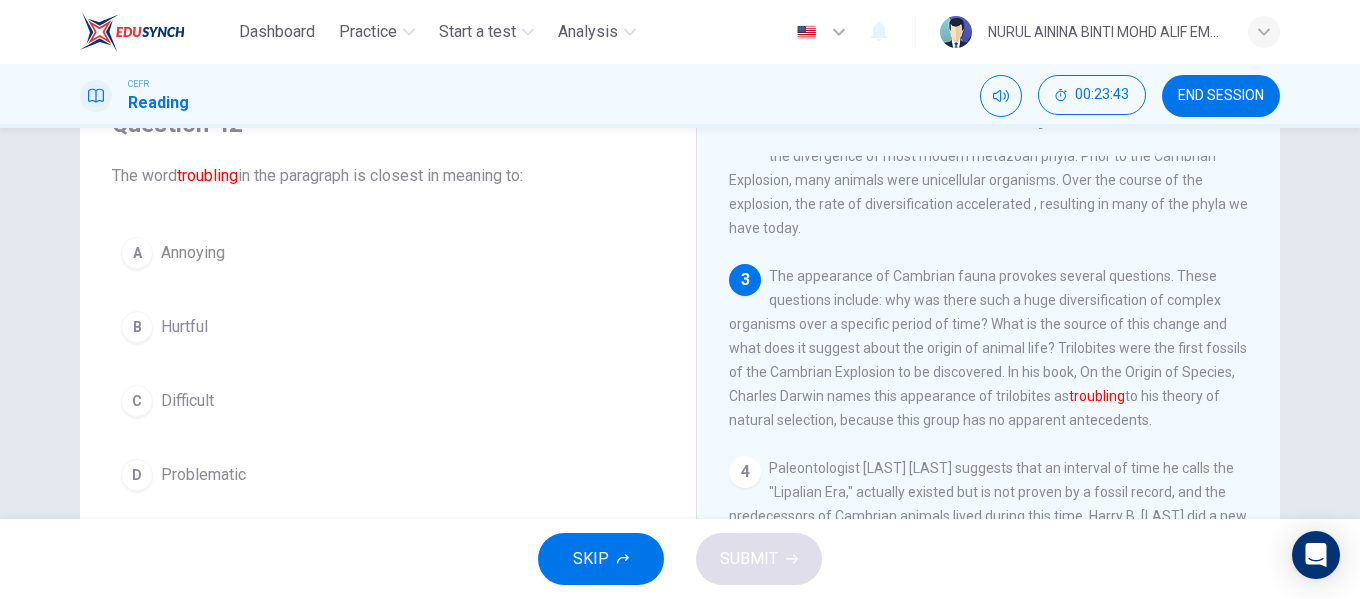 click on "Problematic" at bounding box center [193, 253] 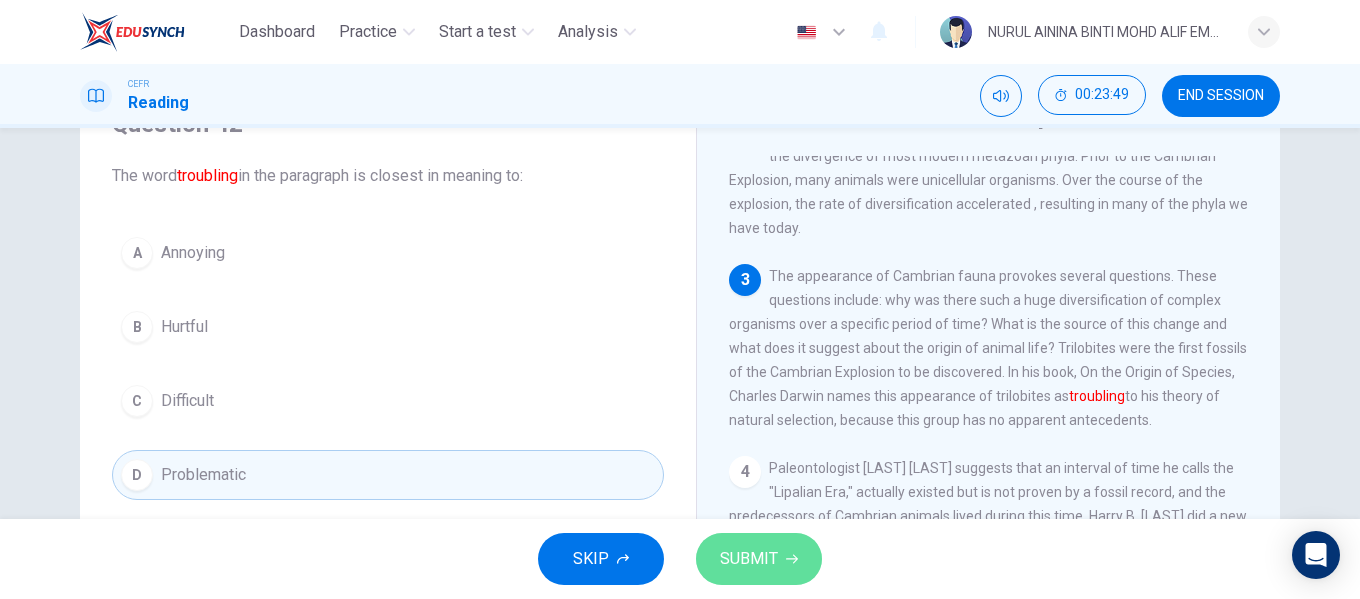 click on "SUBMIT" at bounding box center (749, 559) 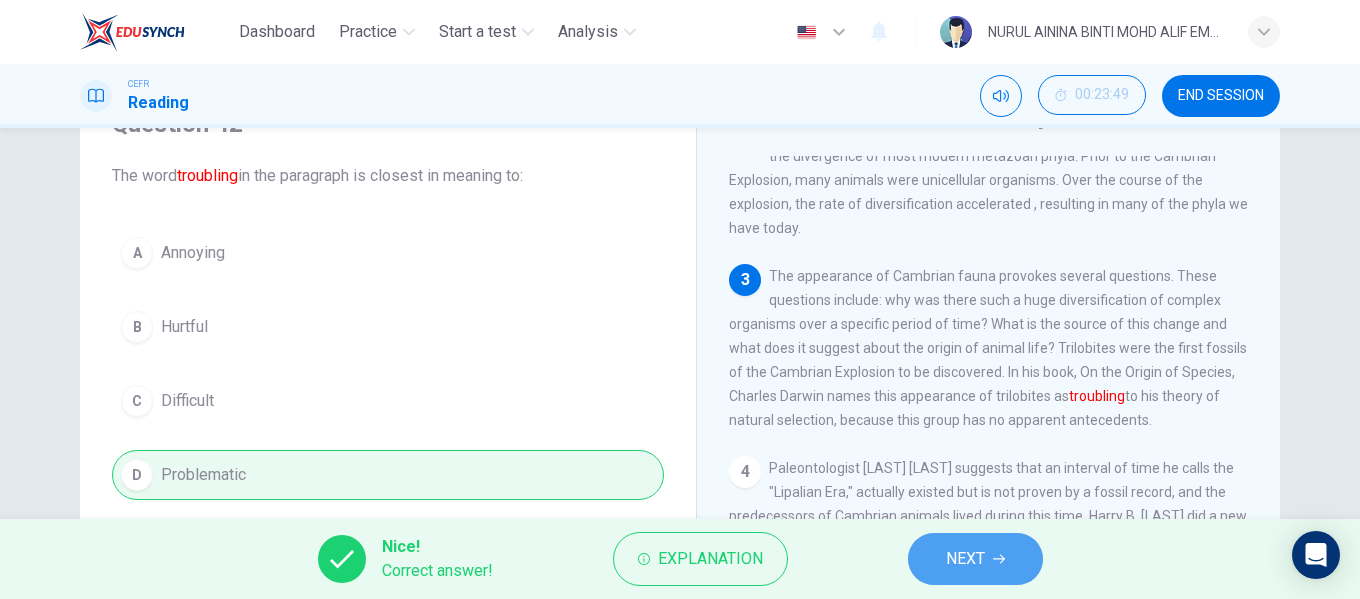 click on "NEXT" at bounding box center [965, 559] 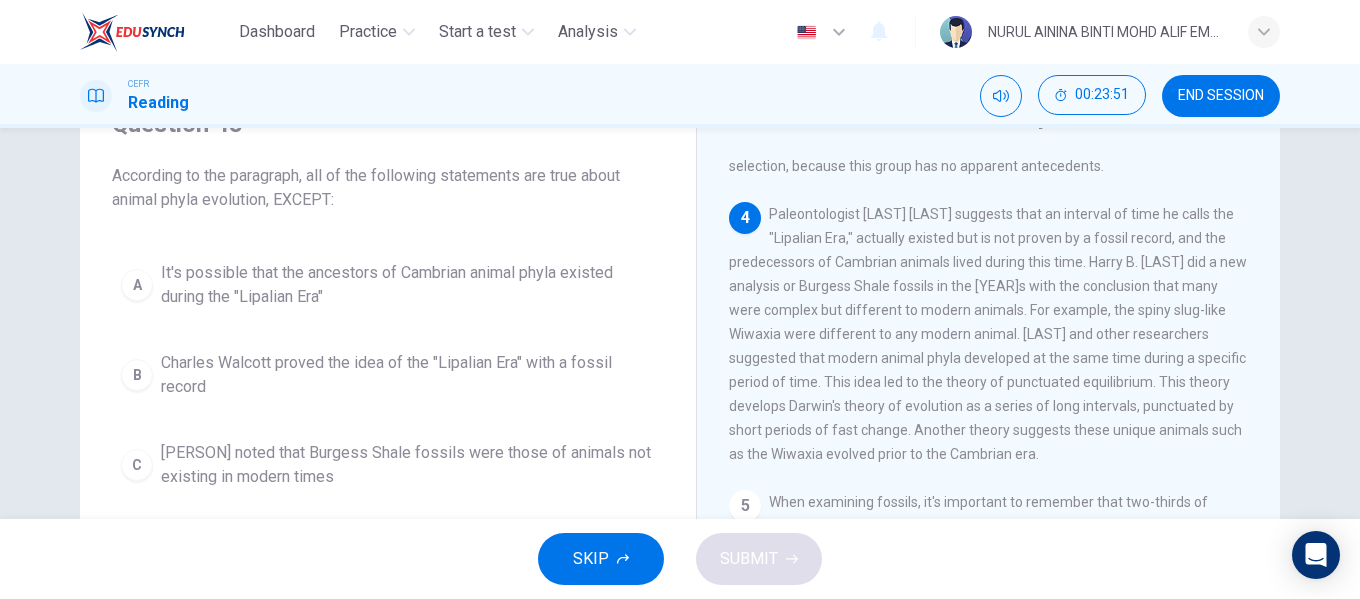 scroll, scrollTop: 600, scrollLeft: 0, axis: vertical 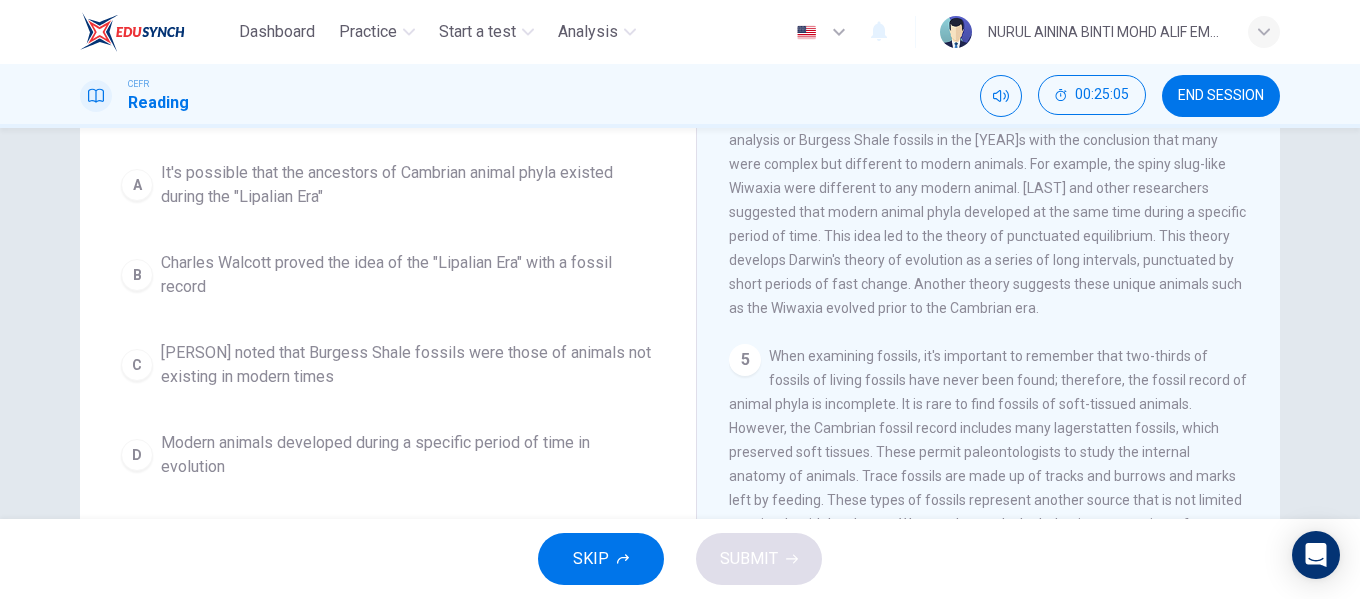 click on "[PERSON] noted that Burgess Shale fossils were those of animals not existing in modern times" at bounding box center [408, 185] 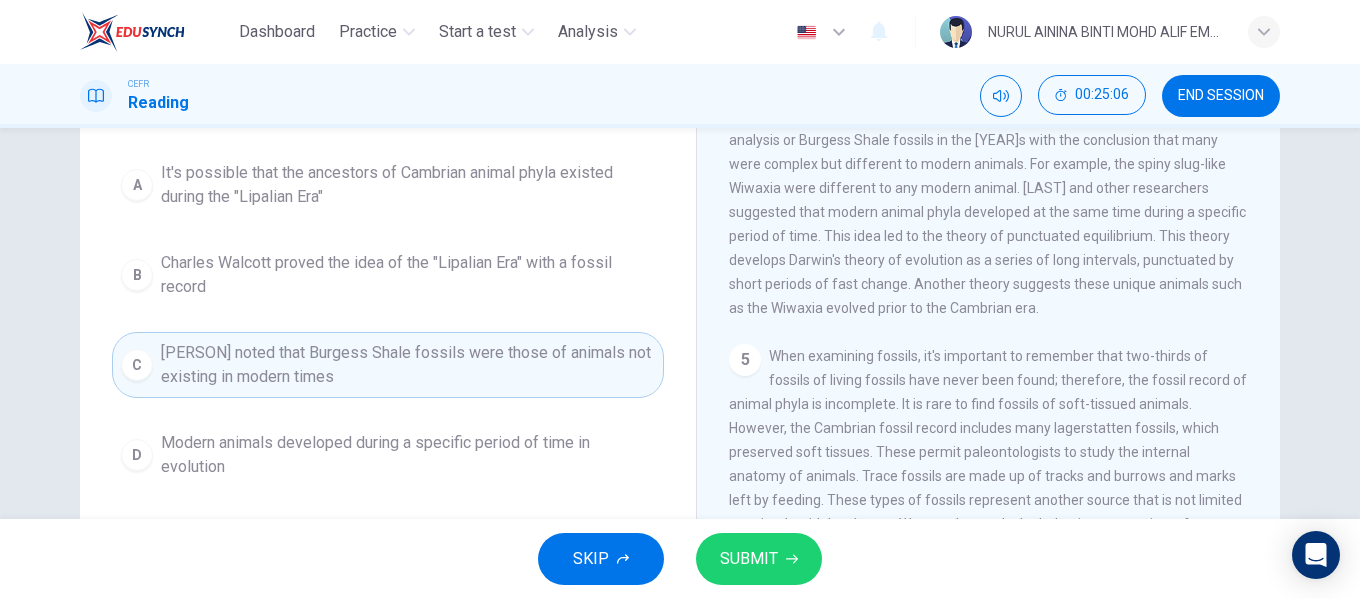 click on "SUBMIT" at bounding box center (759, 559) 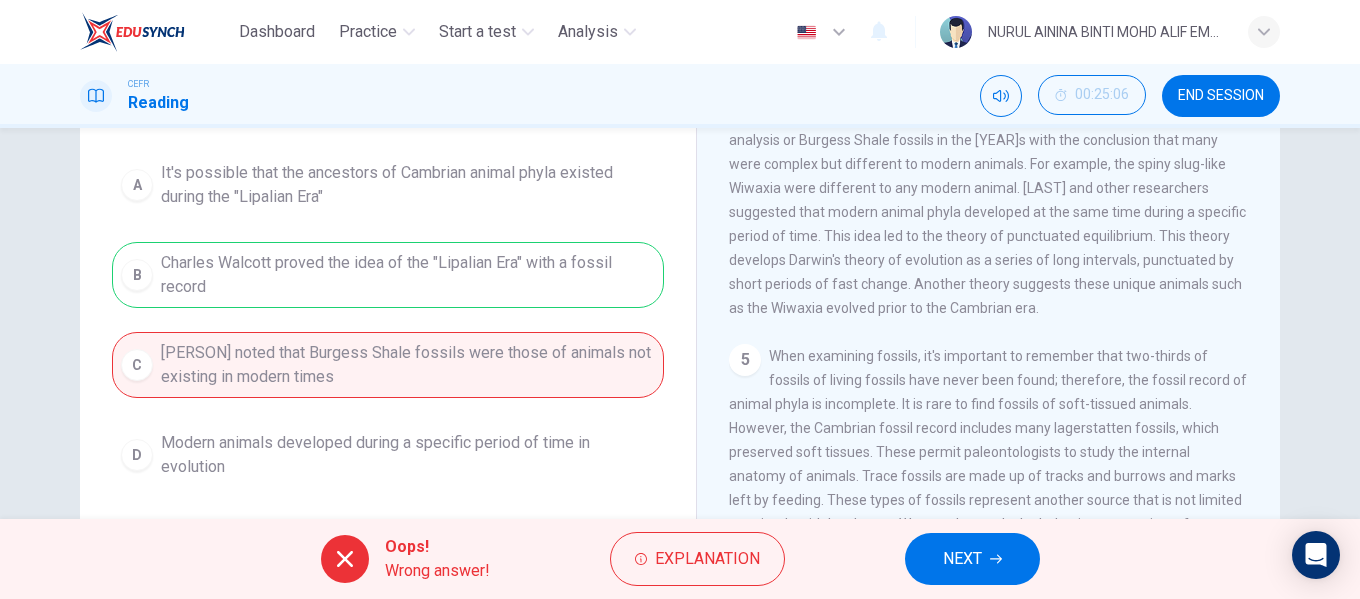 click on "NEXT" at bounding box center [962, 559] 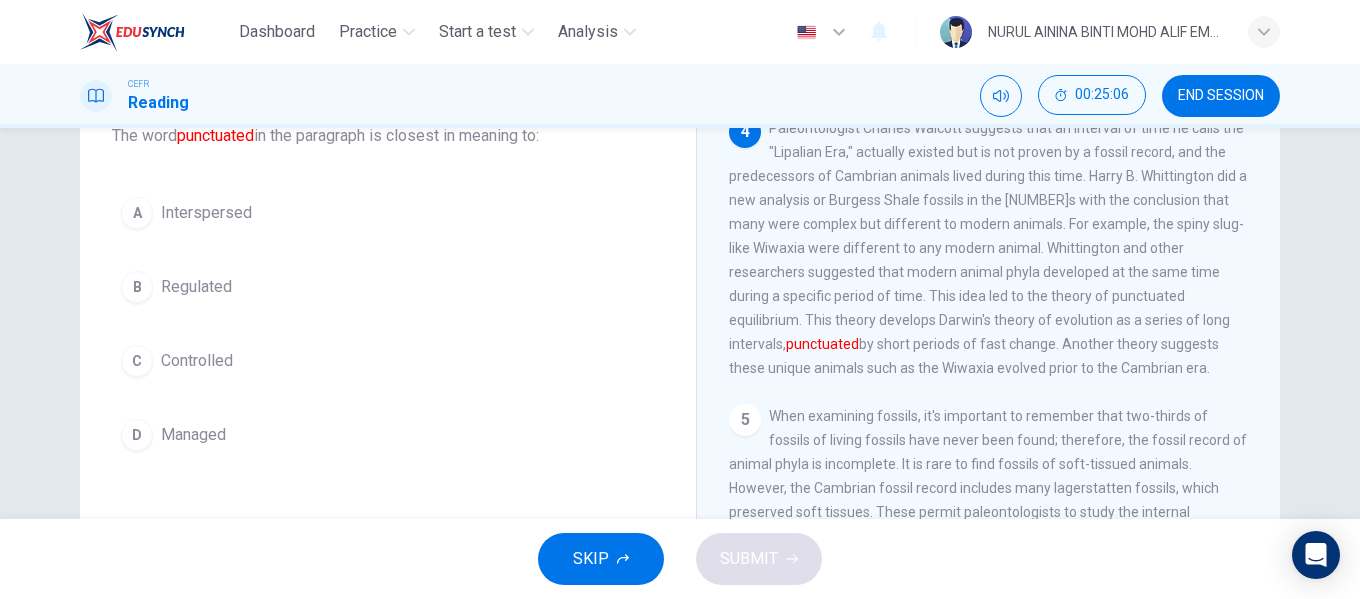 scroll, scrollTop: 76, scrollLeft: 0, axis: vertical 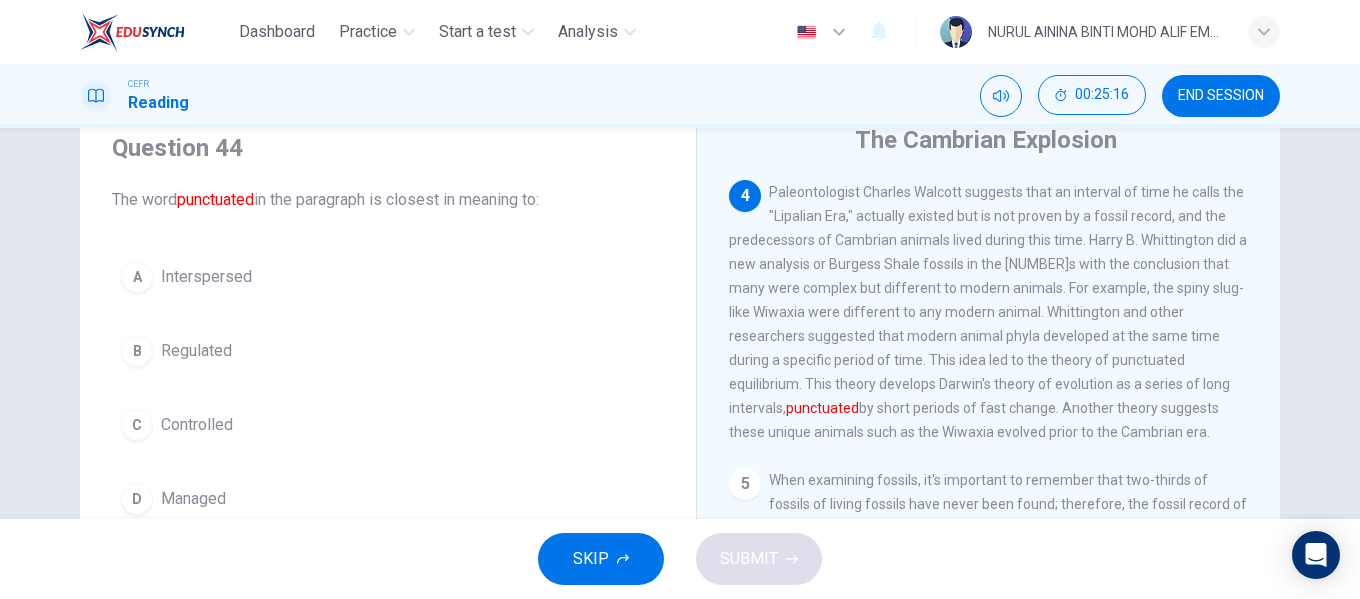 click on "Regulated" at bounding box center (206, 277) 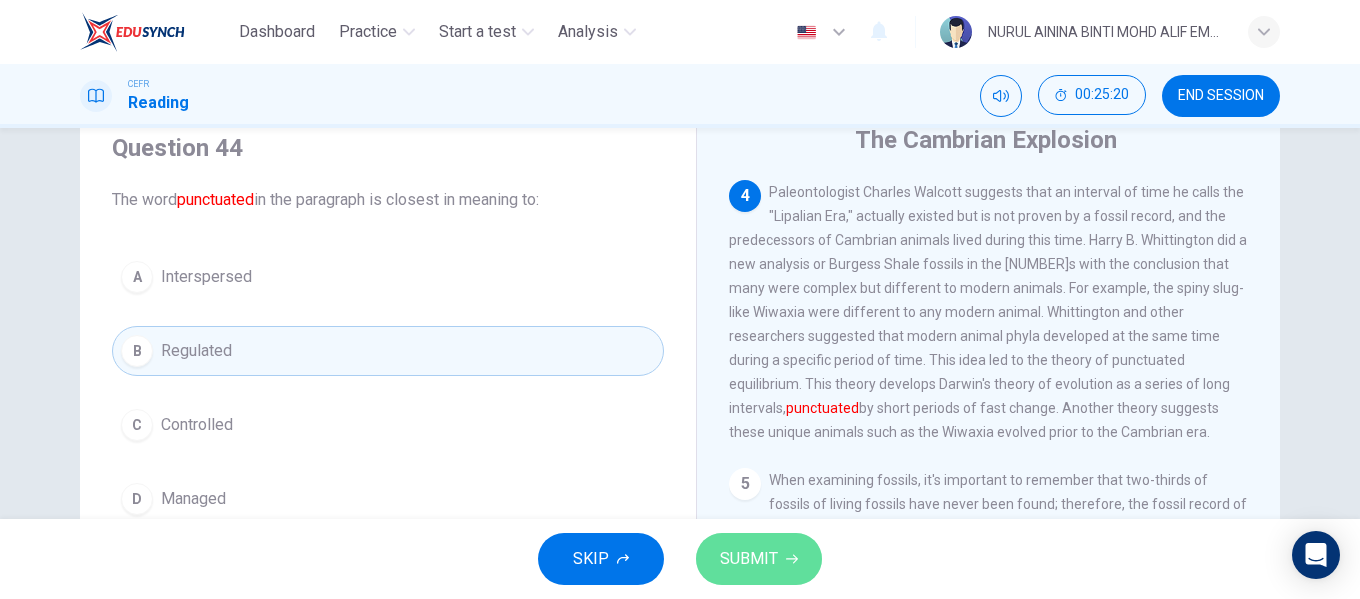 click on "SUBMIT" at bounding box center [749, 559] 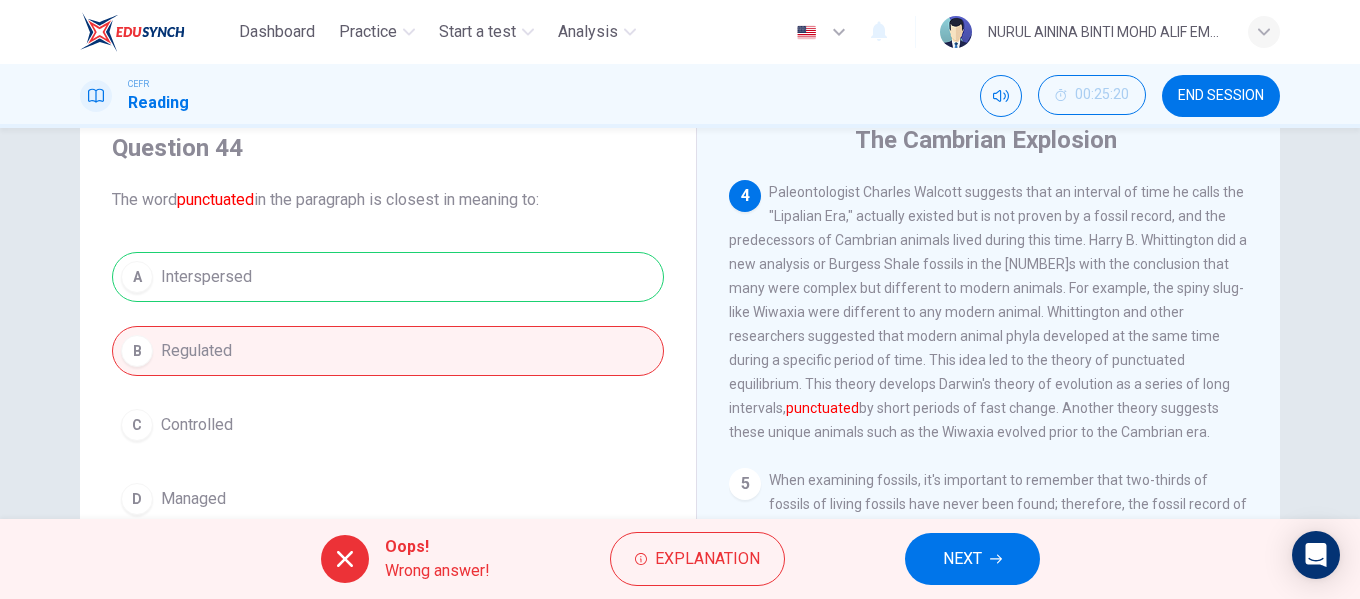 click on "A Interspersed B Regulated C Controlled D Managed" at bounding box center [388, 388] 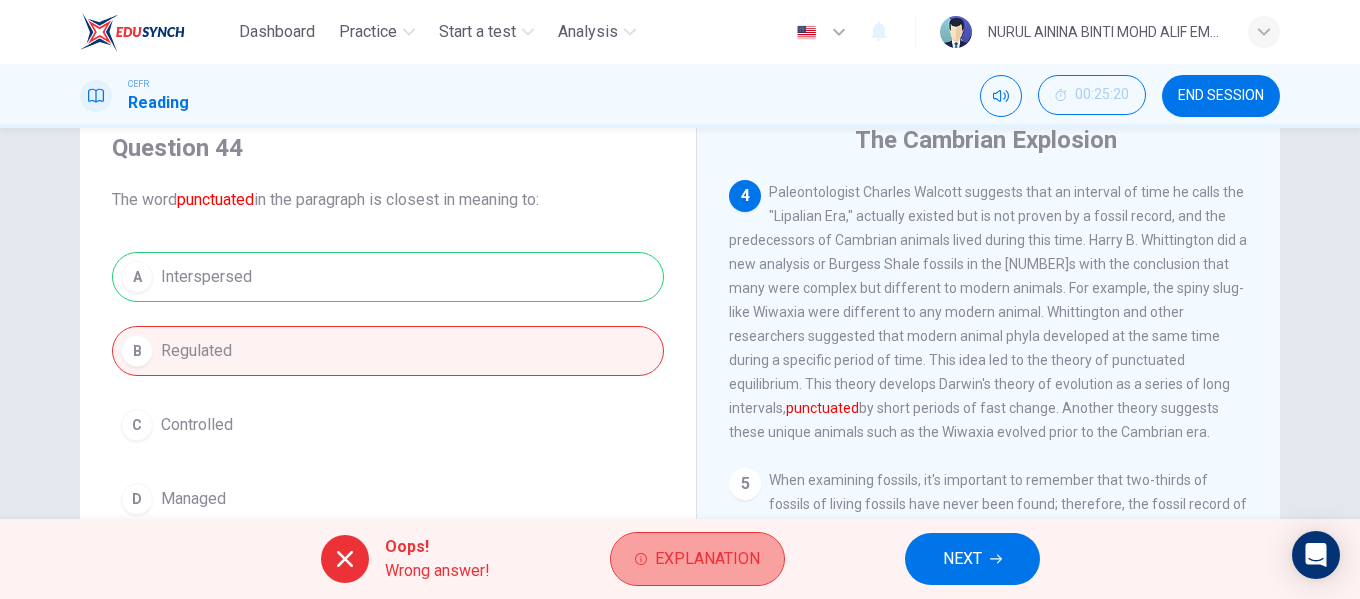 click on "Explanation" at bounding box center [707, 559] 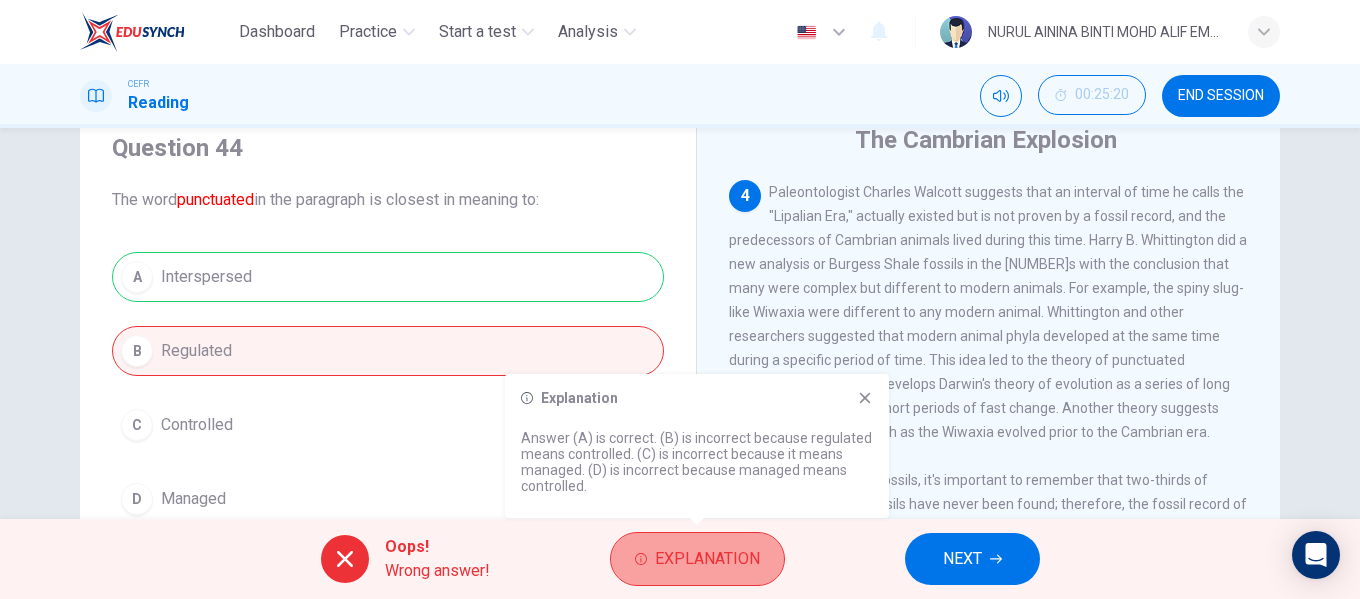 click on "Explanation" at bounding box center [707, 559] 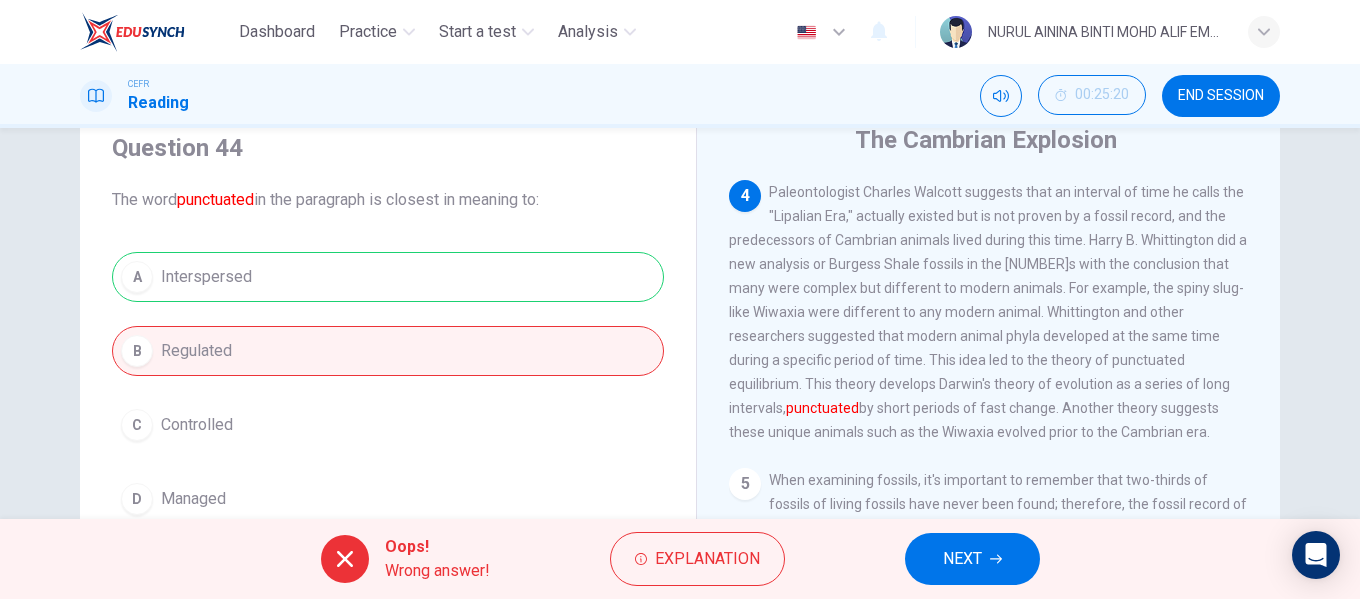 click on "NEXT" at bounding box center [972, 559] 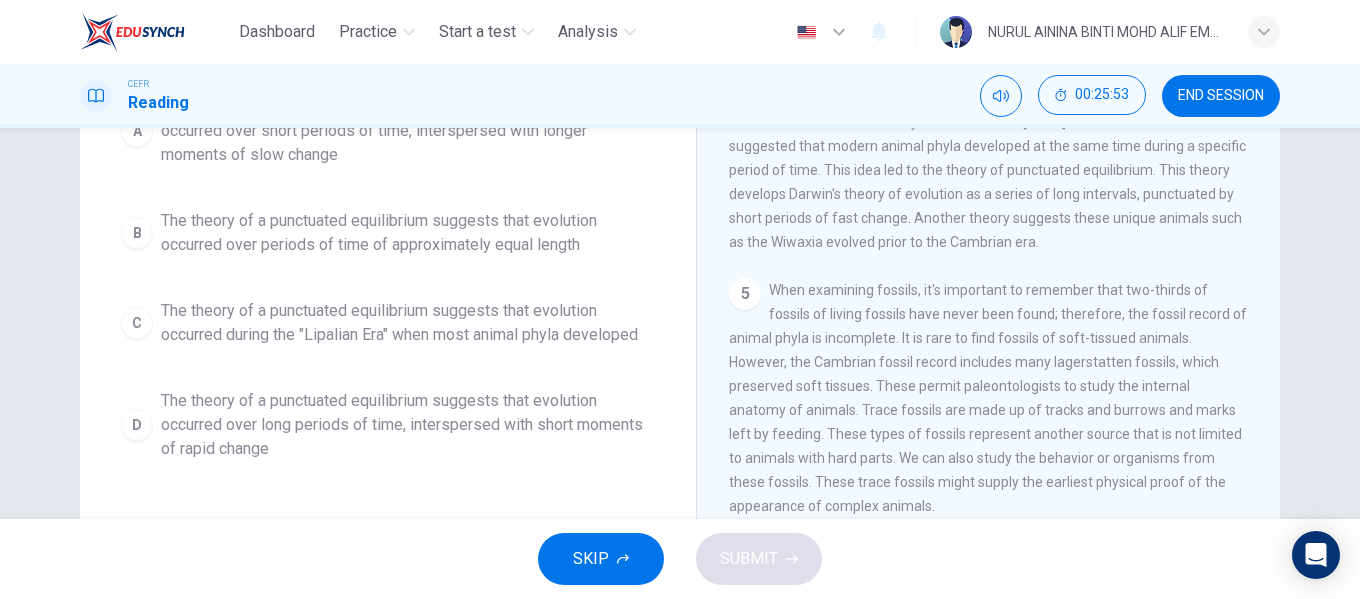 scroll, scrollTop: 276, scrollLeft: 0, axis: vertical 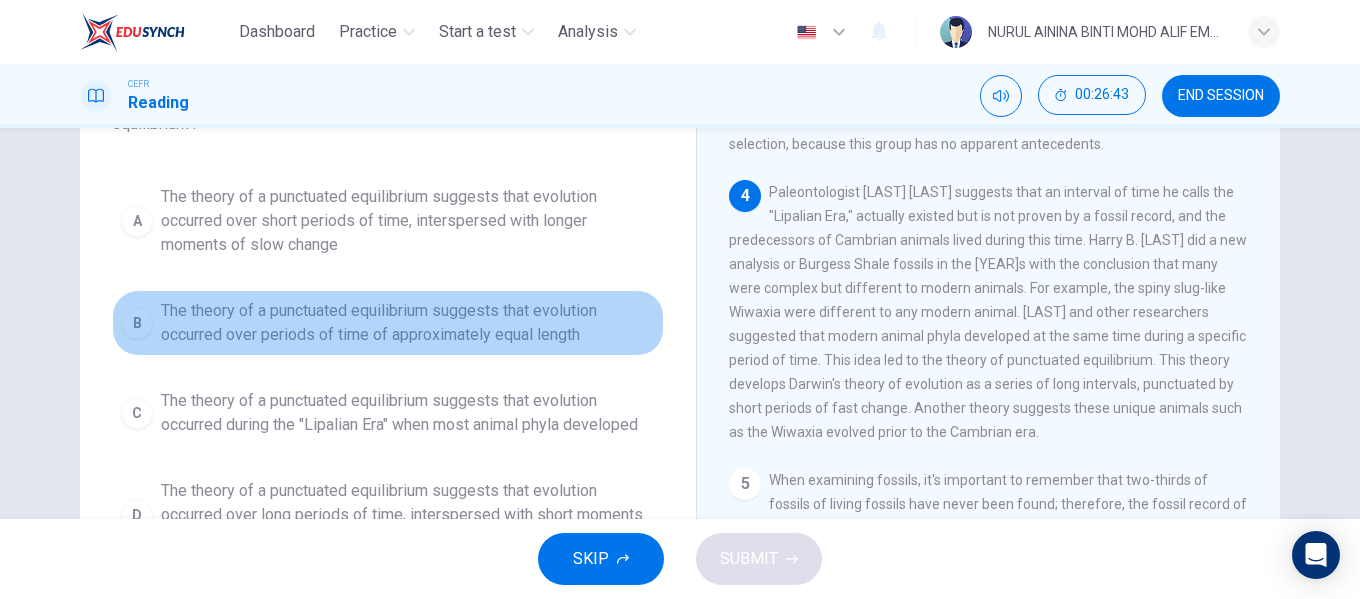 click on "The theory of a punctuated equilibrium suggests that evolution occurred over periods of time of approximately equal length" at bounding box center (408, 221) 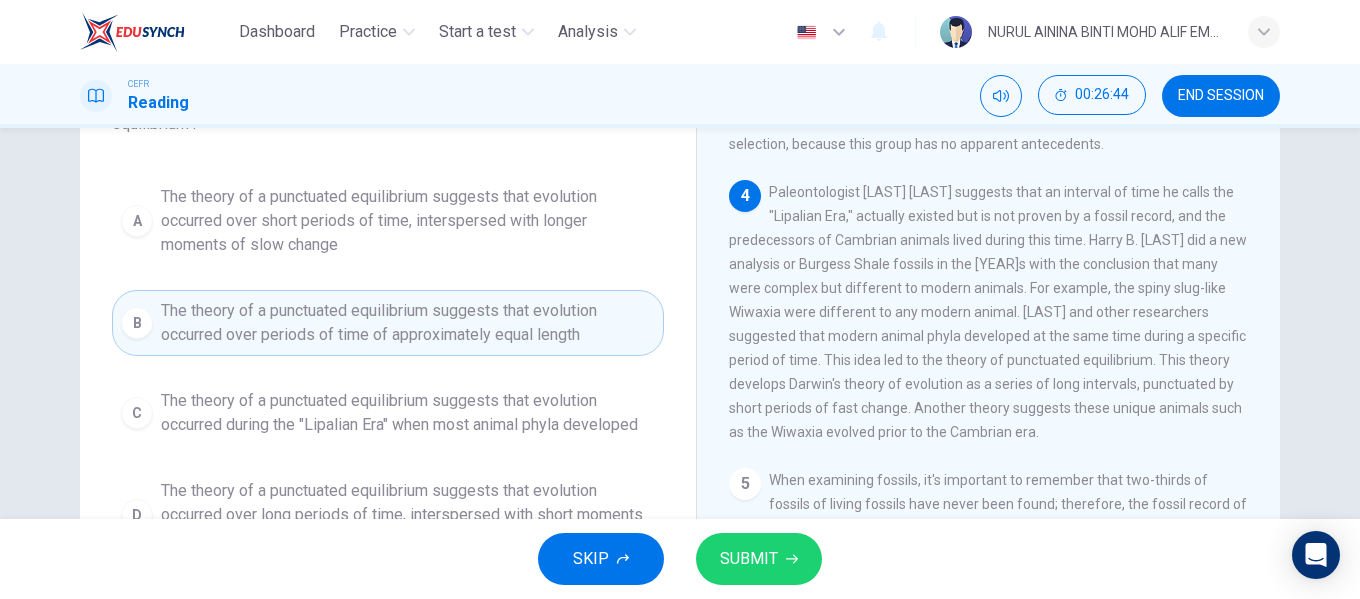 click on "SUBMIT" at bounding box center (749, 559) 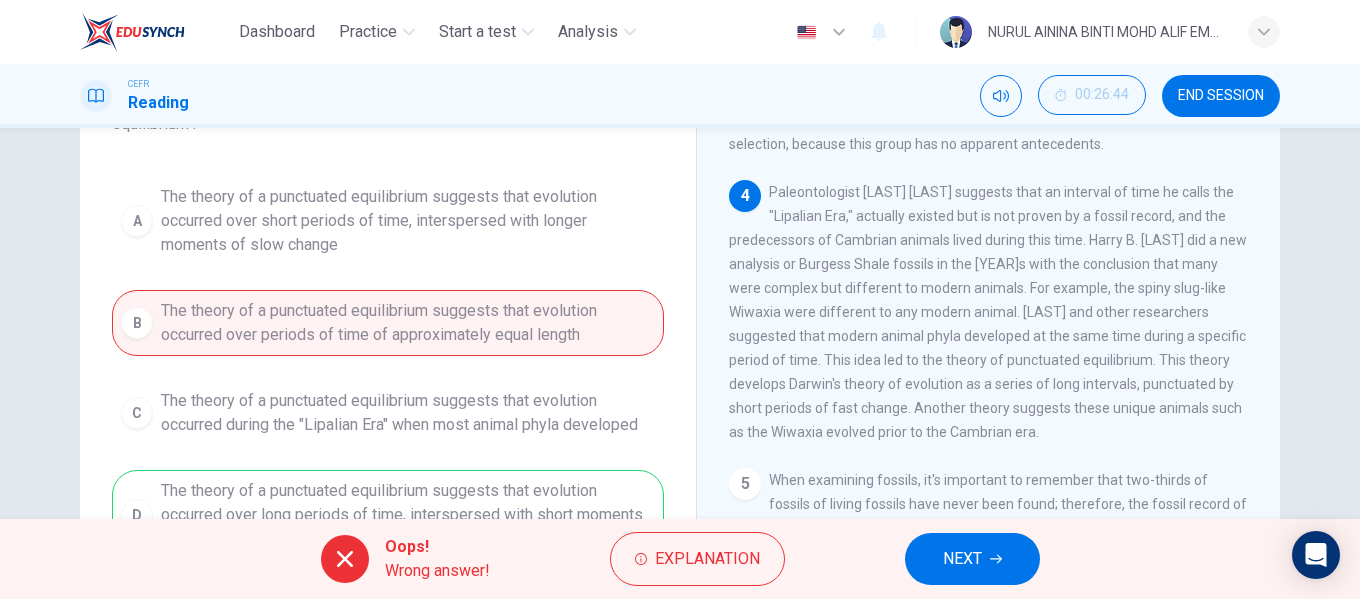 click at bounding box center (996, 559) 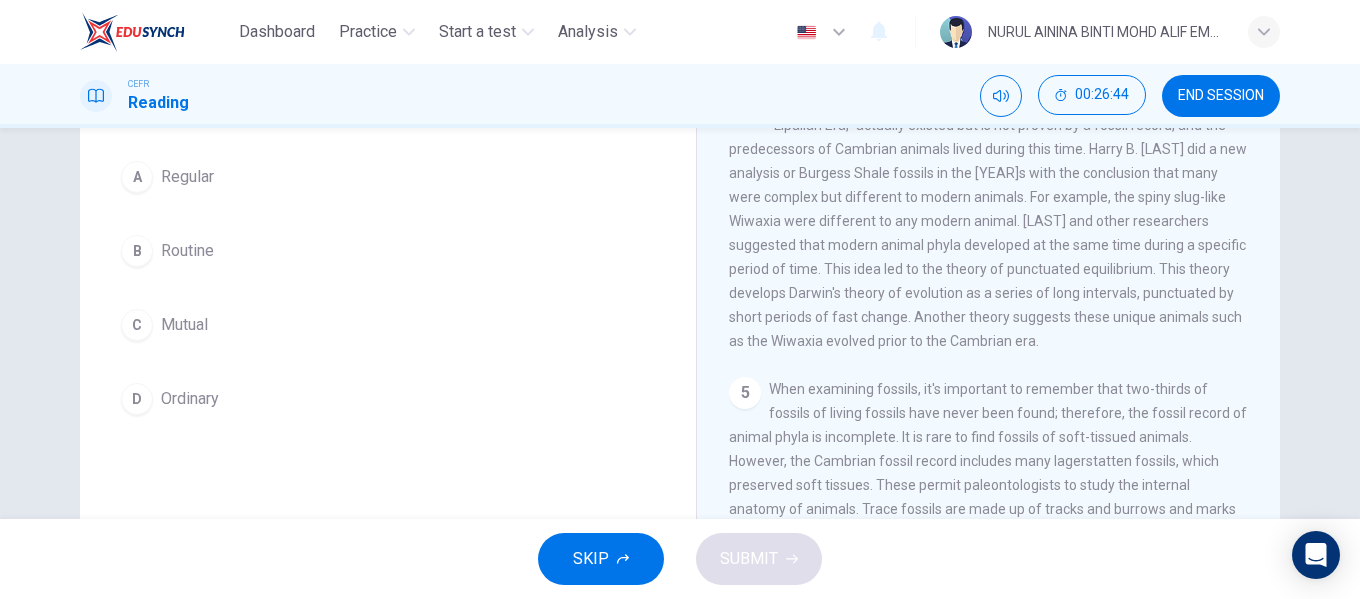 scroll, scrollTop: 600, scrollLeft: 0, axis: vertical 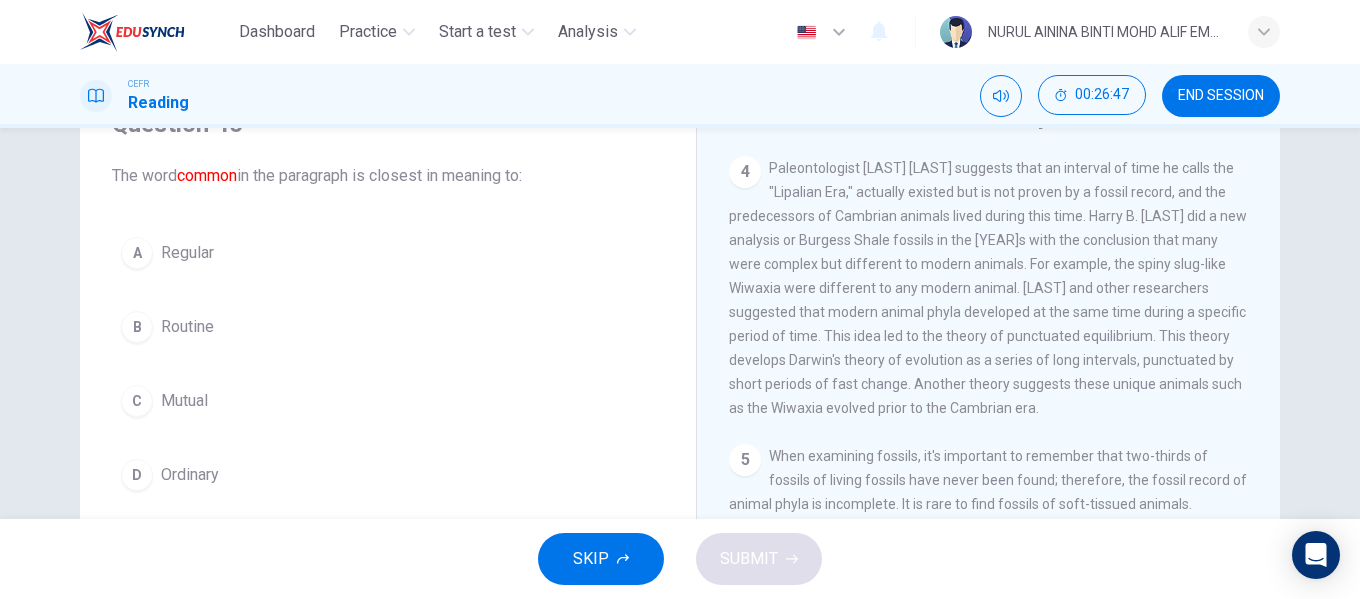 click on "Mutual" at bounding box center [187, 253] 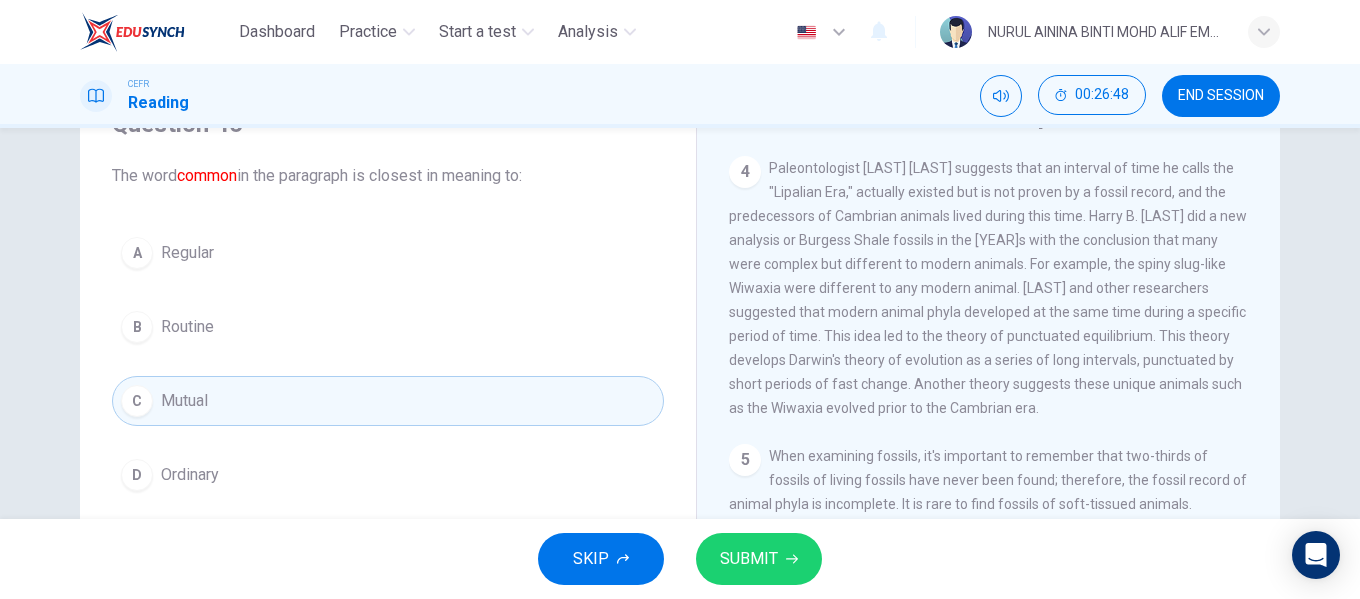 click on "SUBMIT" at bounding box center (749, 559) 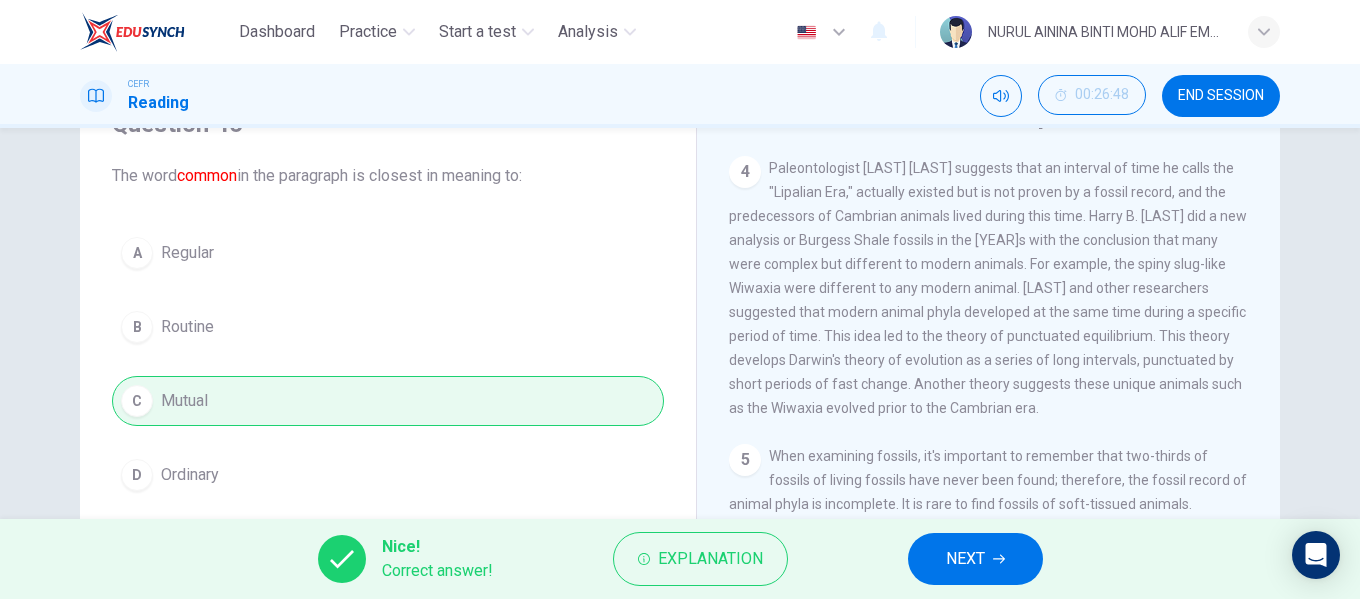 click on "NEXT" at bounding box center [965, 559] 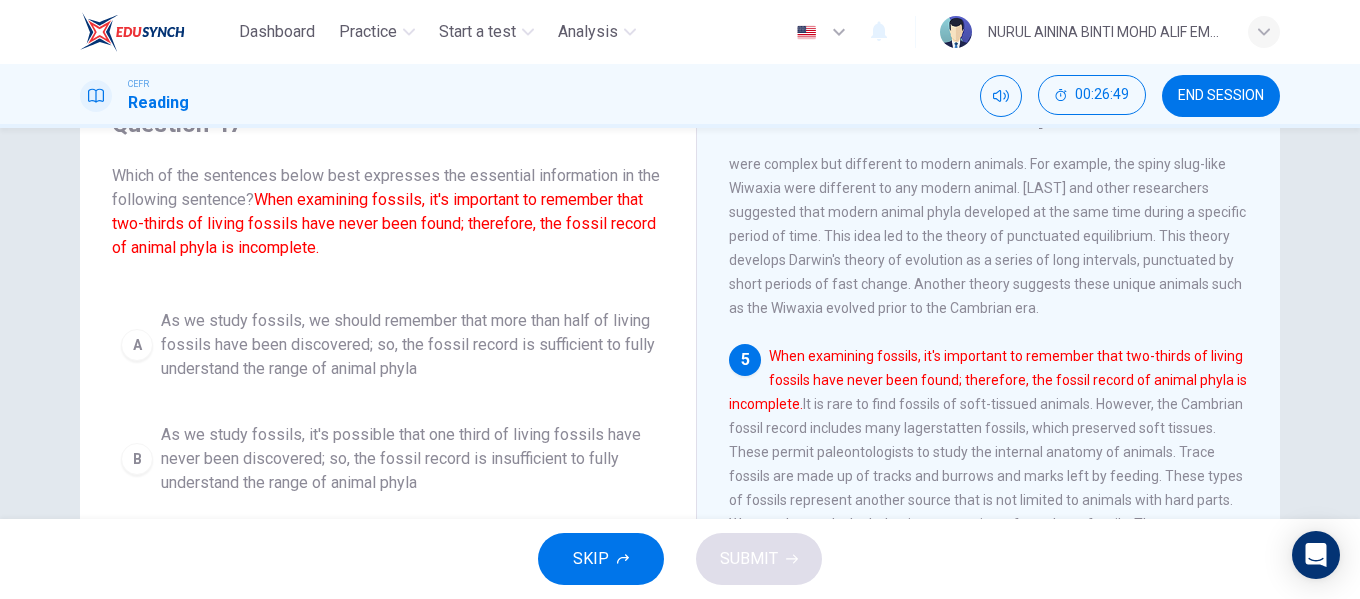 scroll, scrollTop: 800, scrollLeft: 0, axis: vertical 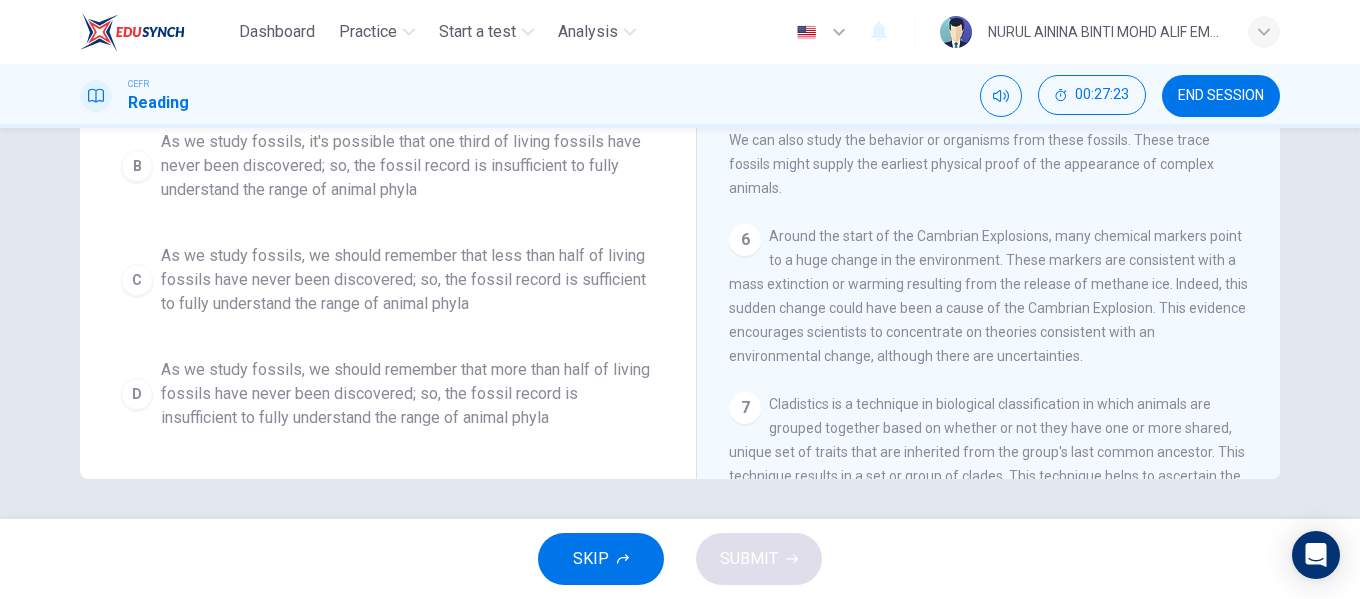 click on "As we study fossils, we should remember that more than half of living fossils have never been discovered; so, the fossil record is insufficient to fully understand the range of animal phyla" at bounding box center (408, 52) 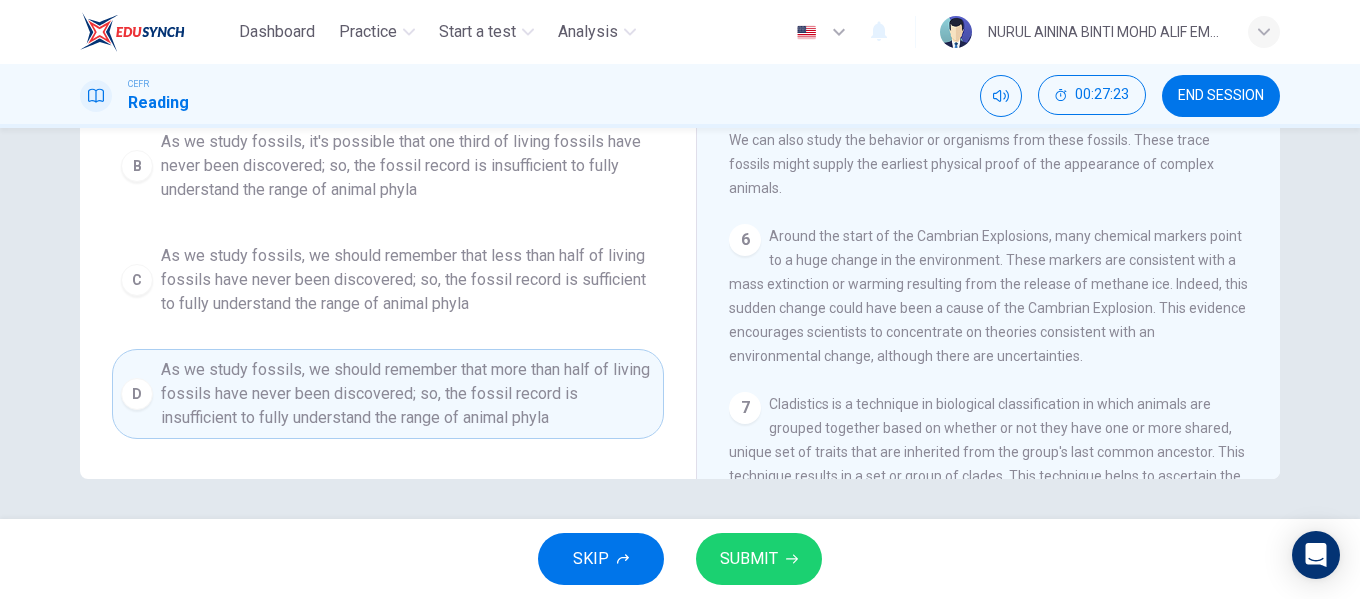 click on "SKIP SUBMIT" at bounding box center (680, 559) 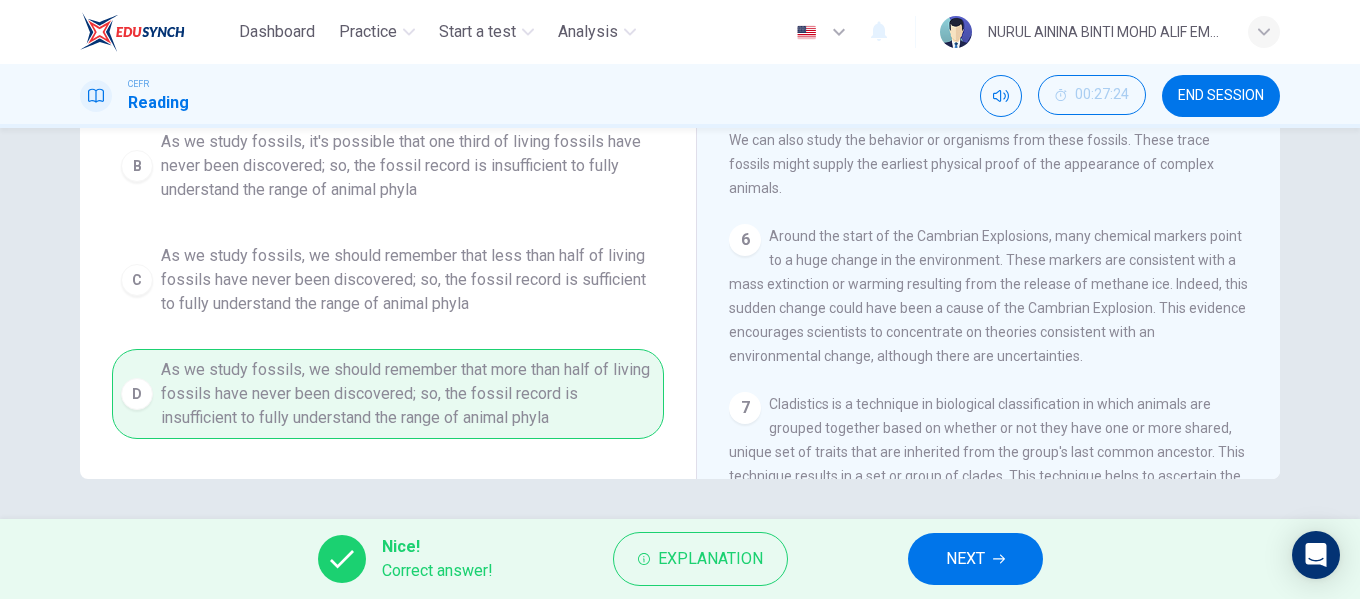 click on "NEXT" at bounding box center [975, 559] 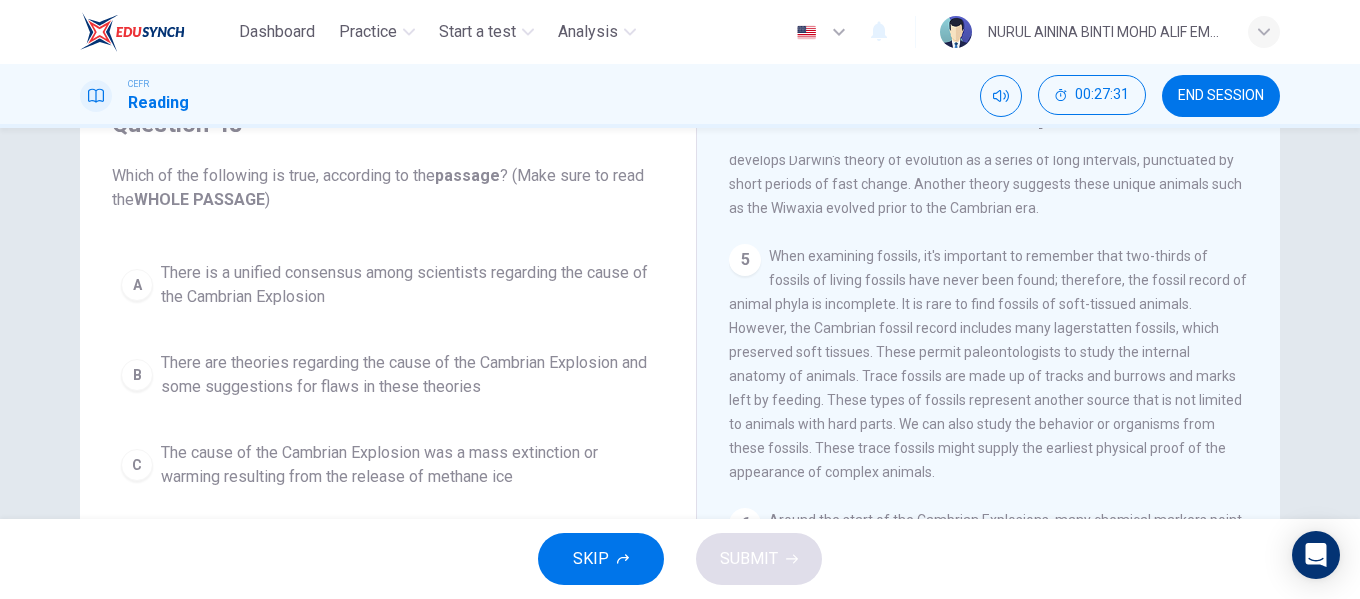 scroll, scrollTop: 200, scrollLeft: 0, axis: vertical 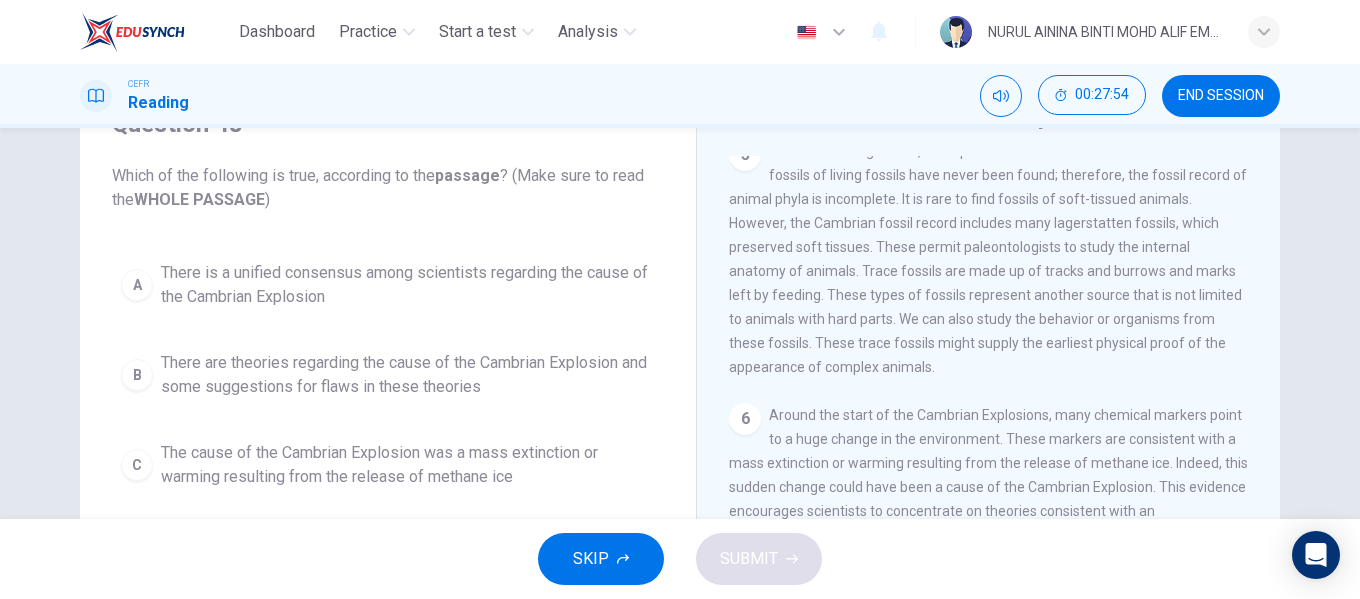click on "There are theories regarding the cause of the Cambrian Explosion and some suggestions for flaws in these theories" at bounding box center (408, 285) 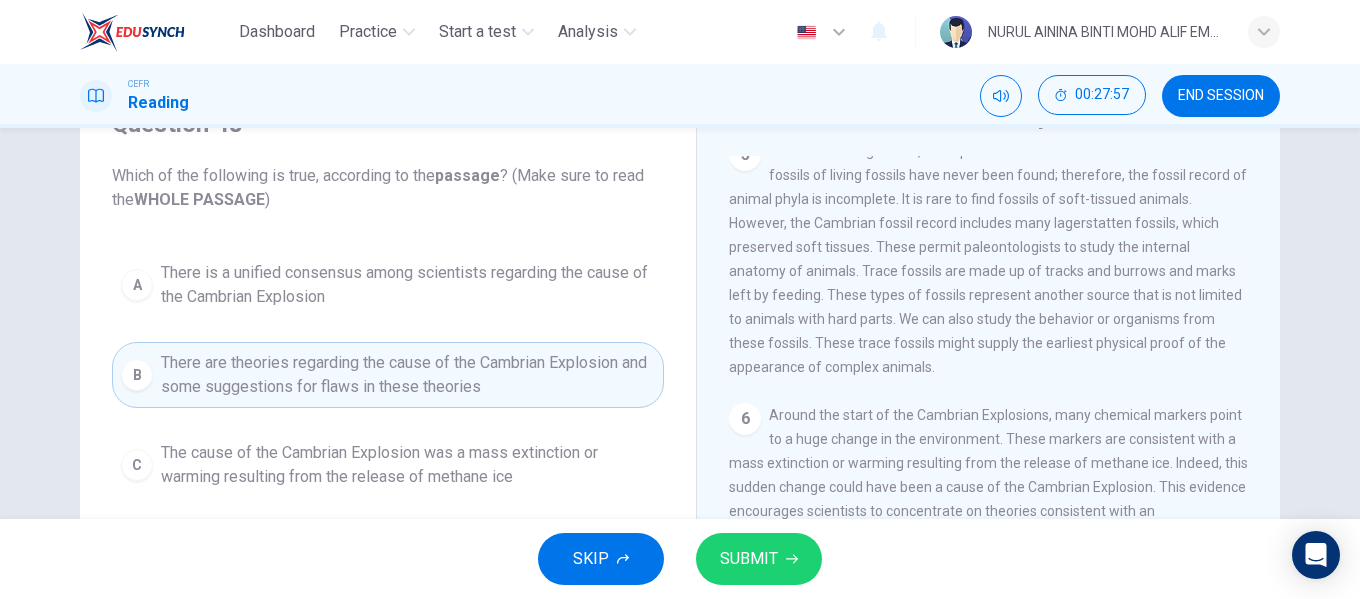 click on "The cause of the Cambrian Explosion was a mass extinction or warming resulting from the release of methane ice" at bounding box center [408, 285] 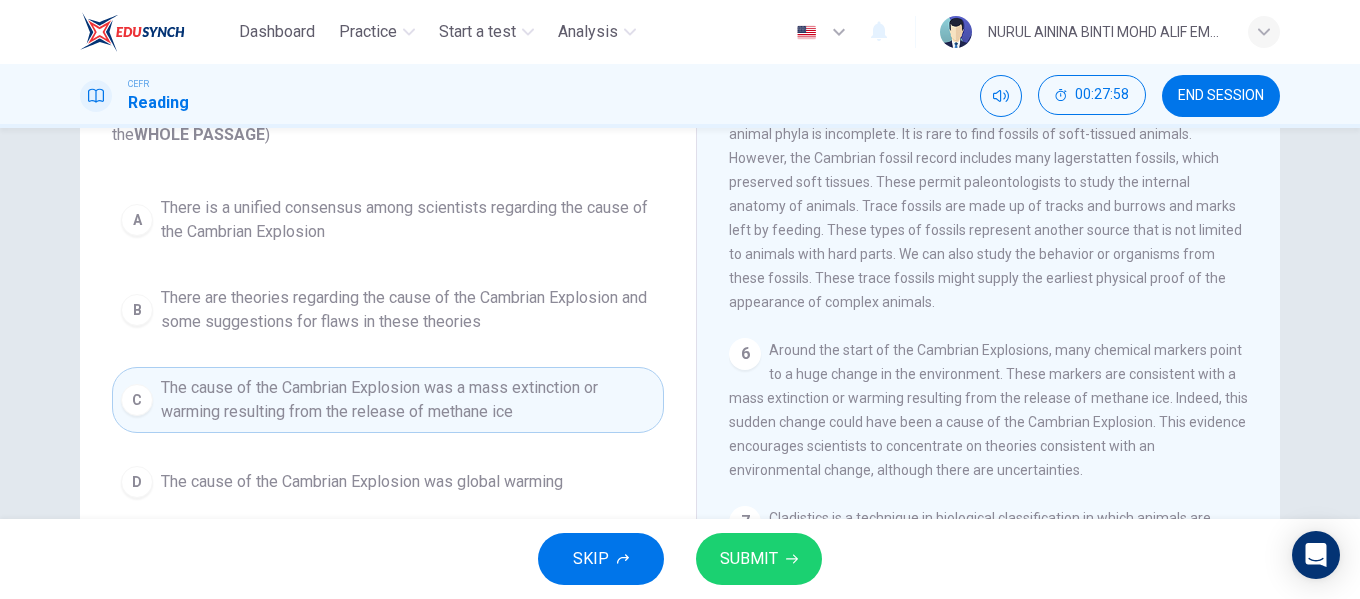 scroll, scrollTop: 200, scrollLeft: 0, axis: vertical 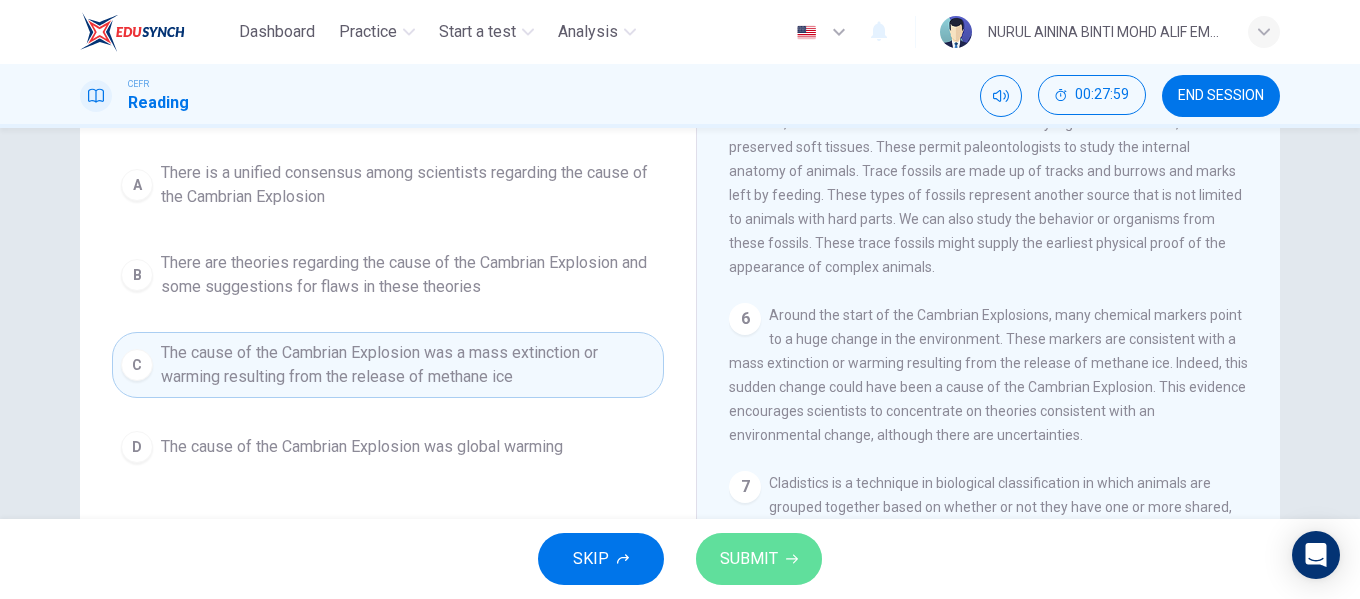 click on "SUBMIT" at bounding box center (759, 559) 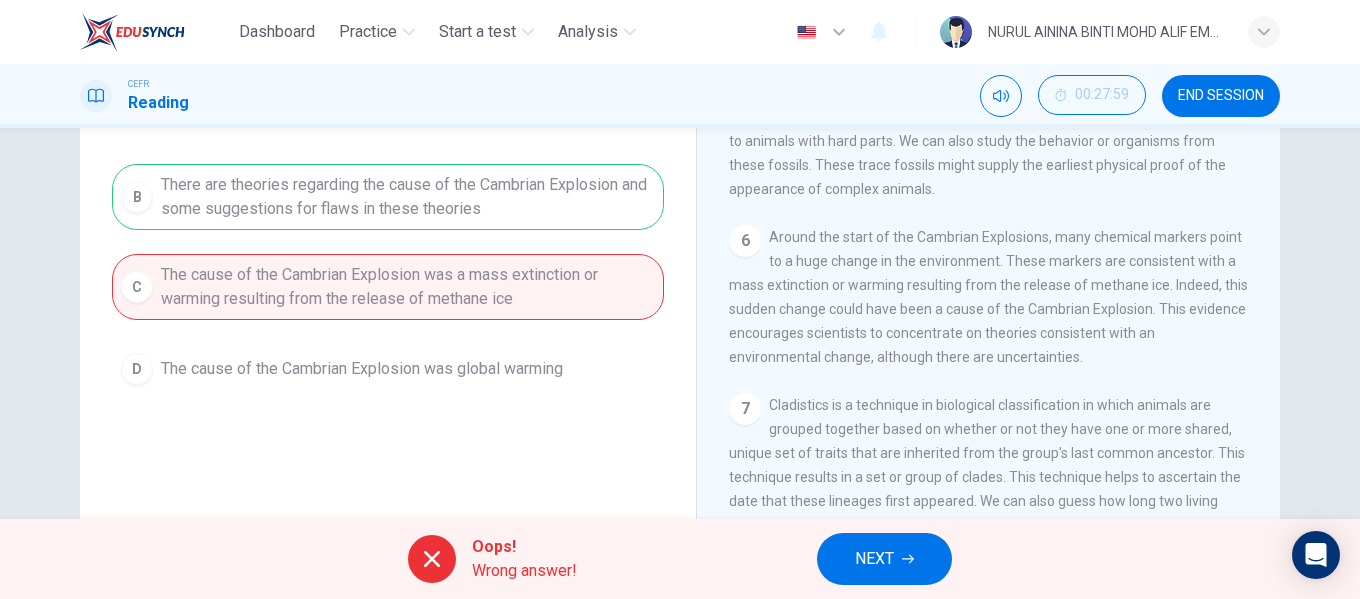 scroll, scrollTop: 284, scrollLeft: 0, axis: vertical 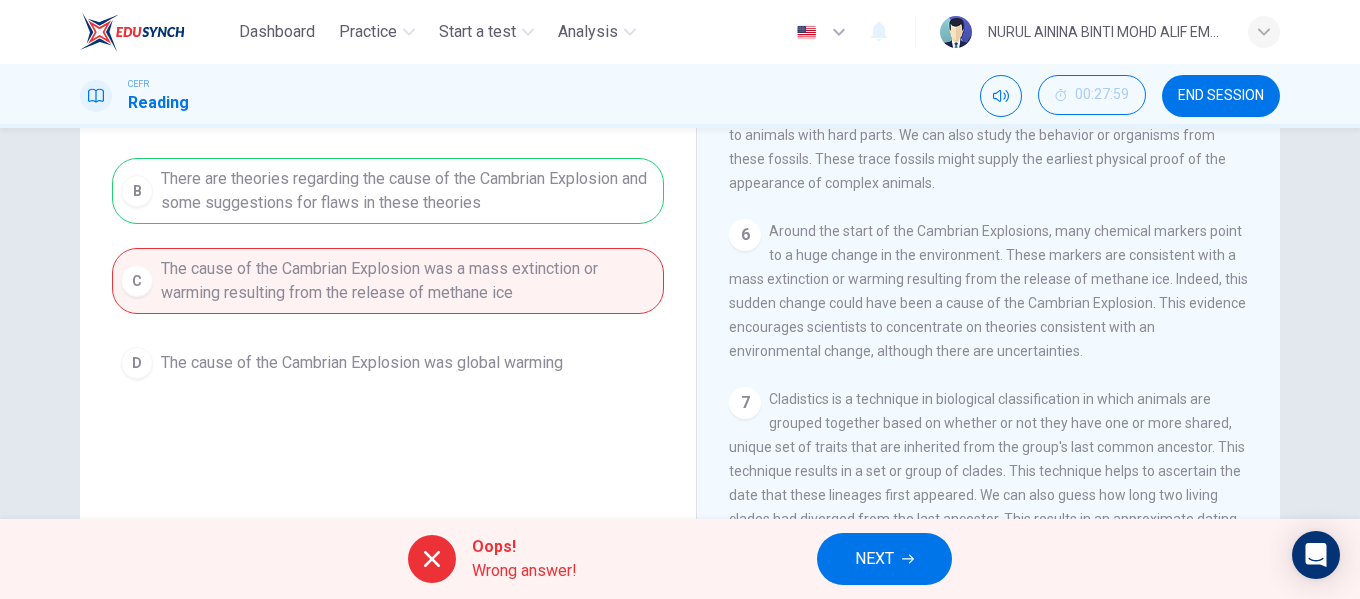click on "NEXT" at bounding box center [884, 559] 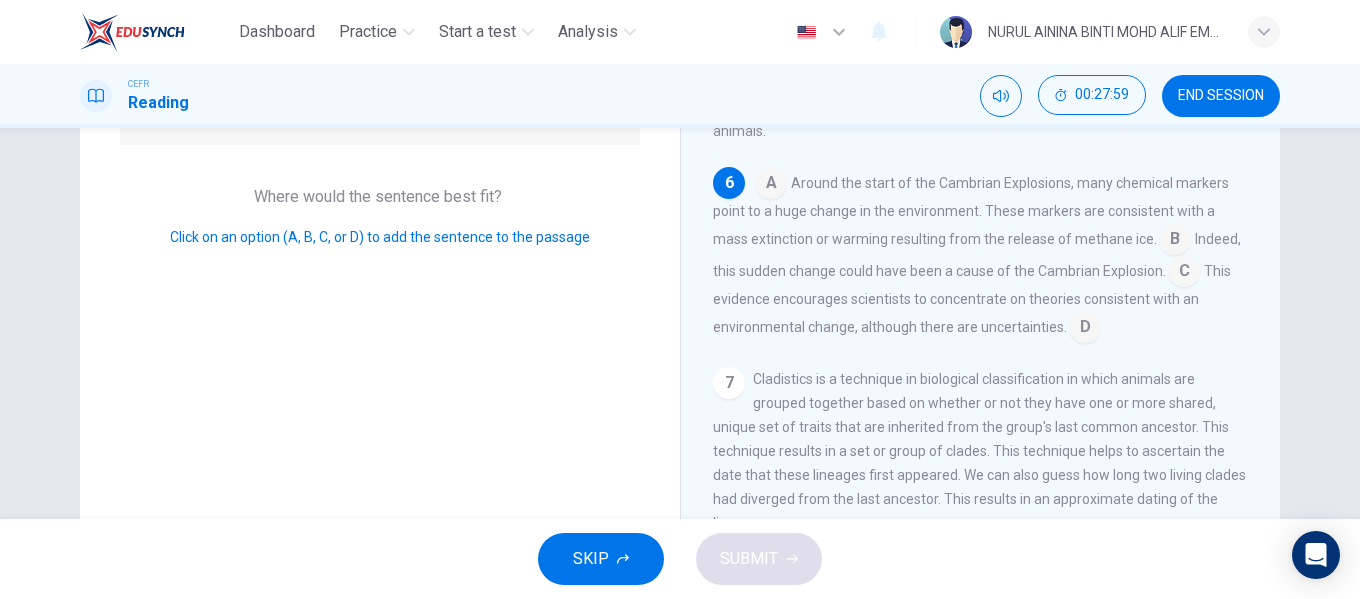 scroll, scrollTop: 996, scrollLeft: 0, axis: vertical 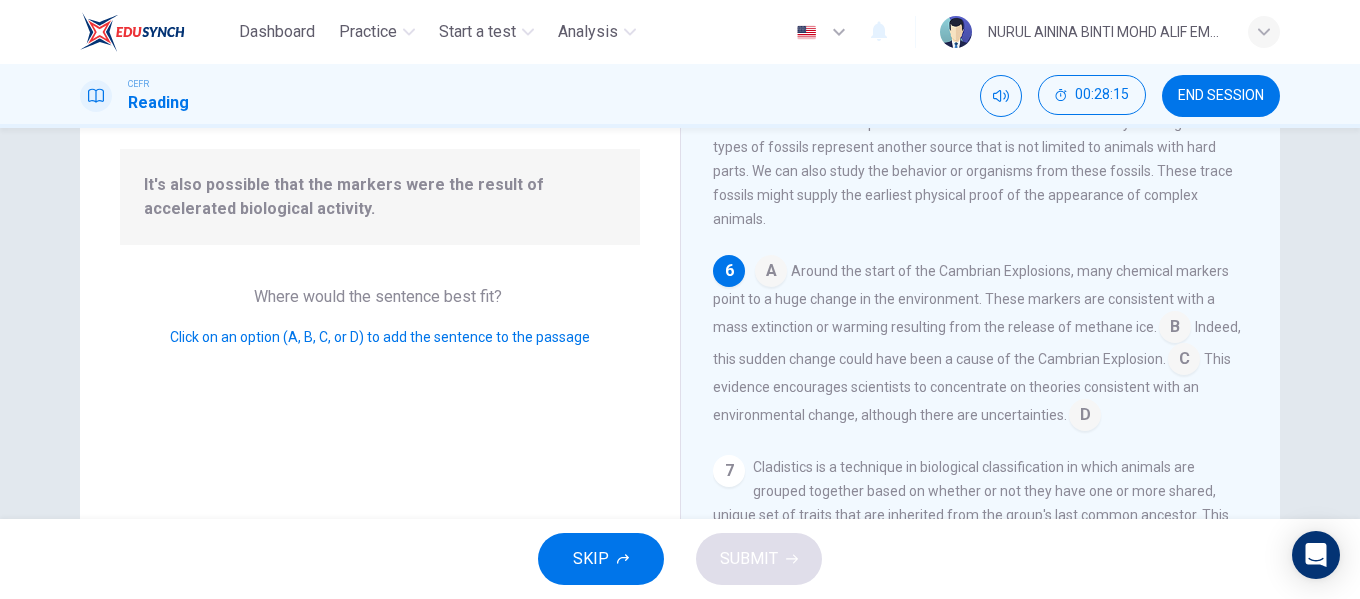 click at bounding box center (771, 273) 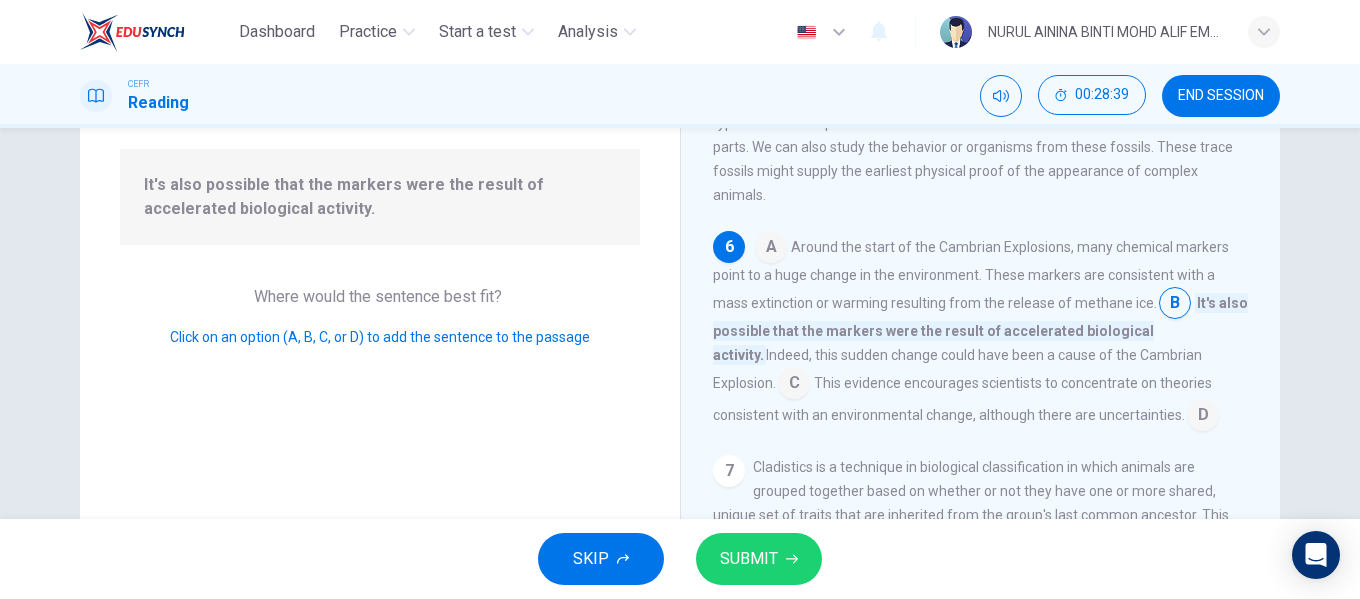 click on "SUBMIT" at bounding box center (749, 559) 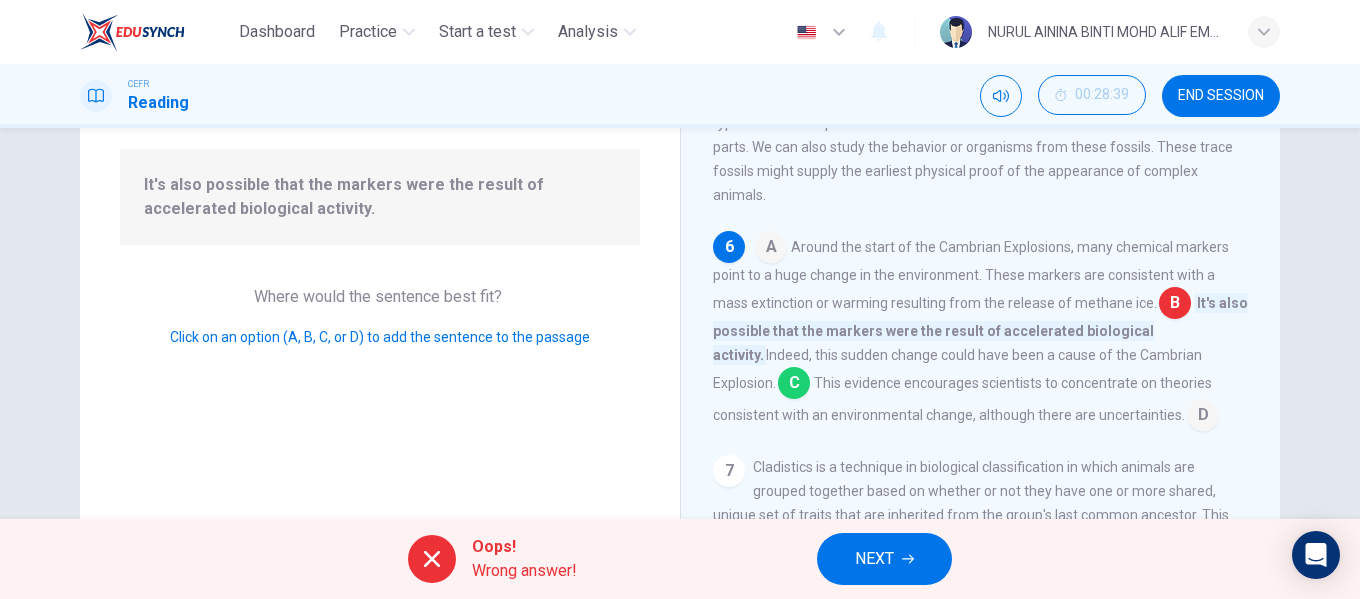 click on "NEXT" at bounding box center [874, 559] 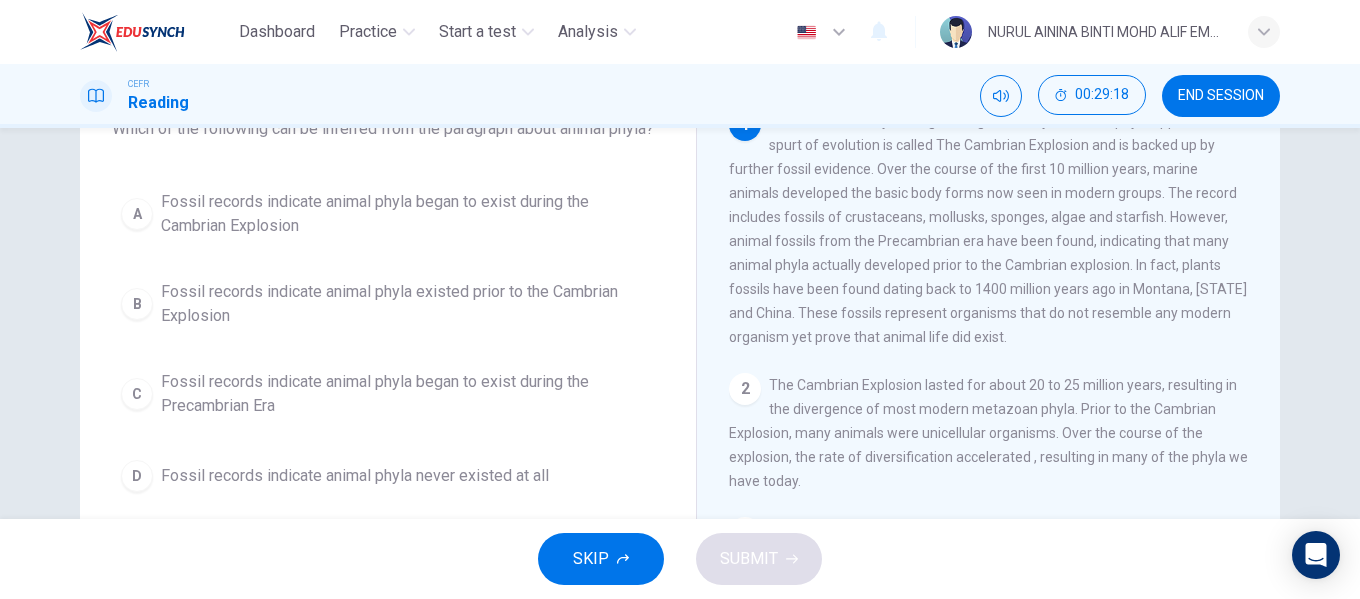 scroll, scrollTop: 100, scrollLeft: 0, axis: vertical 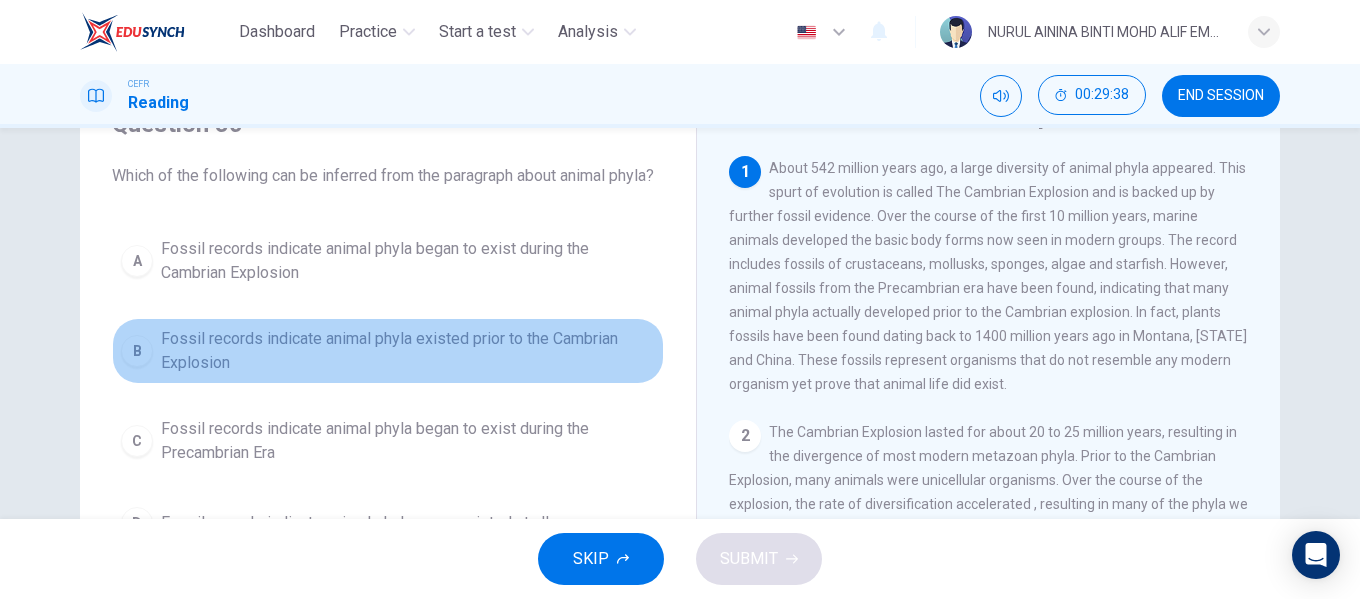 click on "Fossil records indicate animal phyla existed prior to the Cambrian Explosion" at bounding box center [408, 261] 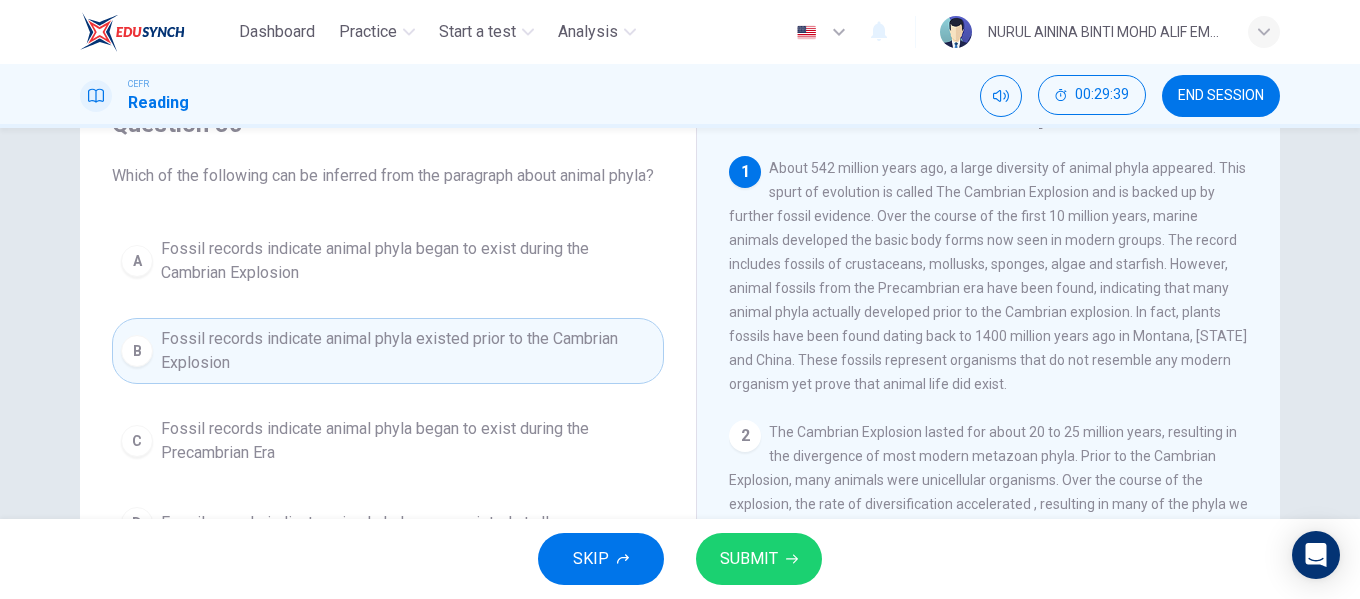 click on "SUBMIT" at bounding box center (749, 559) 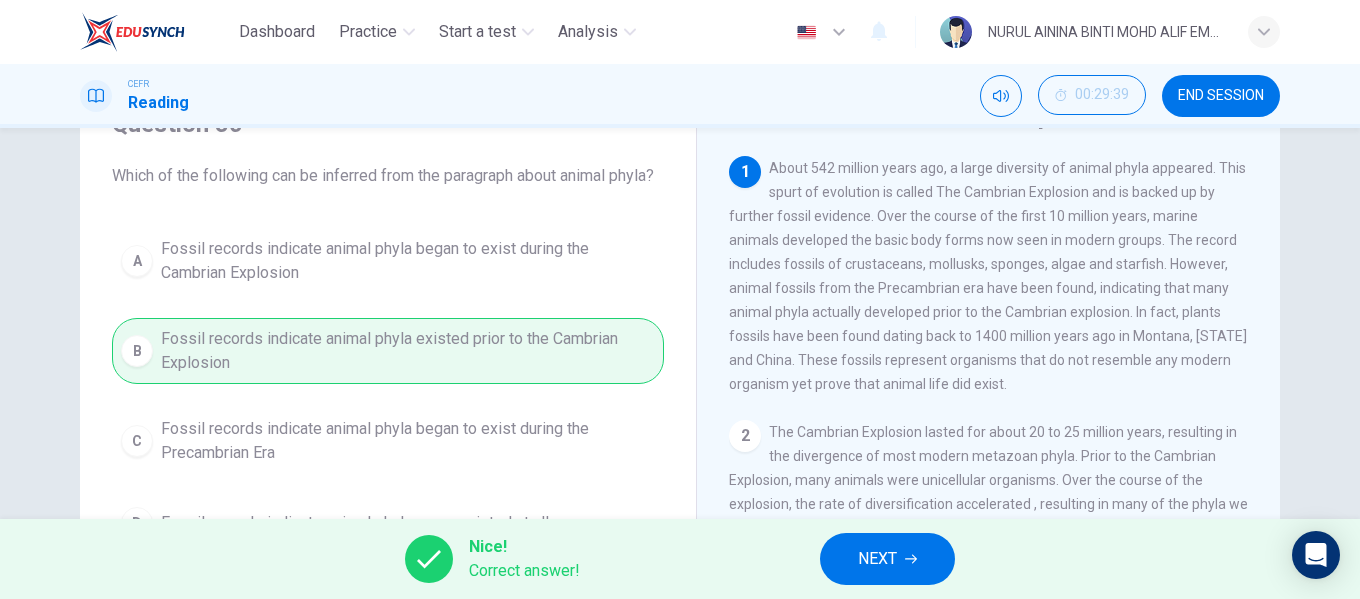 click on "NEXT" at bounding box center (887, 559) 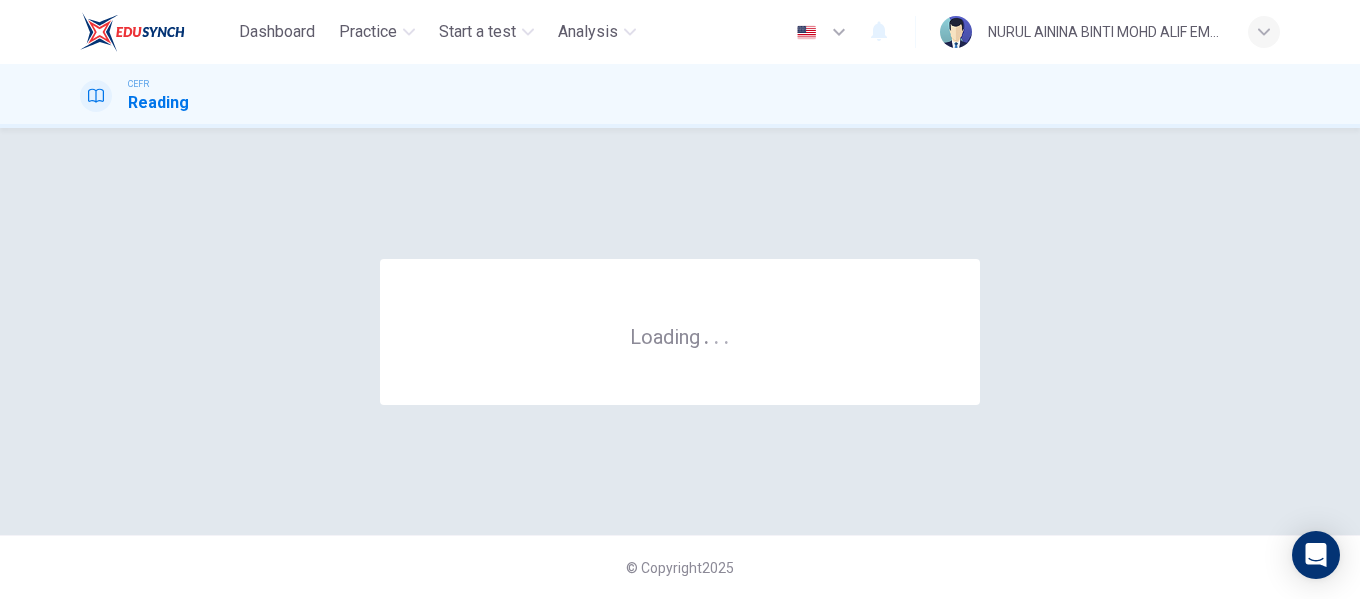 scroll, scrollTop: 0, scrollLeft: 0, axis: both 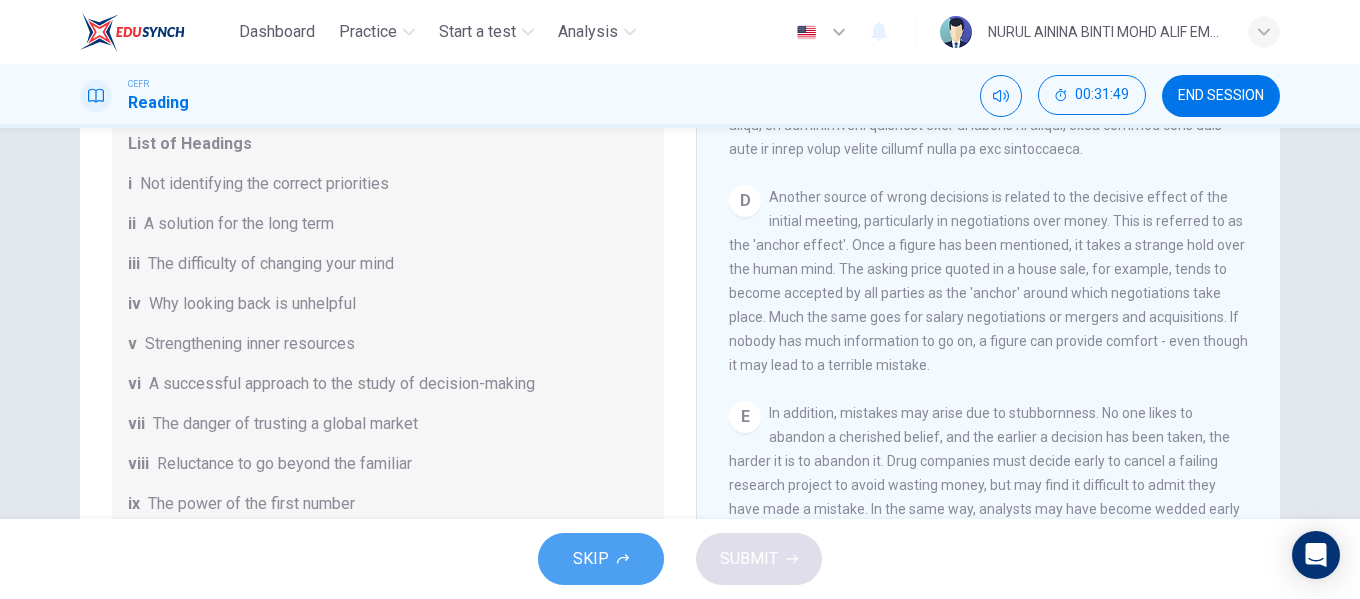 click on "SKIP" at bounding box center [591, 559] 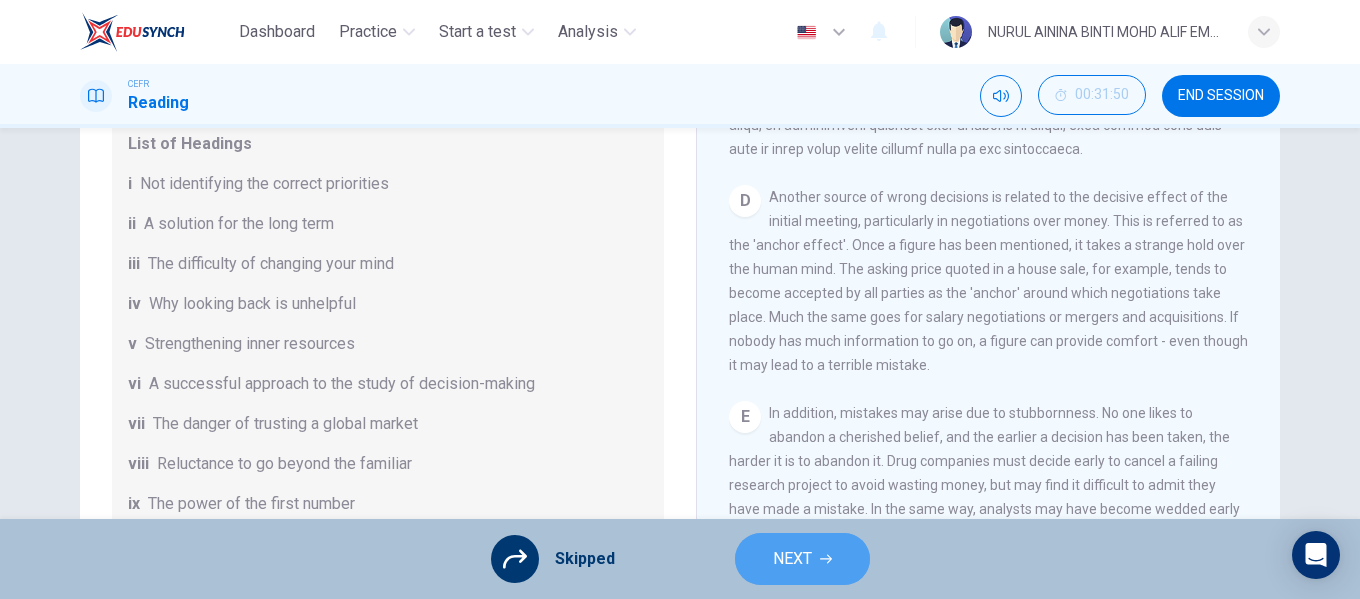 click on "NEXT" at bounding box center [802, 559] 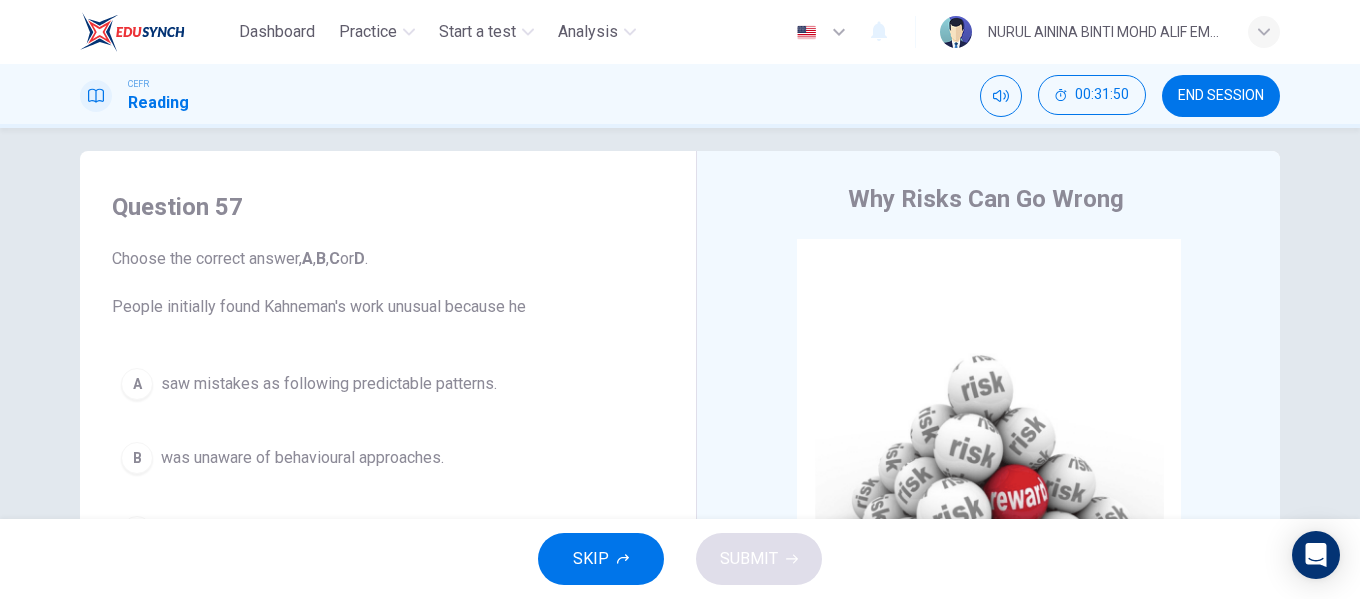 scroll, scrollTop: 0, scrollLeft: 0, axis: both 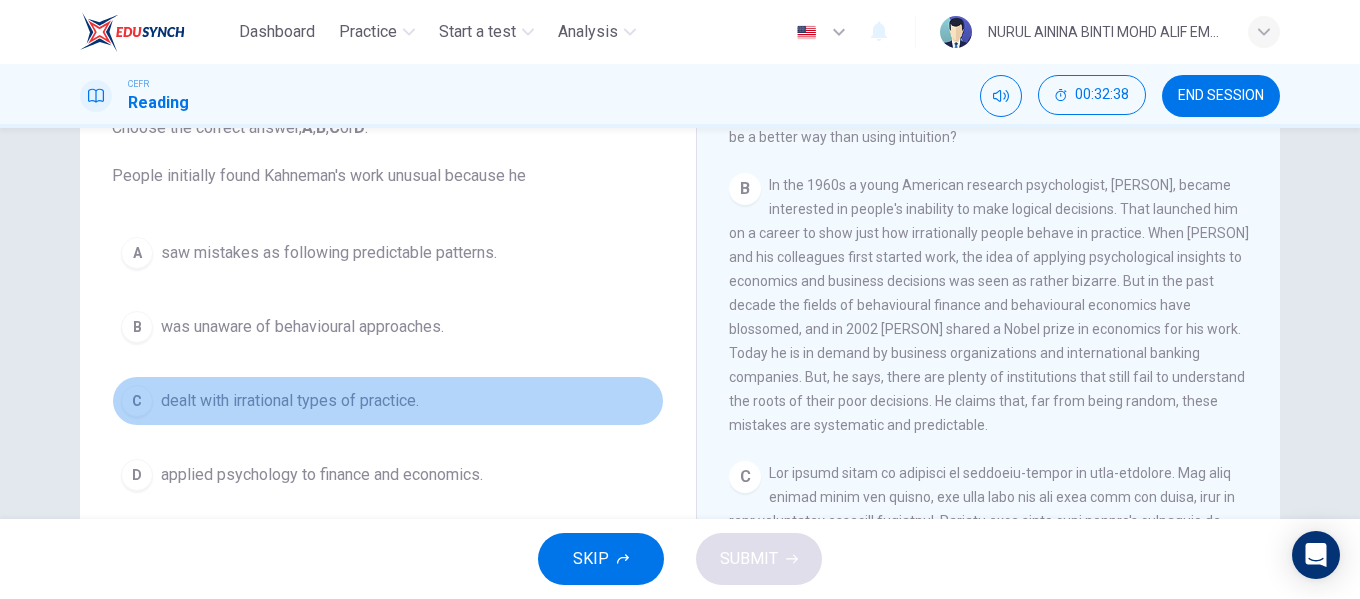 click on "dealt with irrational types of practice." at bounding box center [329, 253] 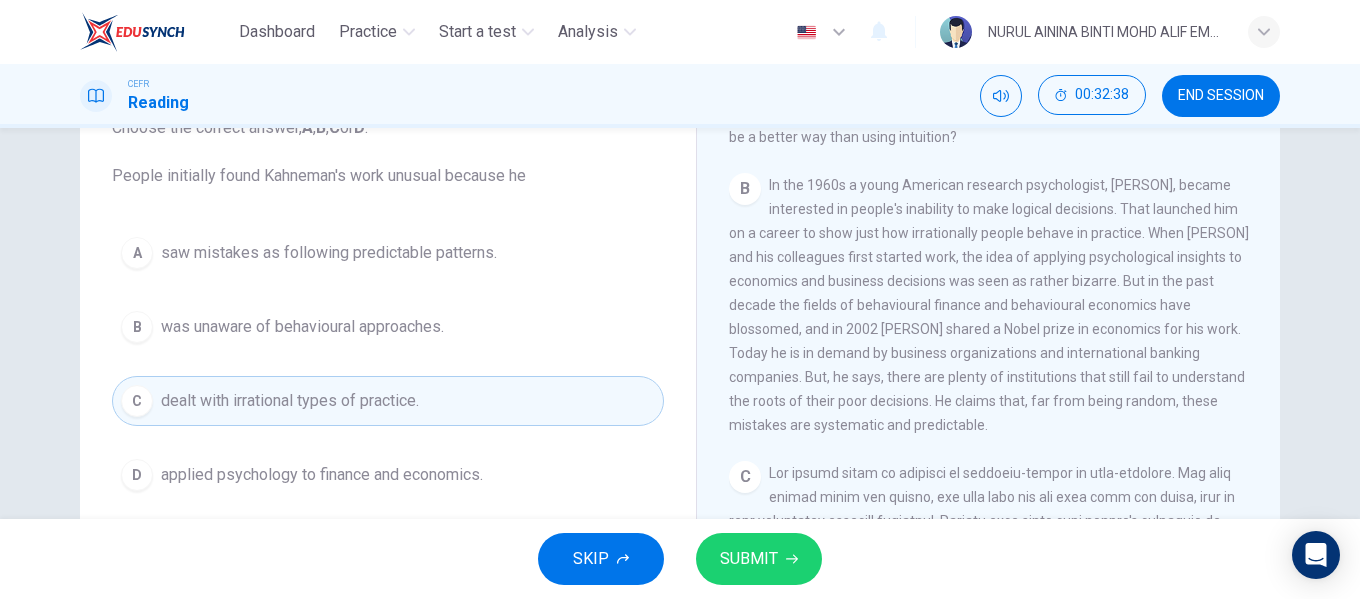 click on "SUBMIT" at bounding box center [759, 559] 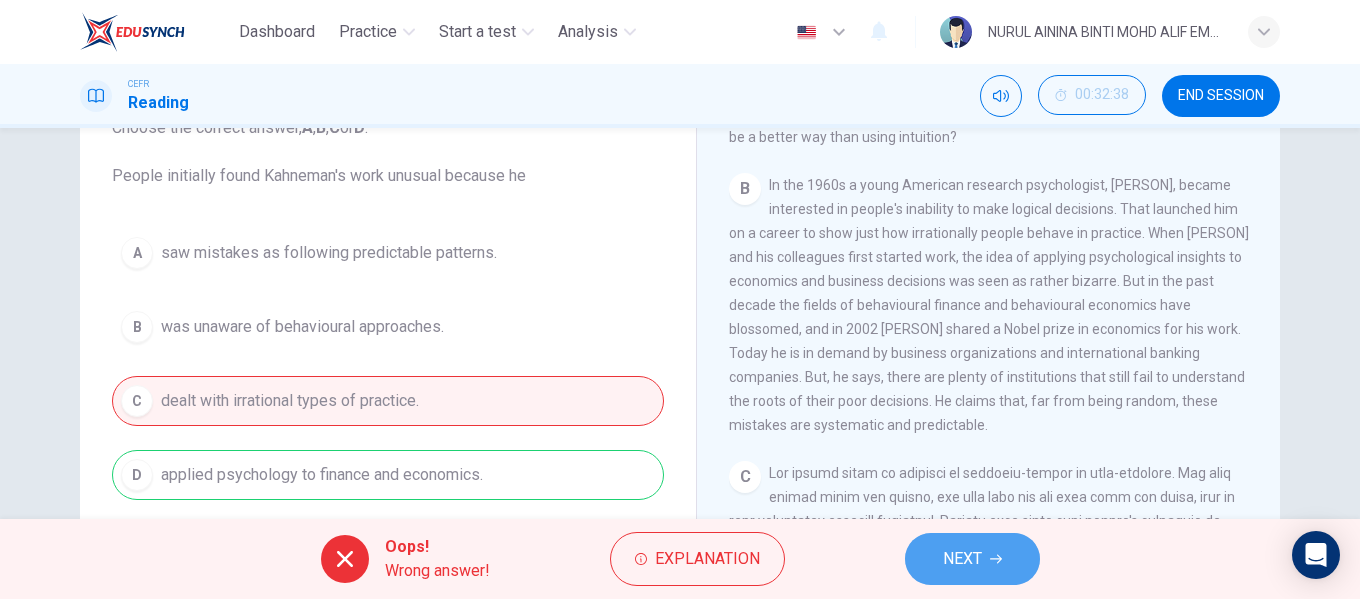click on "NEXT" at bounding box center (972, 559) 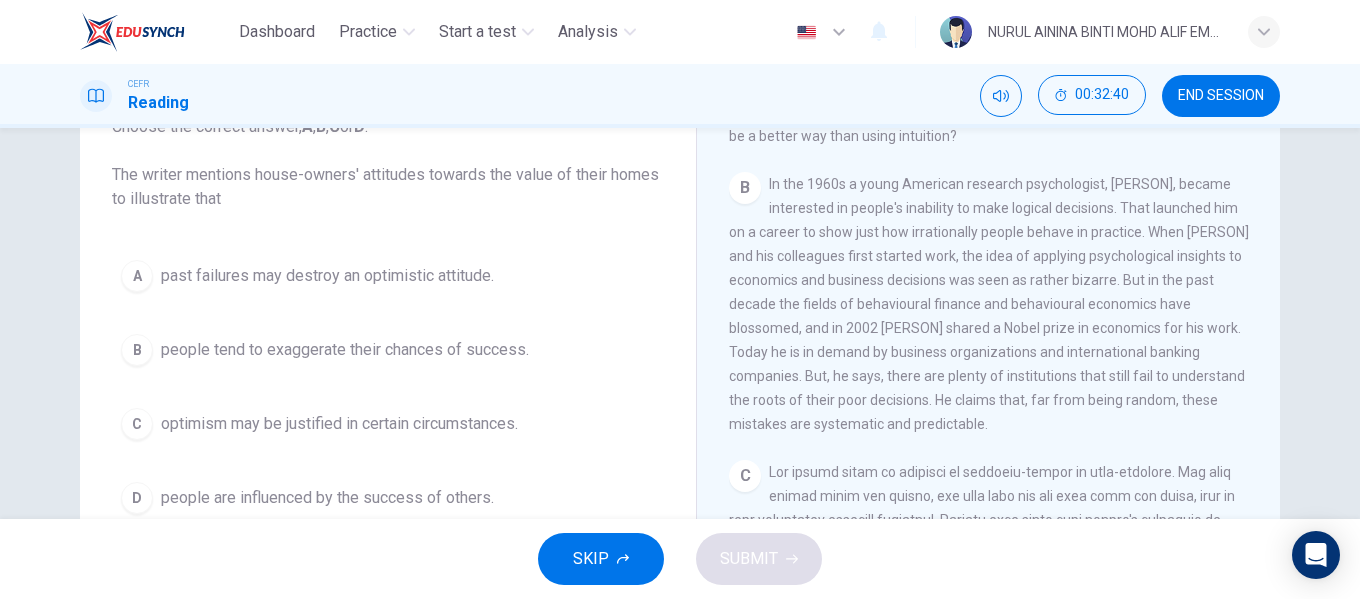 scroll, scrollTop: 148, scrollLeft: 0, axis: vertical 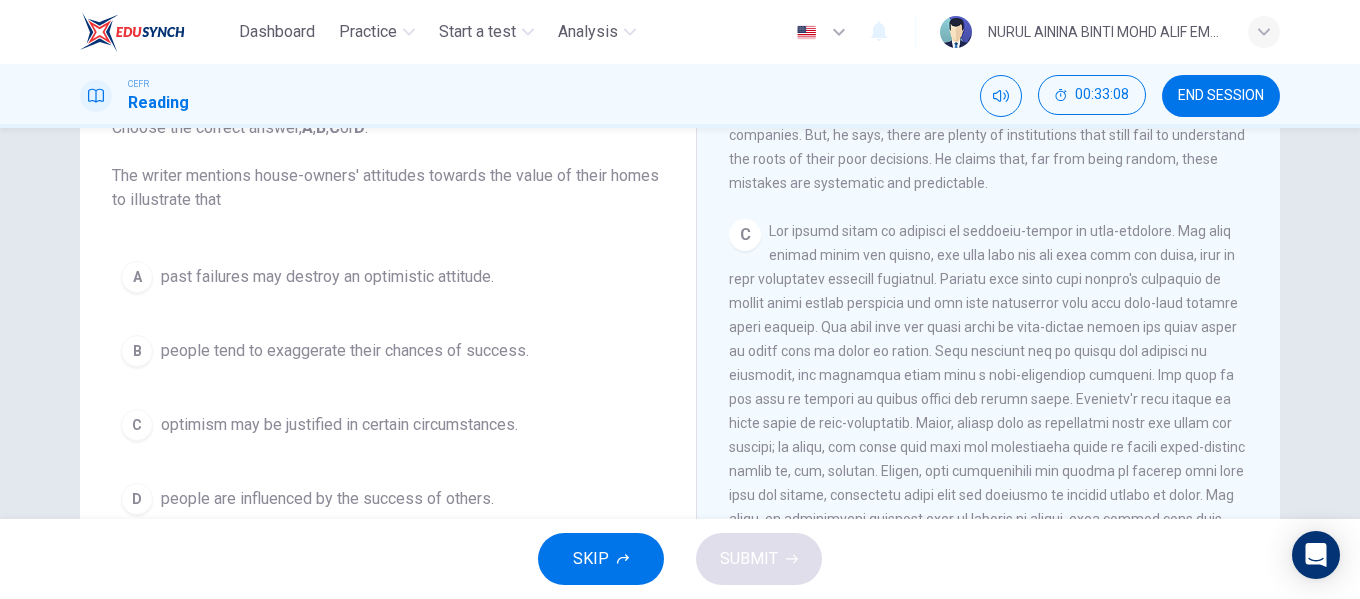 drag, startPoint x: 1258, startPoint y: 311, endPoint x: 1255, endPoint y: 332, distance: 21.213203 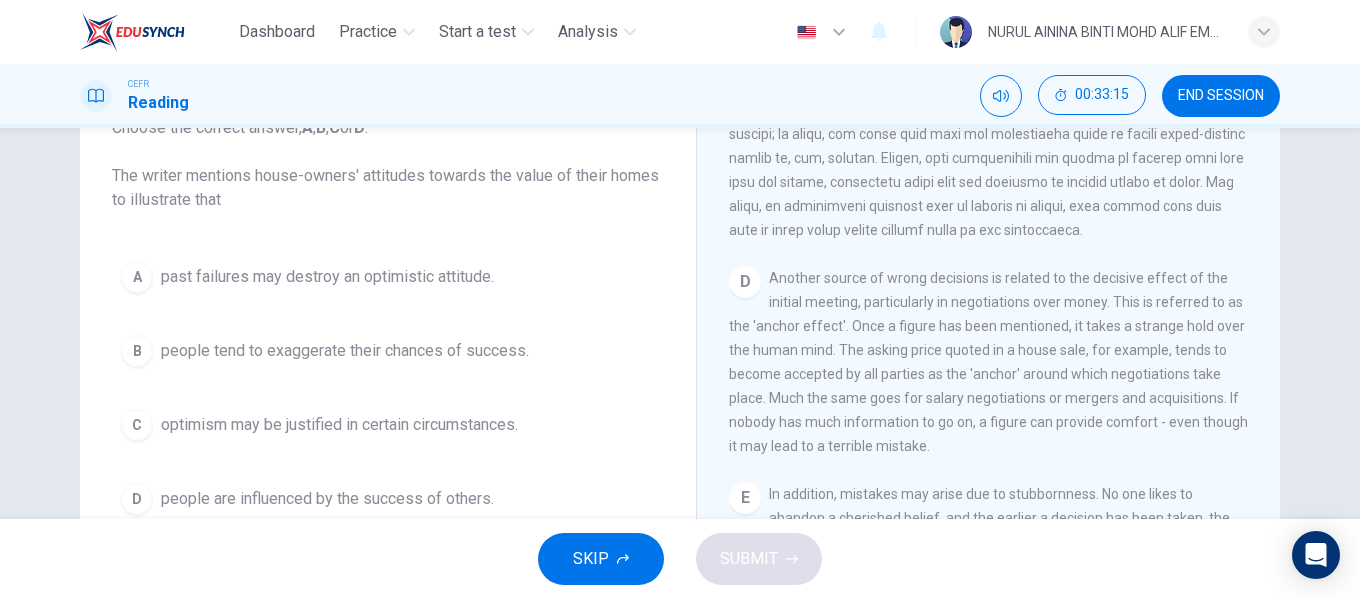scroll, scrollTop: 1059, scrollLeft: 0, axis: vertical 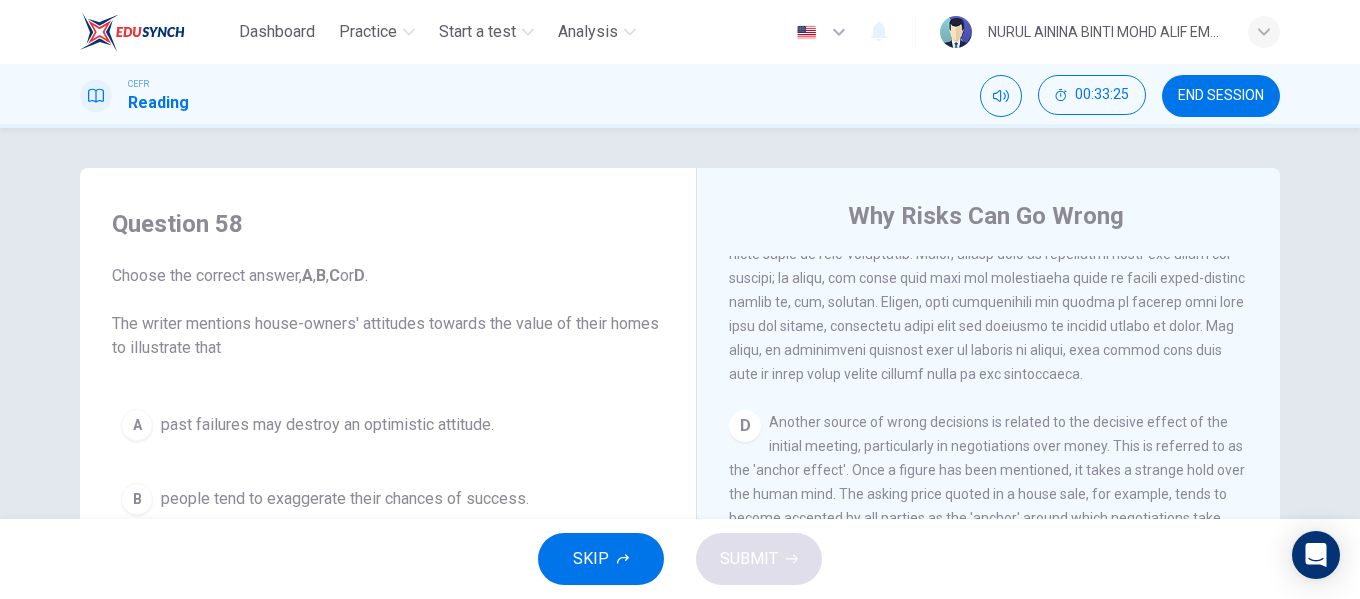 click on "SKIP" at bounding box center [601, 559] 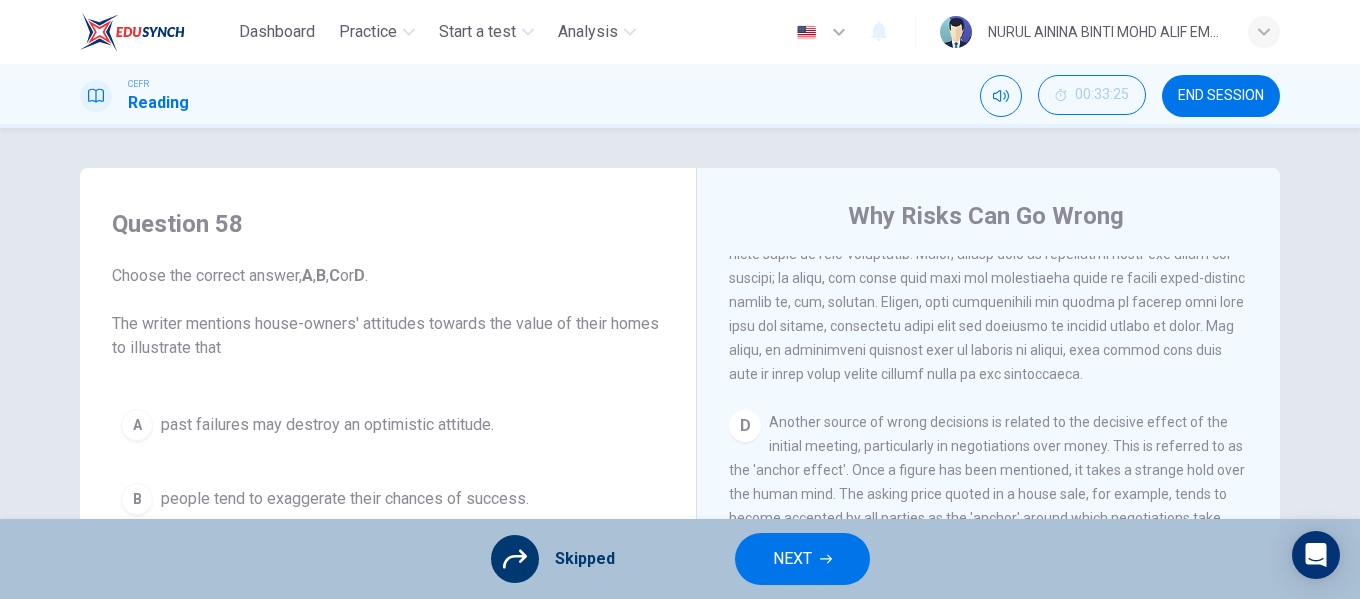 click on "NEXT" at bounding box center [792, 559] 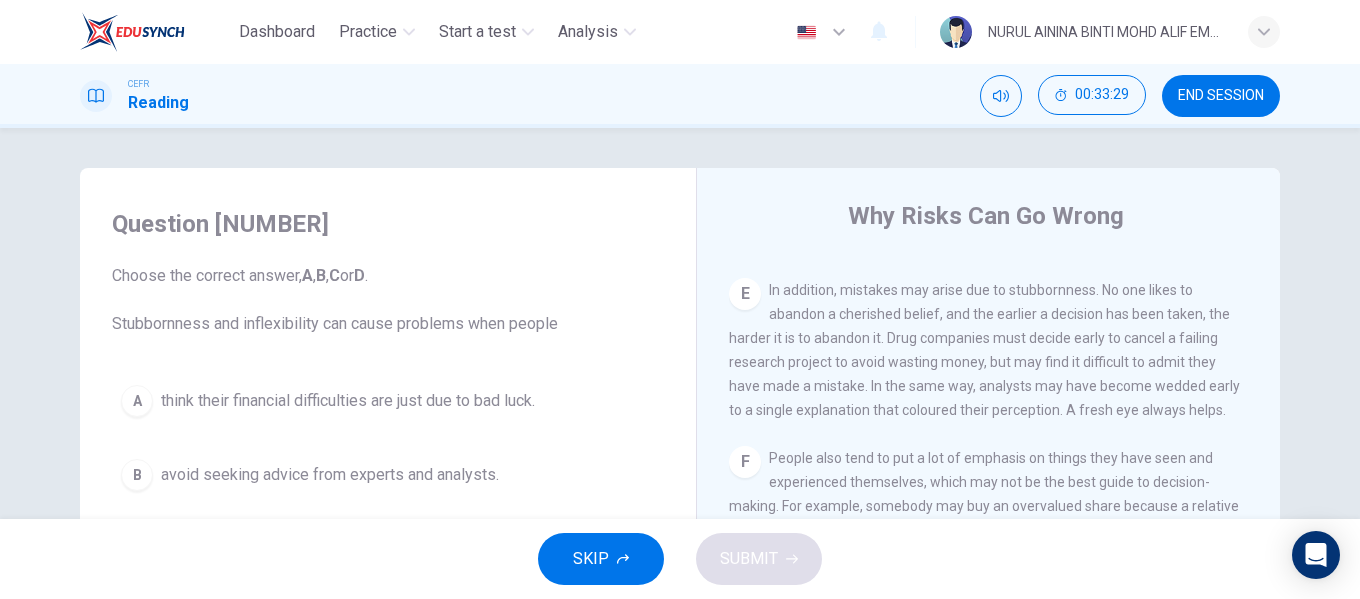 scroll, scrollTop: 1459, scrollLeft: 0, axis: vertical 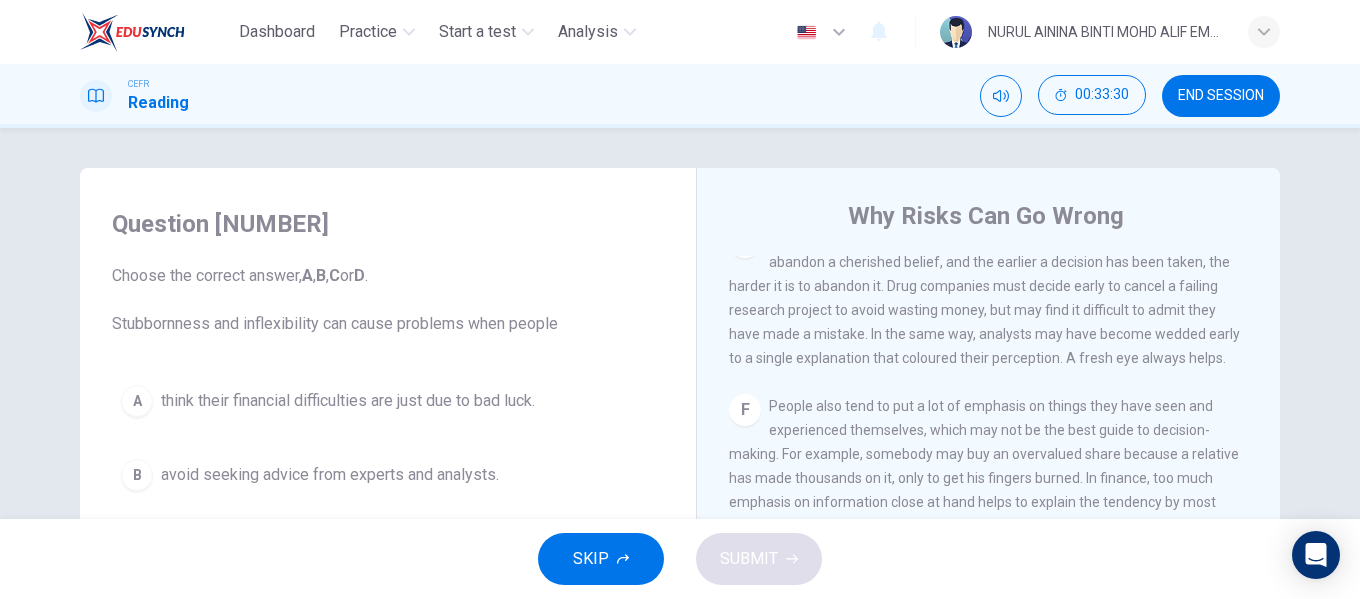click on "SKIP" at bounding box center (601, 559) 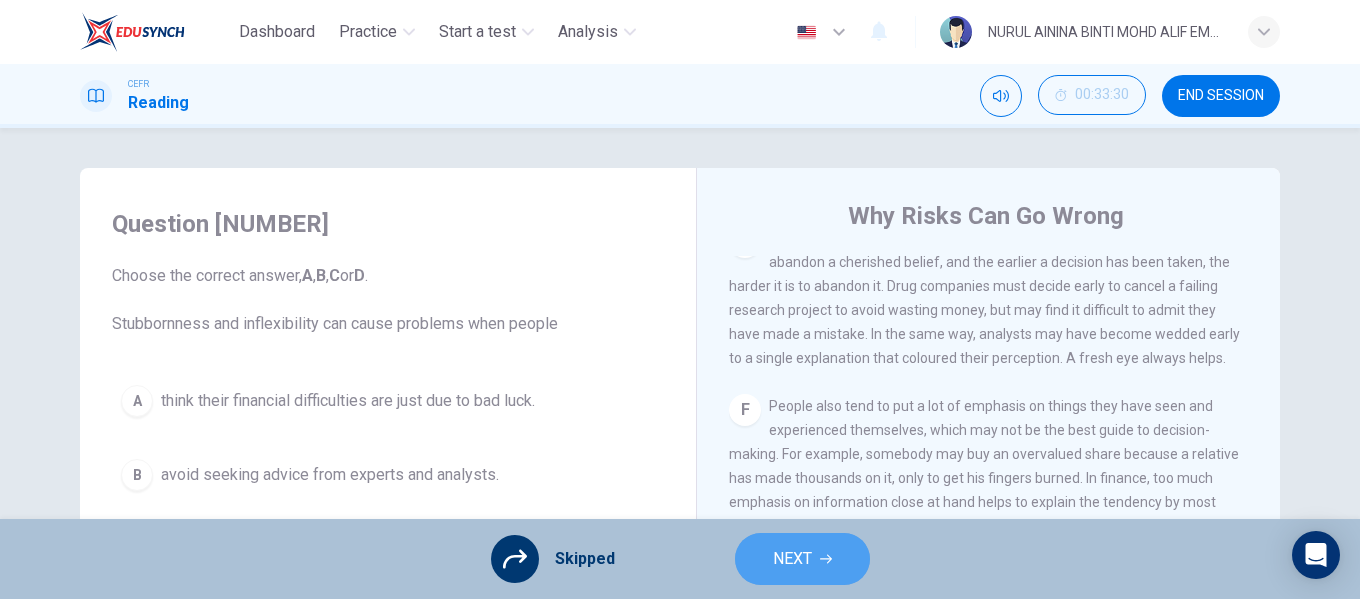 click on "NEXT" at bounding box center [802, 559] 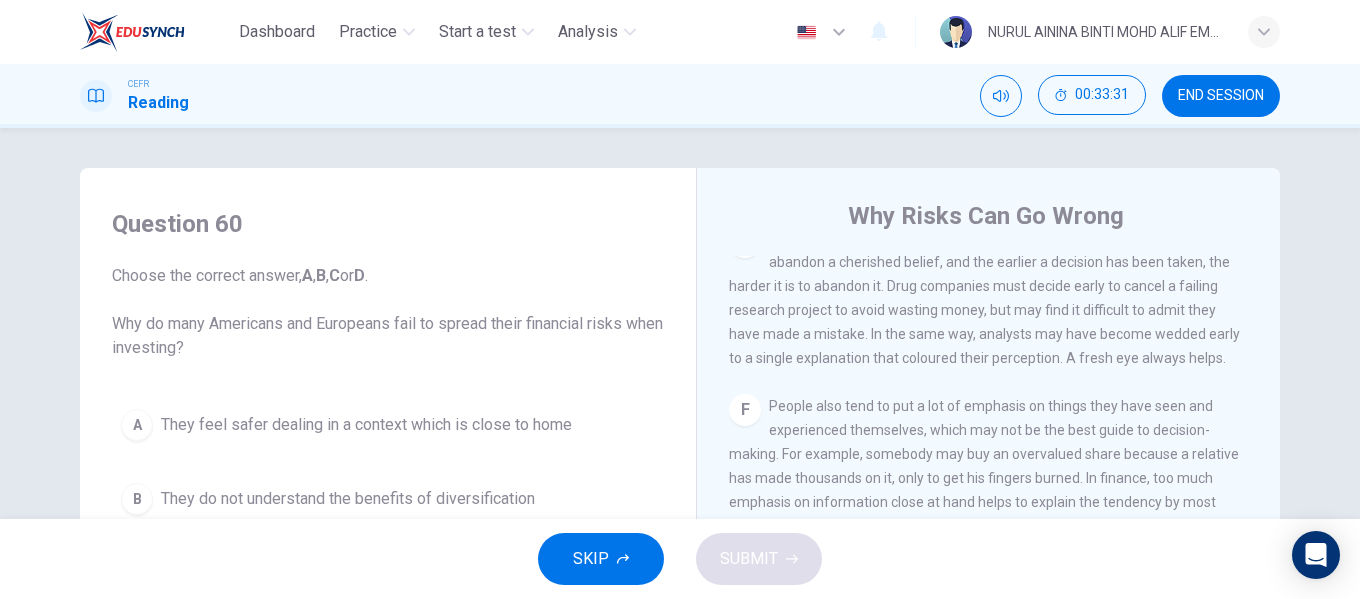 click on "CEFR Reading 00:33:31 END SESSION" at bounding box center (680, 96) 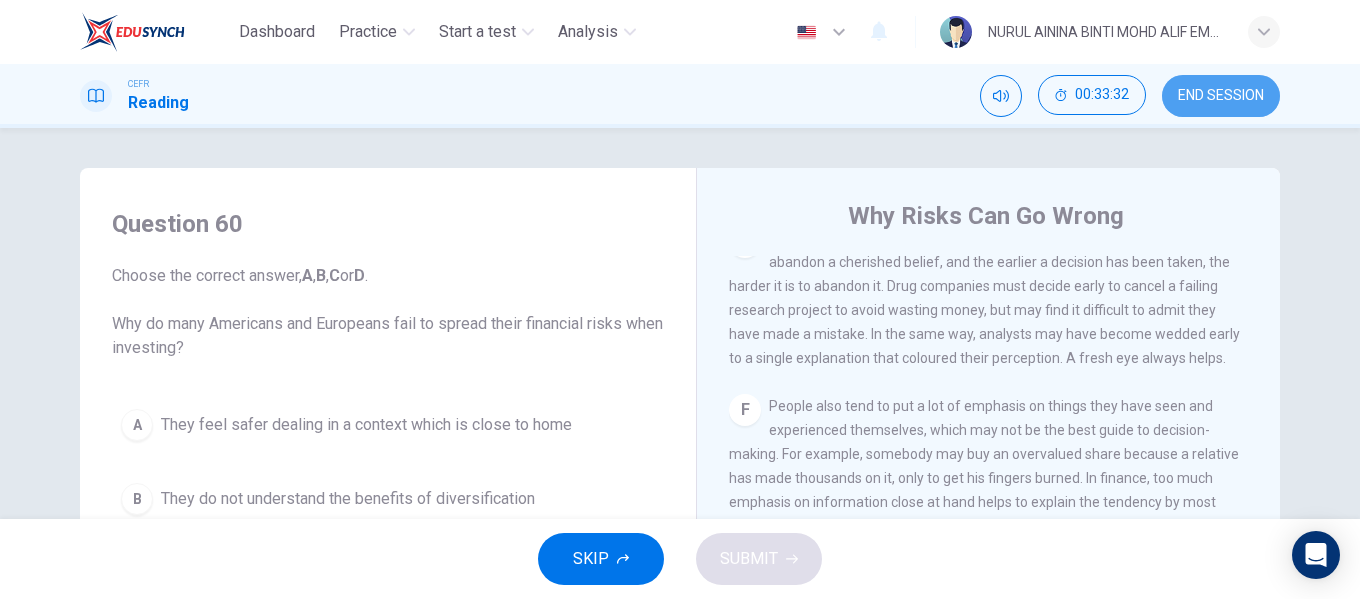 click on "END SESSION" at bounding box center [1221, 96] 